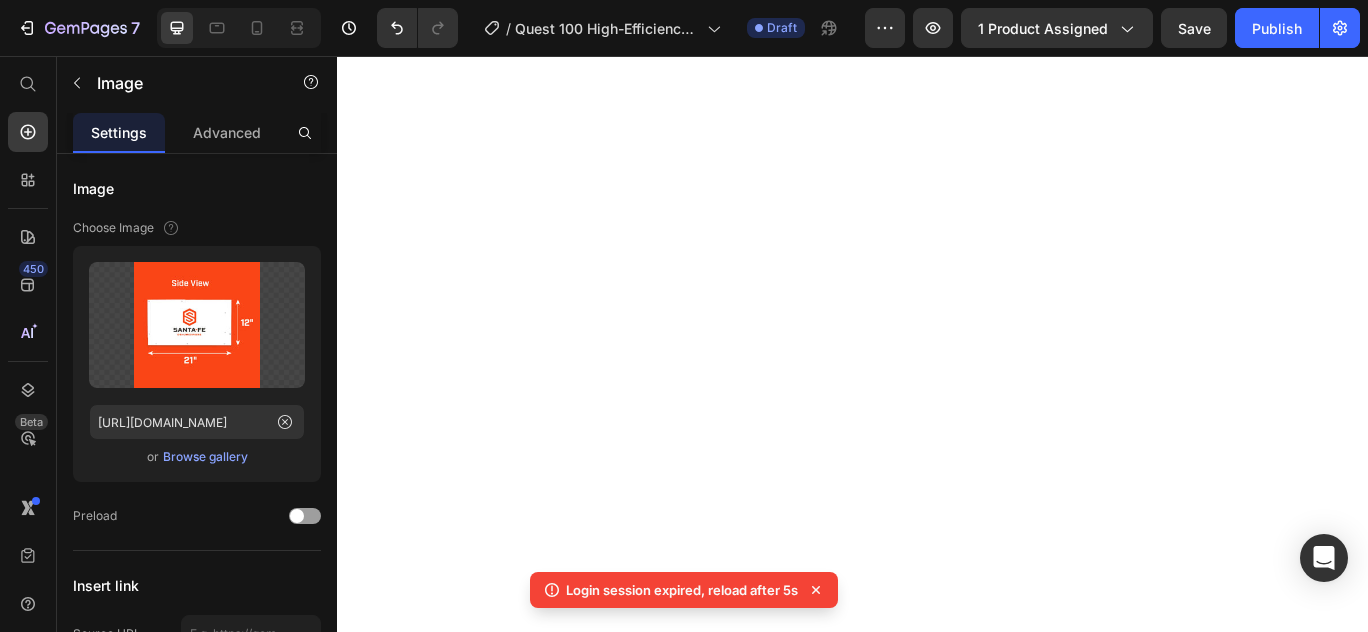 scroll, scrollTop: 0, scrollLeft: 0, axis: both 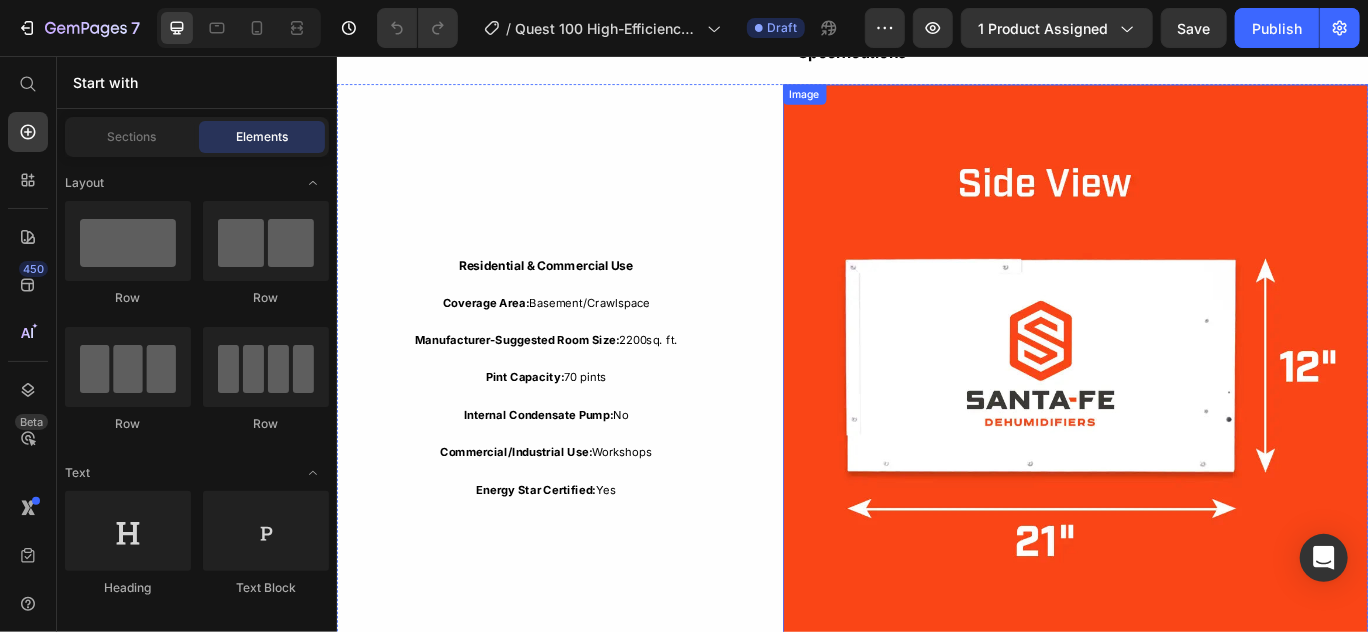 click at bounding box center [1195, 429] 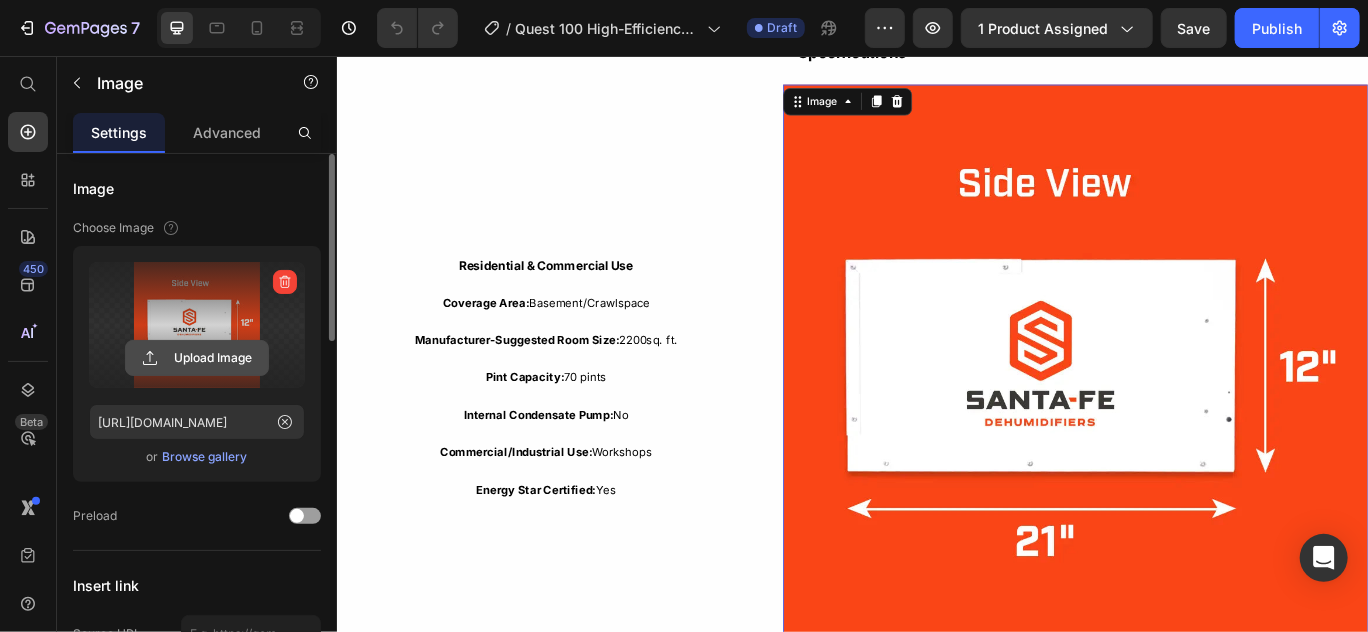 click 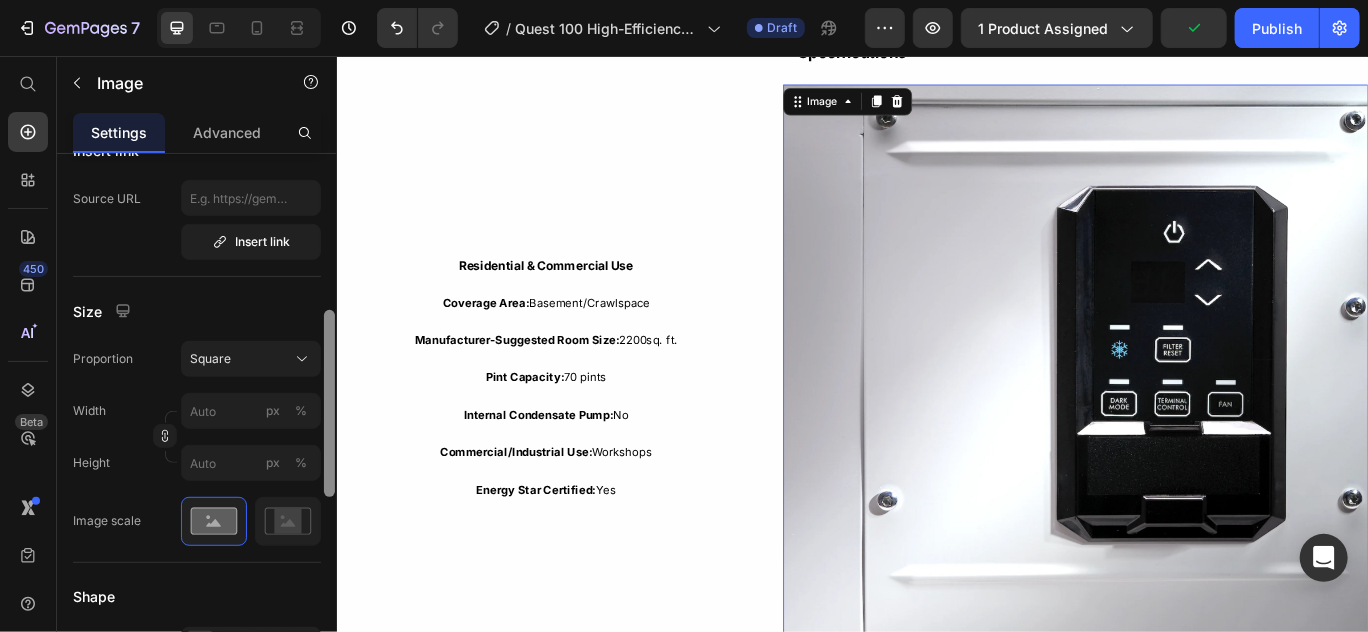 scroll, scrollTop: 438, scrollLeft: 0, axis: vertical 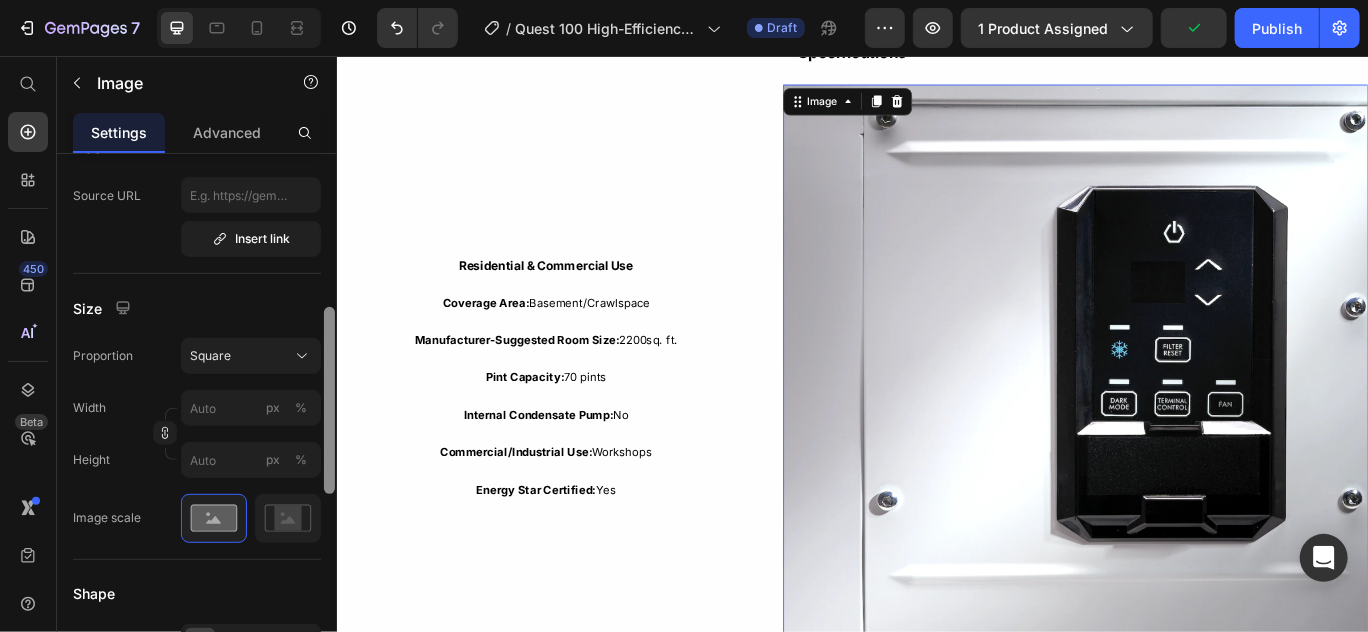 drag, startPoint x: 329, startPoint y: 312, endPoint x: 330, endPoint y: 464, distance: 152.0033 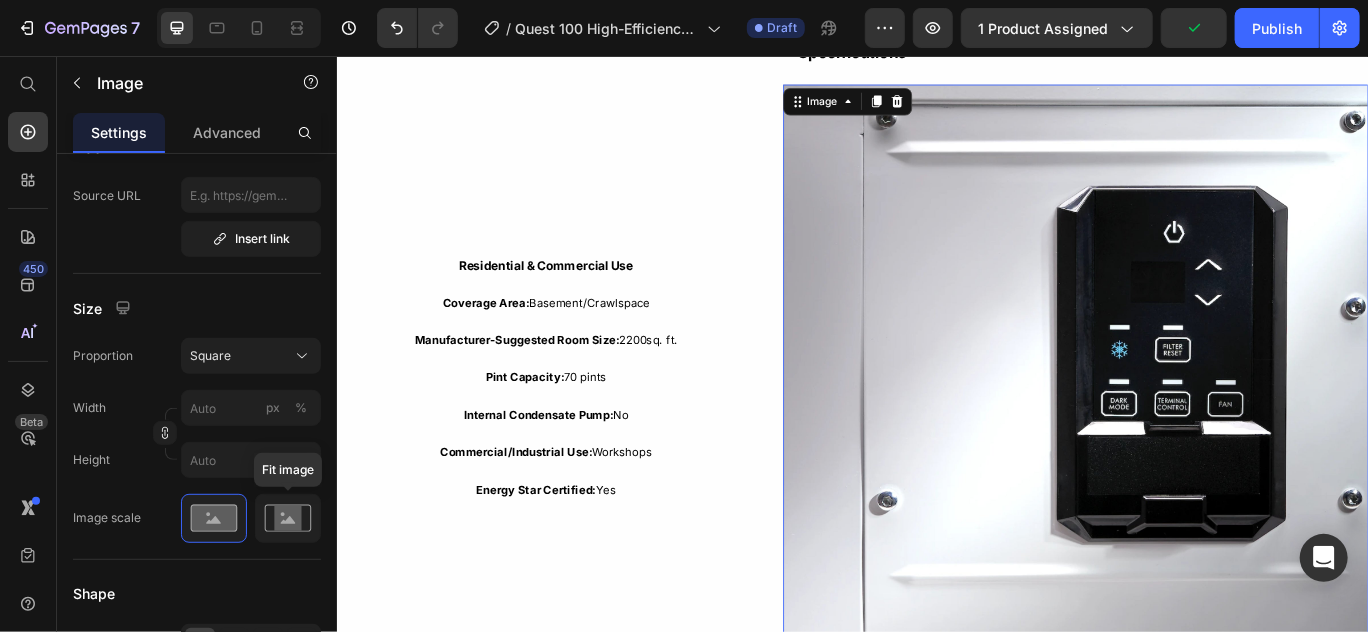 click 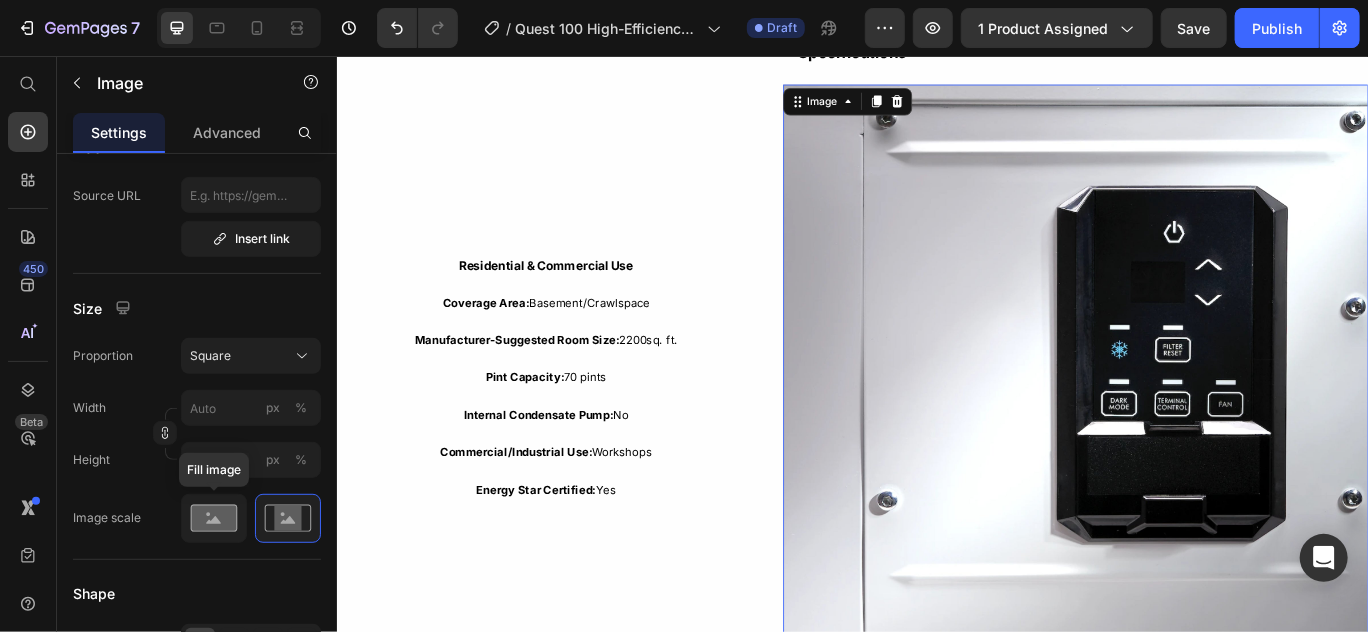click 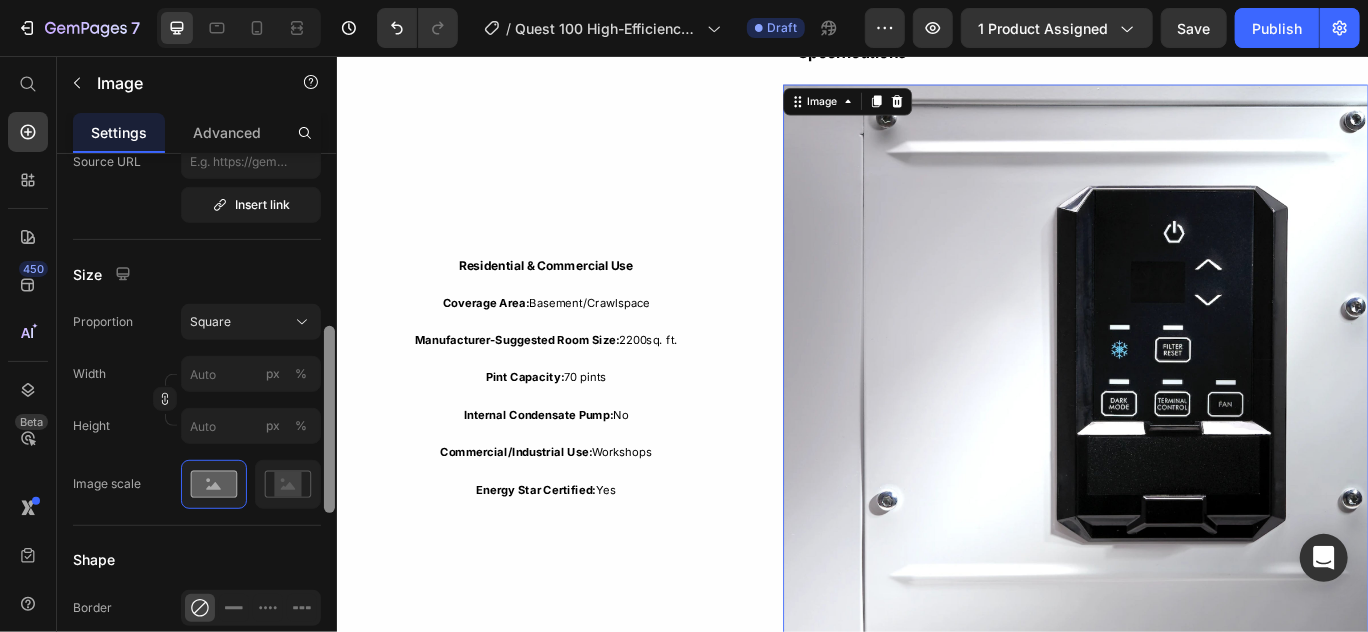 drag, startPoint x: 329, startPoint y: 458, endPoint x: 329, endPoint y: 470, distance: 12 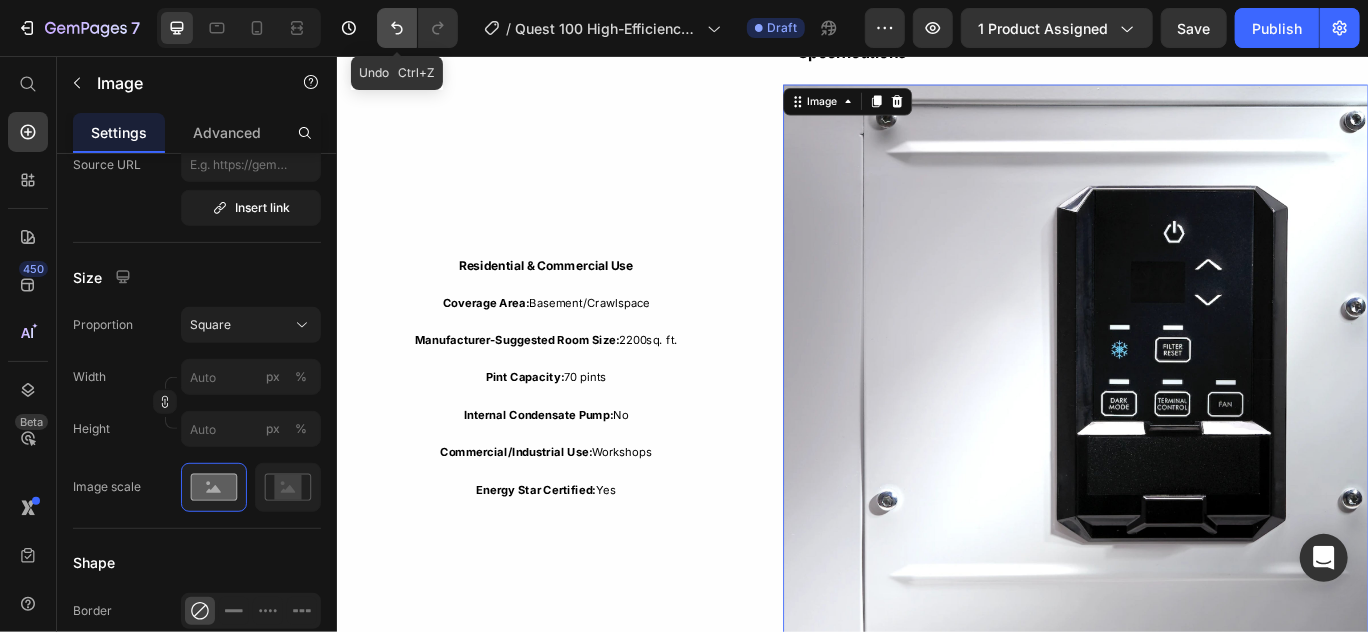 click 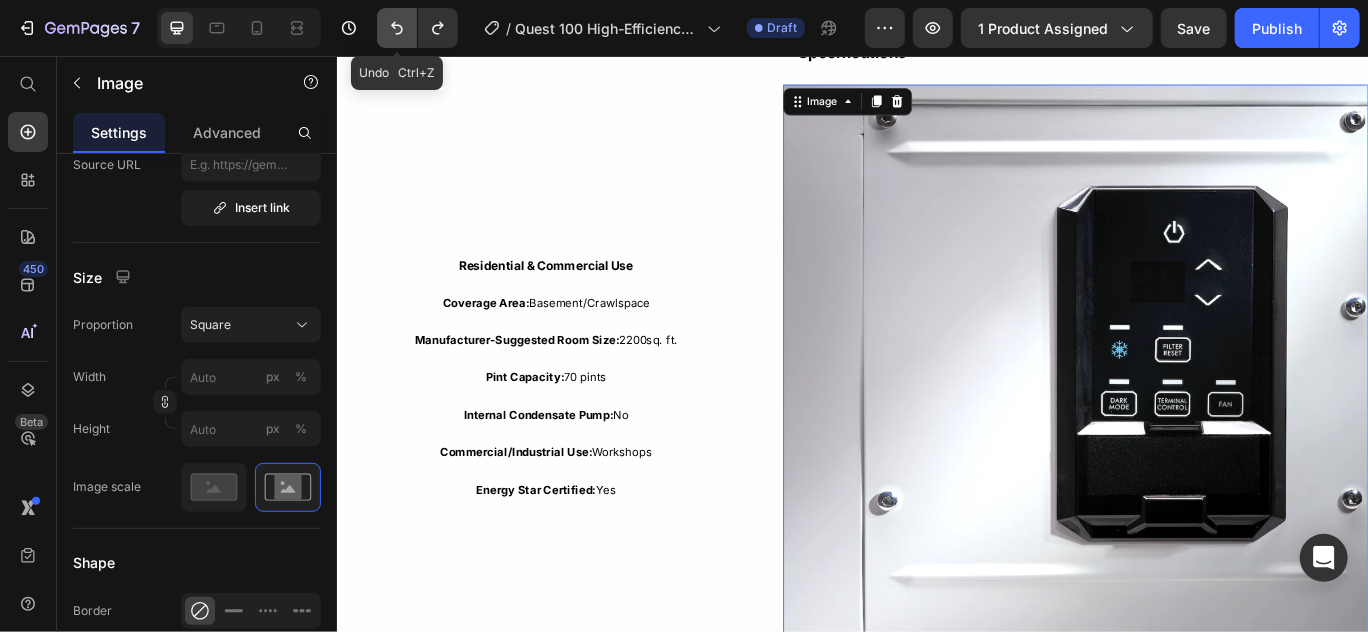 click 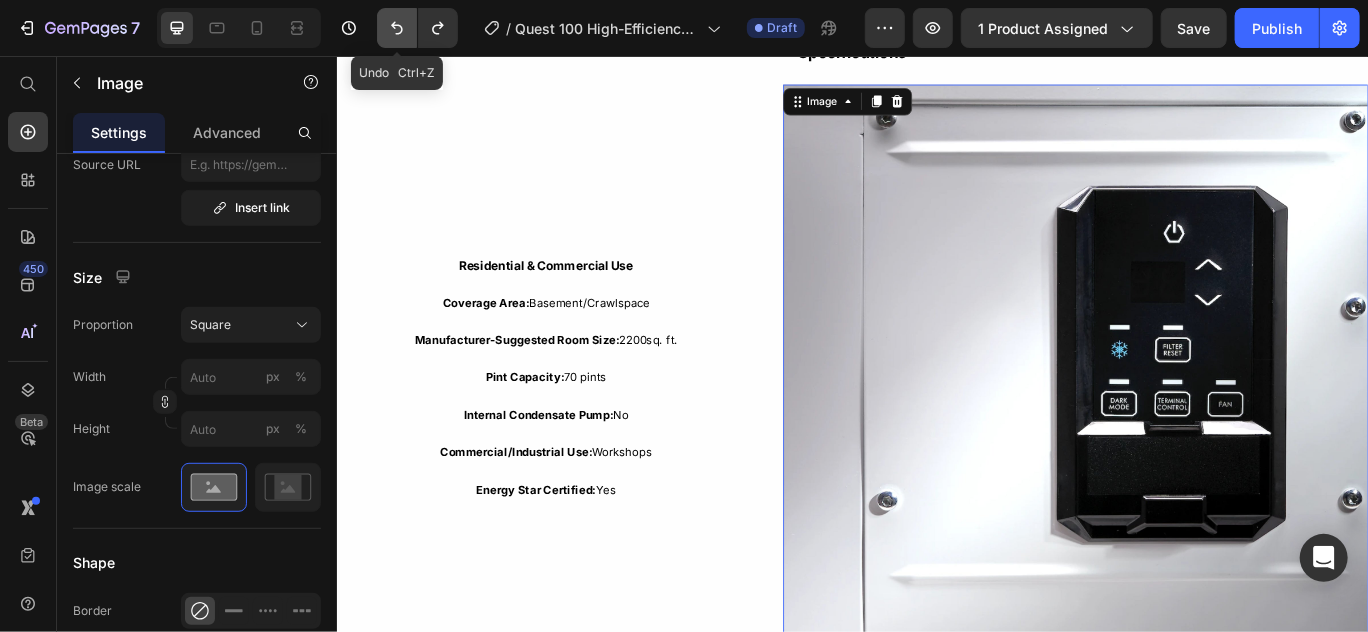 click 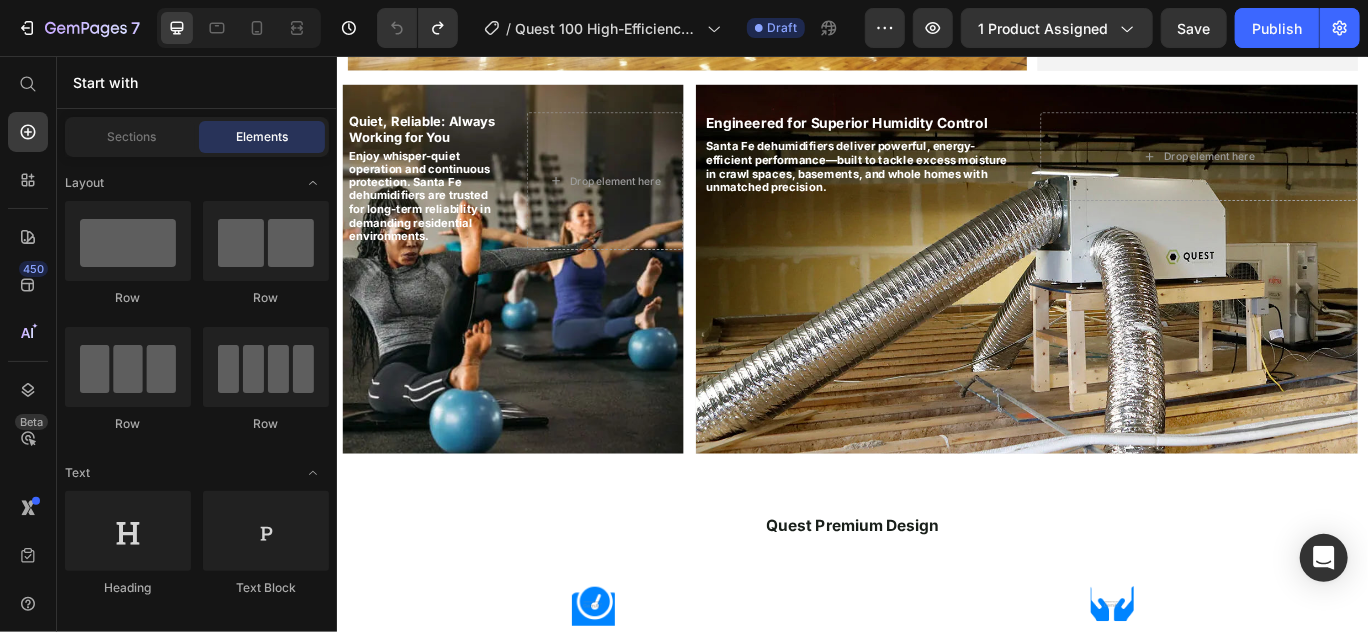 scroll, scrollTop: 1714, scrollLeft: 0, axis: vertical 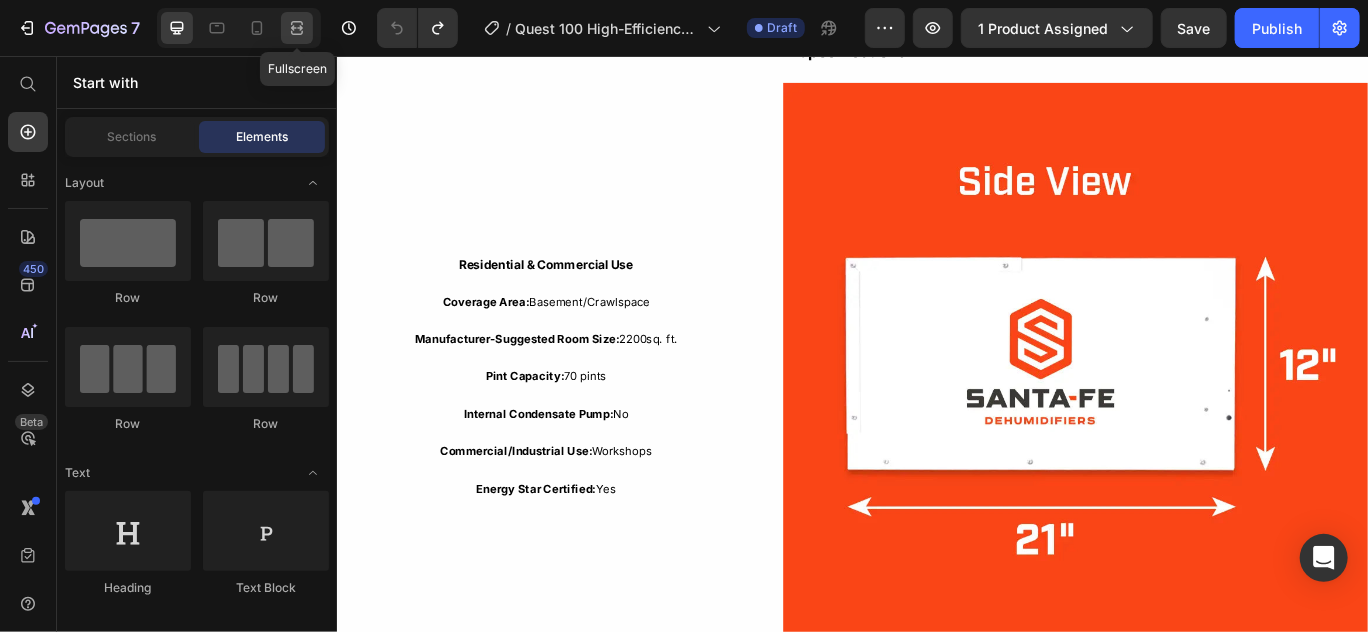 click 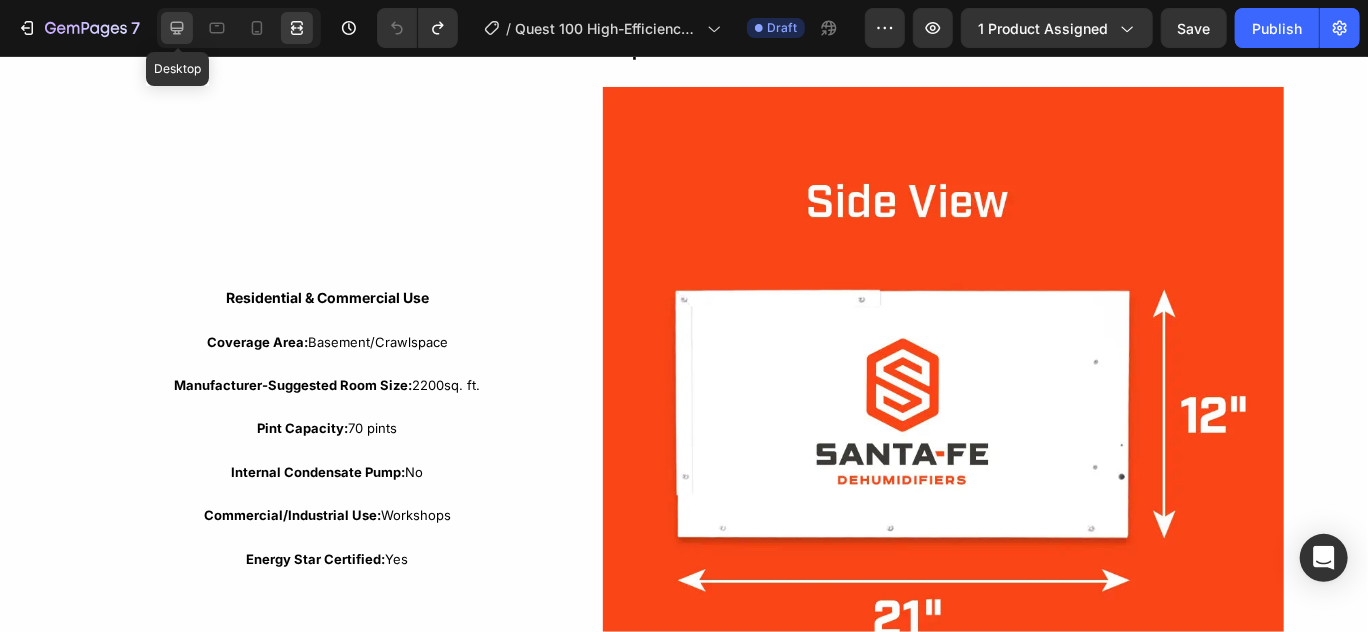 click 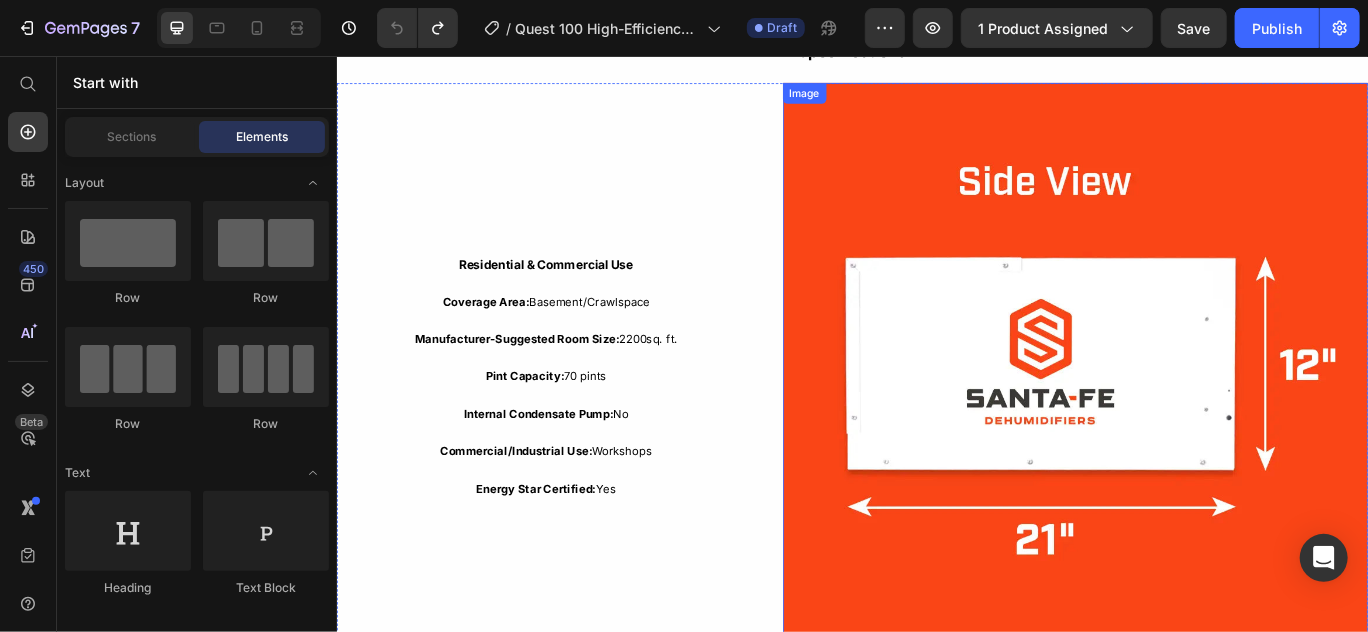 click at bounding box center [1195, 427] 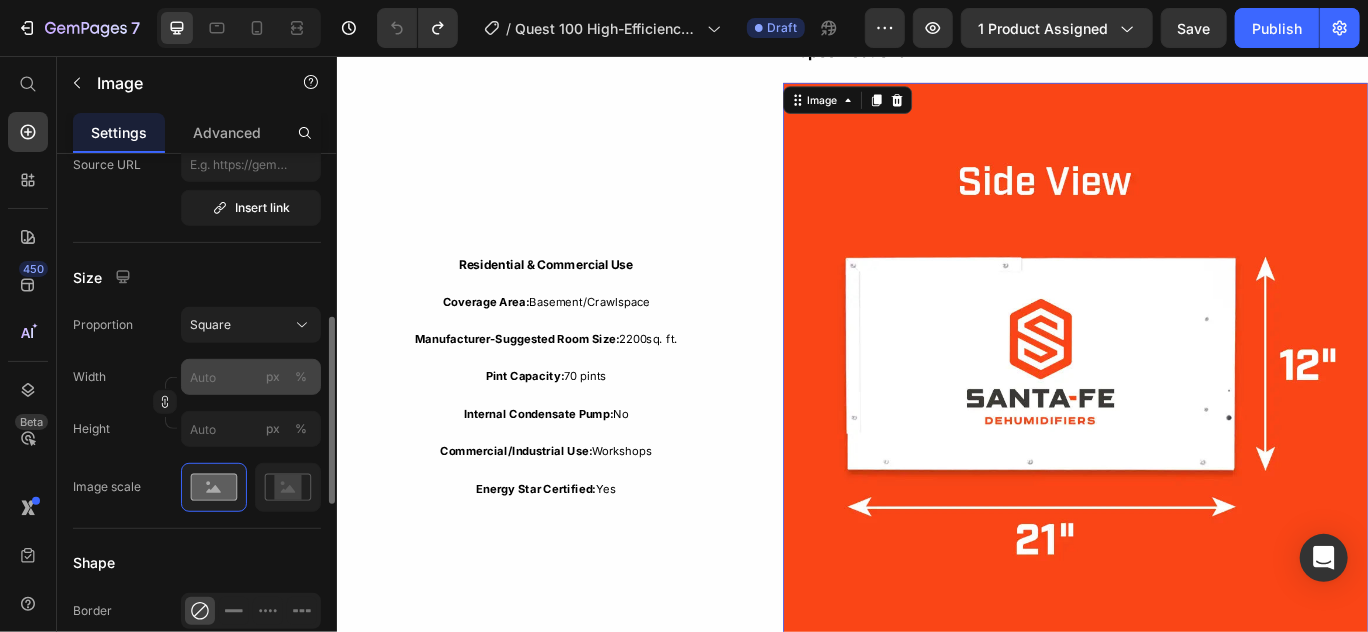 click on "%" at bounding box center (301, 377) 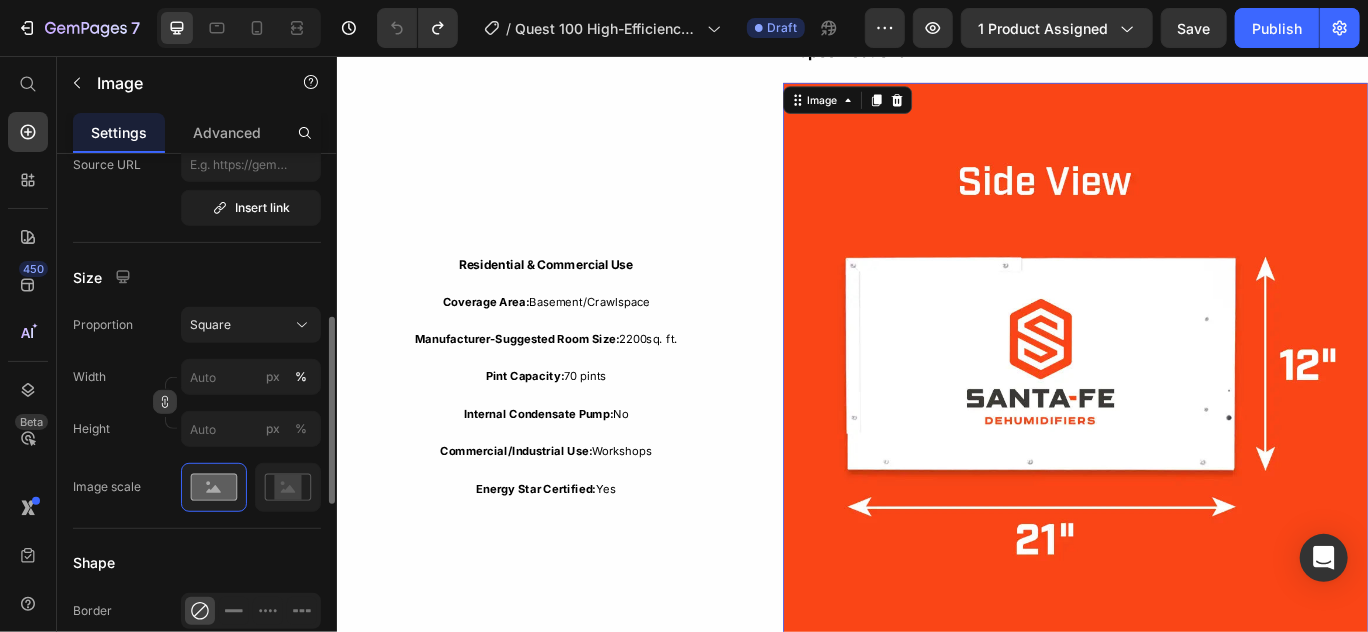 click 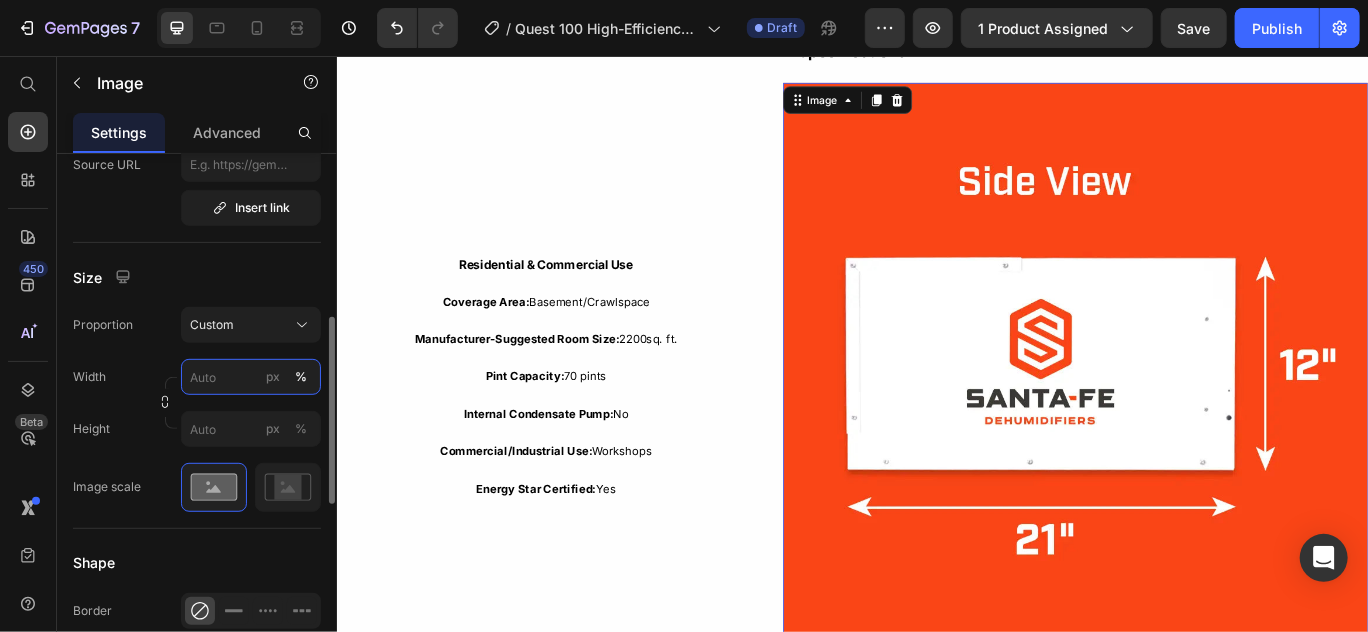 click on "px %" at bounding box center [251, 377] 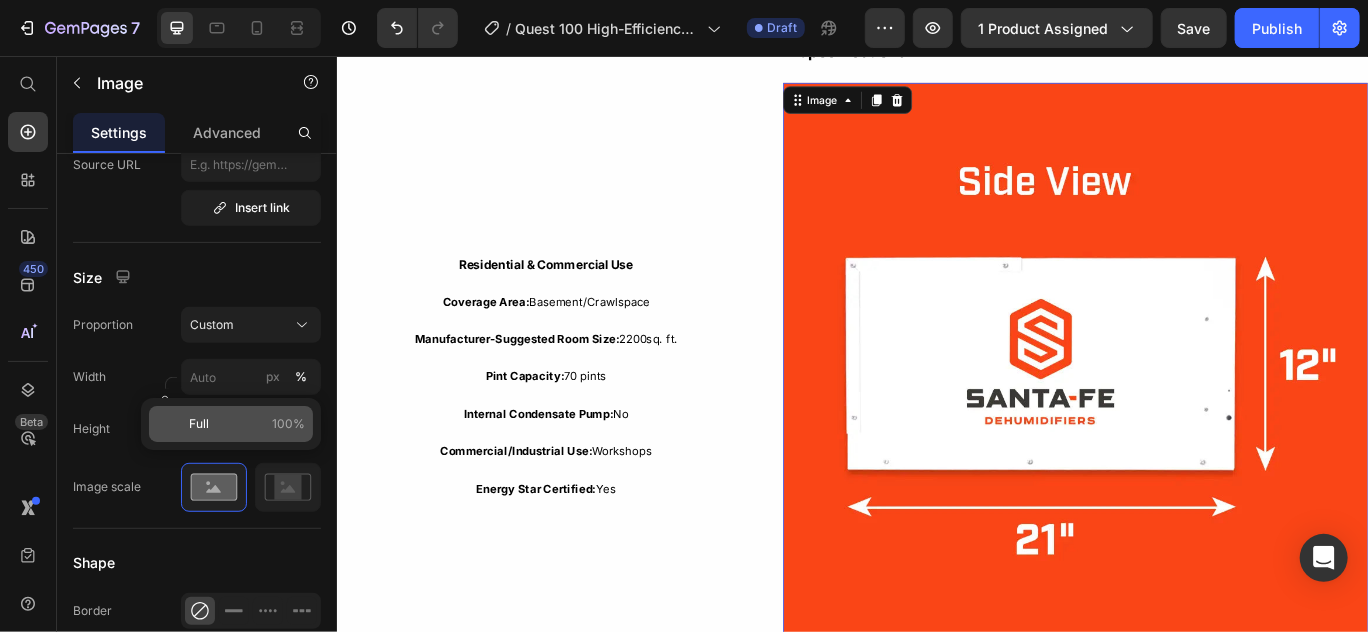 click on "Full" at bounding box center [199, 424] 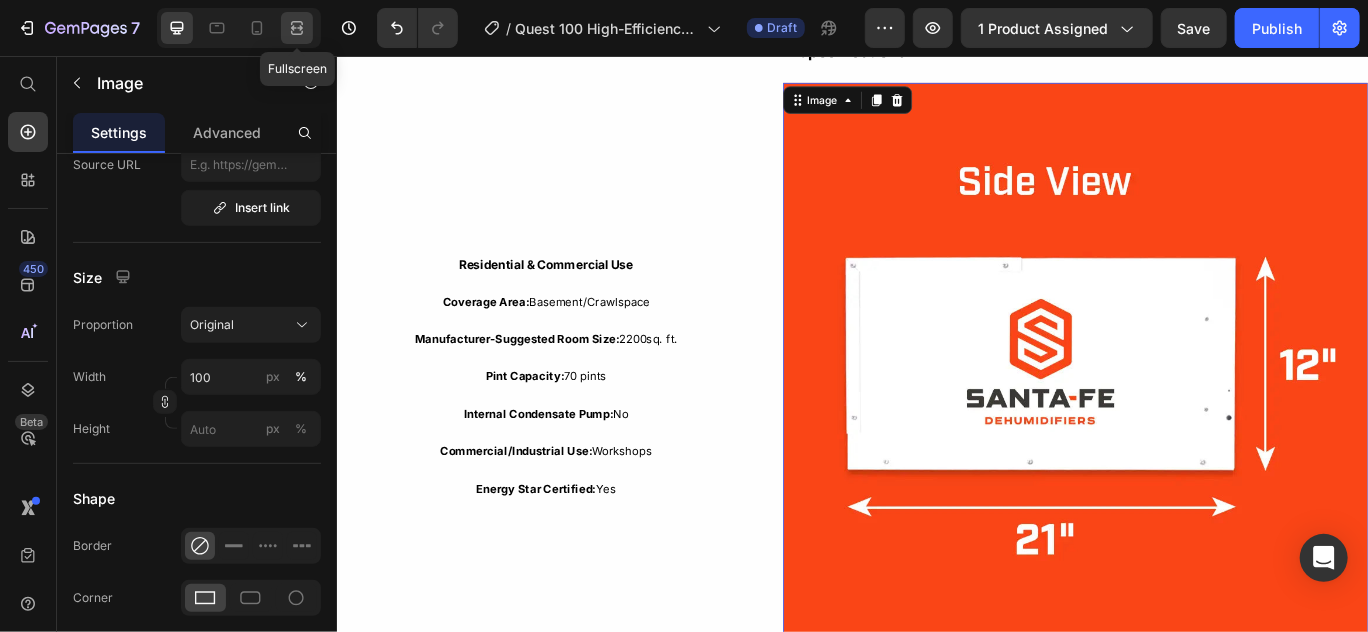 click 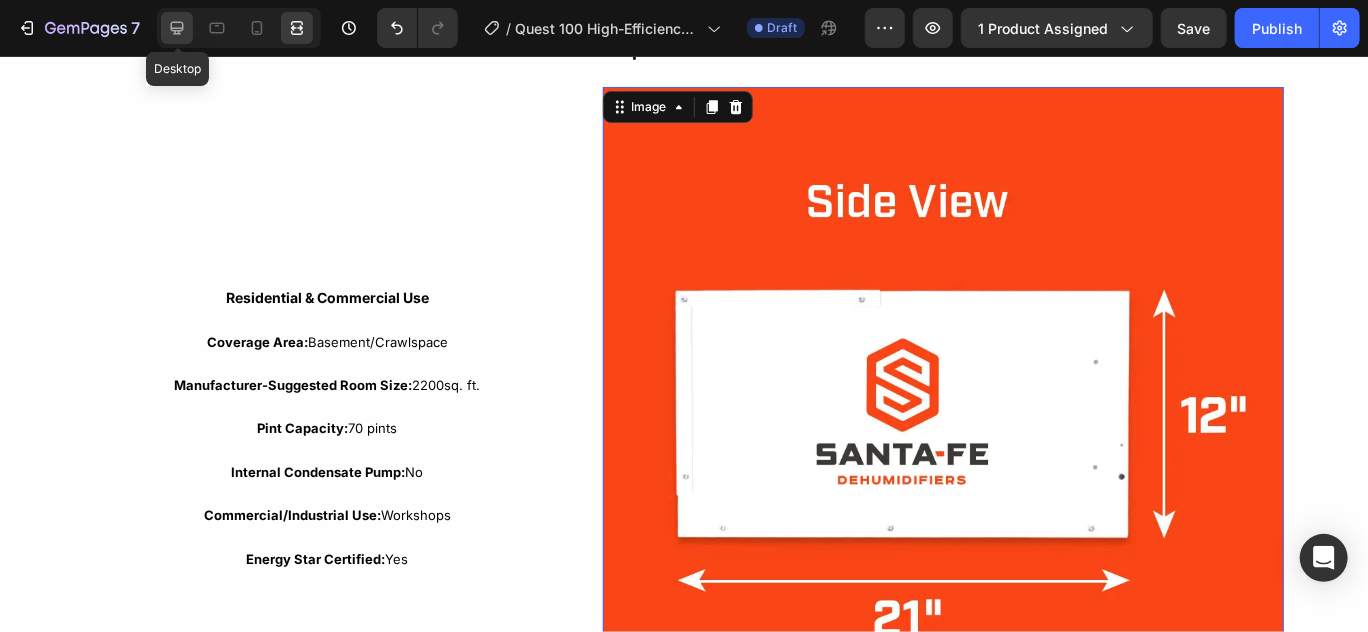 click 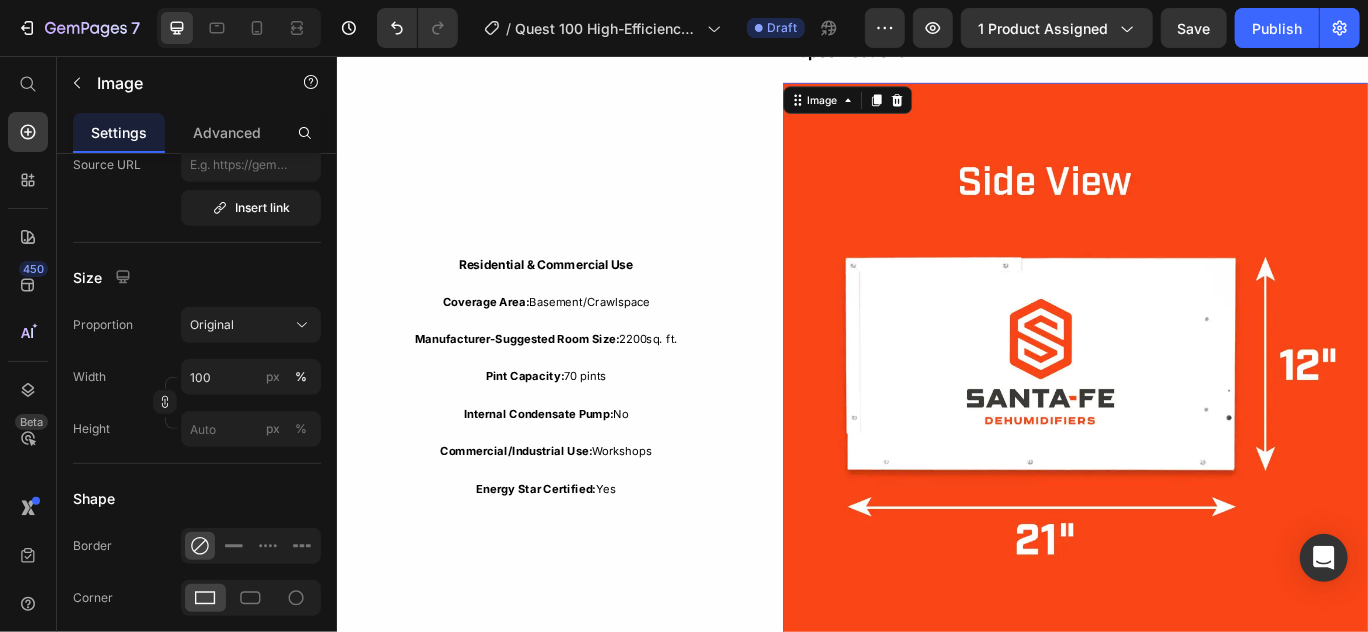 click at bounding box center [1195, 427] 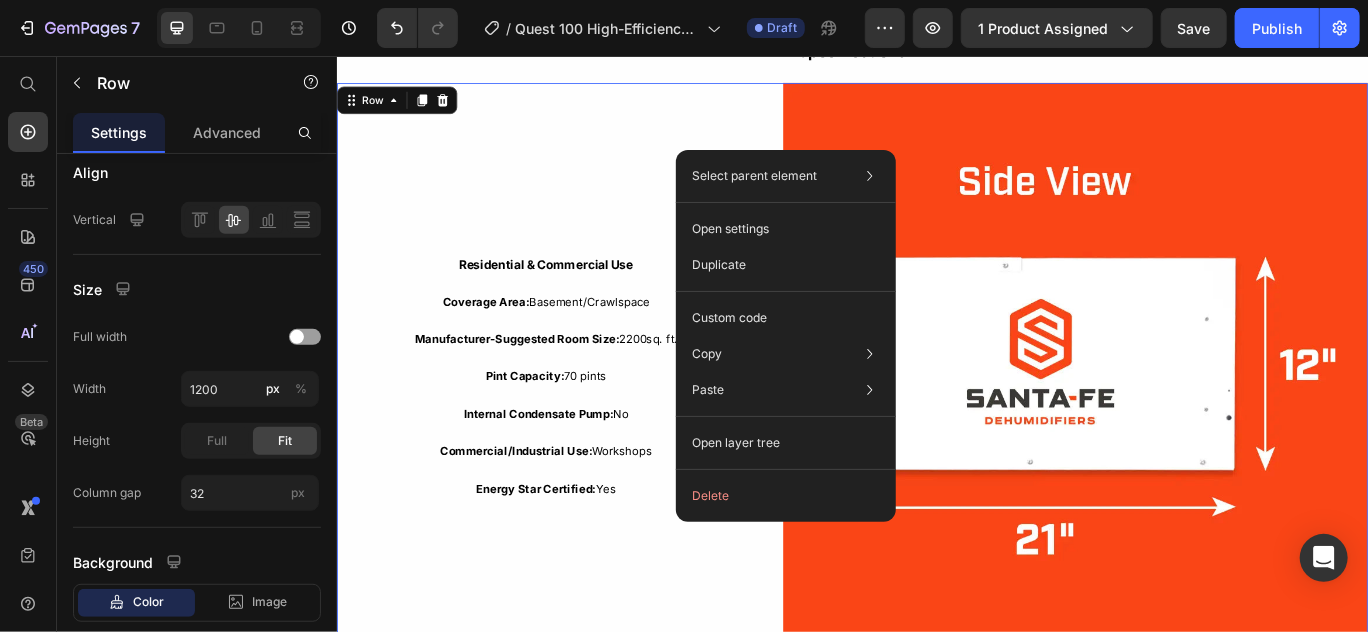 scroll, scrollTop: 0, scrollLeft: 0, axis: both 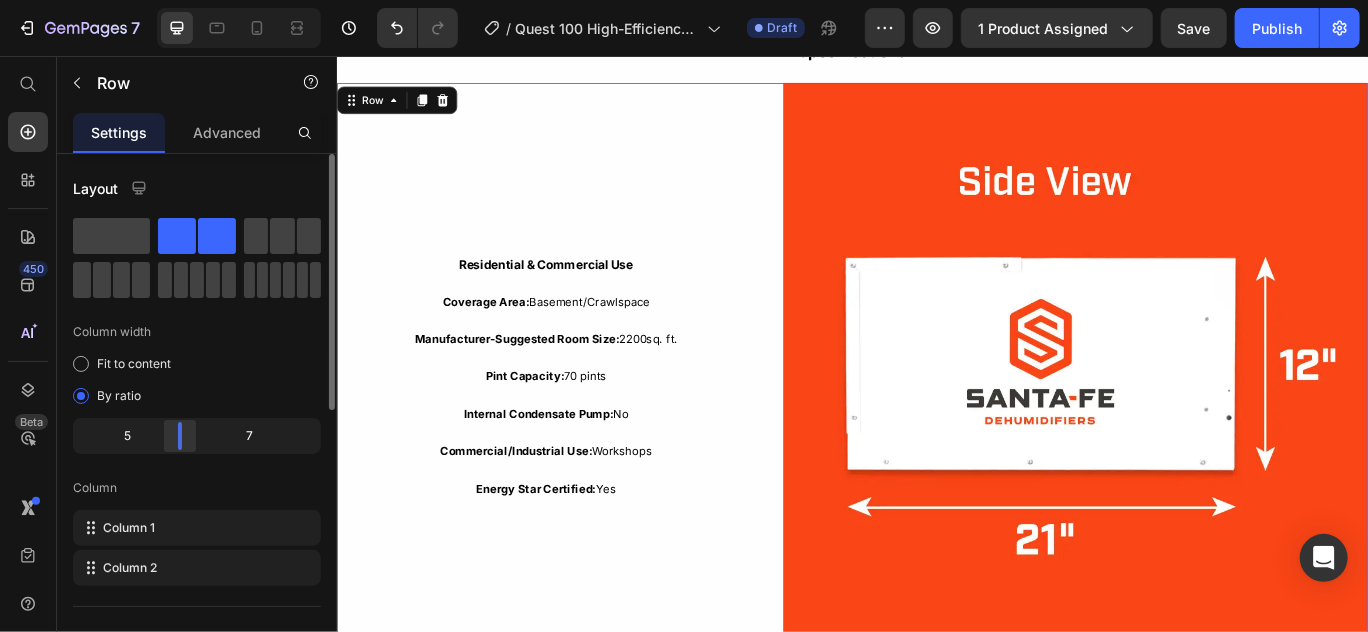 click on "7  Version history  /  Quest 100 High-Efficiency Compact Dehumidifier Draft Preview 1 product assigned  Save   Publish  450 Beta Start with Sections Elements Hero Section Product Detail Brands Trusted Badges Guarantee Product Breakdown How to use Testimonials Compare Bundle FAQs Social Proof Brand Story Product List Collection Blog List Contact Sticky Add to Cart Custom Footer Browse Library 450 Layout
Row
Row
Row
Row Text
Heading
Text Block Button
Button
Button
Sticky Back to top Media" at bounding box center [684, 0] 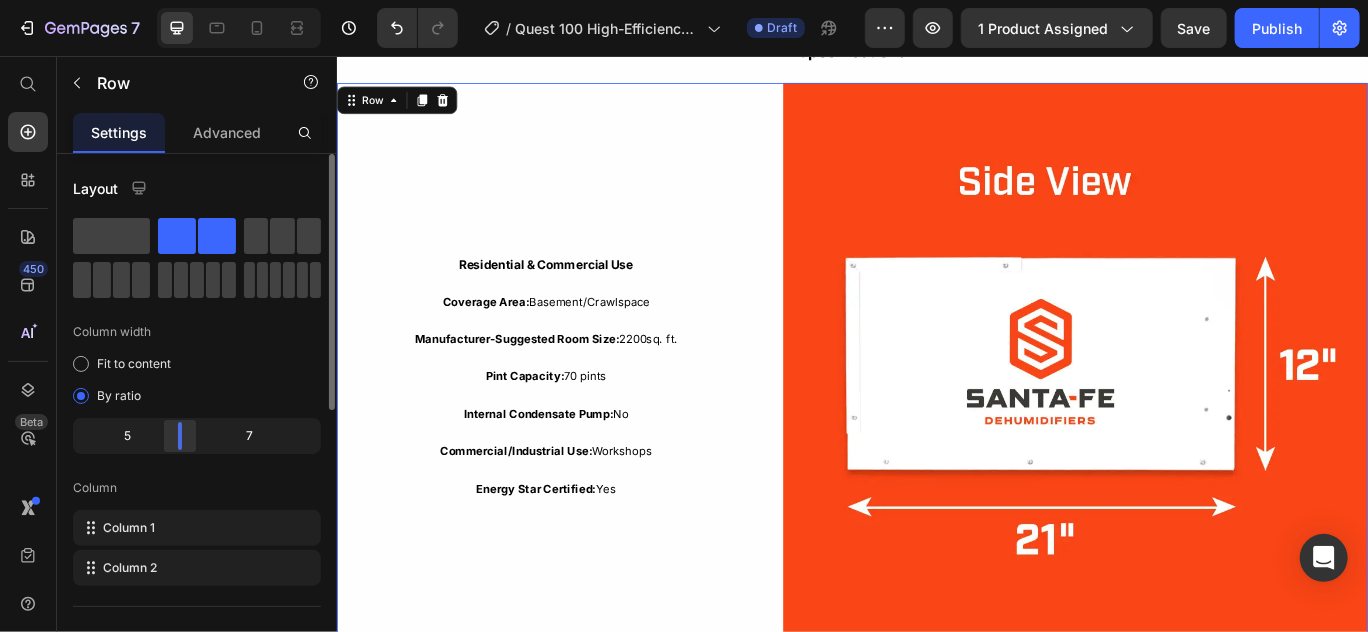 click on "7  Version history  /  Quest 100 High-Efficiency Compact Dehumidifier Draft Preview 1 product assigned  Save   Publish  450 Beta Start with Sections Elements Hero Section Product Detail Brands Trusted Badges Guarantee Product Breakdown How to use Testimonials Compare Bundle FAQs Social Proof Brand Story Product List Collection Blog List Contact Sticky Add to Cart Custom Footer Browse Library 450 Layout
Row
Row
Row
Row Text
Heading
Text Block Button
Button
Button
Sticky Back to top Media" at bounding box center [684, 0] 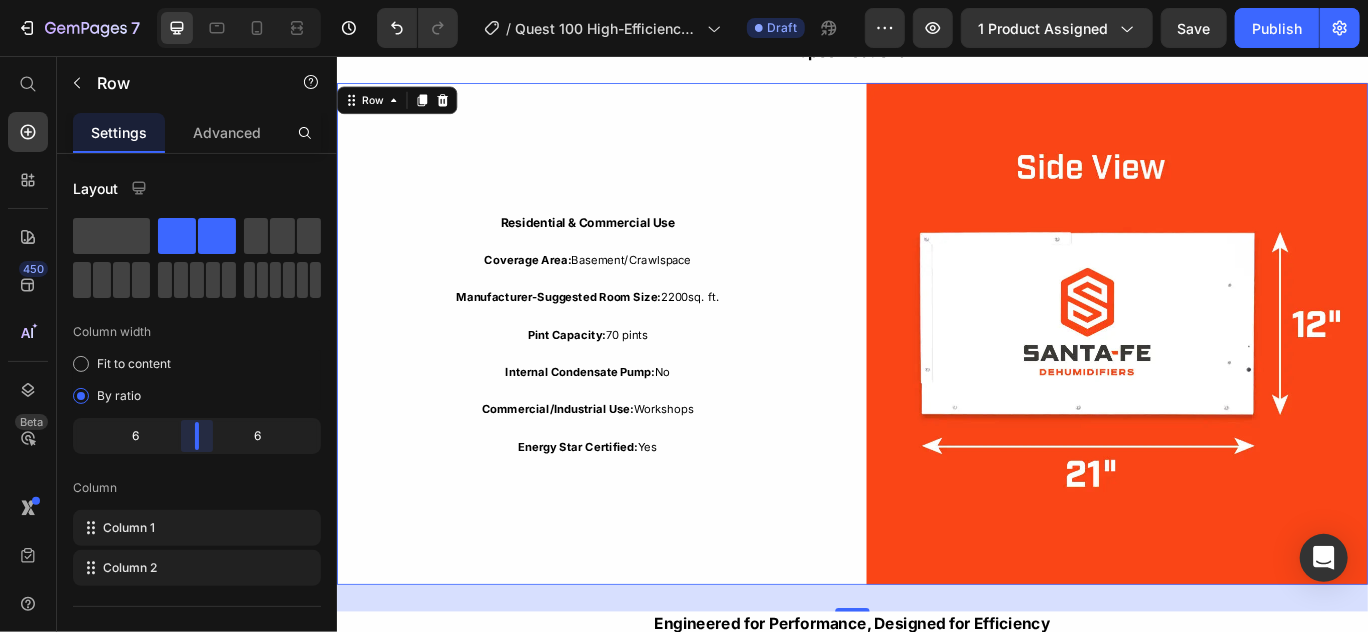 drag, startPoint x: 180, startPoint y: 439, endPoint x: 205, endPoint y: 437, distance: 25.079872 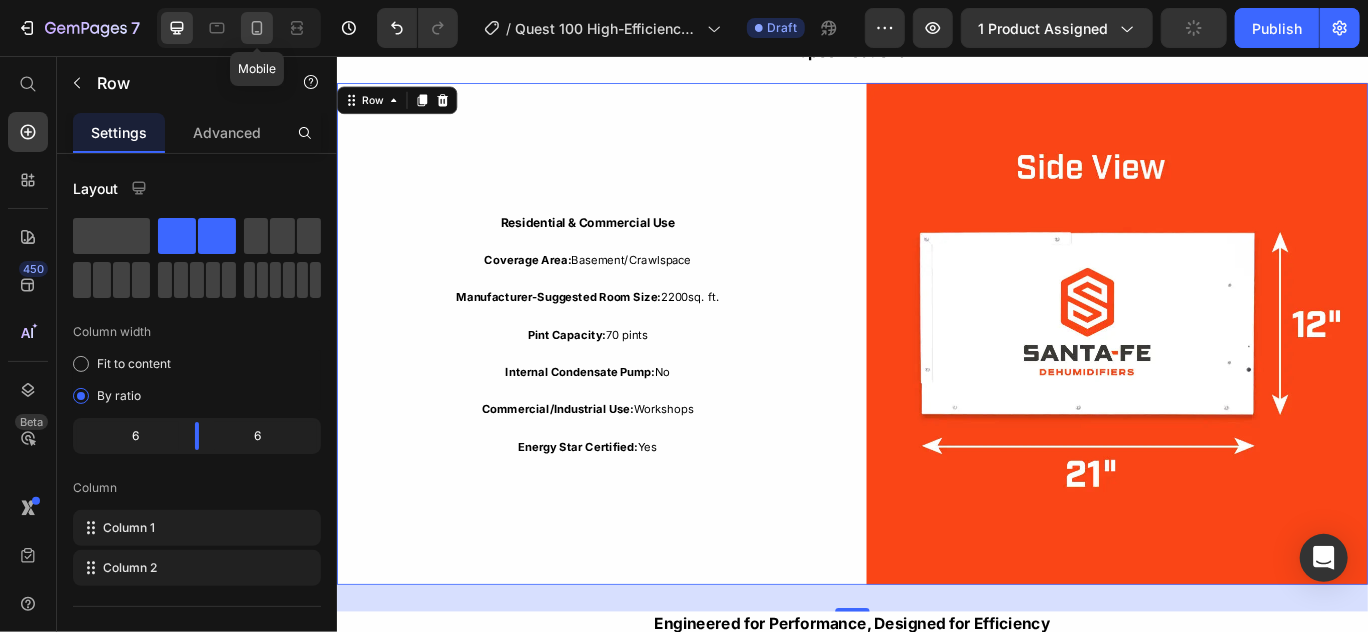 click 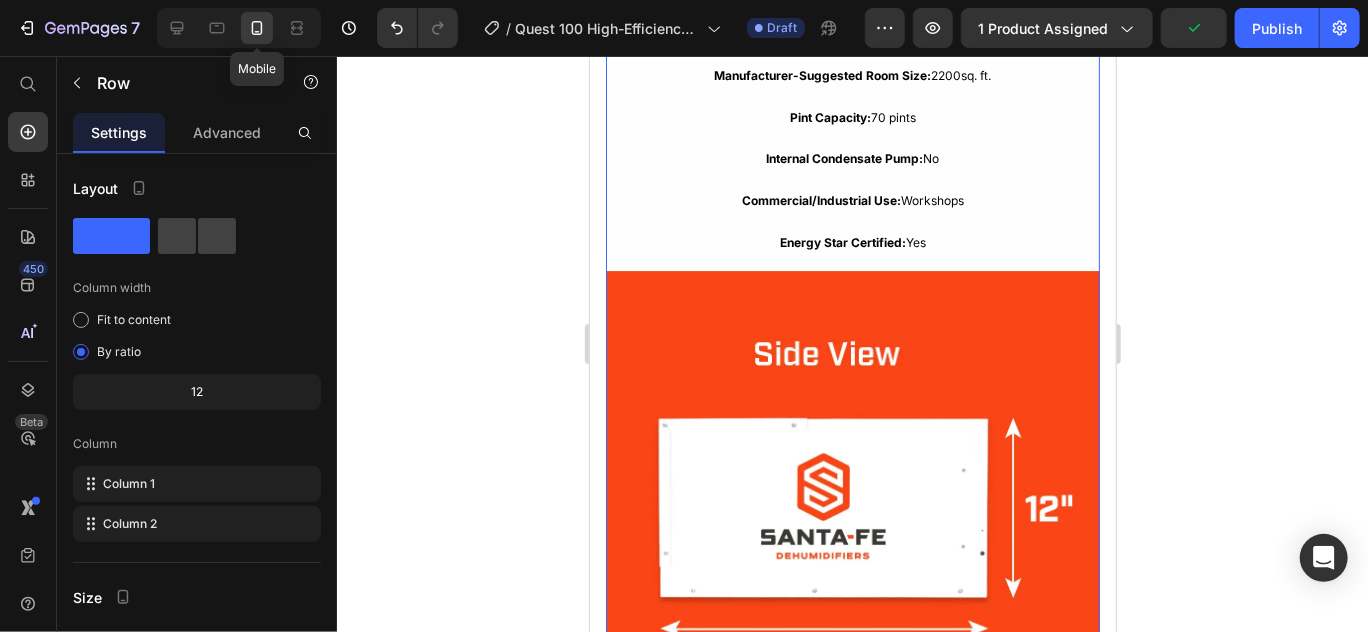 scroll, scrollTop: 3065, scrollLeft: 0, axis: vertical 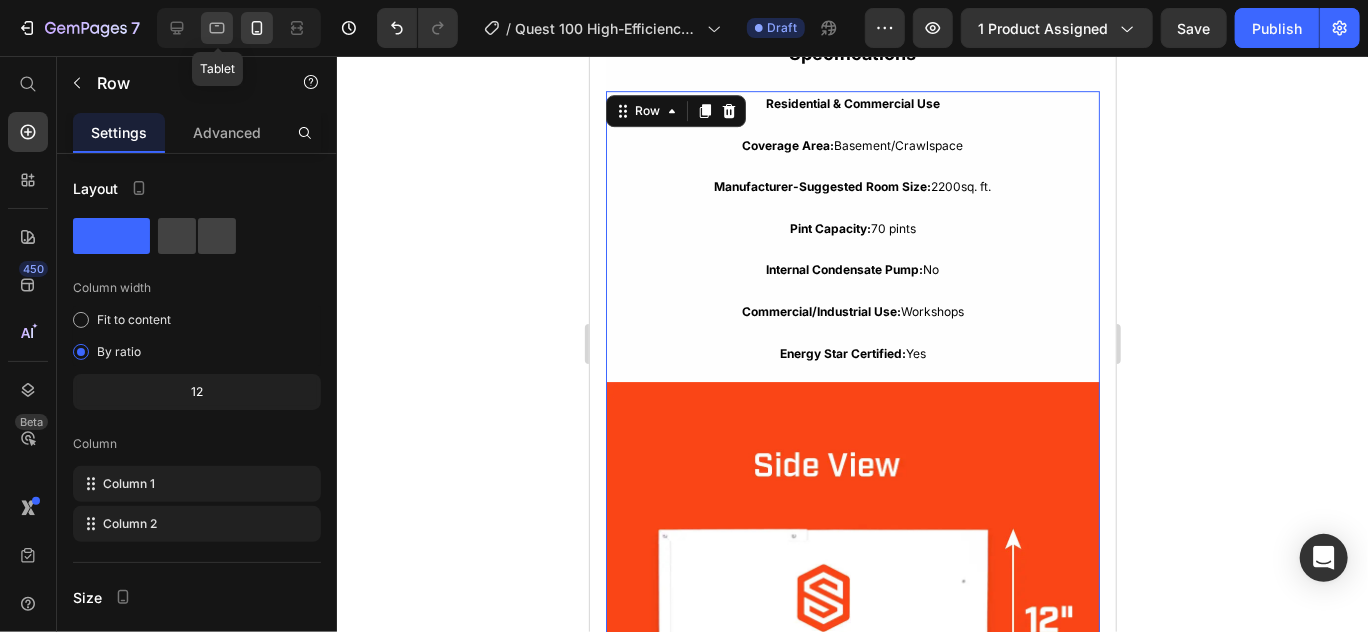 click 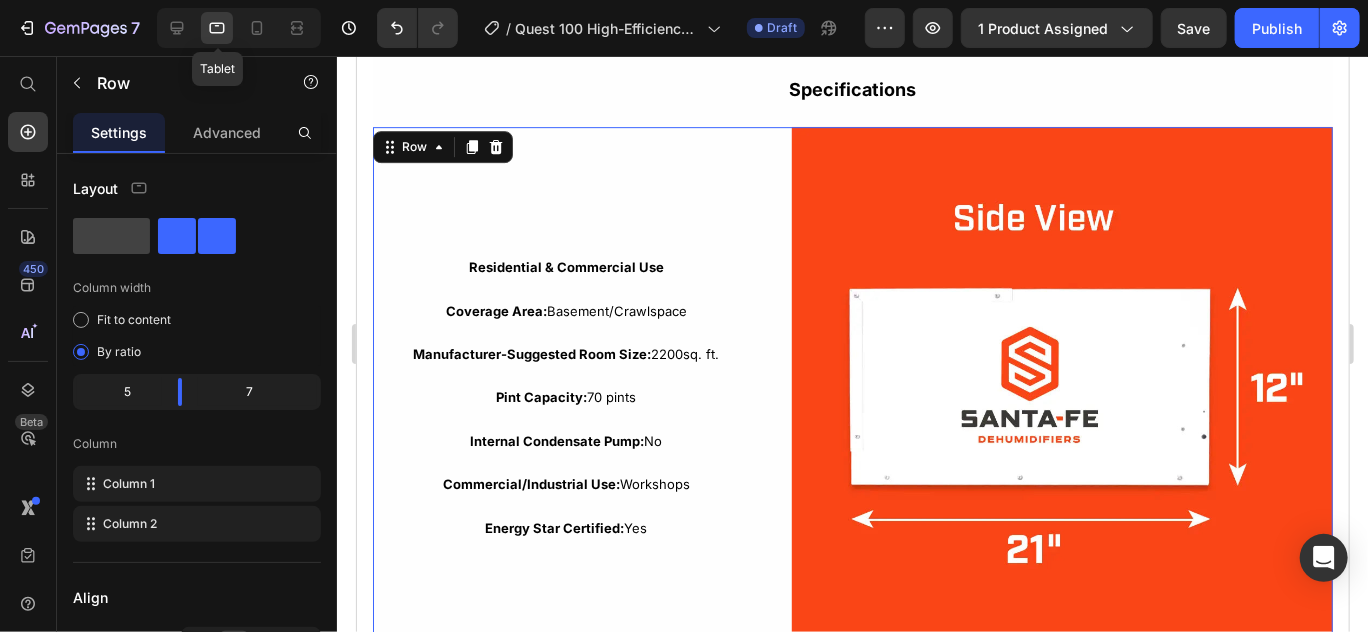 scroll, scrollTop: 3111, scrollLeft: 0, axis: vertical 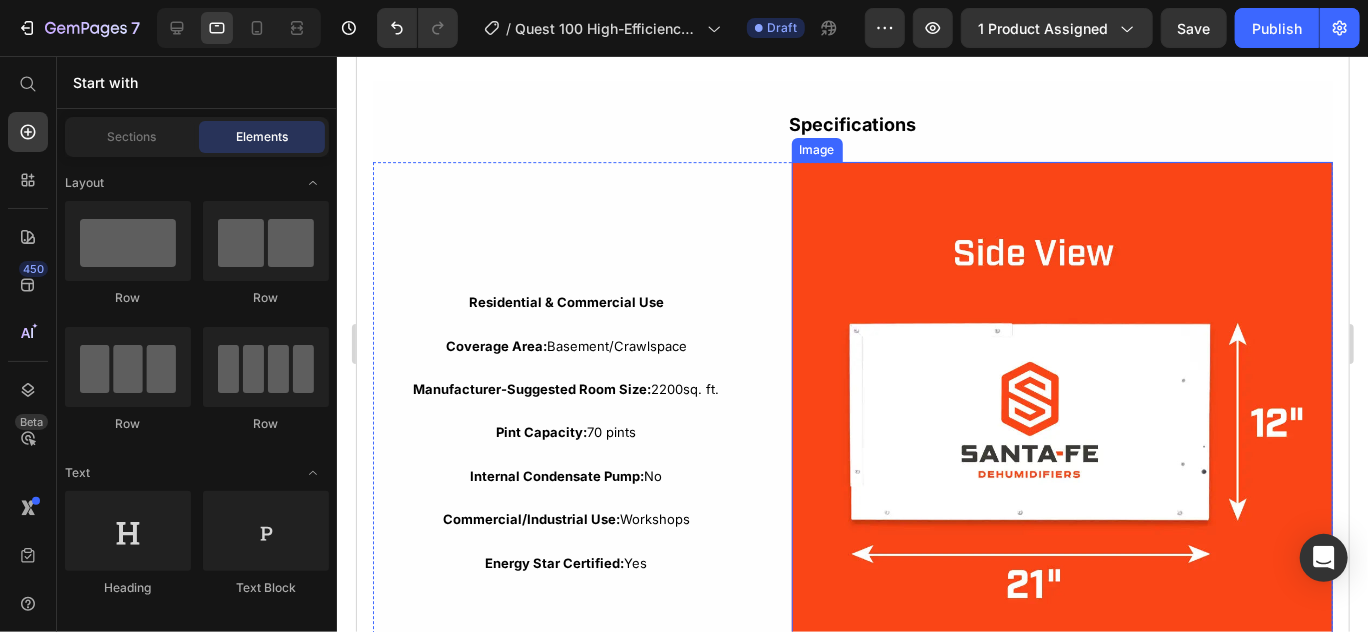 click at bounding box center [1061, 431] 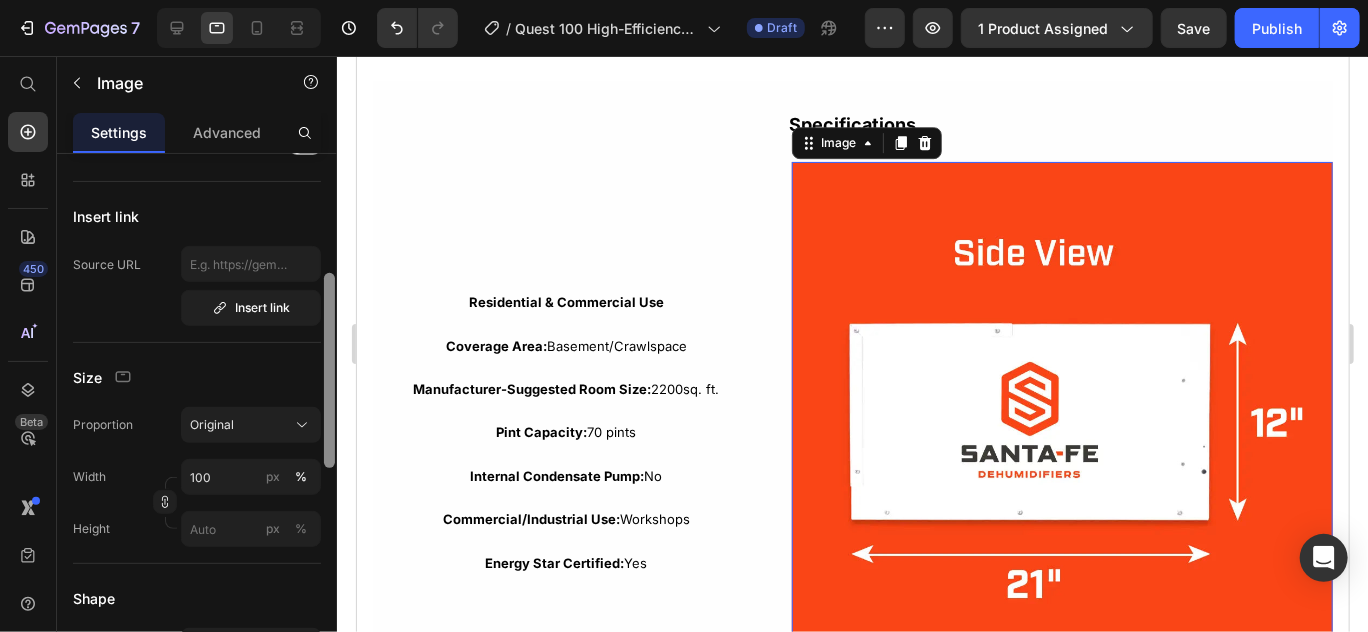 scroll, scrollTop: 375, scrollLeft: 0, axis: vertical 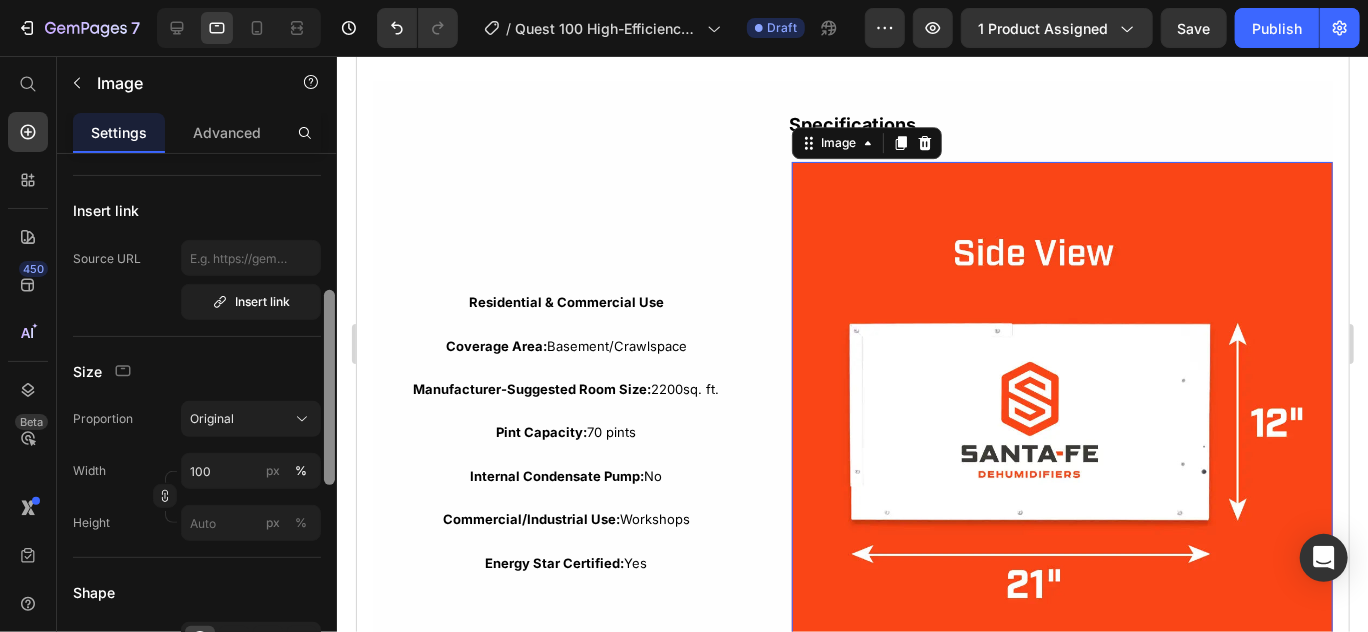 drag, startPoint x: 330, startPoint y: 337, endPoint x: 333, endPoint y: 474, distance: 137.03284 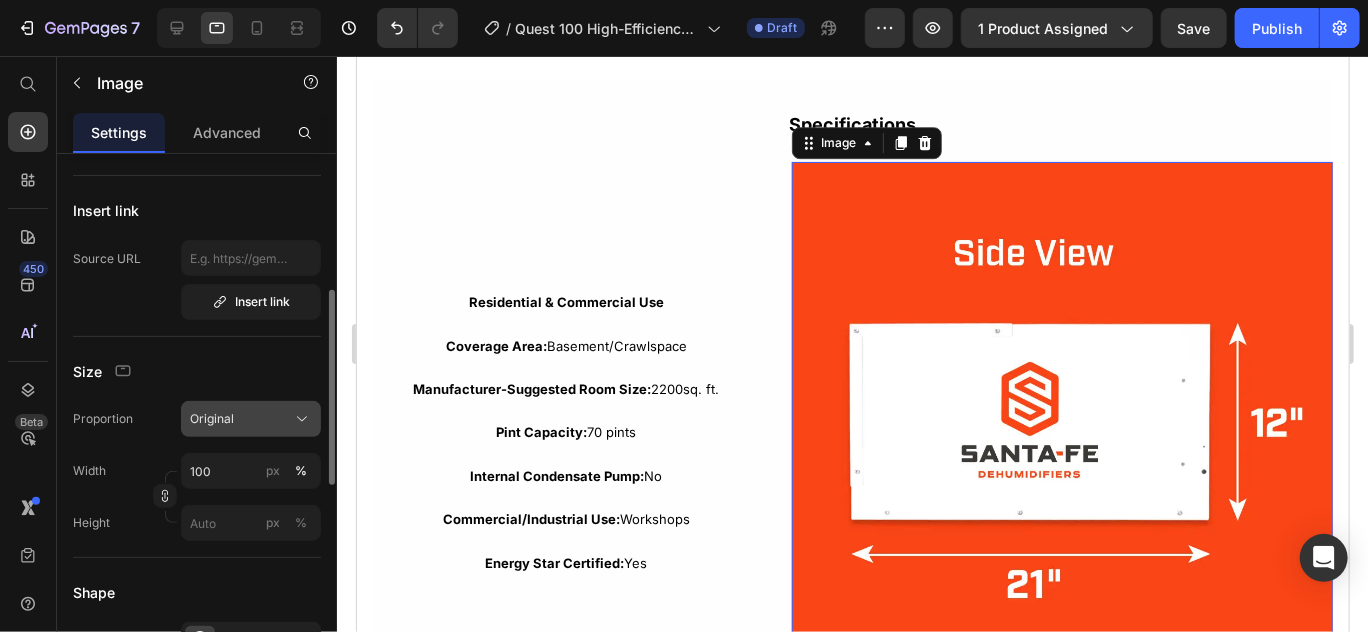 click 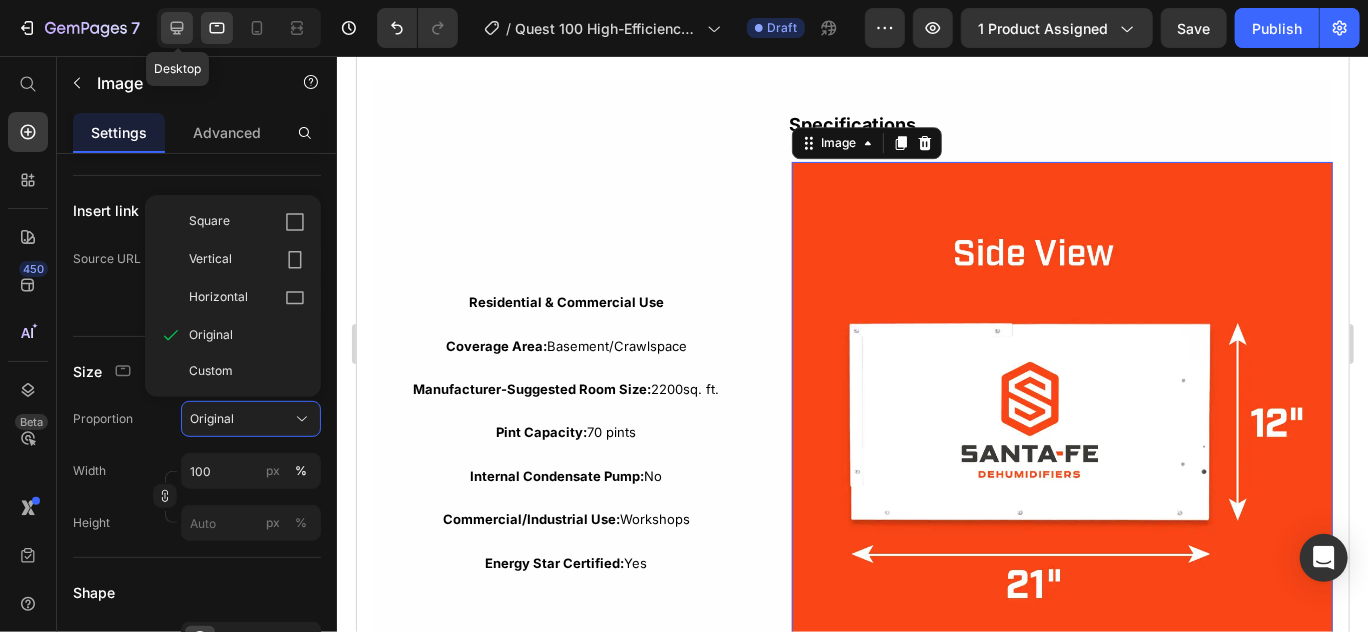 click 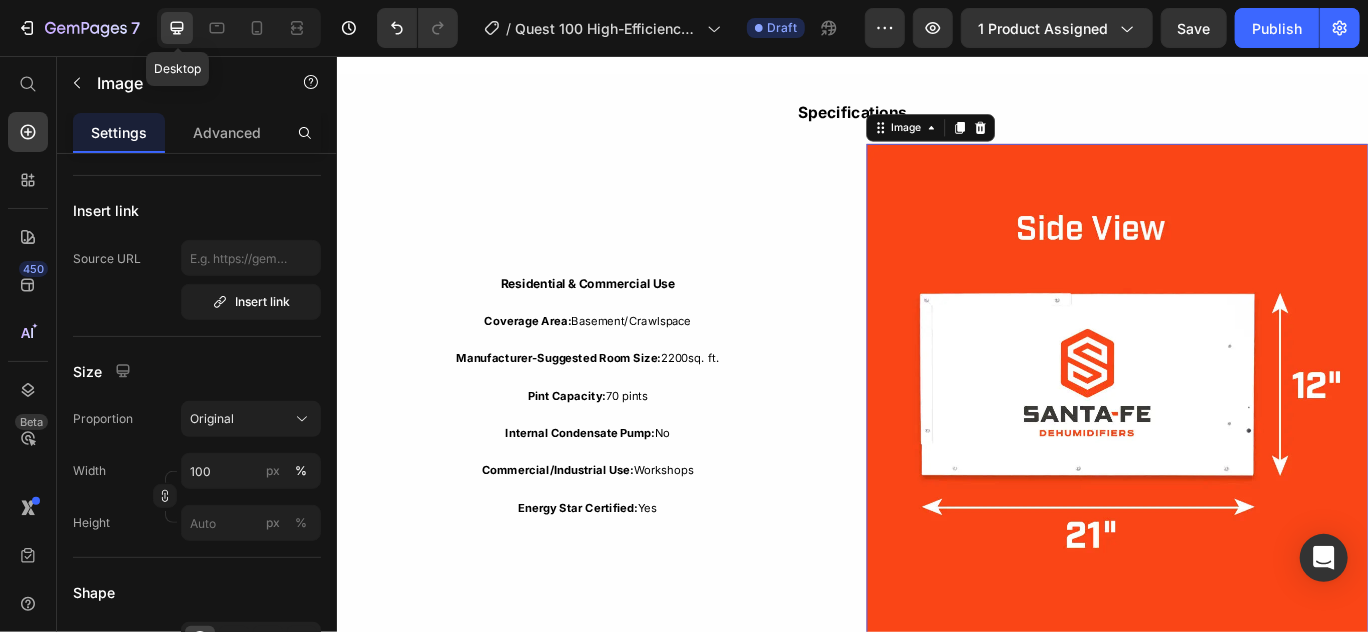 scroll, scrollTop: 3119, scrollLeft: 0, axis: vertical 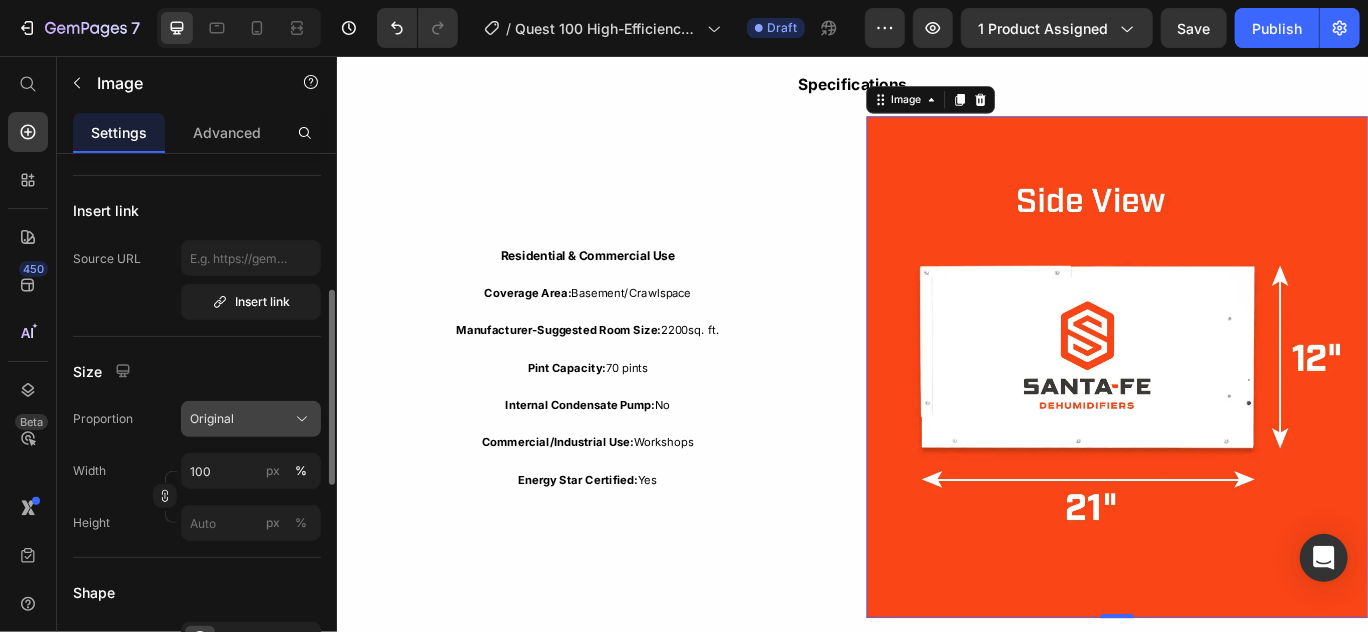 click 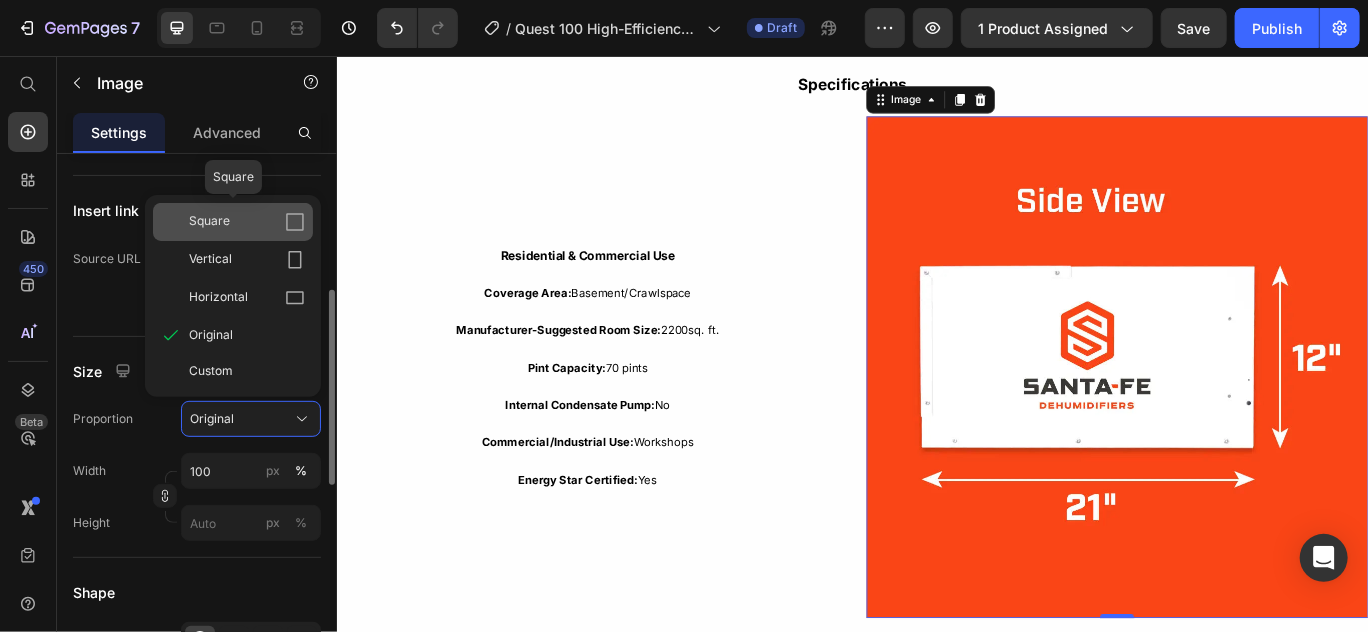 click on "Square" at bounding box center [247, 222] 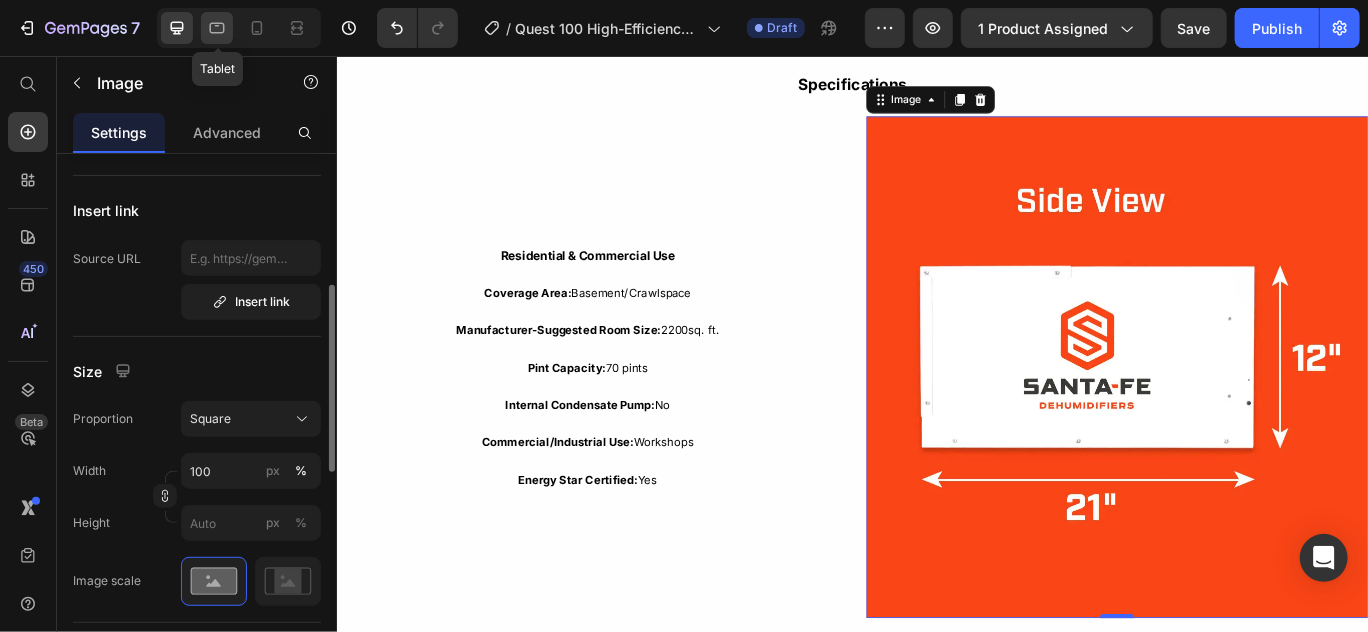 click 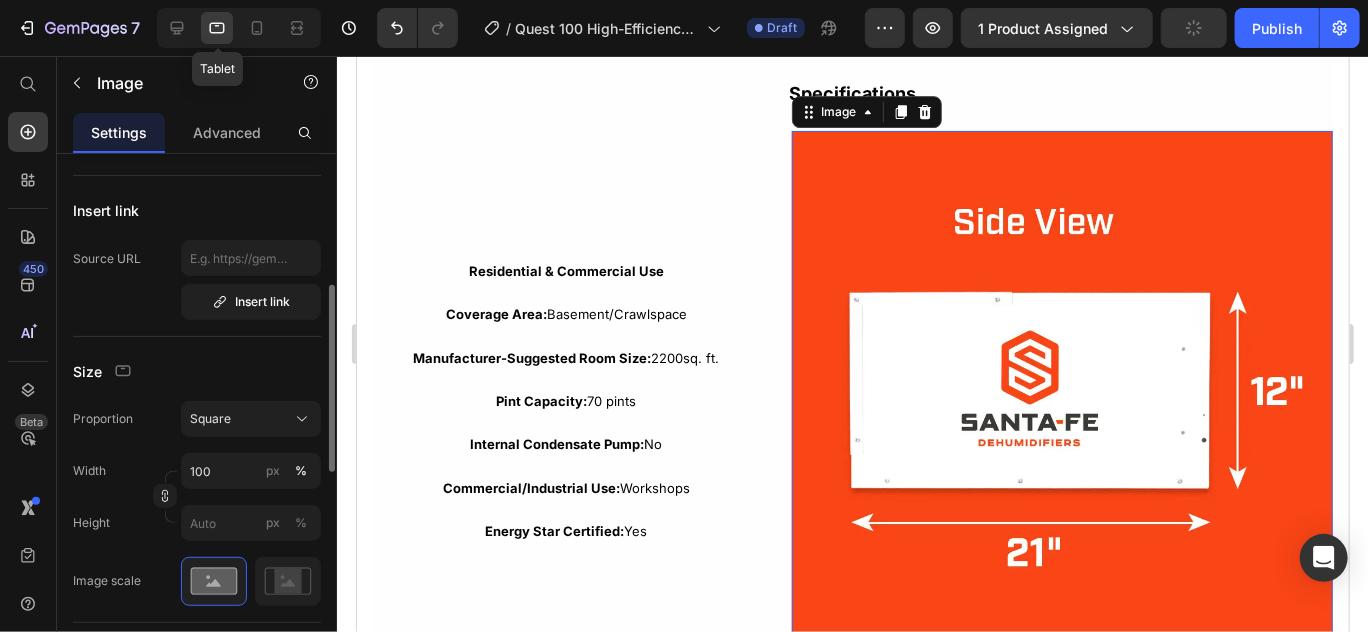 scroll, scrollTop: 3123, scrollLeft: 0, axis: vertical 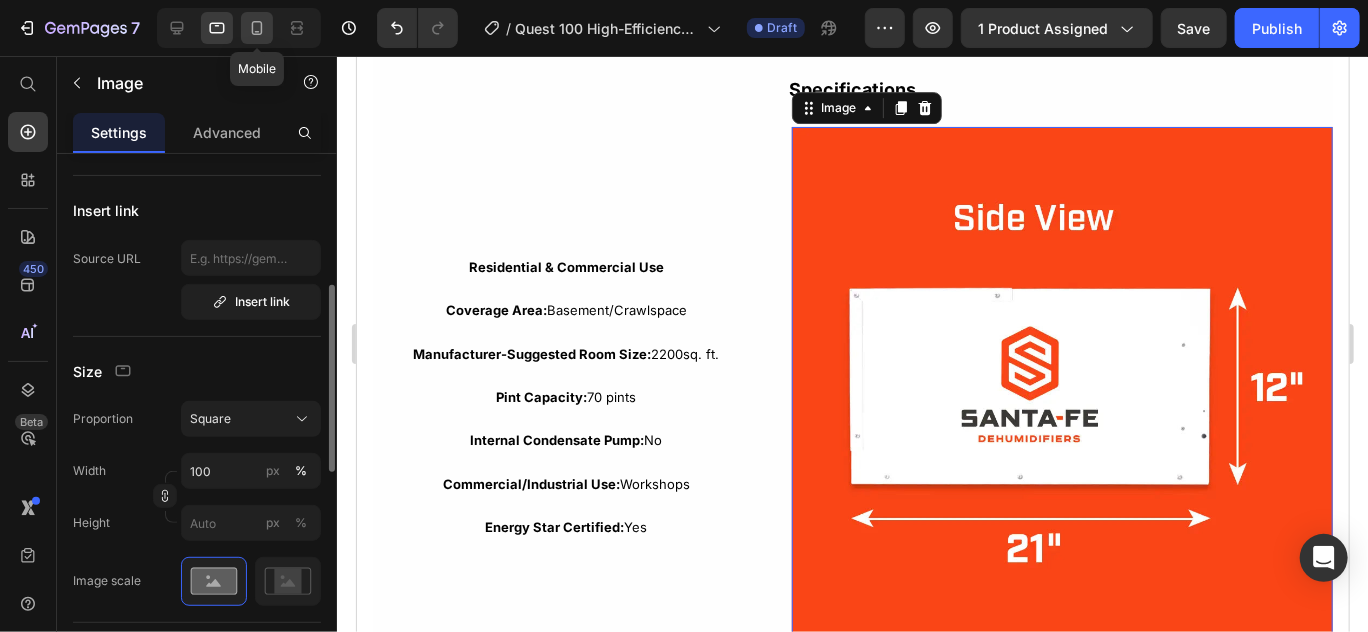 click 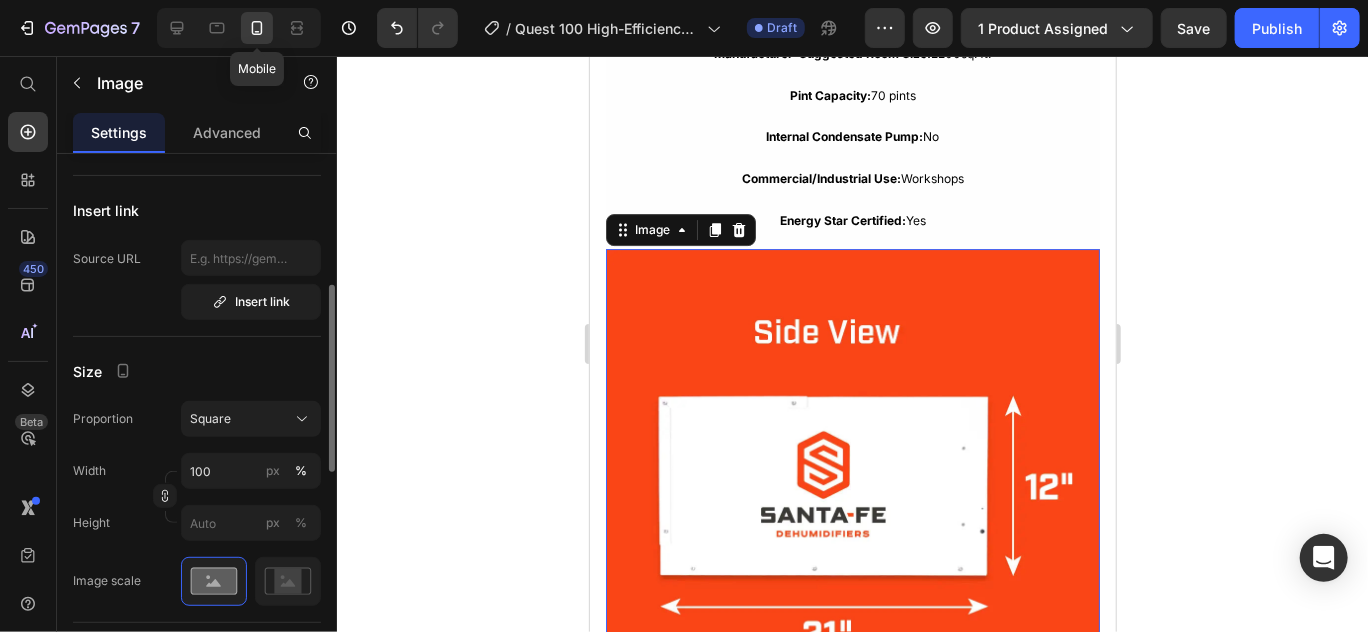 scroll, scrollTop: 3356, scrollLeft: 0, axis: vertical 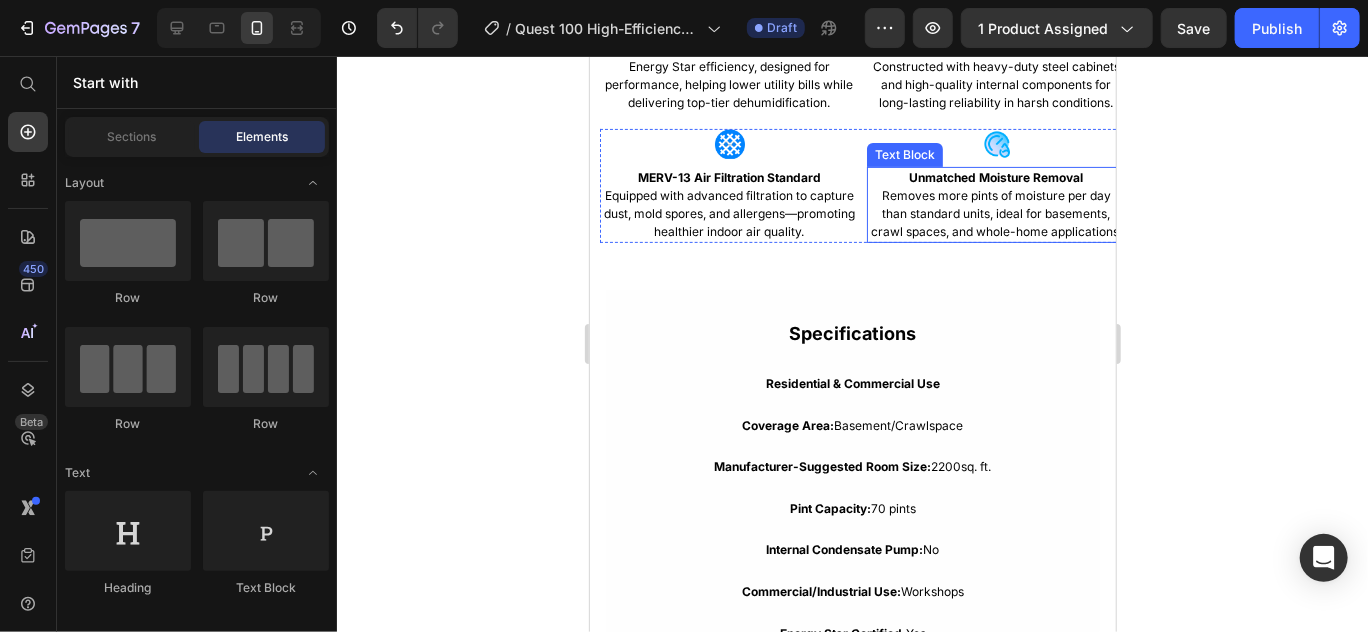 click on "Removes more pints of moisture per day than standard units, ideal for basements, crawl spaces, and whole-home applications." at bounding box center [995, 212] 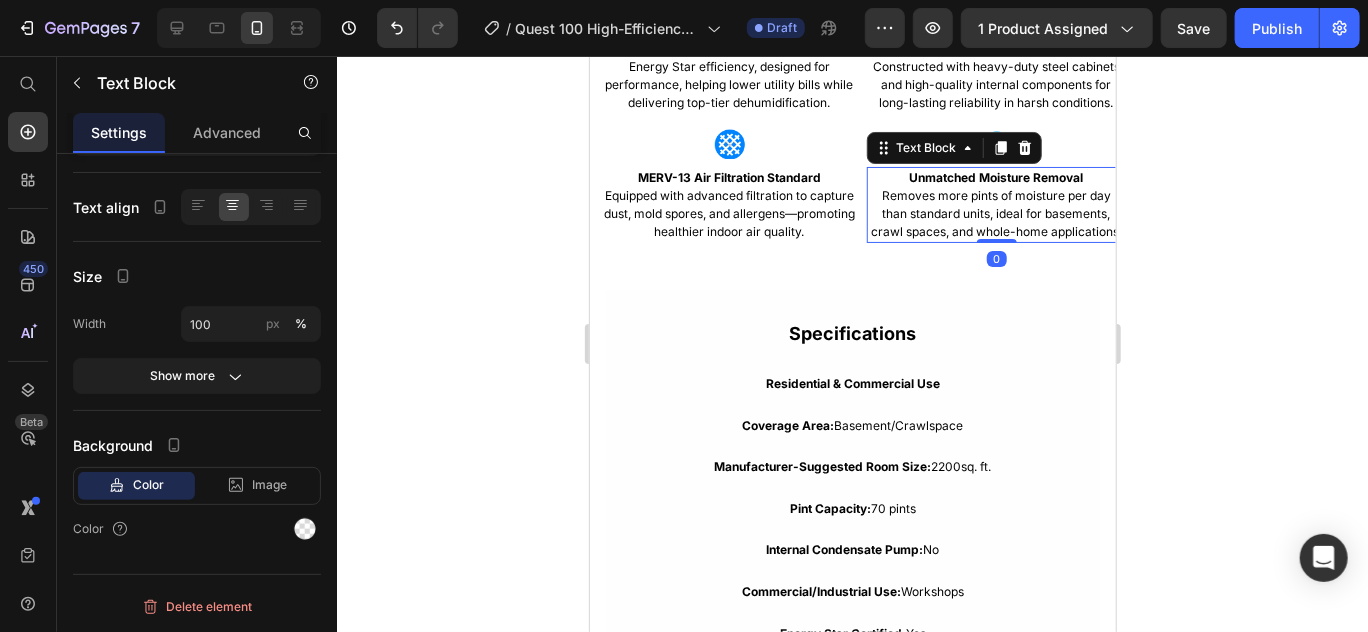 scroll, scrollTop: 0, scrollLeft: 0, axis: both 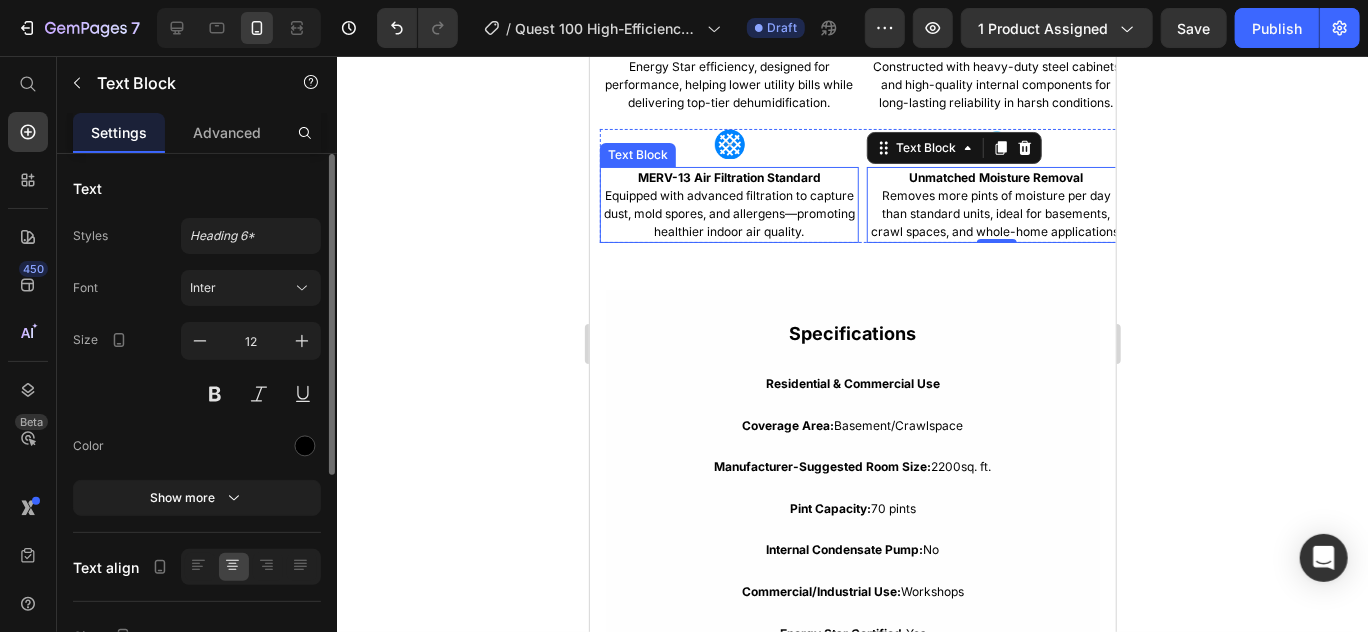 click on "MERV-13 Air Filtration Standard Equipped with advanced filtration to capture dust, mold spores, and allergens—promoting healthier indoor air quality." at bounding box center [728, 204] 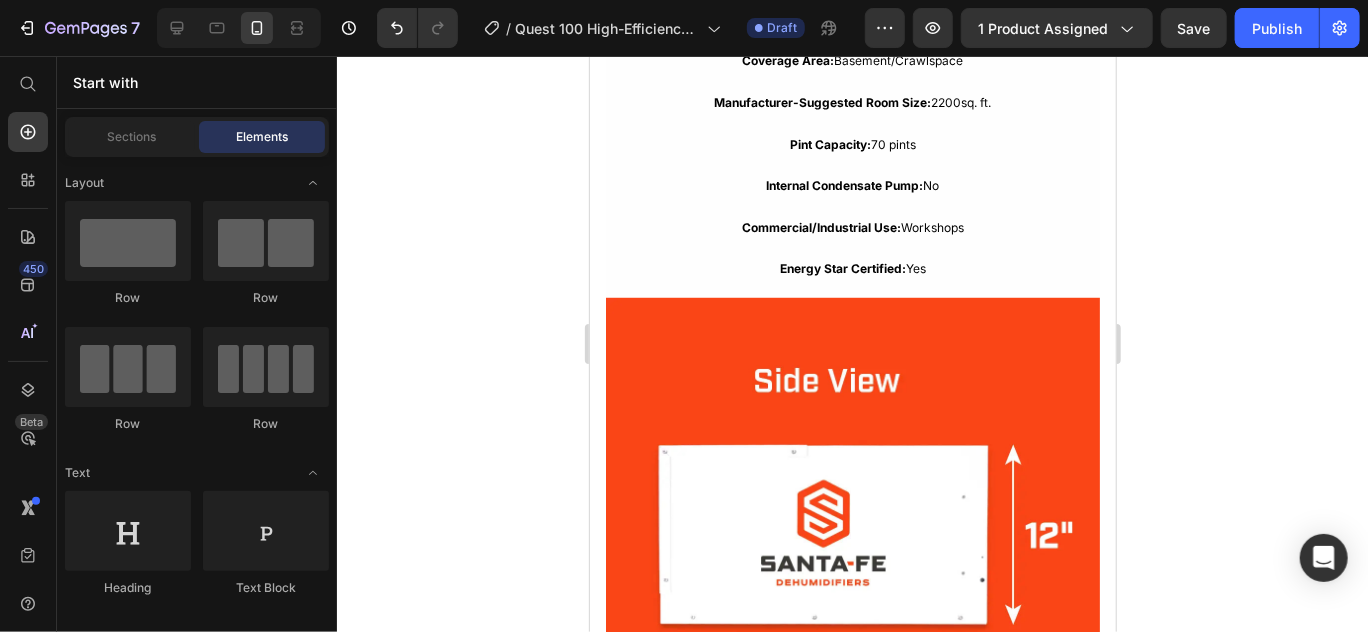 scroll, scrollTop: 4446, scrollLeft: 0, axis: vertical 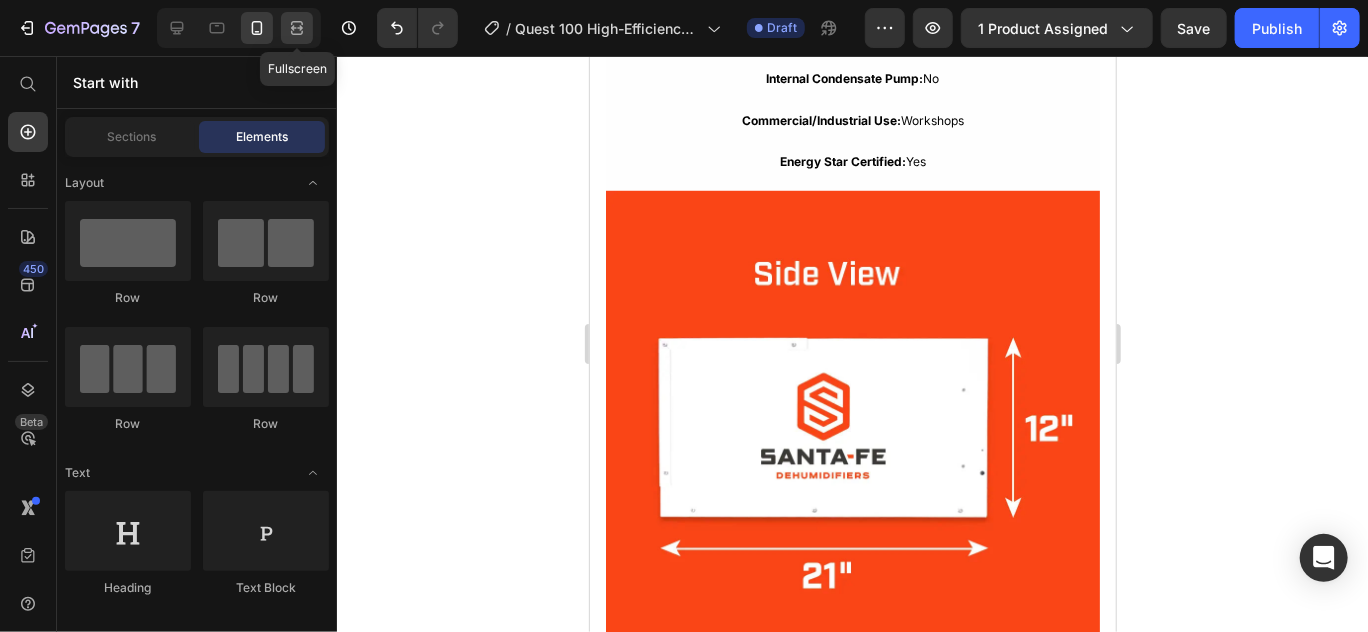 click 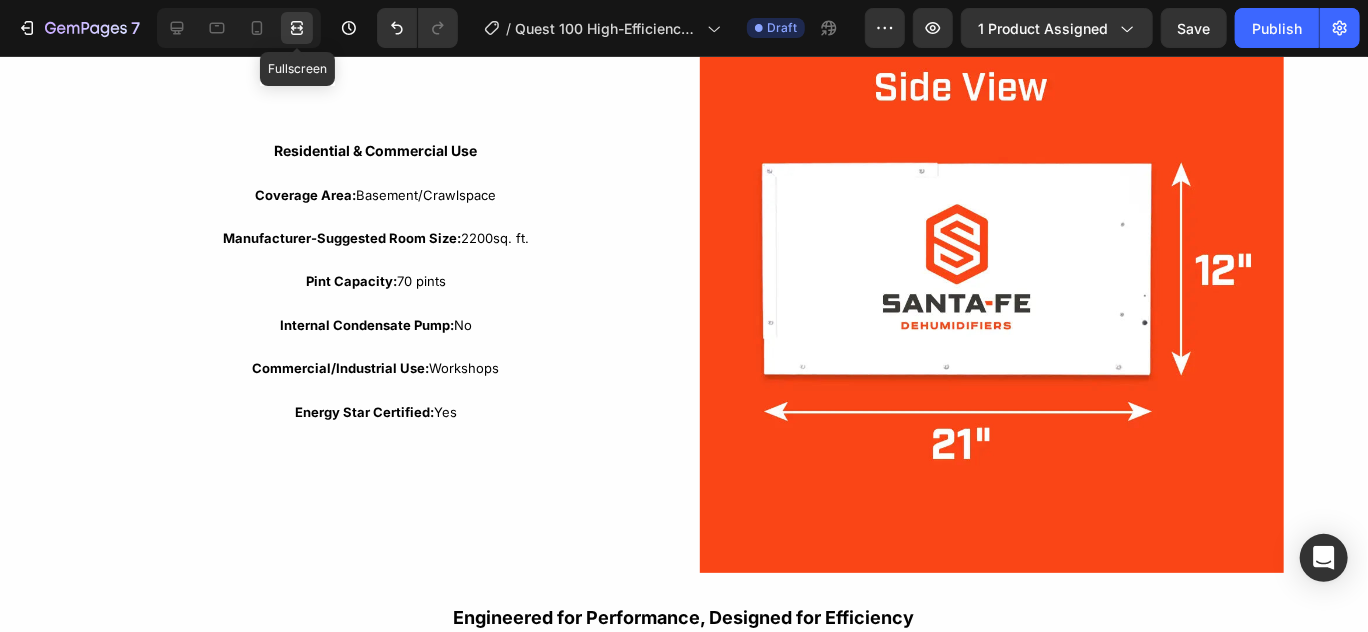 scroll, scrollTop: 4410, scrollLeft: 0, axis: vertical 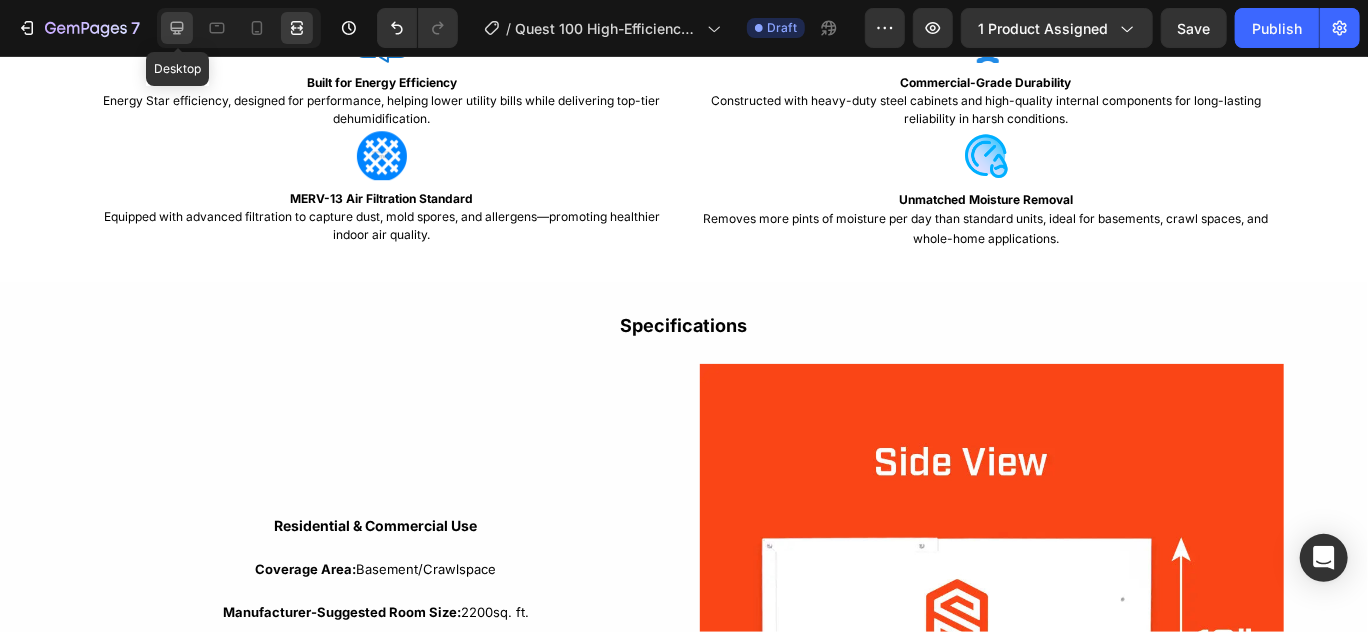 click 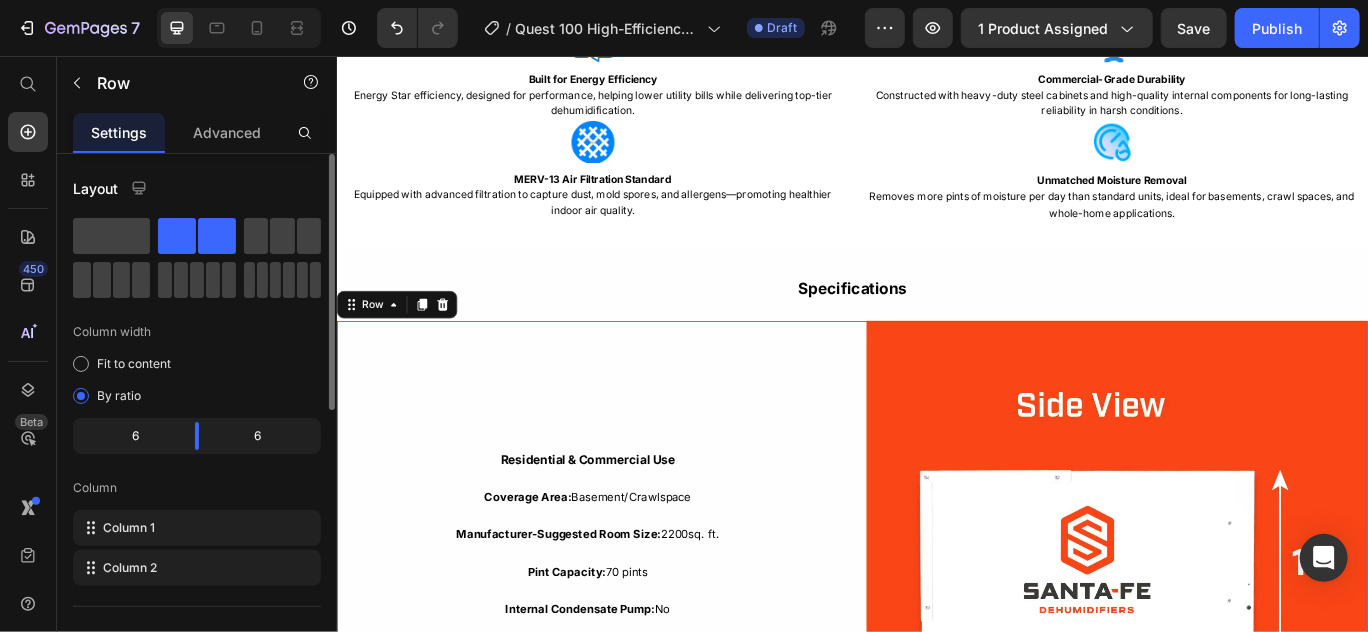 click on "Residential & Commercial Use Text Block Coverage Area:  Basement/Crawlspace Text Block Manufacturer-Suggested Room Size:  2200sq. ft. Text Block Pint Capacity:  70 pints Text Block Internal Condensate Pump:  No Text Block Commercial/Industrial Use:  Workshops Text Block Energy Star Certified:  Yes Text Block Row Image Row   0" at bounding box center [936, 656] 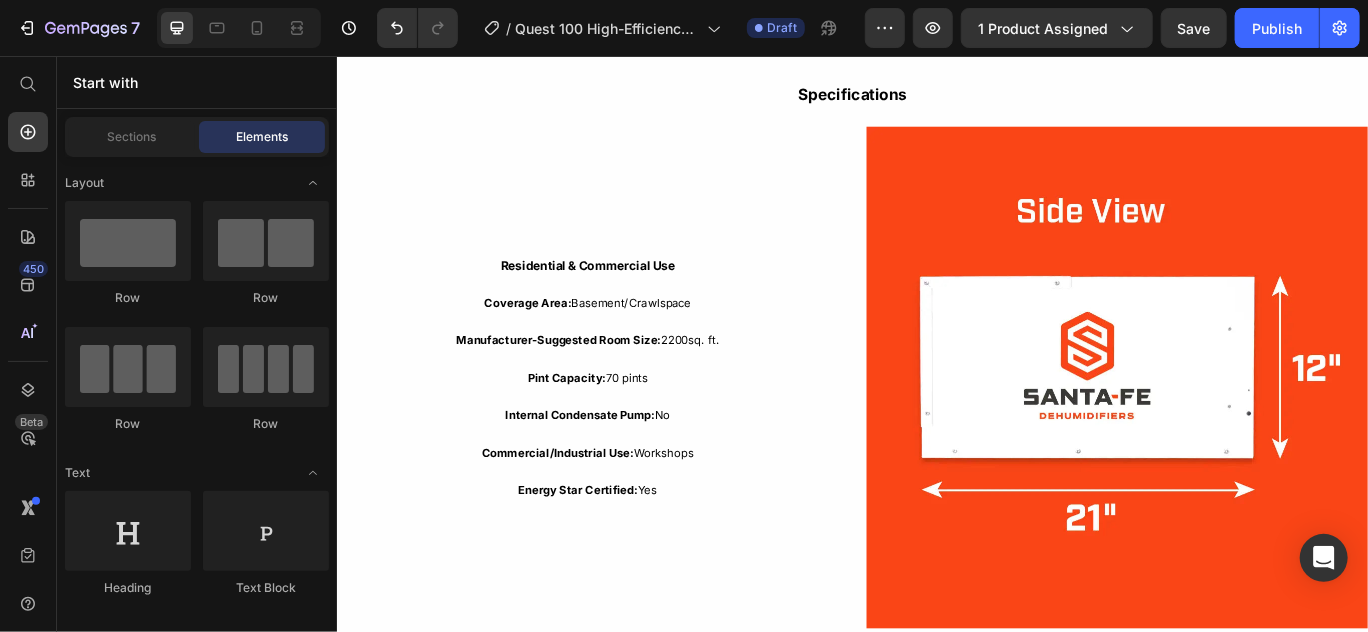 scroll, scrollTop: 2922, scrollLeft: 0, axis: vertical 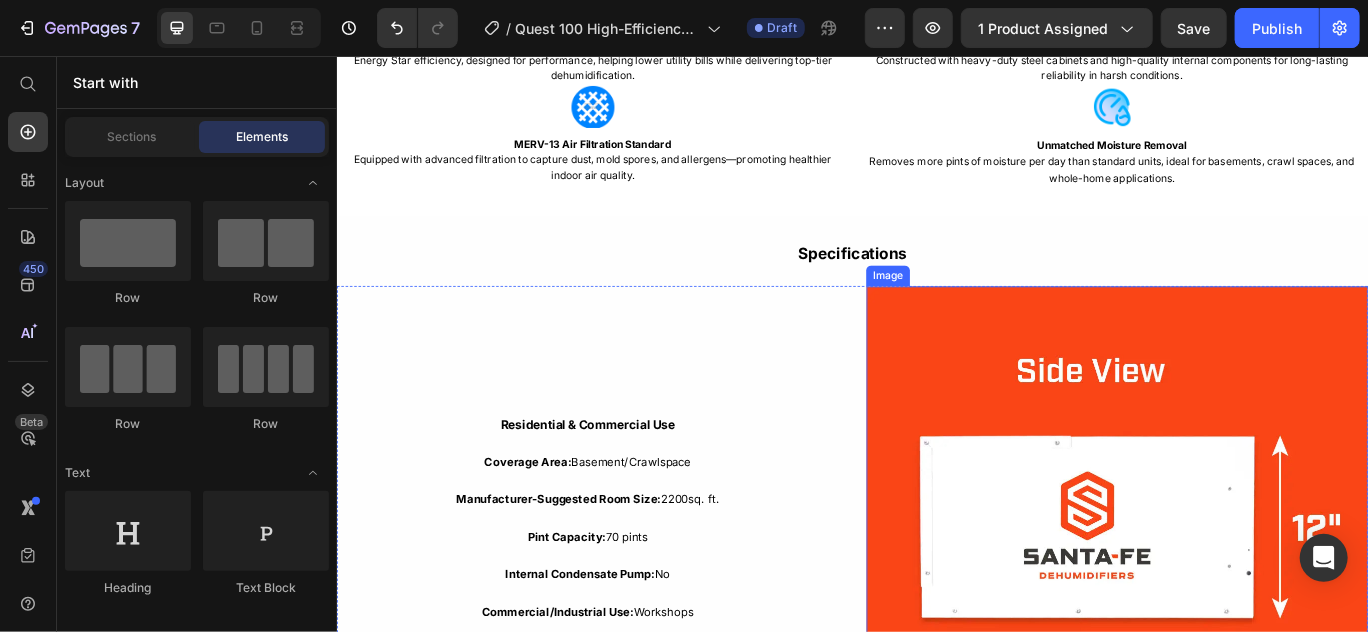 click at bounding box center (1244, 616) 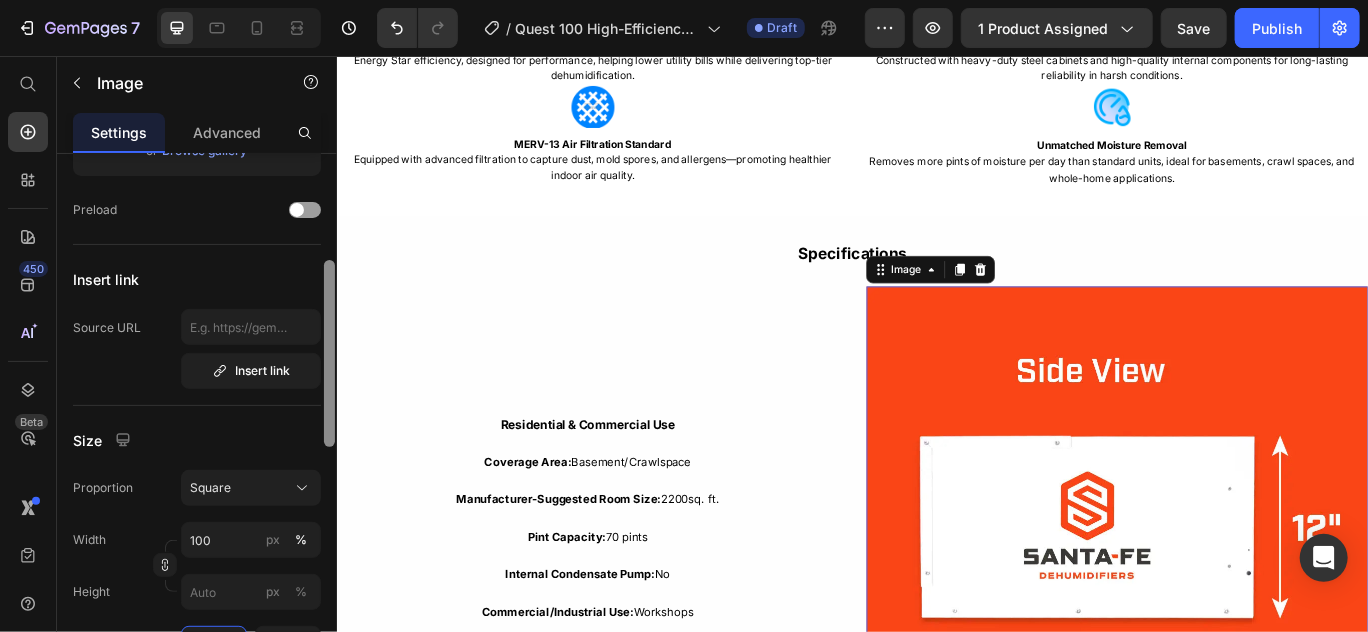 scroll, scrollTop: 340, scrollLeft: 0, axis: vertical 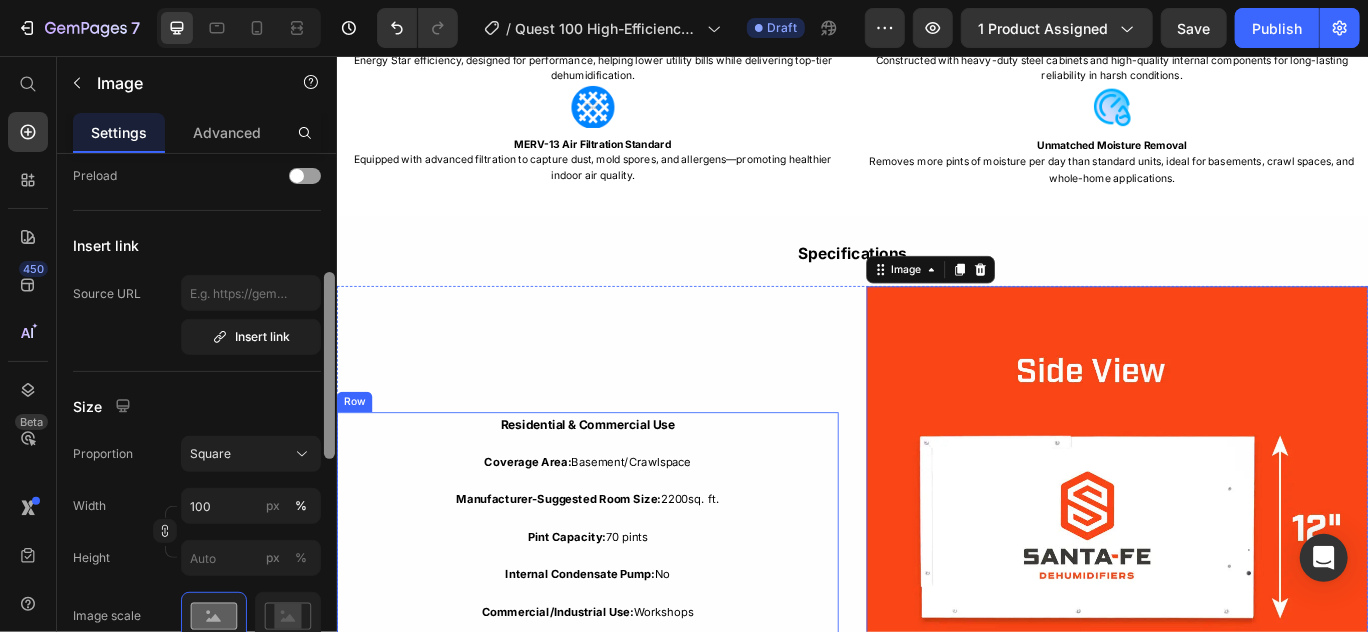 drag, startPoint x: 667, startPoint y: 376, endPoint x: 336, endPoint y: 508, distance: 356.34955 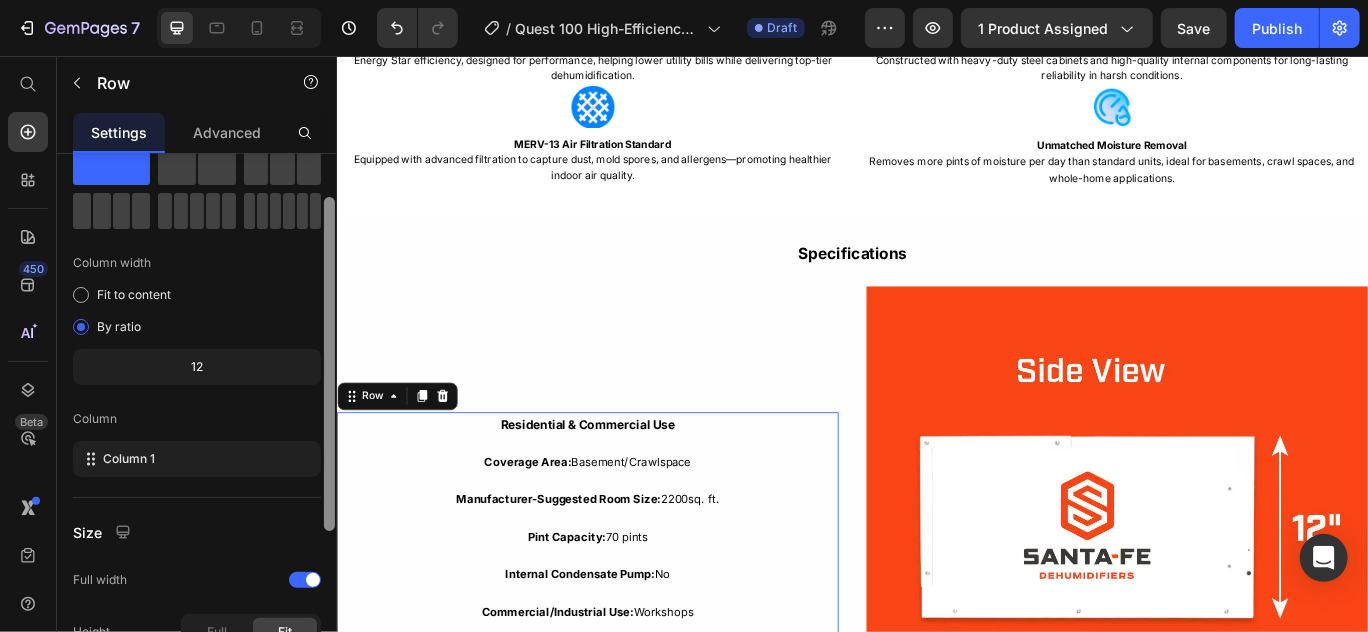 scroll, scrollTop: 0, scrollLeft: 0, axis: both 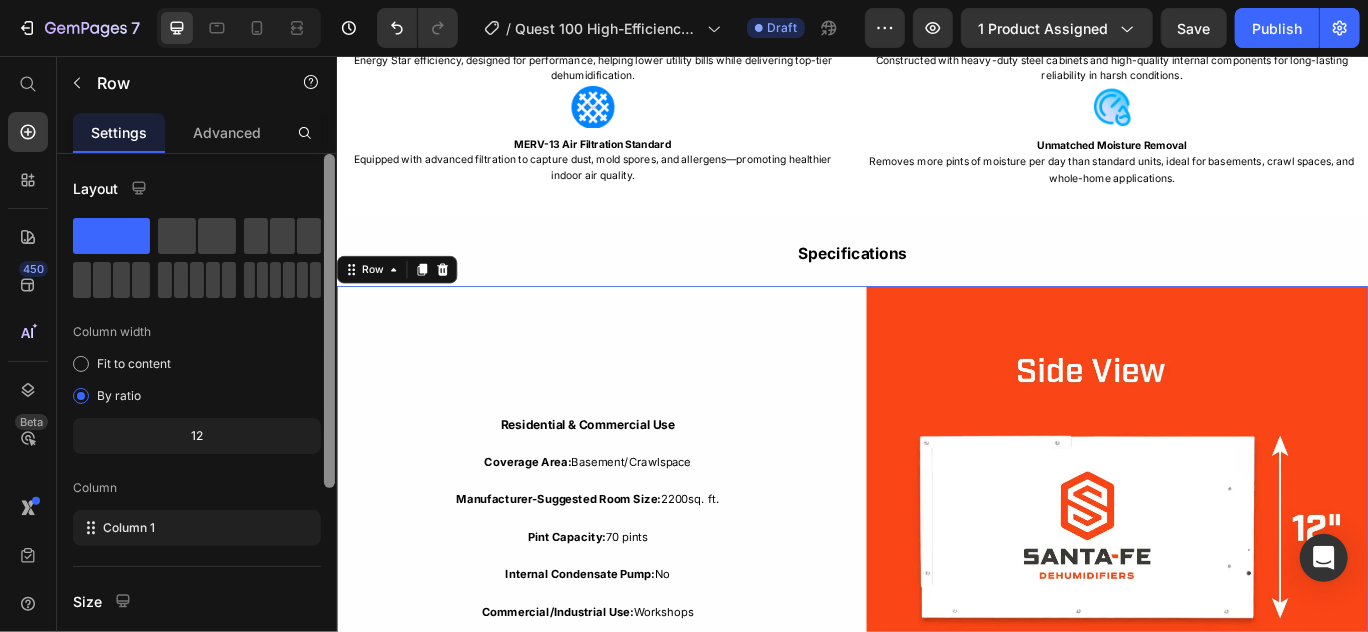 click on "Residential & Commercial Use Text Block Coverage Area:  Basement/Crawlspace Text Block Manufacturer-Suggested Room Size:  2200sq. ft. Text Block Pint Capacity:  70 pints Text Block Internal Condensate Pump:  No Text Block Commercial/Industrial Use:  Workshops Text Block Energy Star Certified:  Yes Text Block Row" at bounding box center (628, 616) 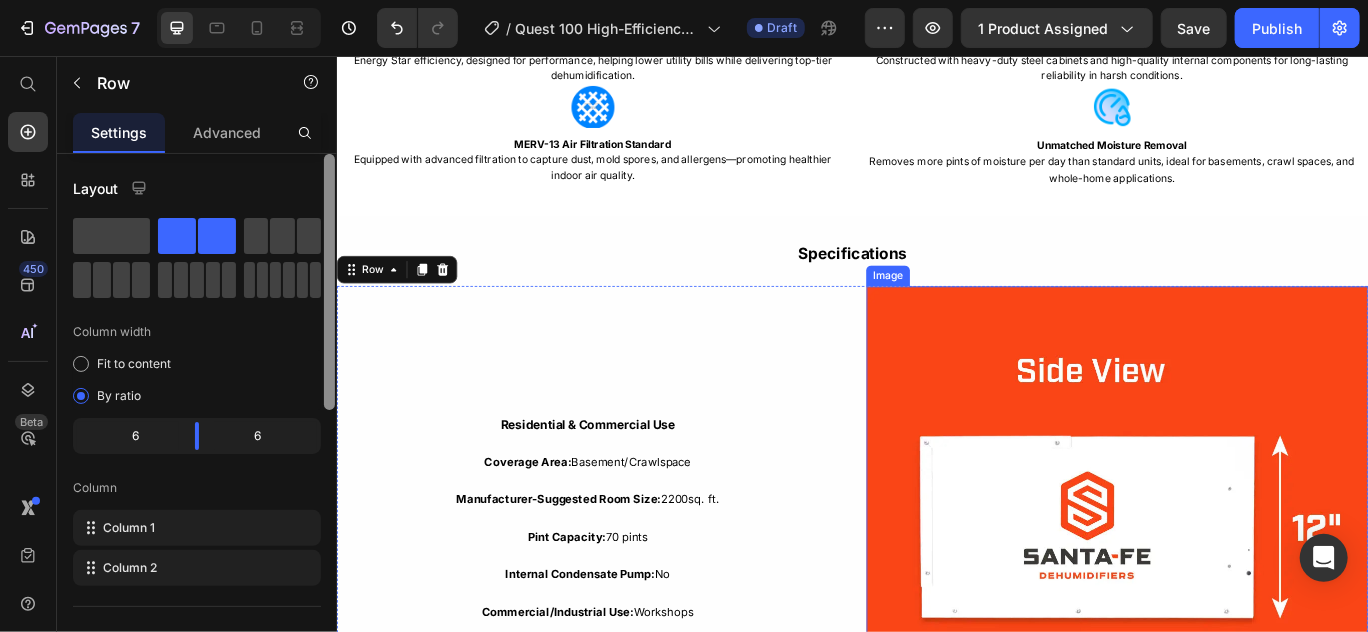 click at bounding box center [1244, 616] 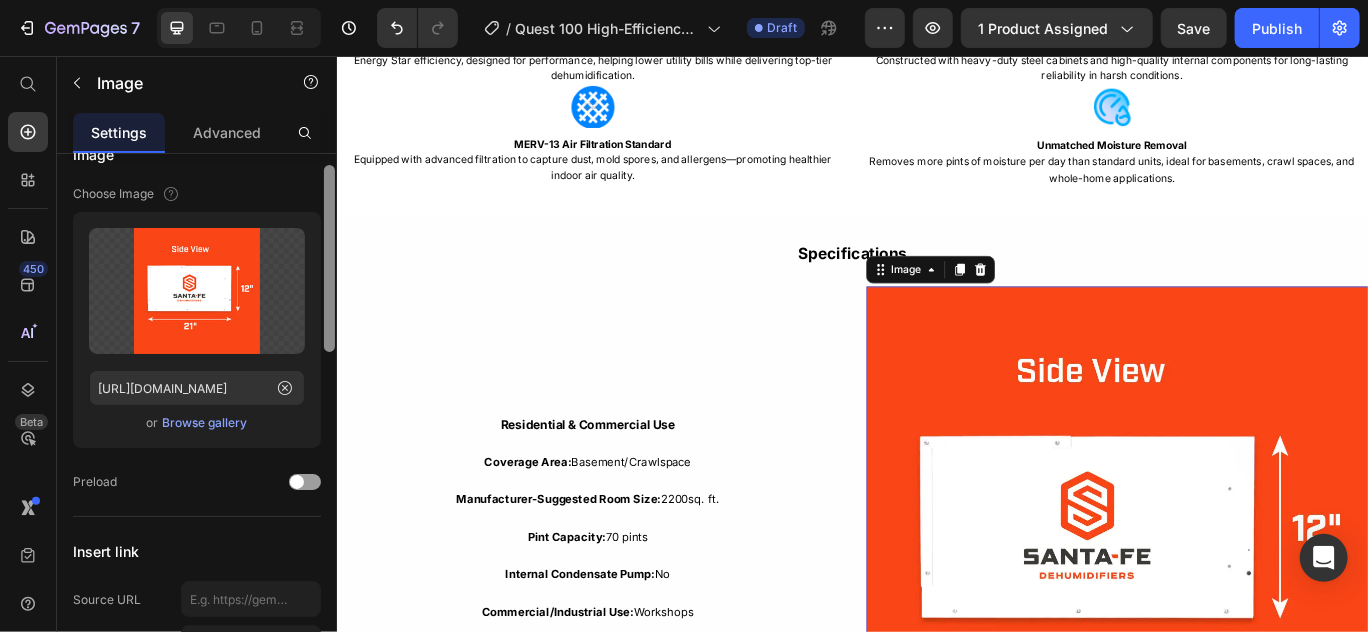 scroll, scrollTop: 0, scrollLeft: 0, axis: both 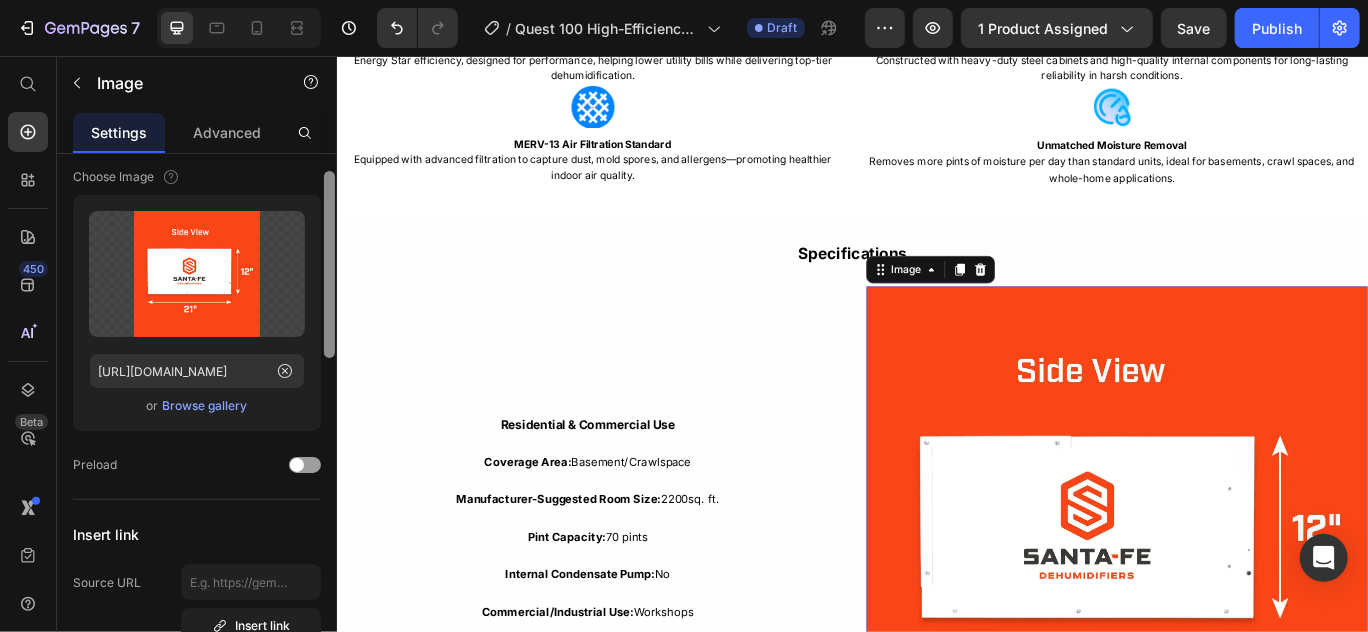 drag, startPoint x: 327, startPoint y: 315, endPoint x: 327, endPoint y: 333, distance: 18 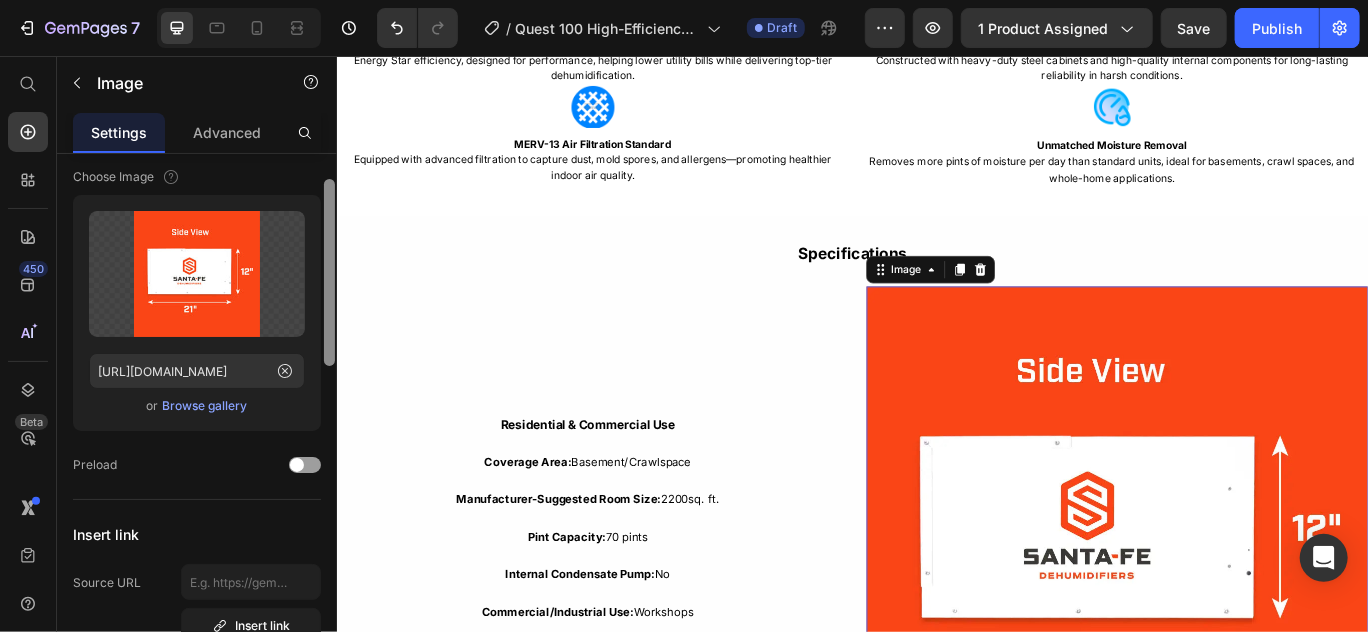 click at bounding box center [329, 272] 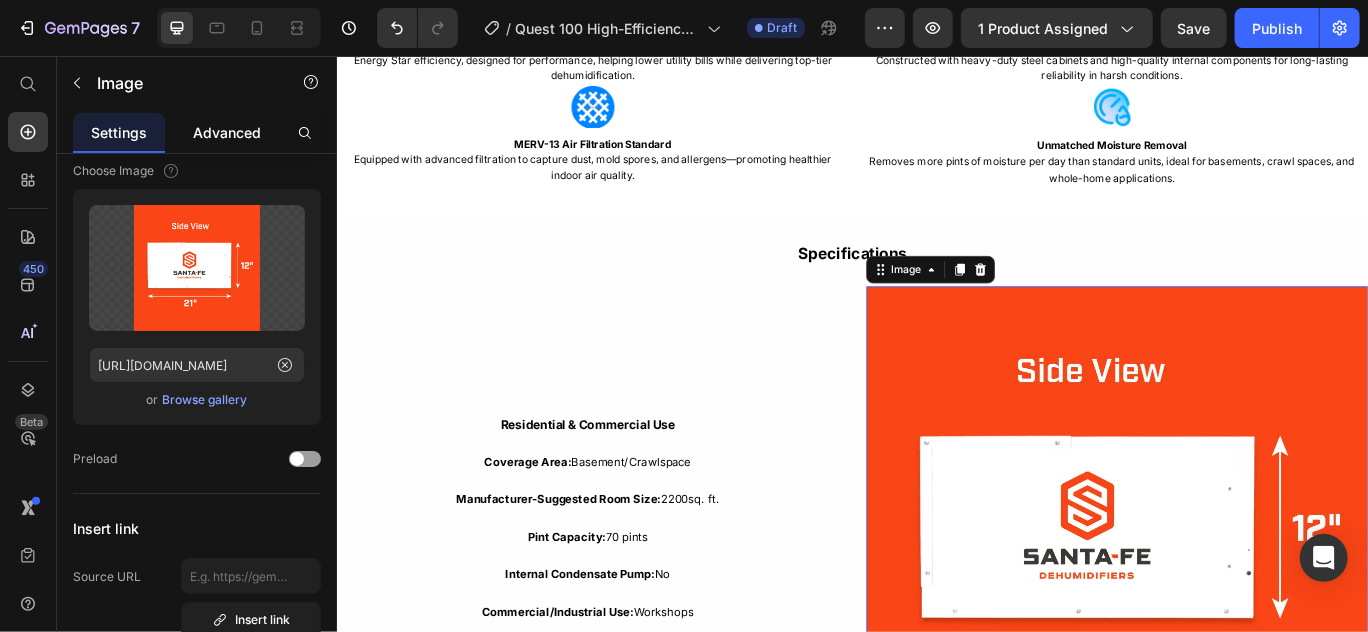 click on "Advanced" at bounding box center [227, 132] 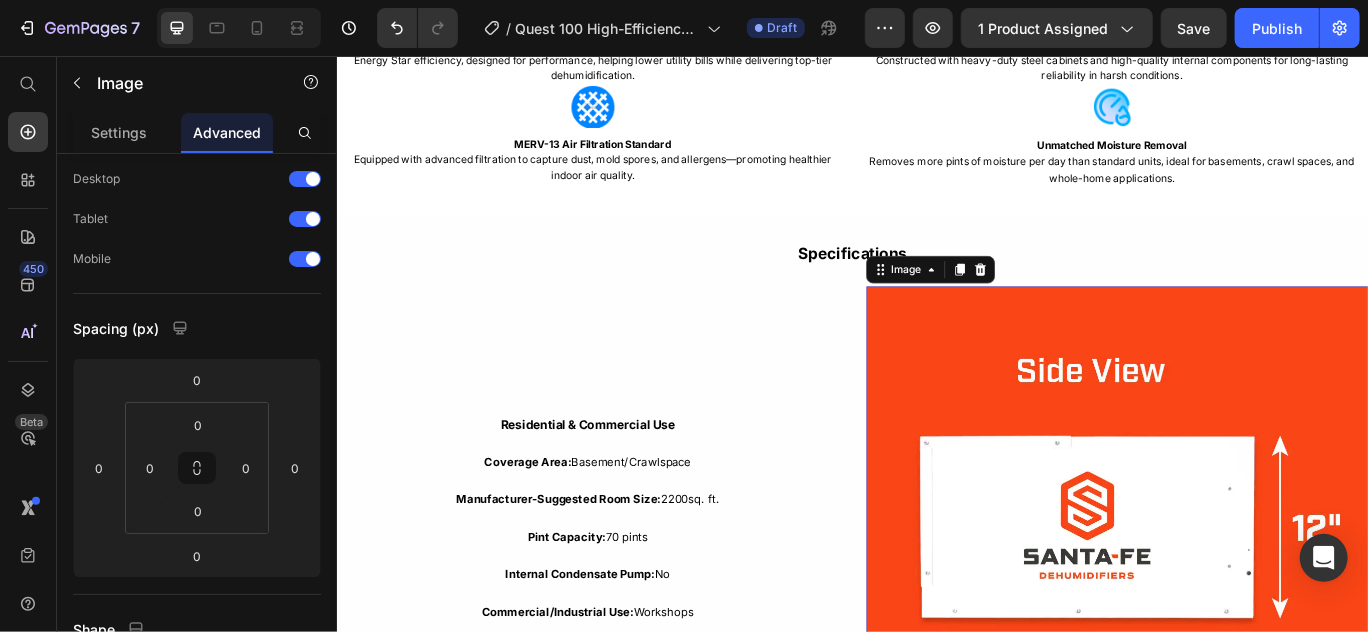 scroll, scrollTop: 0, scrollLeft: 0, axis: both 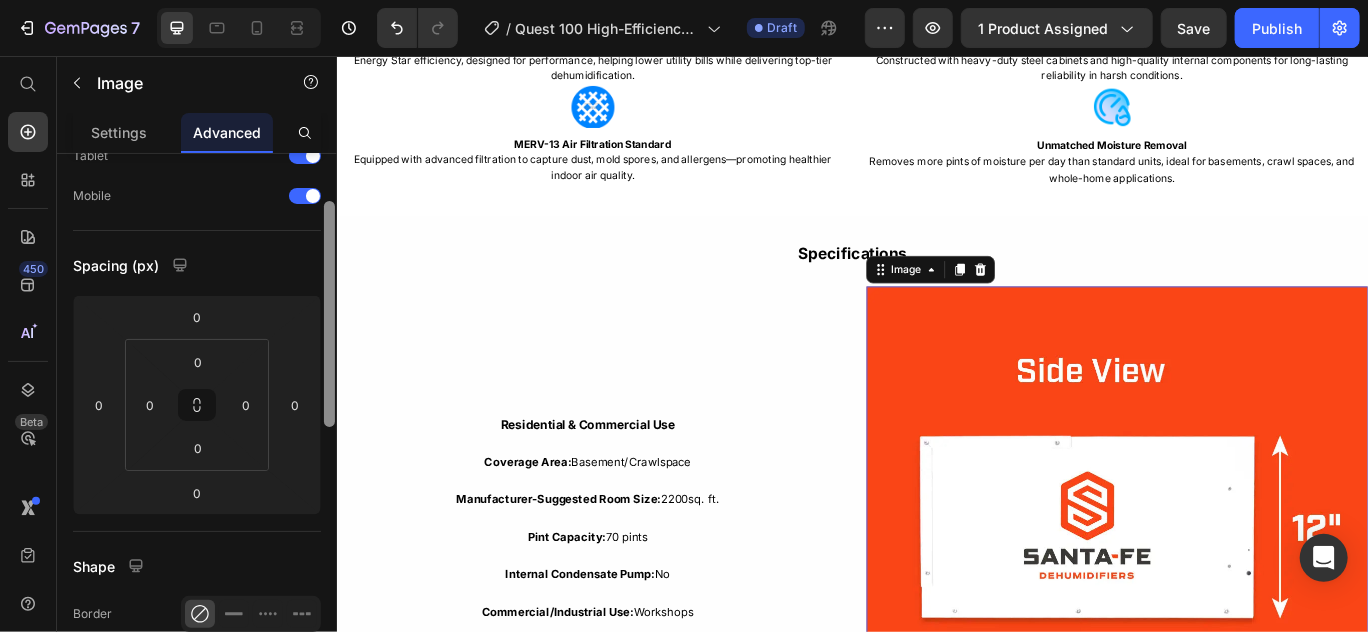 drag, startPoint x: 326, startPoint y: 286, endPoint x: 335, endPoint y: 335, distance: 49.819675 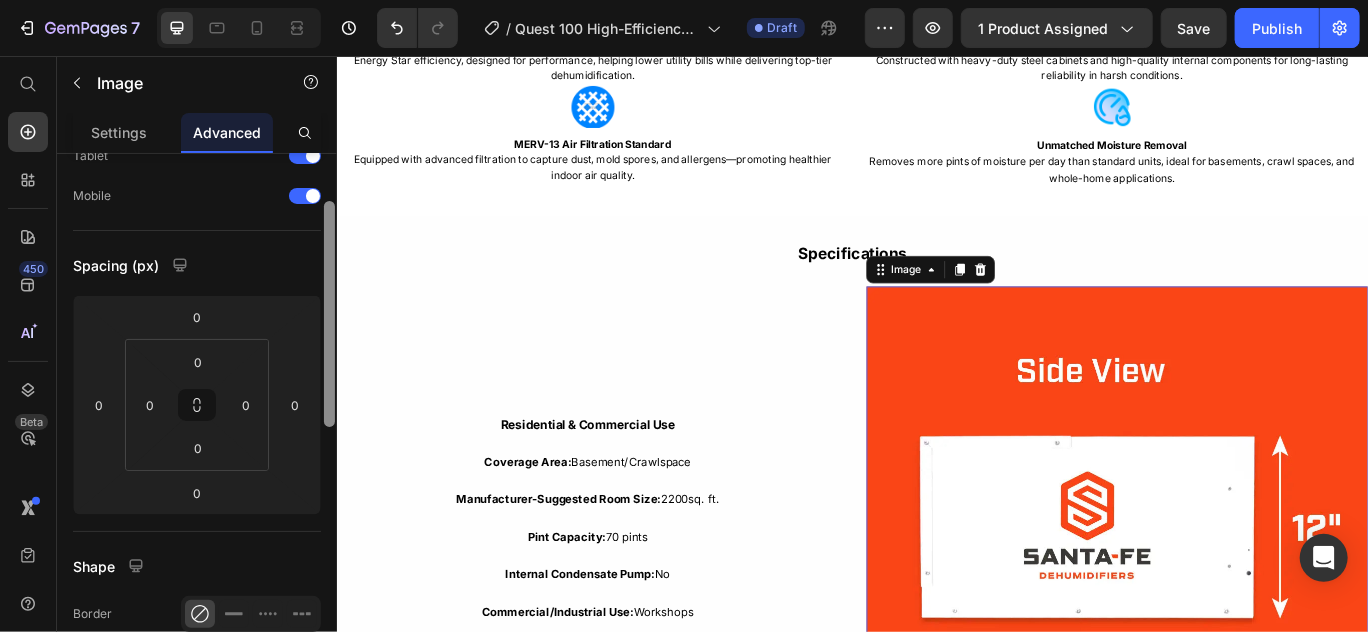 click at bounding box center (329, 420) 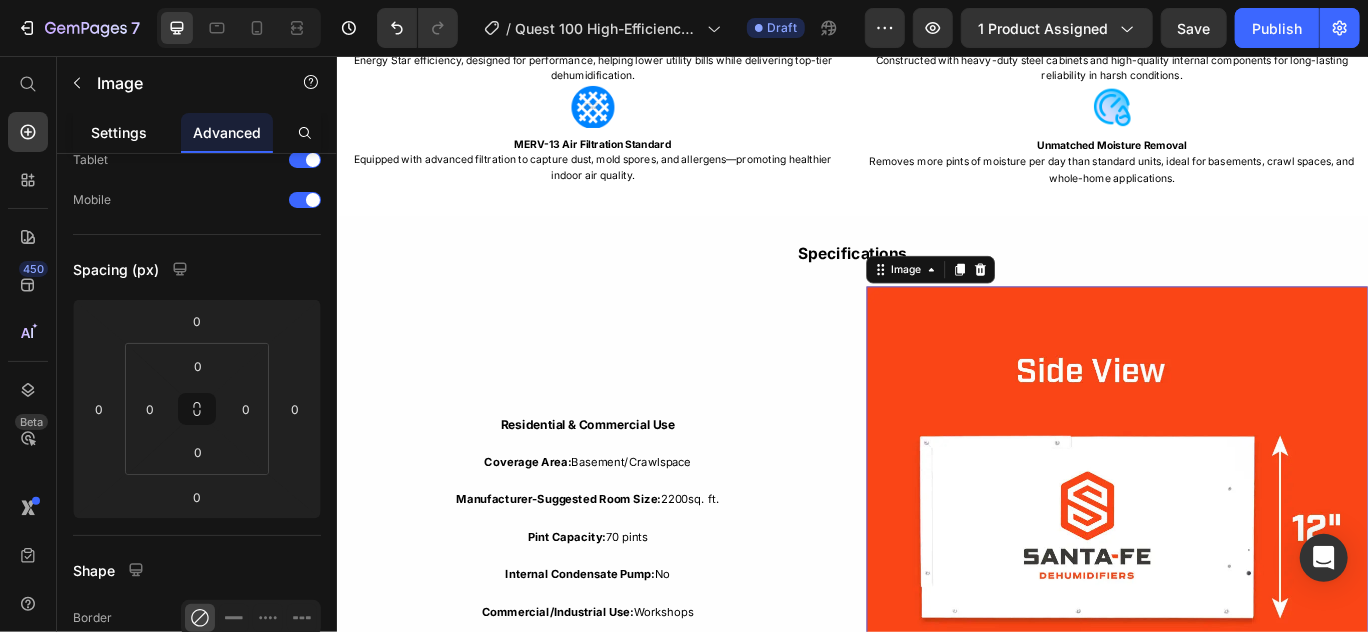 click on "Settings" at bounding box center (119, 132) 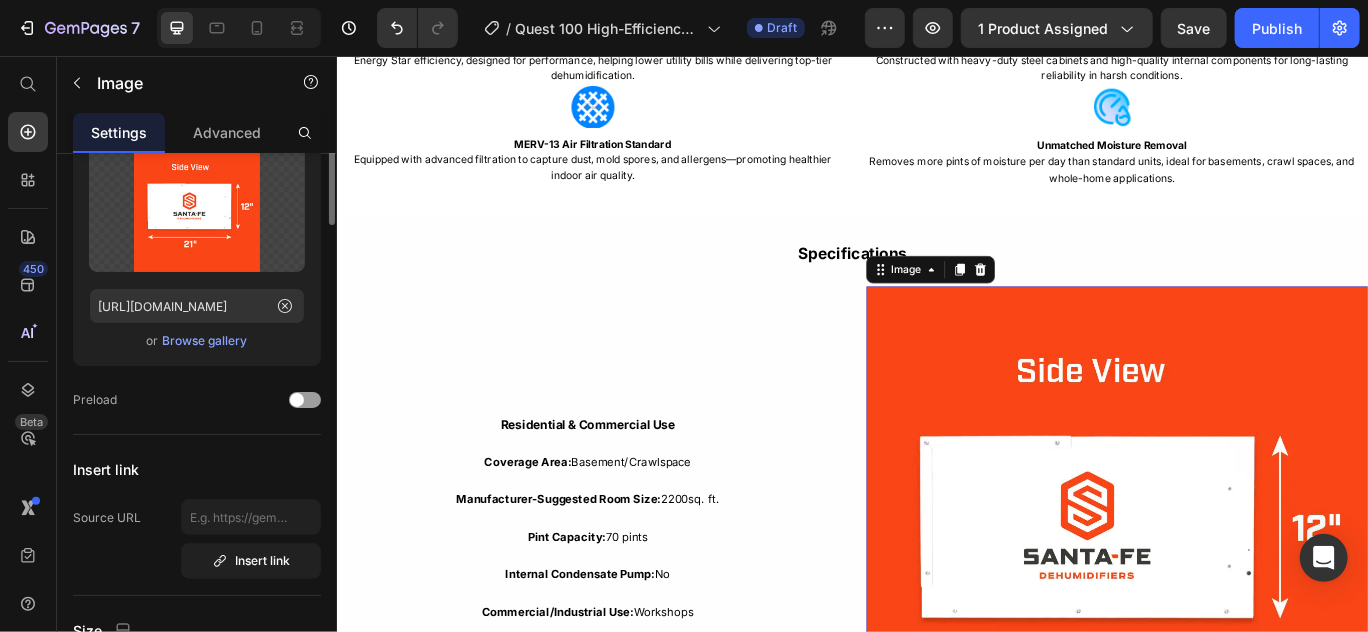 scroll, scrollTop: 0, scrollLeft: 0, axis: both 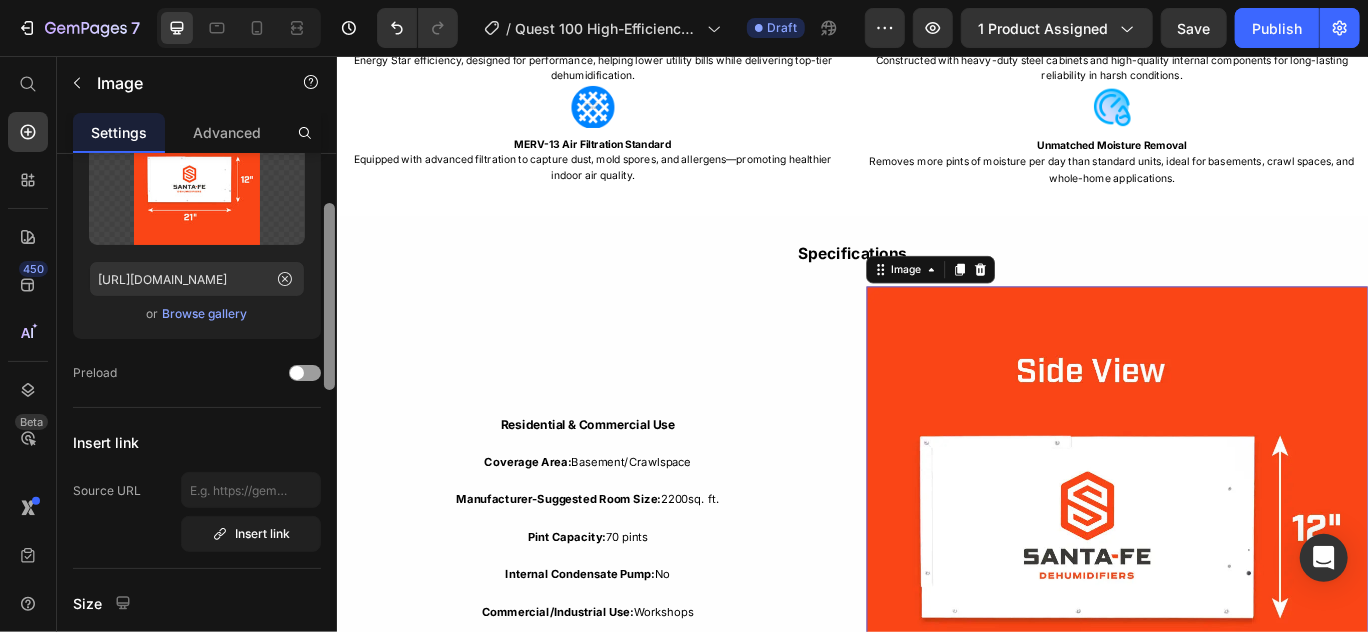 drag, startPoint x: 329, startPoint y: 228, endPoint x: 329, endPoint y: 278, distance: 50 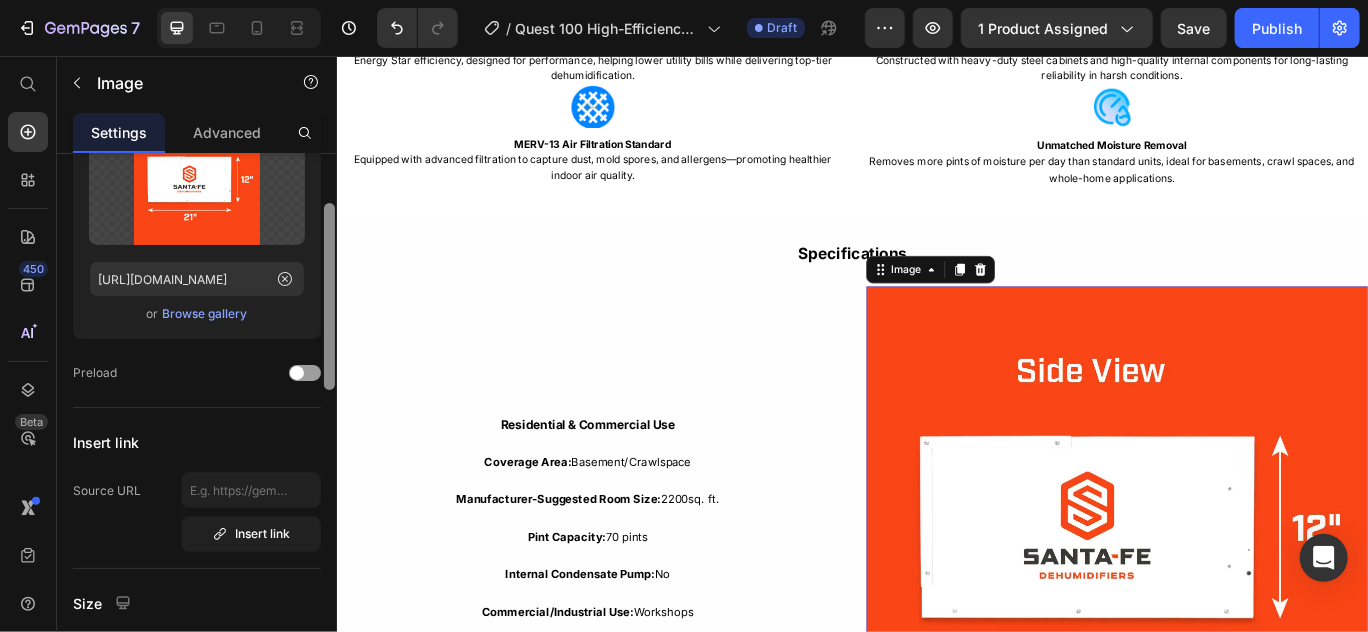 click at bounding box center [329, 296] 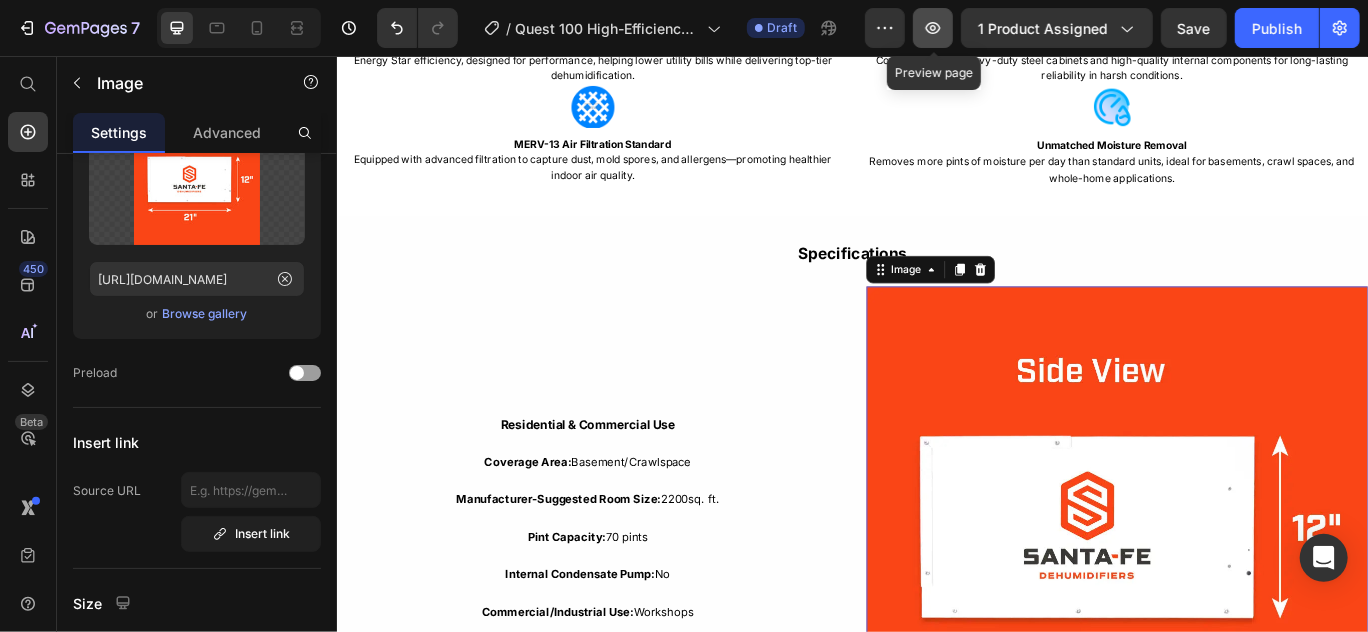 click 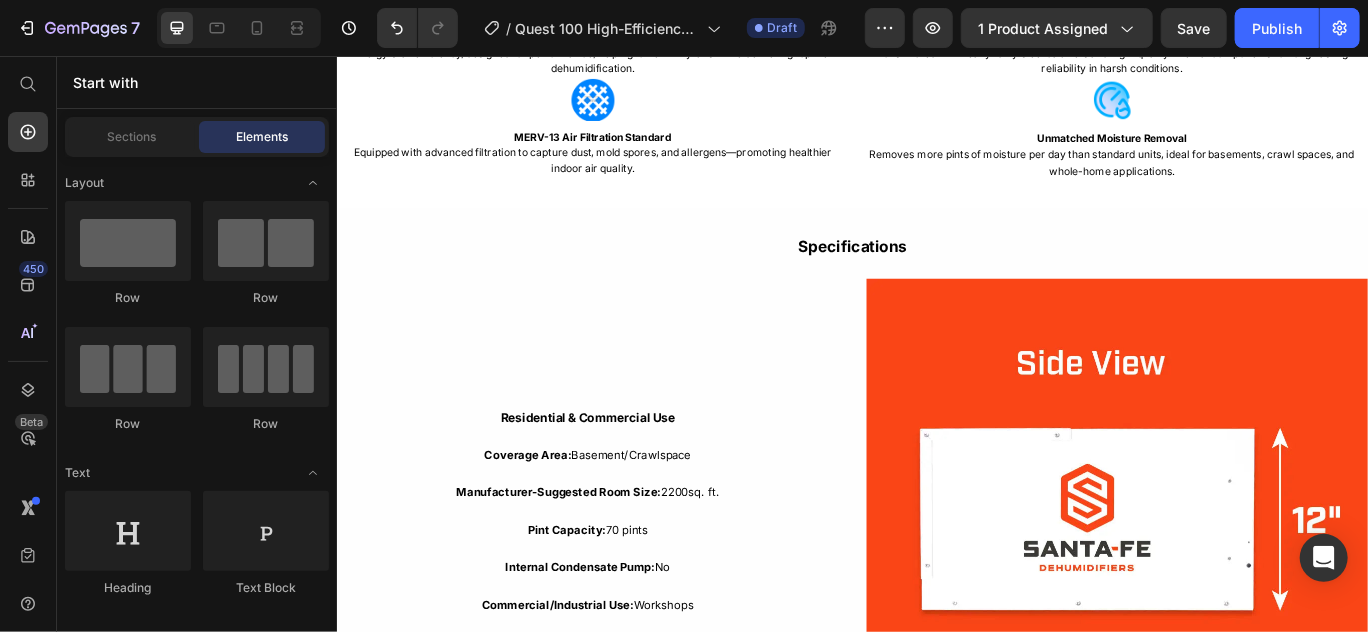 scroll, scrollTop: 2962, scrollLeft: 0, axis: vertical 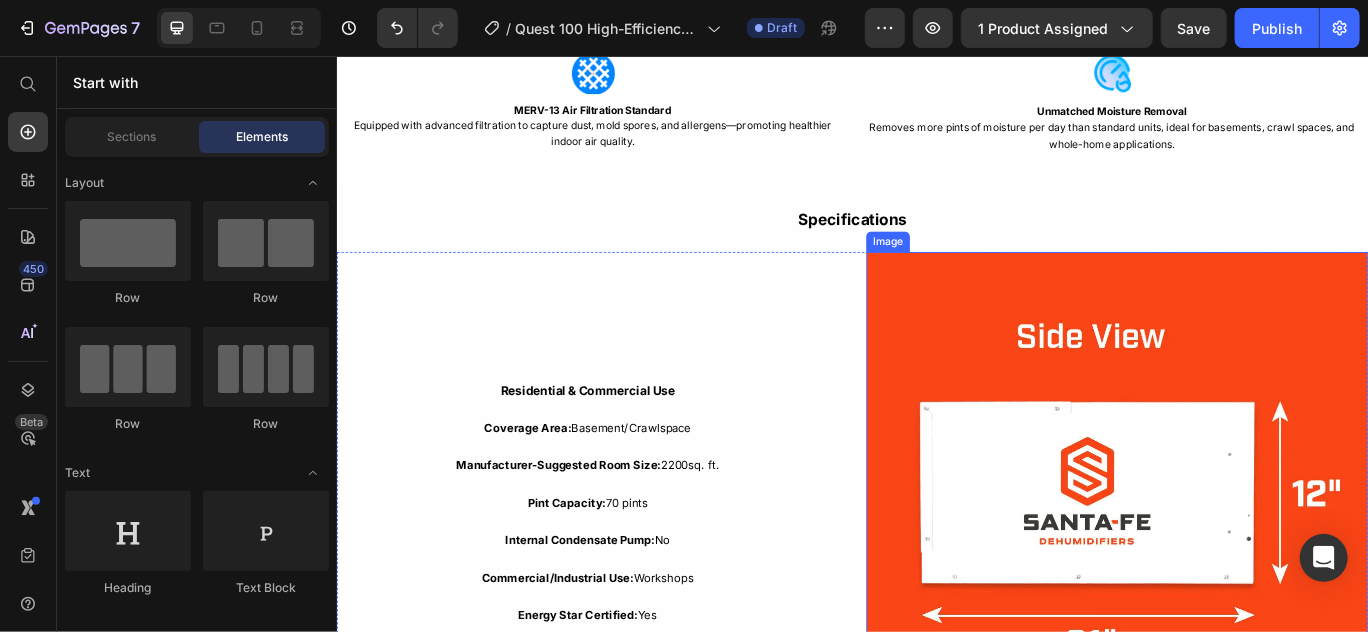 click at bounding box center [1244, 576] 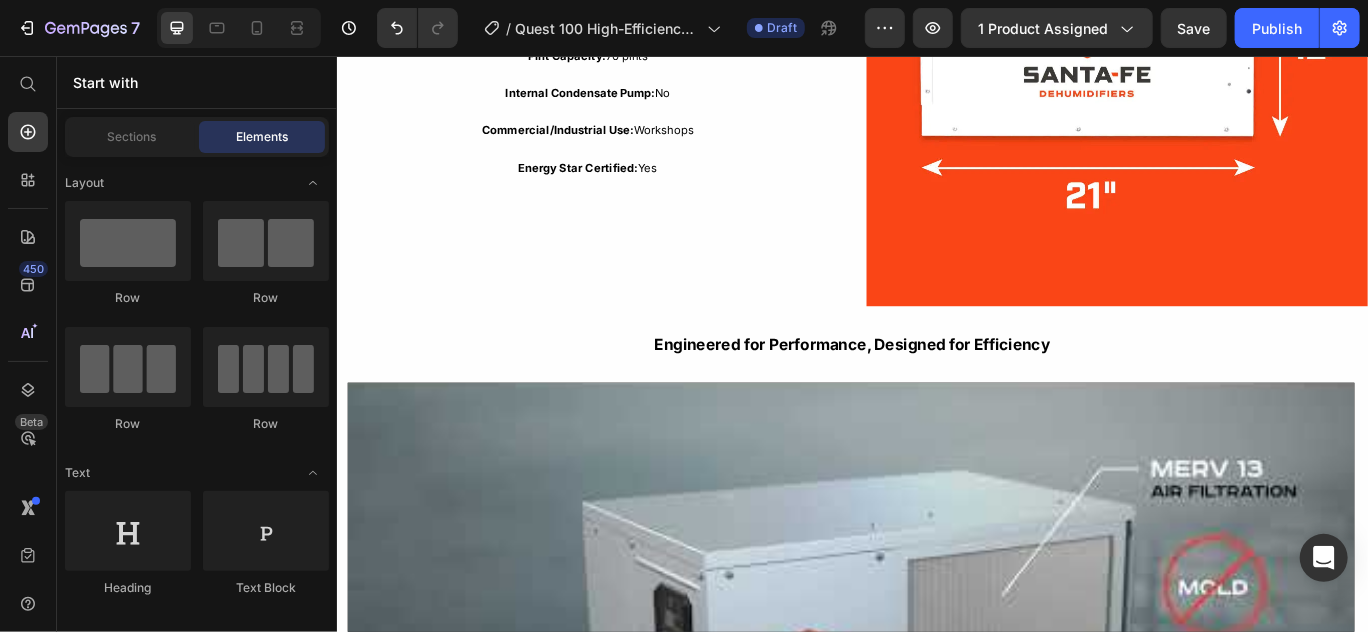 scroll, scrollTop: 3284, scrollLeft: 0, axis: vertical 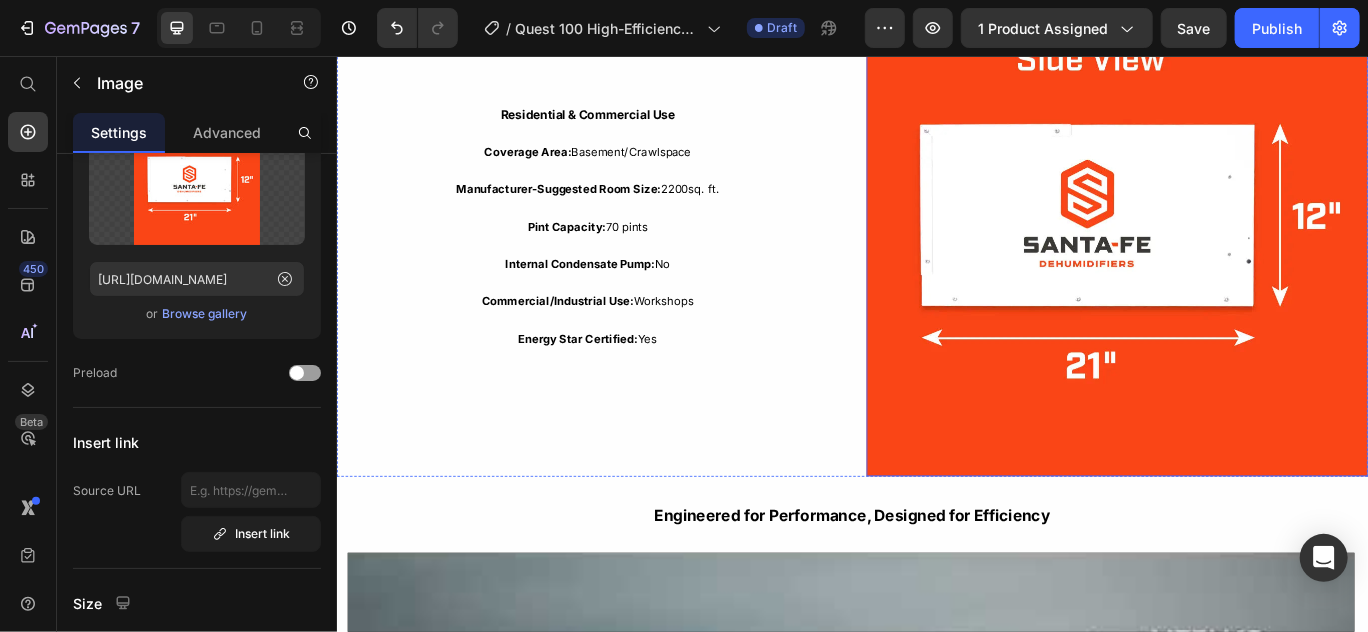 click at bounding box center (1244, 253) 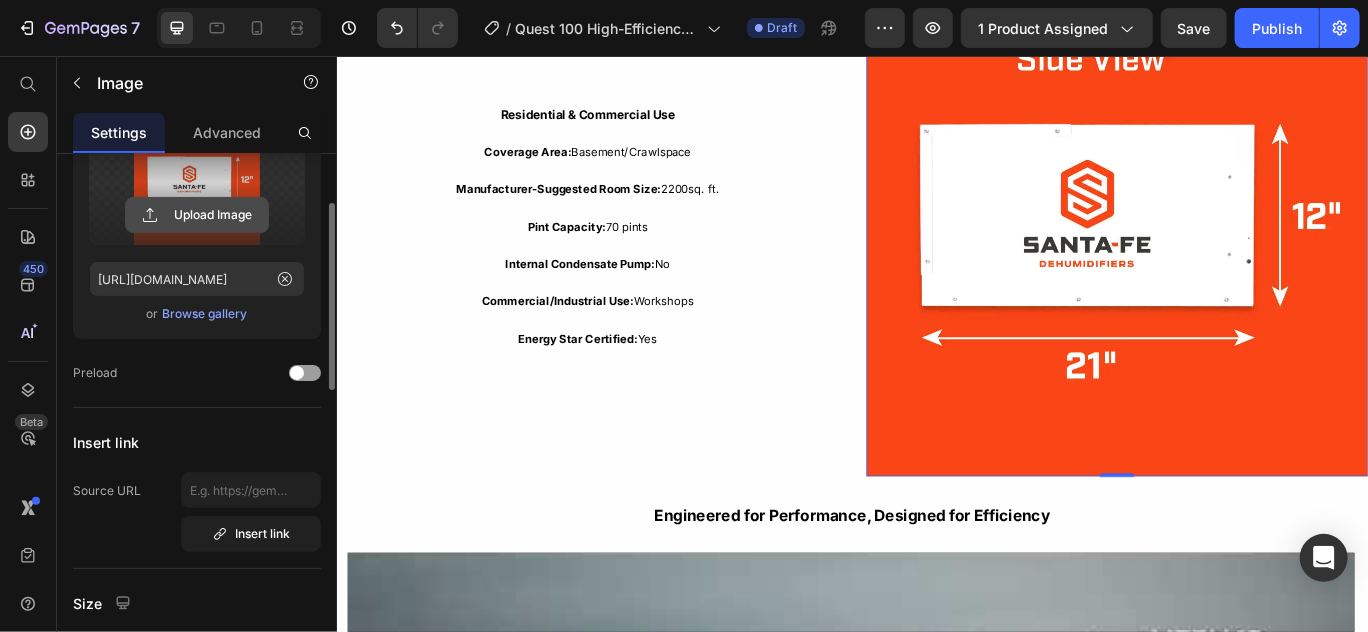 click 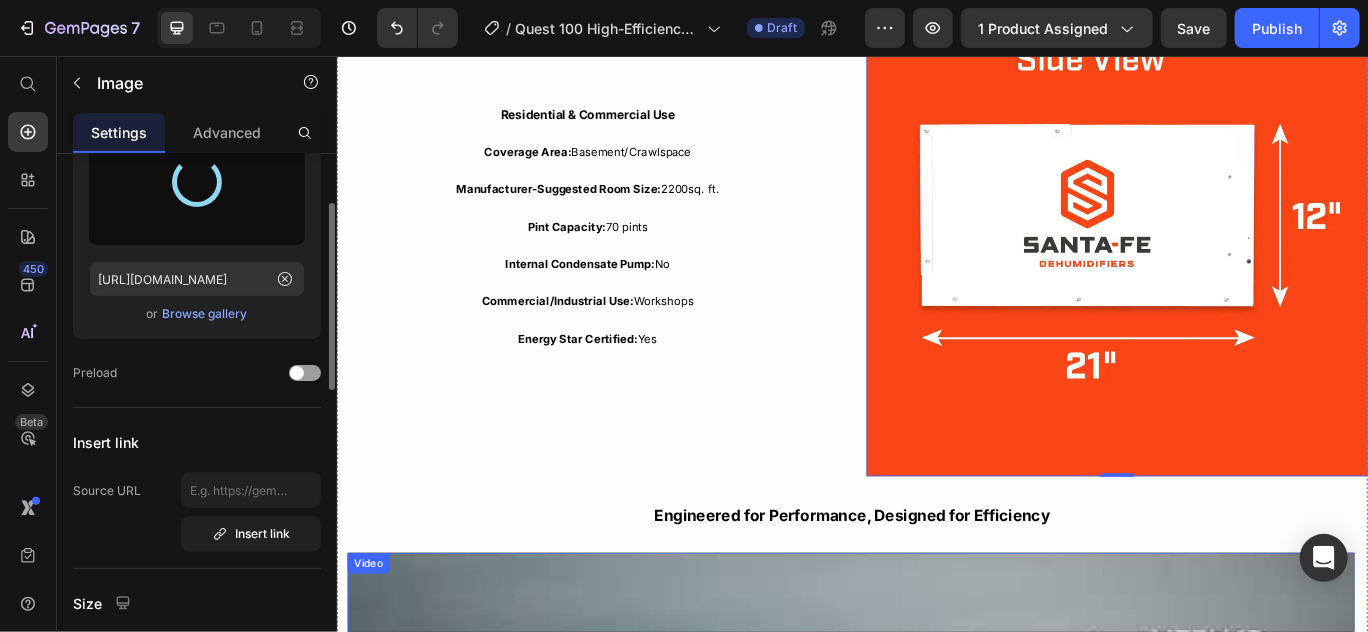 type on "[URL][DOMAIN_NAME]" 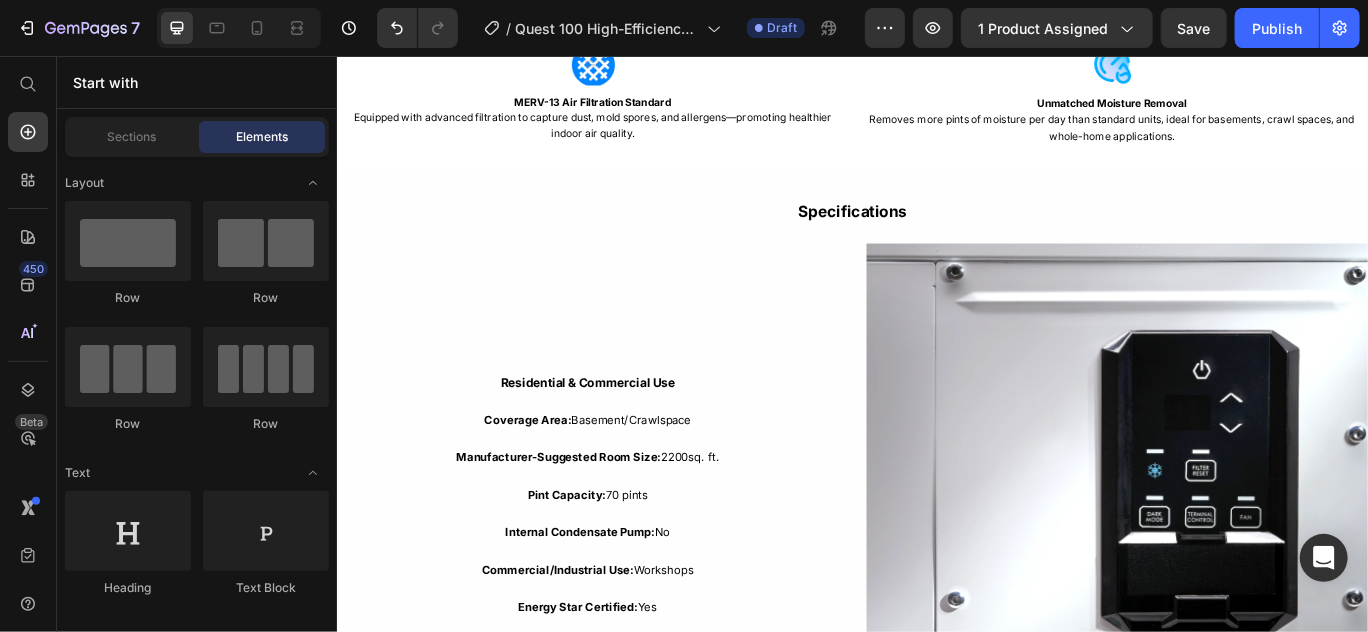 scroll, scrollTop: 2988, scrollLeft: 0, axis: vertical 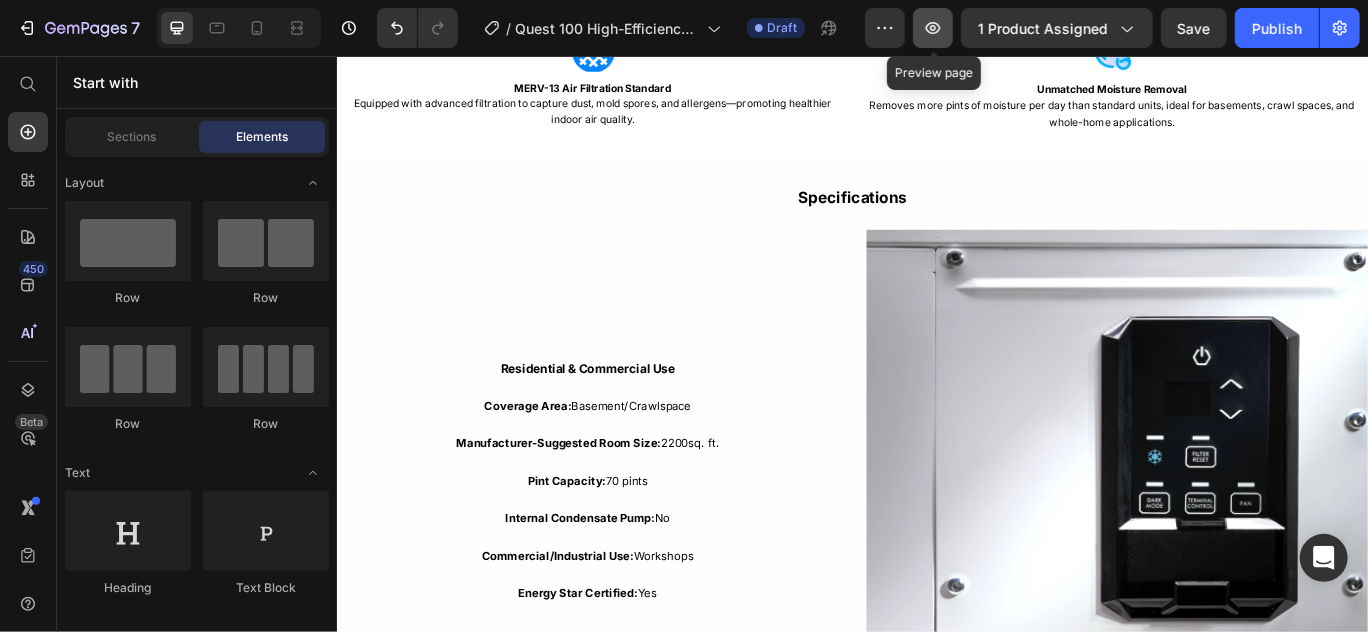 click 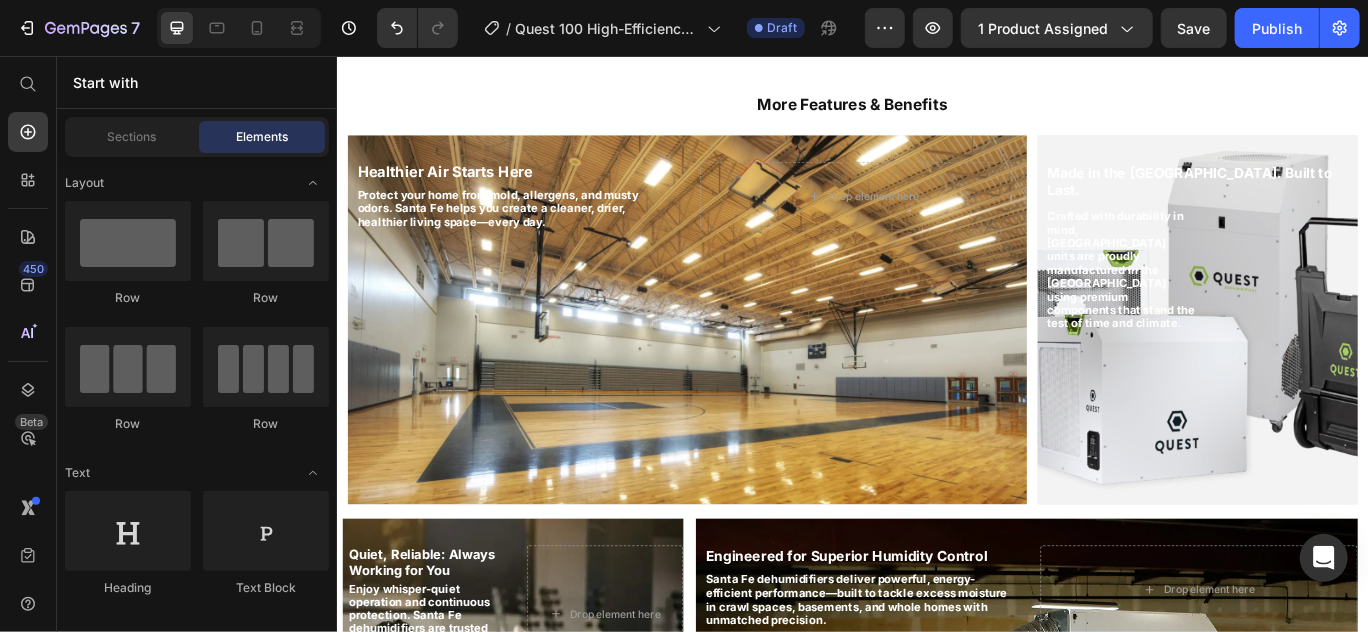scroll, scrollTop: 1534, scrollLeft: 0, axis: vertical 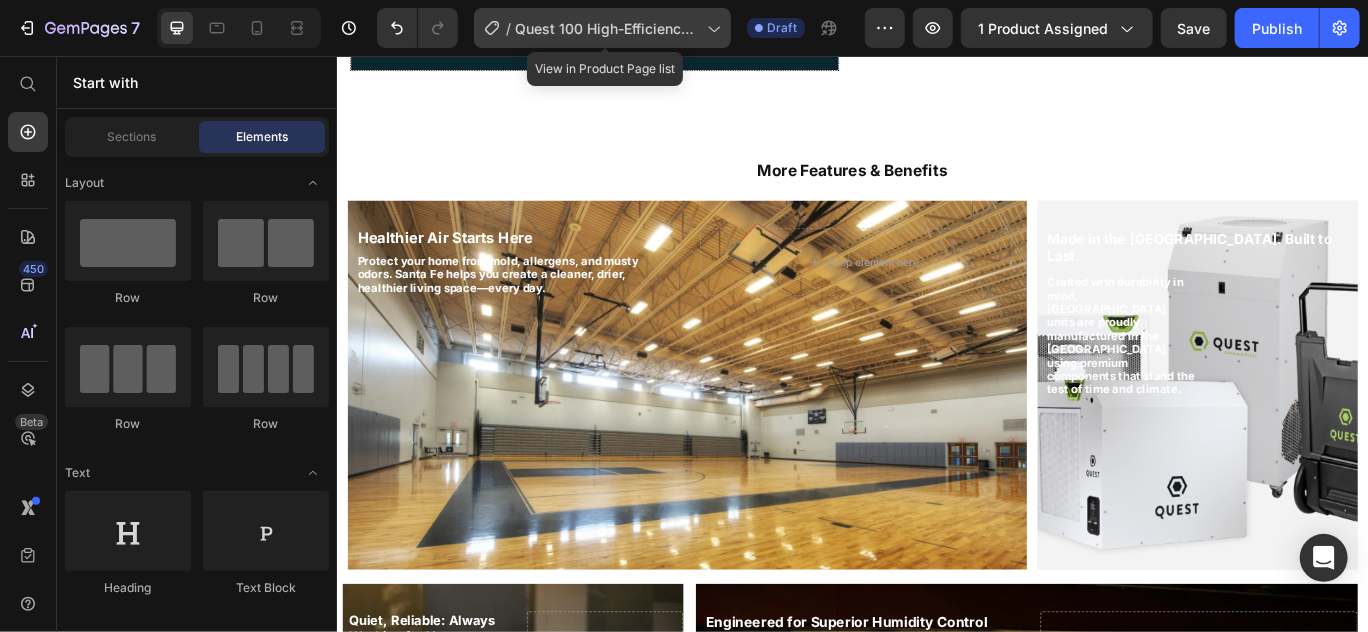 click on "Quest 100 High-Efficiency Compact Dehumidifier" at bounding box center (607, 28) 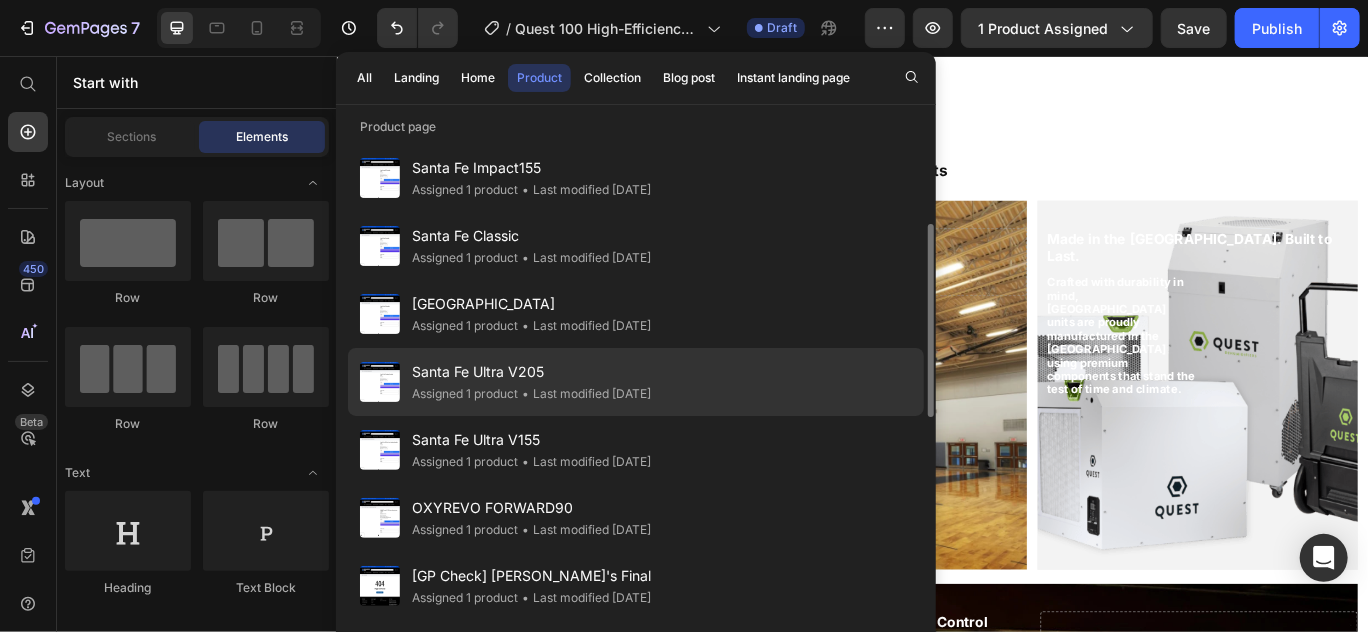scroll, scrollTop: 230, scrollLeft: 0, axis: vertical 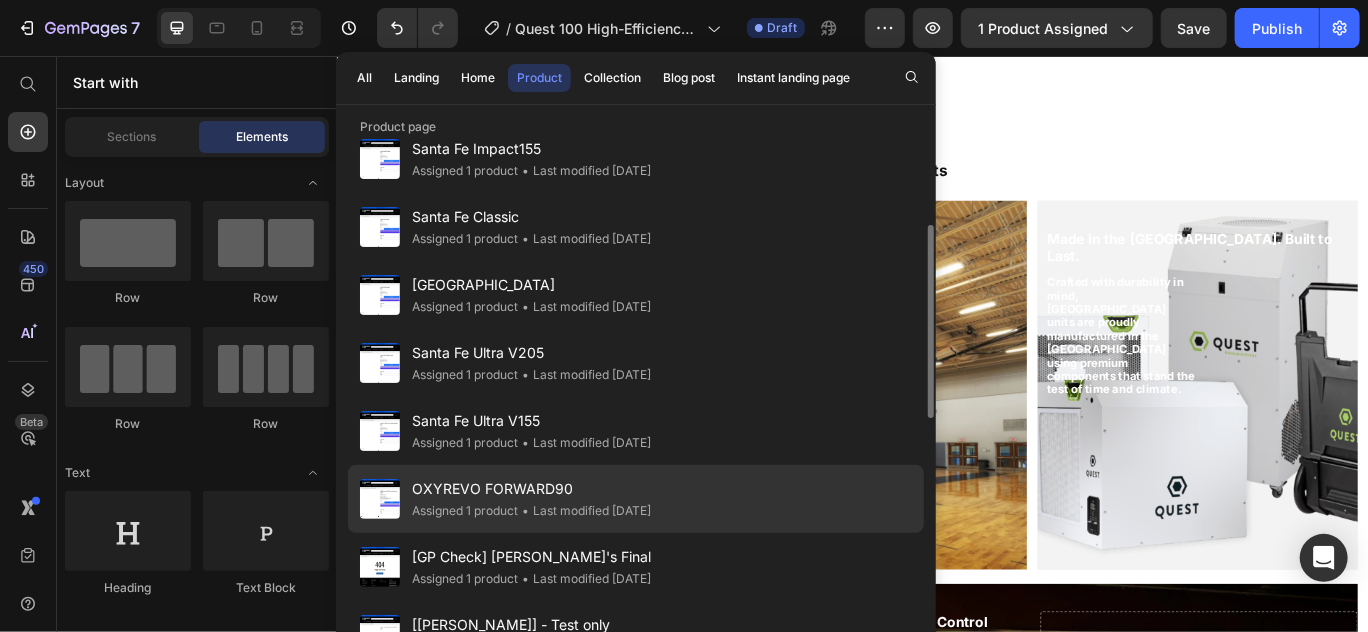 click on "•" at bounding box center [525, 510] 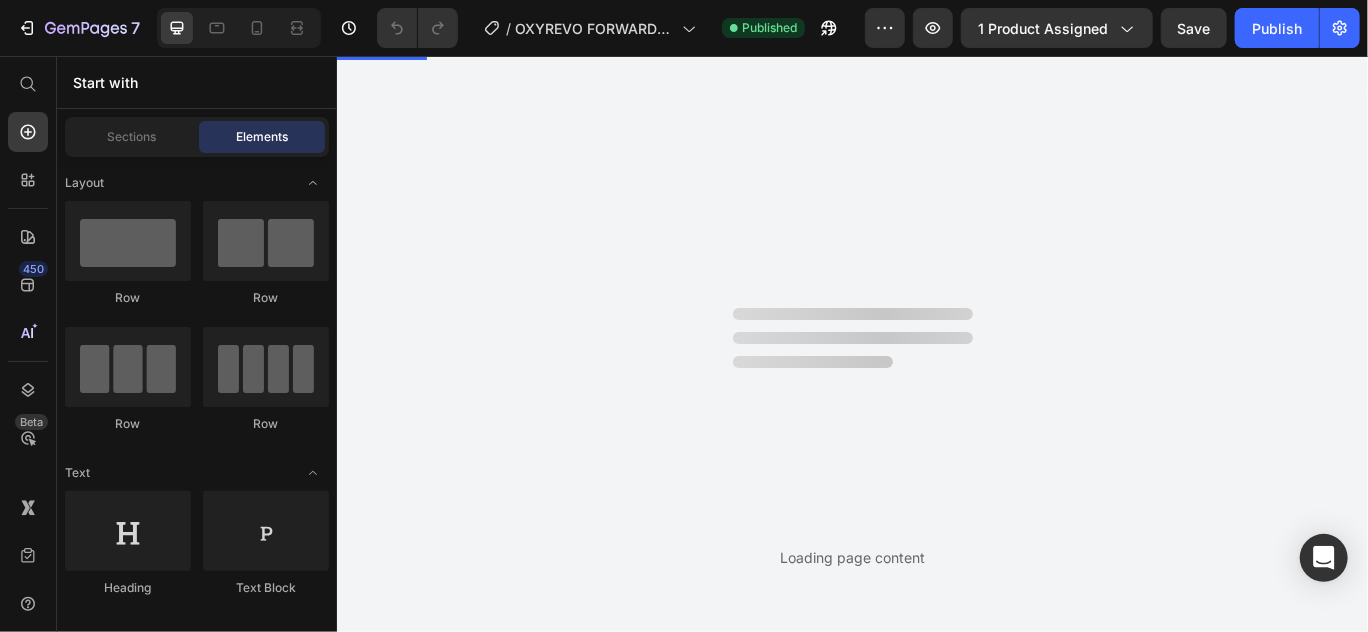 scroll, scrollTop: 0, scrollLeft: 0, axis: both 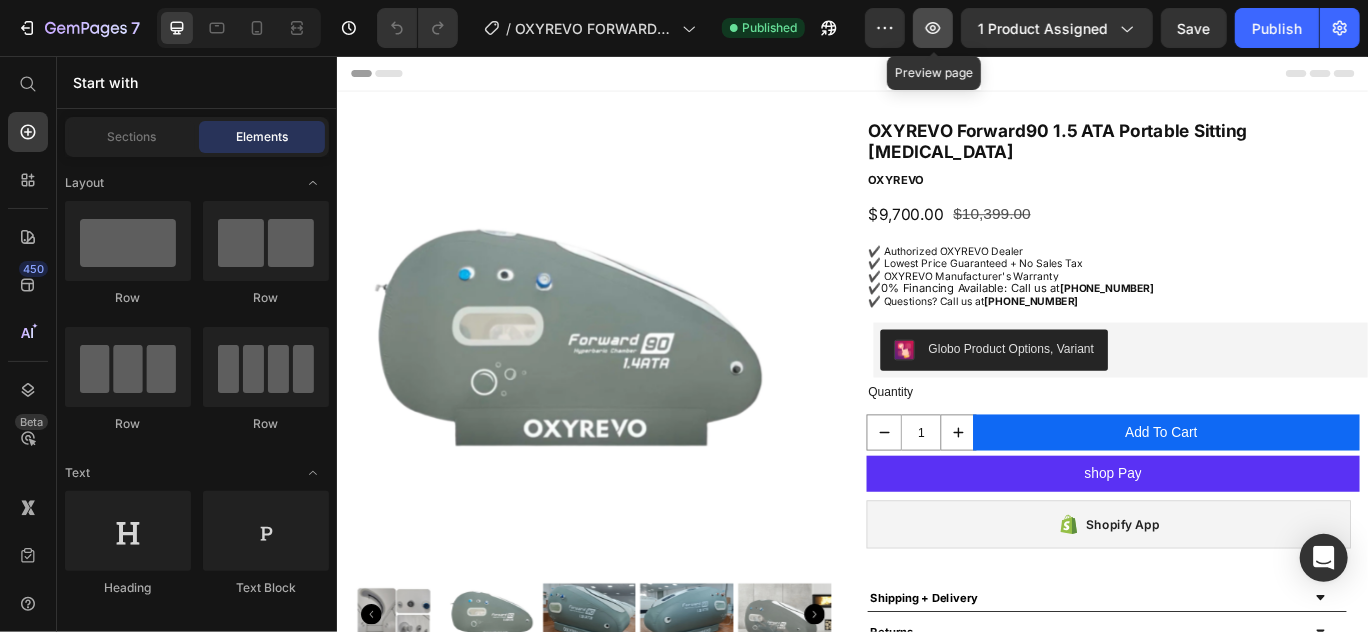 click 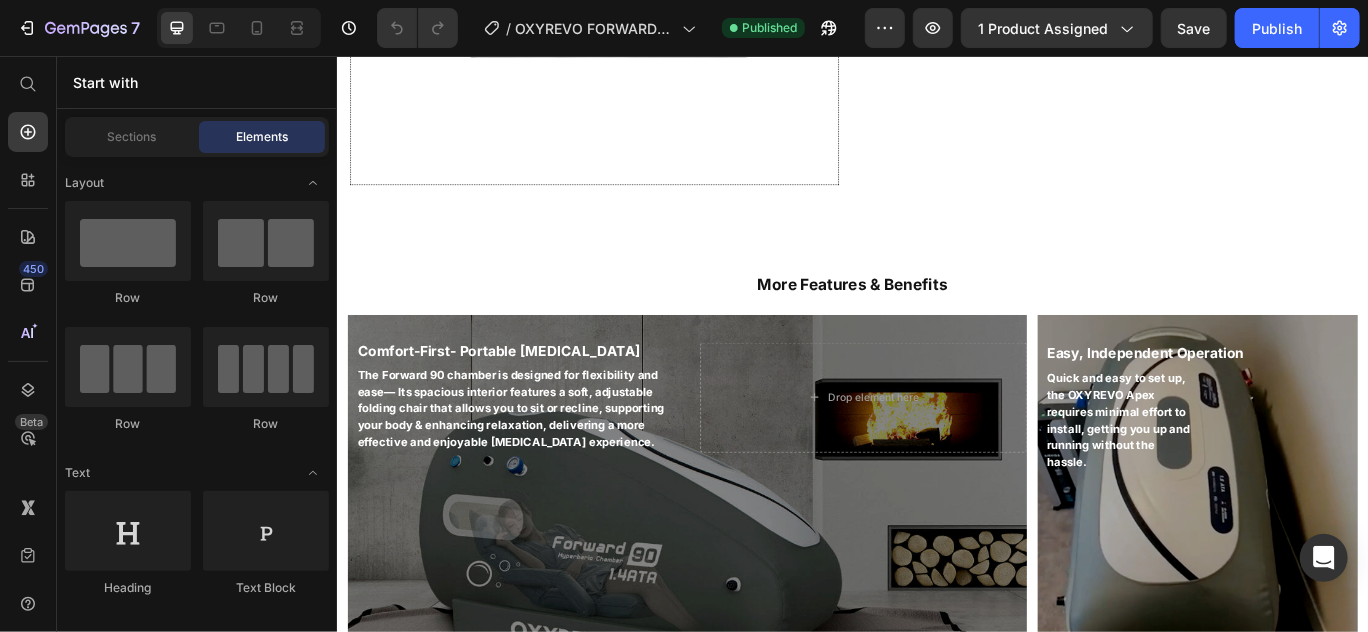 scroll, scrollTop: 1371, scrollLeft: 0, axis: vertical 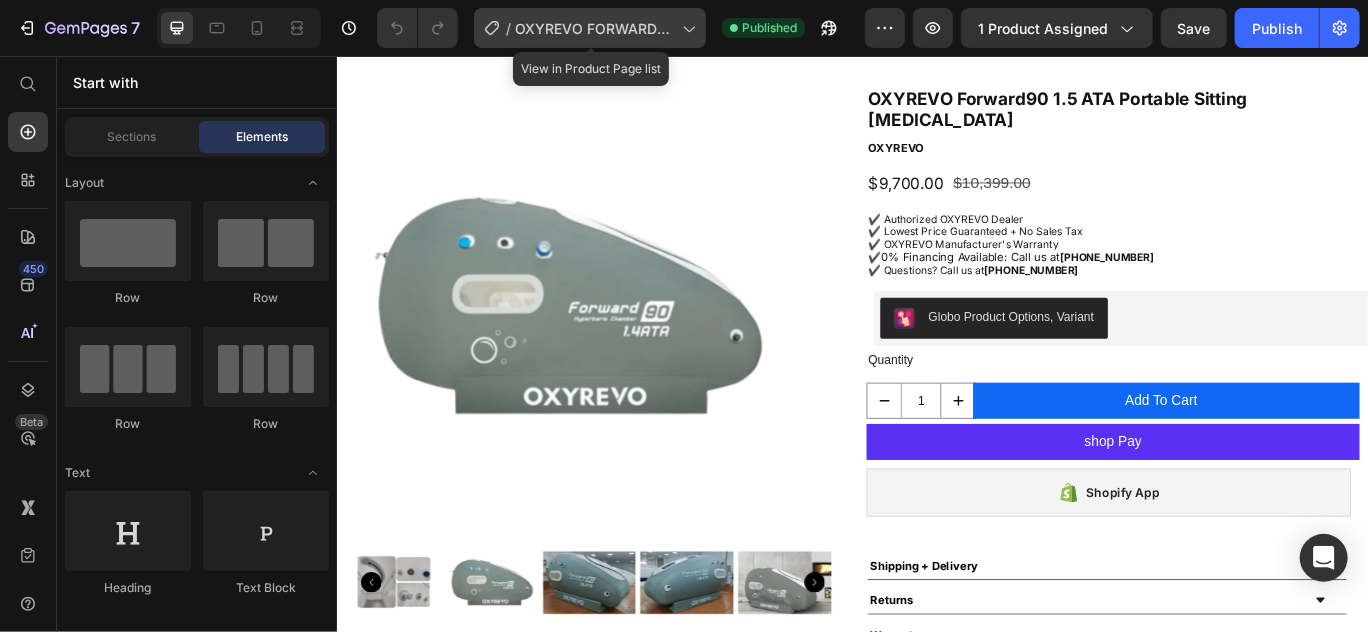 click 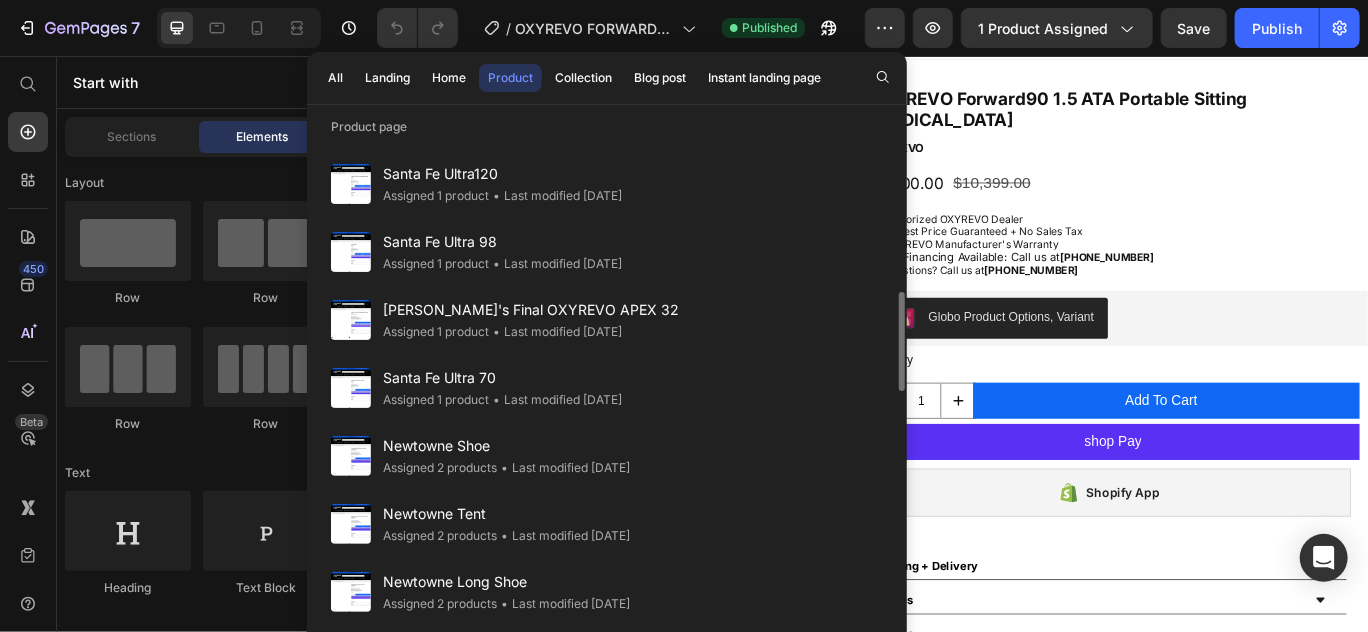 scroll, scrollTop: 754, scrollLeft: 0, axis: vertical 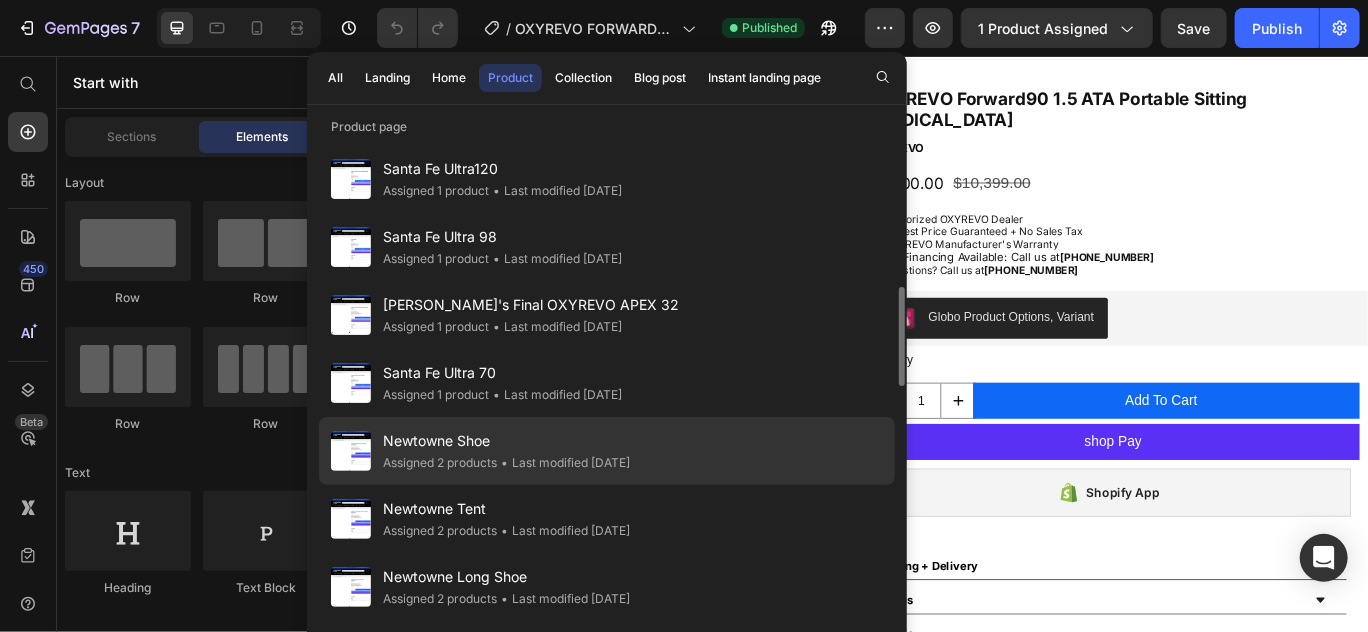 click on "• Last modified [DATE]" 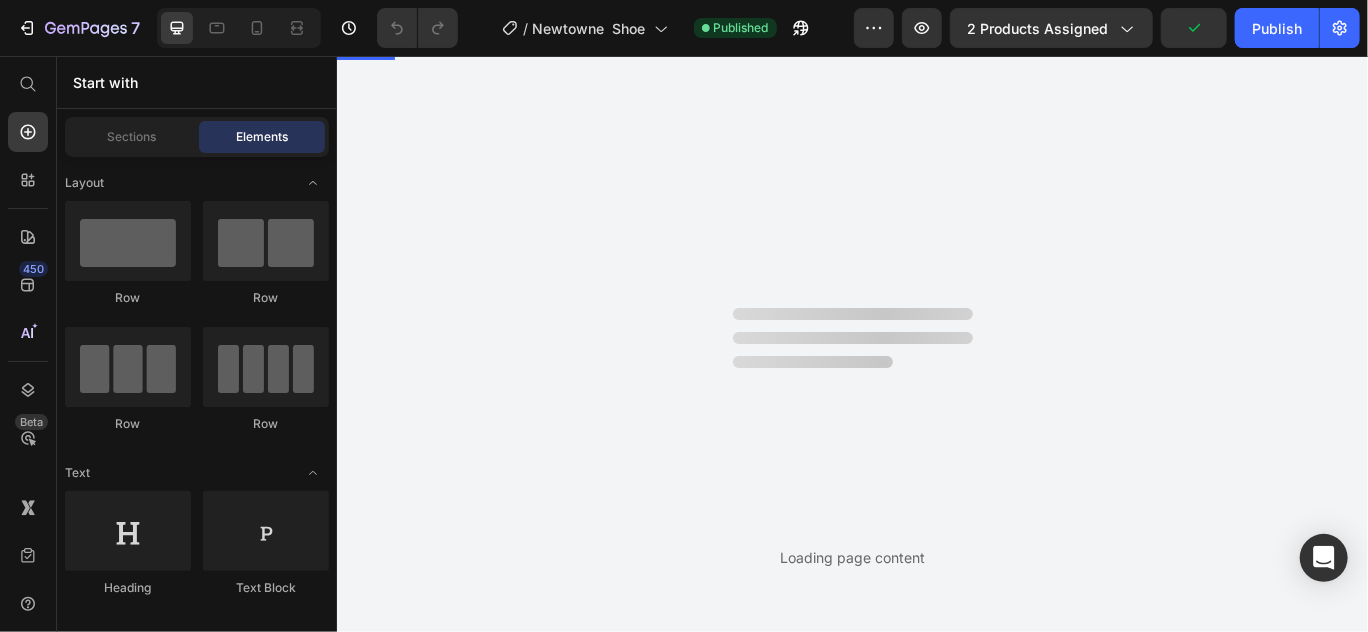 scroll, scrollTop: 0, scrollLeft: 0, axis: both 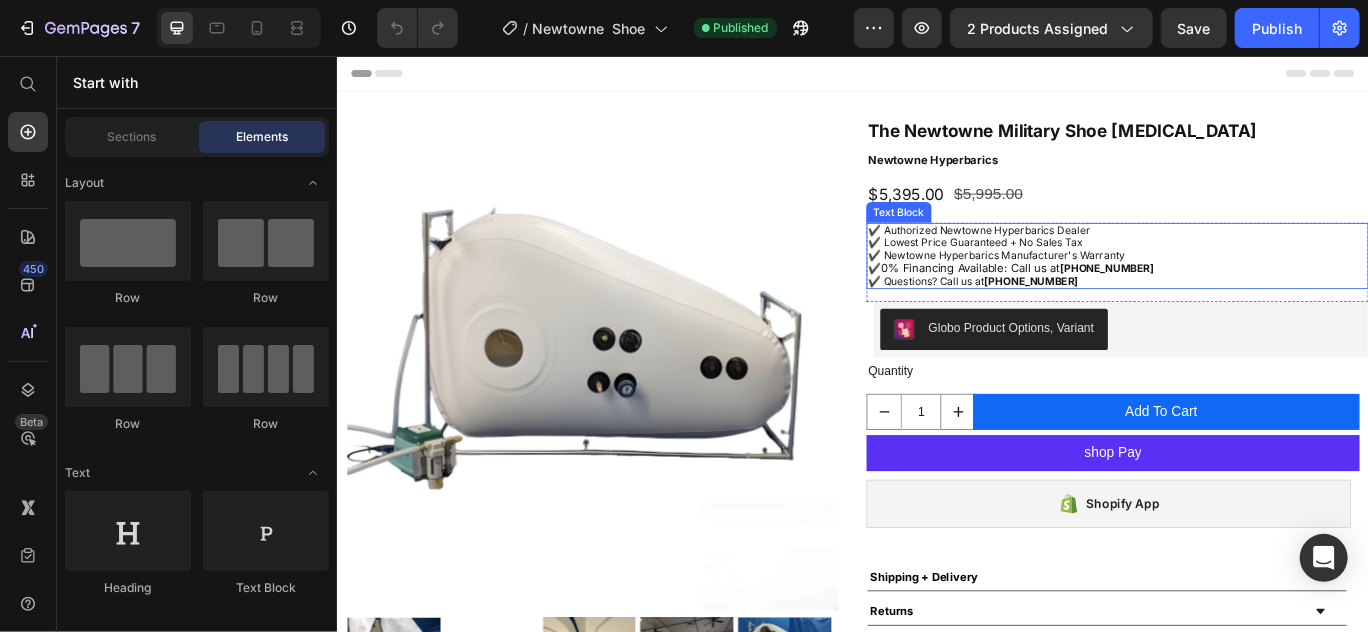click on "✔️ Newtowne Hyperbarics Manufacturer's Warranty" at bounding box center [1244, 288] 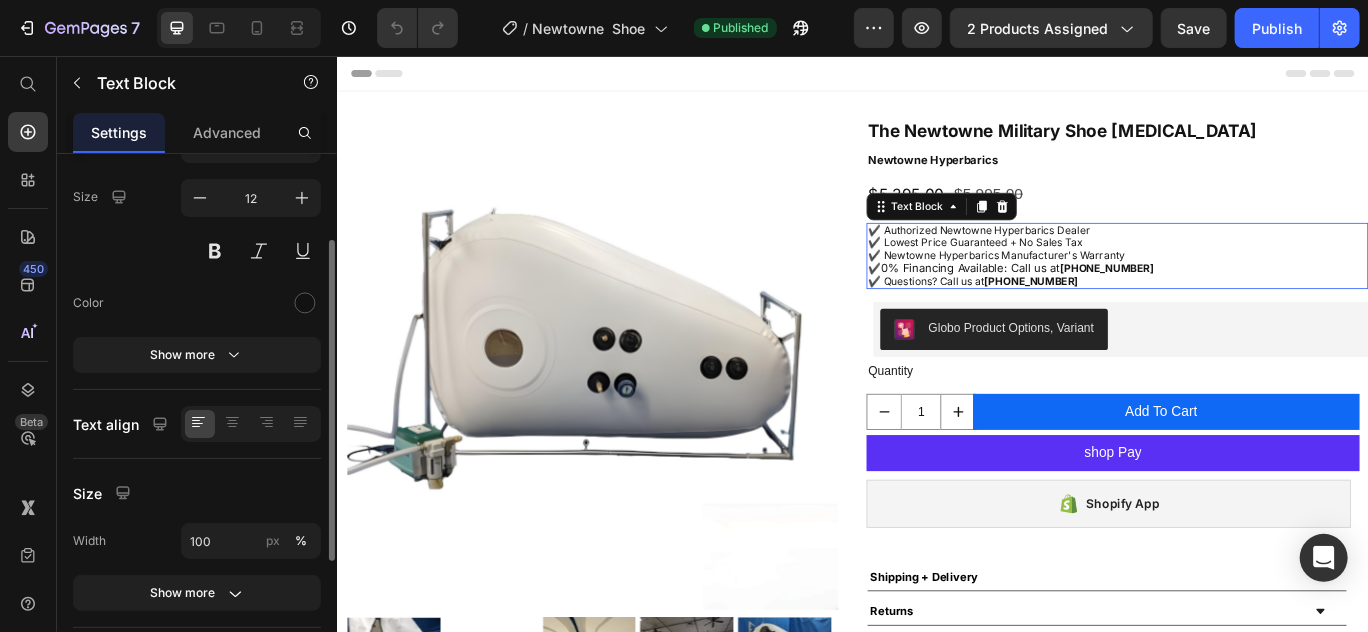 scroll, scrollTop: 0, scrollLeft: 0, axis: both 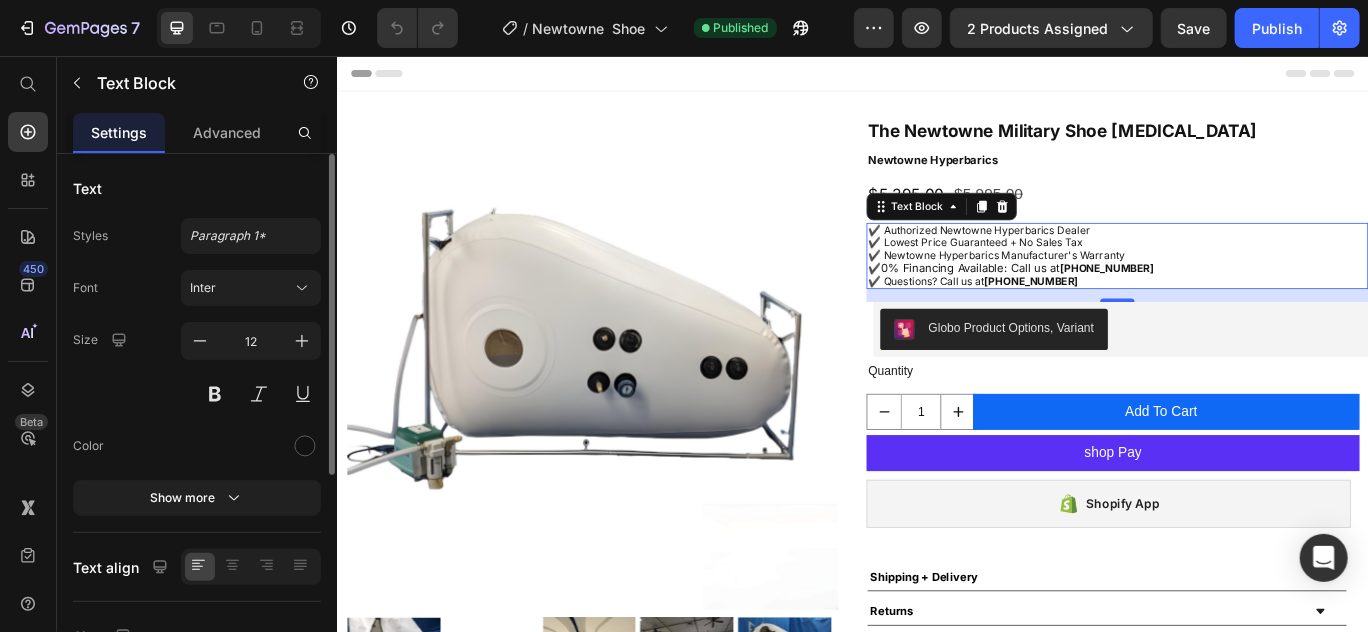click on "✔️ Newtowne Hyperbarics Manufacturer's Warranty" at bounding box center (1244, 288) 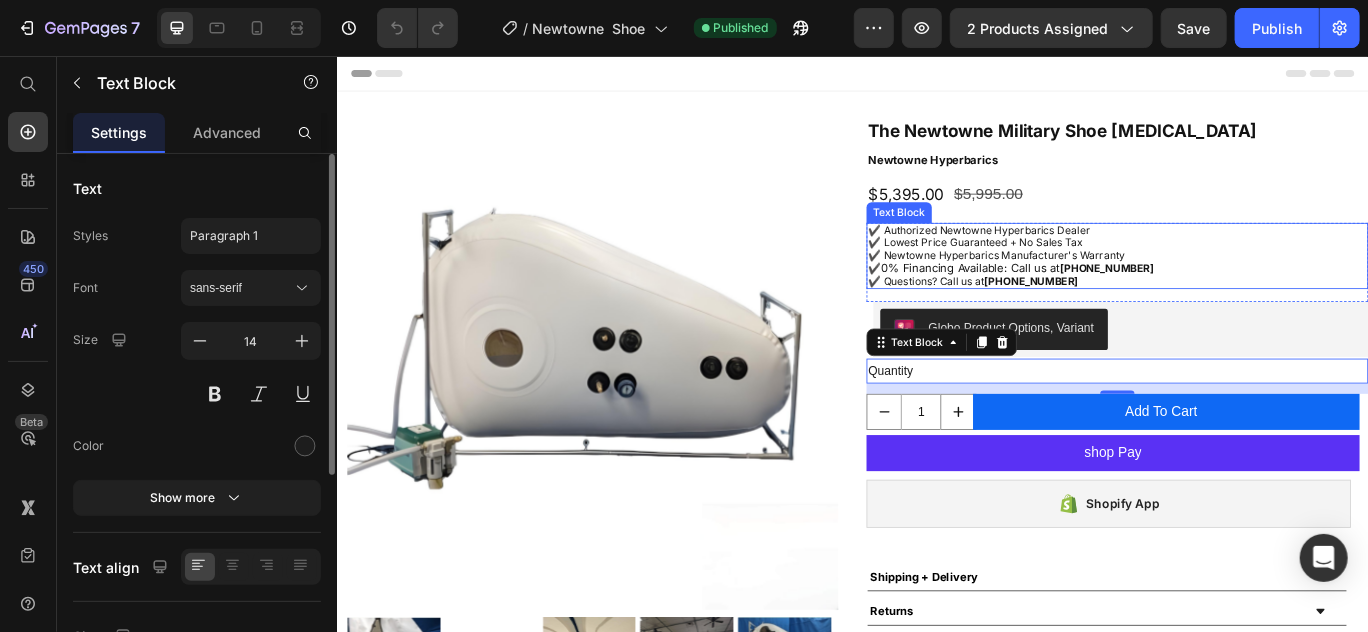 click on "0% Financing Available: Call us at" at bounding box center (1073, 302) 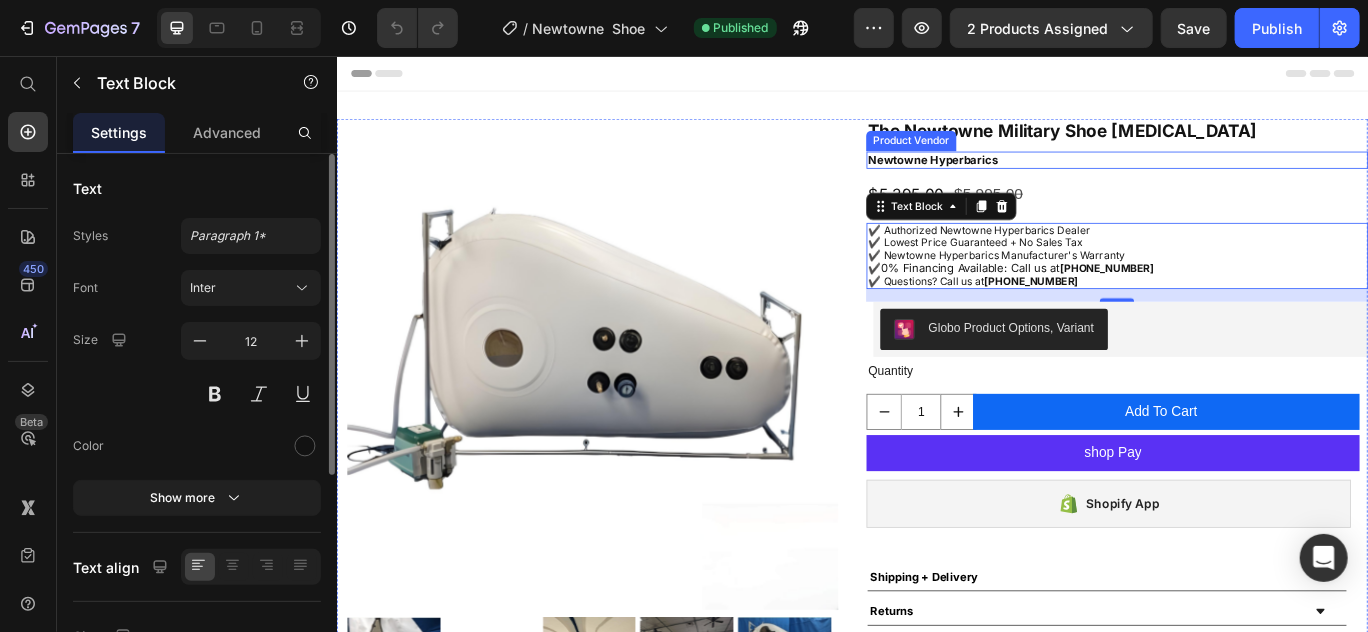click on "Newtowne Hyperbarics" at bounding box center [1244, 177] 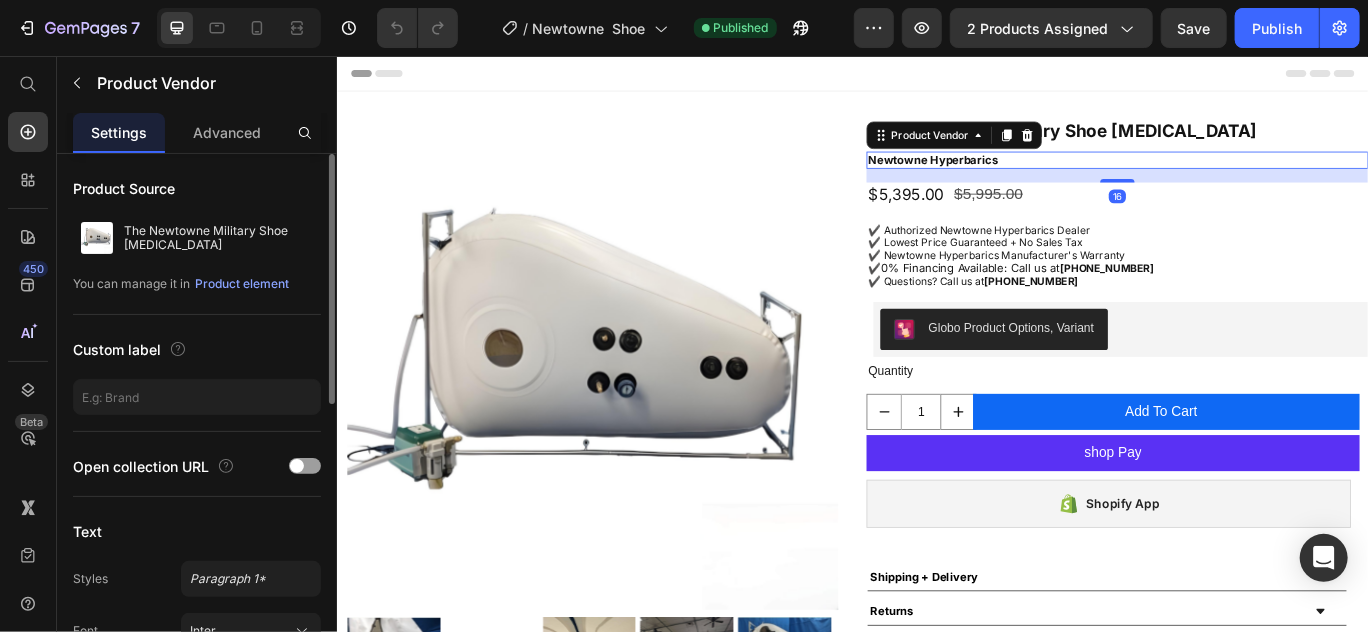 click on "Newtowne Hyperbarics" at bounding box center (1244, 177) 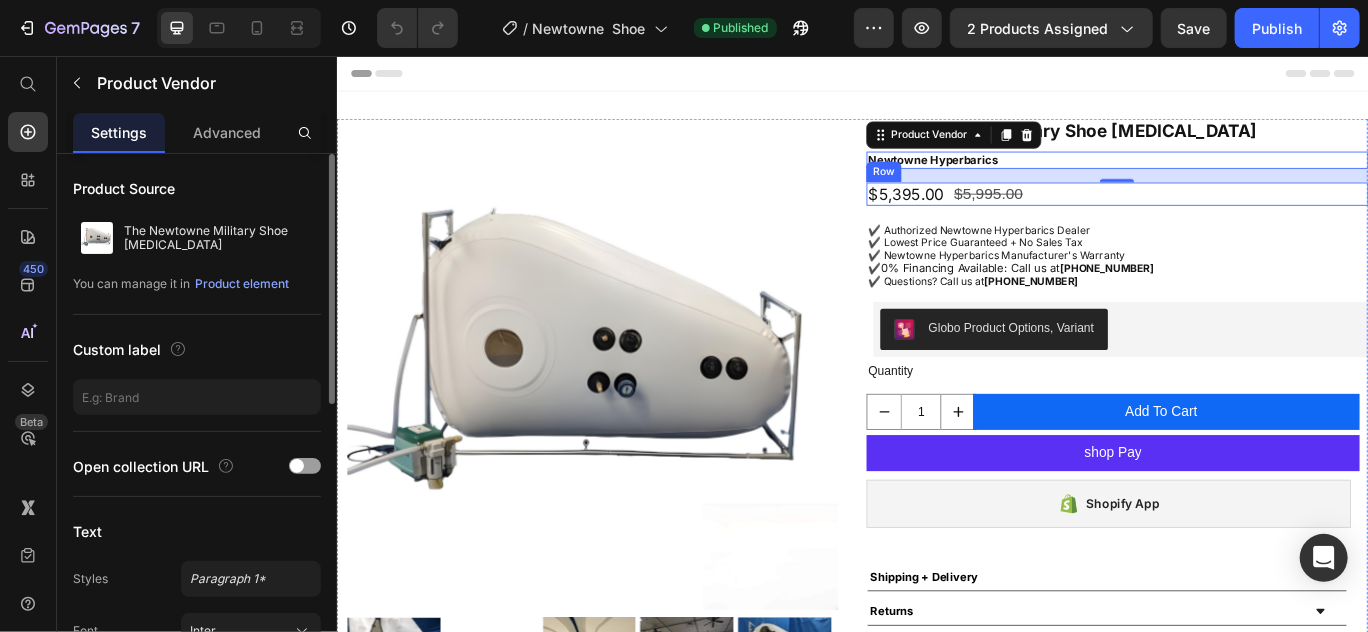 click on "$5,395.00 Product Price $5,995.00 Product Price Row" at bounding box center [1244, 216] 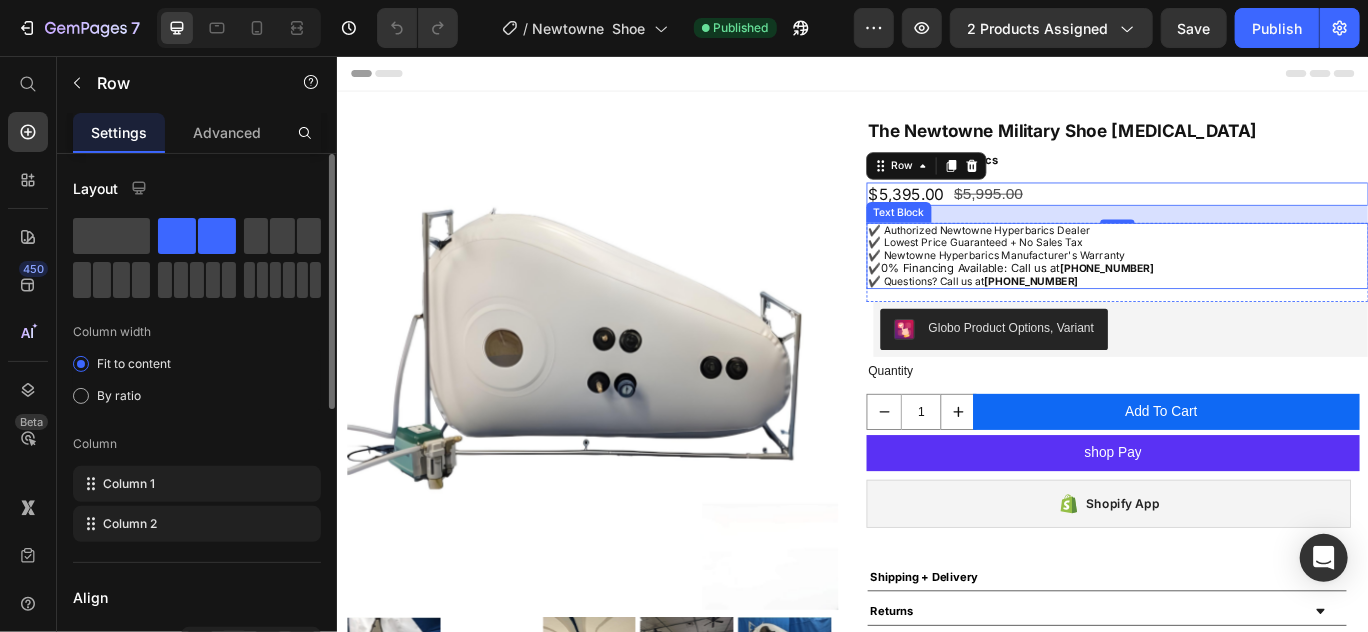 click on "✔️ Lowest Price Guaranteed + No Sales Tax" at bounding box center [1244, 273] 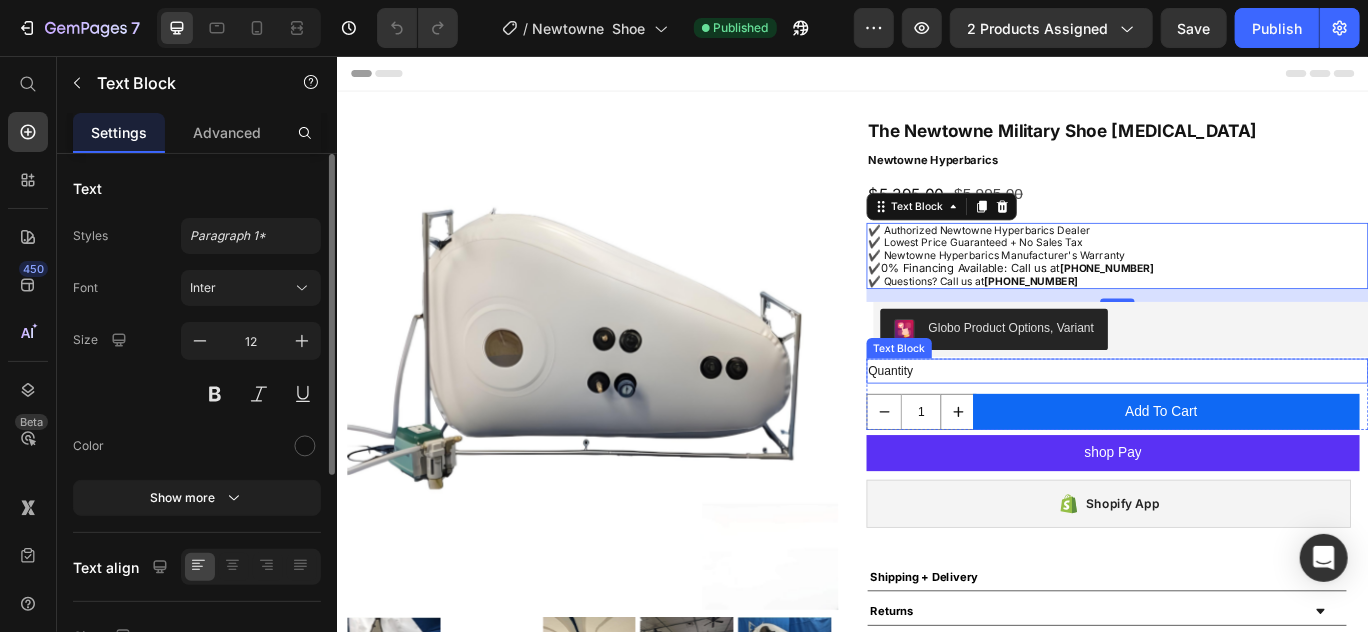 click on "Quantity" at bounding box center [1244, 422] 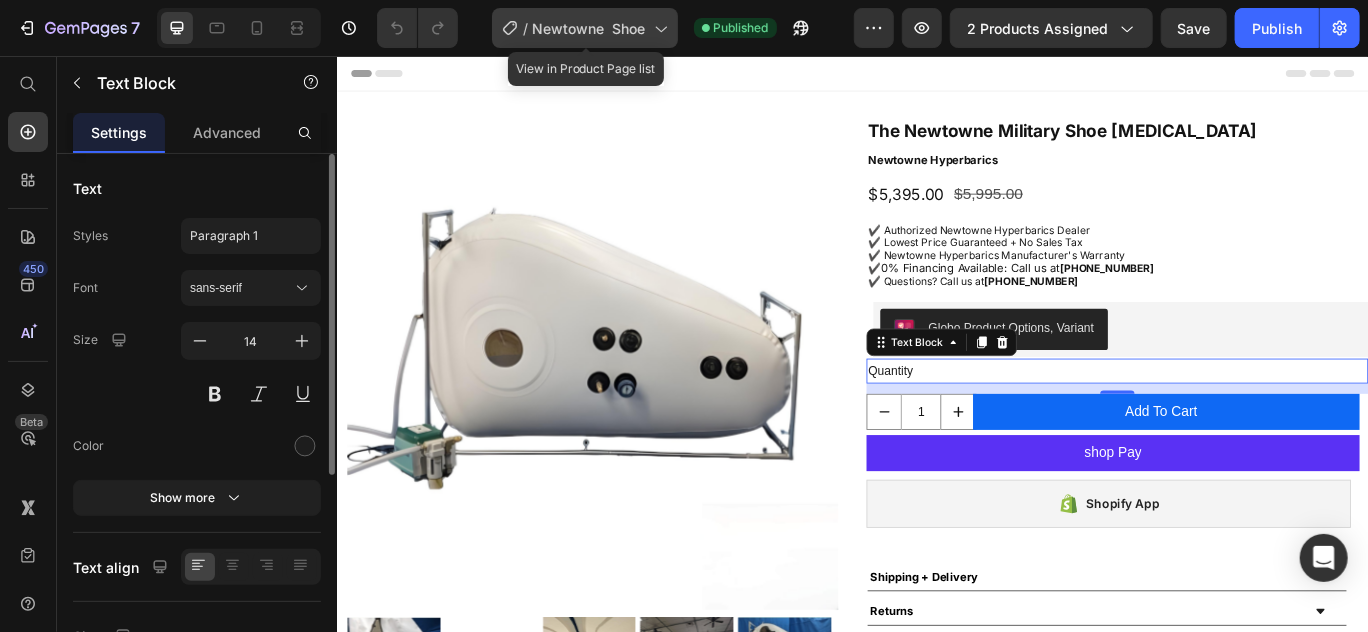 click 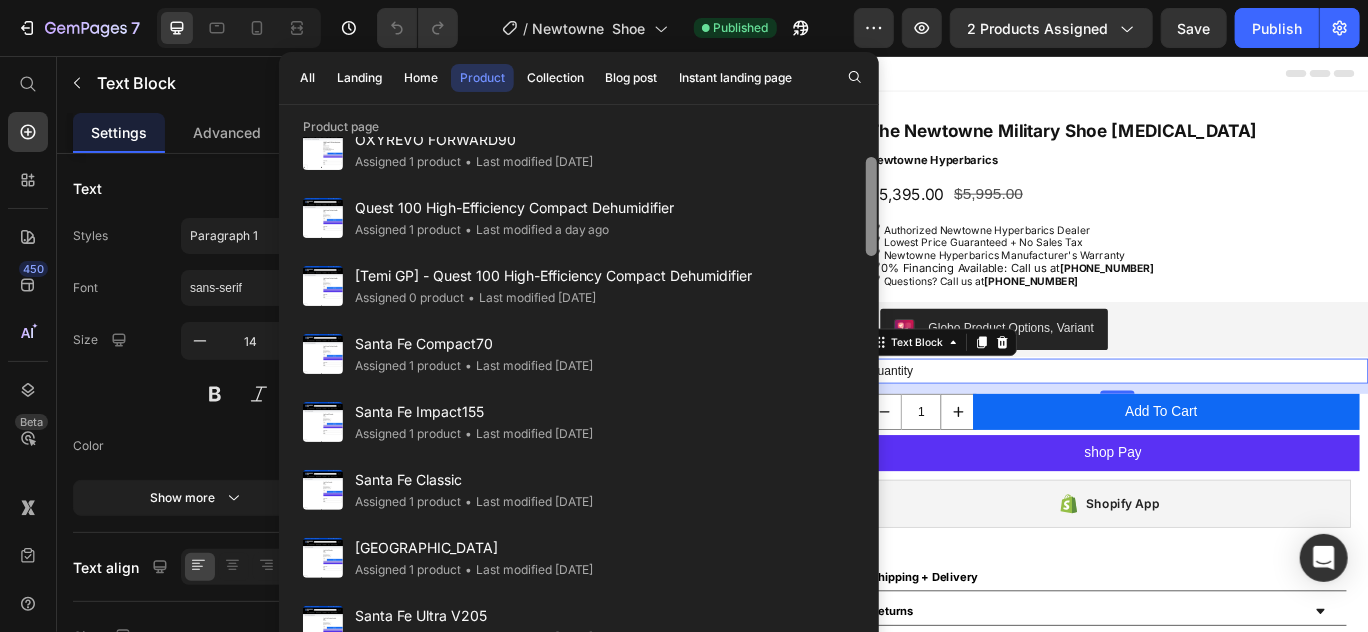 scroll, scrollTop: 0, scrollLeft: 0, axis: both 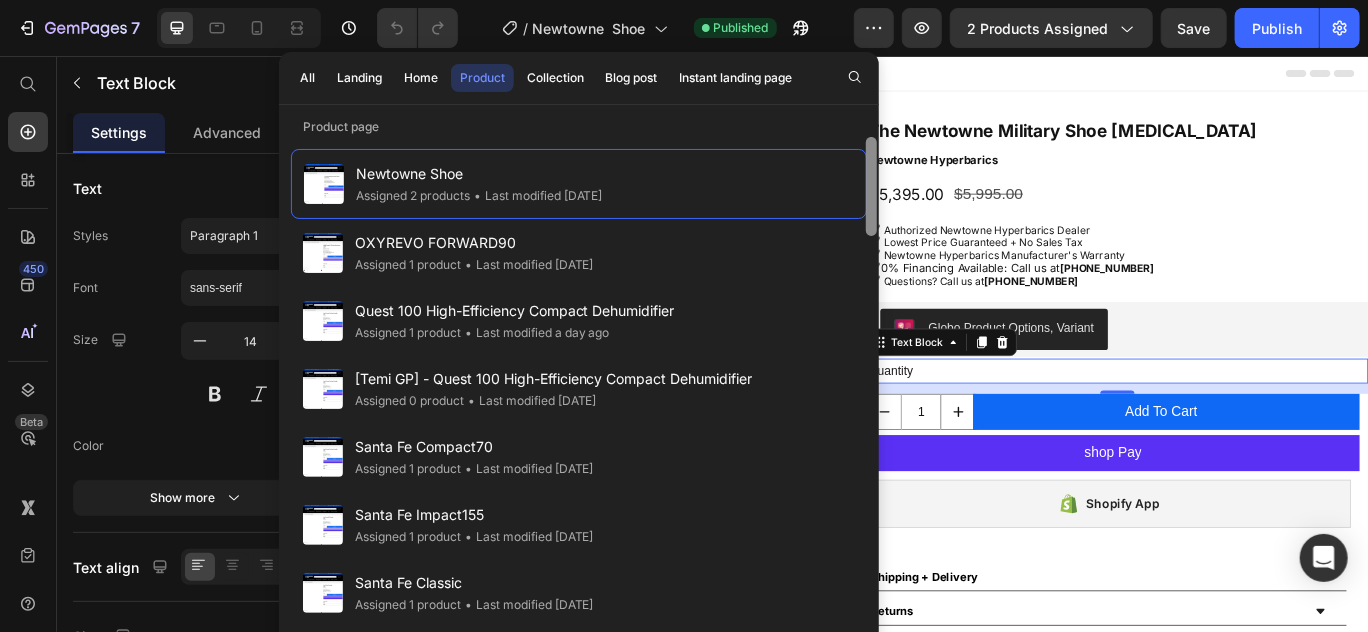 drag, startPoint x: 869, startPoint y: 318, endPoint x: 874, endPoint y: 144, distance: 174.07182 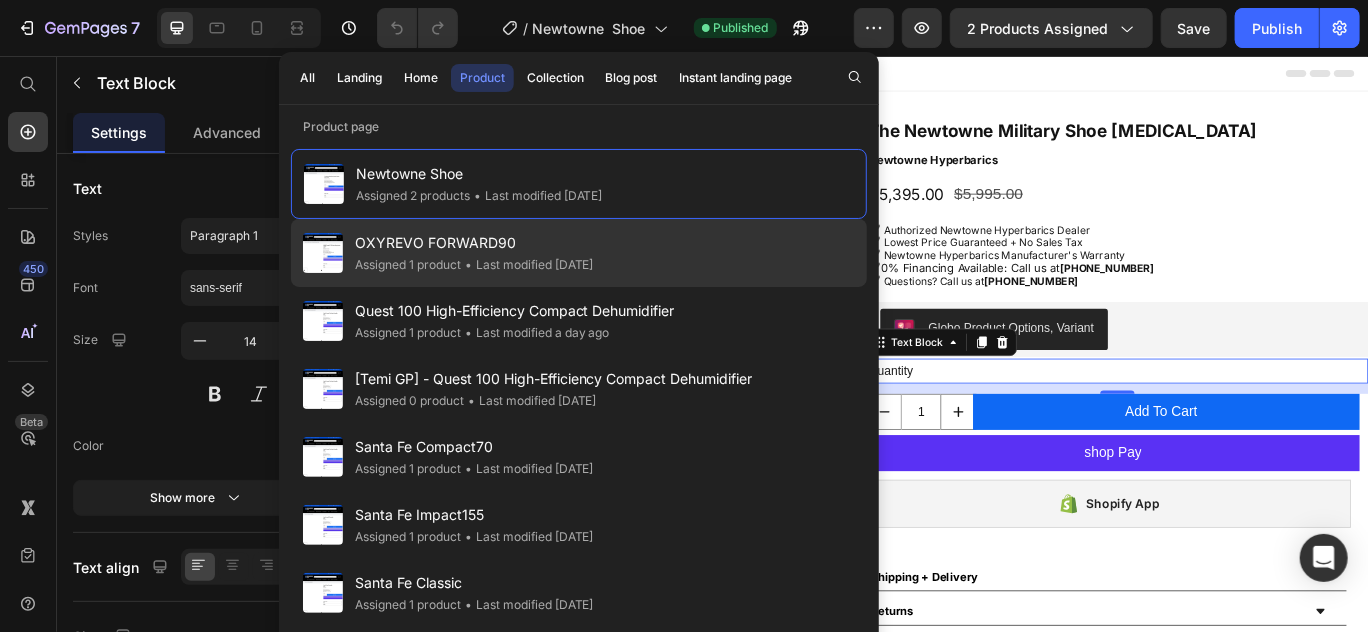 click on "OXYREVO FORWARD90 Assigned 1 product • Last modified 7 days ago" 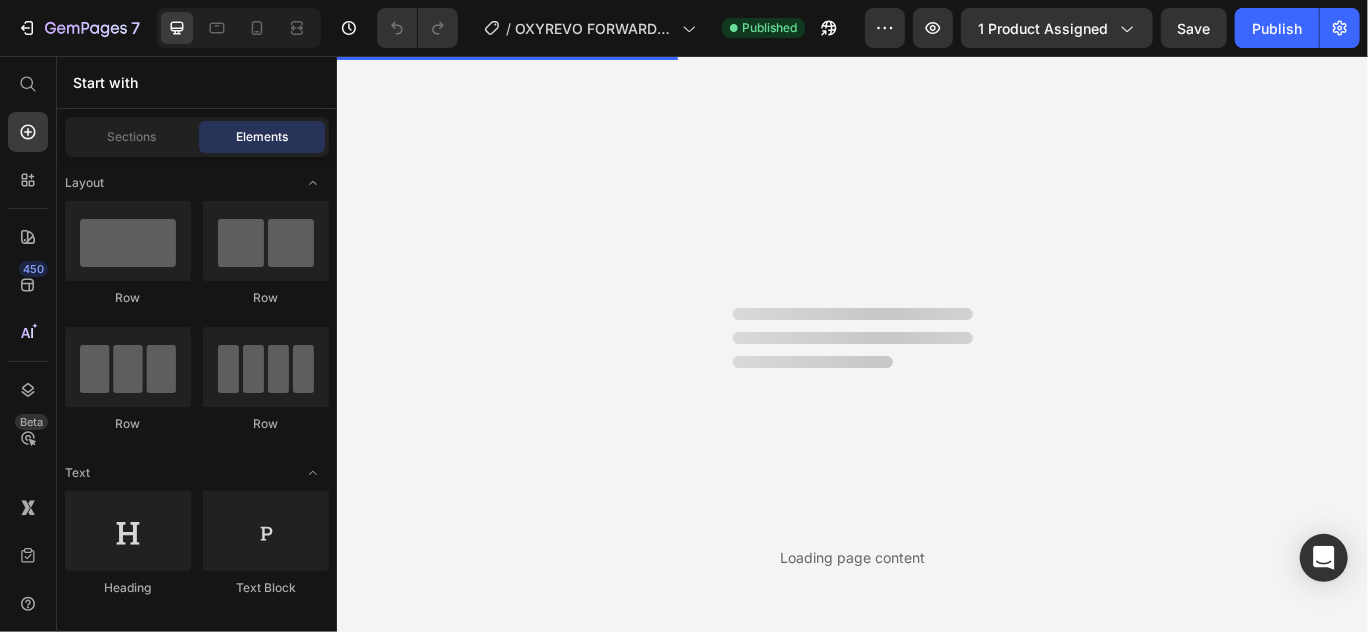 scroll, scrollTop: 0, scrollLeft: 0, axis: both 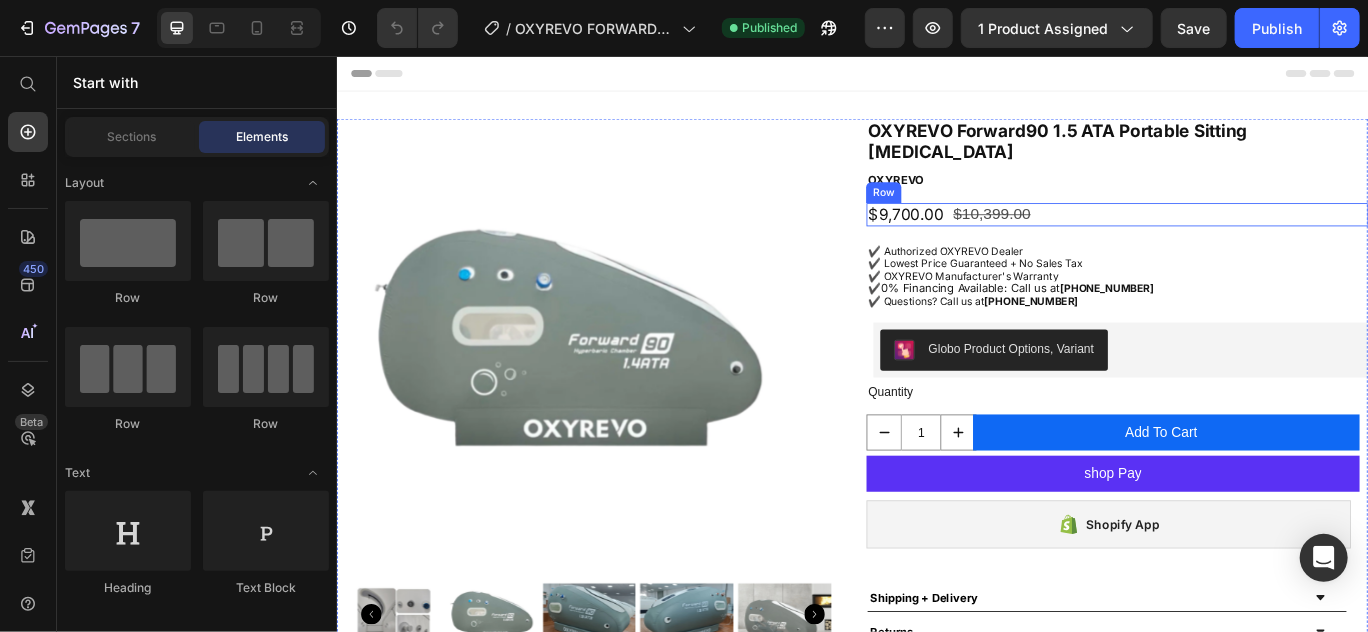 click on "$9,700.00 Product Price $10,399.00 Product Price Row" at bounding box center [1244, 240] 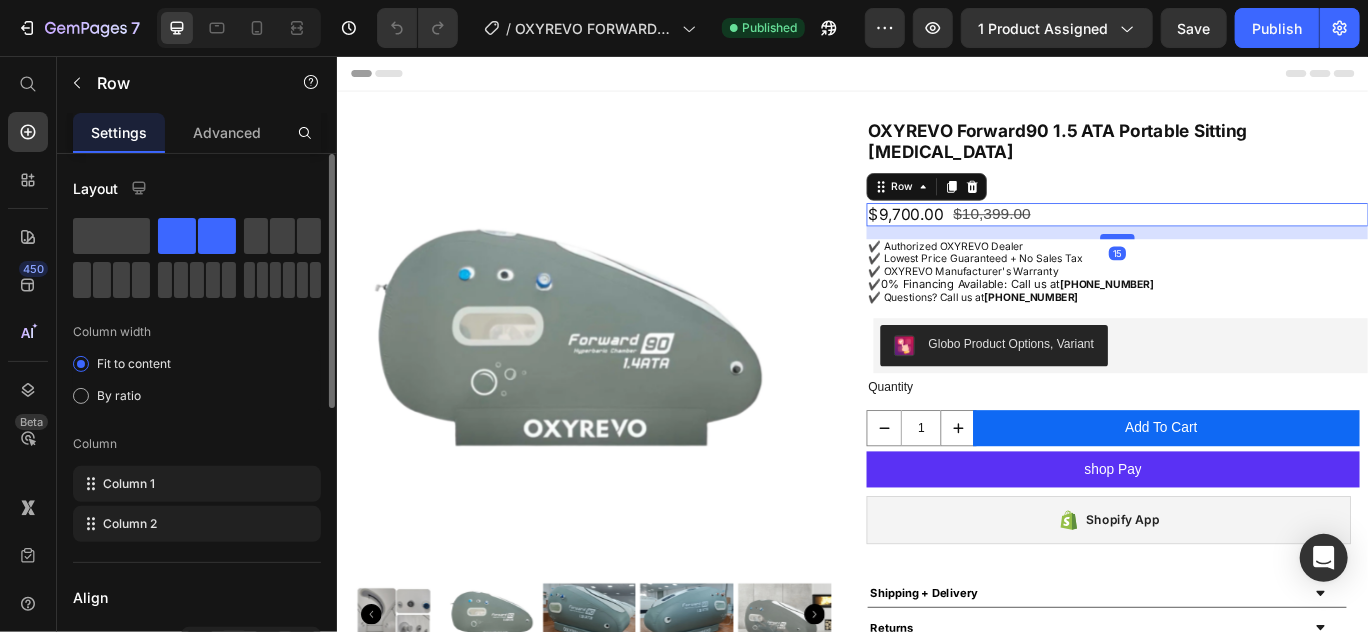 click at bounding box center (1244, 266) 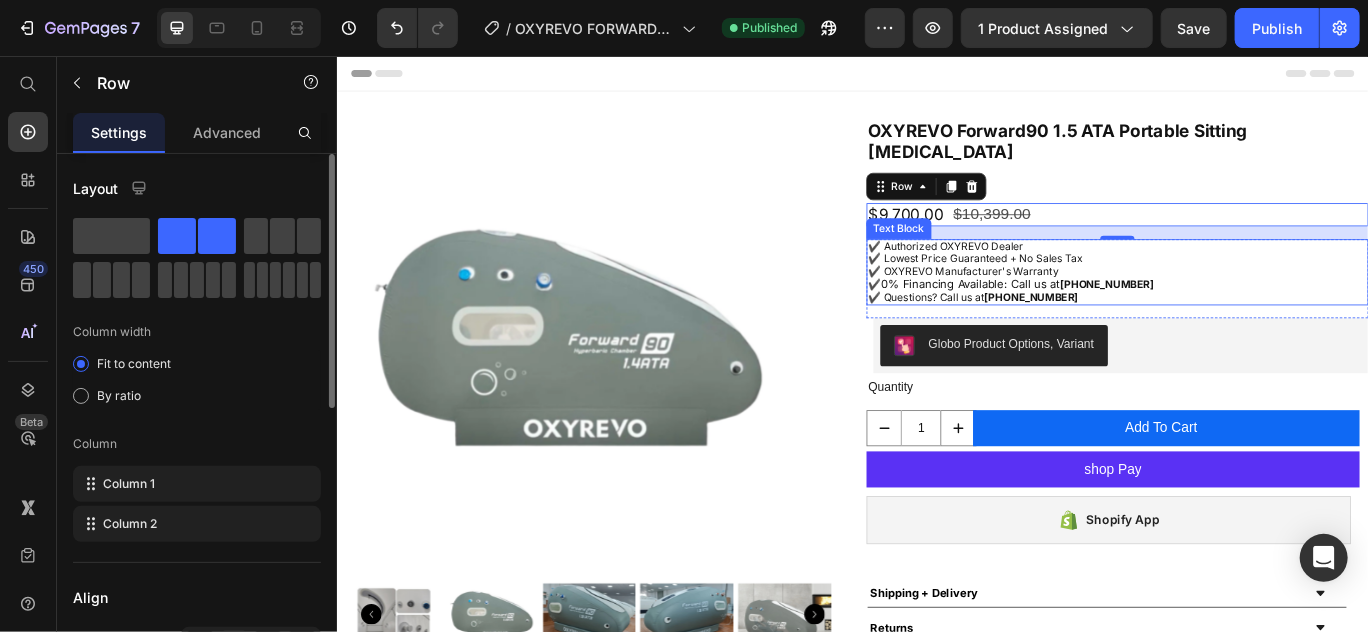 click on "✔️ OXYREVO Manufacturer's Warranty" at bounding box center (1244, 307) 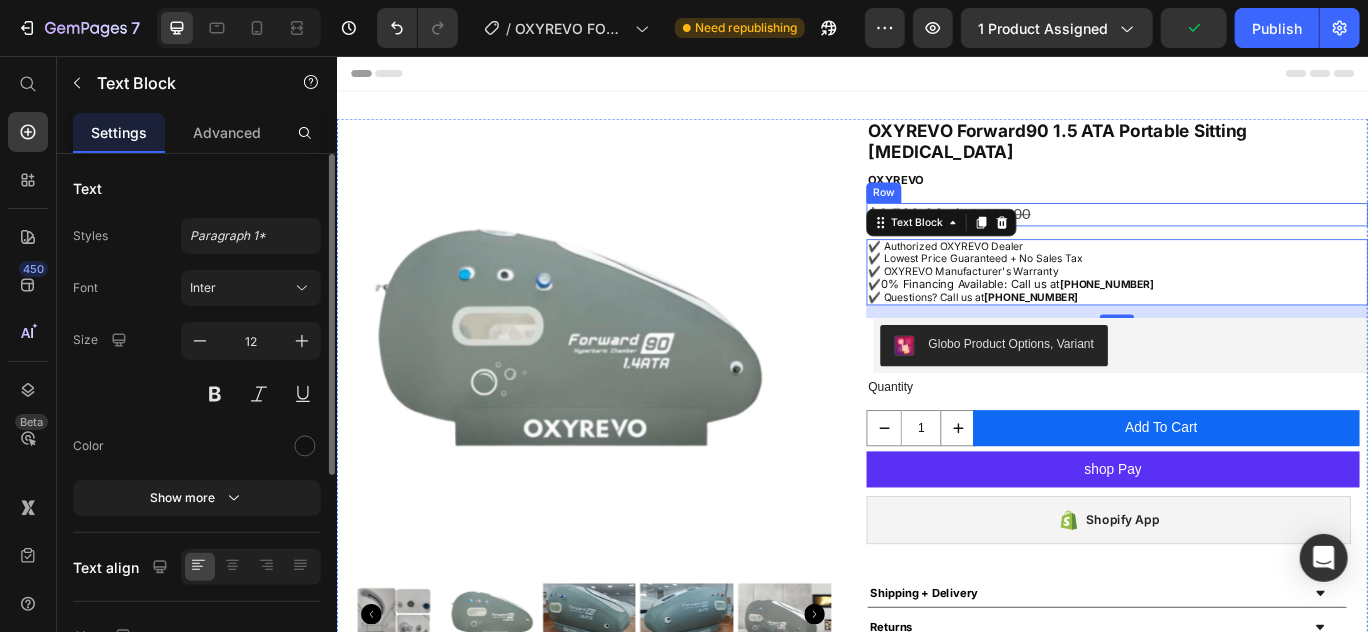 click on "$9,700.00 Product Price $10,399.00 Product Price Row" at bounding box center [1244, 240] 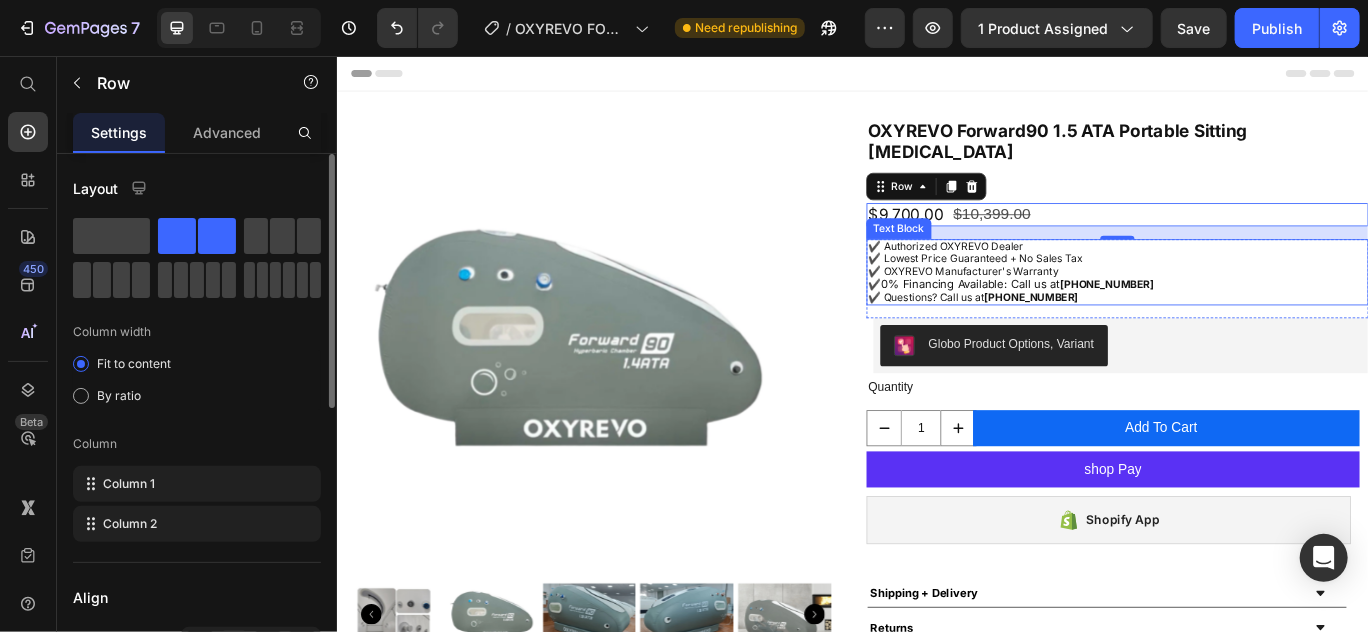 click on "✔️ OXYREVO Manufacturer's Warranty" at bounding box center [1244, 307] 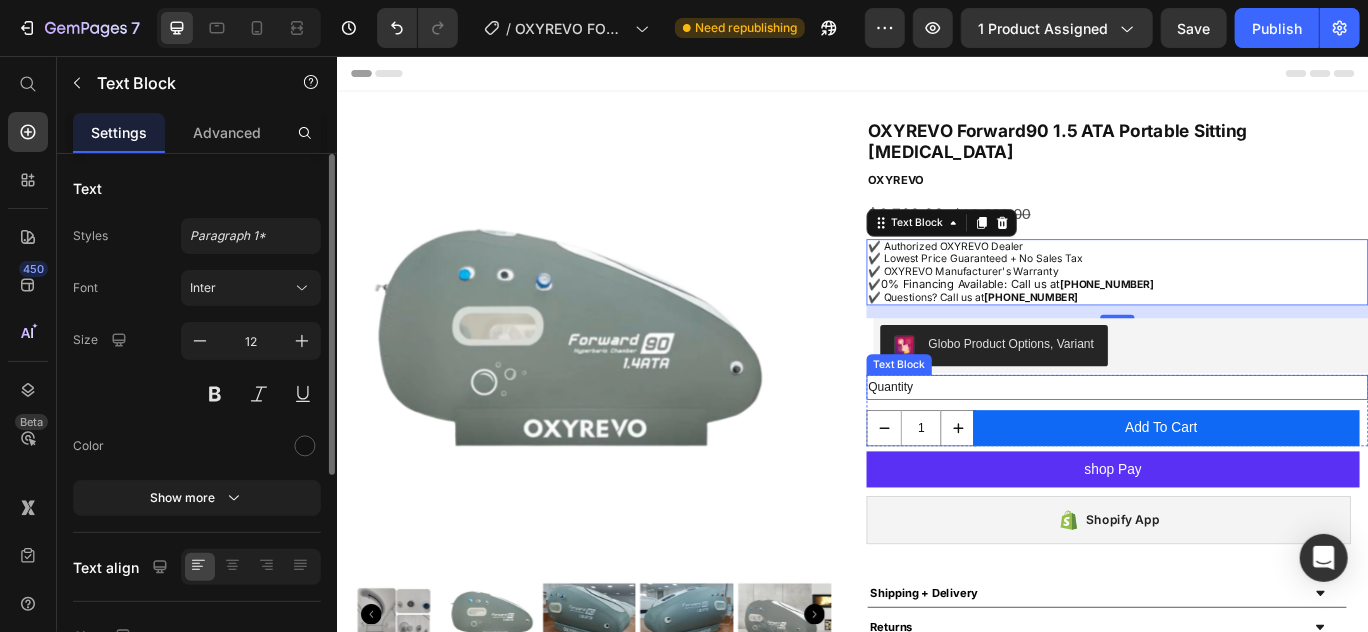 click on "Quantity" at bounding box center (1244, 441) 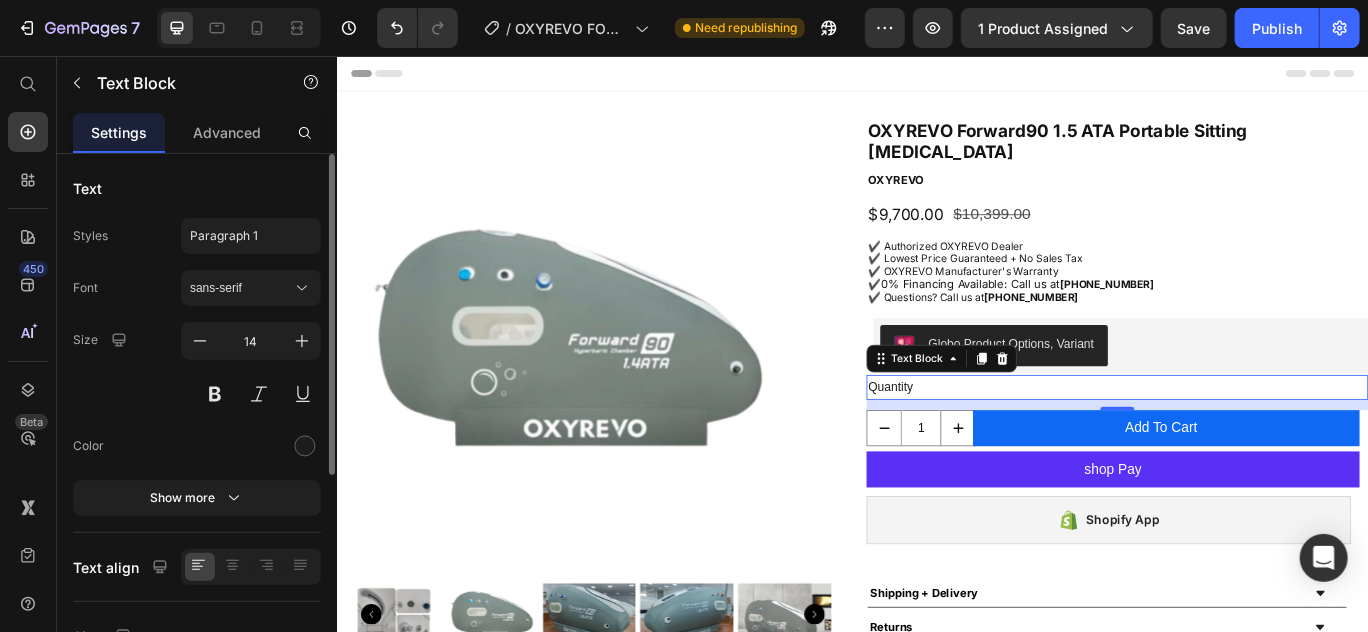 click on "Quantity" at bounding box center [1244, 441] 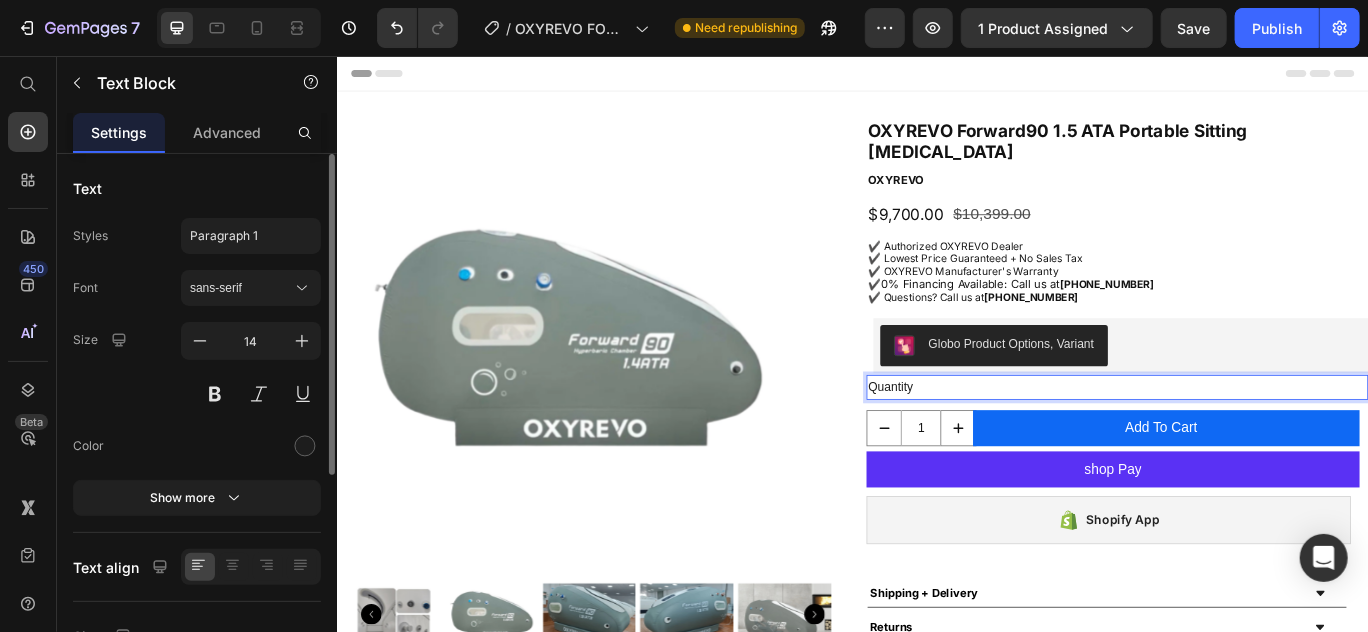 click on "Quantity" at bounding box center [1244, 441] 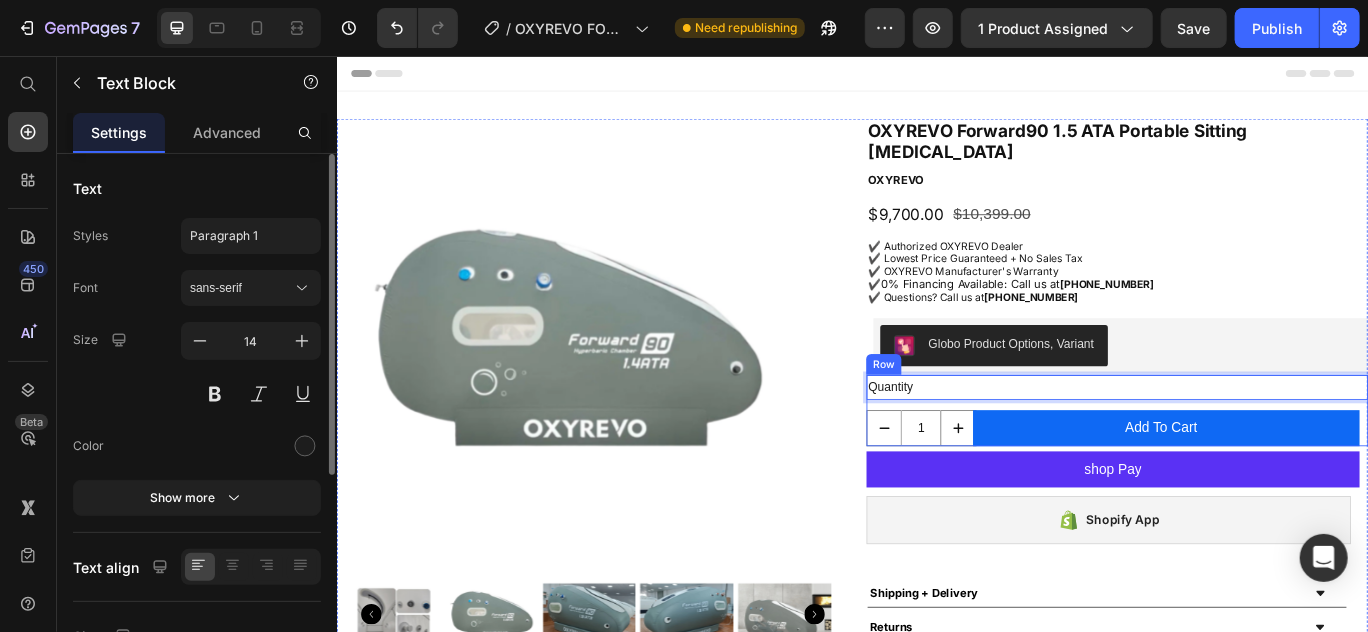 click on "Quantity Text Block   12 1 Product Quantity Add To Cart Add to Cart Row" at bounding box center [1244, 468] 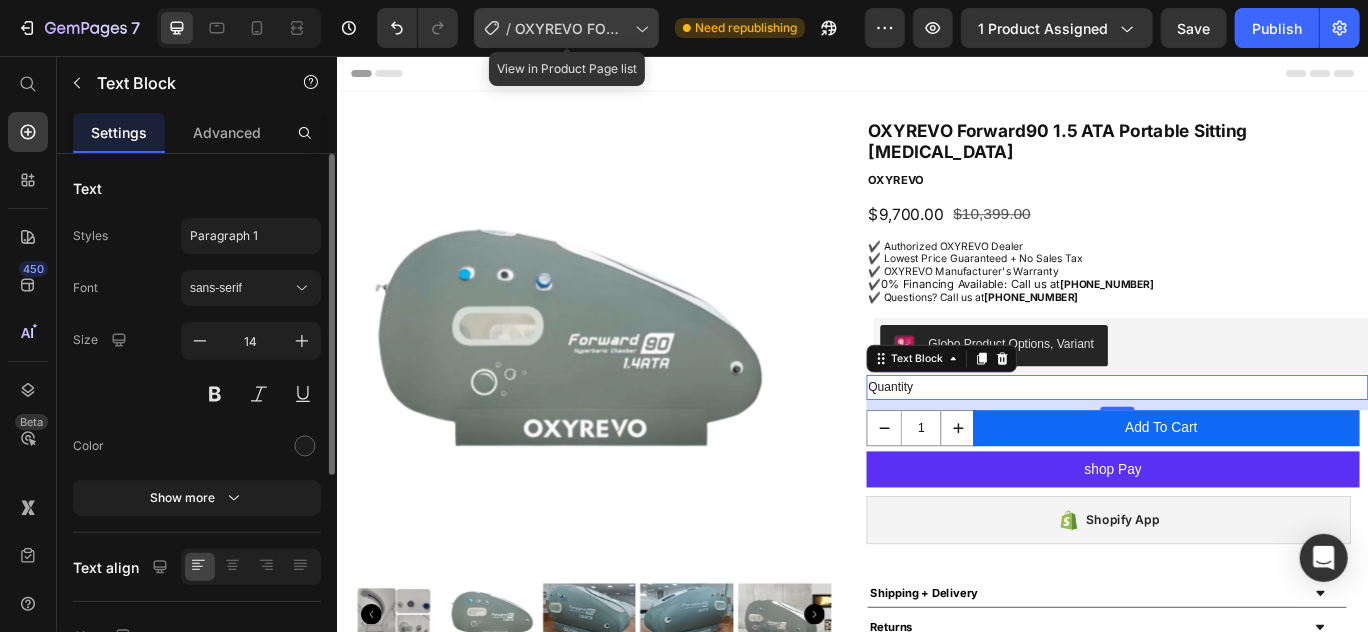 click on "OXYREVO FORWARD90" at bounding box center (571, 28) 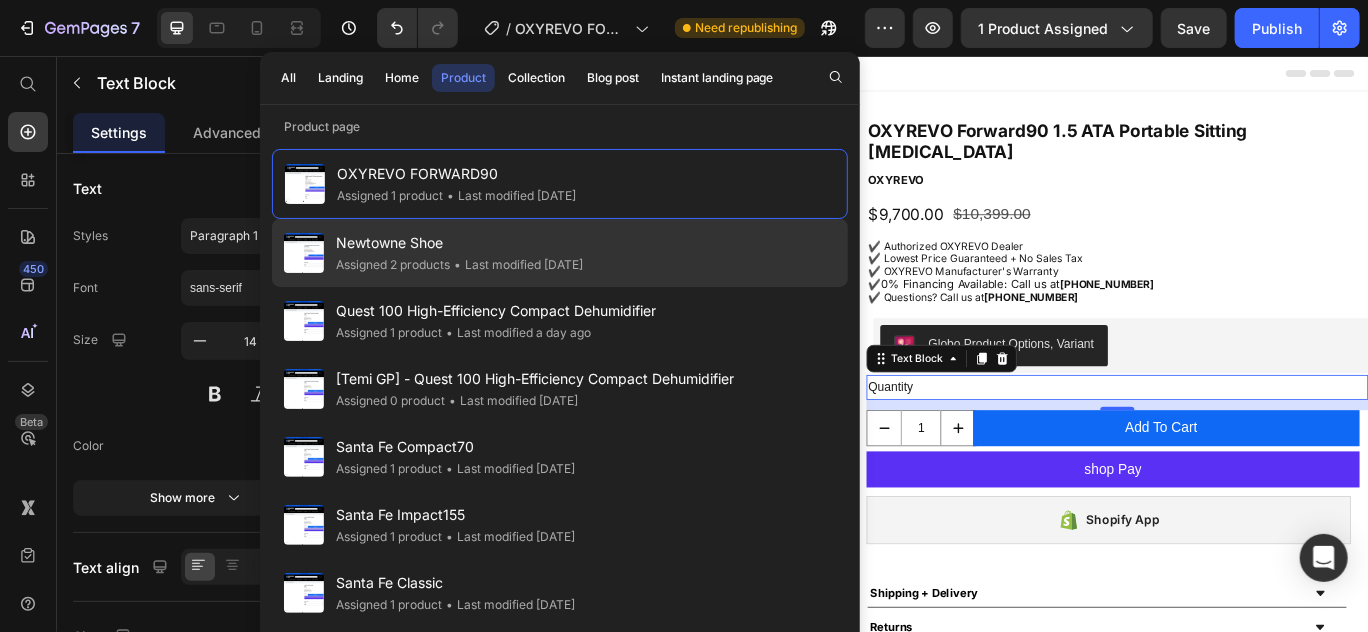 click on "• Last modified [DATE]" 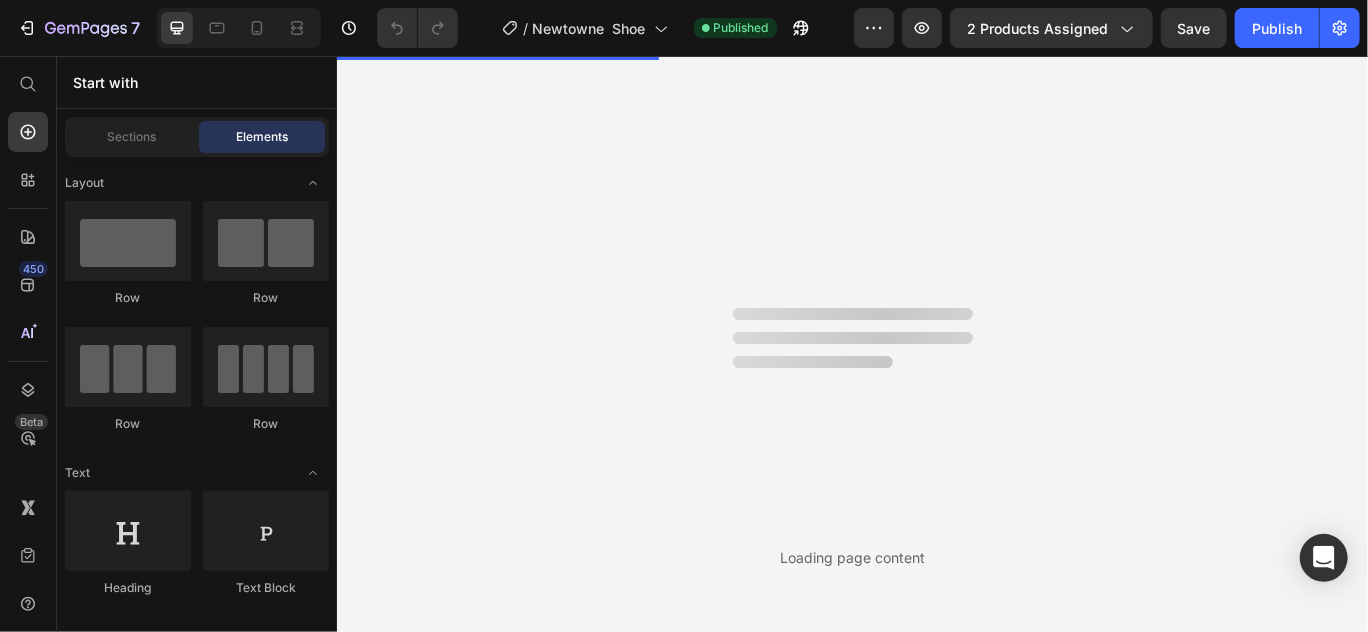 scroll, scrollTop: 0, scrollLeft: 0, axis: both 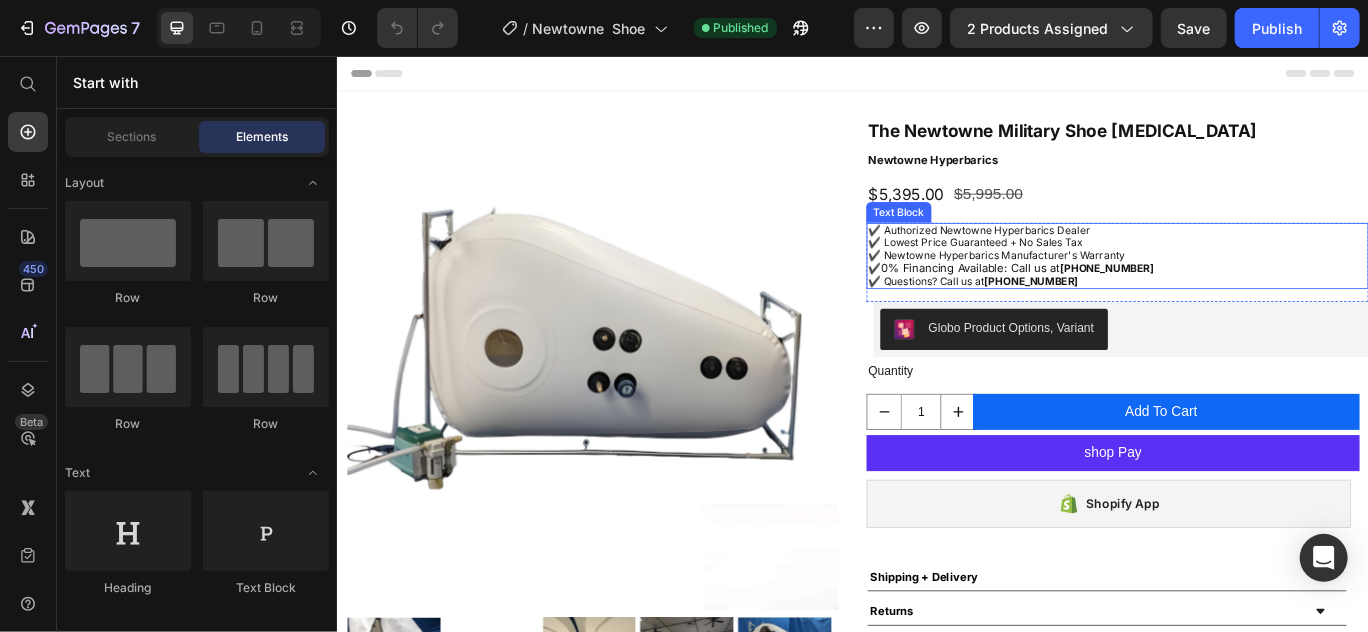 click on "✔️ Newtowne Hyperbarics Manufacturer's Warranty" at bounding box center (1244, 288) 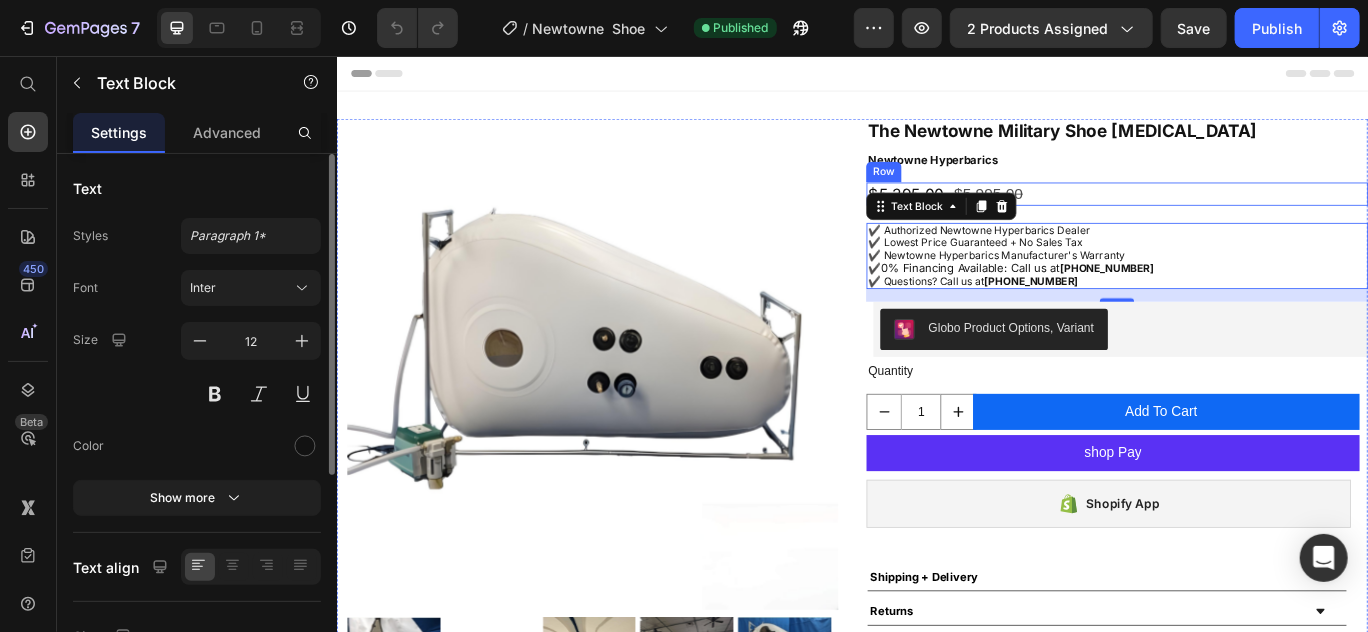 click on "$5,395.00 Product Price $5,995.00 Product Price Row" at bounding box center (1244, 216) 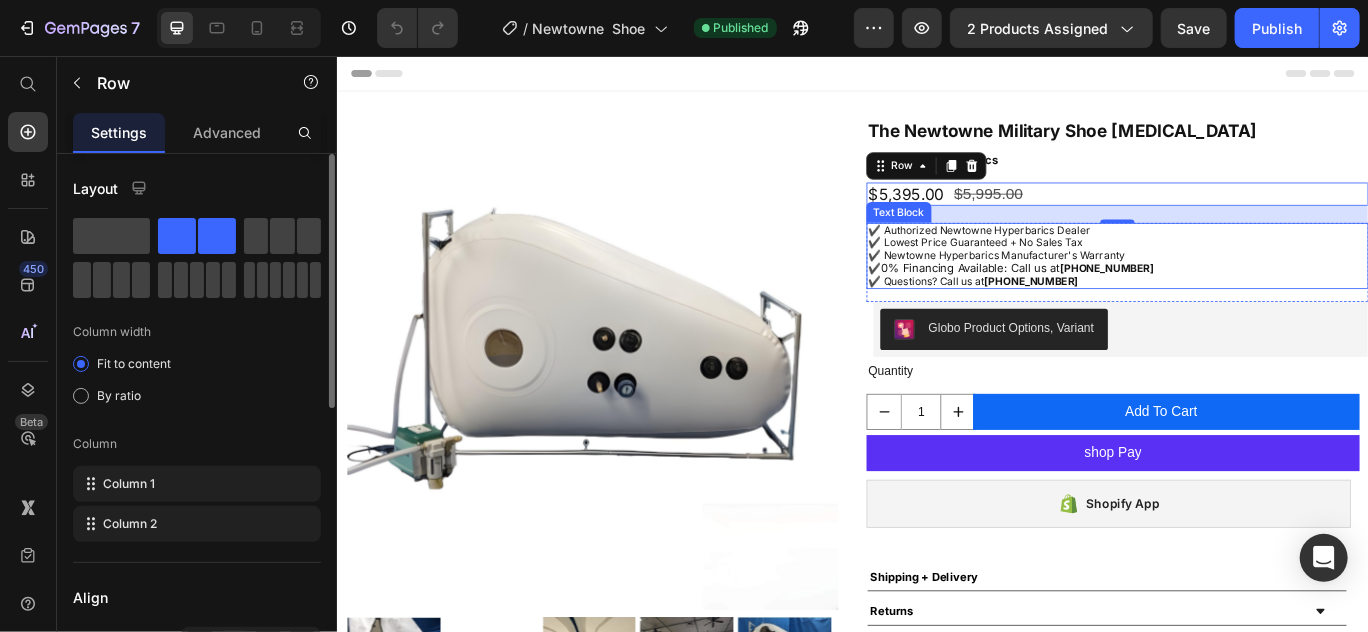 click on "✔️ Newtowne Hyperbarics Manufacturer's Warranty" at bounding box center [1244, 288] 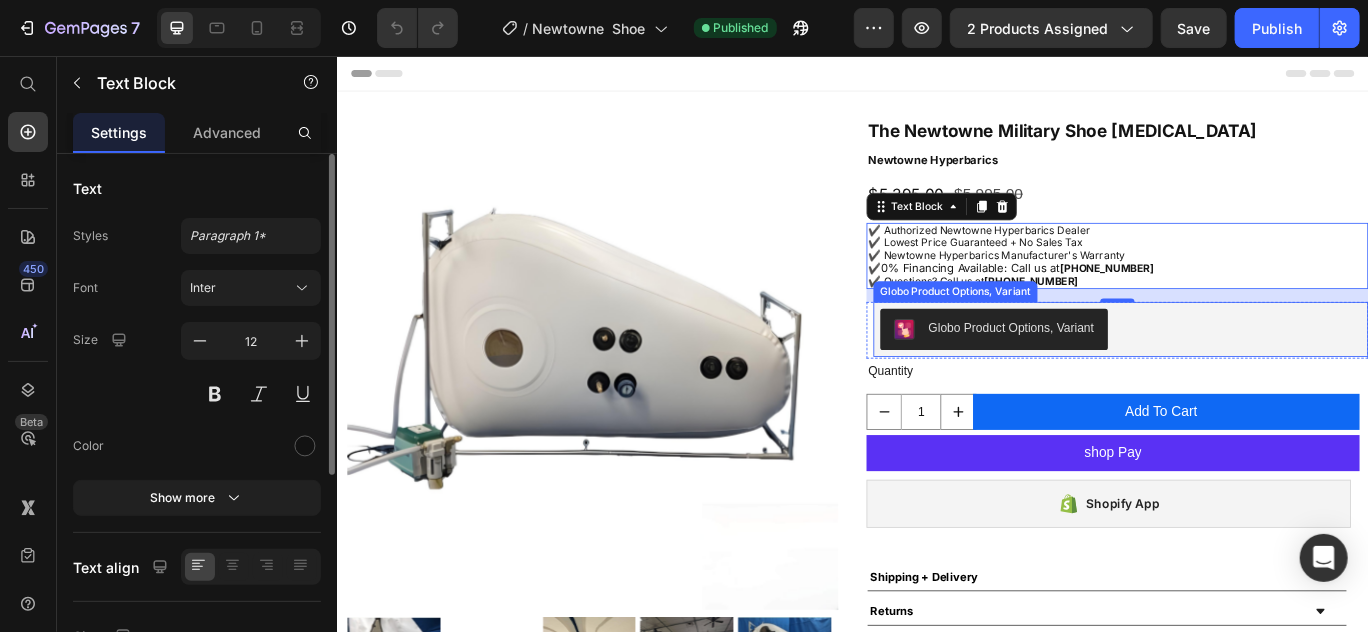 click on "Globo Product Options, Variant" at bounding box center [1248, 374] 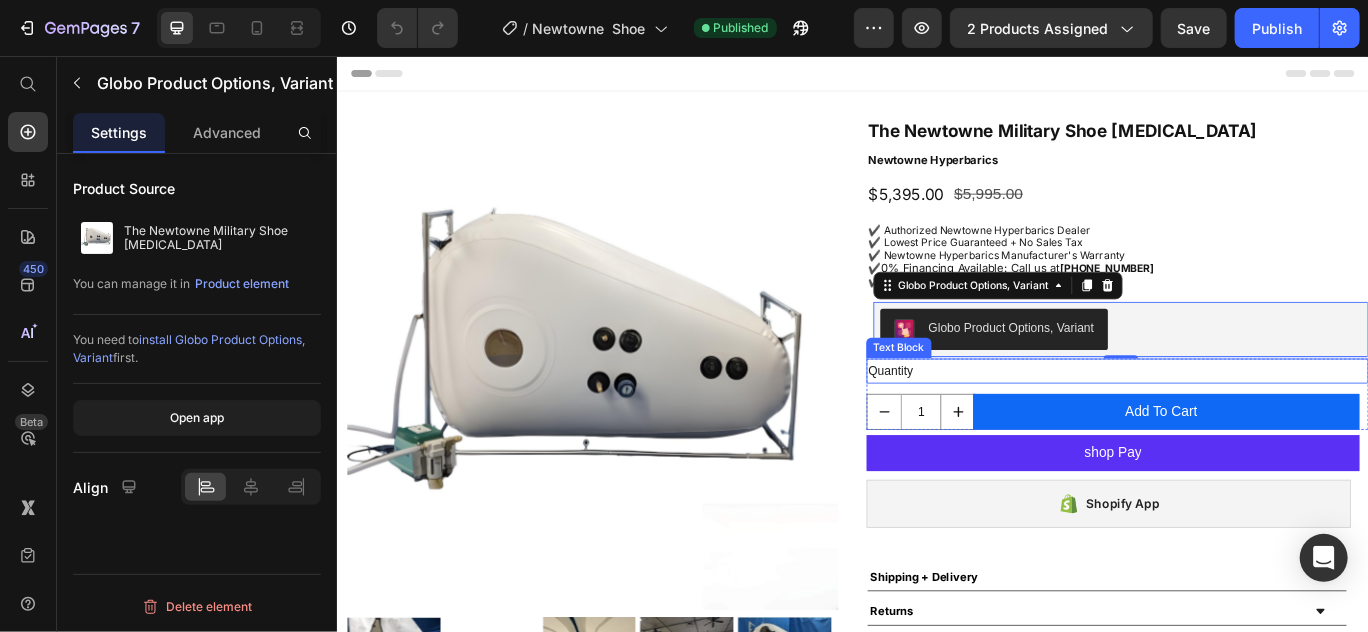 click on "Quantity" at bounding box center [1244, 422] 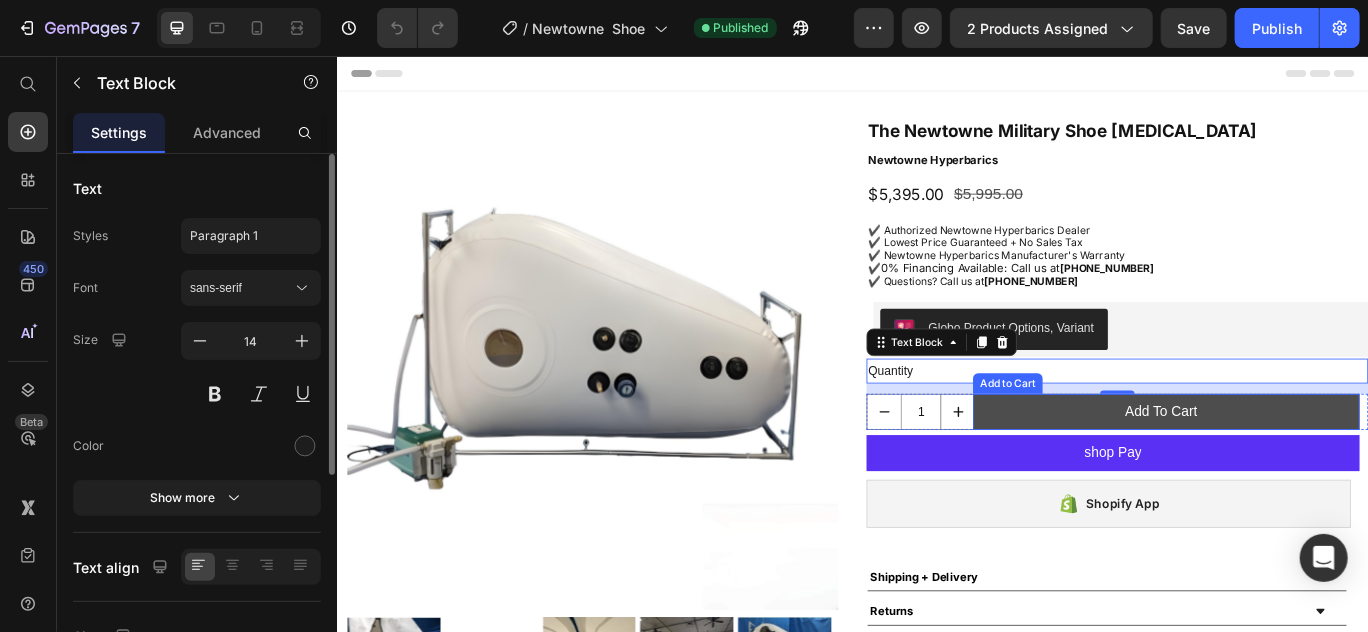 click on "Add To Cart" at bounding box center (1301, 470) 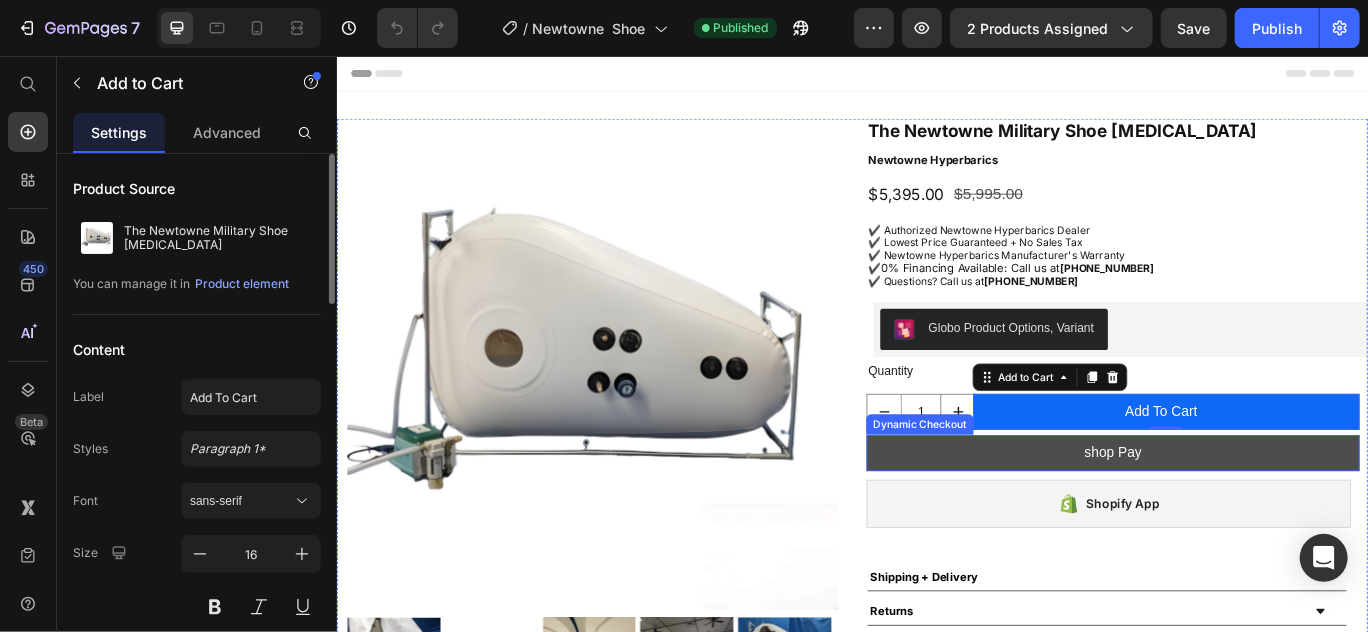 click on "shop Pay" at bounding box center (1239, 518) 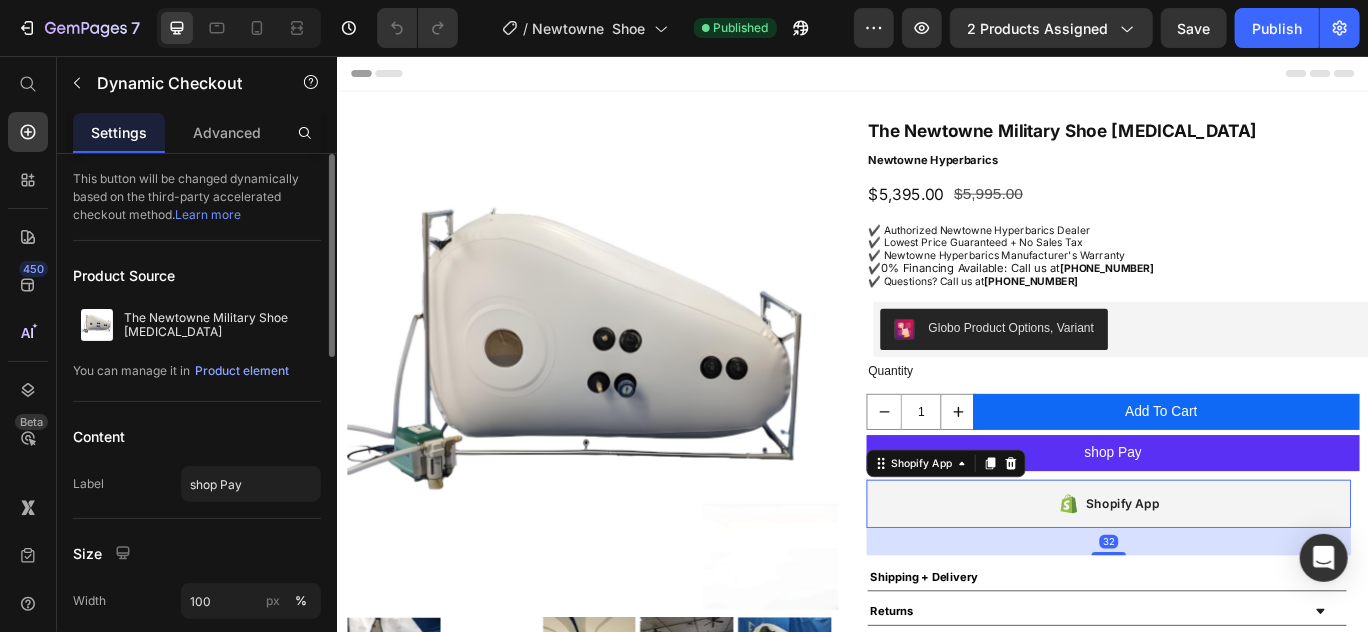 click on "Shopify App" at bounding box center (1234, 577) 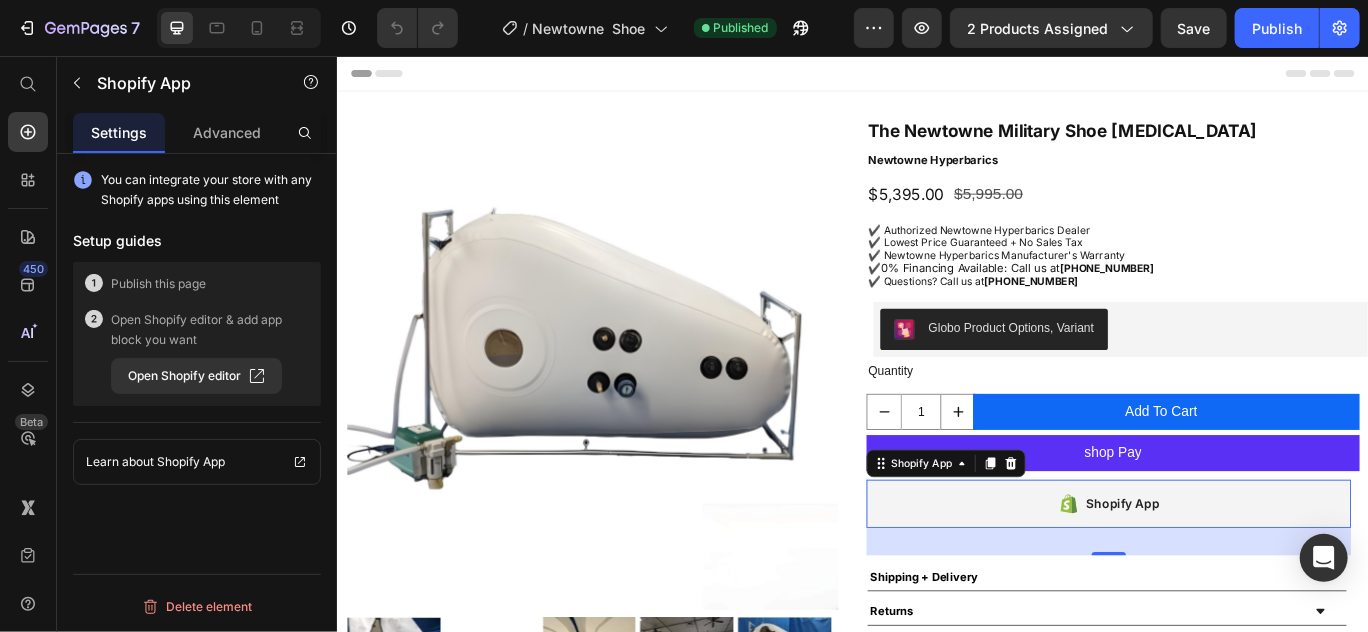 click on "Shopify App" at bounding box center [1234, 577] 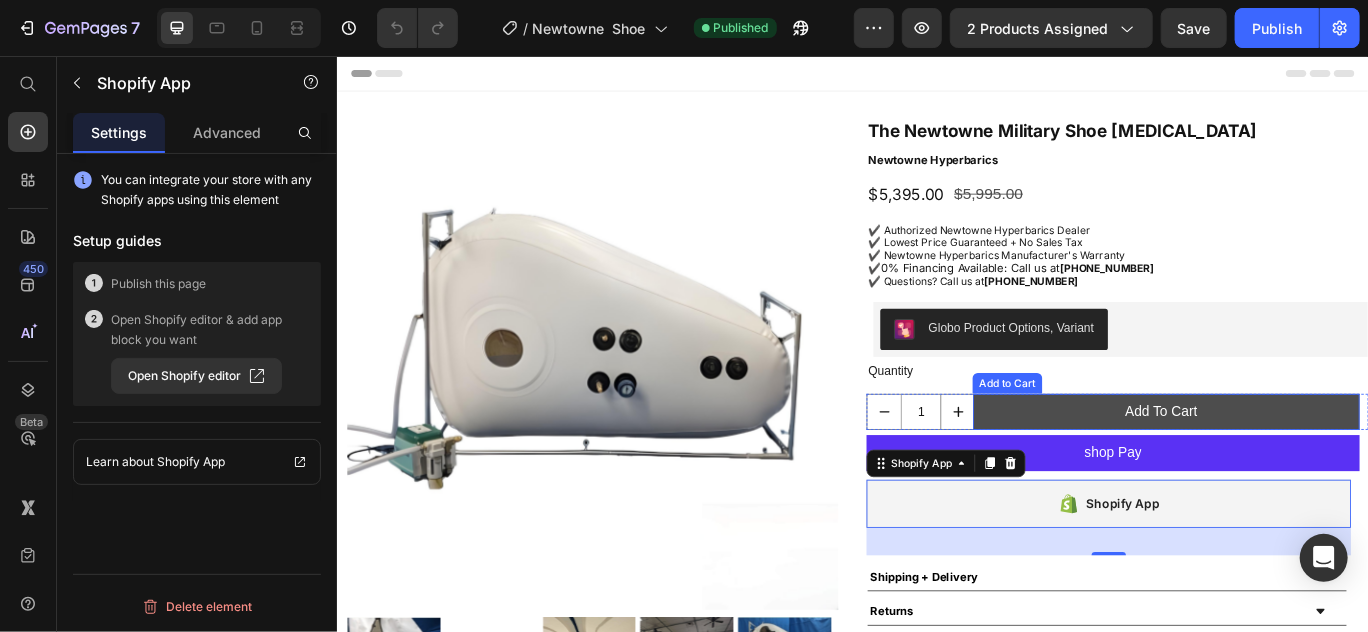 click on "Add To Cart" at bounding box center (1301, 470) 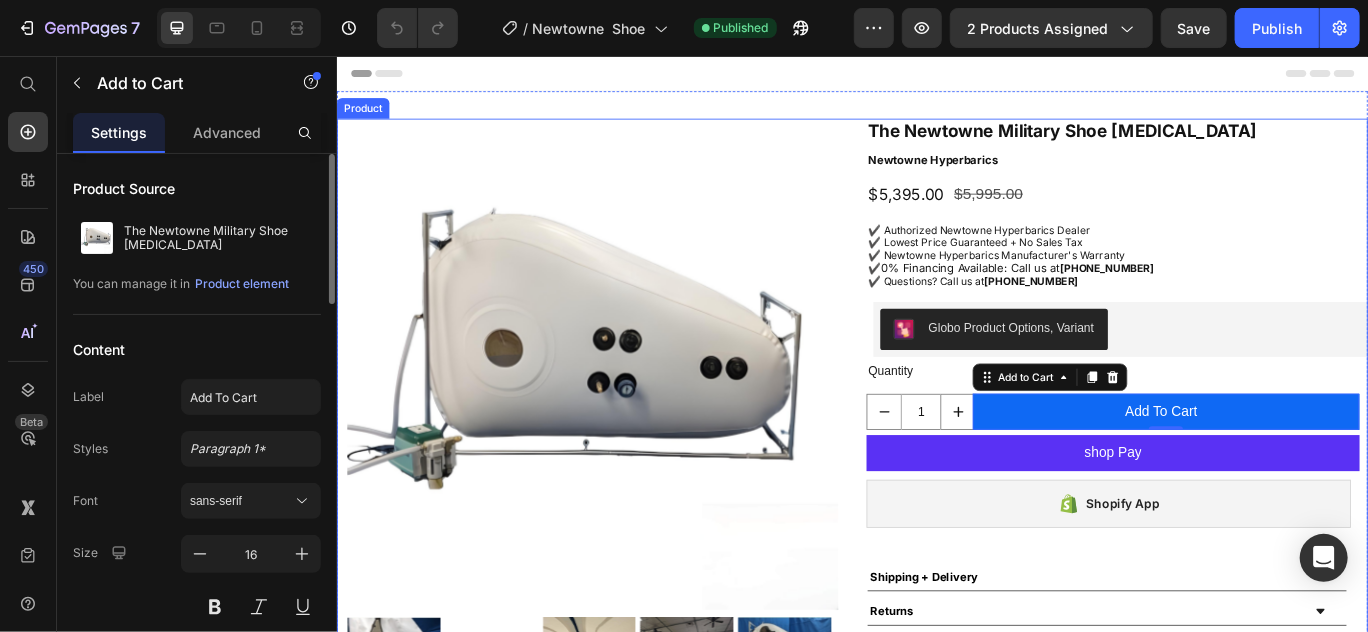 click on "Product Images The Newtowne Military Shoe Hyperbaric Chamber Product Title Newtowne Hyperbarics Product Vendor $5,395.00 Product Price $5,995.00 Product Price Row ✔️ Authorized Newtowne Hyperbarics Dealer ✔️ Lowest Price Guaranteed + No Sales Tax ✔️ Newtowne Hyperbarics Manufacturer's Warranty ✔️  0% Financing Available: Call us at  1-(346)-326-3787 ✔️ Questions? Call us at  1-346-326-3787 Text Block Row Globo Product Options, Variant Globo Product Options, Variant Row Quantity Text Block 1 Product Quantity Add To Cart Add to Cart   0 Row Row shop Pay Dynamic Checkout Shopify App Shopify App
Shipping + Delivery
Returns
Warranty Accordion Product" at bounding box center [936, 473] 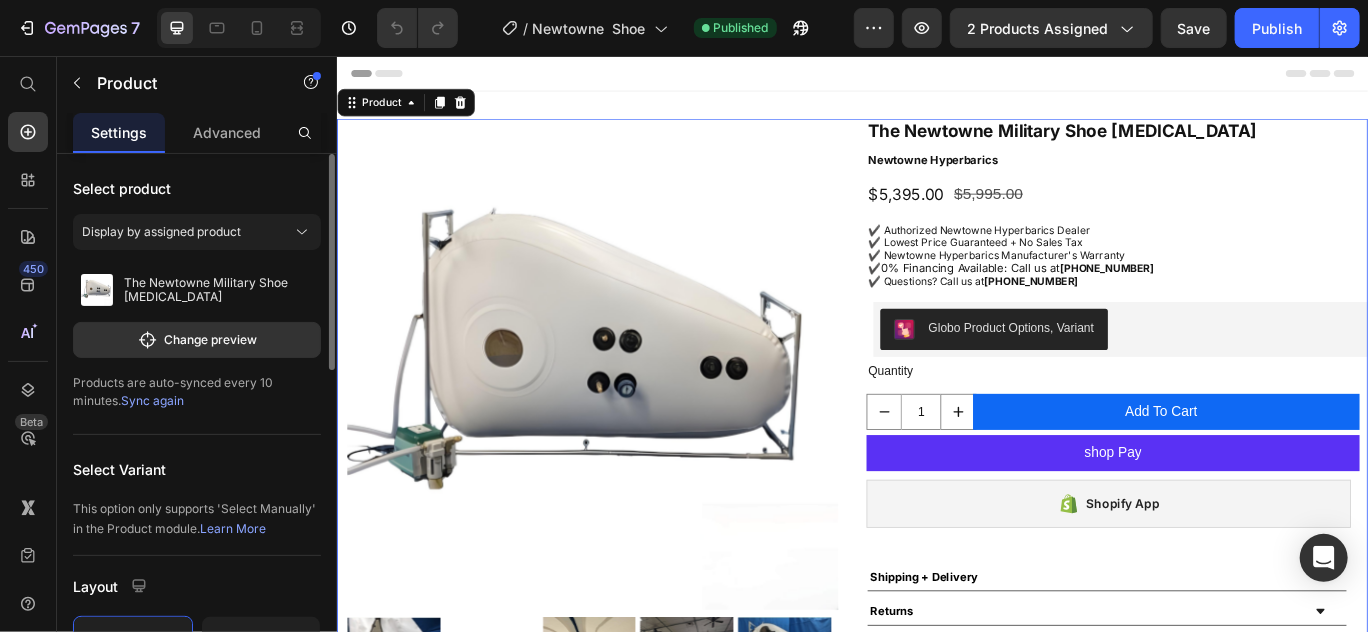 click on "Product Images The Newtowne Military Shoe Hyperbaric Chamber Product Title Newtowne Hyperbarics Product Vendor $5,395.00 Product Price $5,995.00 Product Price Row ✔️ Authorized Newtowne Hyperbarics Dealer ✔️ Lowest Price Guaranteed + No Sales Tax ✔️ Newtowne Hyperbarics Manufacturer's Warranty ✔️  0% Financing Available: Call us at  1-(346)-326-3787 ✔️ Questions? Call us at  1-346-326-3787 Text Block Row Globo Product Options, Variant Globo Product Options, Variant Row Quantity Text Block 1 Product Quantity Add To Cart Add to Cart Row Row shop Pay Dynamic Checkout Shopify App Shopify App
Shipping + Delivery
Returns
Warranty Accordion Product   0" at bounding box center (936, 473) 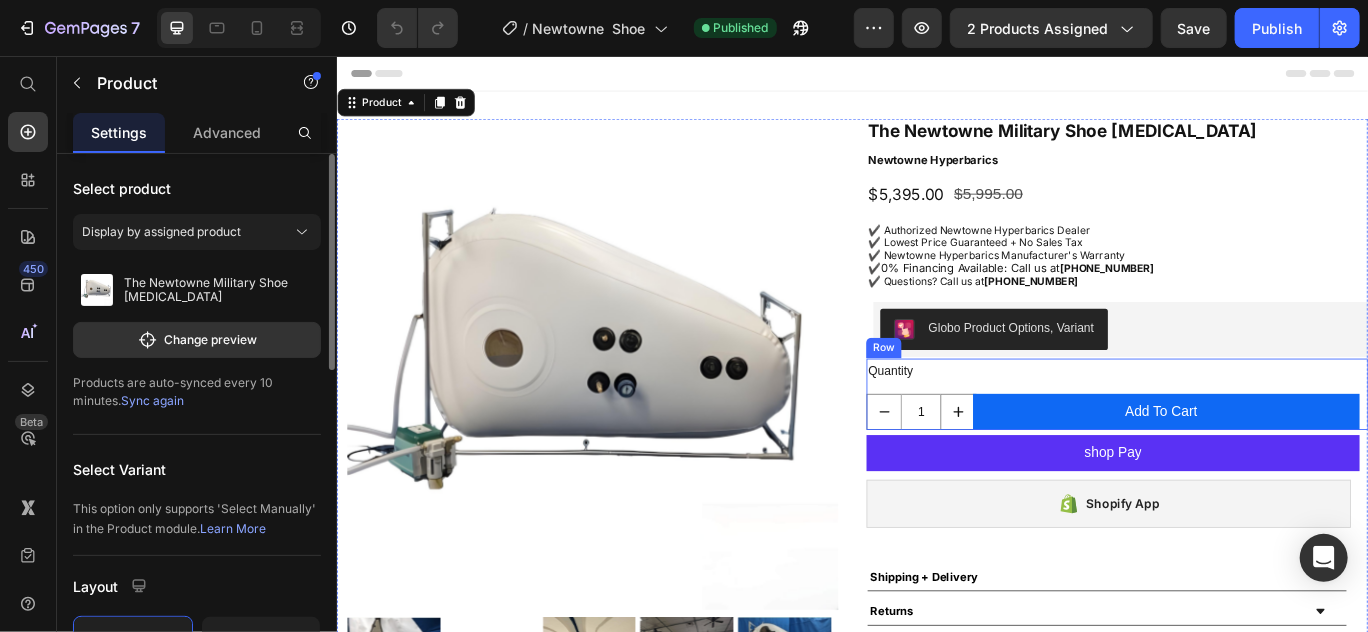 click on "Quantity Text Block 1 Product Quantity Add To Cart Add to Cart Row" at bounding box center [1244, 449] 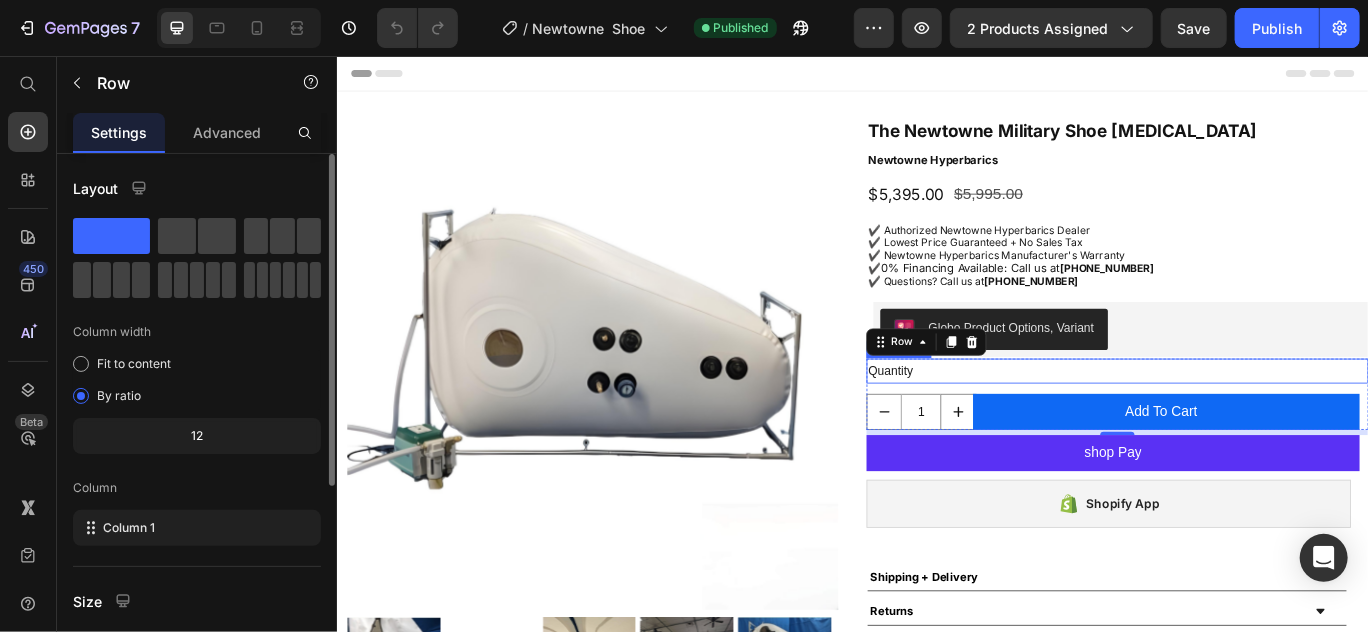 click on "Quantity" at bounding box center (1244, 422) 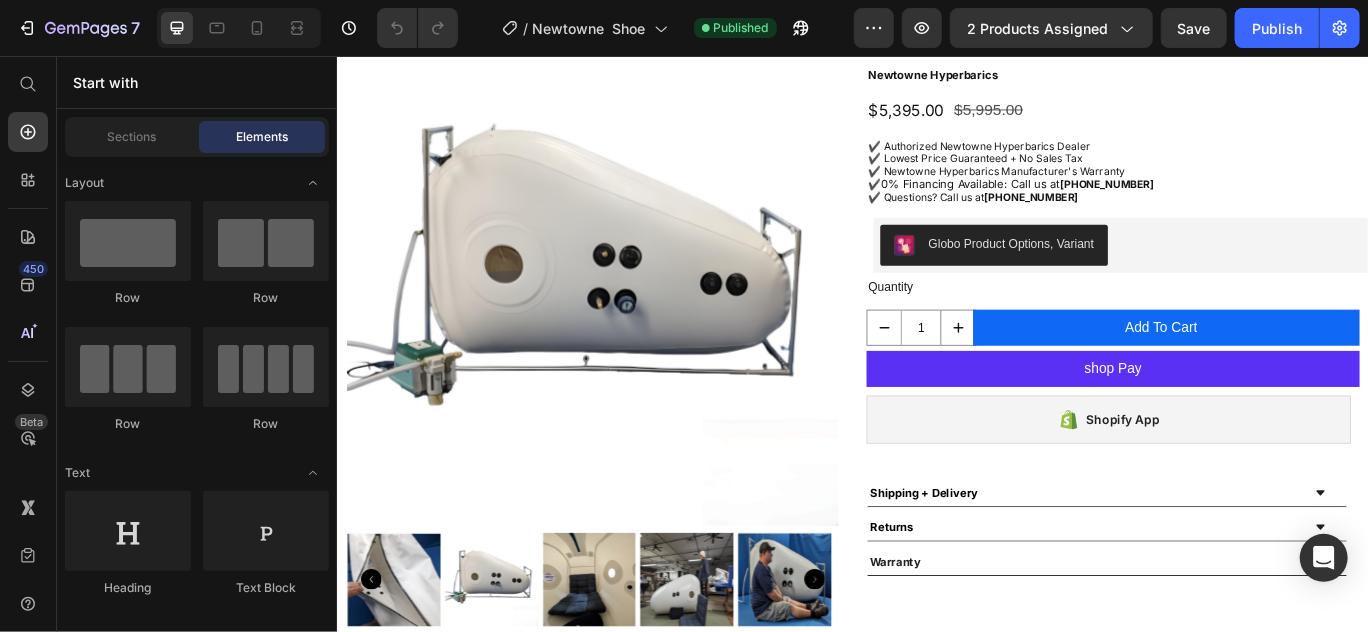 scroll, scrollTop: 7, scrollLeft: 0, axis: vertical 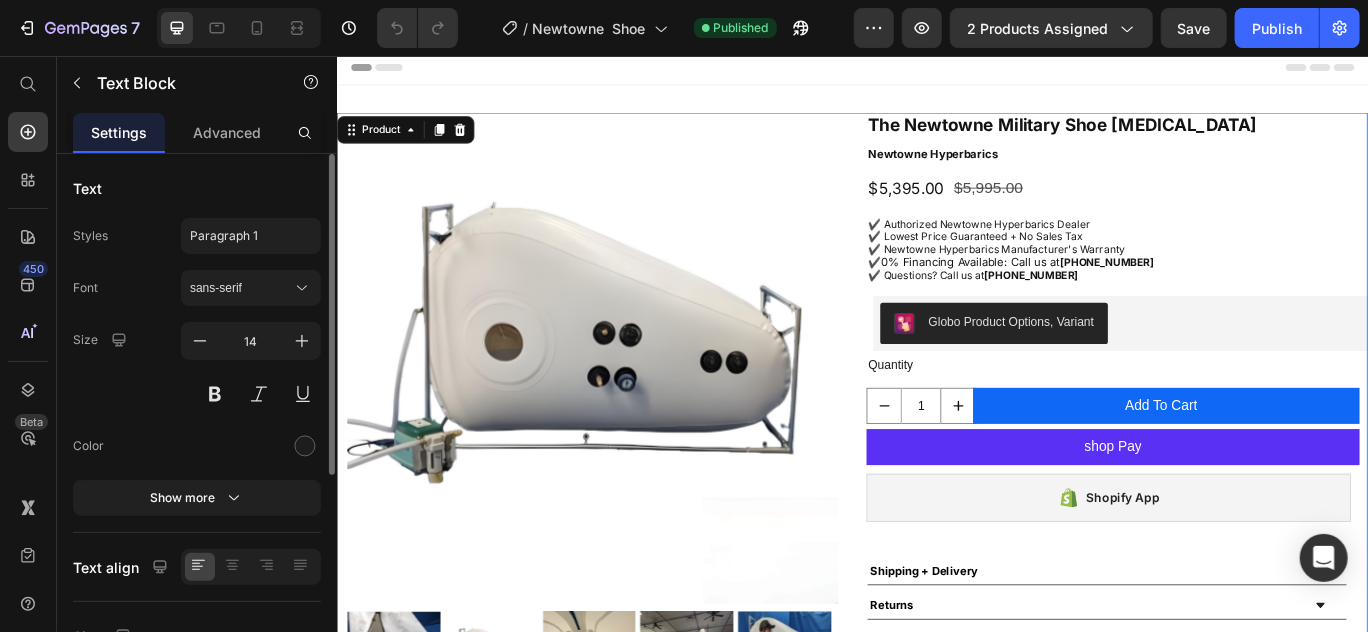 click on "Product Images The Newtowne Military Shoe Hyperbaric Chamber Product Title Newtowne Hyperbarics Product Vendor $5,395.00 Product Price $5,995.00 Product Price Row ✔️ Authorized Newtowne Hyperbarics Dealer ✔️ Lowest Price Guaranteed + No Sales Tax ✔️ Newtowne Hyperbarics Manufacturer's Warranty ✔️  0% Financing Available: Call us at  1-(346)-326-3787 ✔️ Questions? Call us at  1-346-326-3787 Text Block Row Globo Product Options, Variant Globo Product Options, Variant Row Quantity Text Block 1 Product Quantity Add To Cart Add to Cart Row Row shop Pay Dynamic Checkout Shopify App Shopify App
Shipping + Delivery
Returns
Warranty Accordion Product   0" at bounding box center (936, 466) 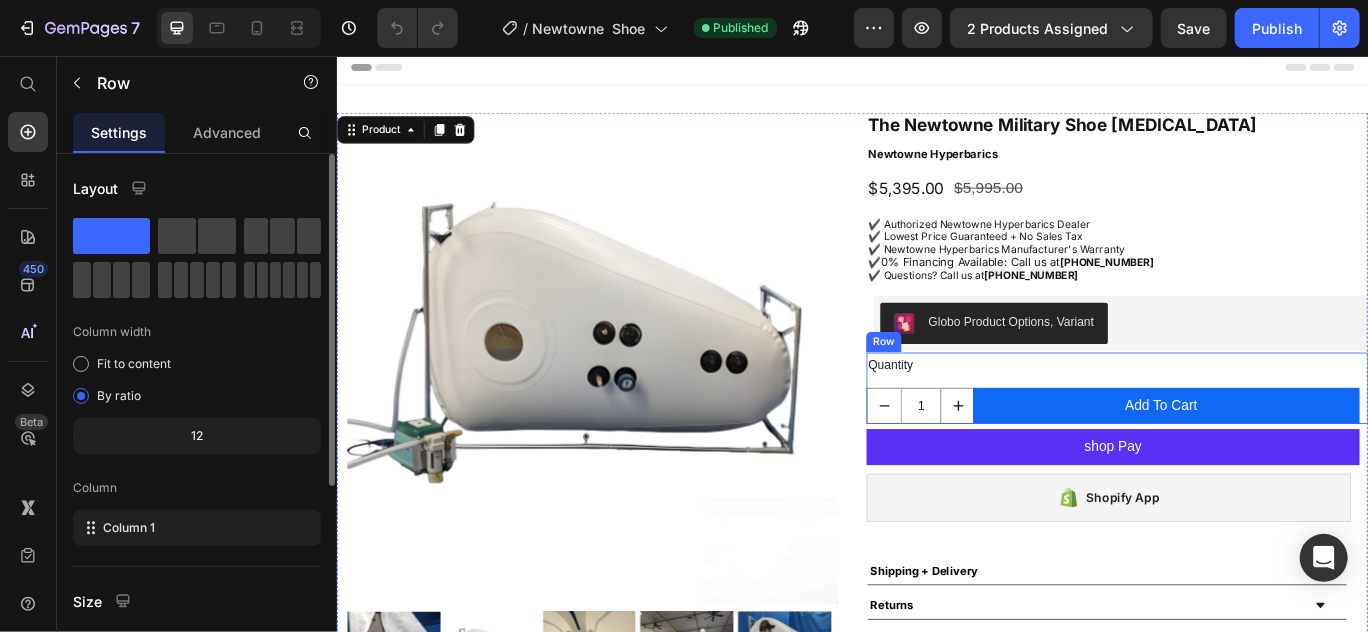 click on "Quantity Text Block 1 Product Quantity Add To Cart Add to Cart Row" at bounding box center (1244, 442) 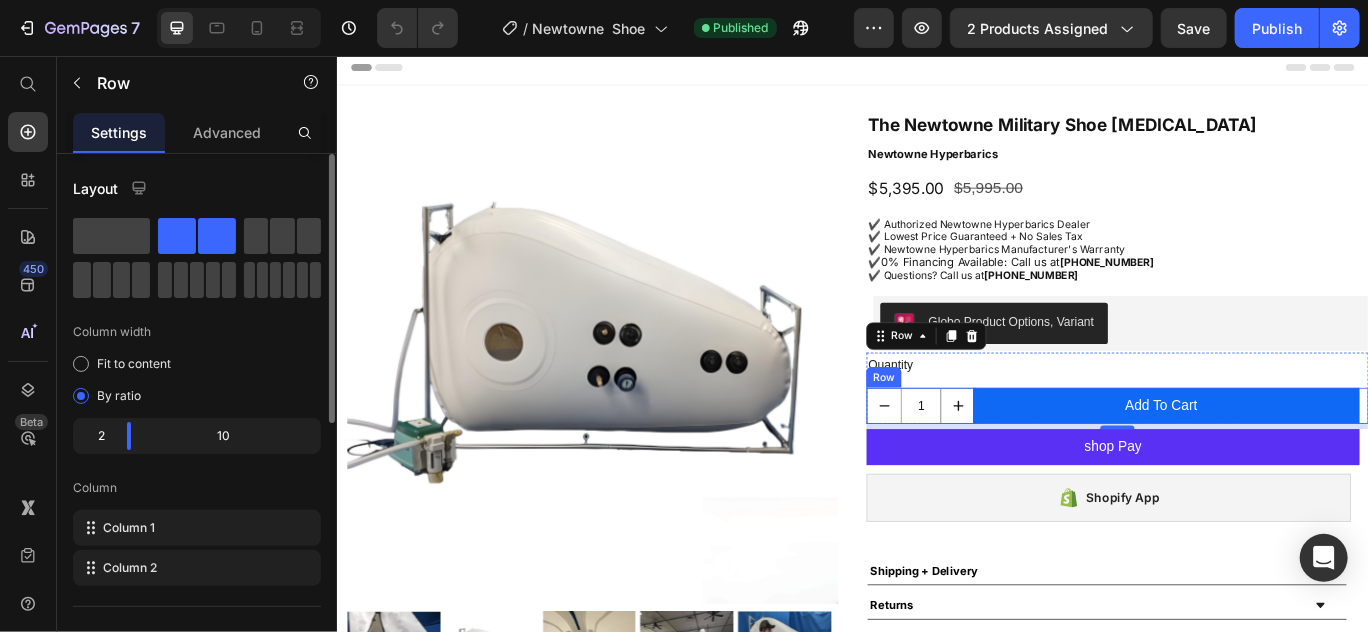 click on "Add To Cart Add to Cart" at bounding box center [1306, 463] 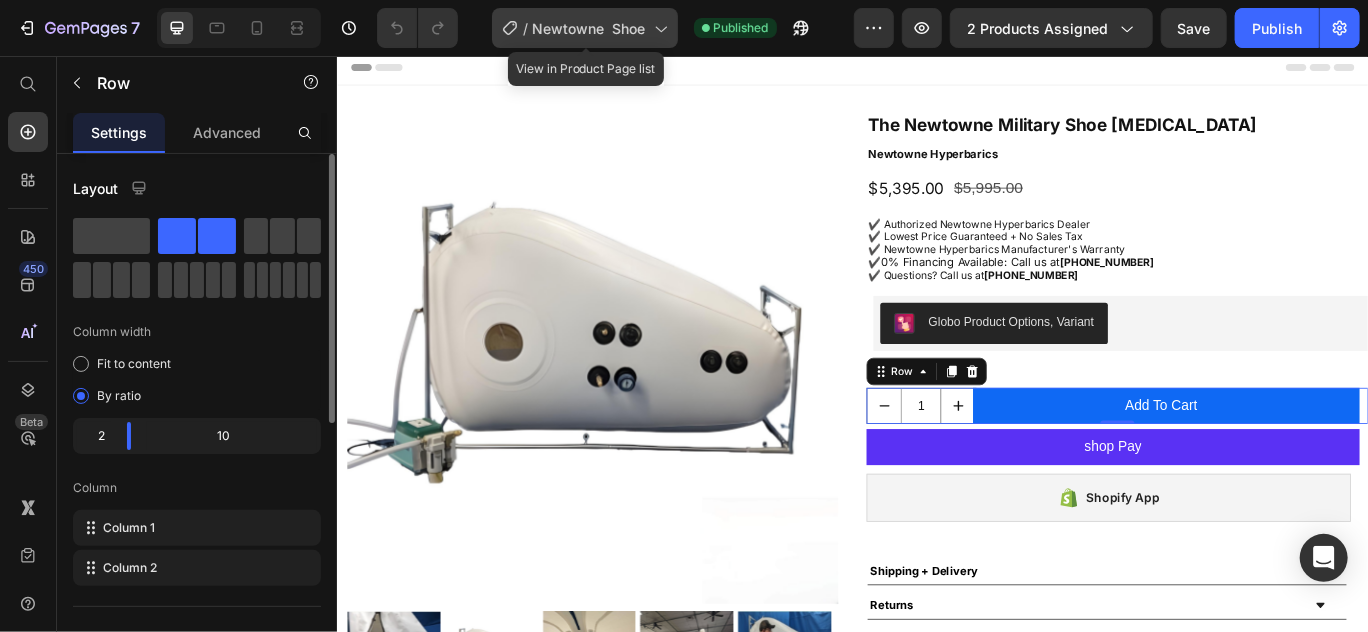 click 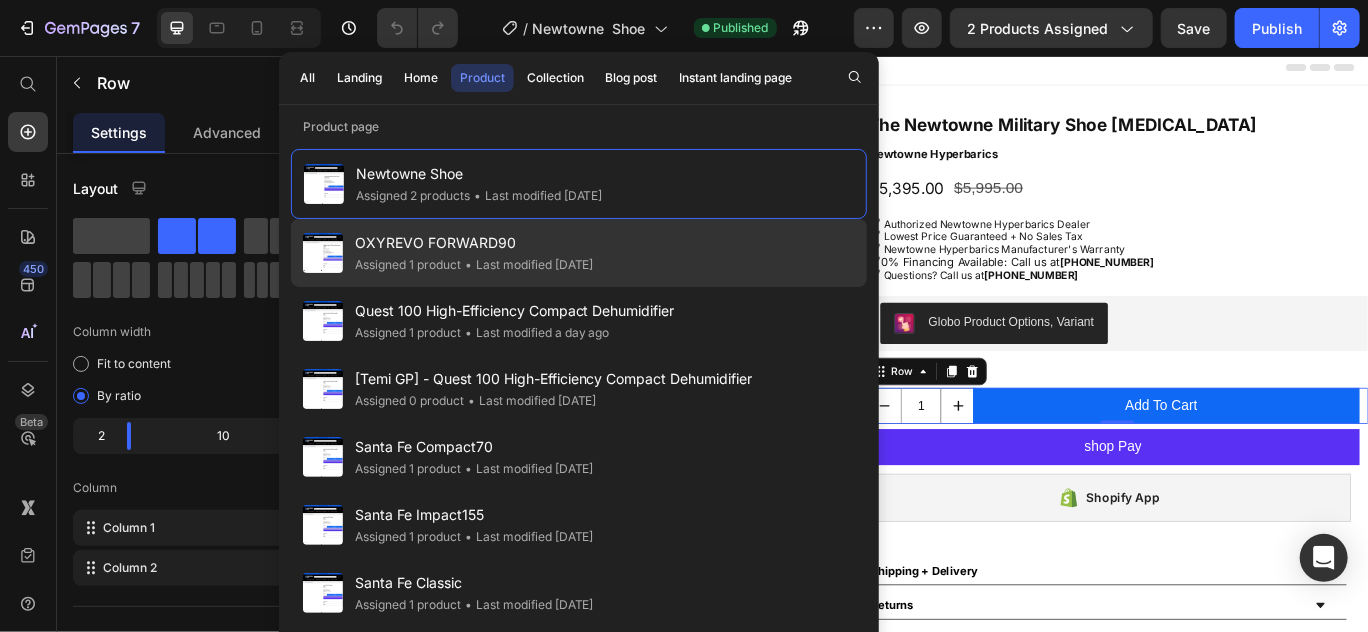 click on "OXYREVO FORWARD90" at bounding box center (474, 243) 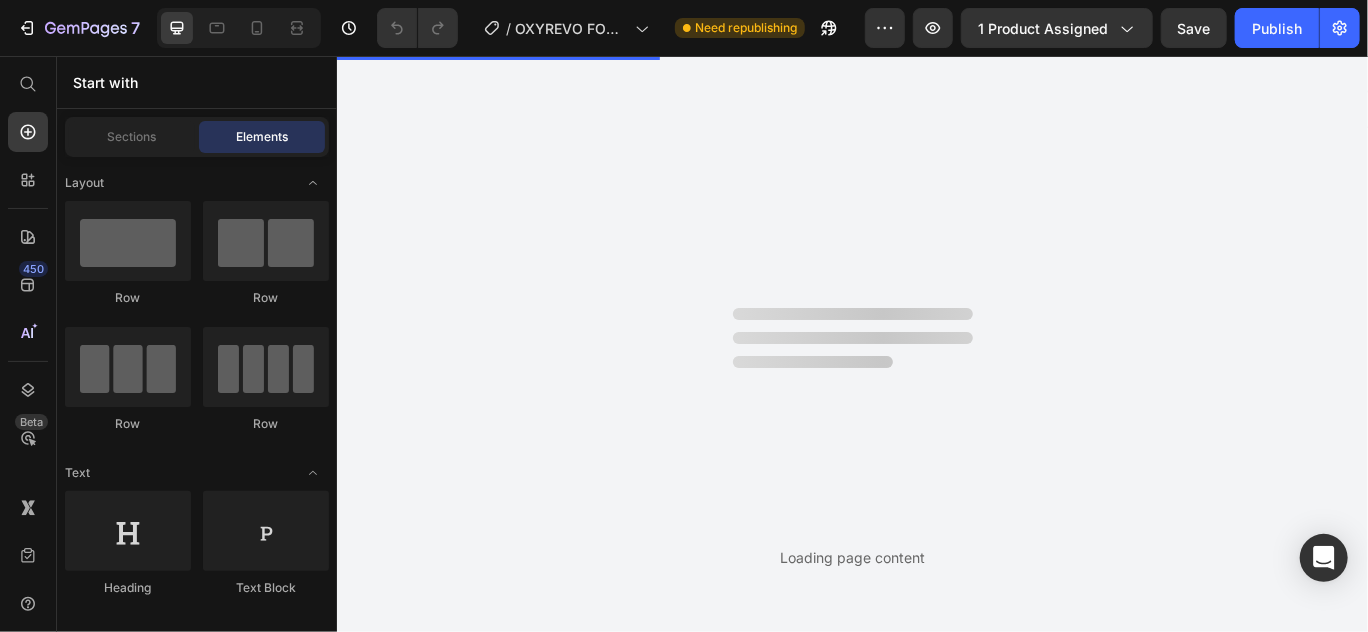 scroll, scrollTop: 0, scrollLeft: 0, axis: both 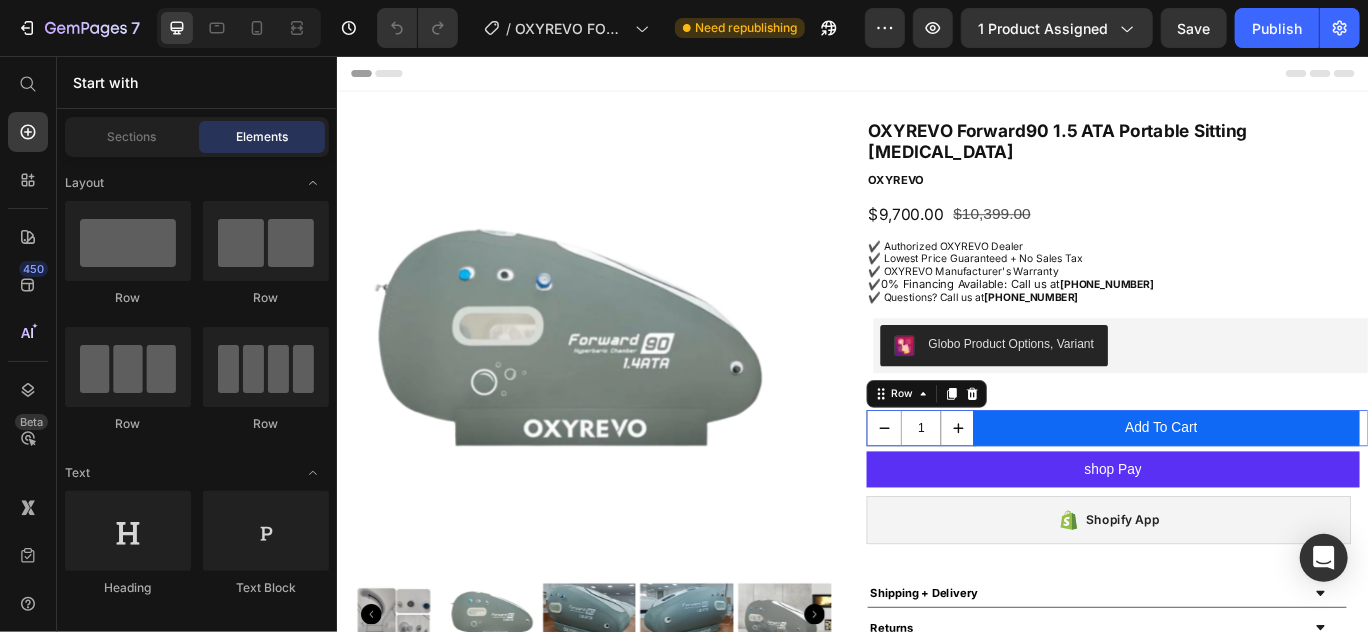 click on "Add To Cart Add to Cart" at bounding box center (1306, 489) 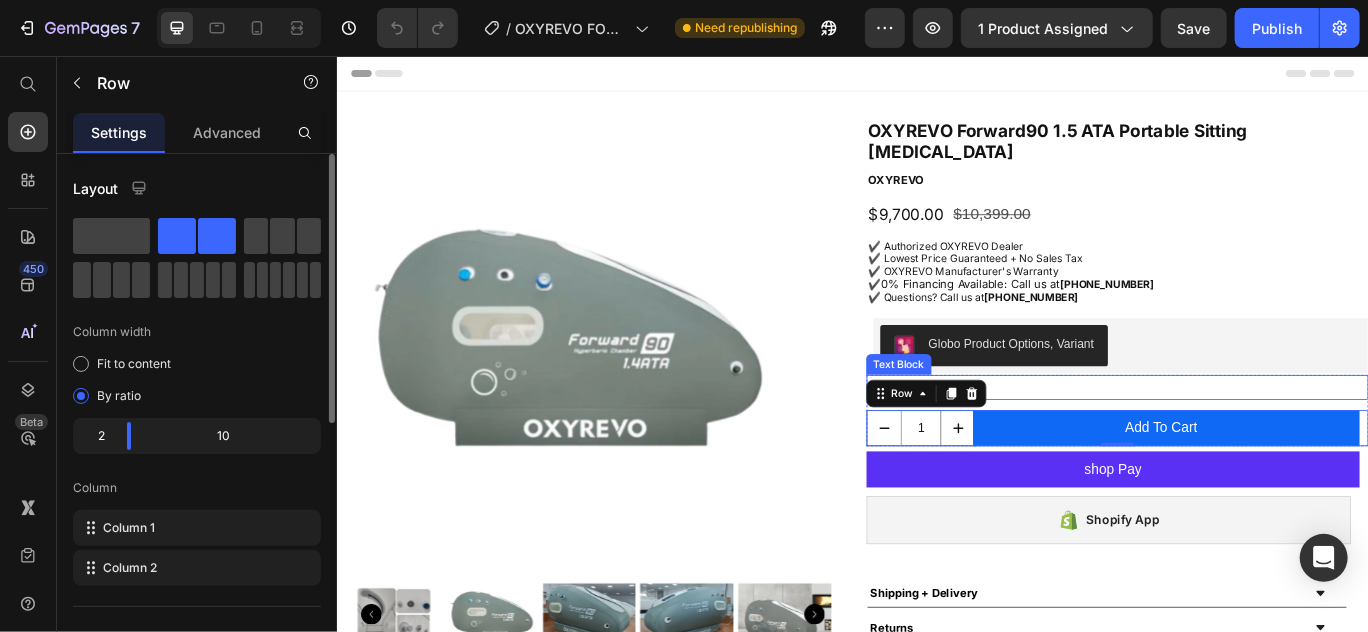 click on "Quantity" at bounding box center (1244, 441) 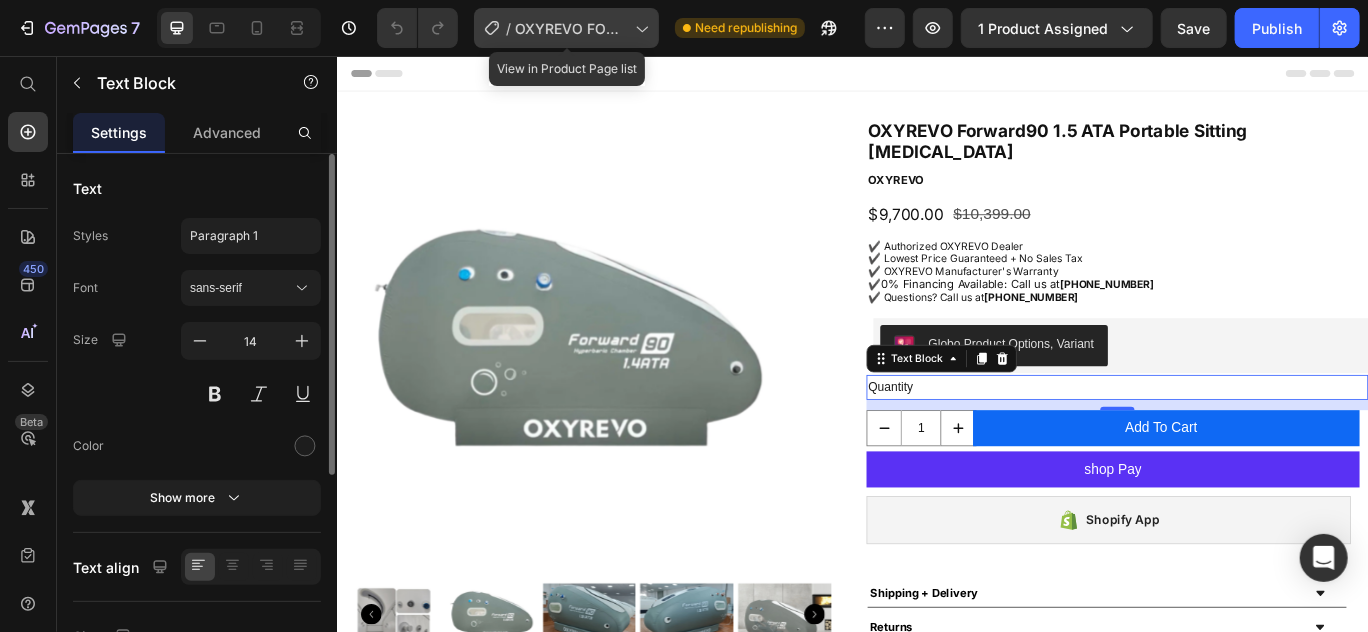 click on "OXYREVO FORWARD90" at bounding box center [571, 28] 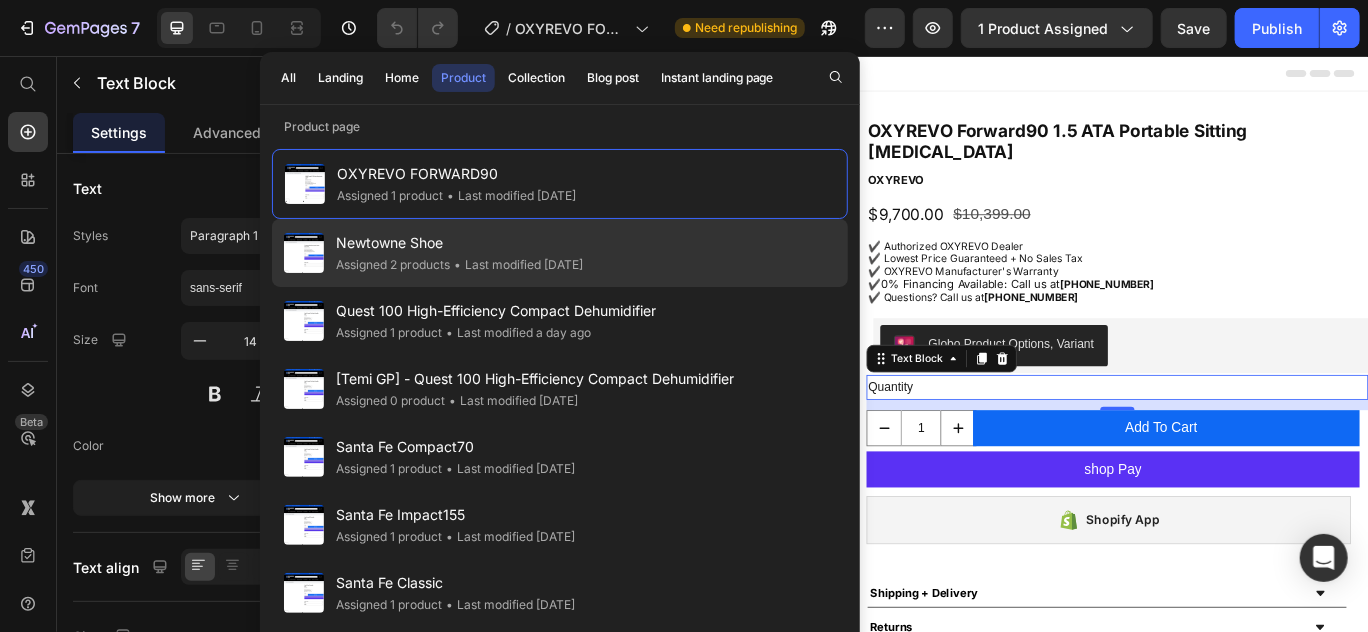 click on "Newtowne  Shoe" at bounding box center (459, 243) 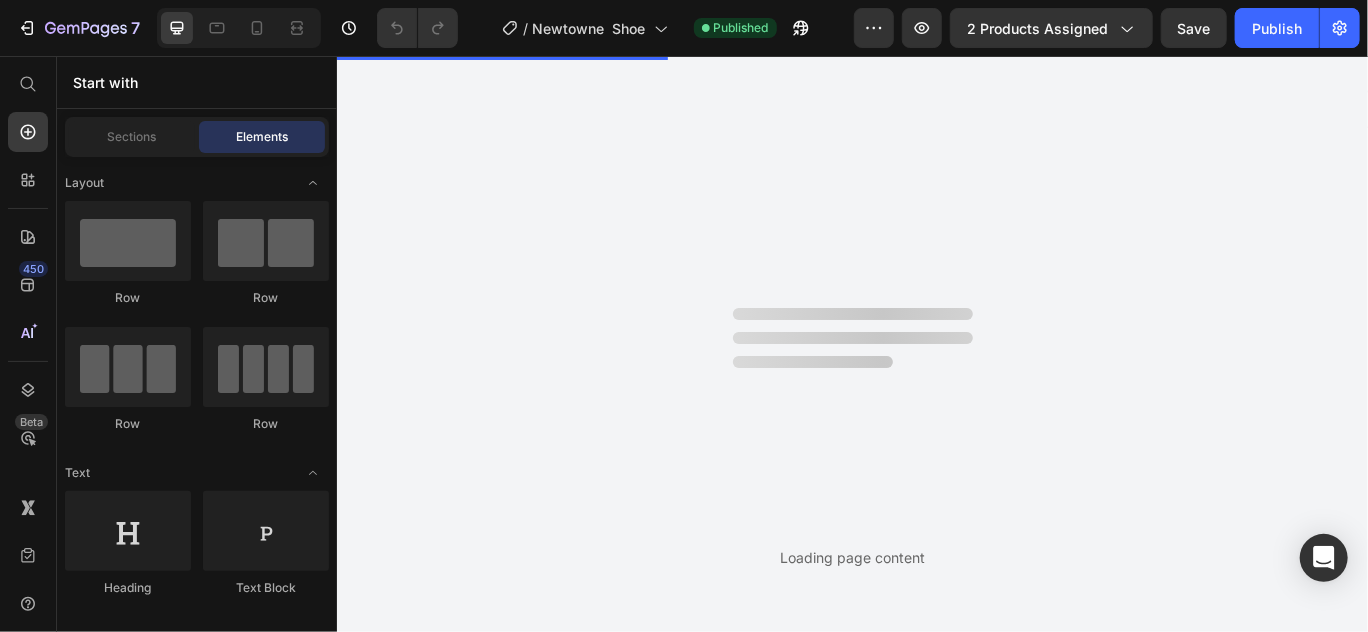 scroll, scrollTop: 0, scrollLeft: 0, axis: both 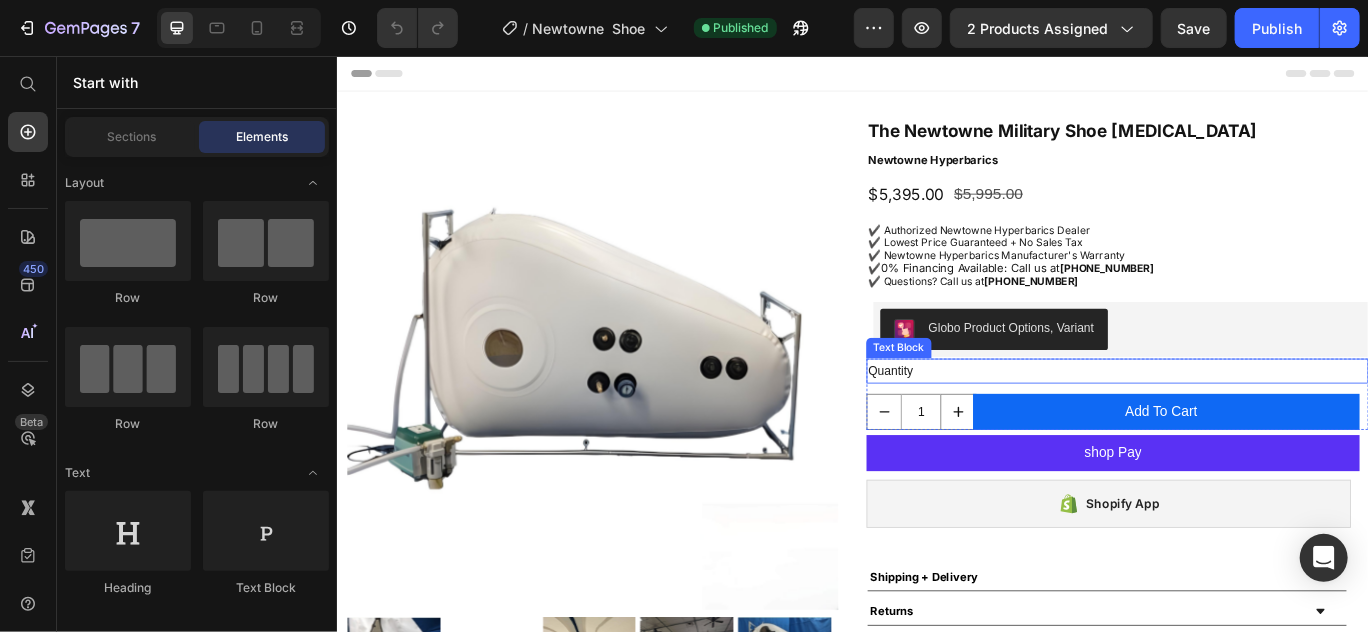 click on "Quantity" at bounding box center [1244, 422] 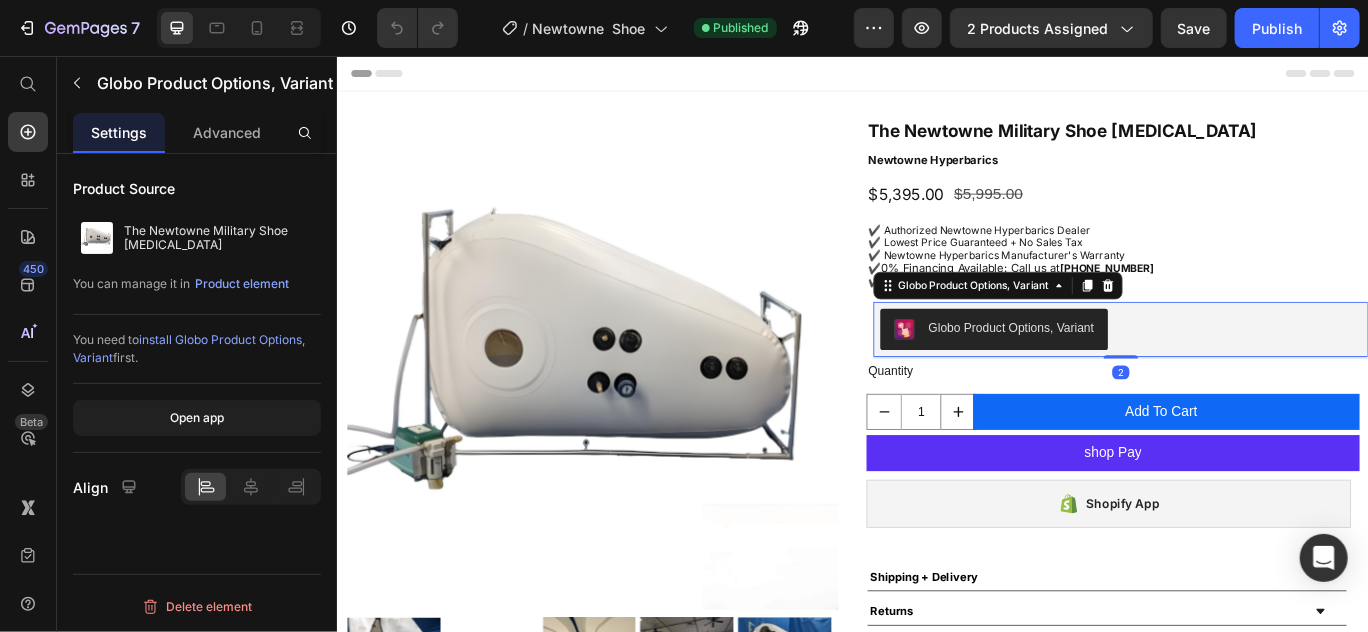 click on "Globo Product Options, Variant" at bounding box center [1248, 374] 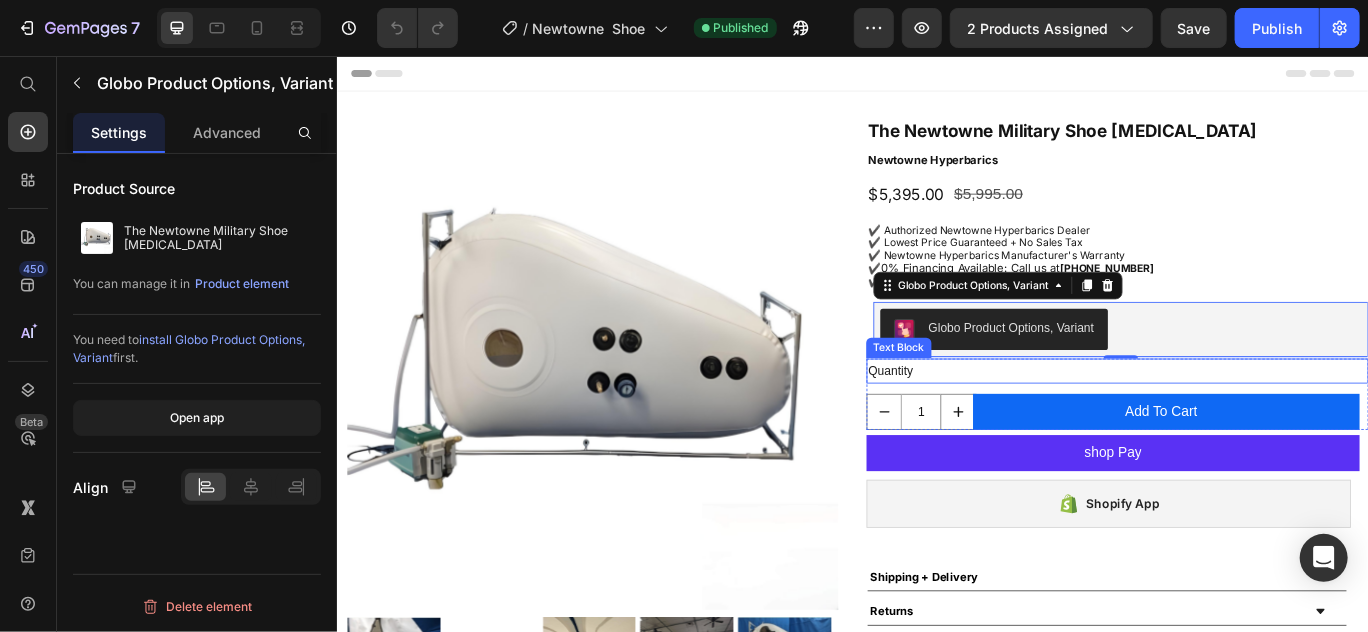 click on "Quantity" at bounding box center [1244, 422] 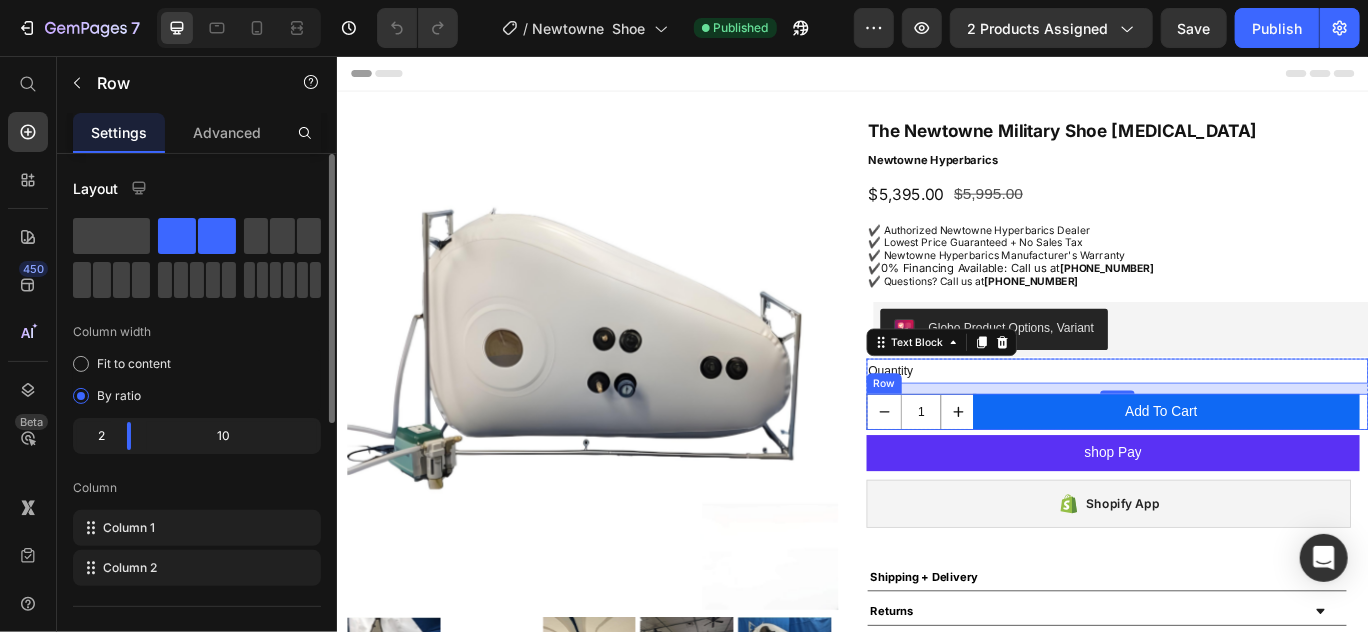 click on "Add To Cart Add to Cart" at bounding box center [1306, 470] 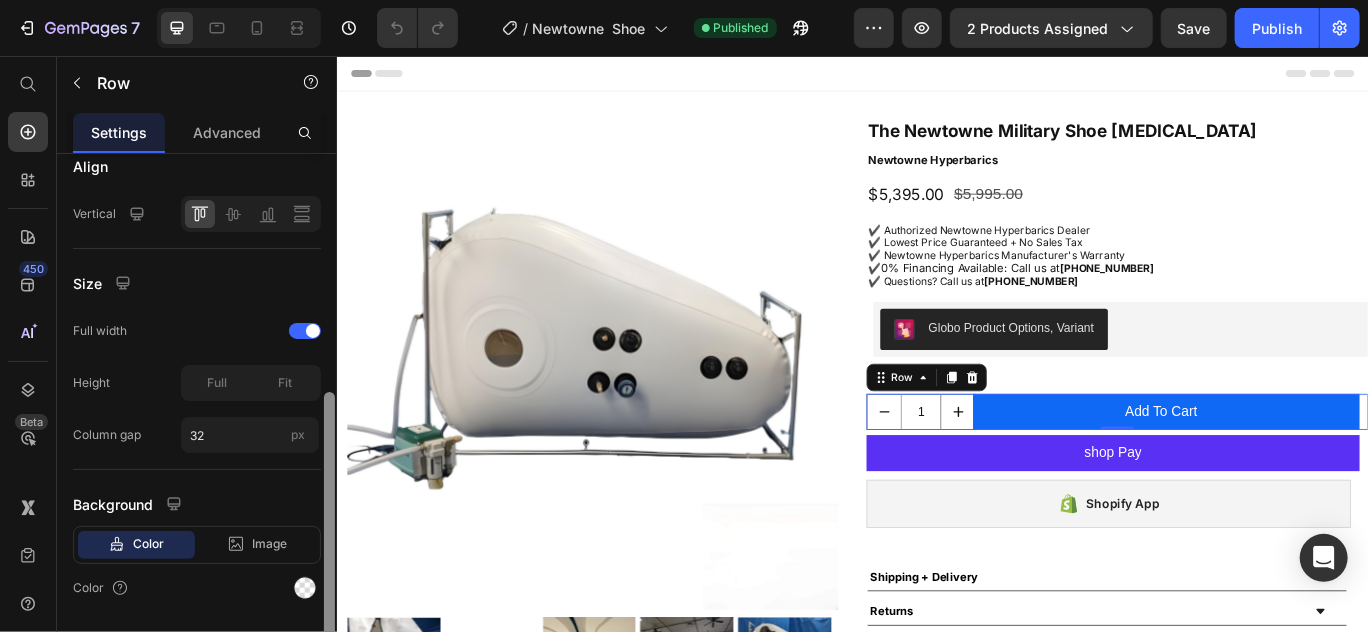 scroll, scrollTop: 477, scrollLeft: 0, axis: vertical 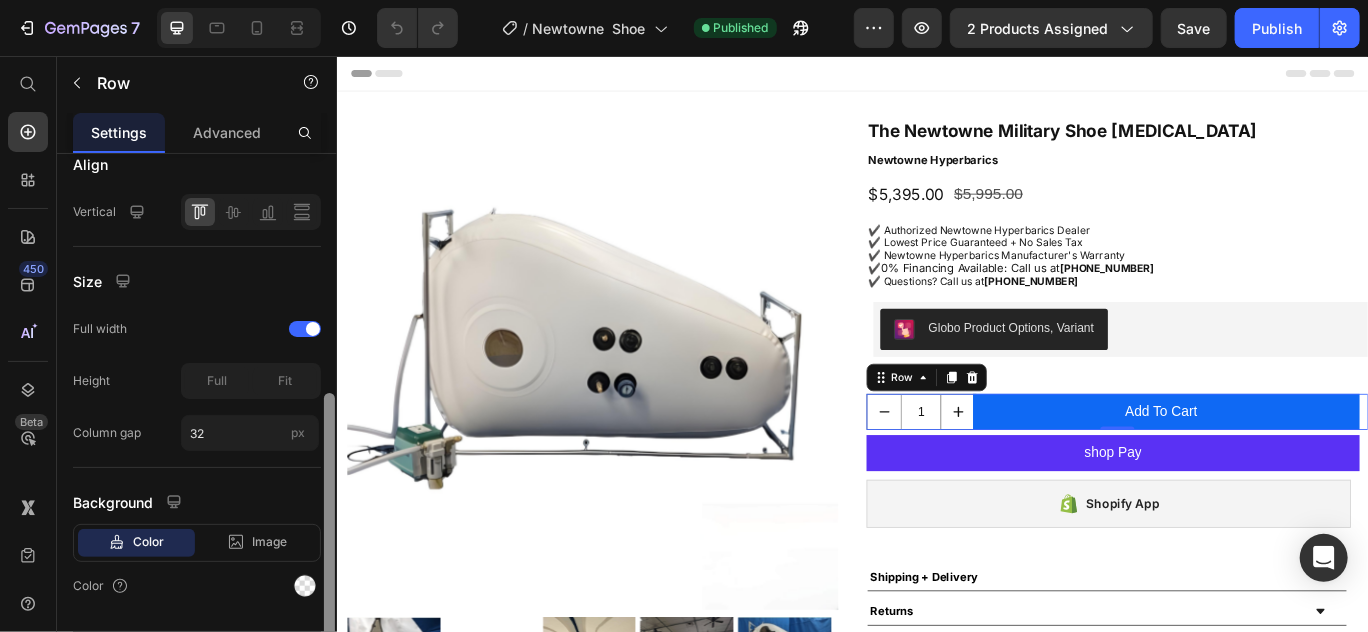 drag, startPoint x: 330, startPoint y: 405, endPoint x: 319, endPoint y: 645, distance: 240.25195 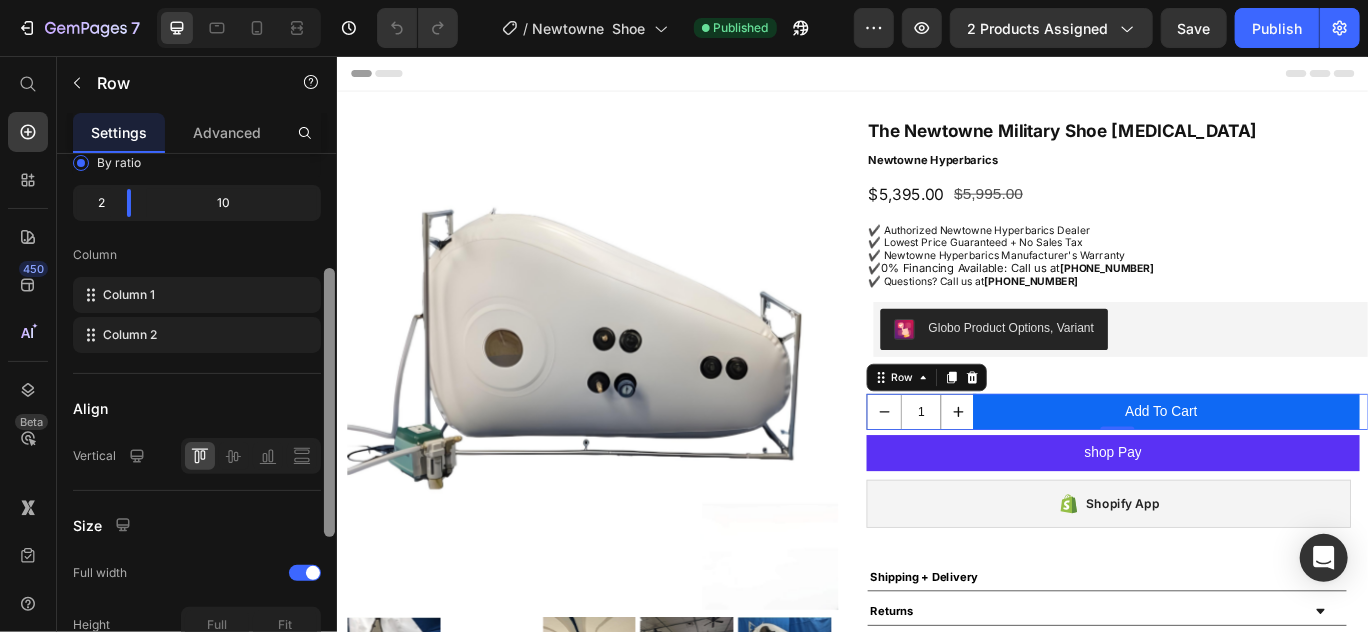 scroll, scrollTop: 231, scrollLeft: 0, axis: vertical 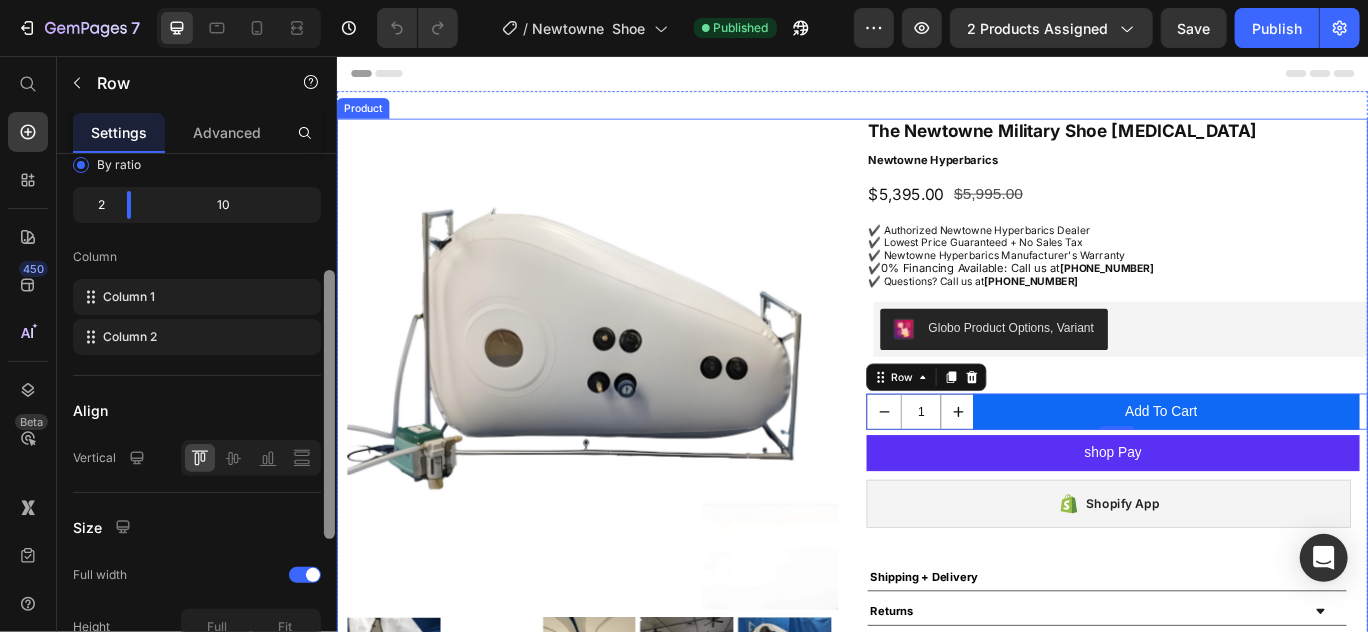 drag, startPoint x: 664, startPoint y: 528, endPoint x: 338, endPoint y: 396, distance: 351.7101 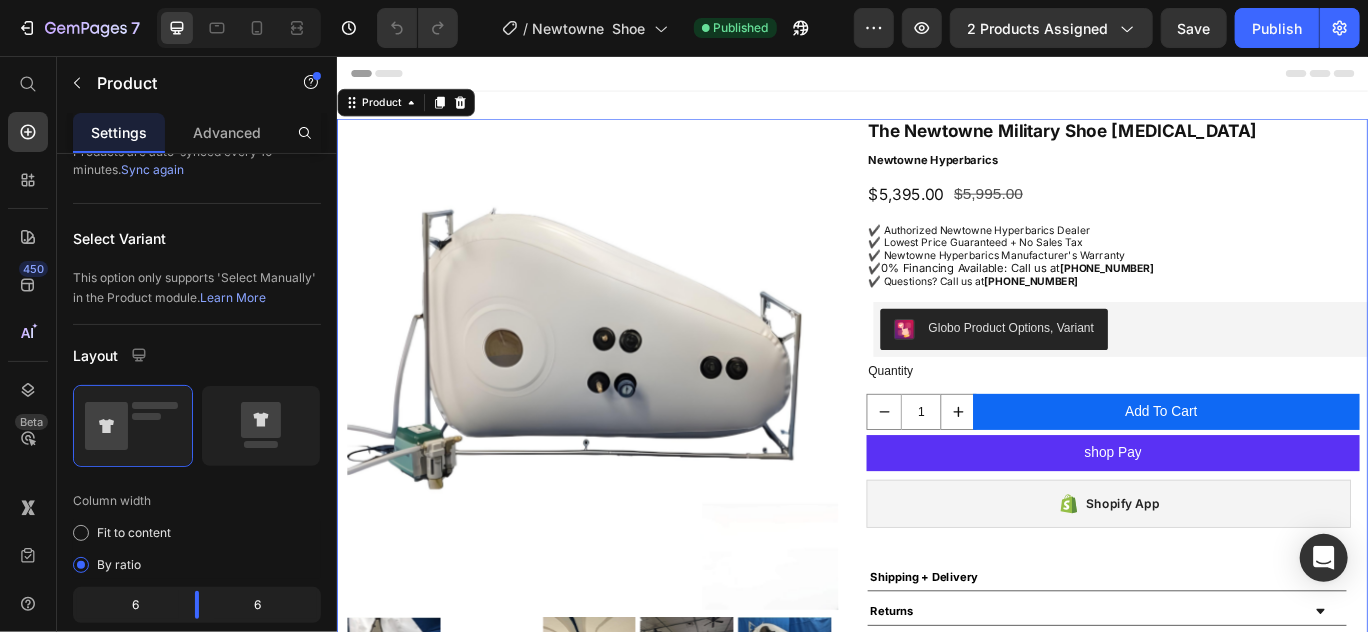 scroll, scrollTop: 0, scrollLeft: 0, axis: both 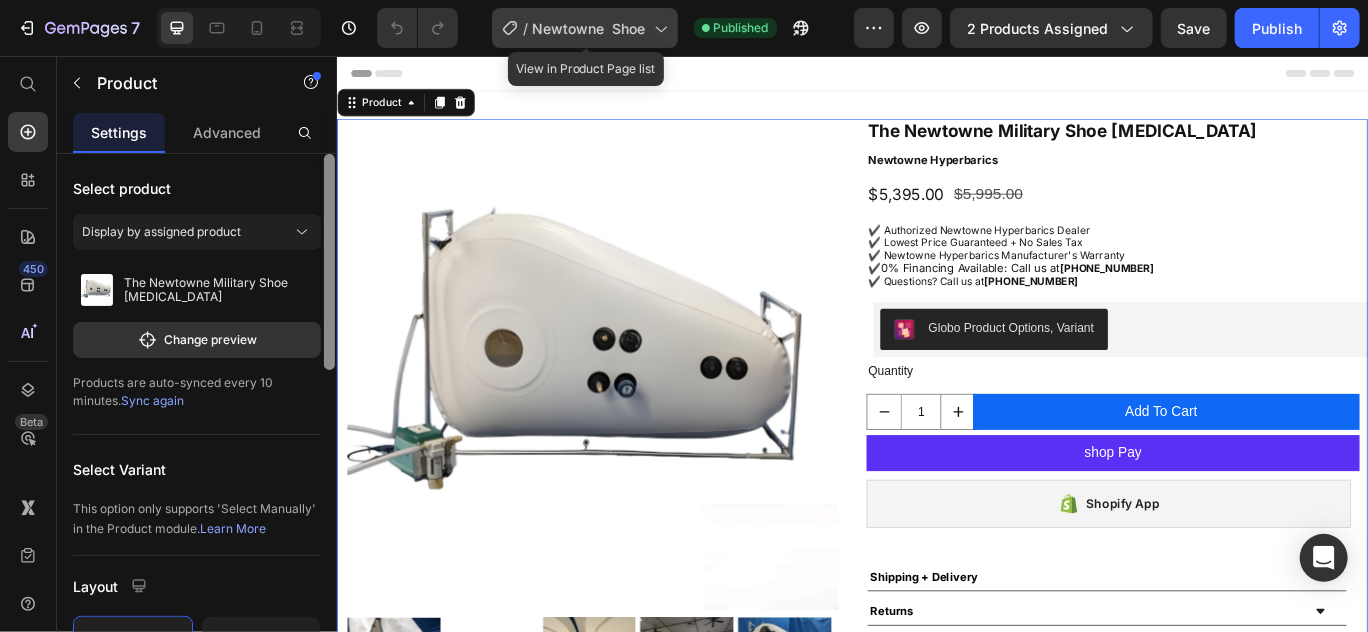 click on "Newtowne  Shoe" at bounding box center [589, 28] 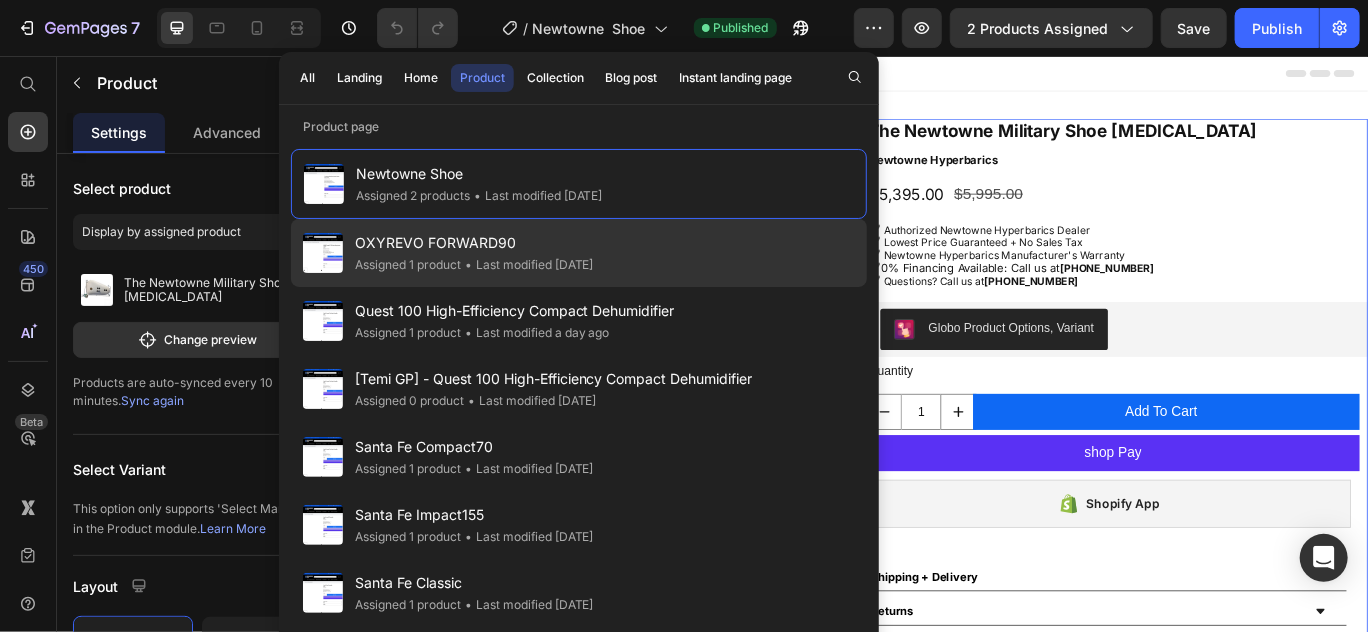 click on "• Last modified 7 days ago" 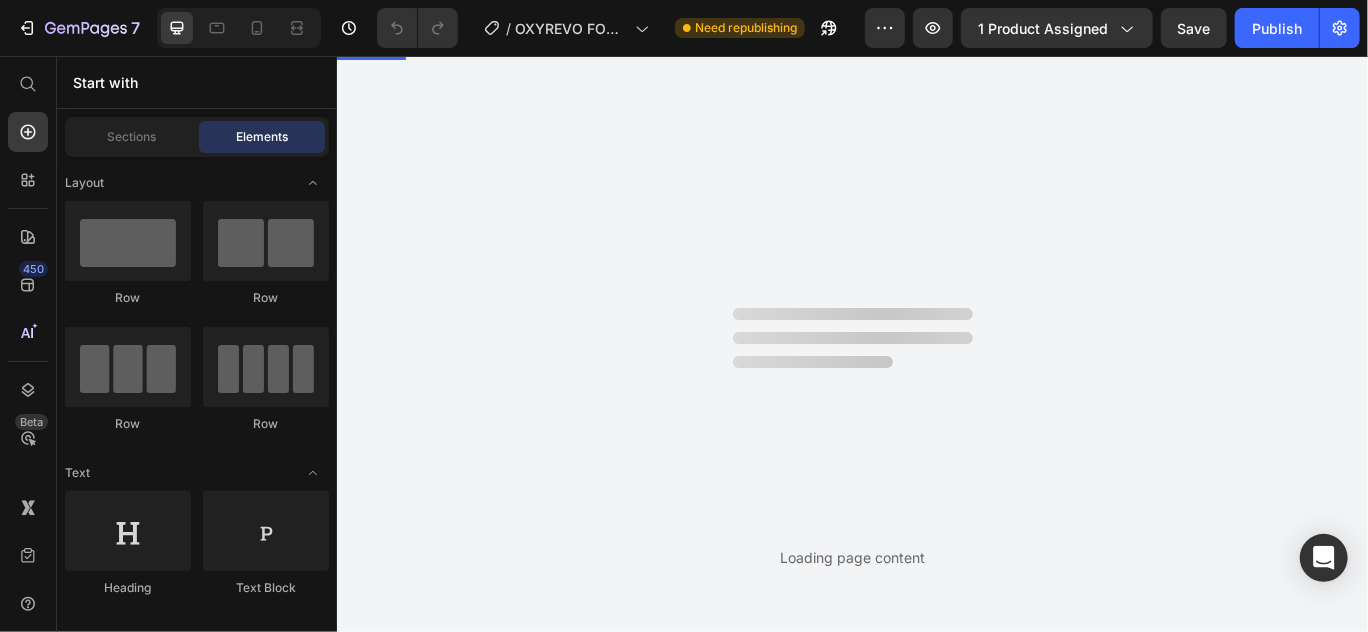scroll, scrollTop: 0, scrollLeft: 0, axis: both 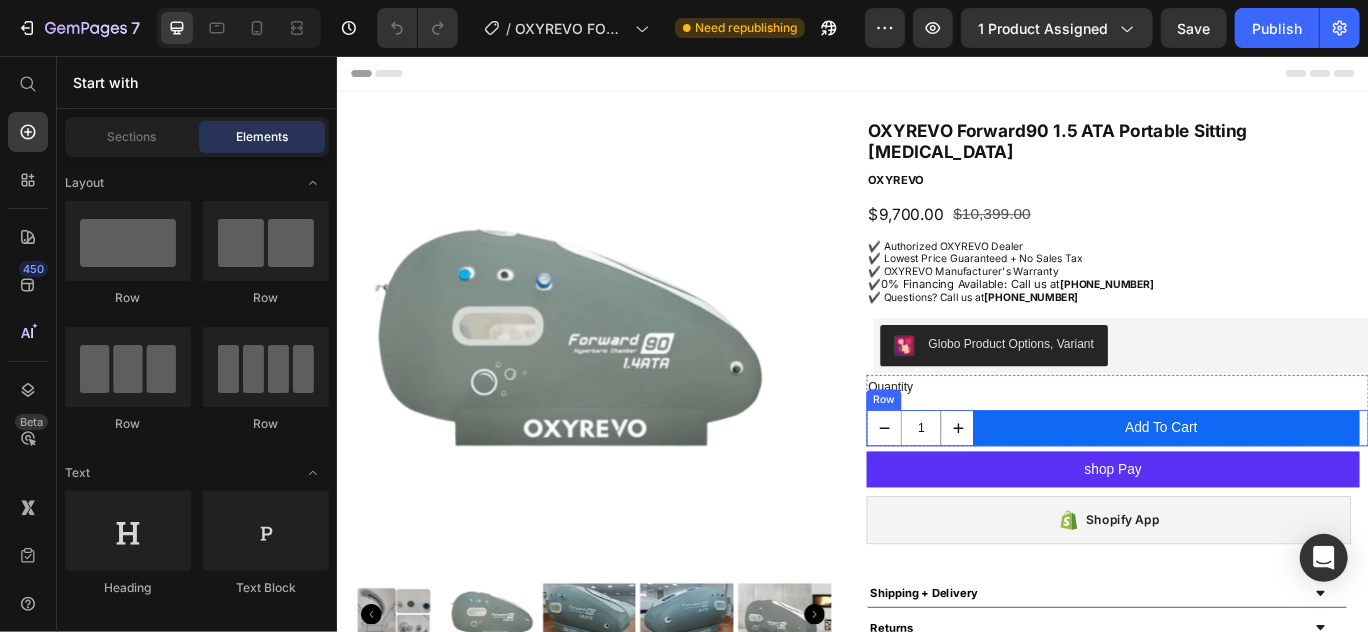 click on "Add To Cart Add to Cart" at bounding box center [1306, 489] 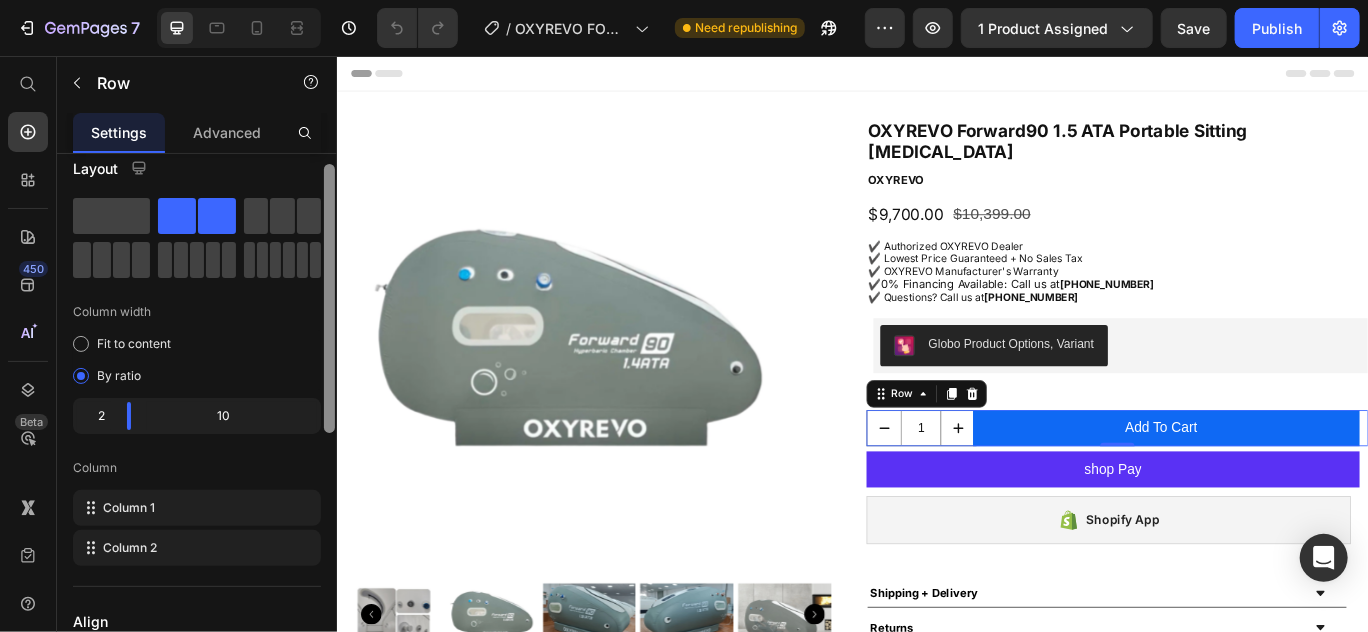 scroll, scrollTop: 0, scrollLeft: 0, axis: both 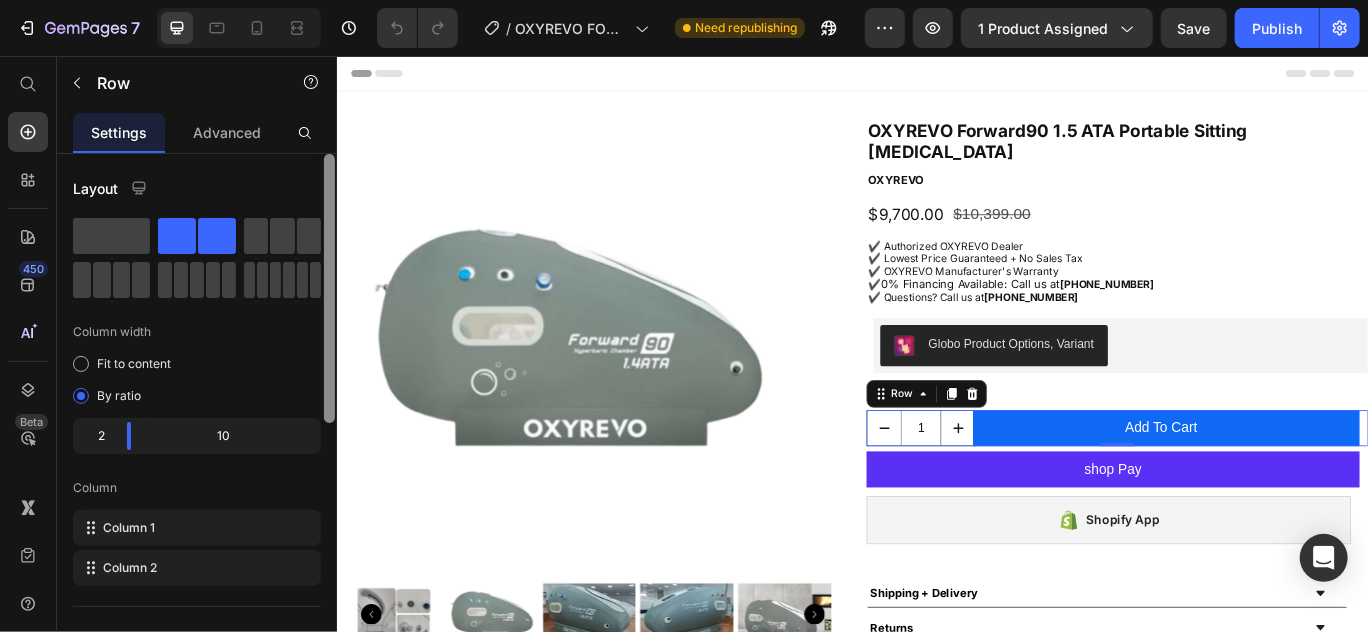 drag, startPoint x: 330, startPoint y: 385, endPoint x: 326, endPoint y: 338, distance: 47.169907 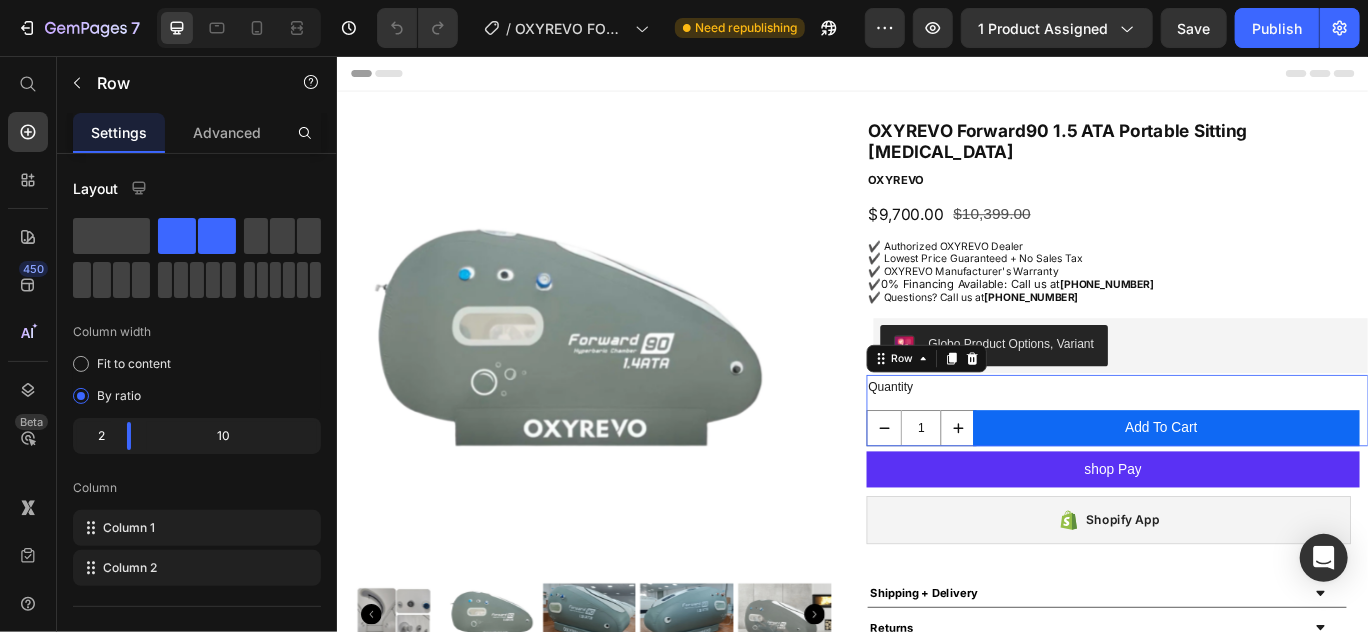 click on "Quantity Text Block 1 Product Quantity Add To Cart Add to Cart Row" at bounding box center [1244, 468] 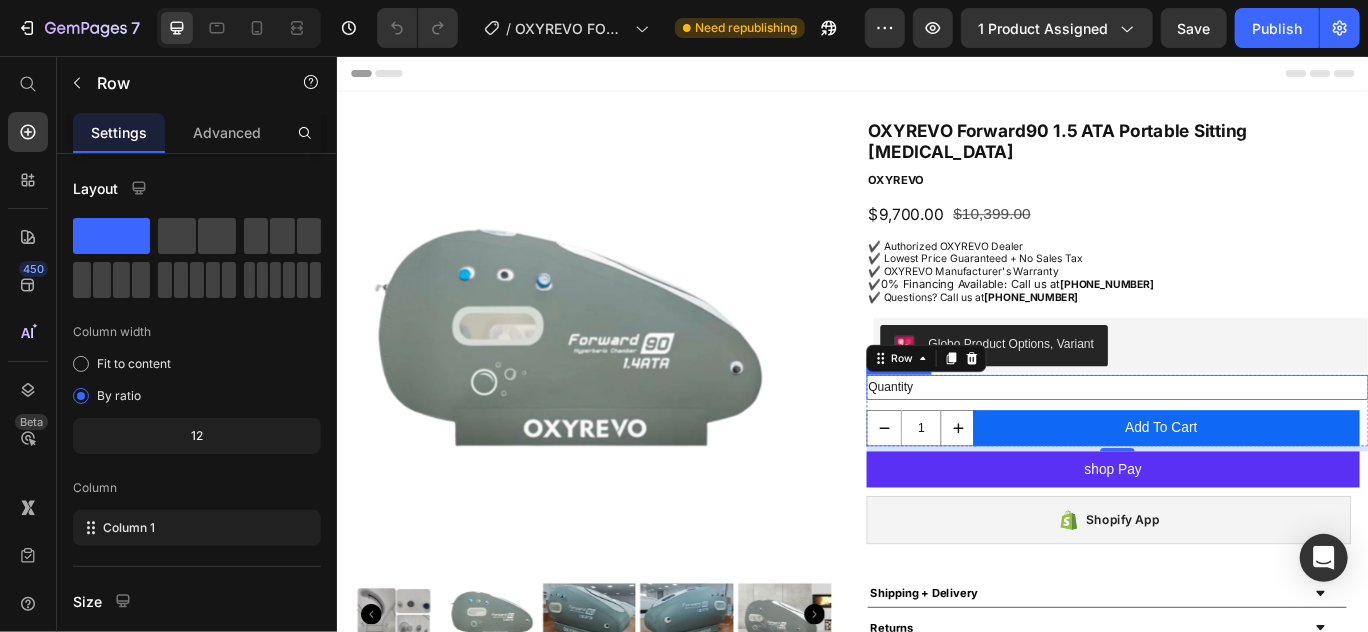 click on "Quantity" at bounding box center [1244, 441] 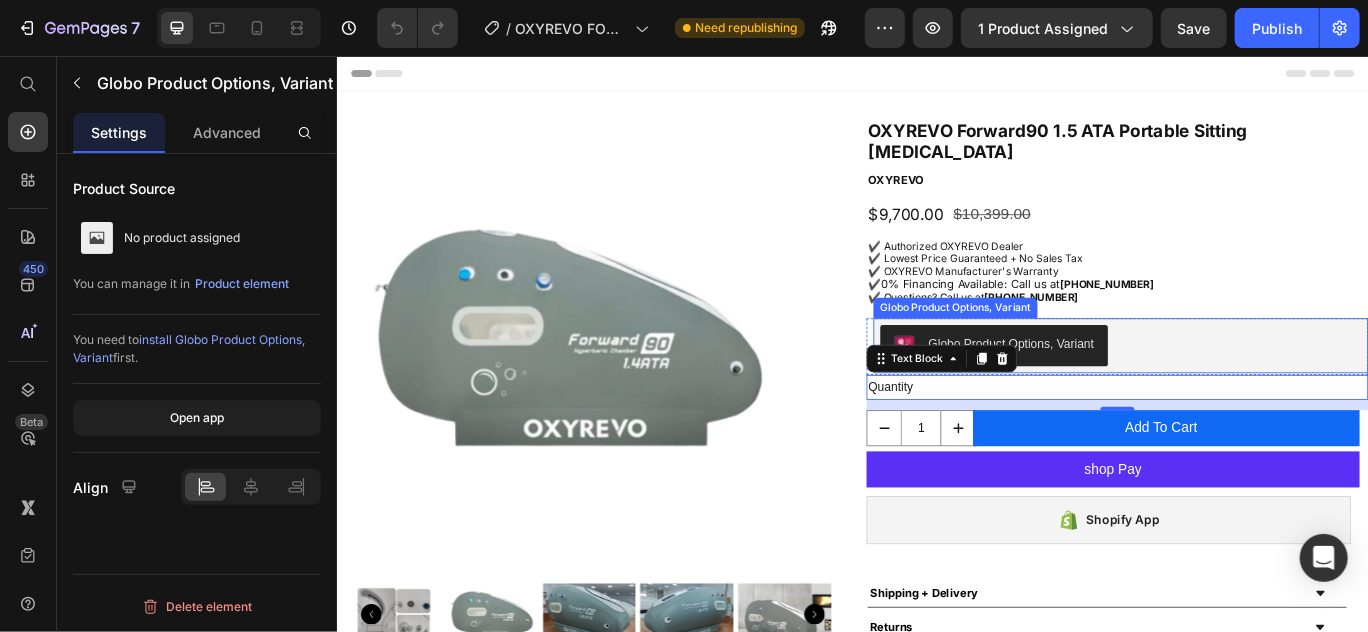 click on "Globo Product Options, Variant" at bounding box center [1248, 393] 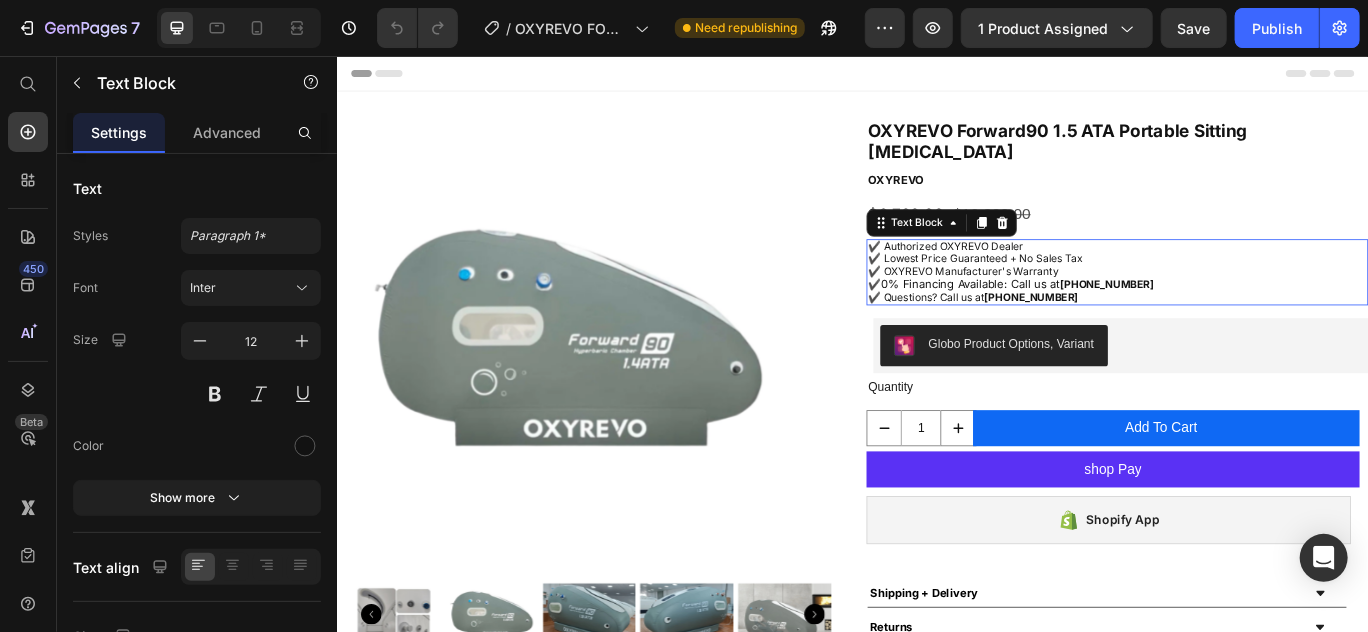 click on "✔️ OXYREVO Manufacturer's Warranty" at bounding box center (1244, 307) 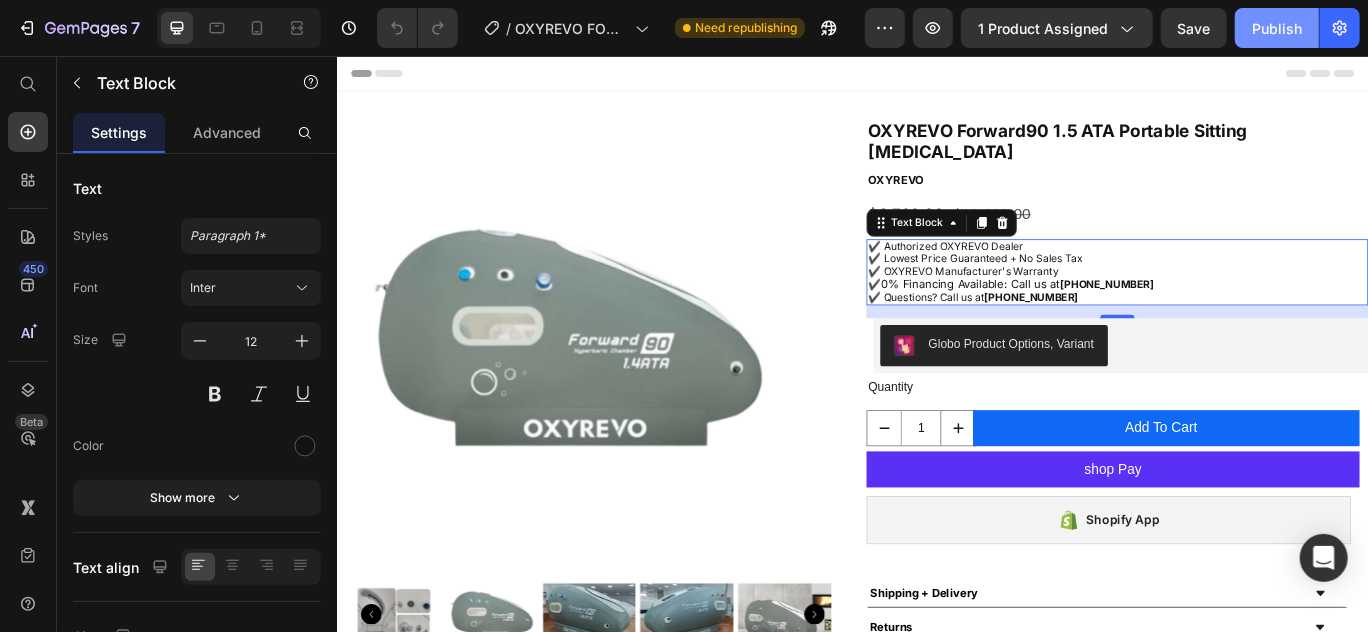 click on "Publish" at bounding box center [1277, 28] 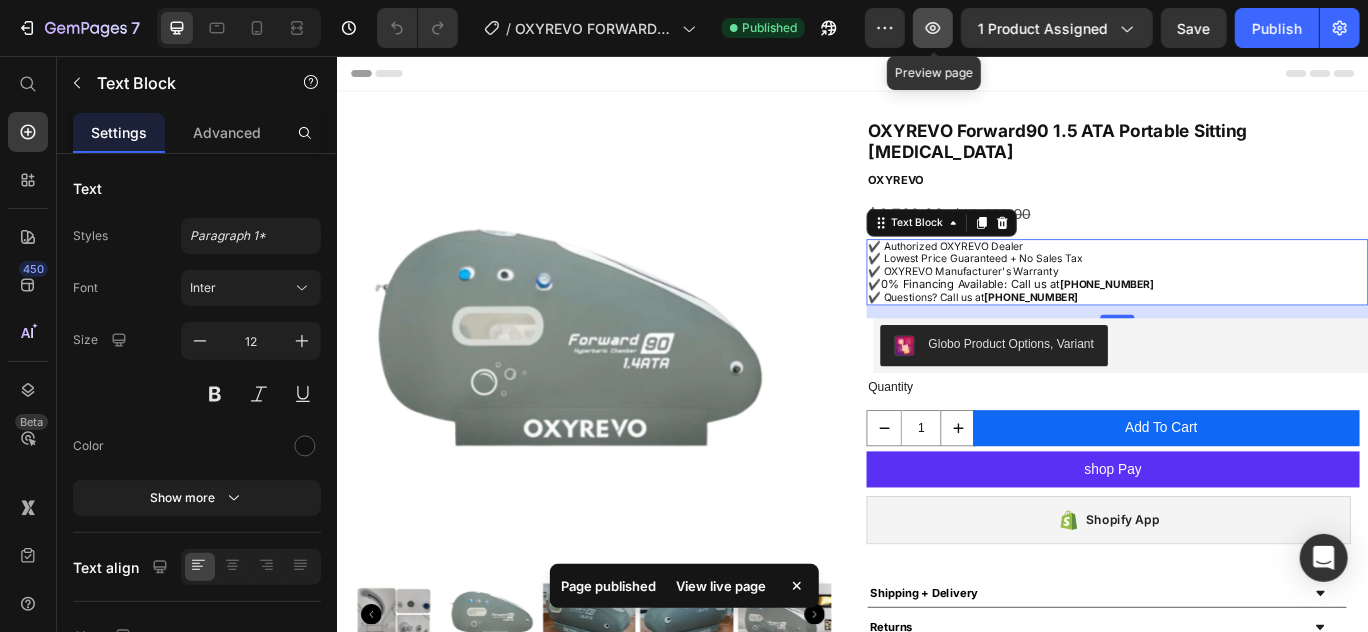 click 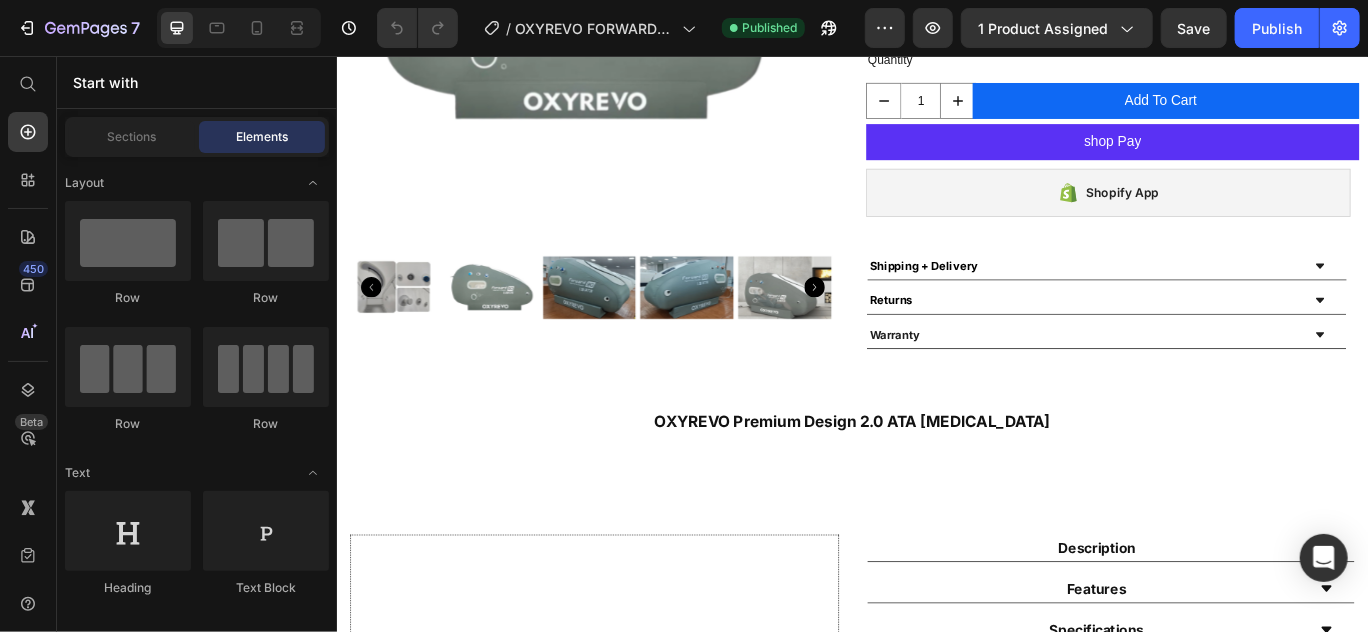 scroll, scrollTop: 567, scrollLeft: 0, axis: vertical 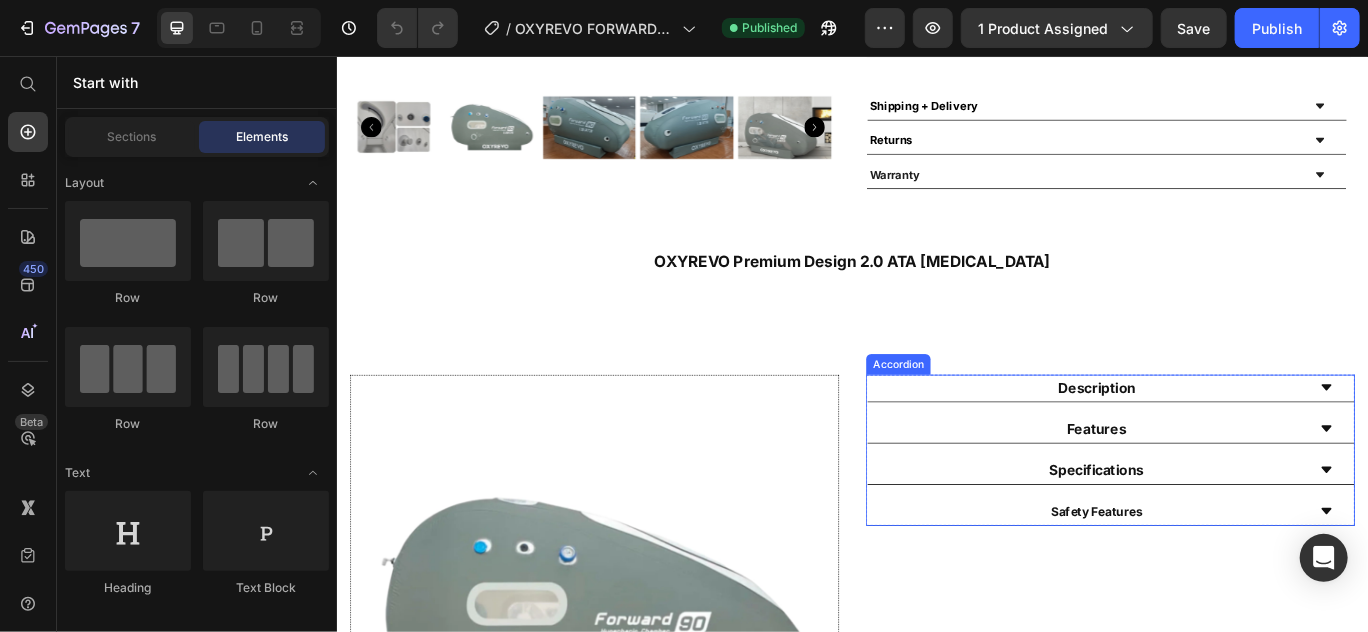 click on "Safety Features" at bounding box center [1220, 586] 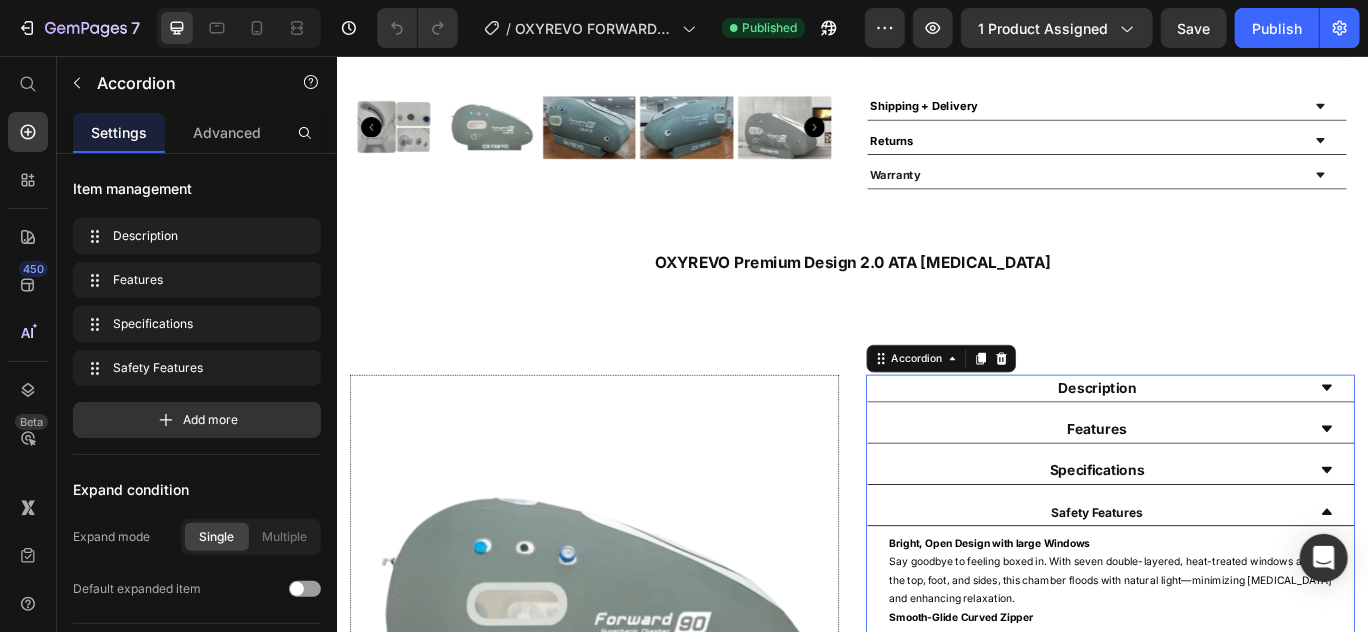 click on "Safety Features" at bounding box center (1220, 586) 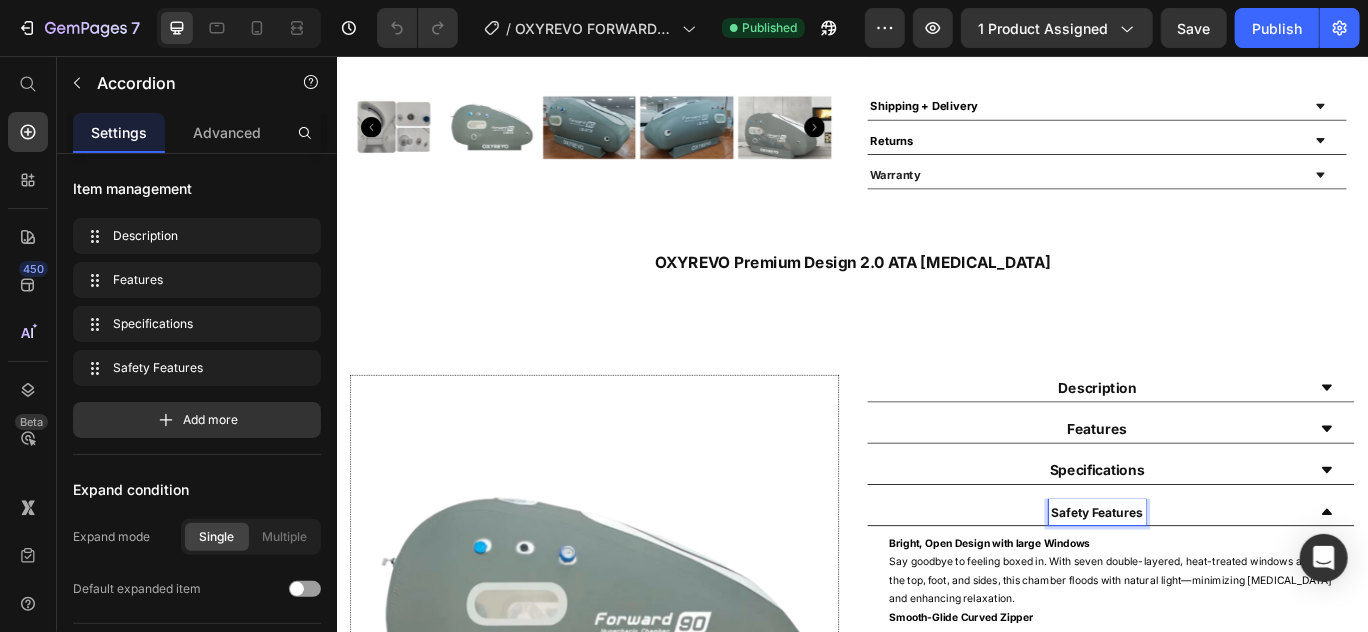 click on "Safety Features" at bounding box center [1220, 586] 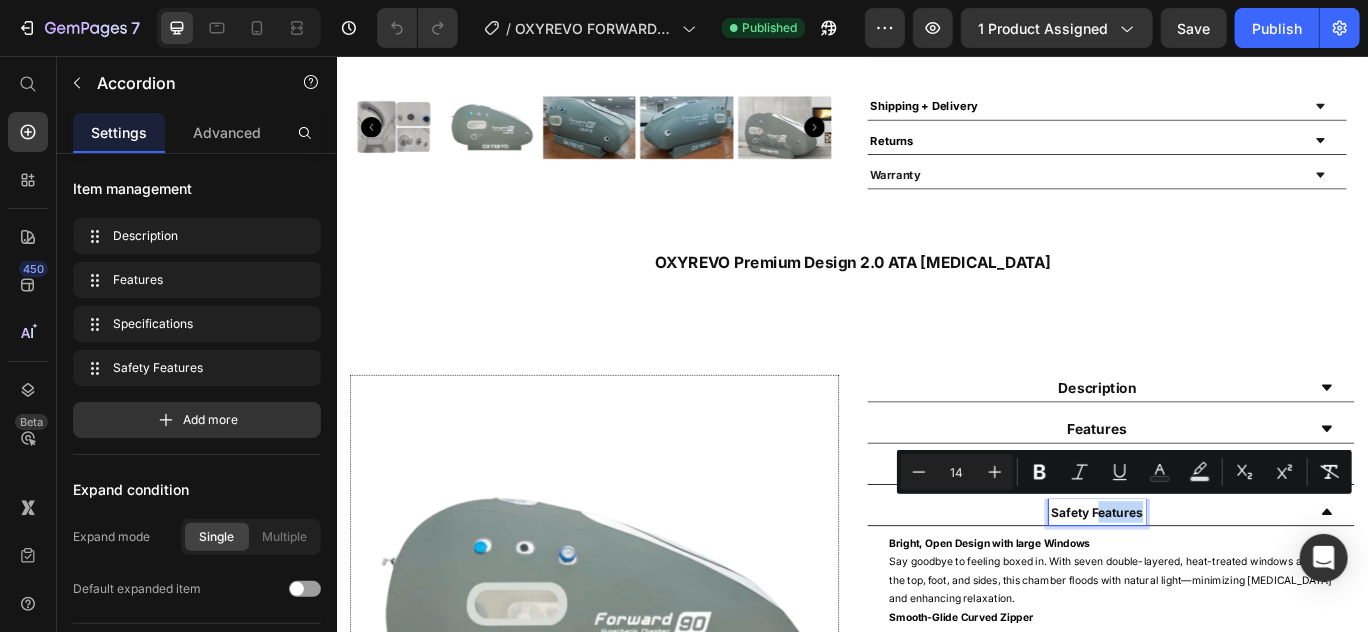 drag, startPoint x: 1262, startPoint y: 576, endPoint x: 1427, endPoint y: 545, distance: 167.88687 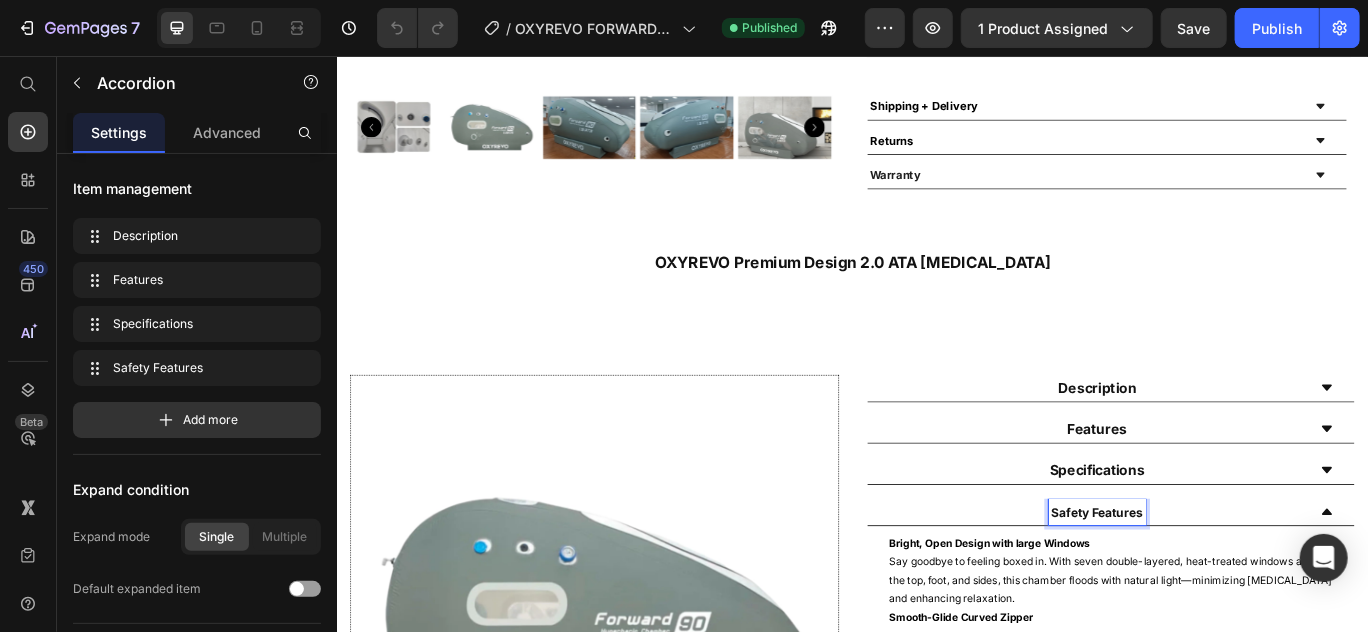 click on "Specifications" at bounding box center [1221, 538] 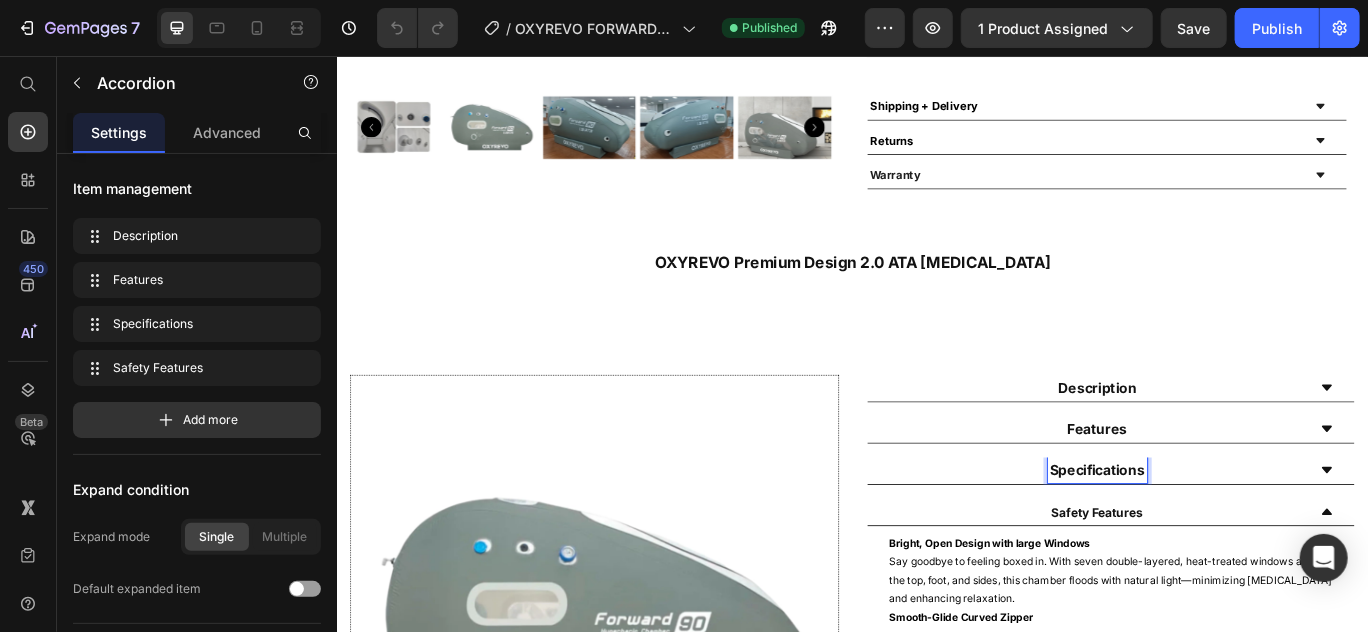 click on "Specifications" at bounding box center (1221, 538) 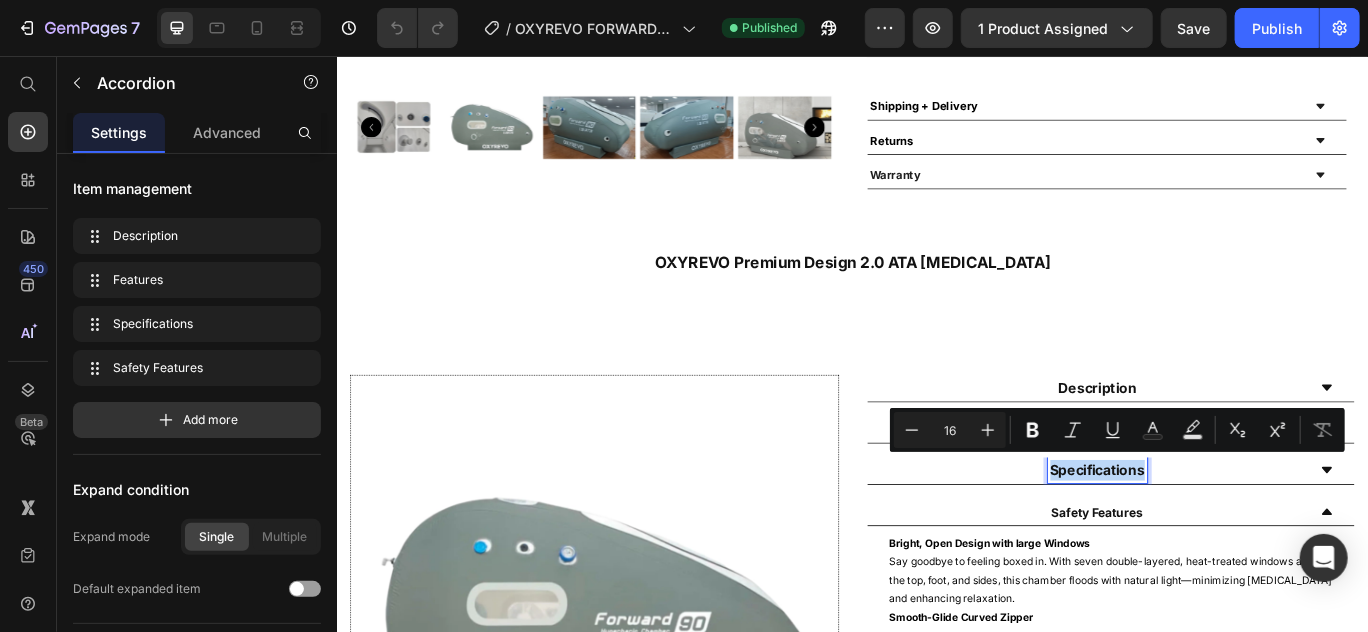 drag, startPoint x: 1261, startPoint y: 533, endPoint x: 1152, endPoint y: 538, distance: 109.11462 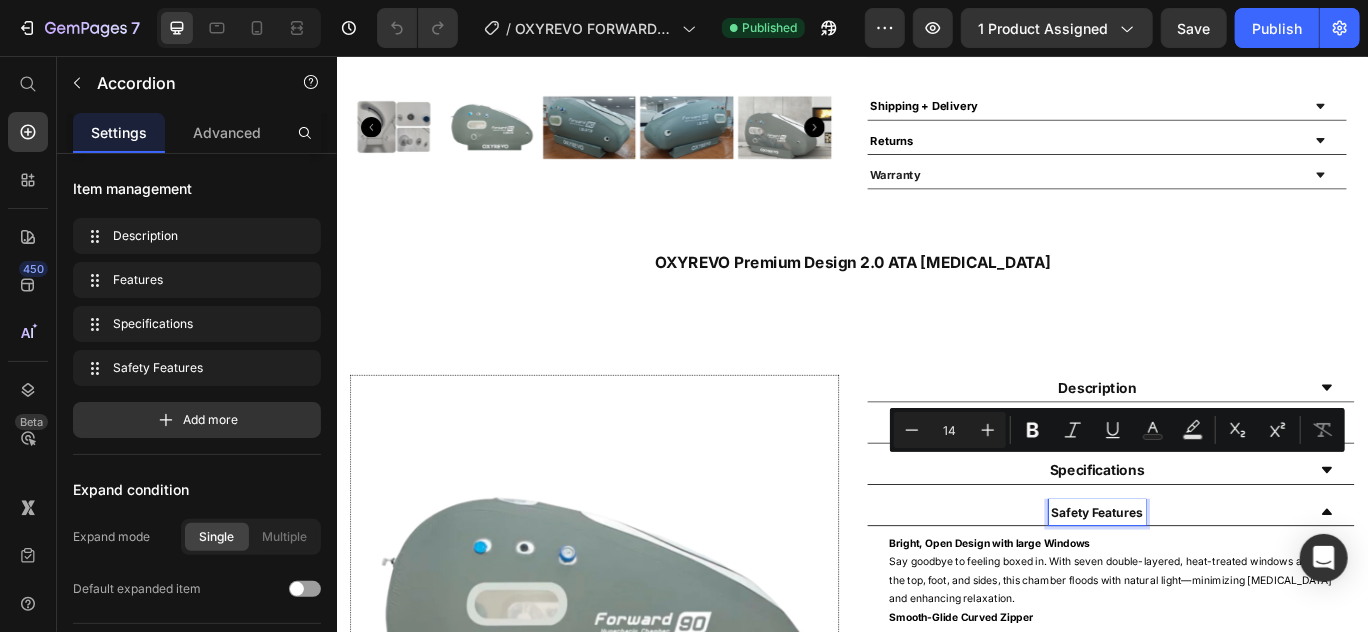 click on "Safety Features" at bounding box center (1220, 586) 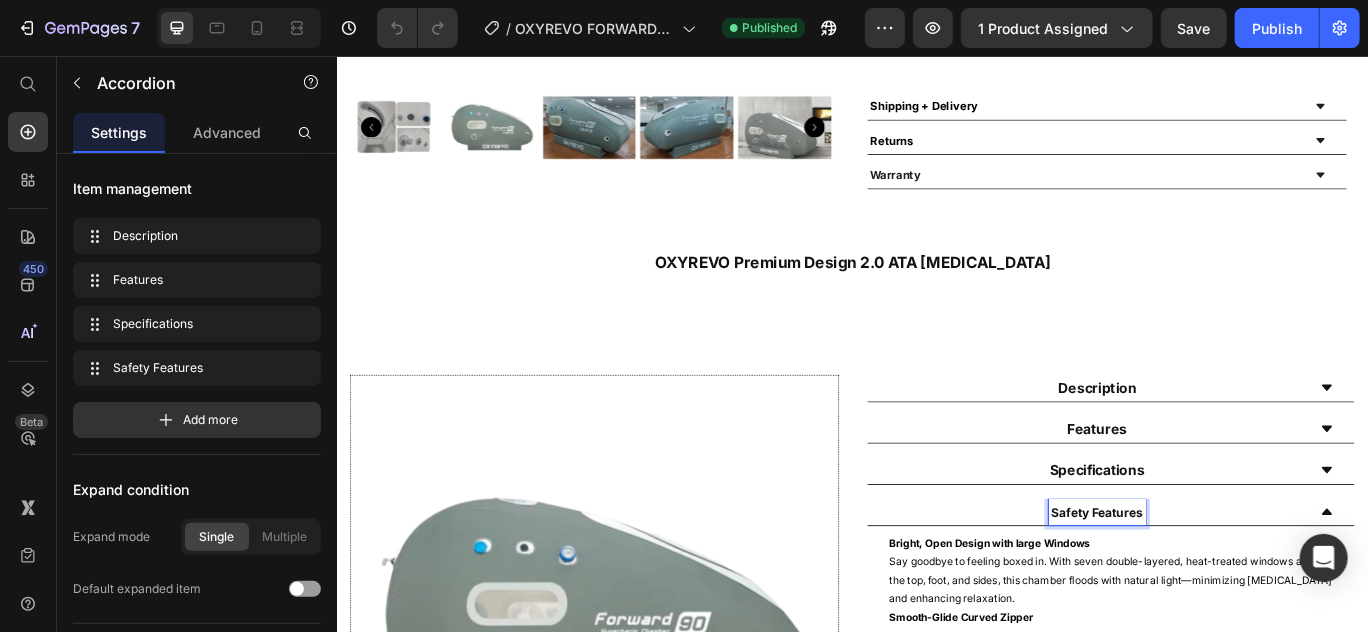 click on "Safety Features" at bounding box center (1220, 586) 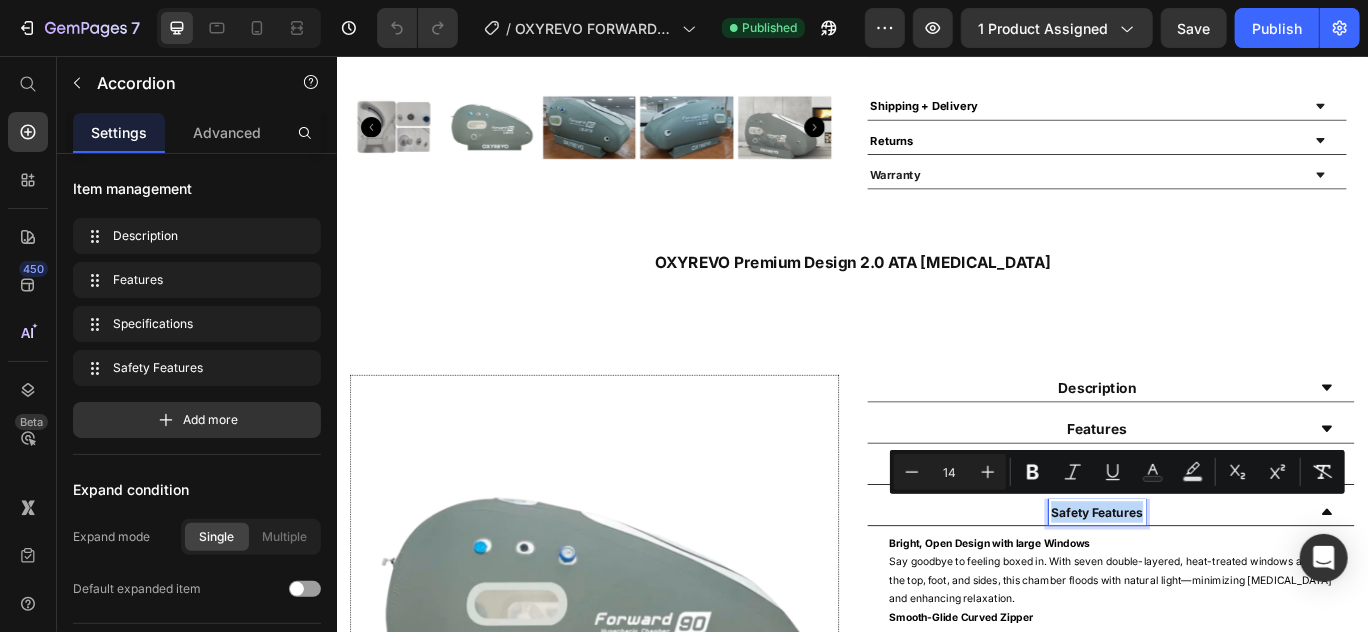 drag, startPoint x: 1260, startPoint y: 585, endPoint x: 1149, endPoint y: 583, distance: 111.01801 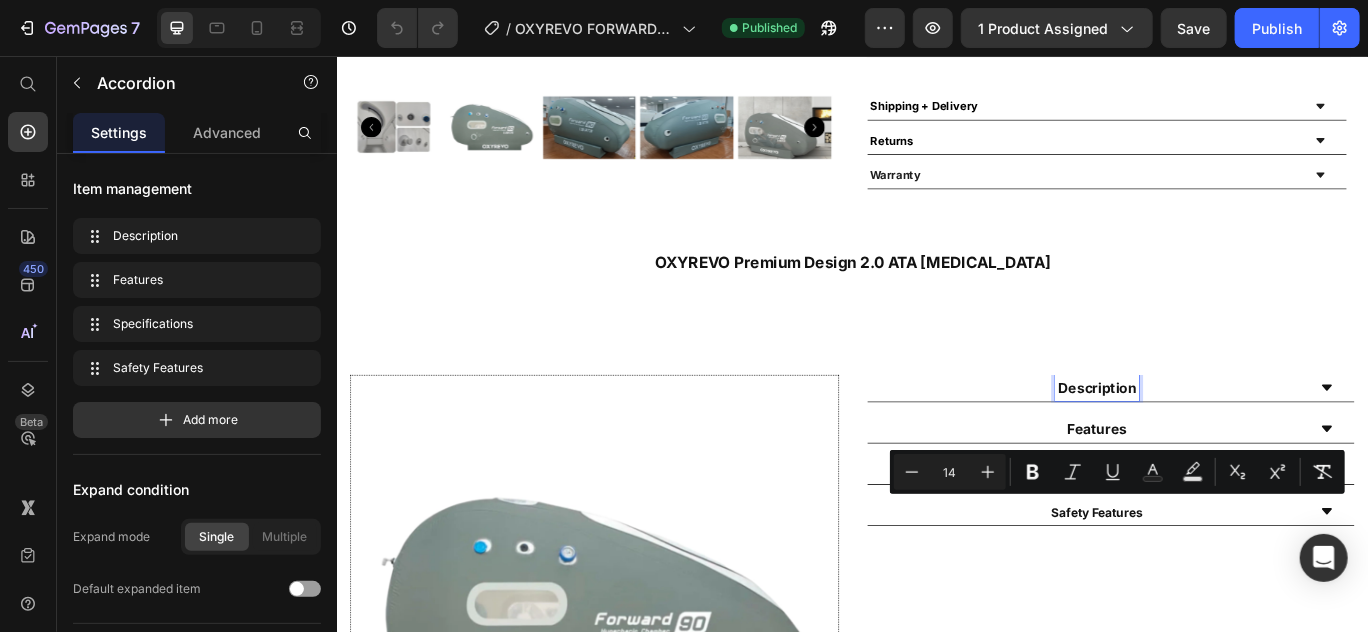 click on "Description" at bounding box center (1220, 442) 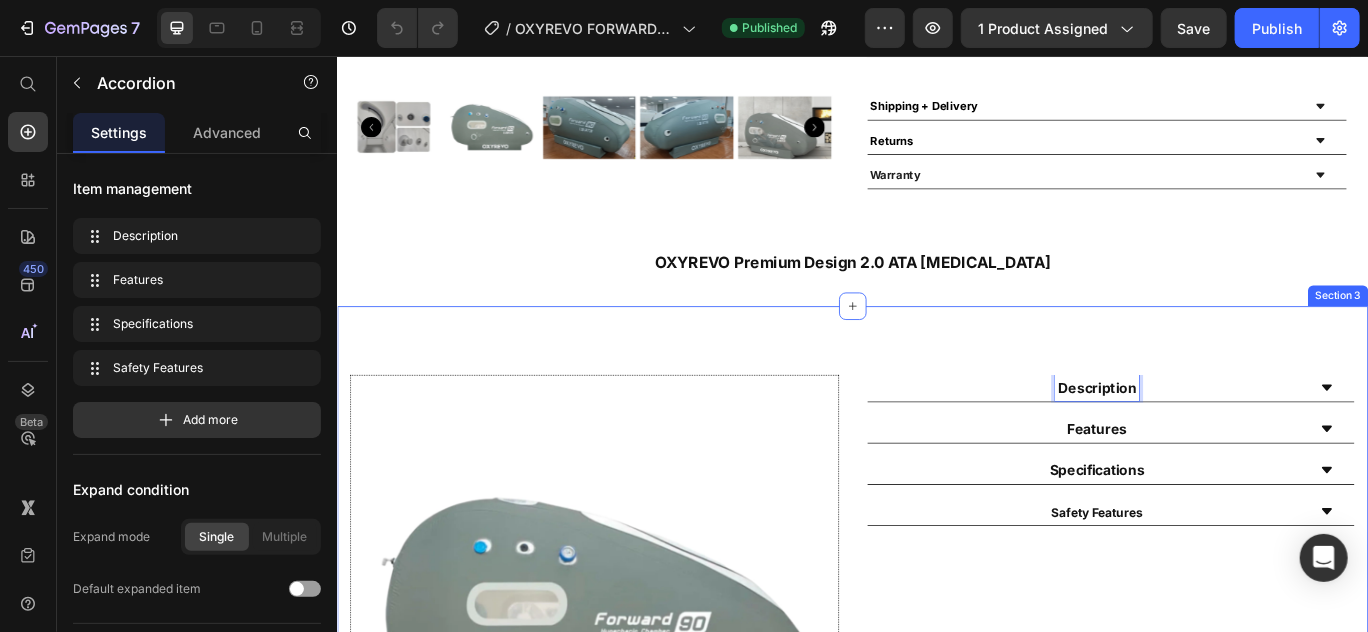 click on "Image
Description
Features
Specifications
Safety Features Accordion   0 Row Section 3" at bounding box center (936, 703) 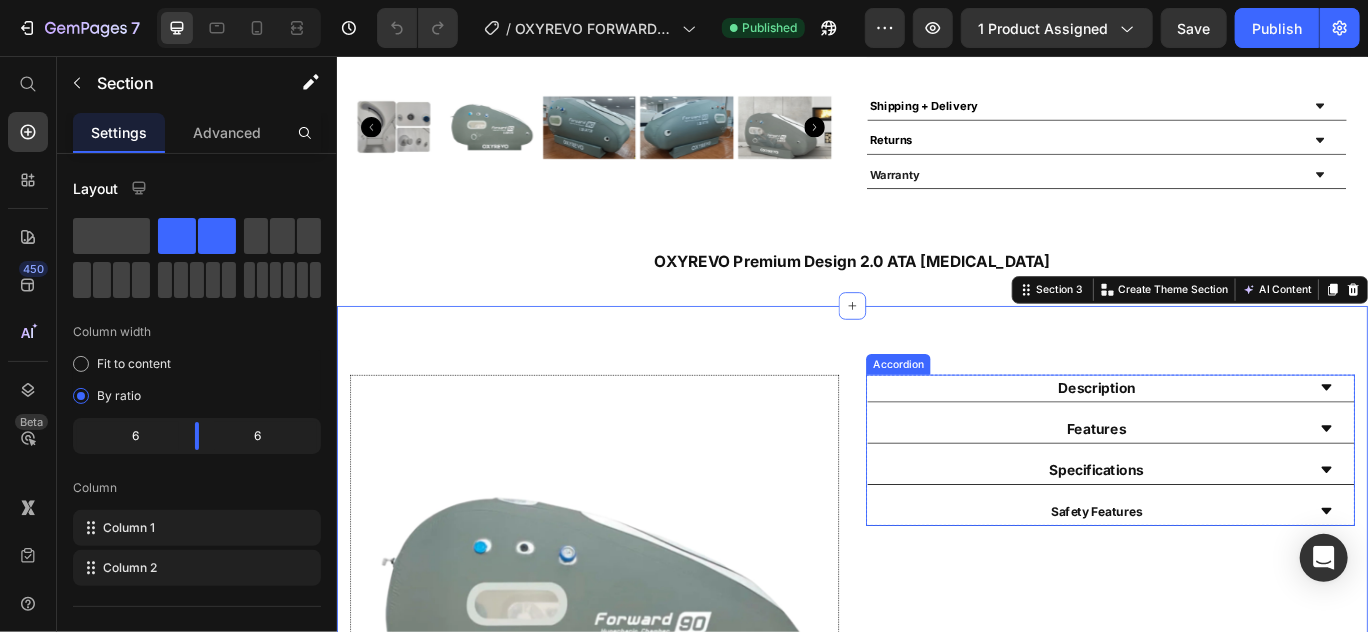 click on "Accordion" at bounding box center [989, 415] 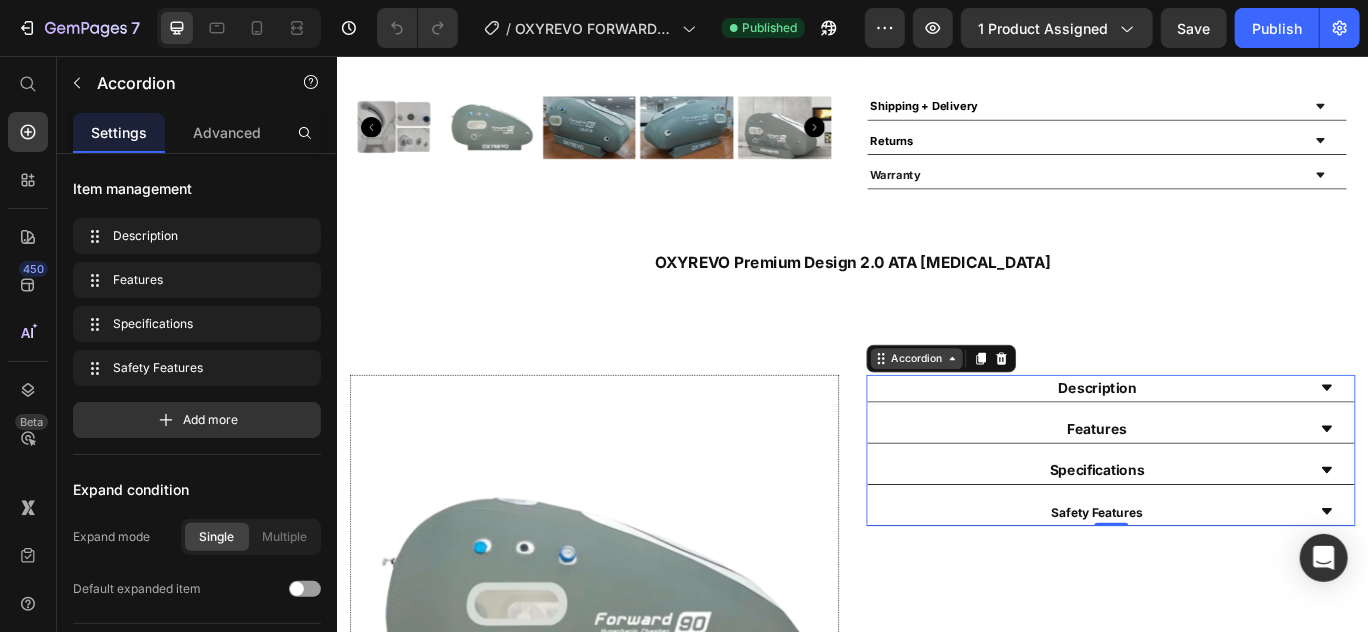 click on "Accordion" at bounding box center [1010, 408] 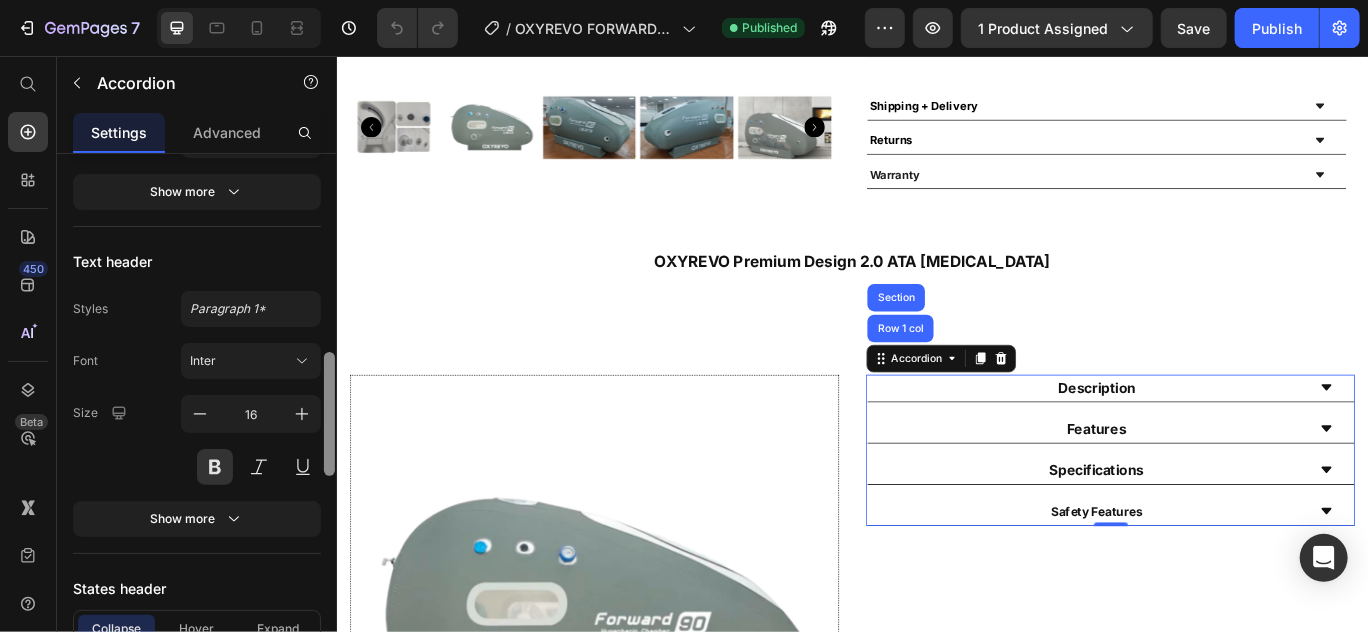 drag, startPoint x: 324, startPoint y: 257, endPoint x: 325, endPoint y: 457, distance: 200.0025 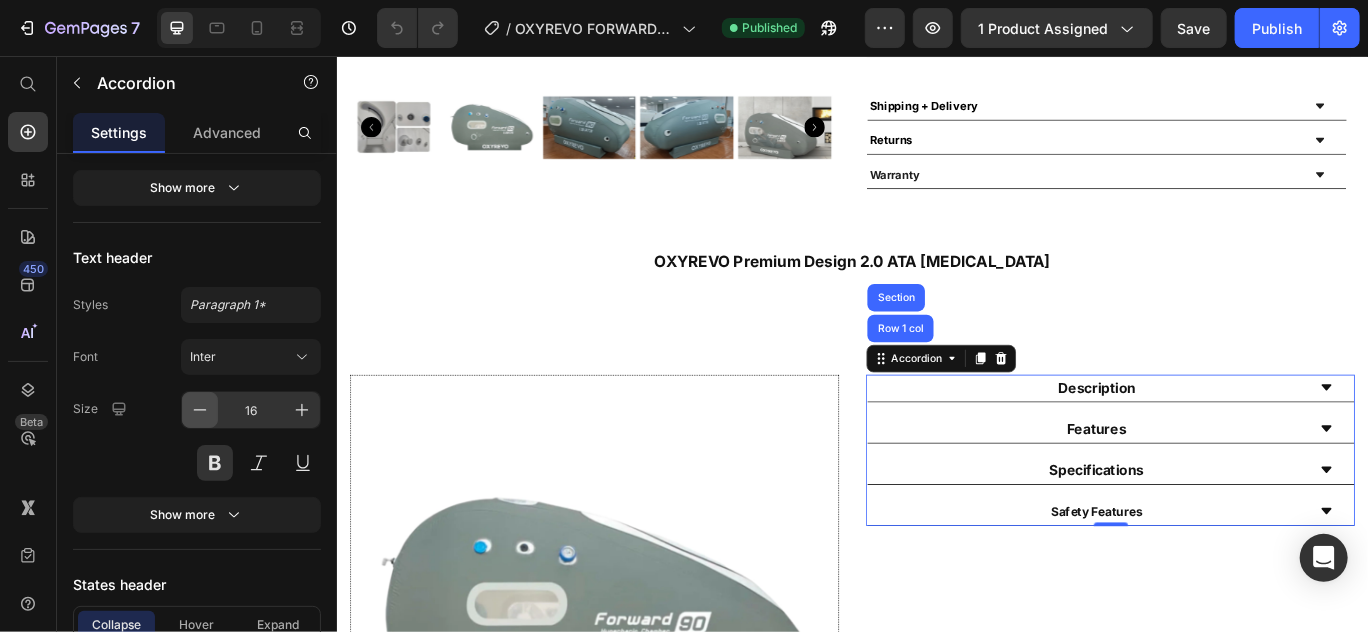 click 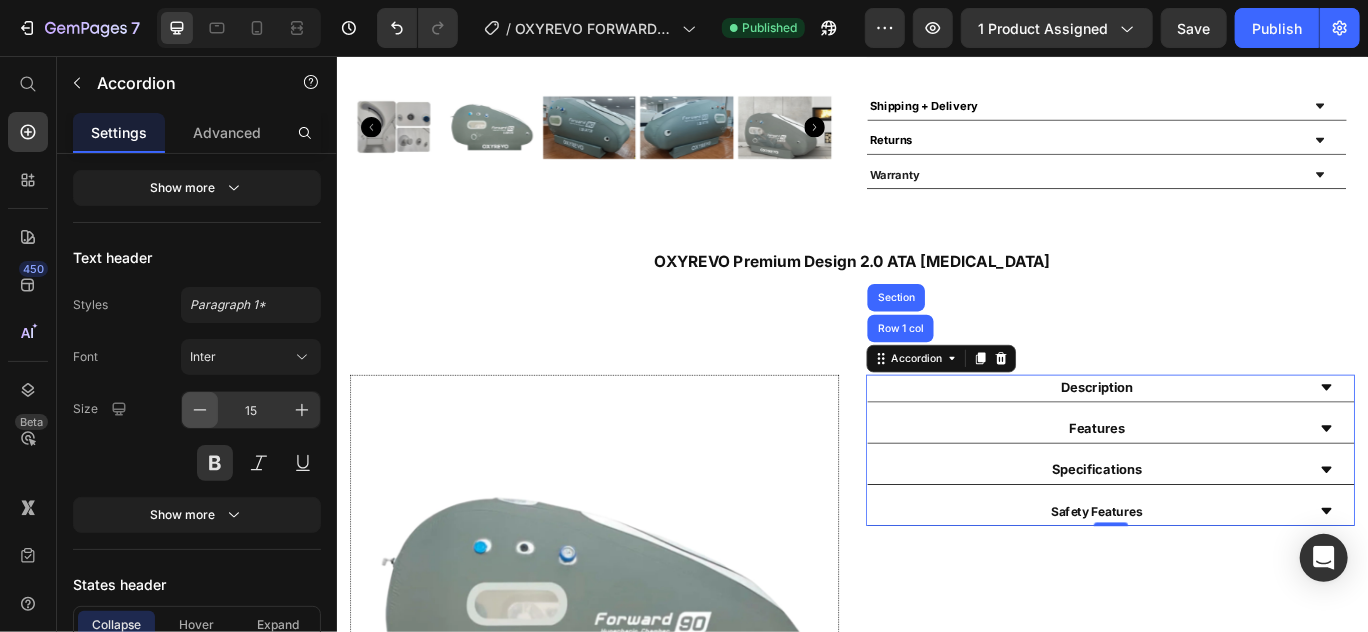click 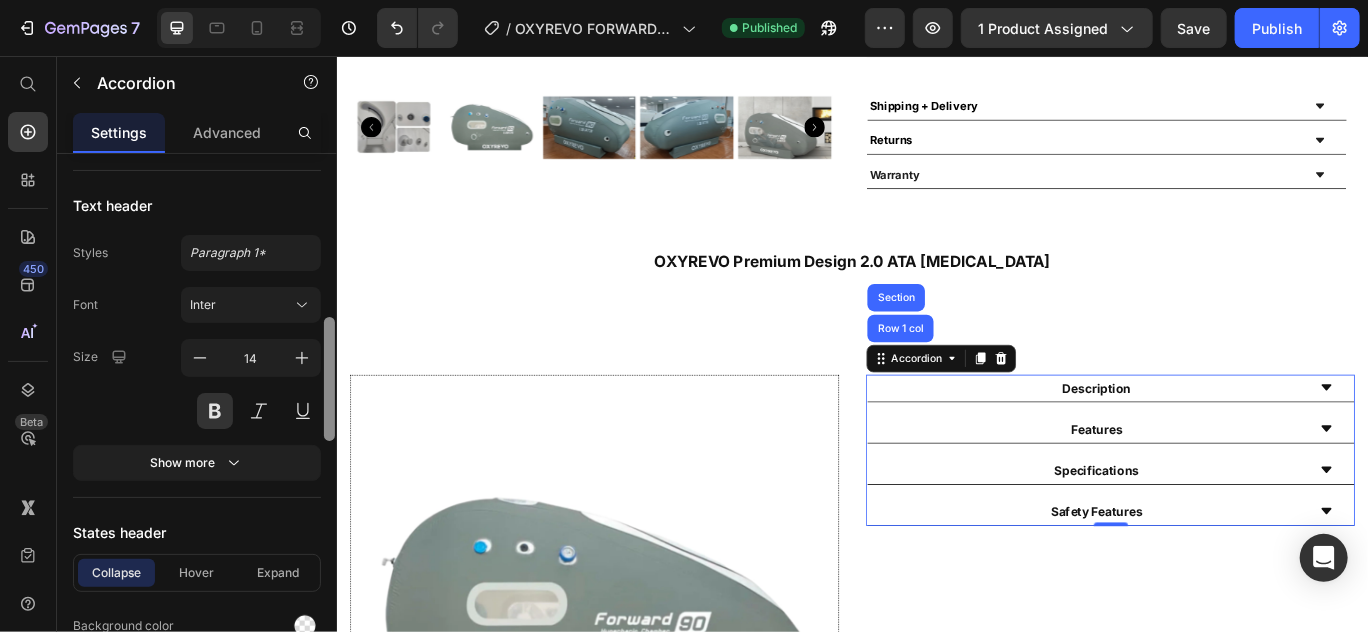 scroll, scrollTop: 936, scrollLeft: 0, axis: vertical 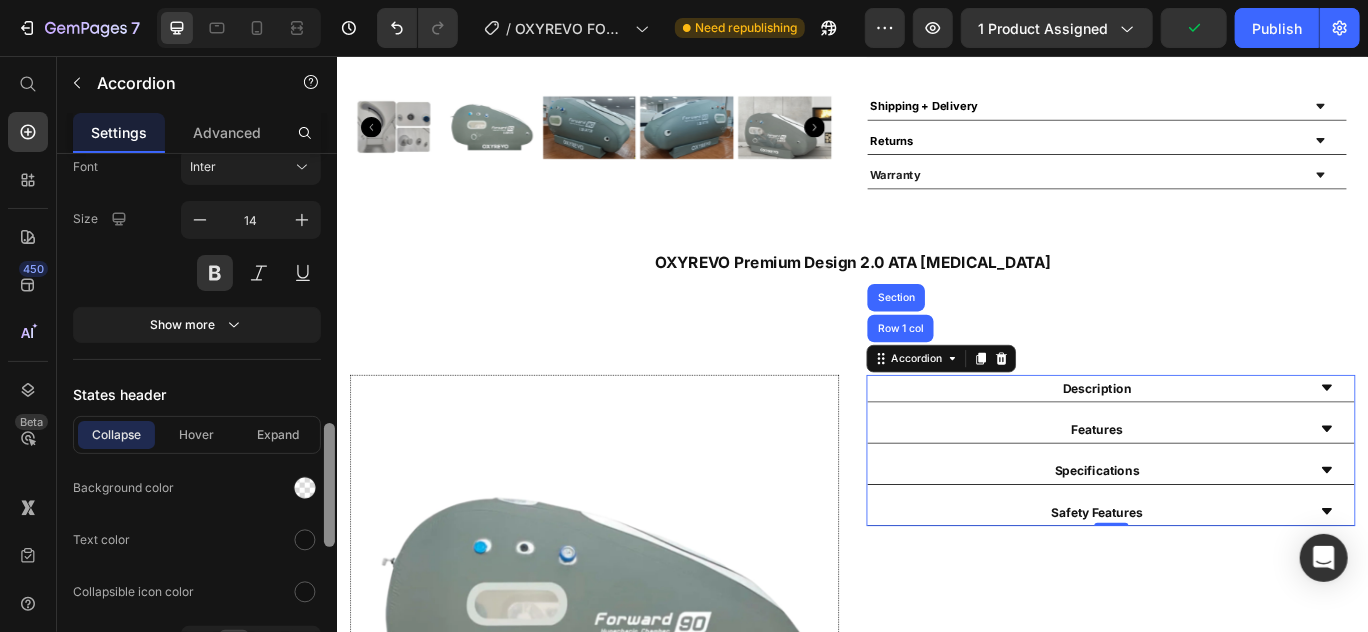 drag, startPoint x: 333, startPoint y: 418, endPoint x: 330, endPoint y: 457, distance: 39.115215 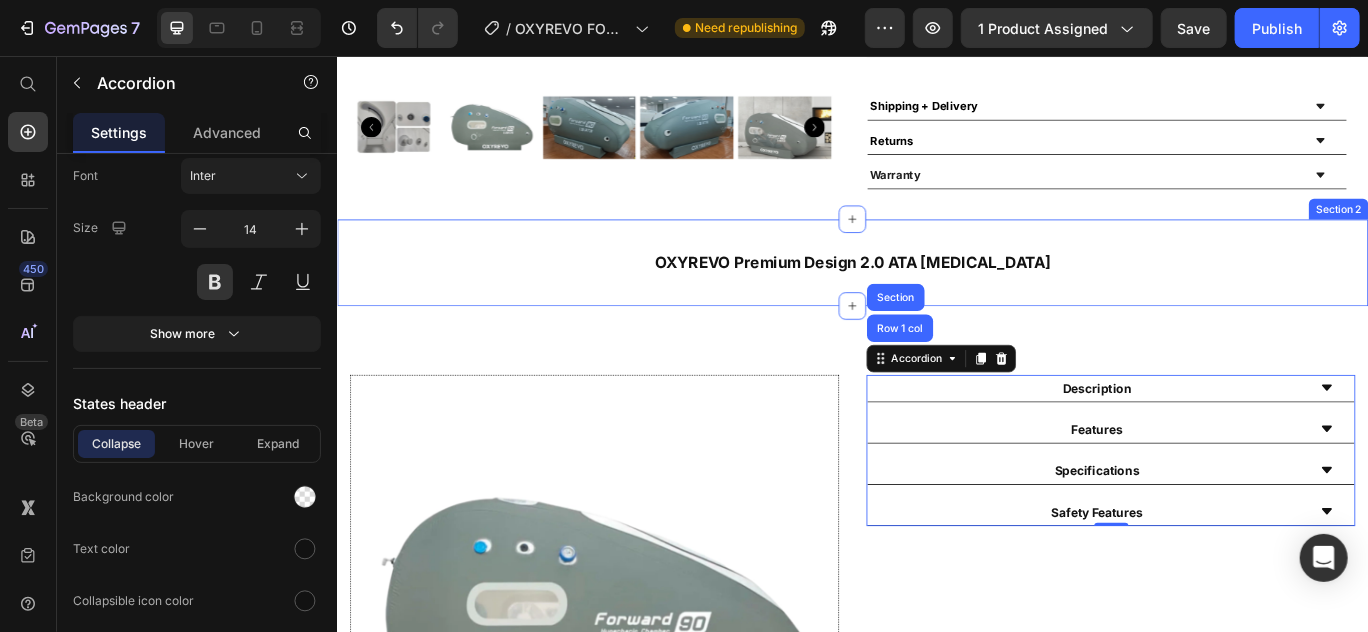 click on "OXYREVO Premium Design 2.0 ATA Hyperbaric Chamber Heading Section 2" at bounding box center (936, 296) 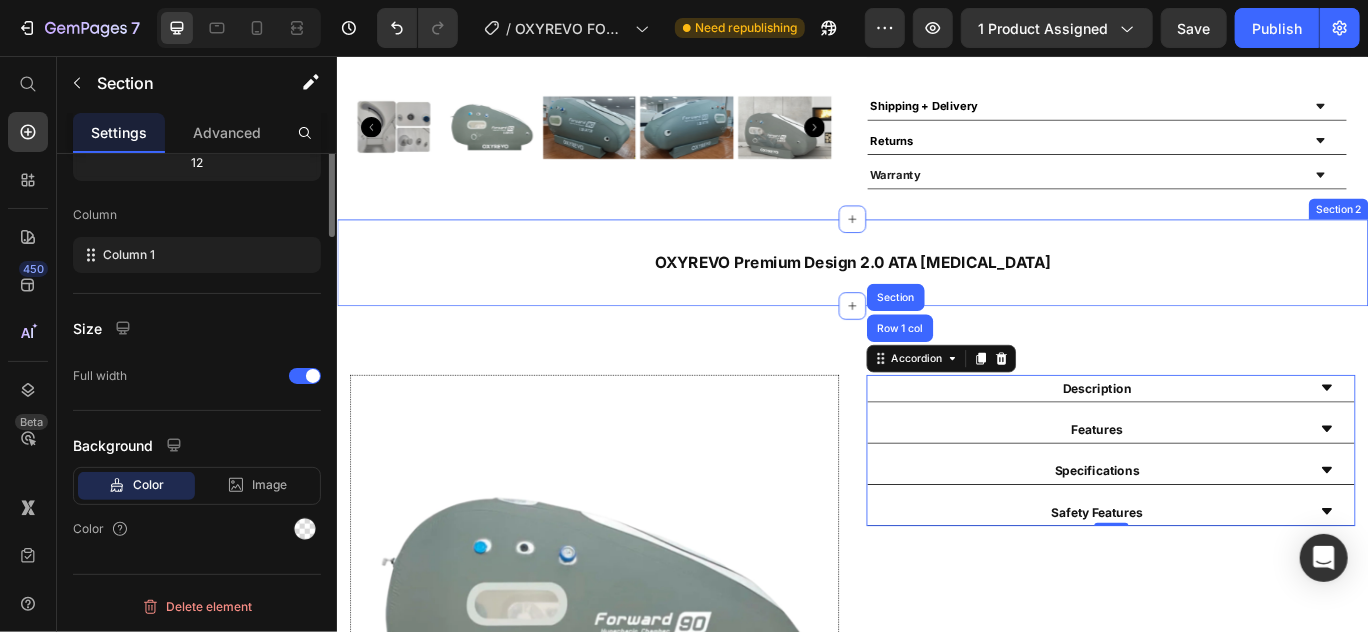 scroll, scrollTop: 0, scrollLeft: 0, axis: both 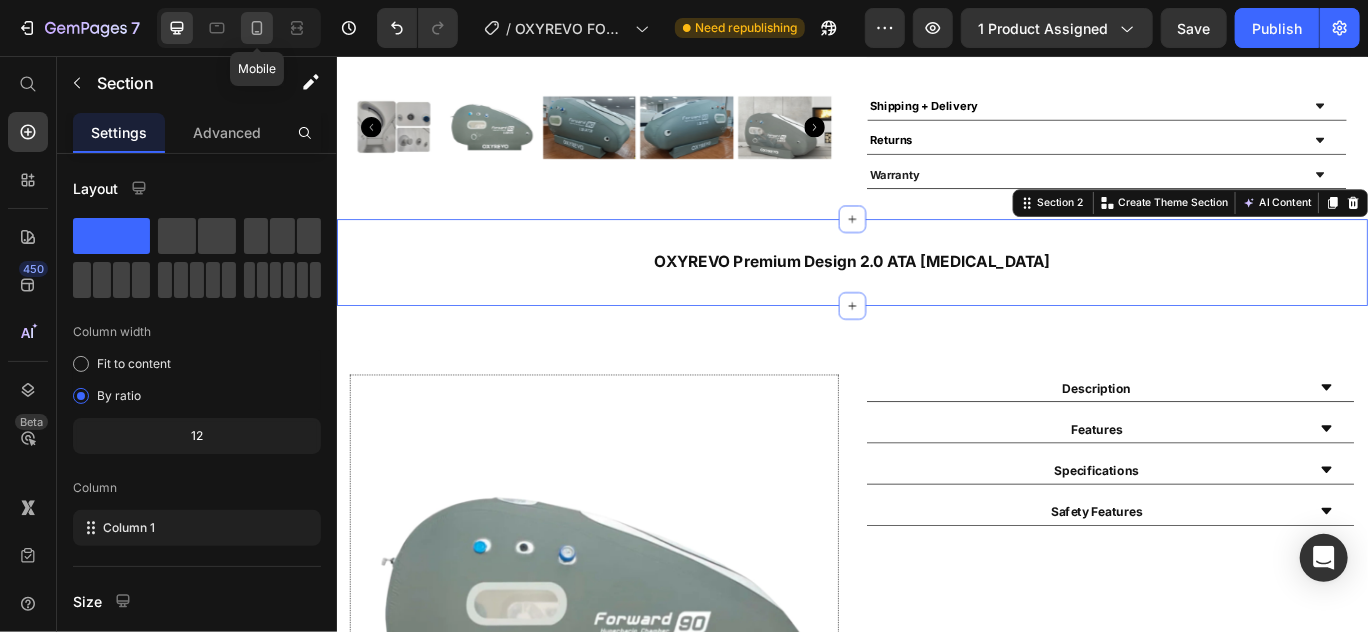 click 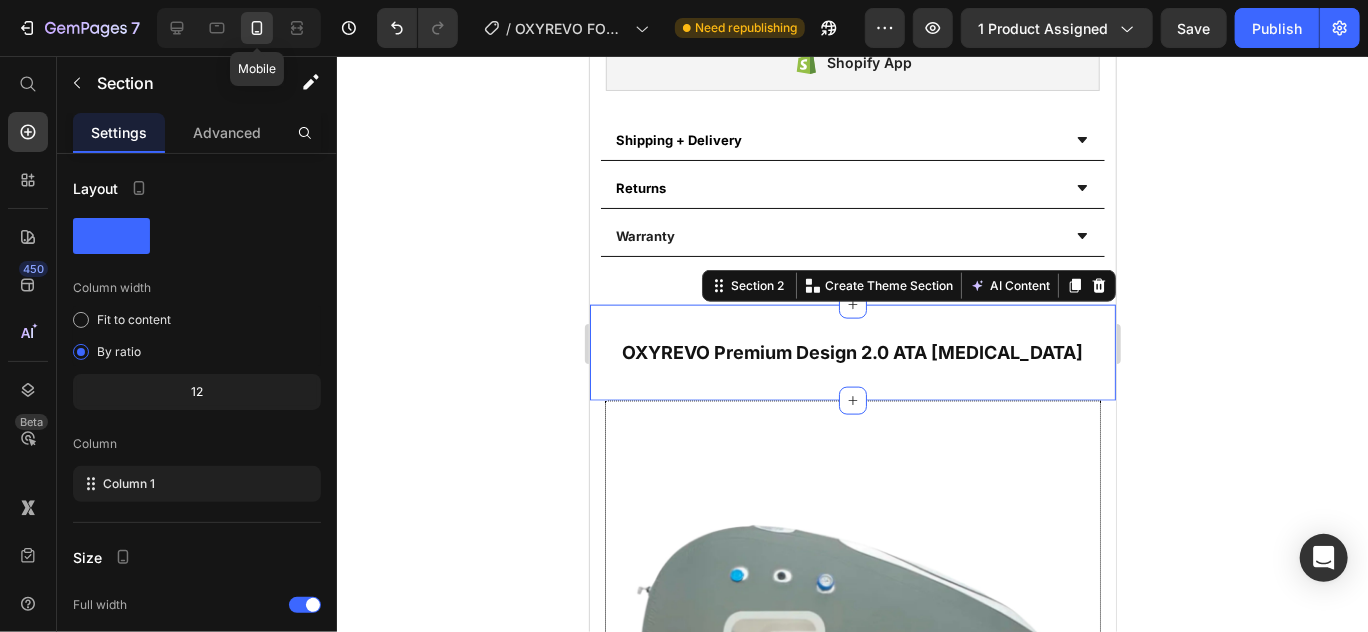 scroll, scrollTop: 1290, scrollLeft: 0, axis: vertical 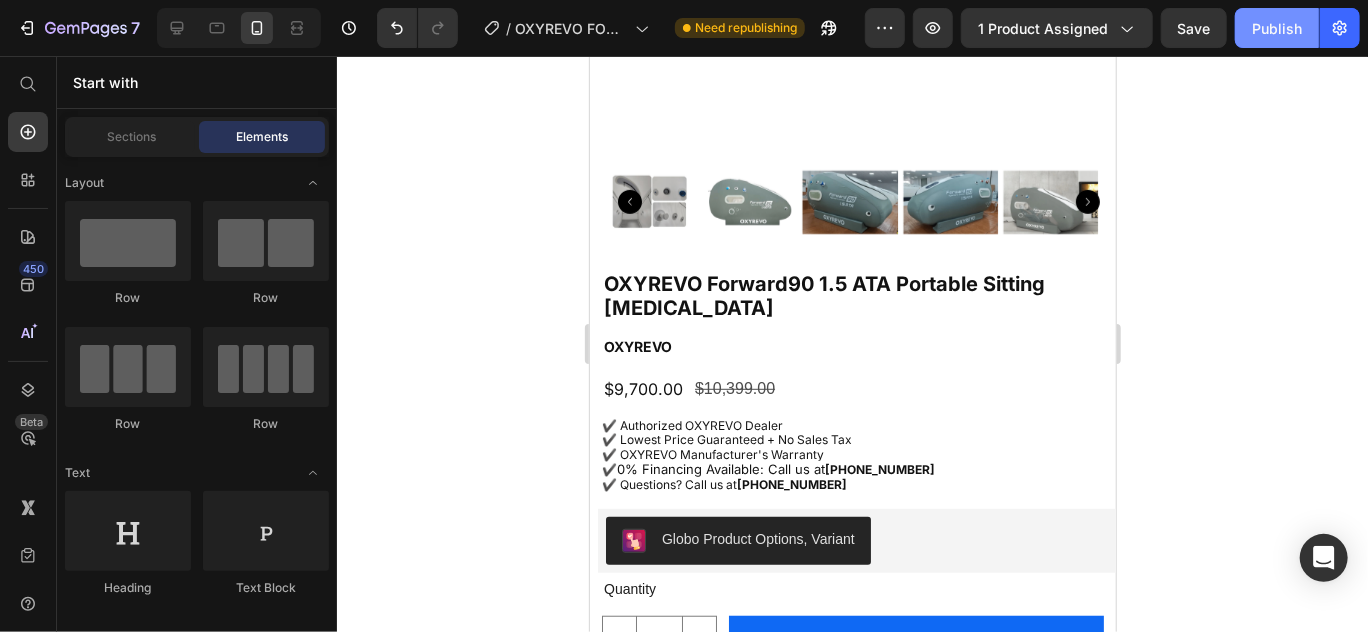 click on "Publish" at bounding box center (1277, 28) 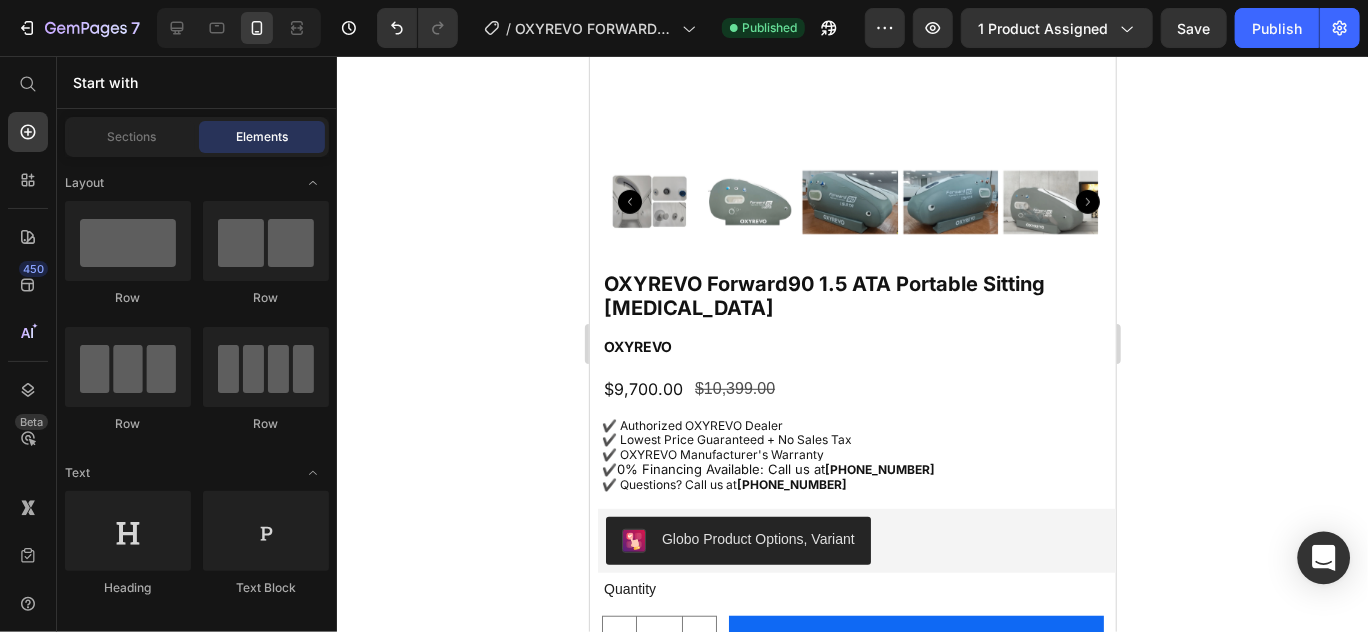 click 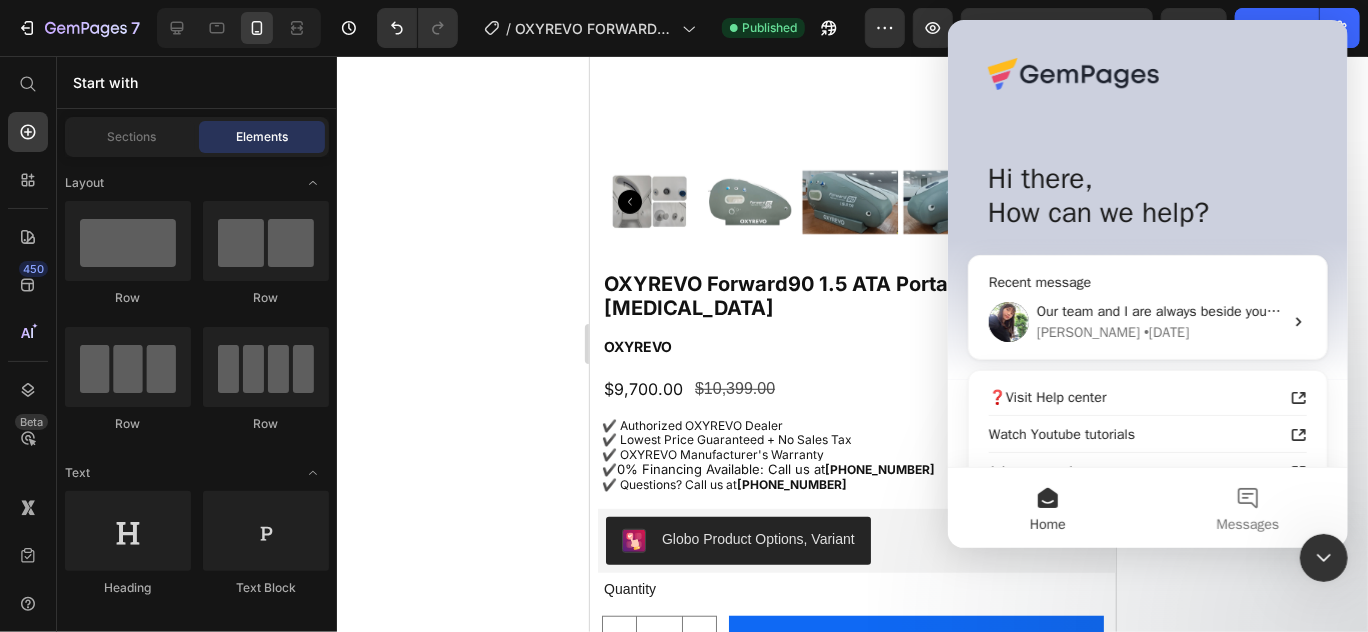 scroll, scrollTop: 0, scrollLeft: 0, axis: both 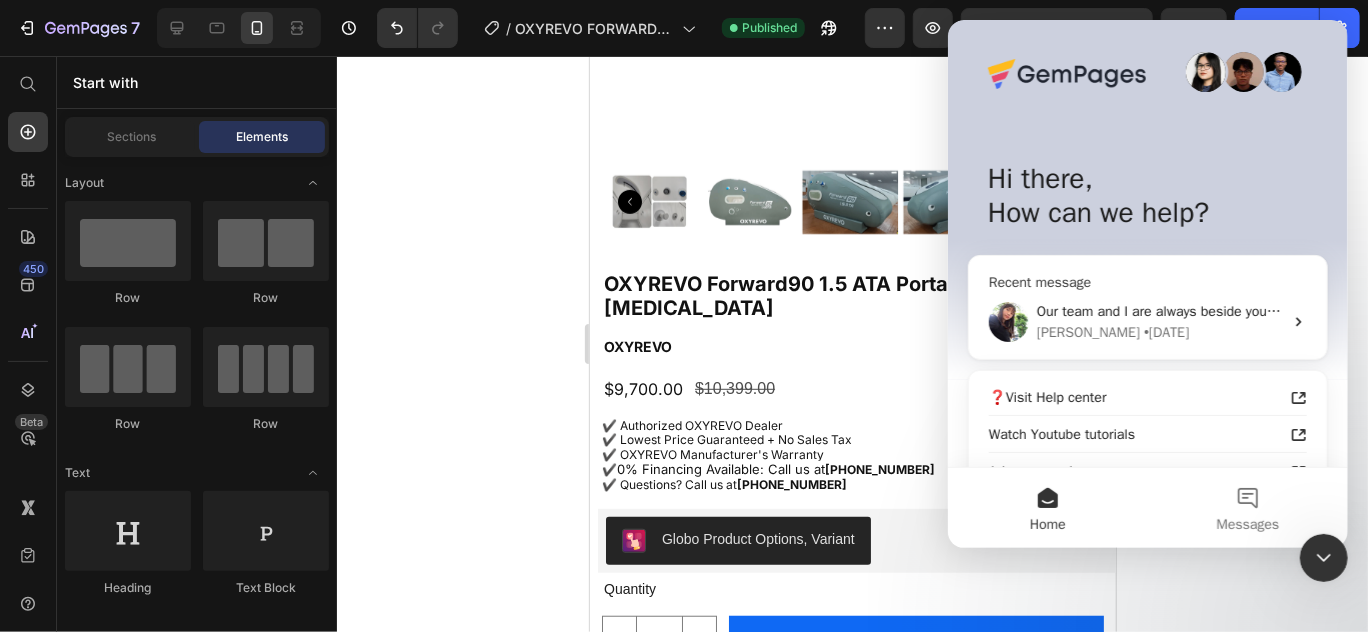 click 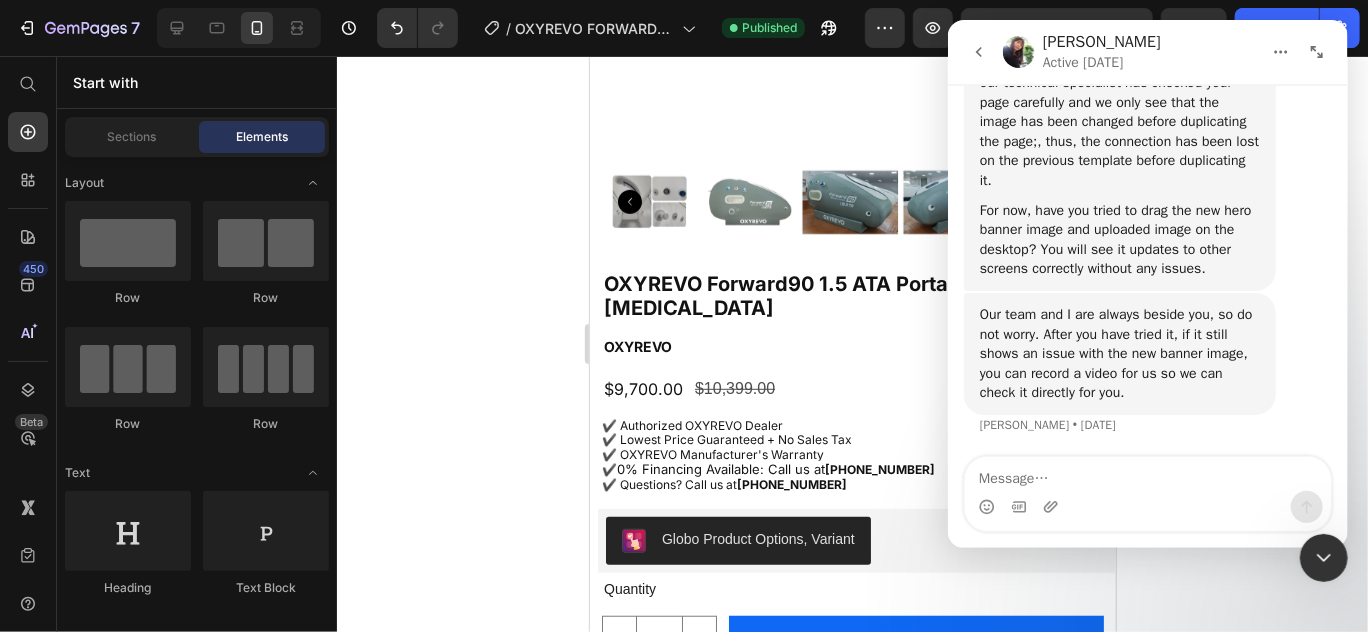 scroll, scrollTop: 4145, scrollLeft: 0, axis: vertical 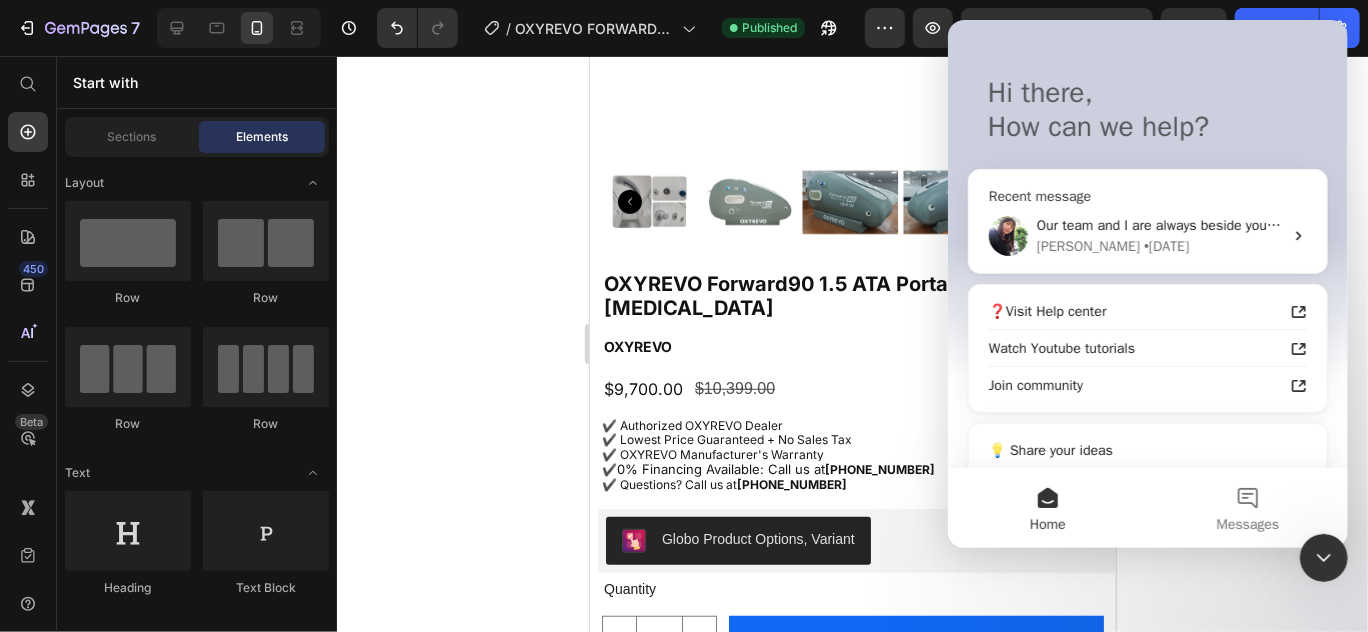 click 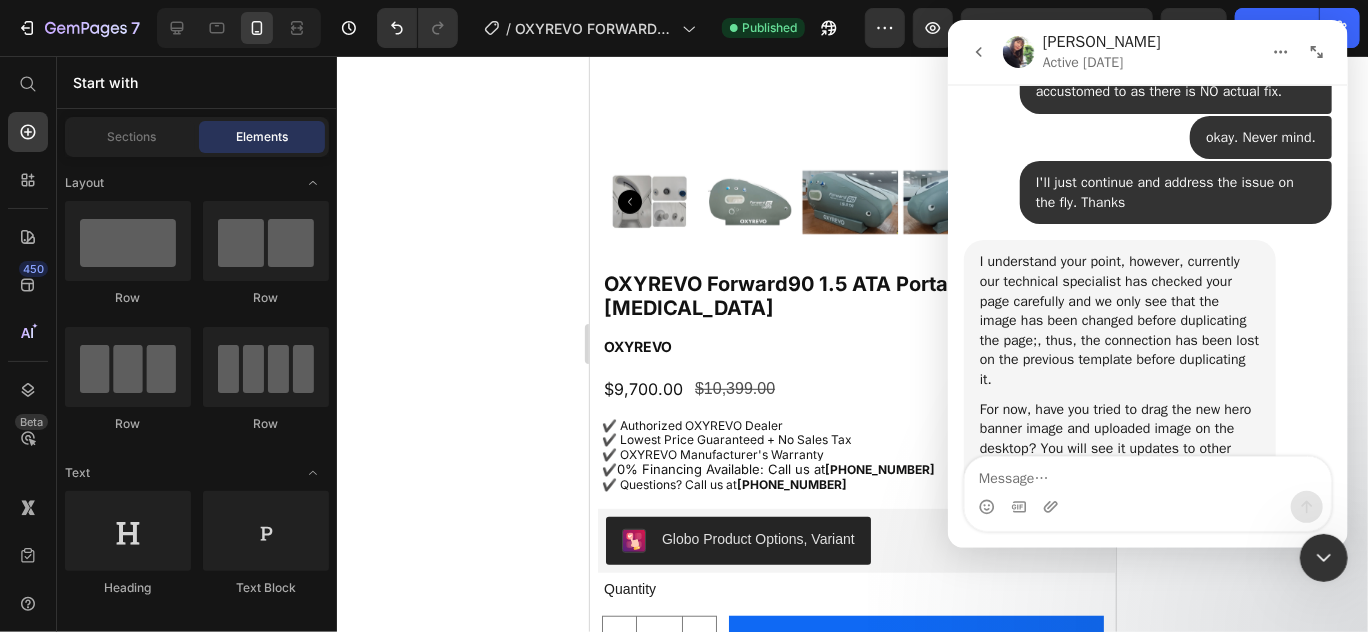 scroll, scrollTop: 4145, scrollLeft: 0, axis: vertical 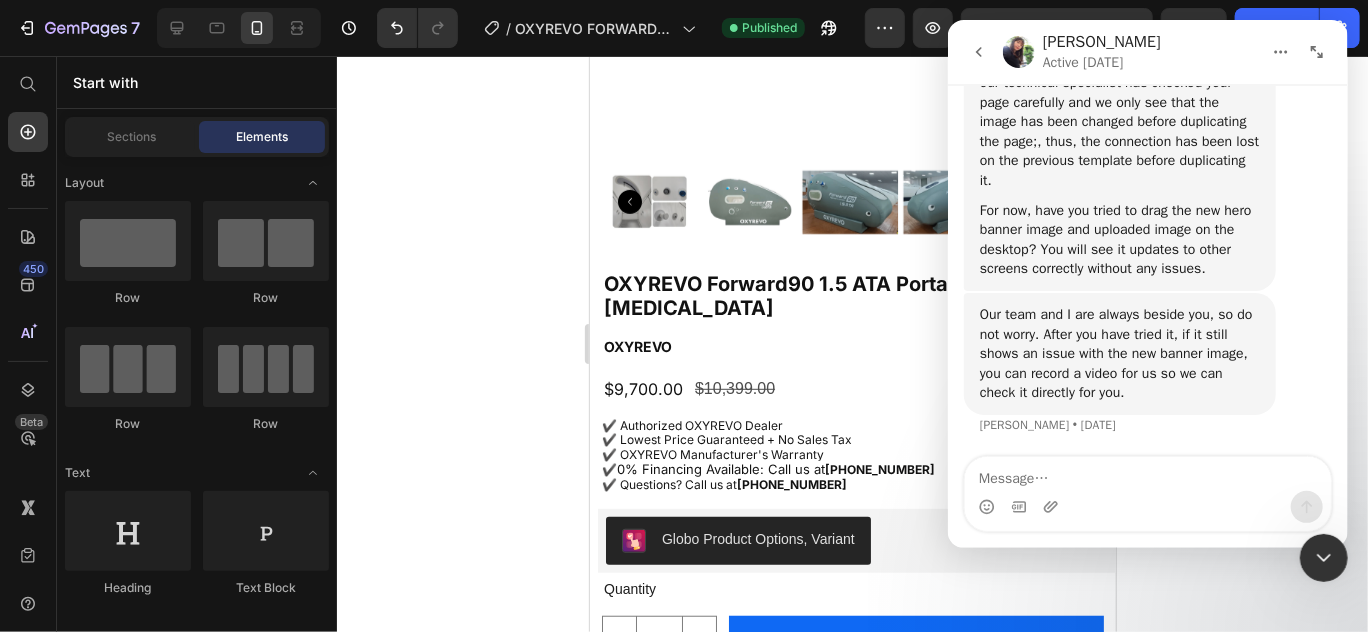 click at bounding box center (1147, 474) 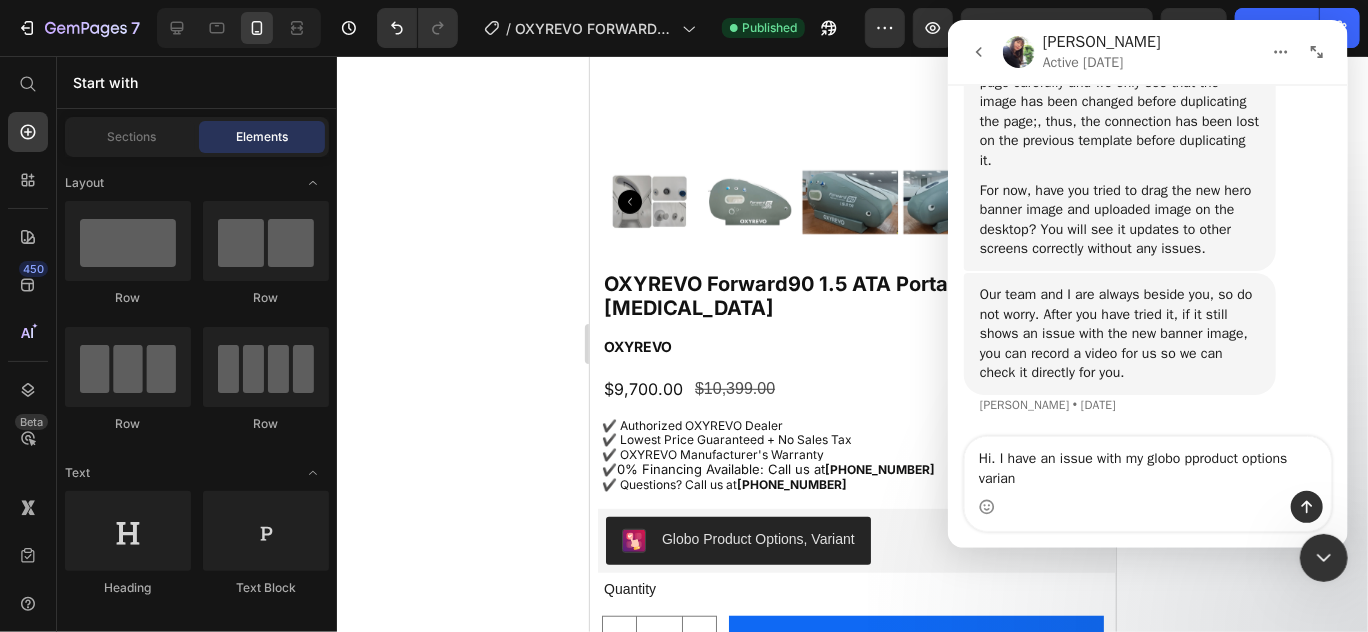 scroll, scrollTop: 4165, scrollLeft: 0, axis: vertical 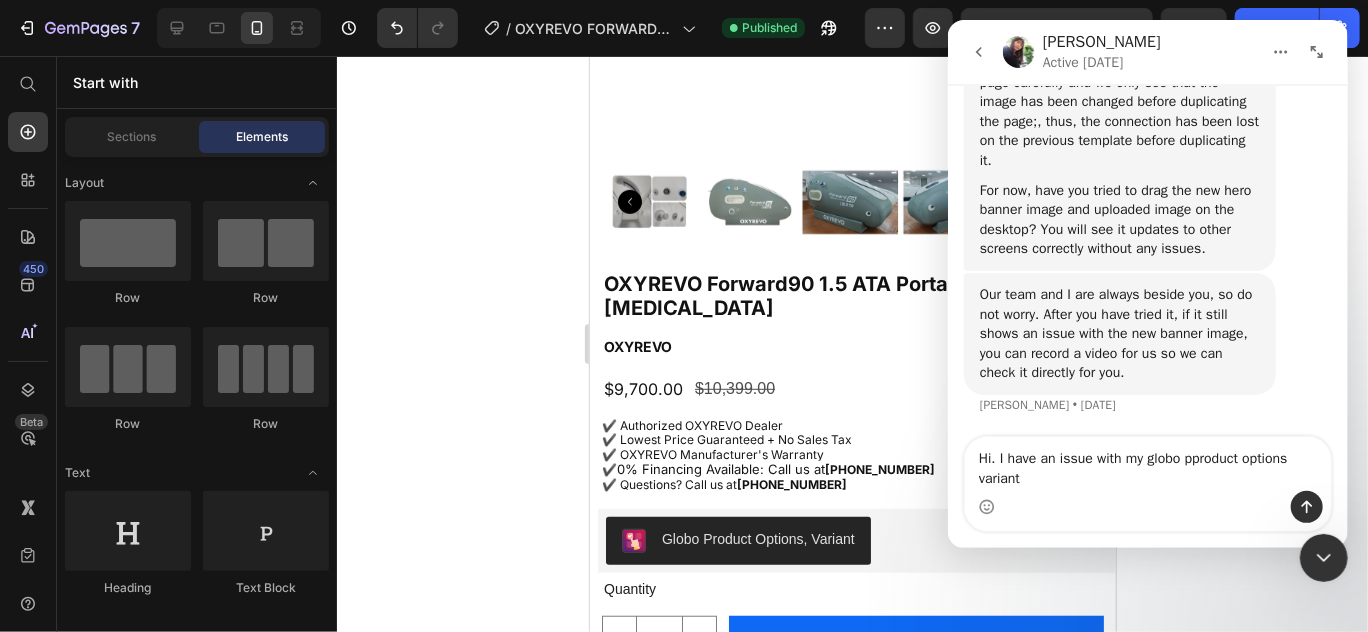 click on "Hi. I have an issue with my globo pproduct options variant" at bounding box center (1147, 464) 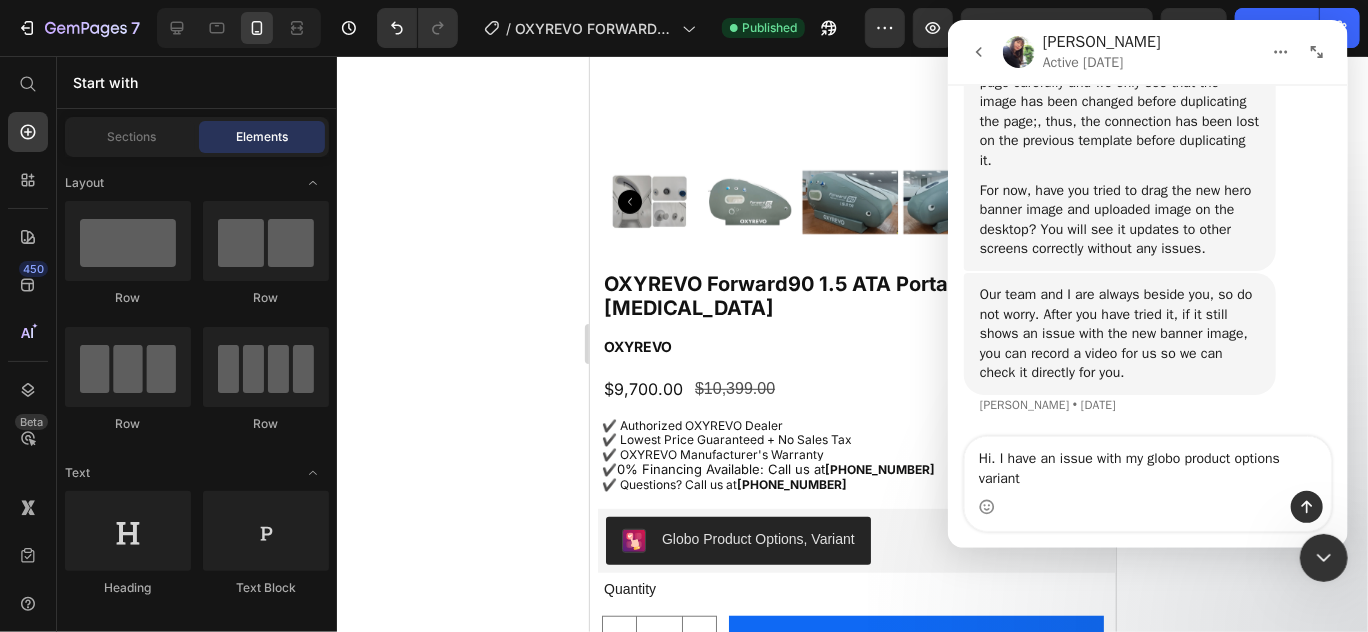 click on "Hi. I have an issue with my globo product options variant" at bounding box center [1147, 464] 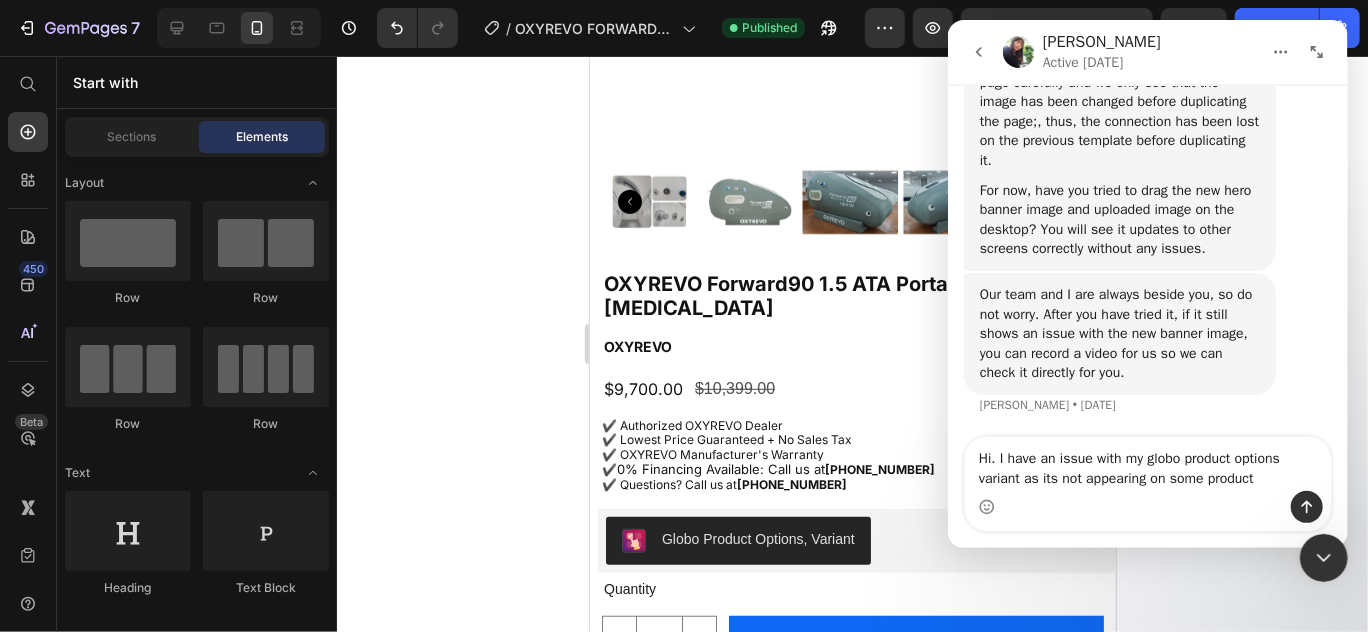 type on "Hi. I have an issue with my globo product options variant as its not appearing on some products" 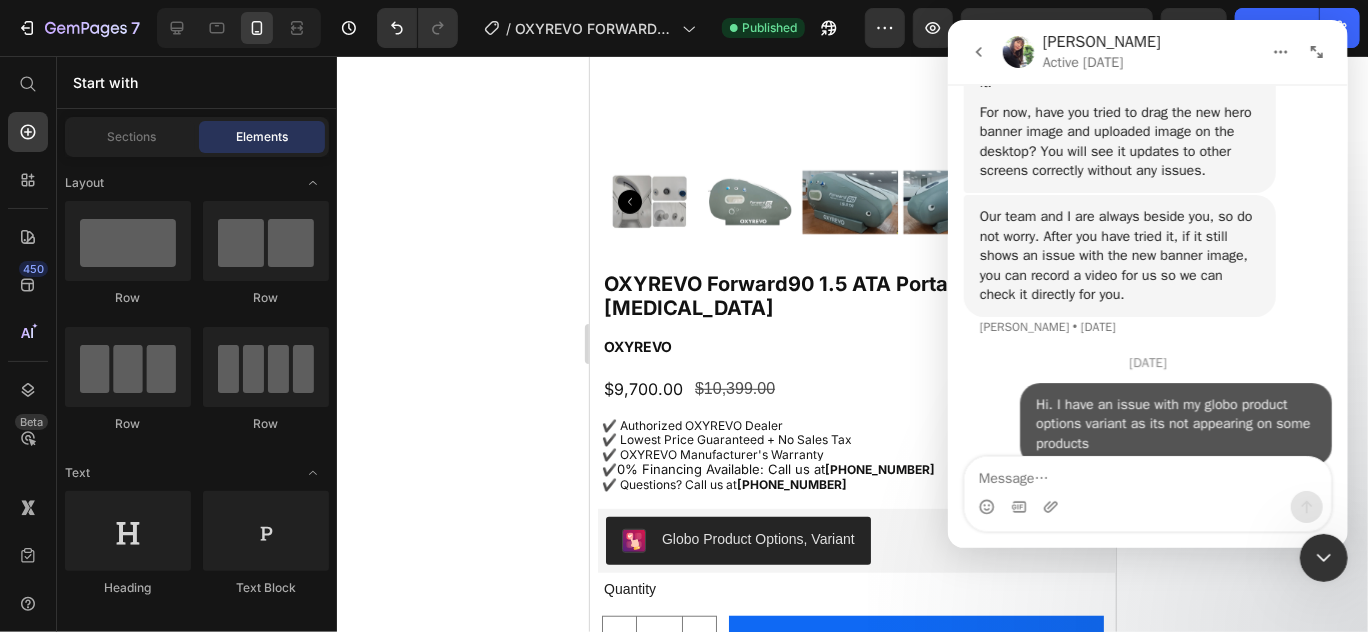 scroll, scrollTop: 4270, scrollLeft: 0, axis: vertical 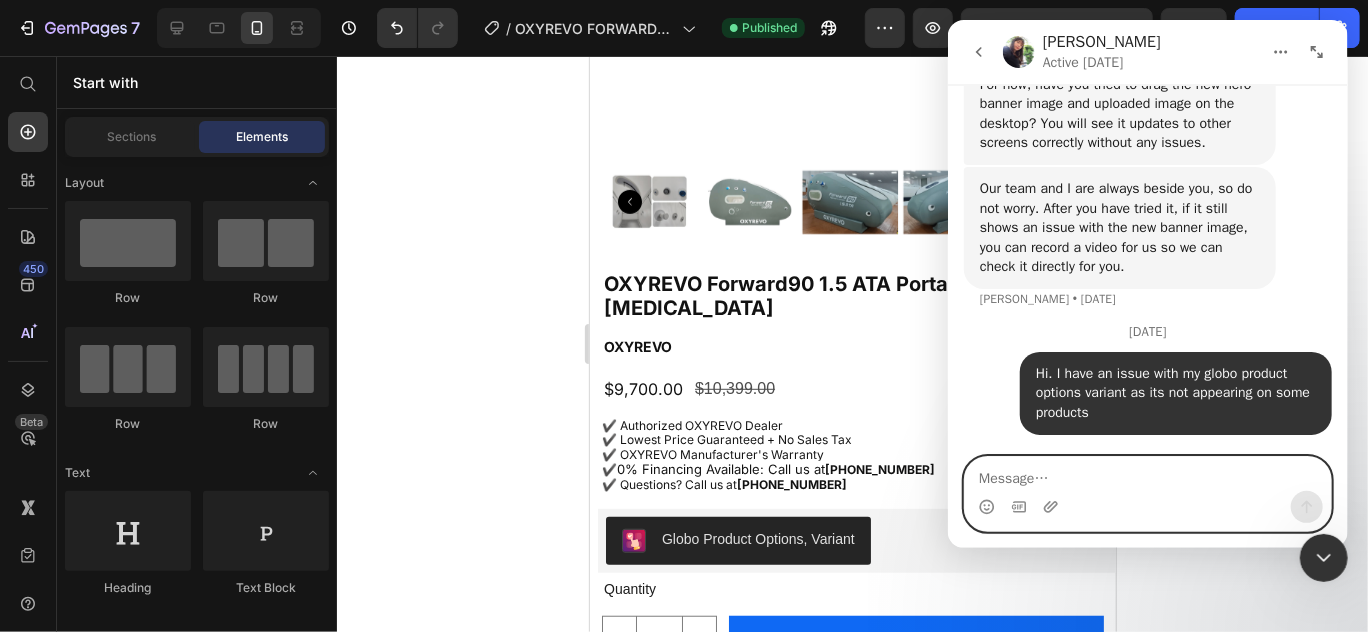 paste on "[URL][DOMAIN_NAME][DOMAIN_NAME]" 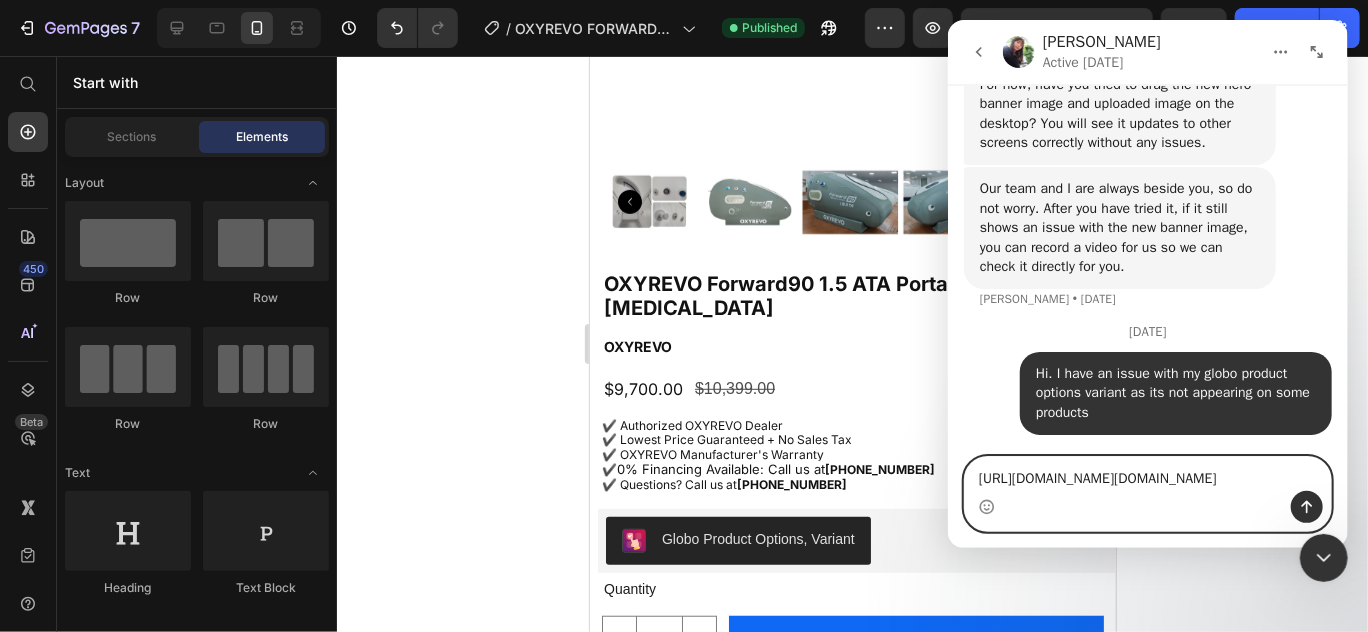 scroll, scrollTop: 4330, scrollLeft: 0, axis: vertical 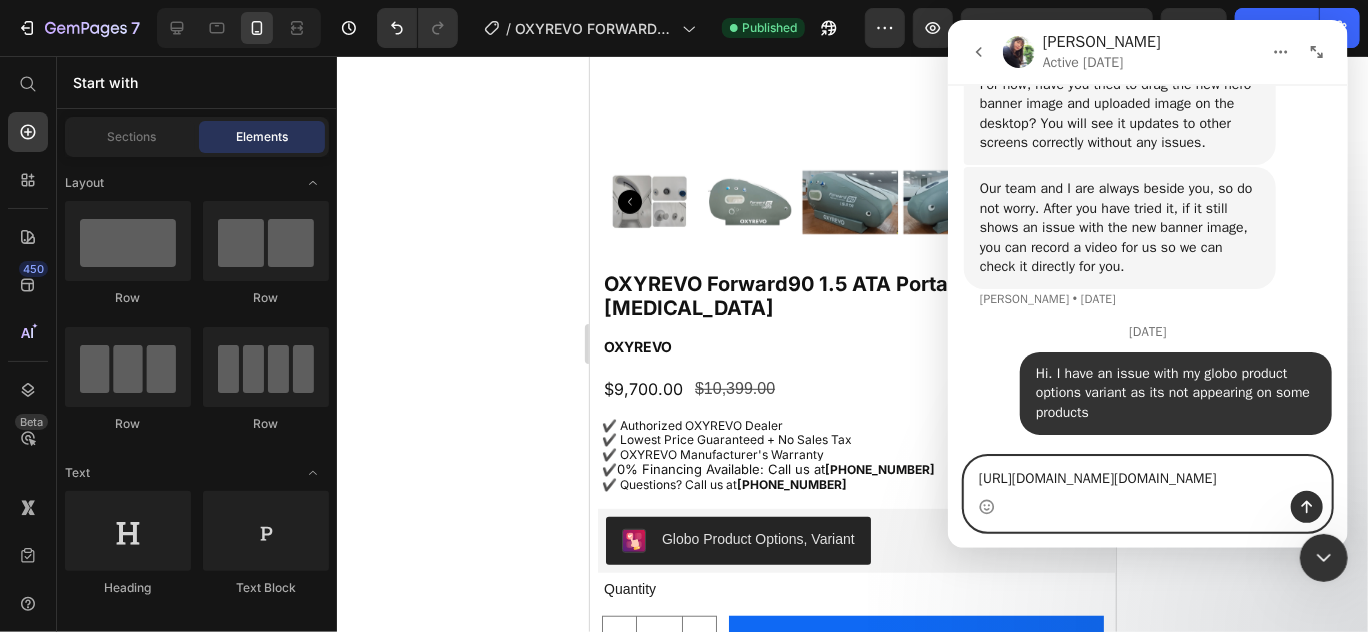 type on "[URL][DOMAIN_NAME][DOMAIN_NAME]" 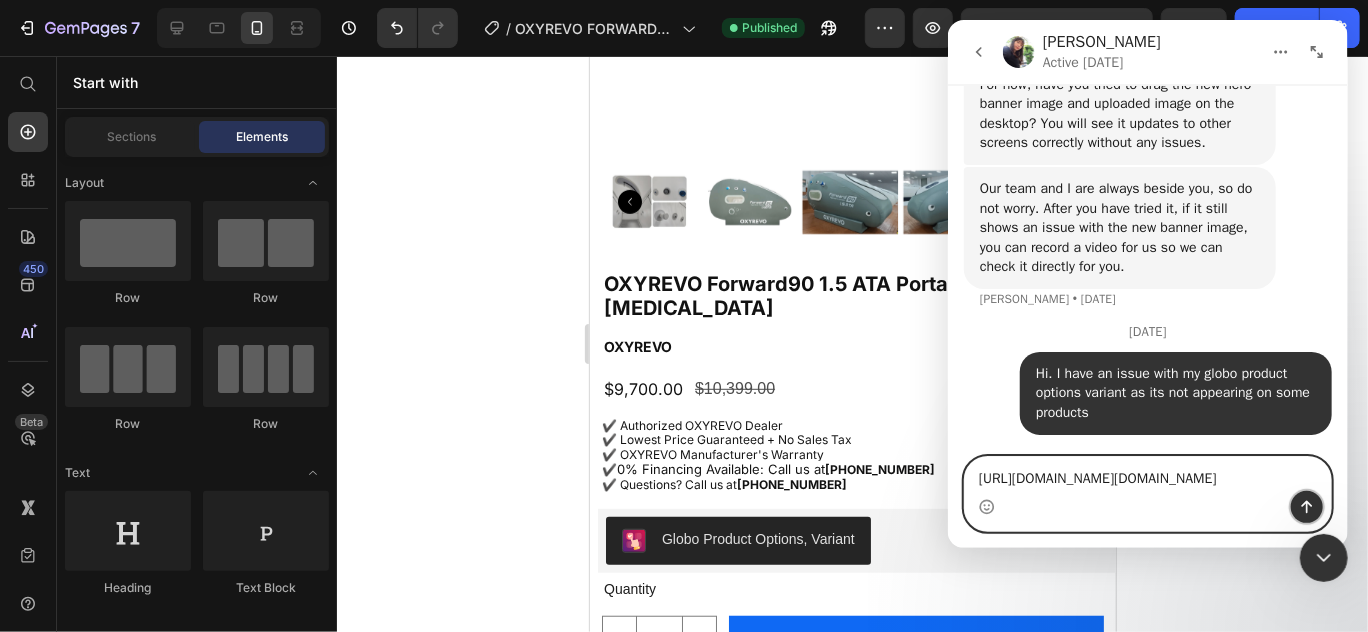 click 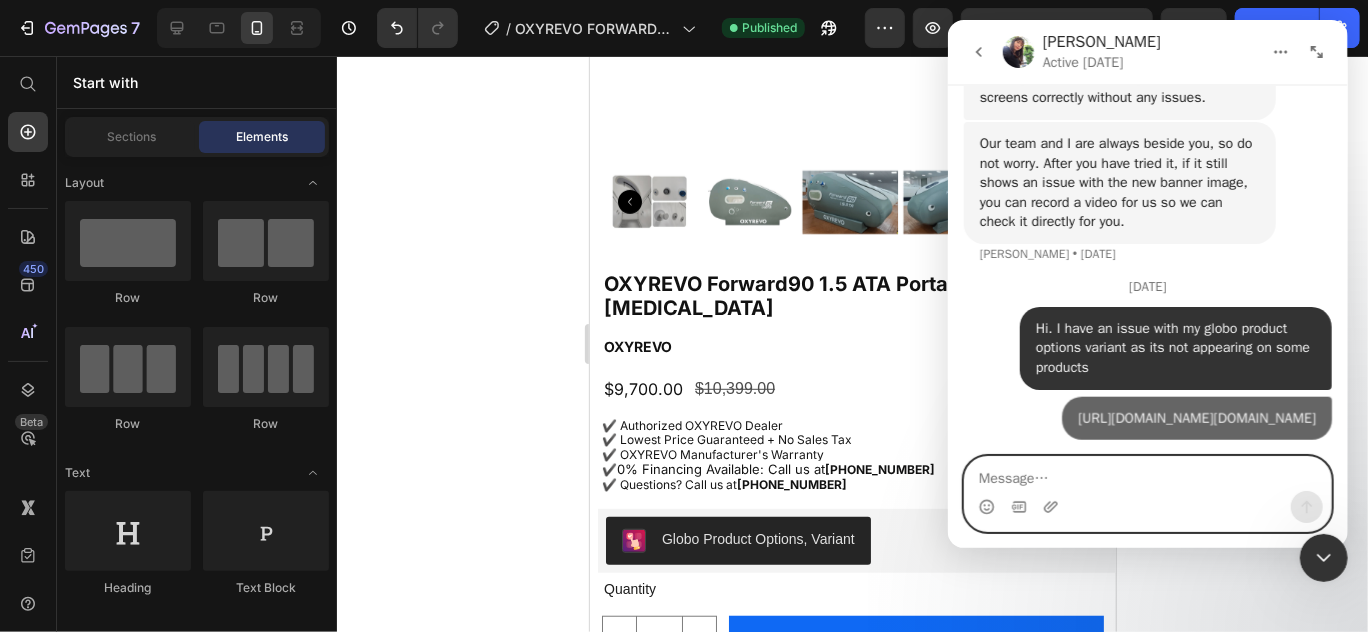 scroll, scrollTop: 4394, scrollLeft: 0, axis: vertical 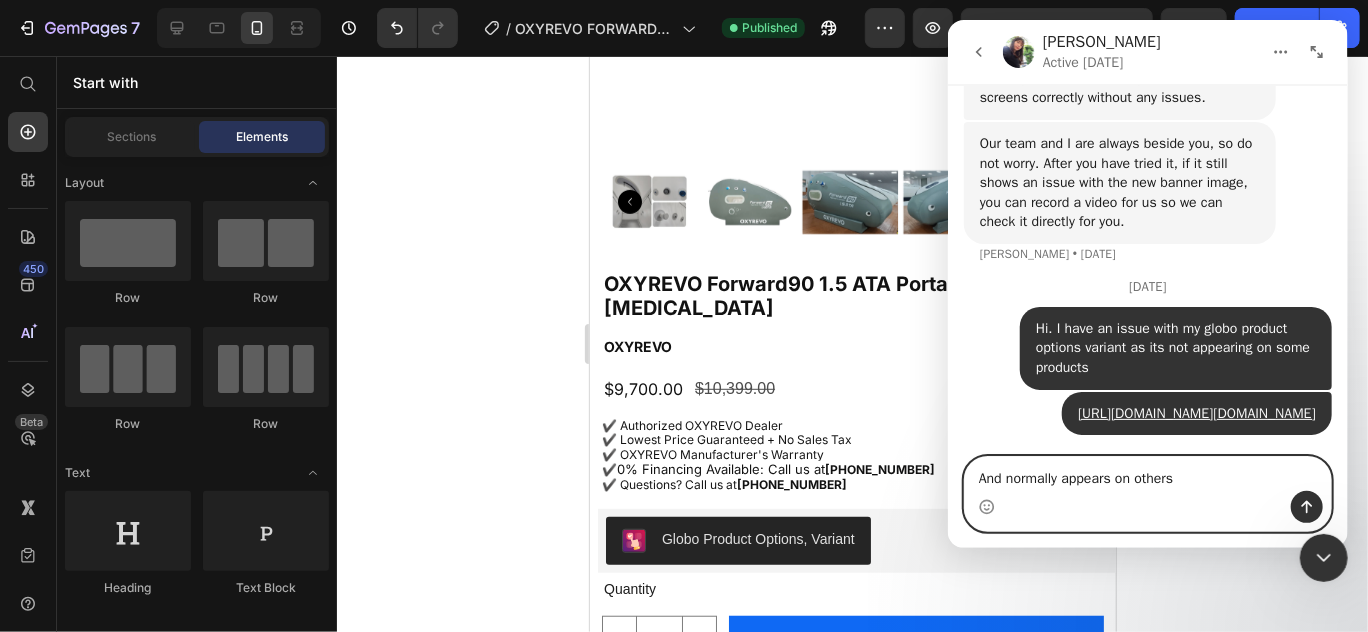 paste on "[URL][DOMAIN_NAME][MEDICAL_DATA]" 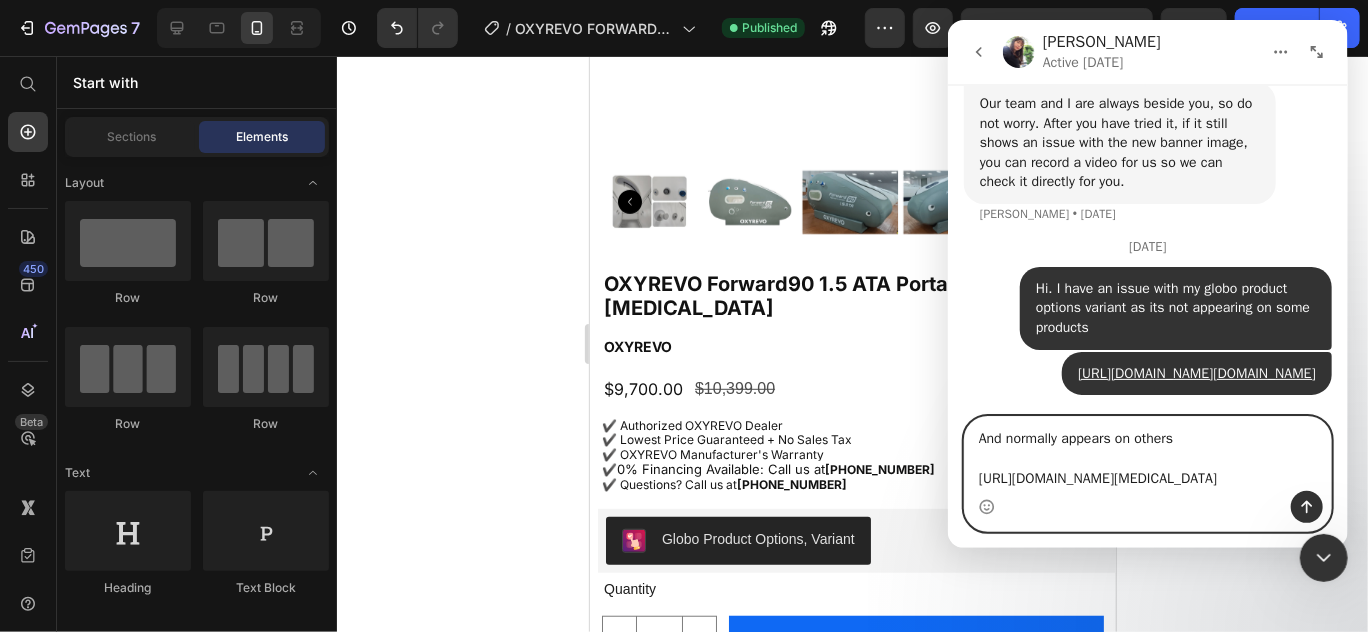 scroll, scrollTop: 4474, scrollLeft: 0, axis: vertical 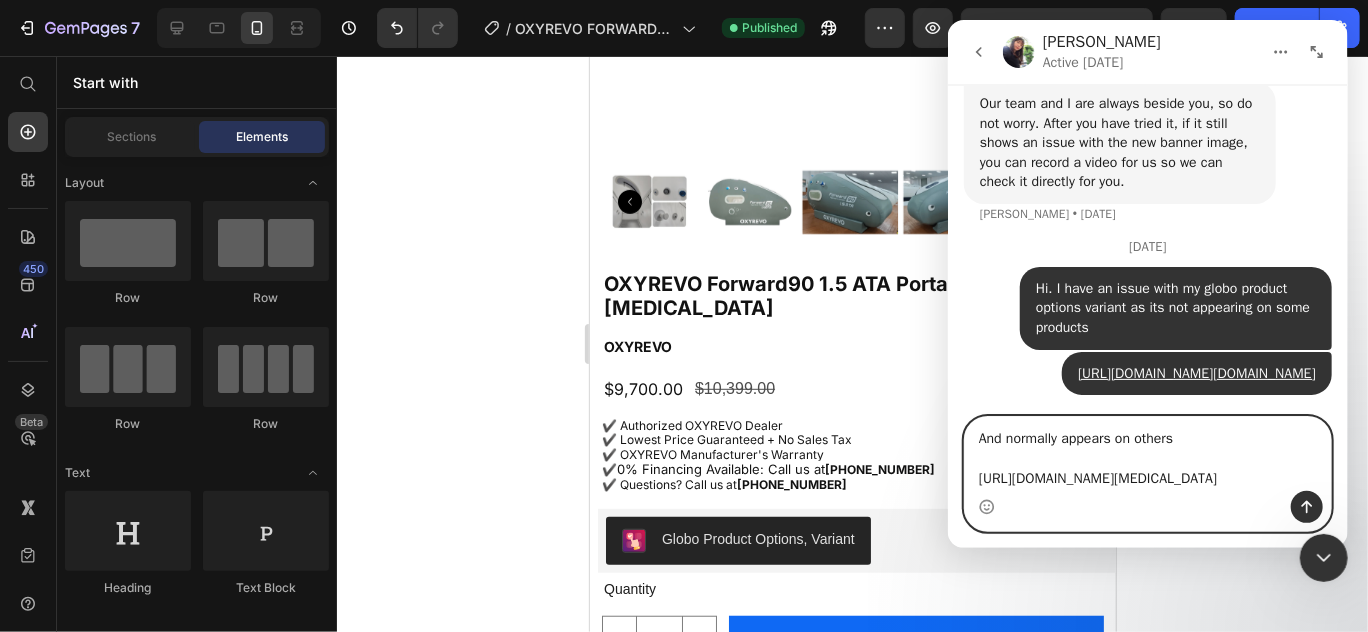 type on "And normally appears on others
https://biohackersden.com/products/newtowne-hyperbarics-c4-34-hyperbaric-chamber?_pos=1&_psq=newtowne&_ss=e&_v=1.0" 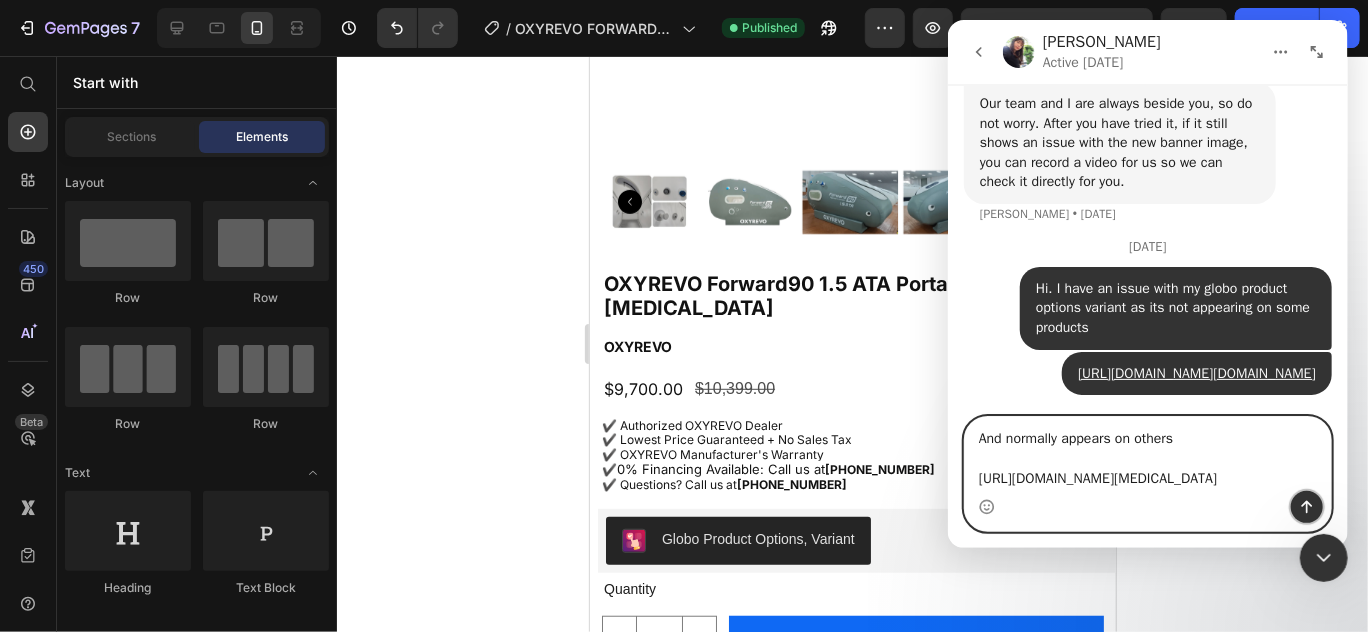 click 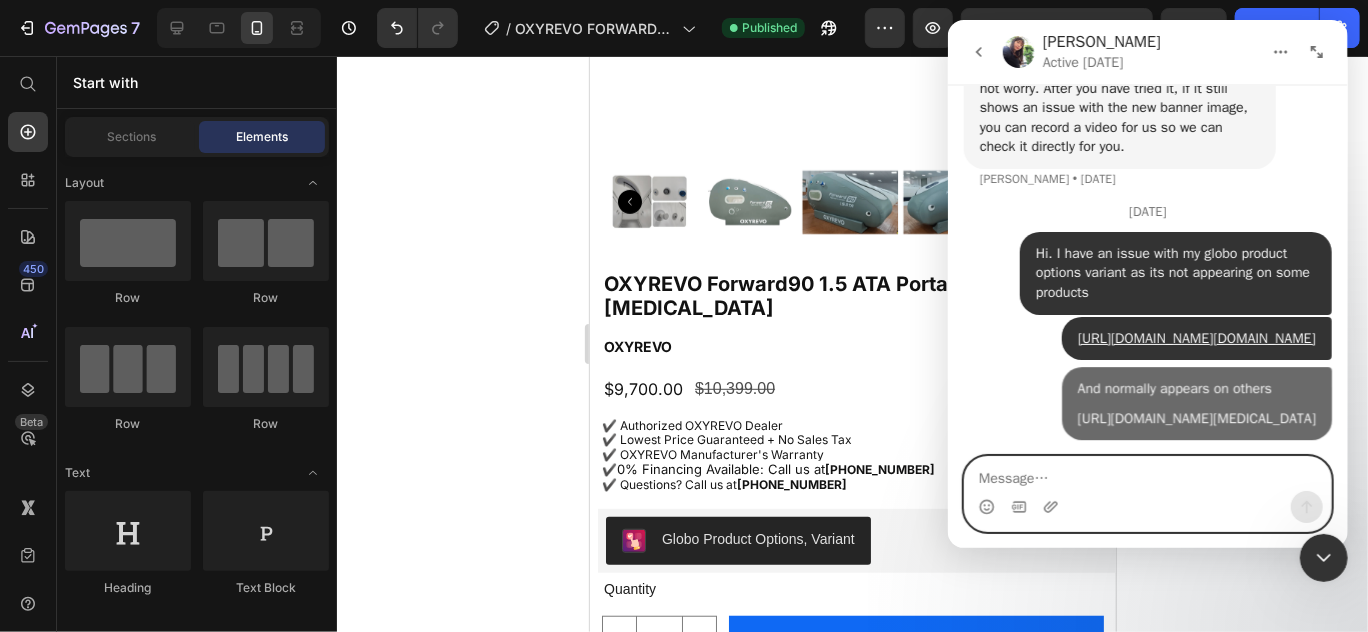 scroll, scrollTop: 4508, scrollLeft: 0, axis: vertical 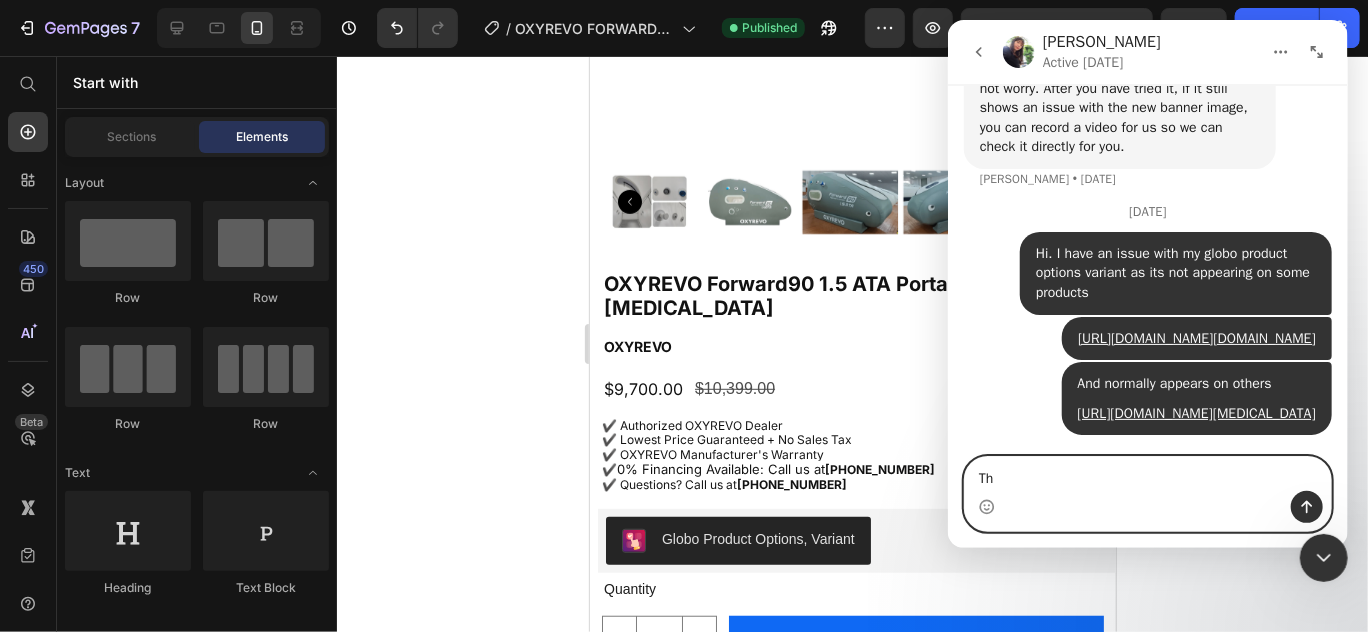 type on "Th" 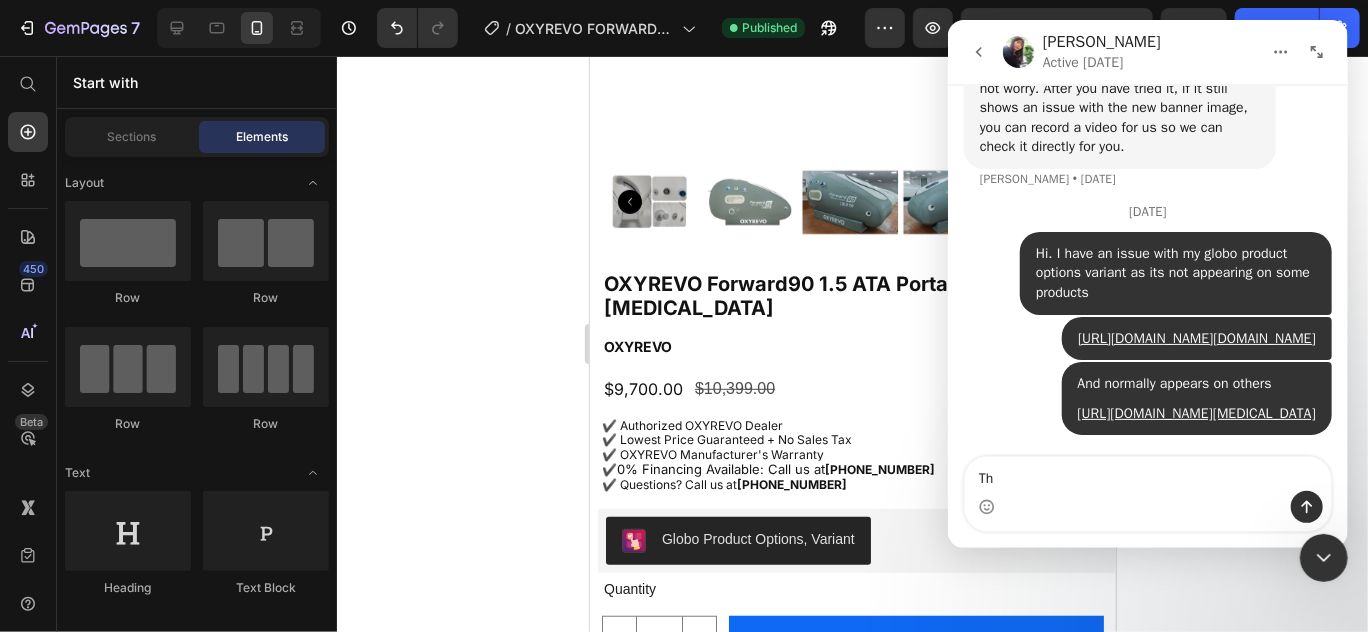 click 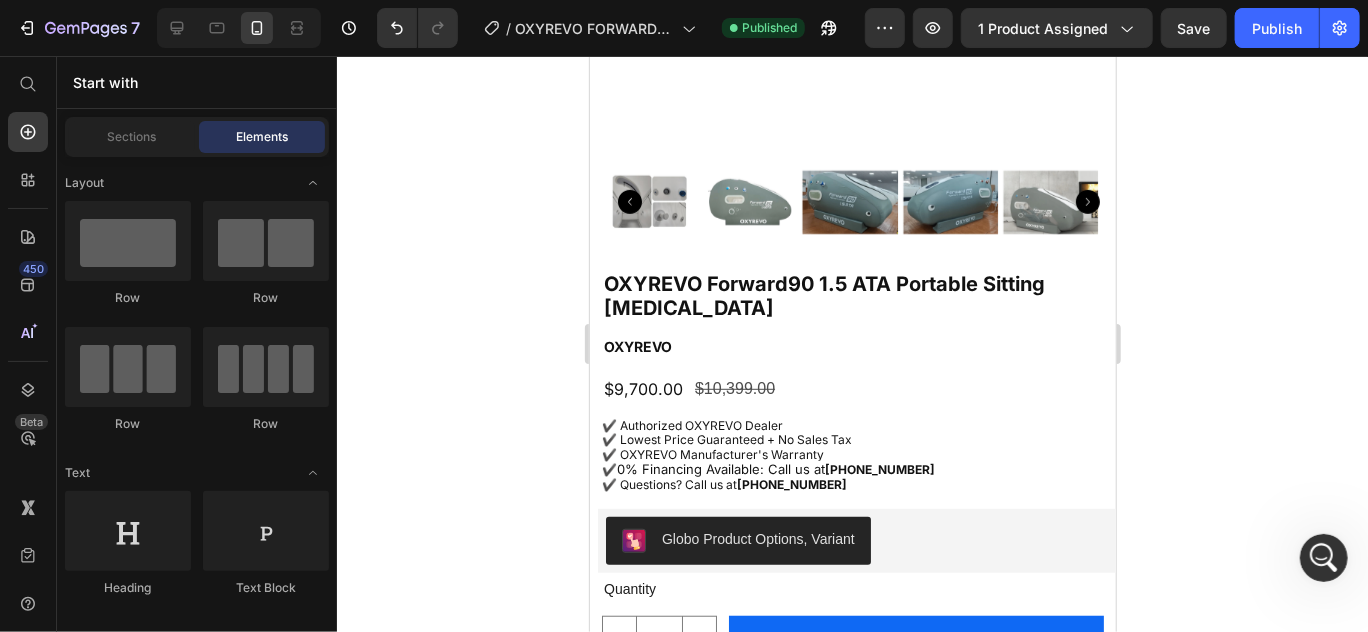 scroll, scrollTop: 0, scrollLeft: 0, axis: both 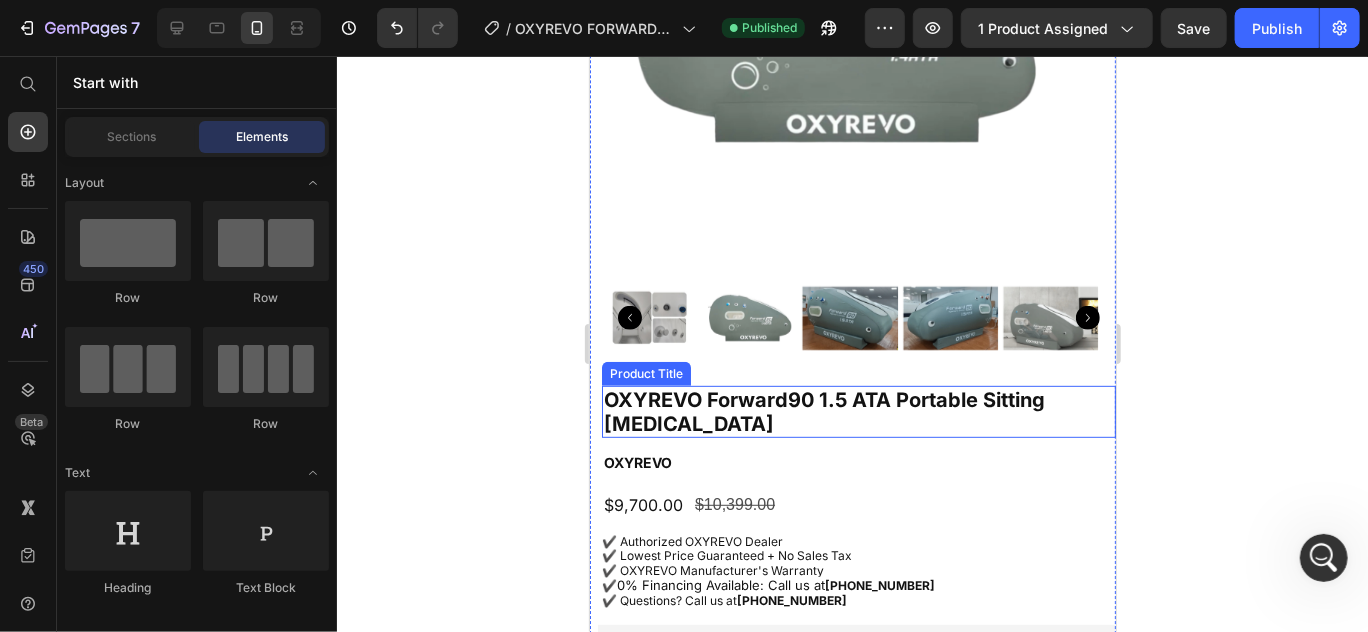 click on "OXYREVO Forward90 1.5 ATA Portable Sitting [MEDICAL_DATA]" at bounding box center (858, 411) 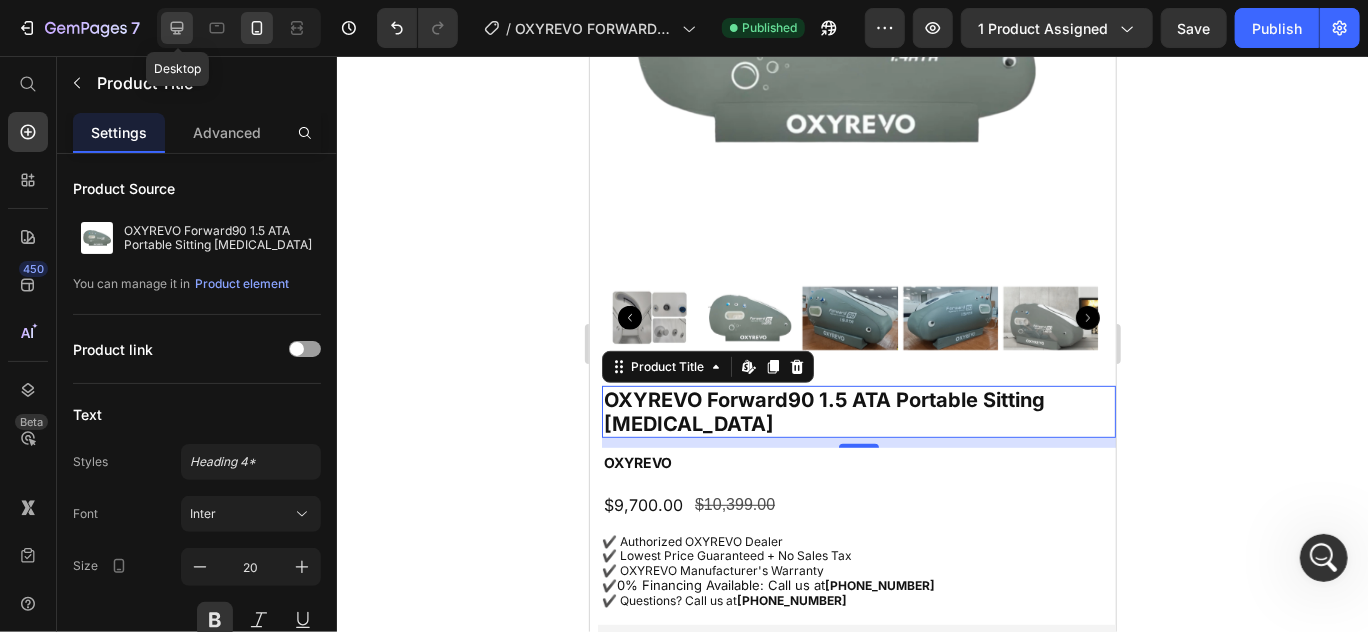 click 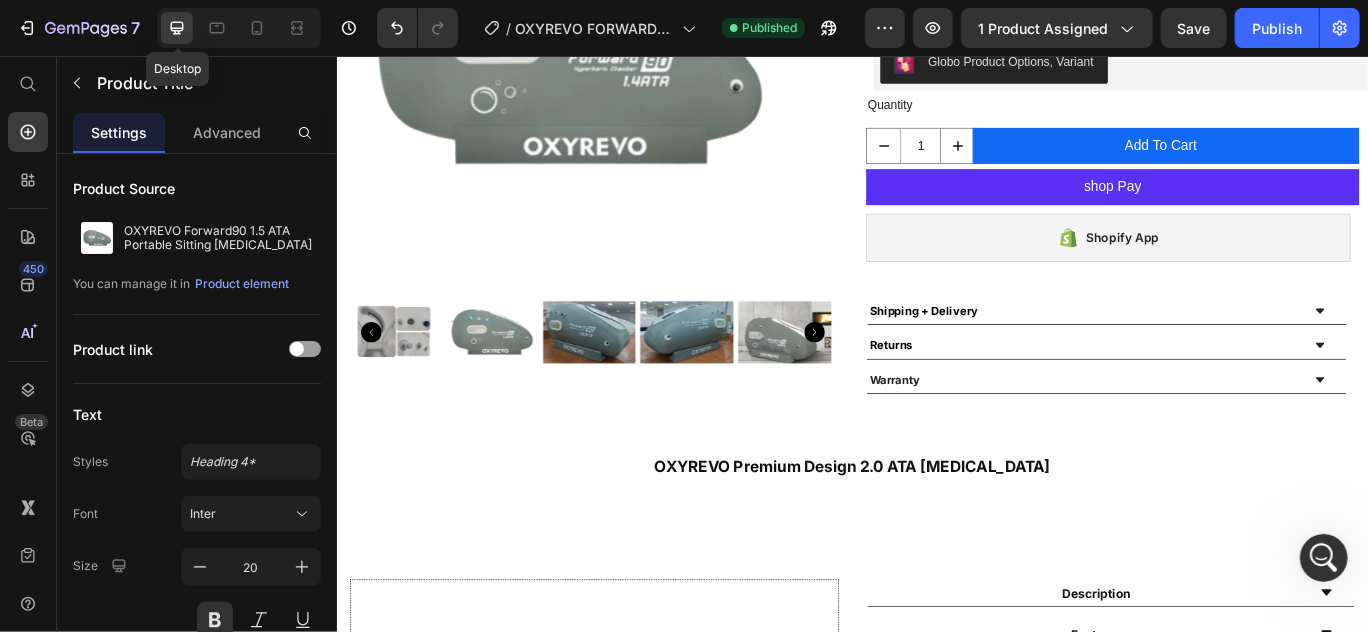 scroll, scrollTop: 3, scrollLeft: 0, axis: vertical 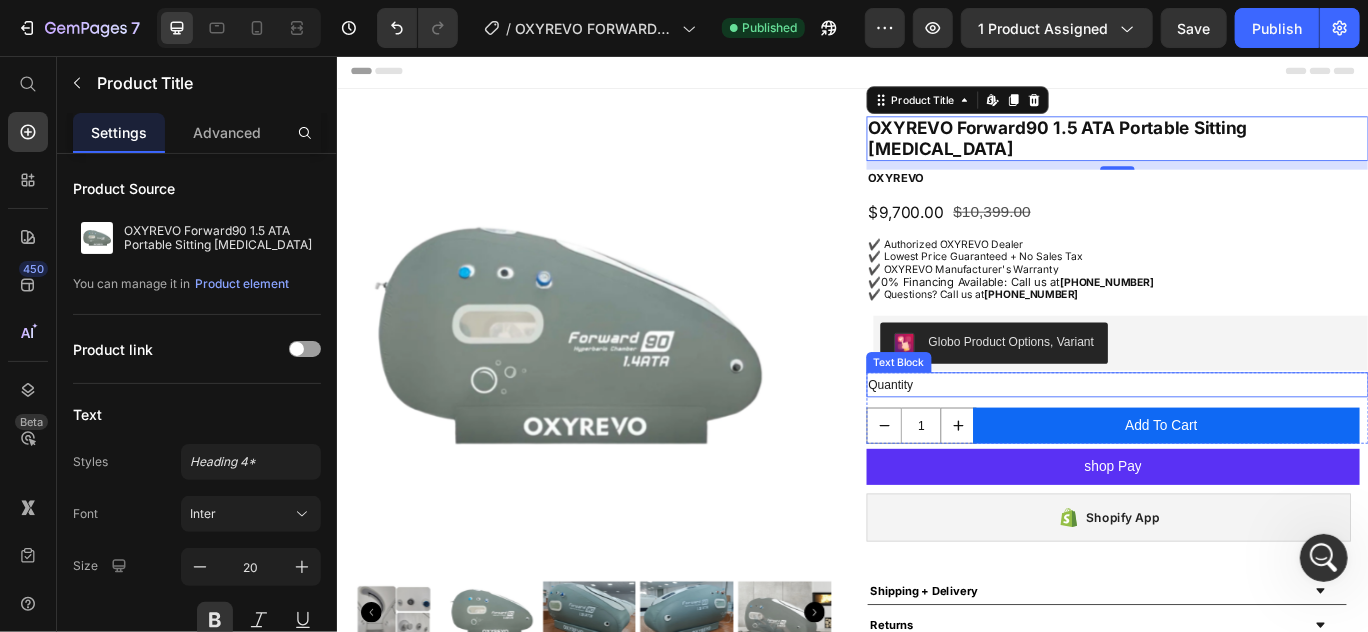 click on "Quantity" at bounding box center [1244, 438] 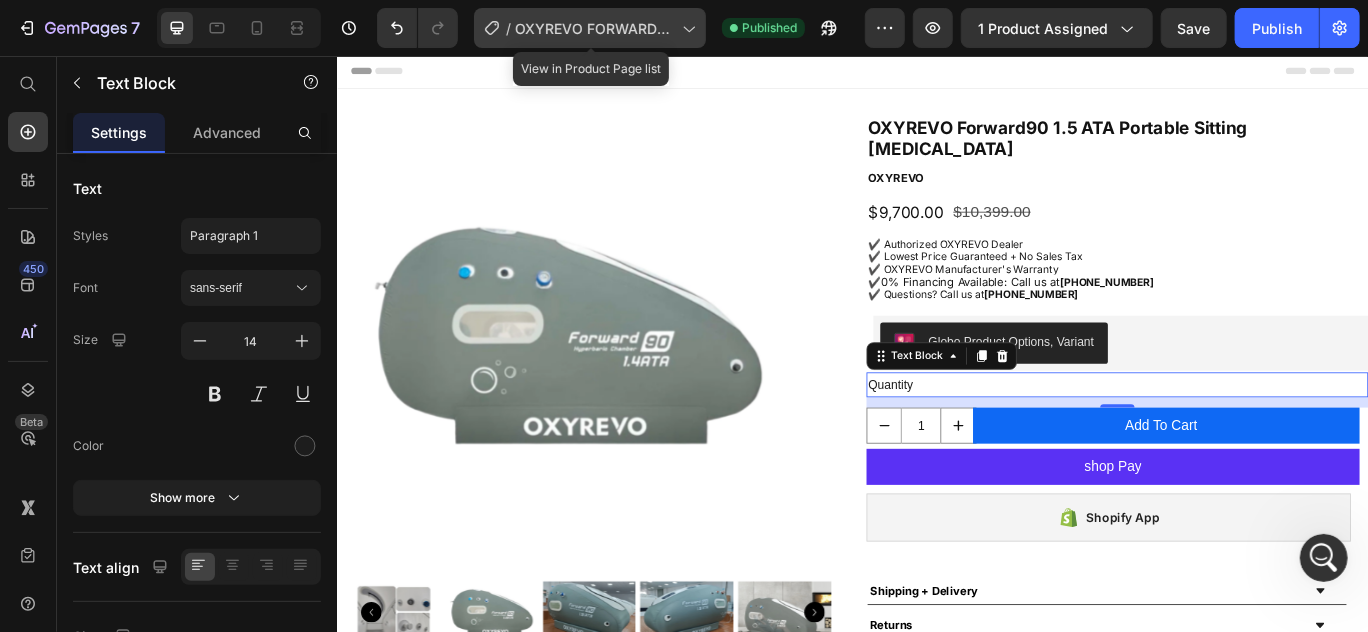 click on "OXYREVO FORWARD90" at bounding box center (594, 28) 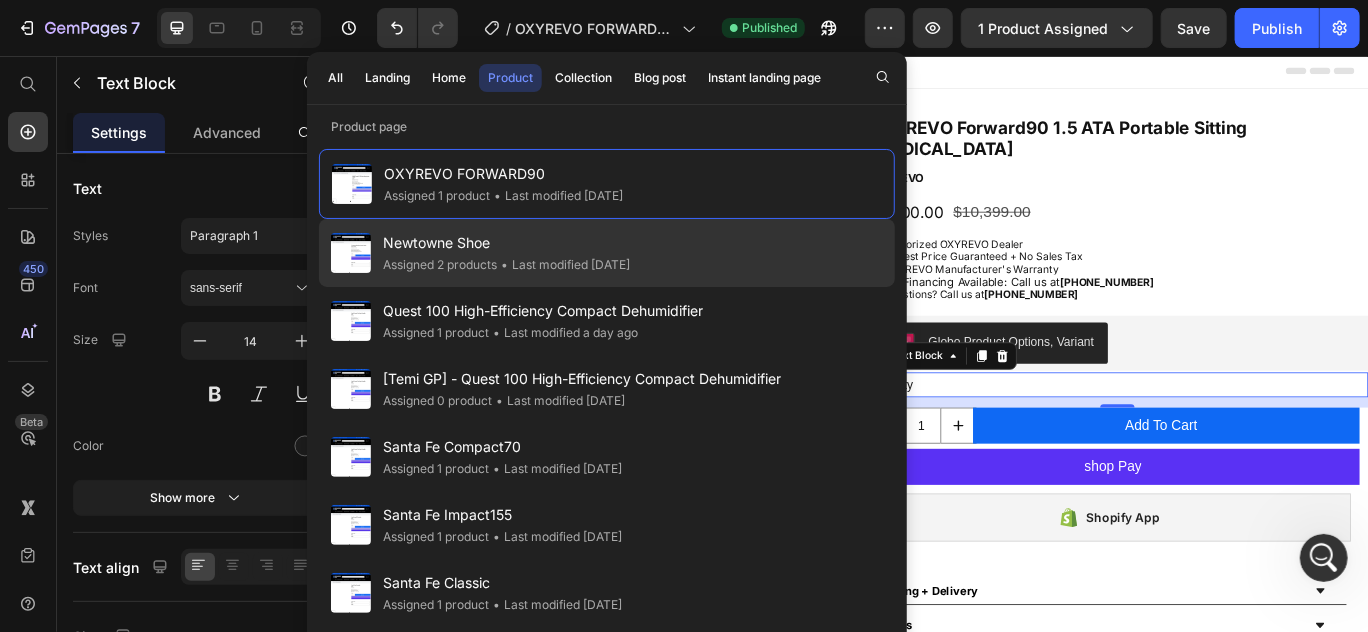 click on "Newtowne  Shoe" at bounding box center [506, 243] 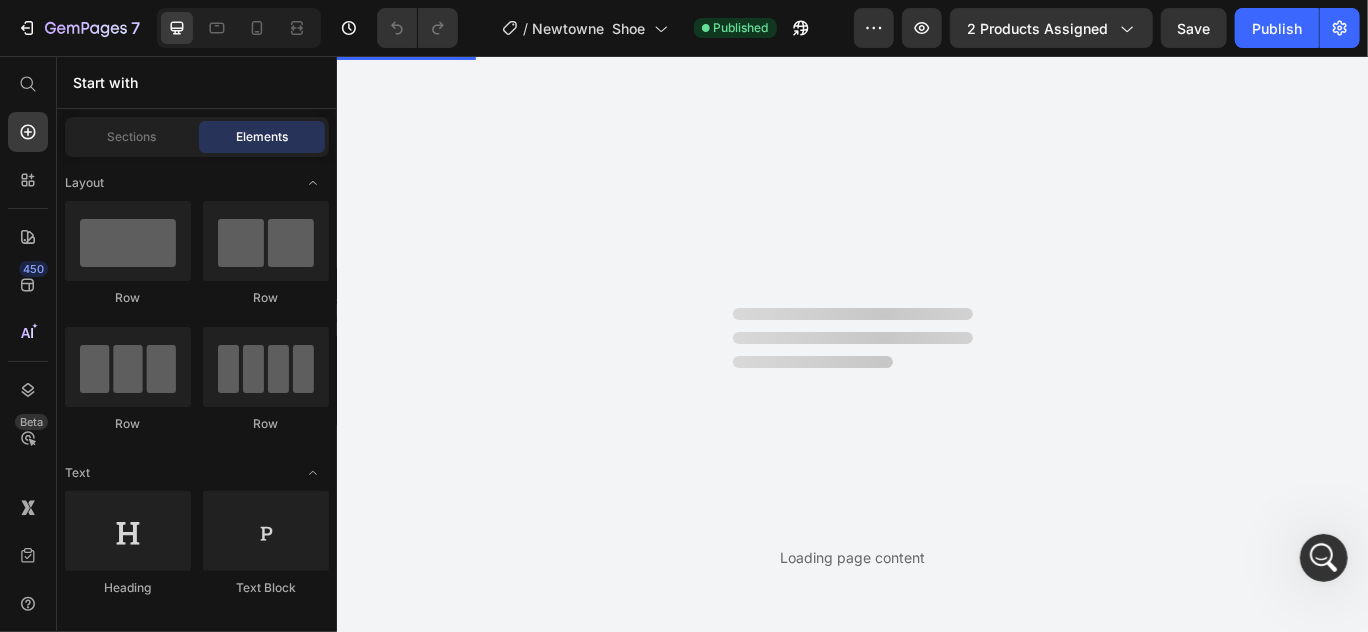 scroll, scrollTop: 0, scrollLeft: 0, axis: both 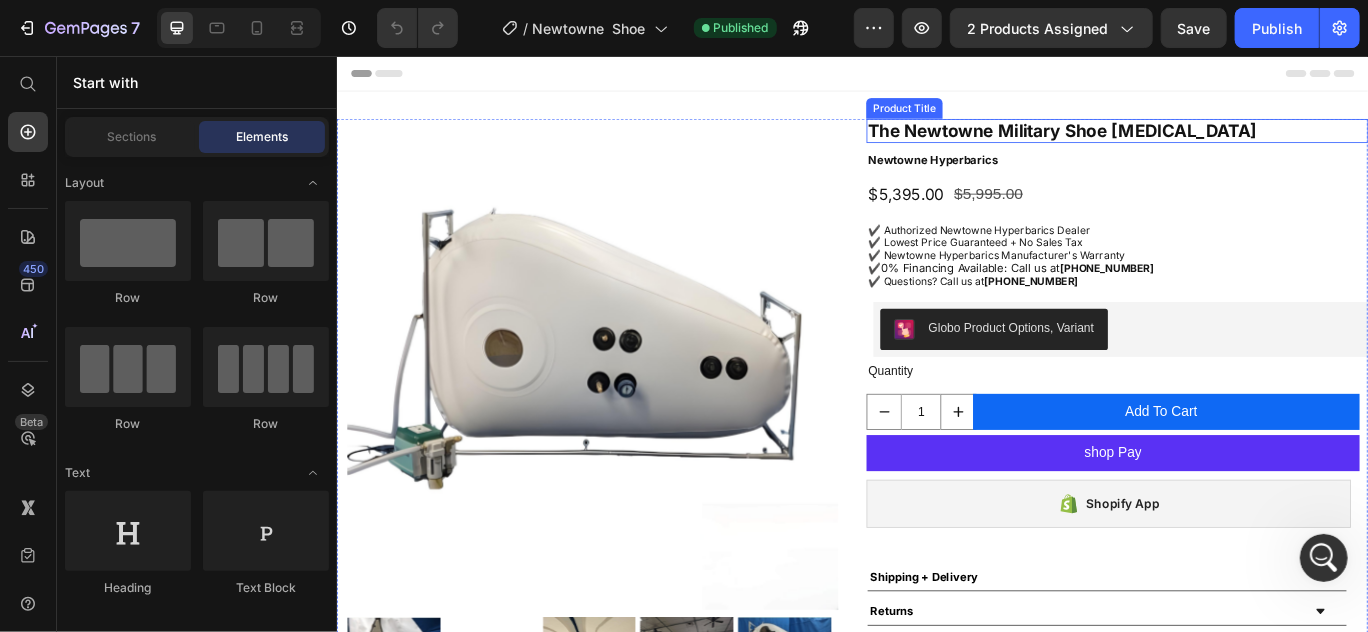 click on "The Newtowne Military Shoe [MEDICAL_DATA]" at bounding box center [1244, 143] 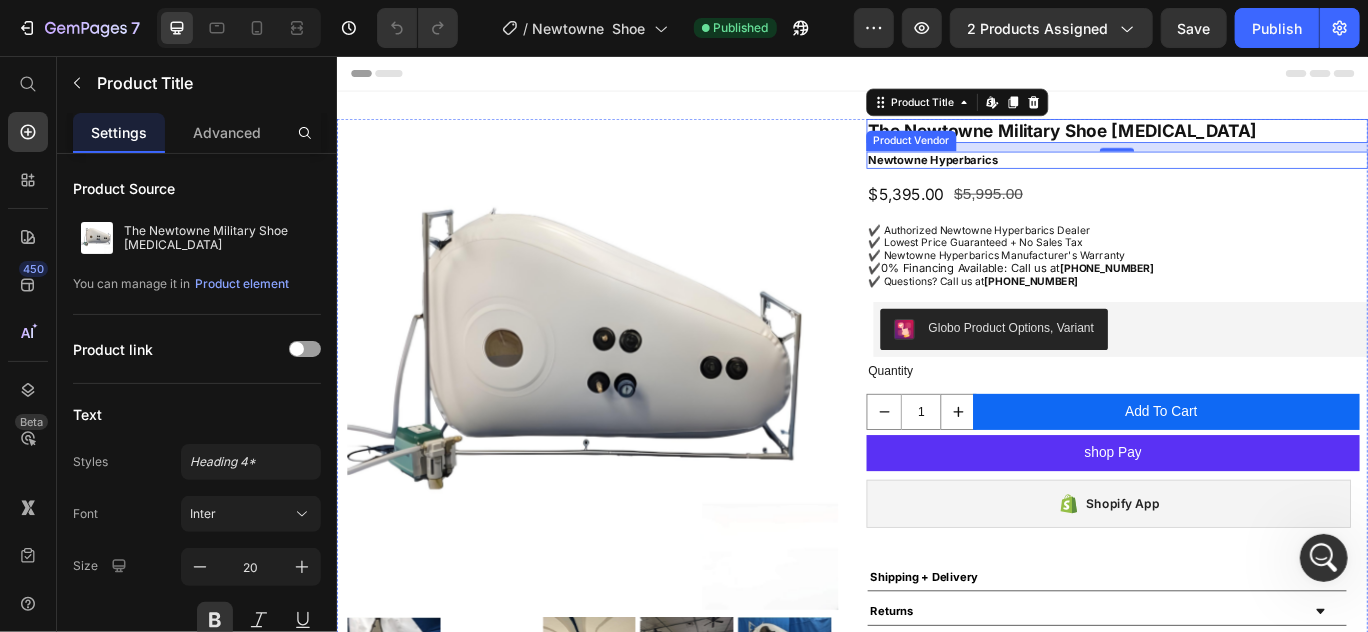 click on "Newtowne Hyperbarics" at bounding box center [1244, 177] 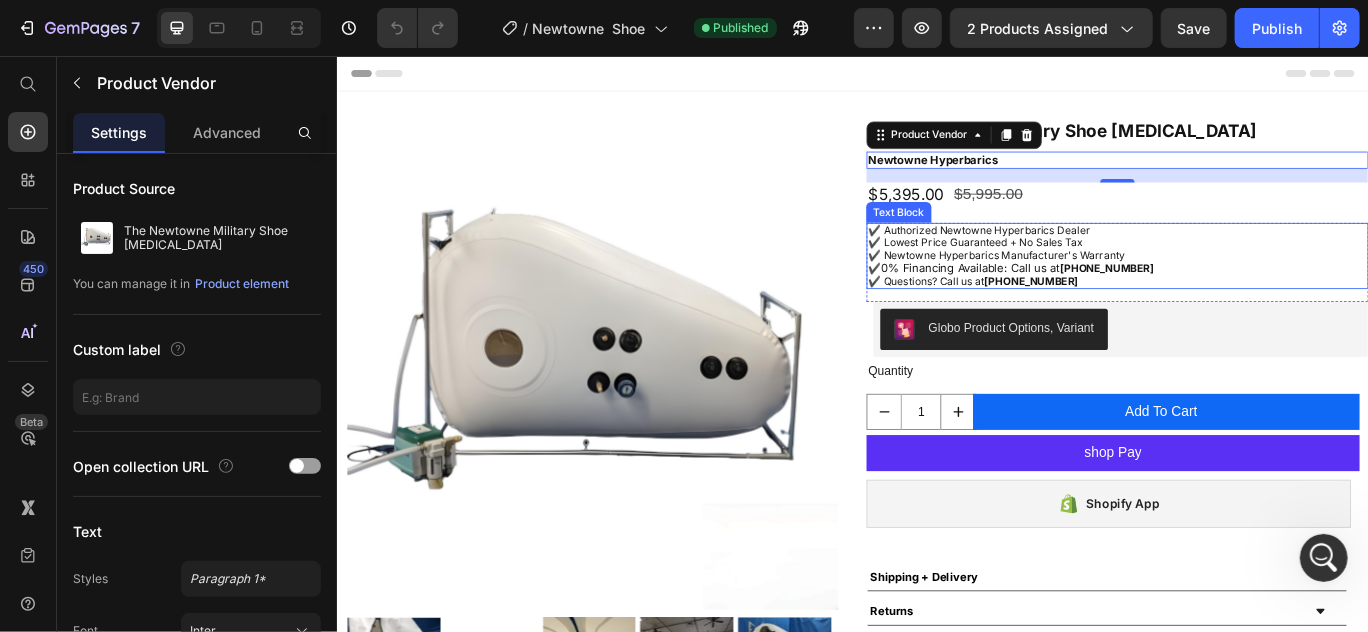 click on "✔️ Lowest Price Guaranteed + No Sales Tax" at bounding box center [1244, 273] 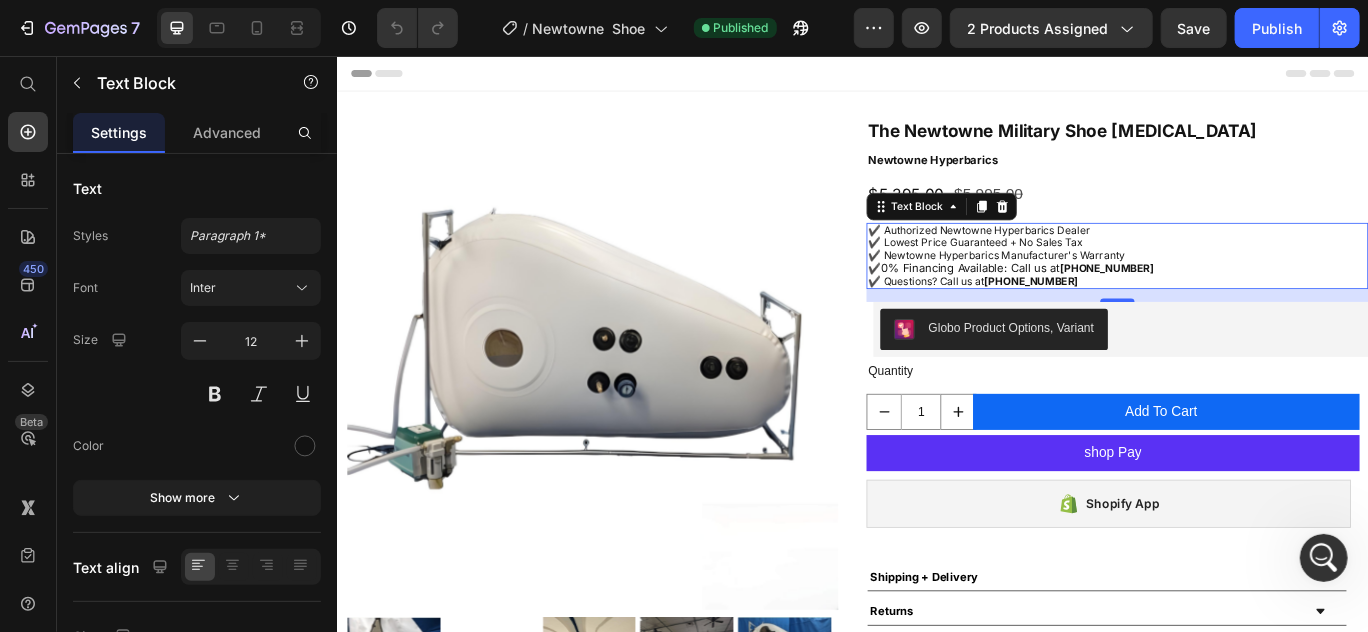 click on "✔️ Newtowne Hyperbarics Manufacturer's Warranty" at bounding box center [1244, 288] 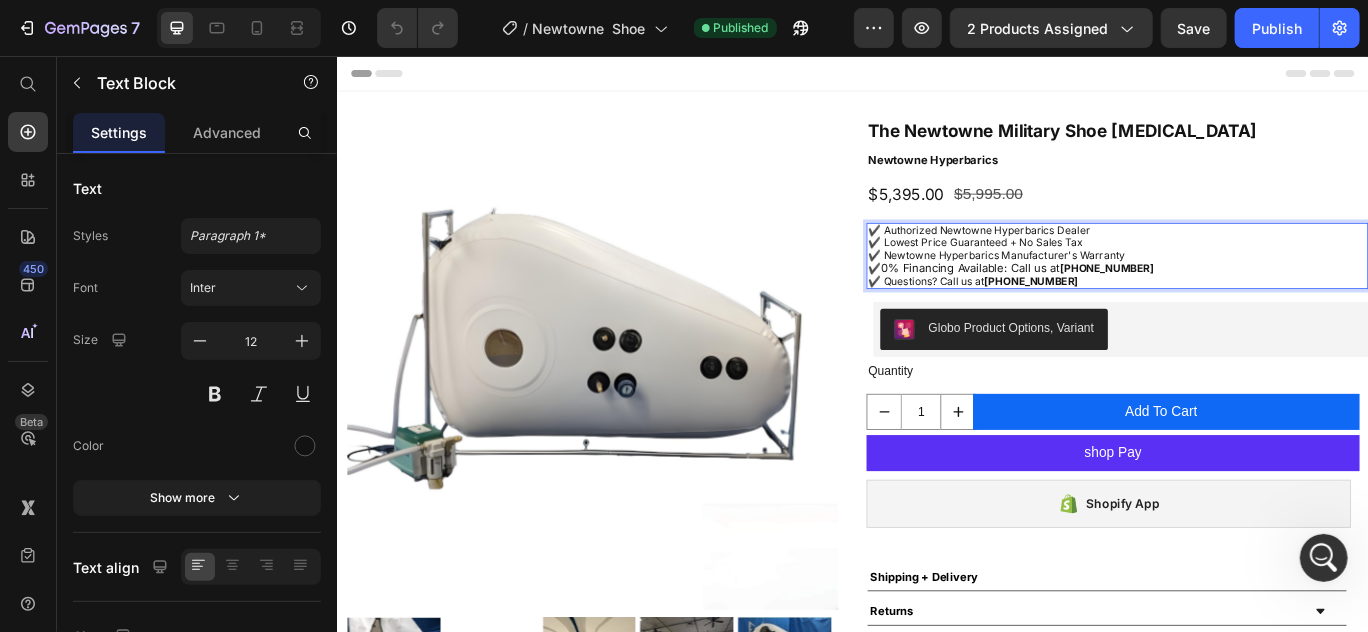 click on "✔️ Newtowne Hyperbarics Manufacturer's Warranty" at bounding box center (1244, 288) 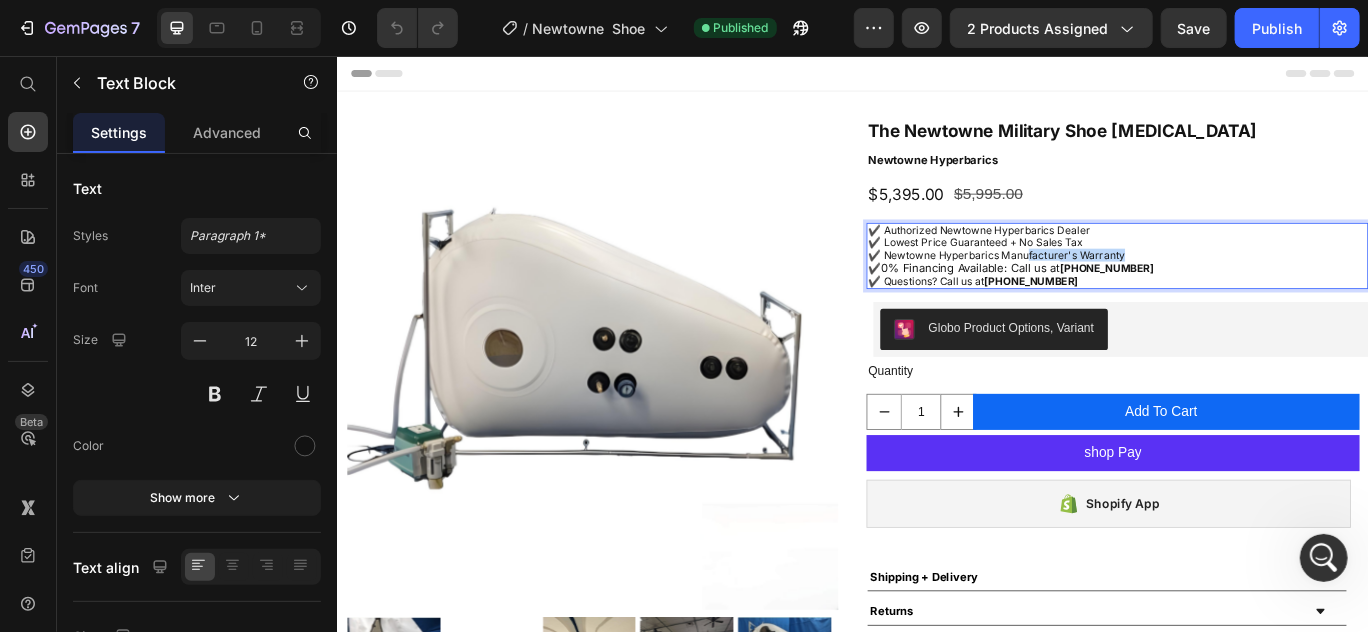 drag, startPoint x: 1244, startPoint y: 282, endPoint x: 1130, endPoint y: 287, distance: 114.1096 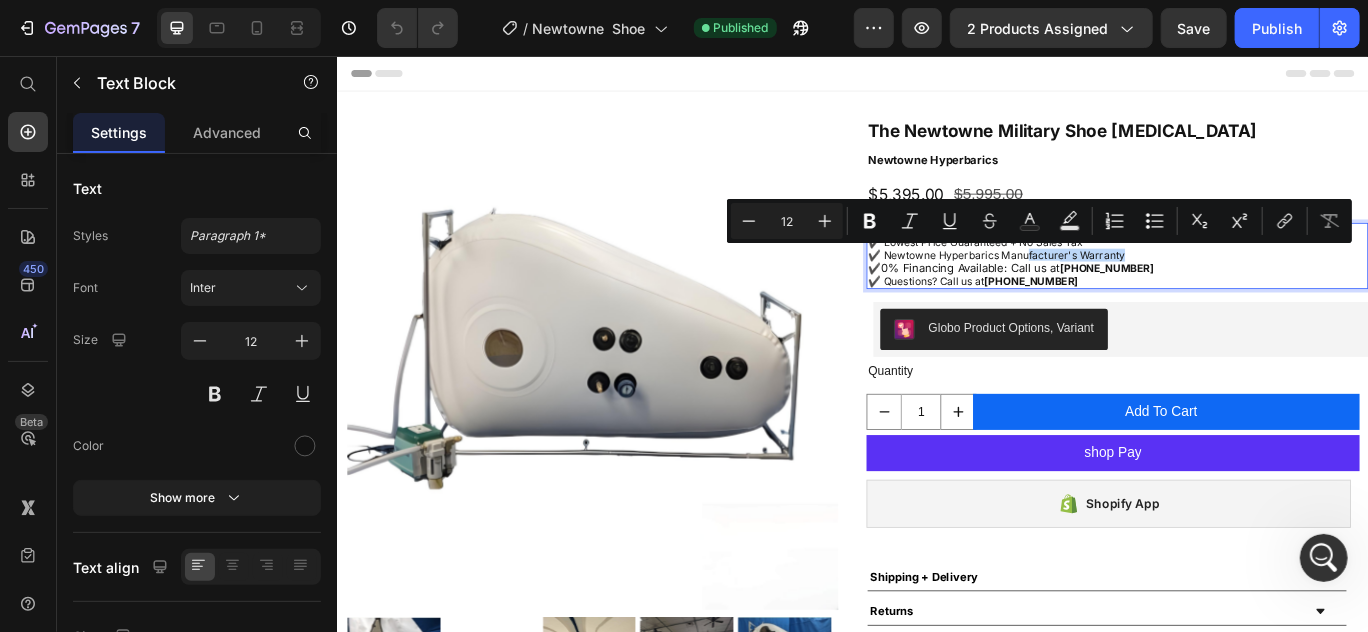 click on "✔️ Newtowne Hyperbarics Manufacturer's Warranty" at bounding box center [1244, 288] 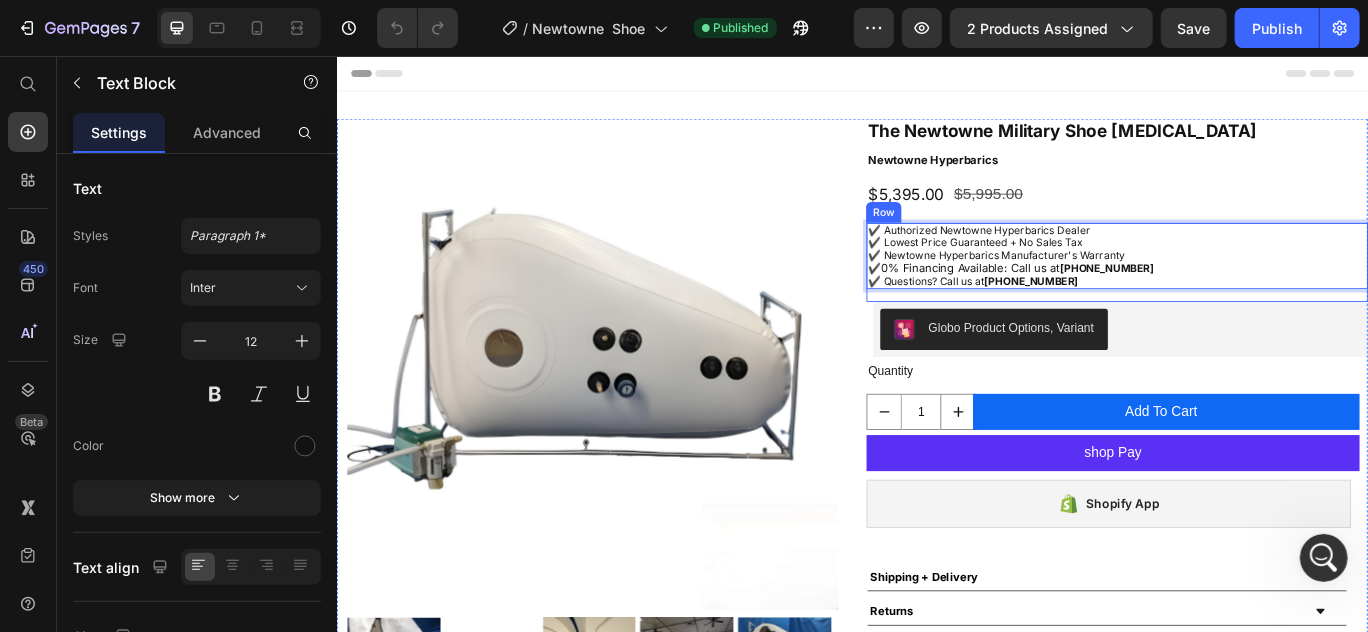 click on "✔️ Authorized Newtowne Hyperbarics Dealer ✔️ Lowest Price Guaranteed + No Sales Tax ✔️ Newtowne Hyperbarics Manufacturer's Warranty ✔️  0% Financing Available: Call us at  1-(346)-326-3787 ✔️ Questions? Call us at  1-346-326-3787 Text Block   15" at bounding box center [1244, 296] 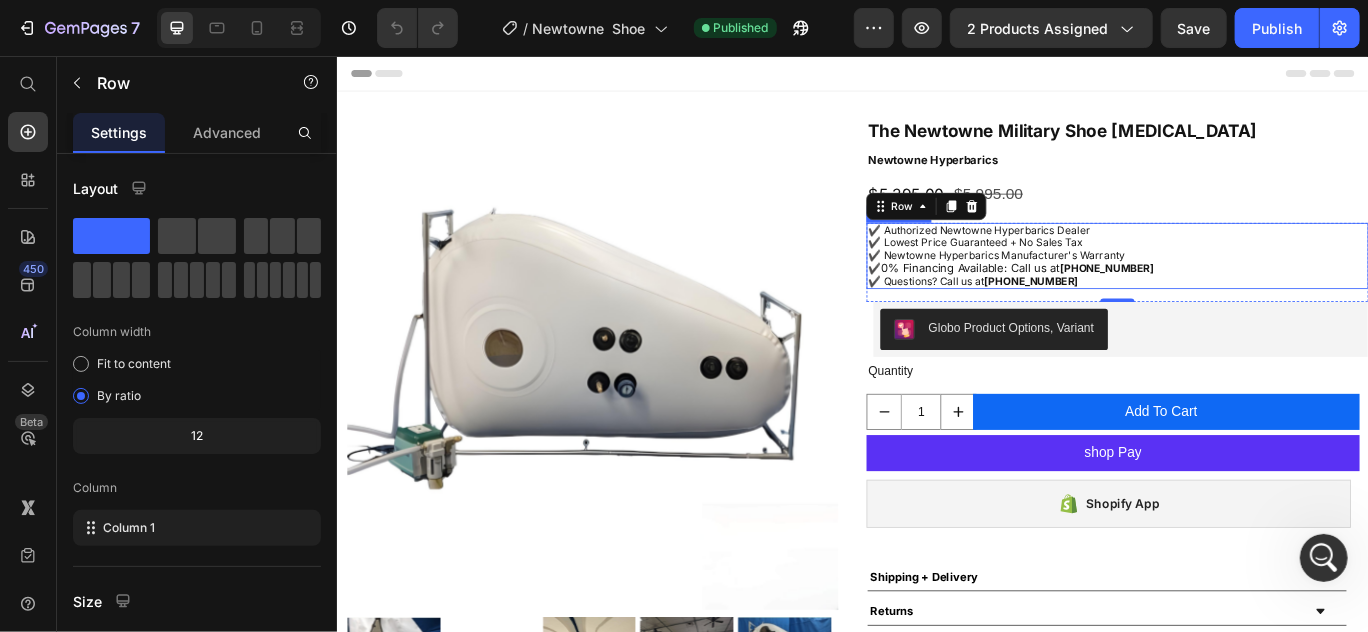 click on "[PHONE_NUMBER]" at bounding box center [1232, 302] 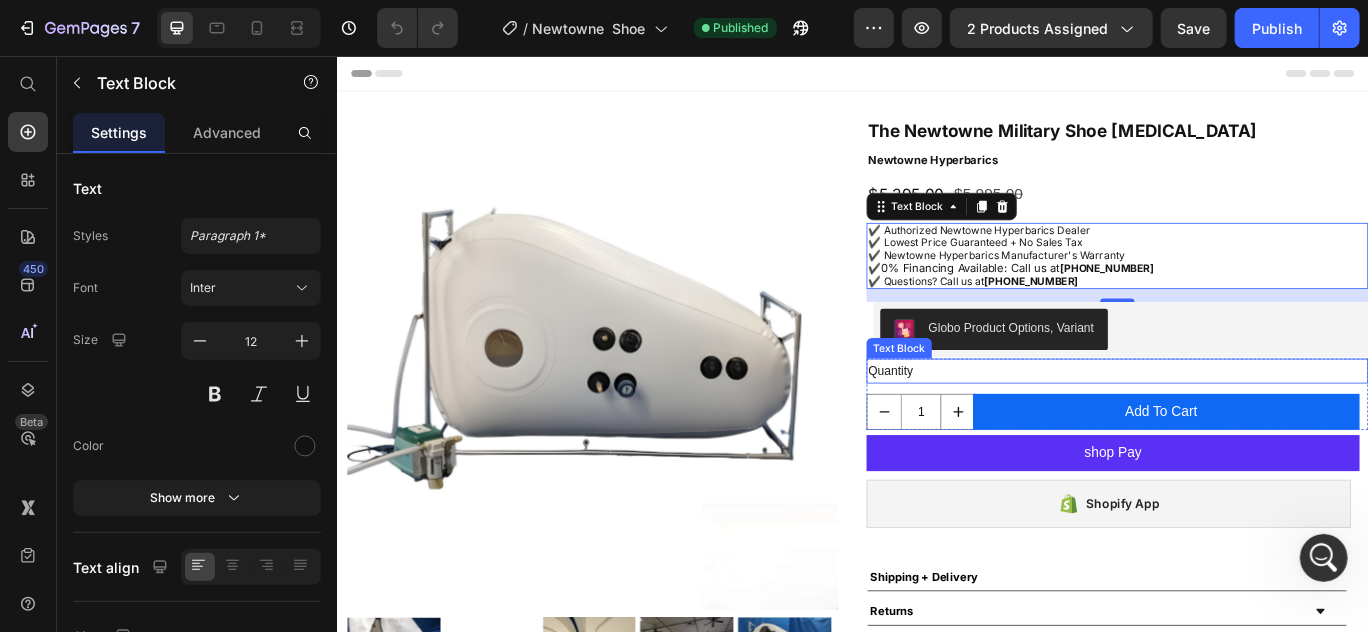 click on "Quantity" at bounding box center (1244, 422) 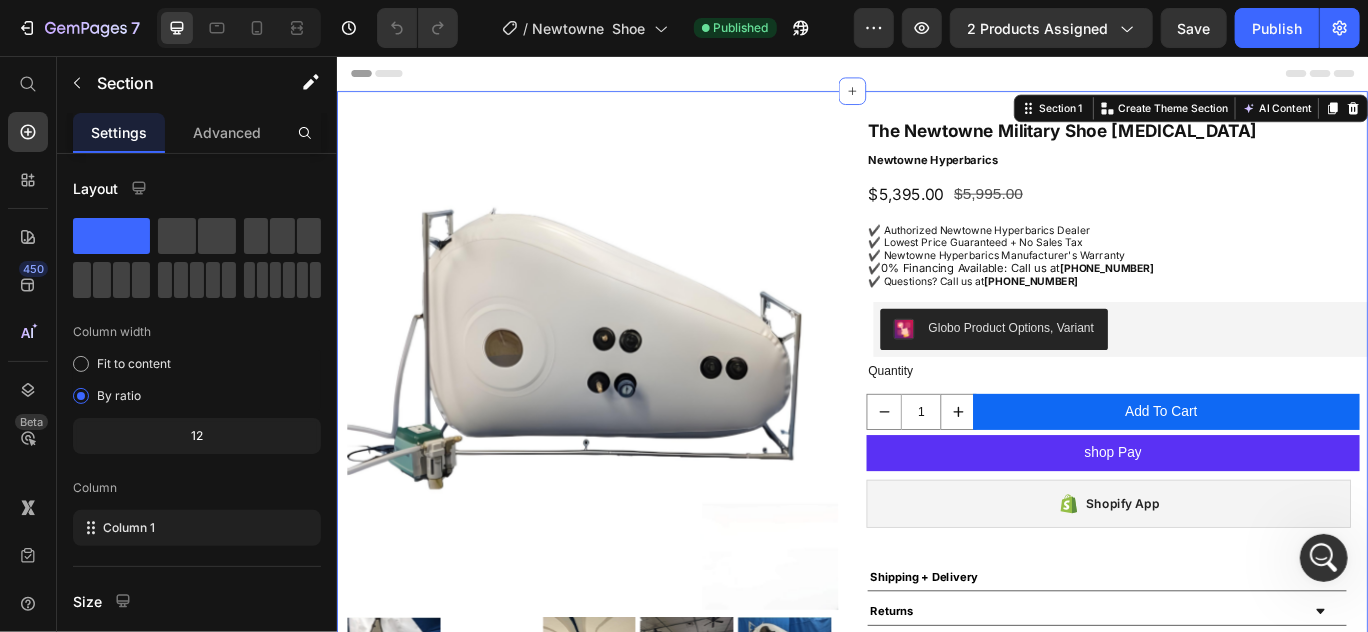 click on "Product Images The Newtowne Military Shoe Hyperbaric Chamber Product Title Newtowne Hyperbarics Product Vendor $5,395.00 Product Price $5,995.00 Product Price Row ✔️ Authorized Newtowne Hyperbarics Dealer ✔️ Lowest Price Guaranteed + No Sales Tax ✔️ Newtowne Hyperbarics Manufacturer's Warranty ✔️  0% Financing Available: Call us at  1-(346)-326-3787 ✔️ Questions? Call us at  1-346-326-3787 Text Block Row Globo Product Options, Variant Globo Product Options, Variant Row Quantity Text Block 1 Product Quantity Add To Cart Add to Cart Row Row shop Pay Dynamic Checkout Shopify App Shopify App
Shipping + Delivery
Returns
Warranty Accordion Product Section 1   You can create reusable sections Create Theme Section AI Content Write with GemAI What would you like to describe here? Tone and Voice Persuasive Product Getting products... Show more Generate" at bounding box center [936, 473] 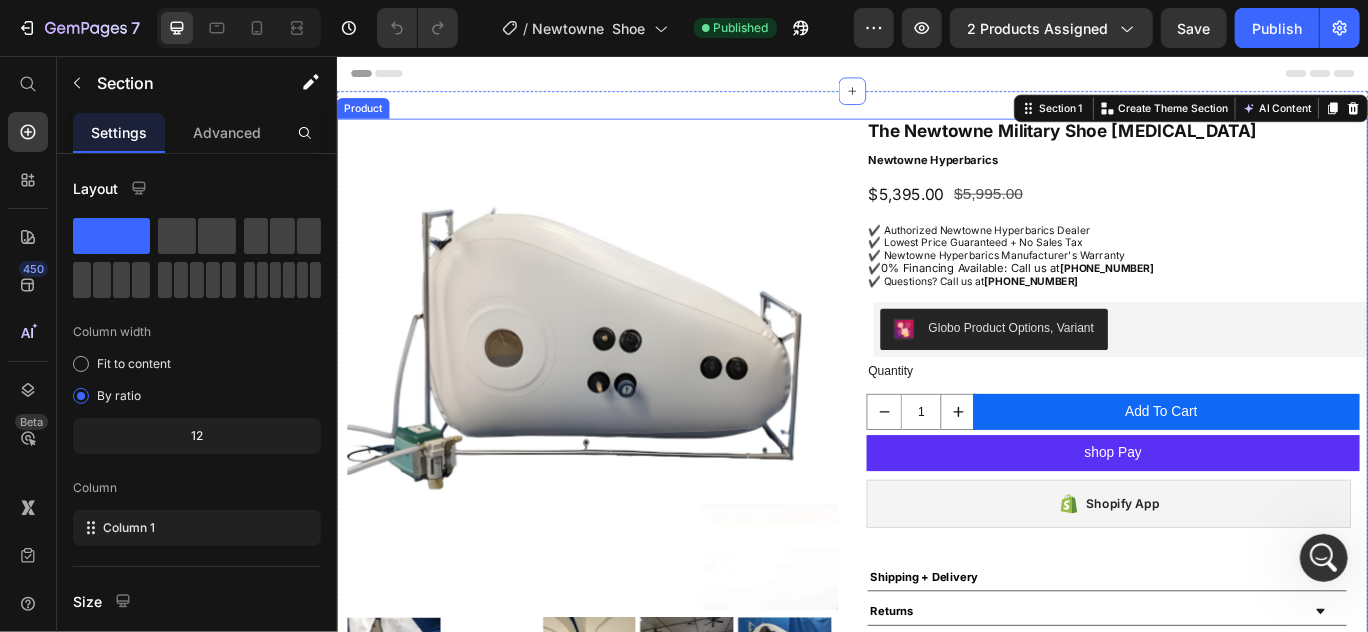 click on "Product Images The Newtowne Military Shoe [MEDICAL_DATA] Product Title Newtowne Hyperbarics Product Vendor $5,395.00 Product Price $5,995.00 Product Price Row ✔️ Authorized Newtowne Hyperbarics Dealer ✔️ Lowest Price Guaranteed + No Sales Tax ✔️ Newtowne Hyperbarics Manufacturer's Warranty ✔️  0% Financing Available: Call us at  [PHONE_NUMBER] ✔️ Questions? Call us at  [PHONE_NUMBER] Text Block Row Globo Product Options, Variant Globo Product Options, Variant Row Quantity Text Block 1 Product Quantity Add To Cart Add to Cart Row Row shop Pay Dynamic Checkout Shopify App Shopify App
Shipping + Delivery
Returns
Warranty Accordion Product" at bounding box center (936, 473) 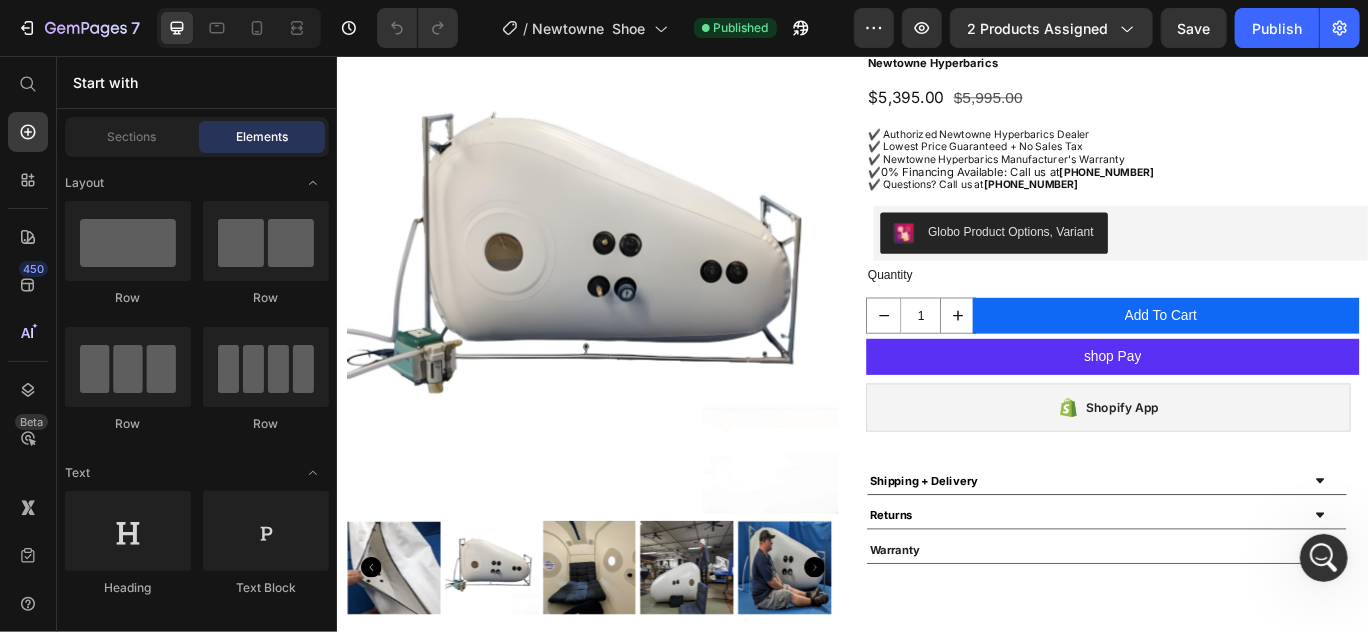 scroll, scrollTop: 125, scrollLeft: 0, axis: vertical 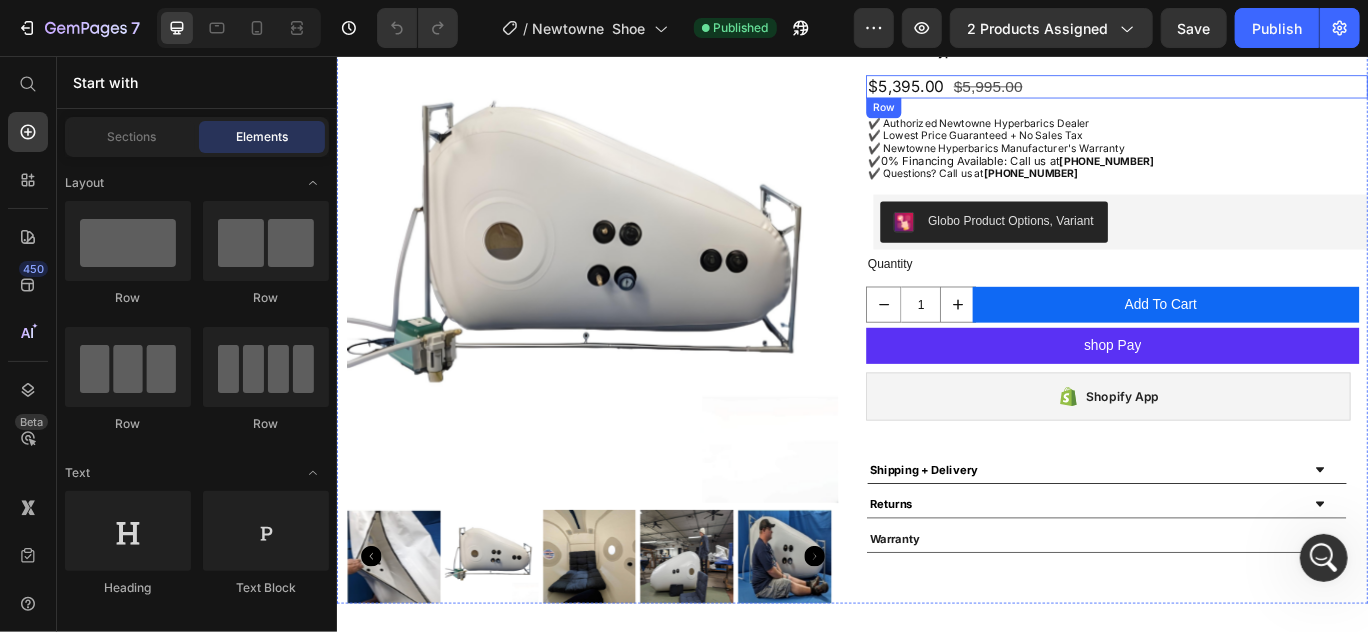 click on "$5,395.00 Product Price $5,995.00 Product Price Row" at bounding box center (1244, 91) 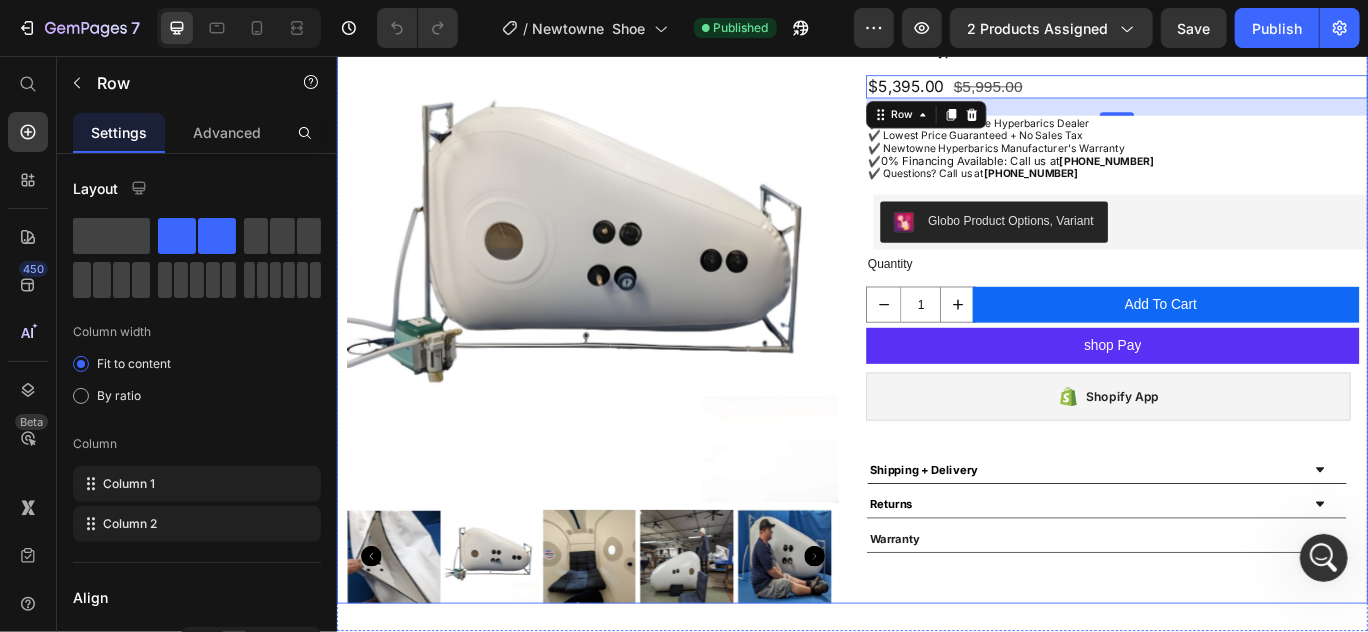 click on "The Newtowne Military Shoe Hyperbaric Chamber Product Title Newtowne Hyperbarics Product Vendor $5,395.00 Product Price $5,995.00 Product Price Row   20 ✔️ Authorized Newtowne Hyperbarics Dealer ✔️ Lowest Price Guaranteed + No Sales Tax ✔️ Newtowne Hyperbarics Manufacturer's Warranty ✔️  0% Financing Available: Call us at  1-(346)-326-3787 ✔️ Questions? Call us at  1-346-326-3787 Text Block Row Globo Product Options, Variant Globo Product Options, Variant Row Quantity Text Block 1 Product Quantity Add To Cart Add to Cart Row Row shop Pay Dynamic Checkout Shopify App Shopify App
Shipping + Delivery
Returns
Warranty Accordion" at bounding box center [1244, 348] 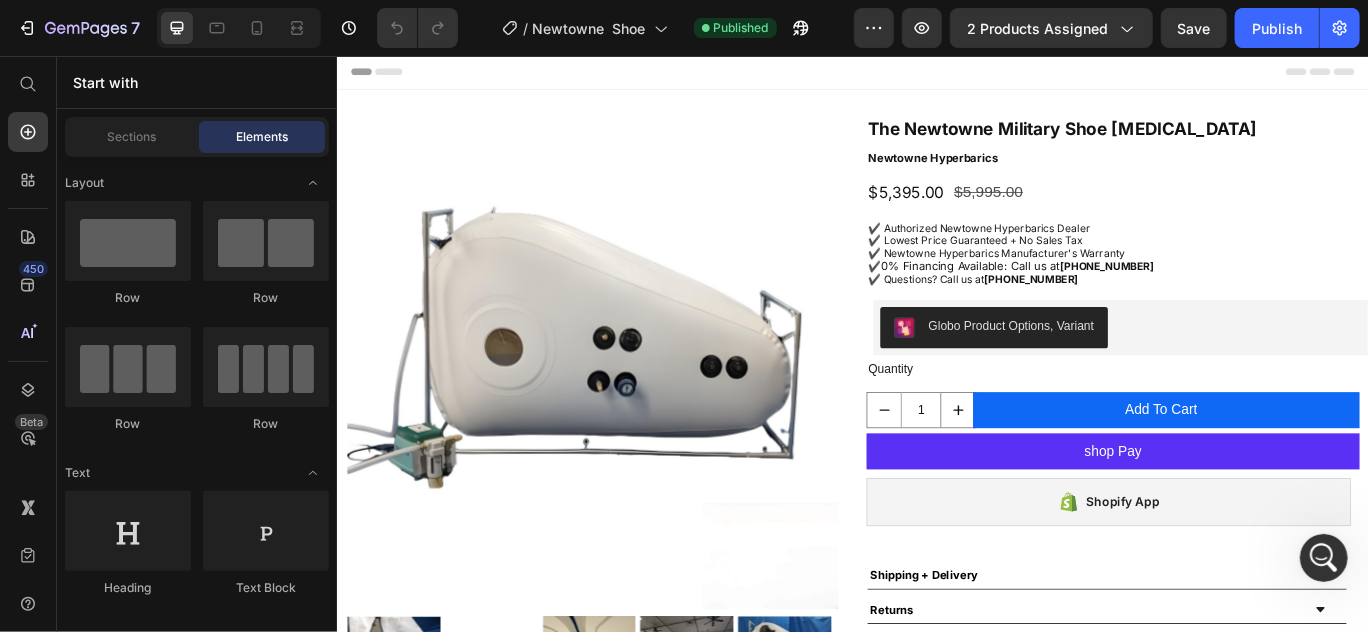 scroll, scrollTop: 15, scrollLeft: 0, axis: vertical 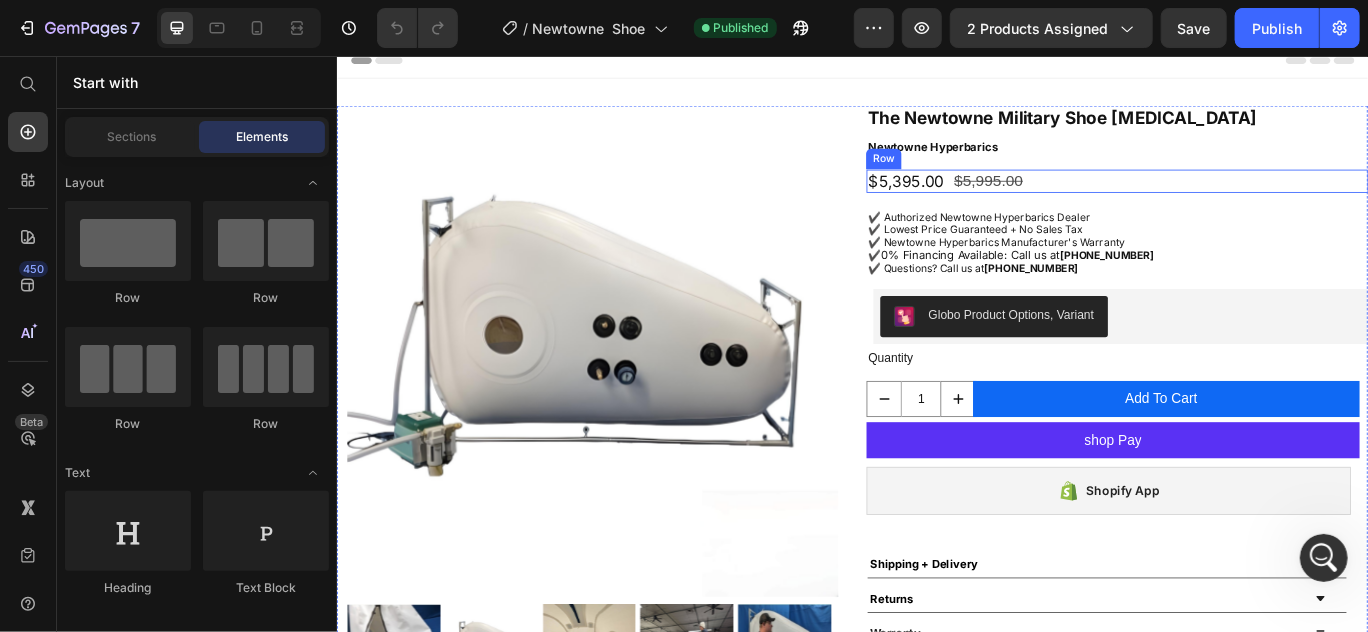 click on "$5,395.00 Product Price $5,995.00 Product Price Row" at bounding box center [1244, 201] 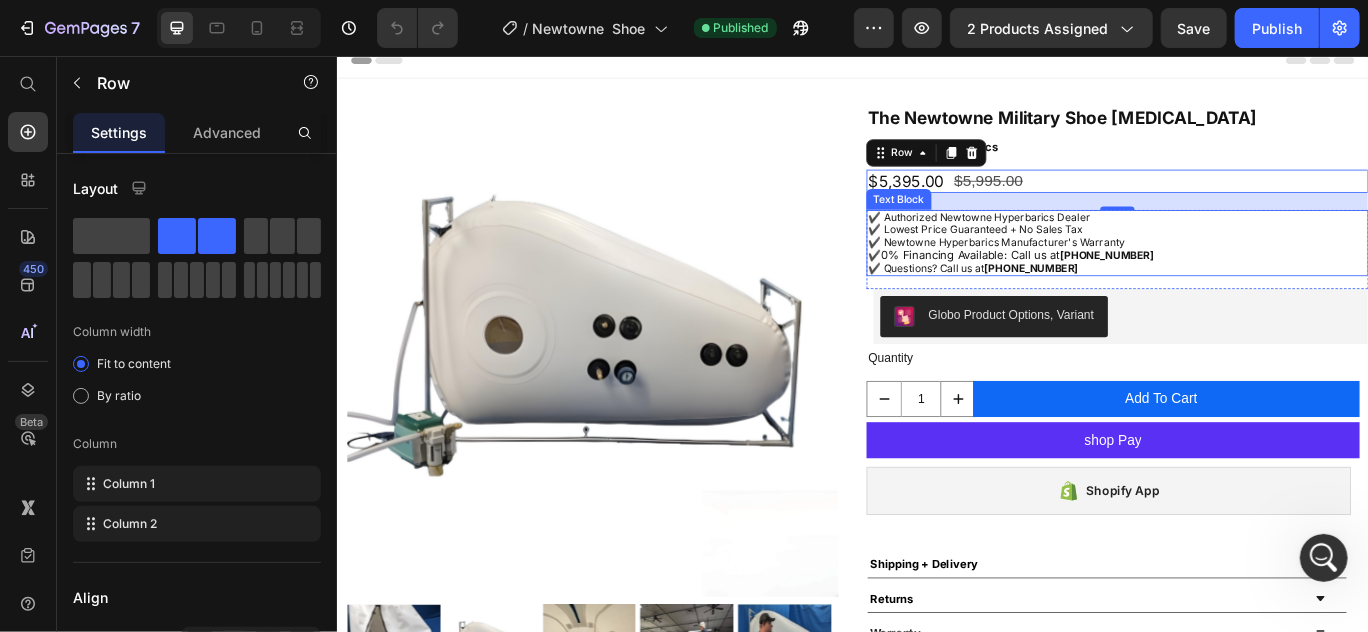click on "✔️ Lowest Price Guaranteed + No Sales Tax" at bounding box center (1244, 258) 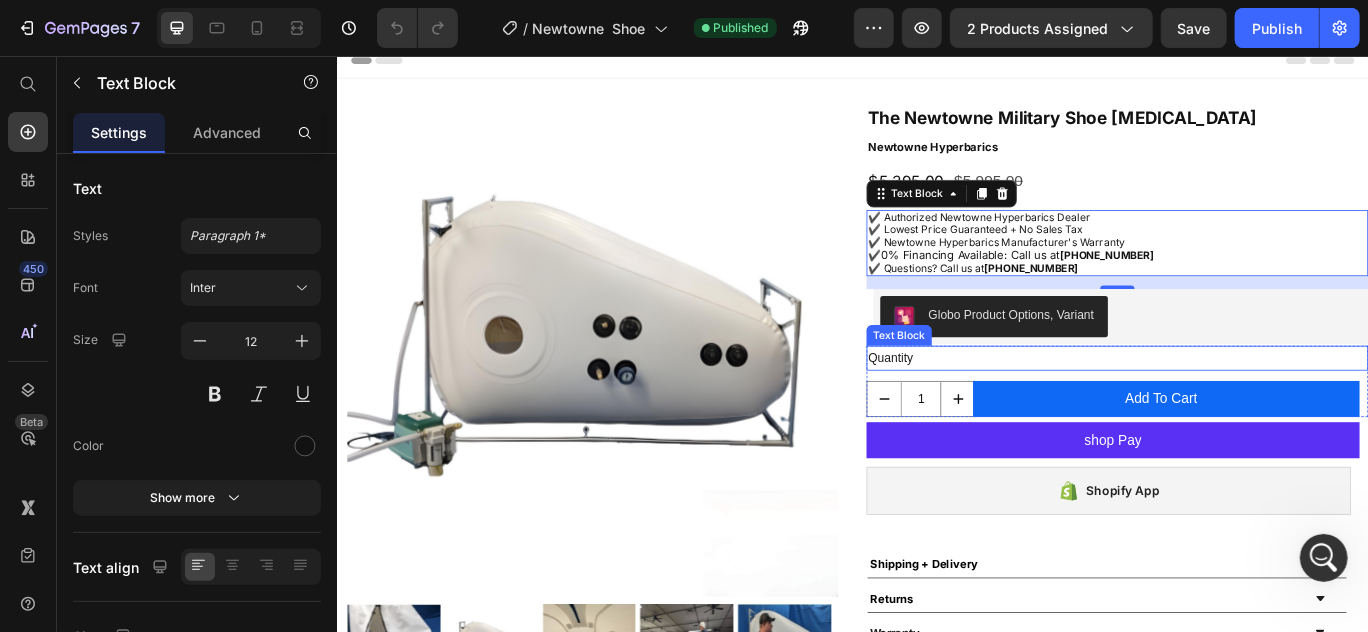 click on "Quantity" at bounding box center [1244, 407] 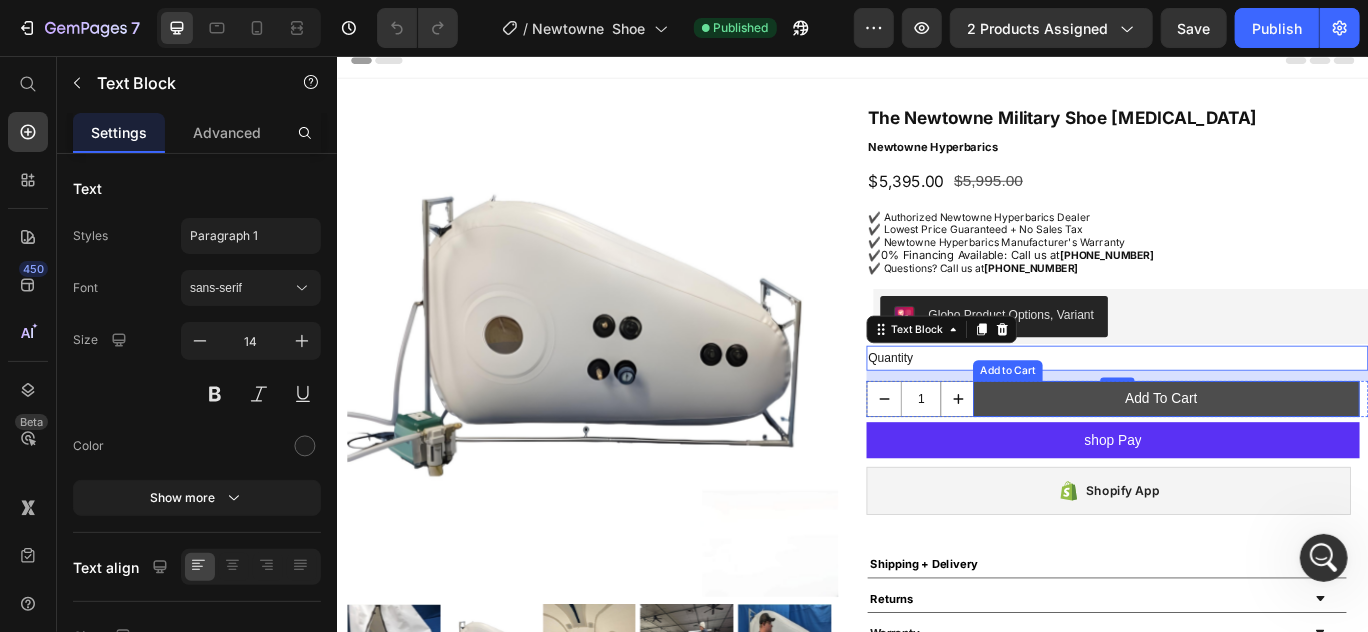 click on "Add To Cart" at bounding box center [1301, 455] 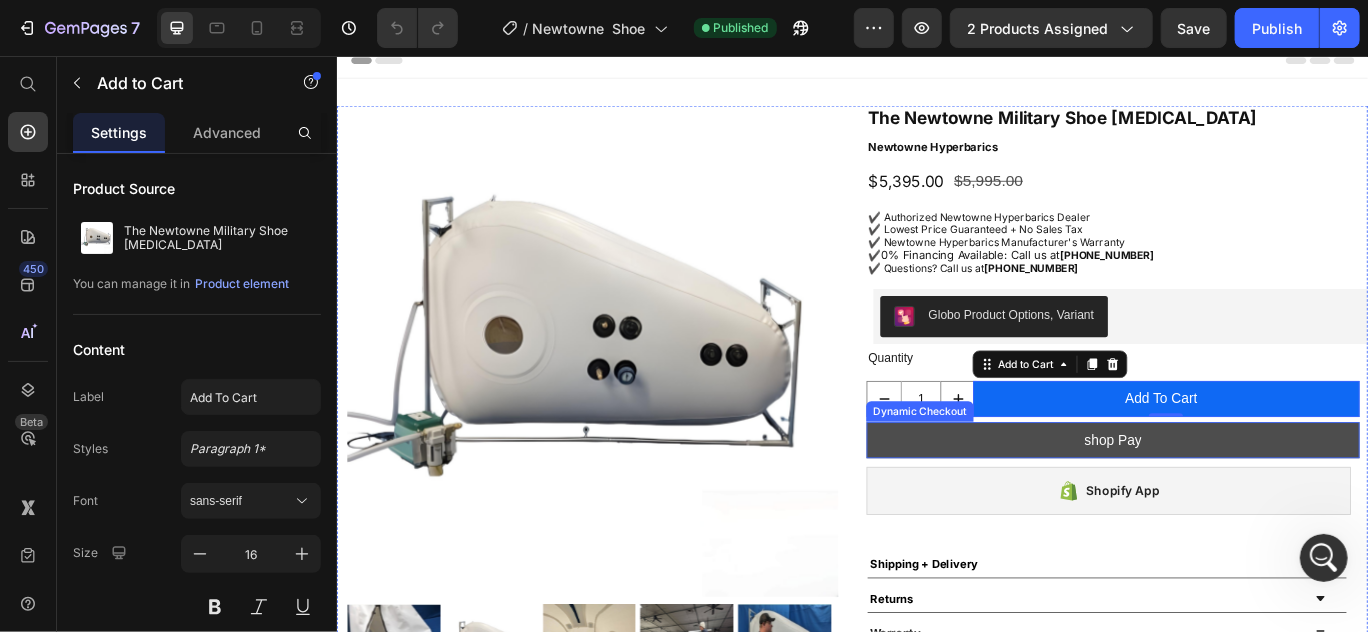 click on "shop Pay" at bounding box center [1239, 503] 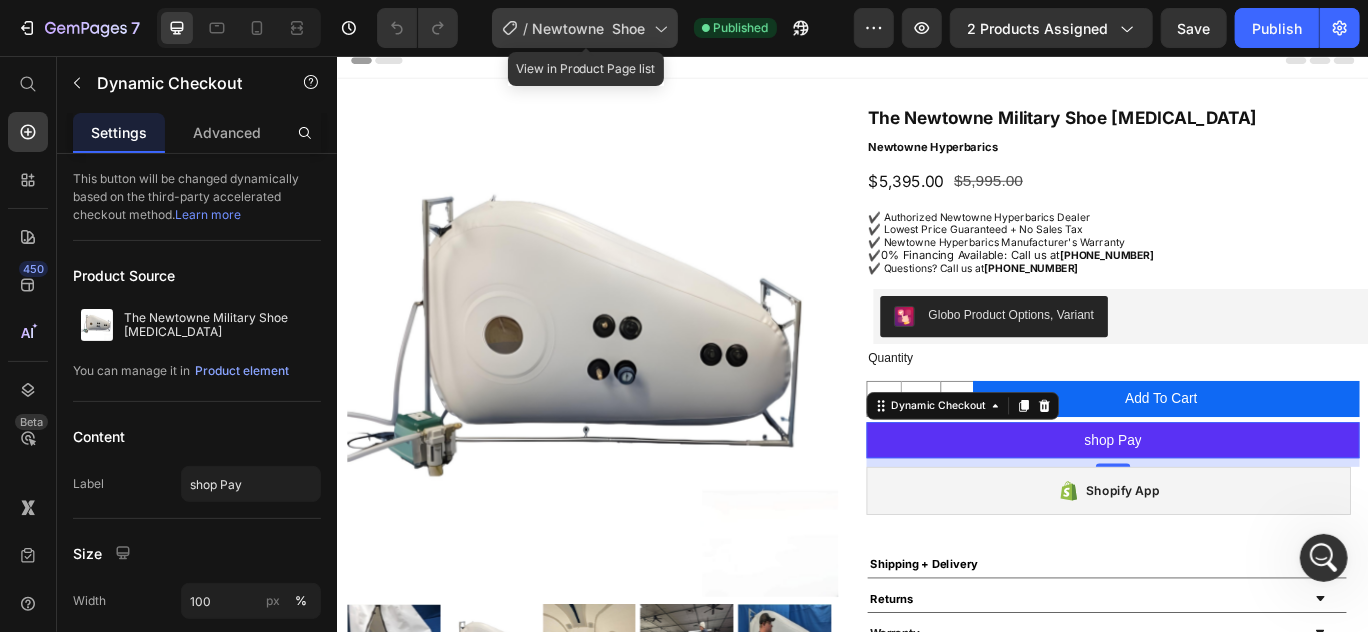 click on "/" at bounding box center [526, 28] 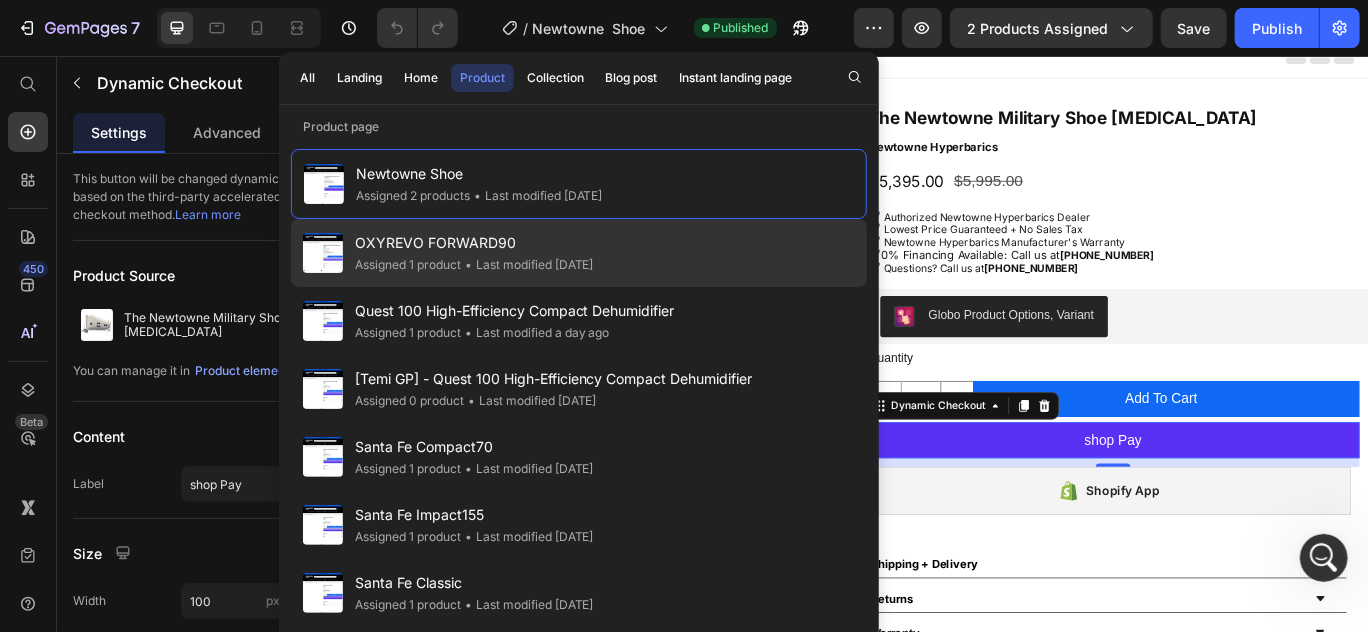 click on "OXYREVO FORWARD90" at bounding box center (474, 243) 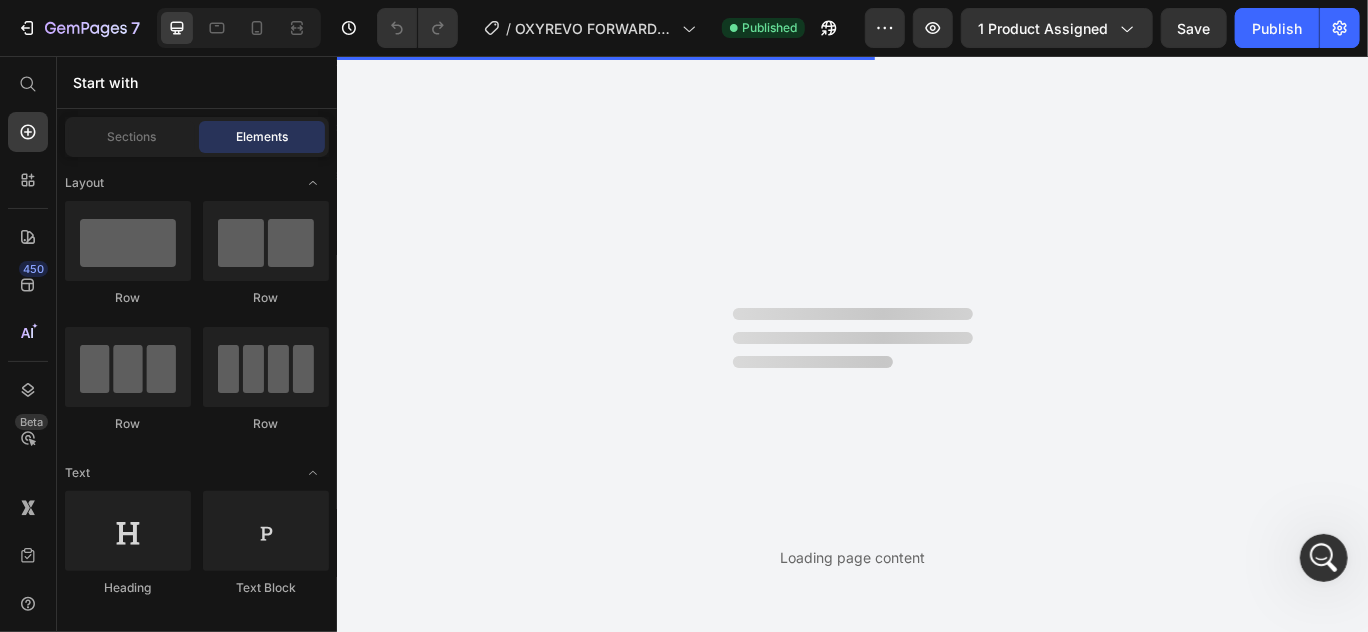 scroll, scrollTop: 0, scrollLeft: 0, axis: both 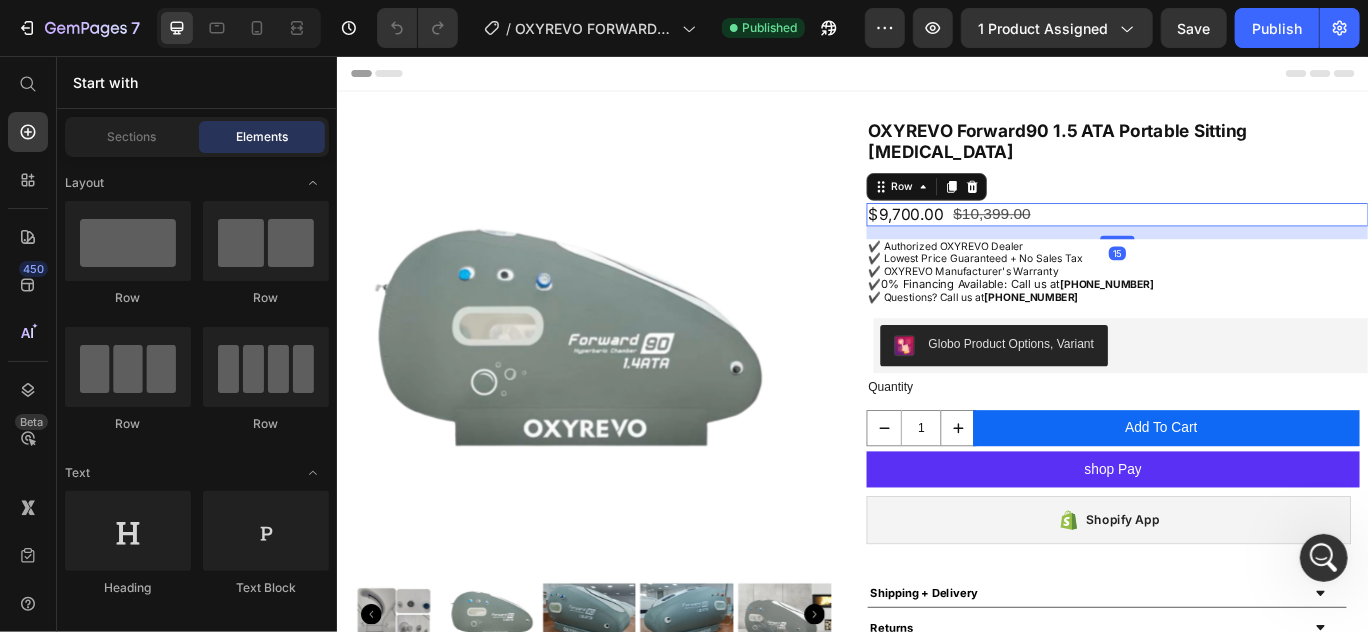 click on "$9,700.00 Product Price $10,399.00 Product Price Row   15" at bounding box center [1244, 240] 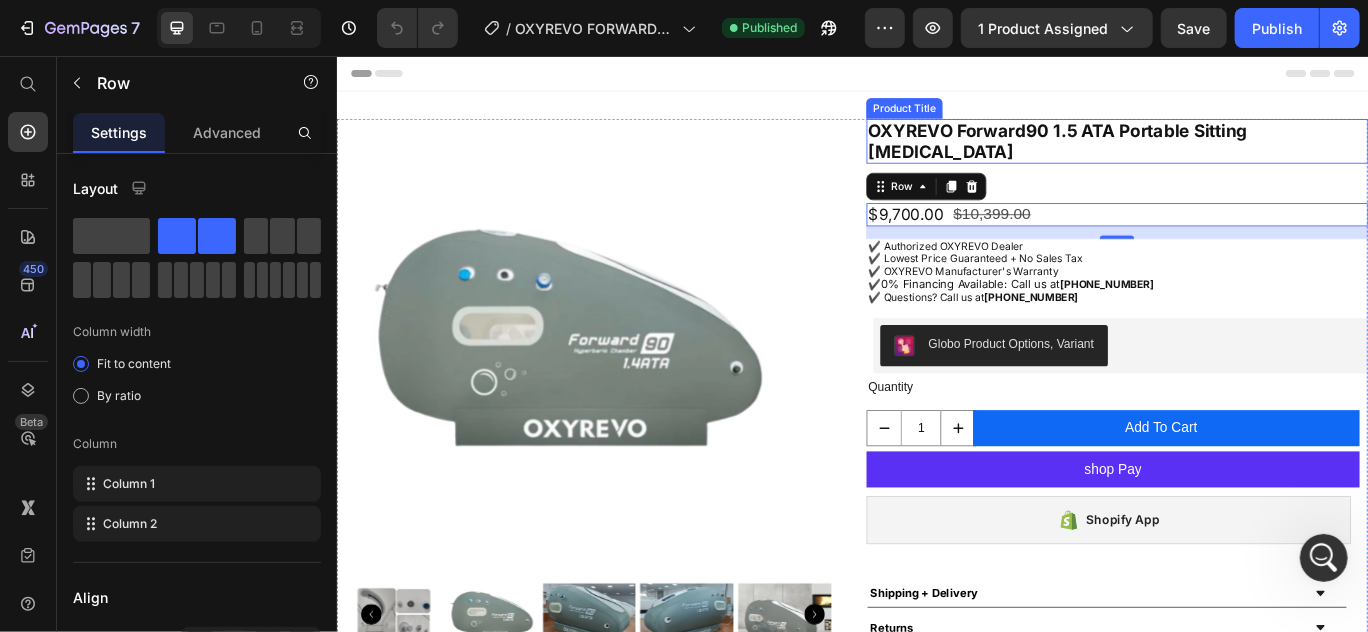 click on "OXYREVO Forward90 1.5 ATA Portable Sitting [MEDICAL_DATA]" at bounding box center (1244, 155) 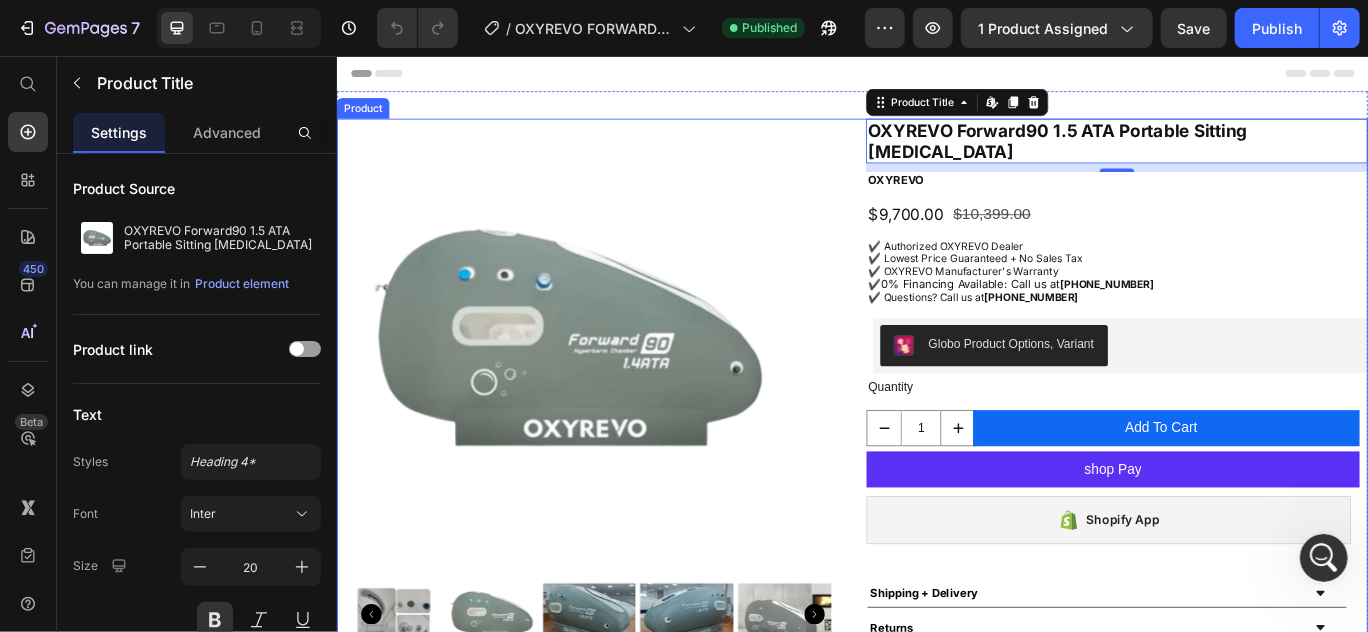 click on "OXYREVO Forward90 1.5 ATA Portable Sitting Hyperbaric Chamber Product Title   Edit content in Shopify 10 OXYREVO Product Vendor $9,700.00 Product Price $10,399.00 Product Price Row ✔️ Authorized OXYREVO Dealer ✔️ Lowest Price Guaranteed + No Sales Tax ✔️ OXYREVO Manufacturer's Warranty ✔️  0% Financing Available: Call us at  1-(346)-326-3787 ✔️ Questions? Call us at  1-346-326-3787 Text Block Row Globo Product Options, Variant Globo Product Options, Variant Row Quantity Text Block 1 Product Quantity Add To Cart Add to Cart Row Row shop Pay Dynamic Checkout Shopify App Shopify App
Shipping + Delivery
Returns
Warranty Accordion" at bounding box center (1244, 455) 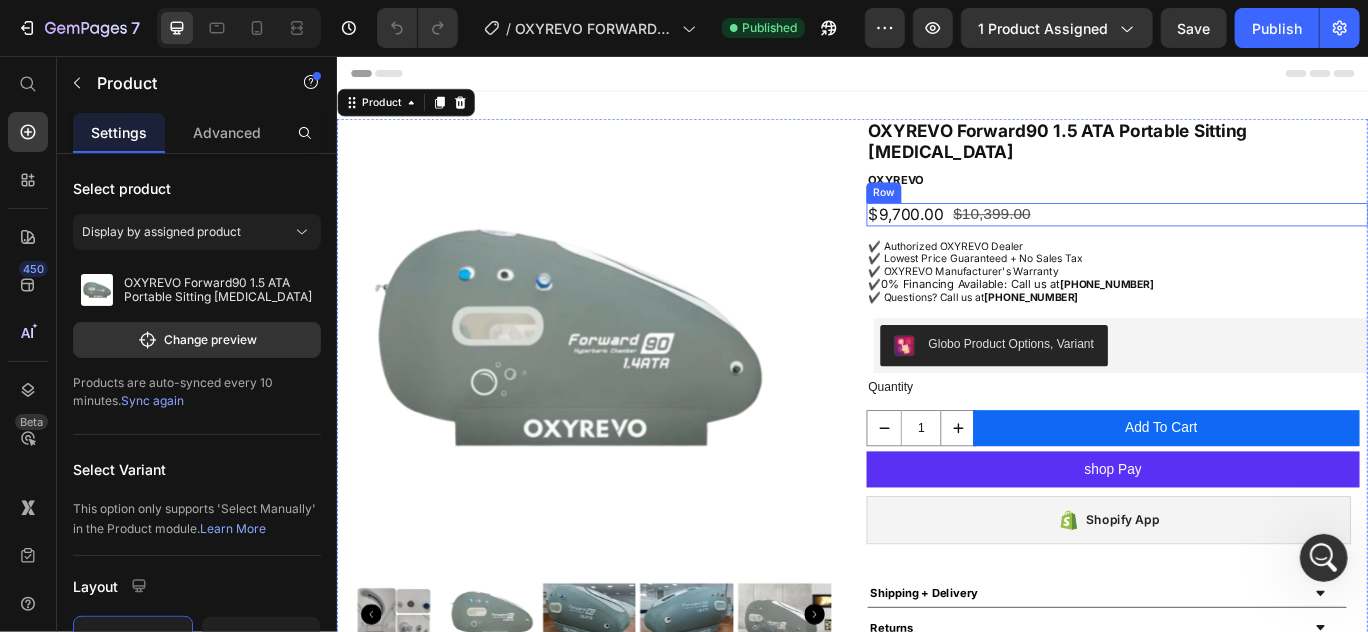 click on "$9,700.00 Product Price $10,399.00 Product Price Row" at bounding box center (1244, 240) 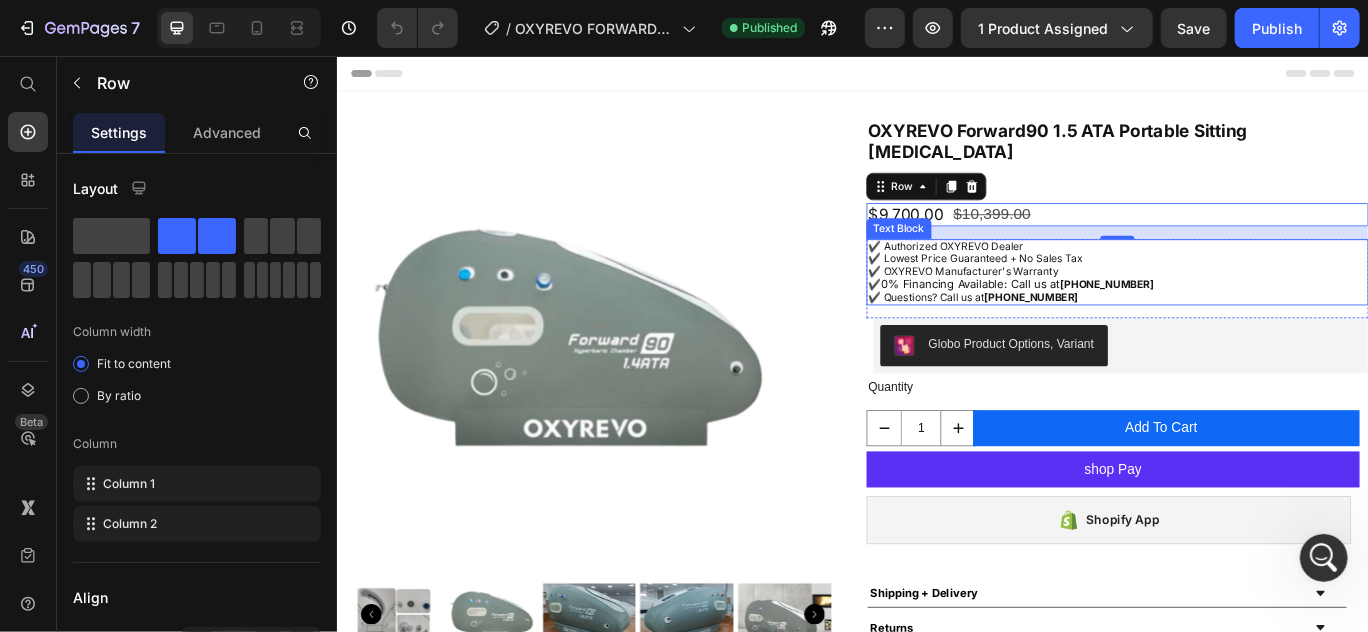 click on "✔️  0% Financing Available: Call us at  [PHONE_NUMBER]" at bounding box center [1244, 321] 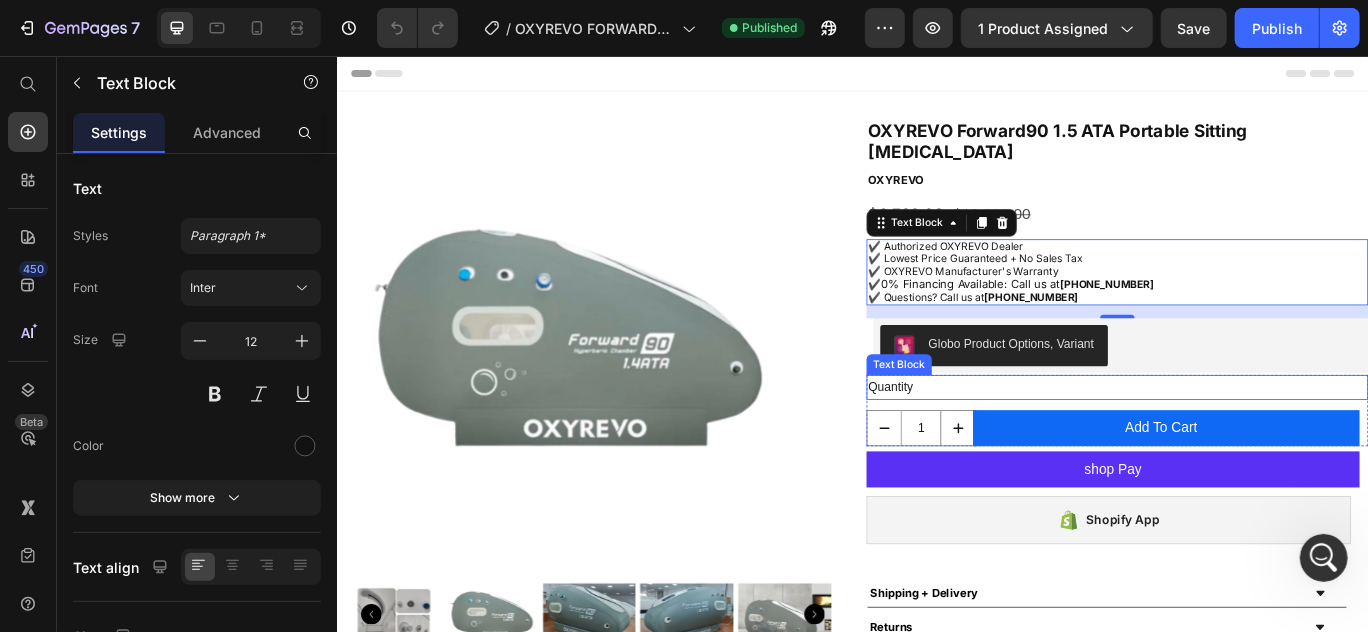 click on "Quantity" at bounding box center [1244, 441] 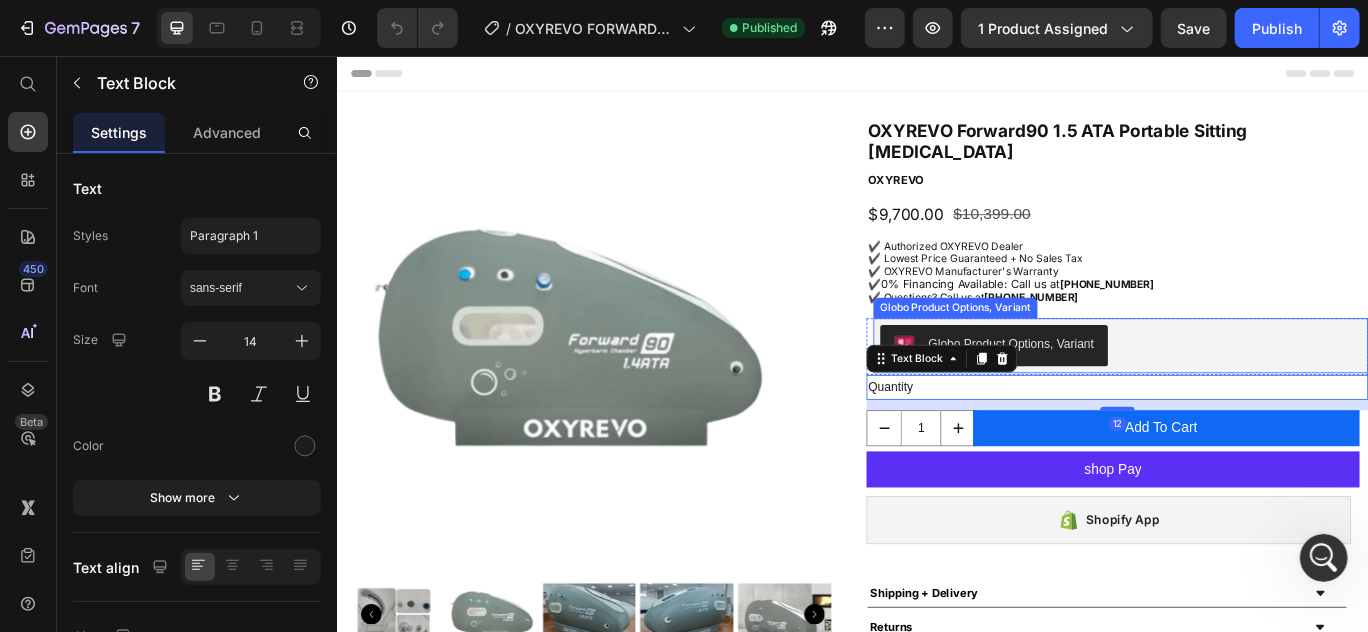click on "Globo Product Options, Variant" at bounding box center [1248, 393] 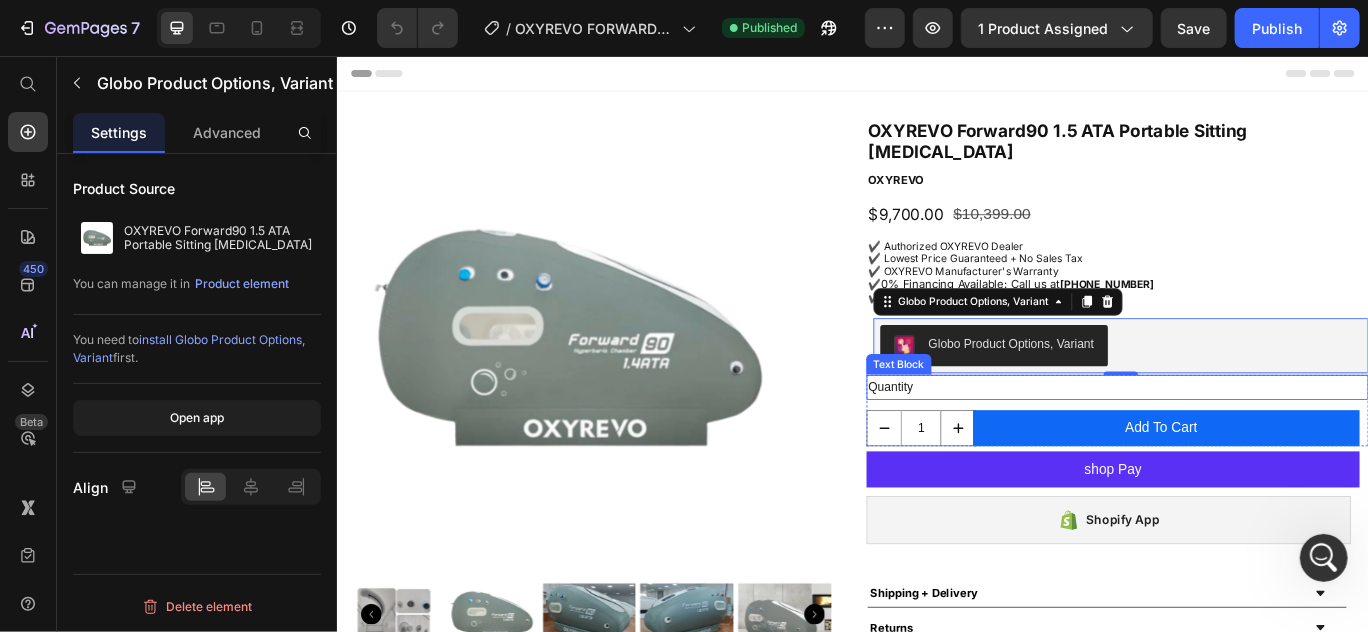 click on "Quantity" at bounding box center [1244, 441] 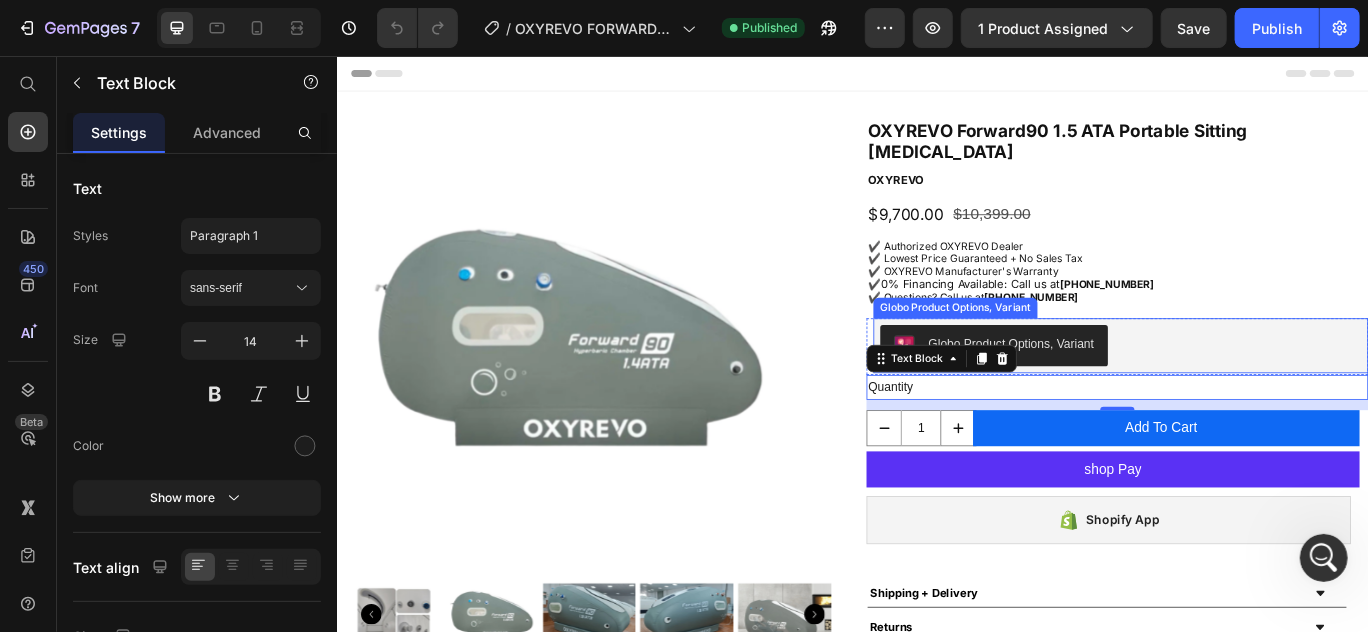 click on "Globo Product Options, Variant" at bounding box center (1248, 393) 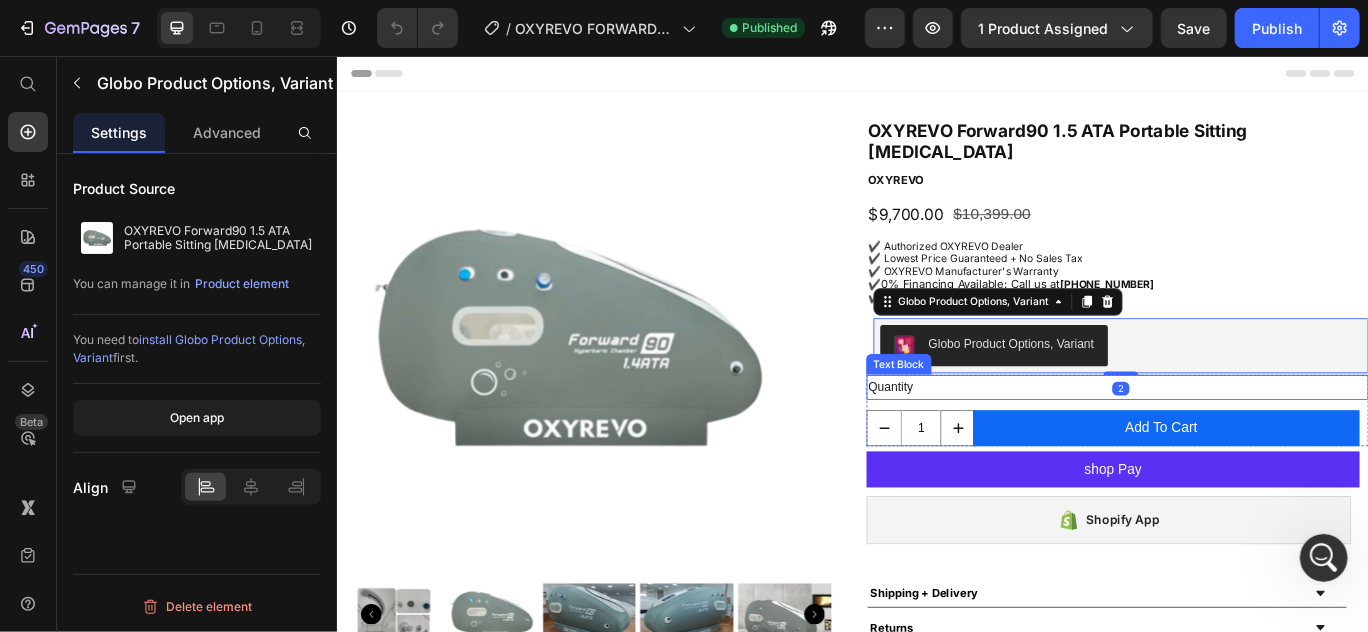 click on "Quantity" at bounding box center (1244, 441) 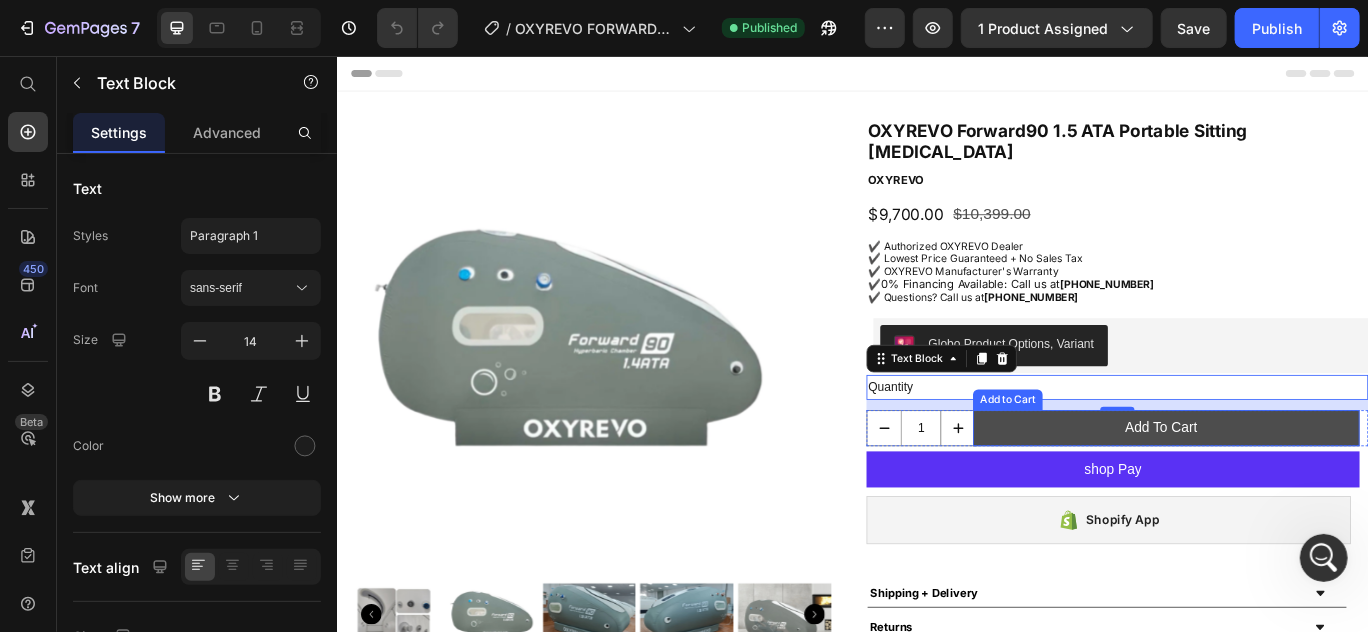 click on "Add To Cart" at bounding box center (1301, 489) 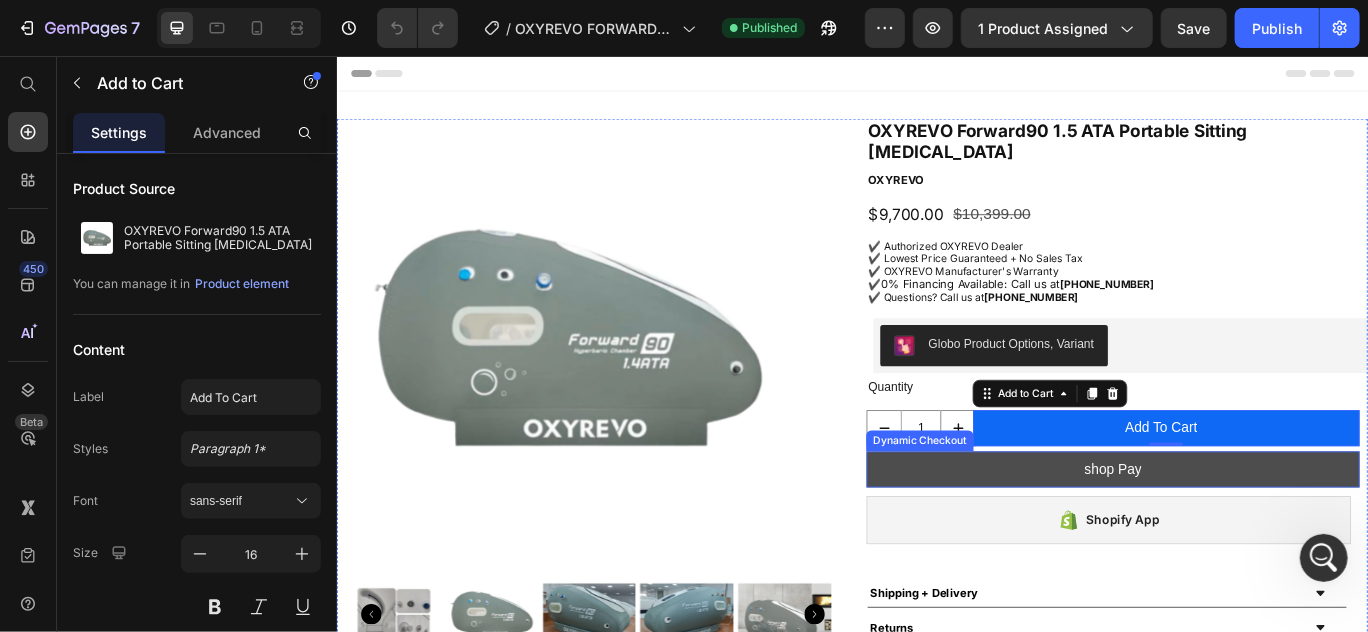 click on "shop Pay" at bounding box center [1239, 537] 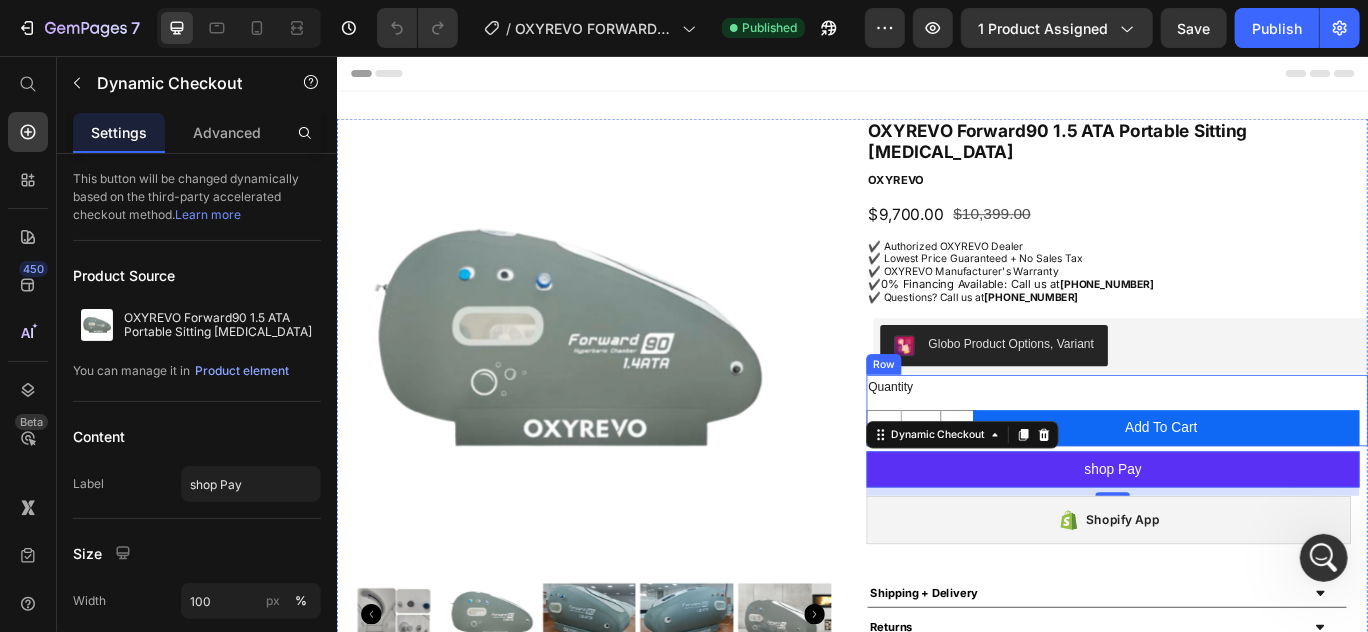 click on "Quantity Text Block 1 Product Quantity Add To Cart Add to Cart Row" at bounding box center (1244, 468) 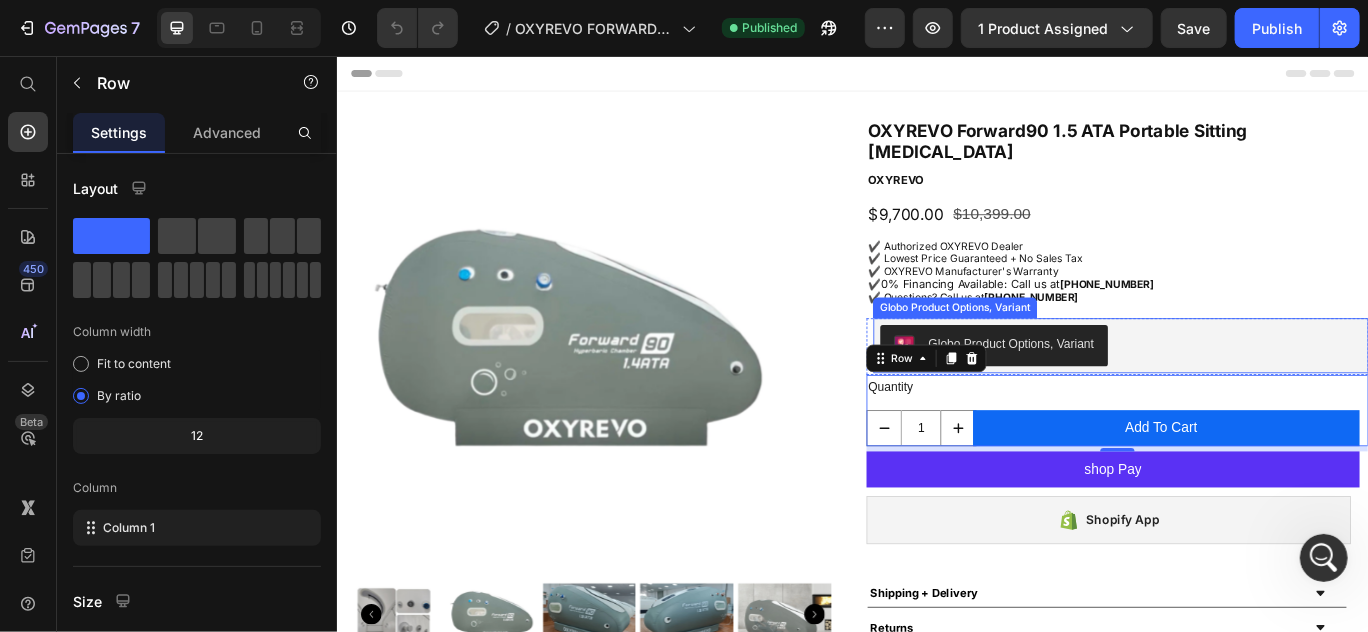 click on "Globo Product Options, Variant" at bounding box center [1248, 393] 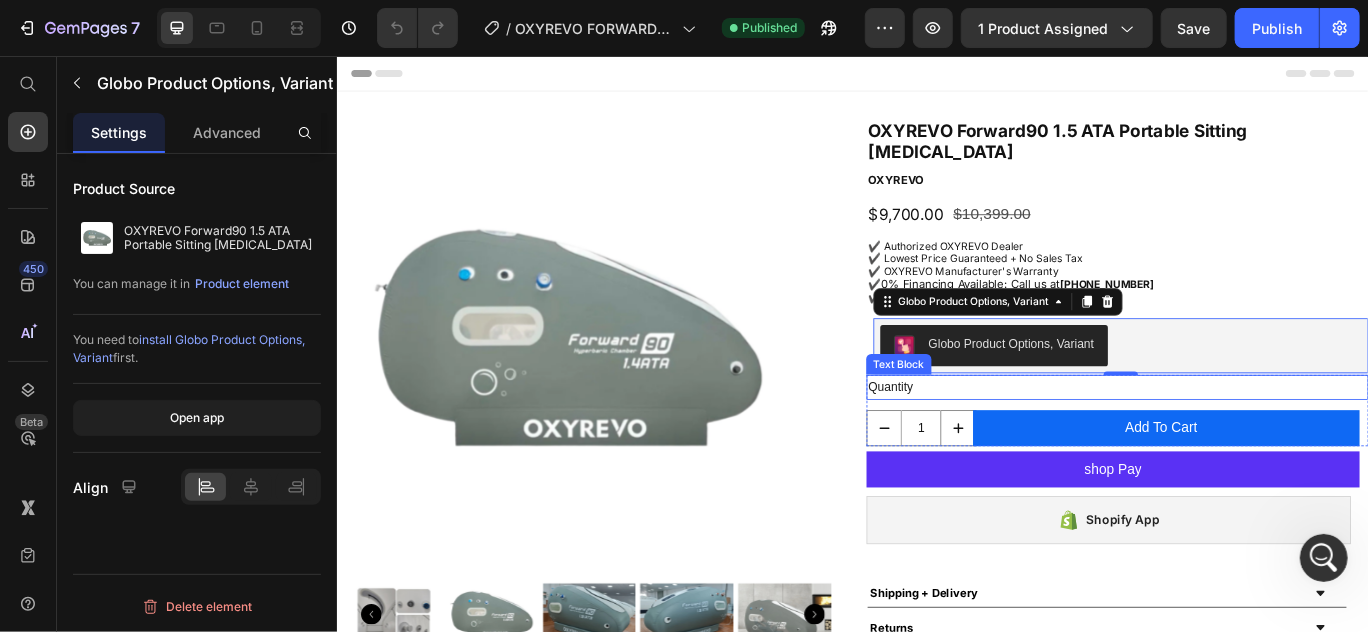 click on "Quantity" at bounding box center (1244, 441) 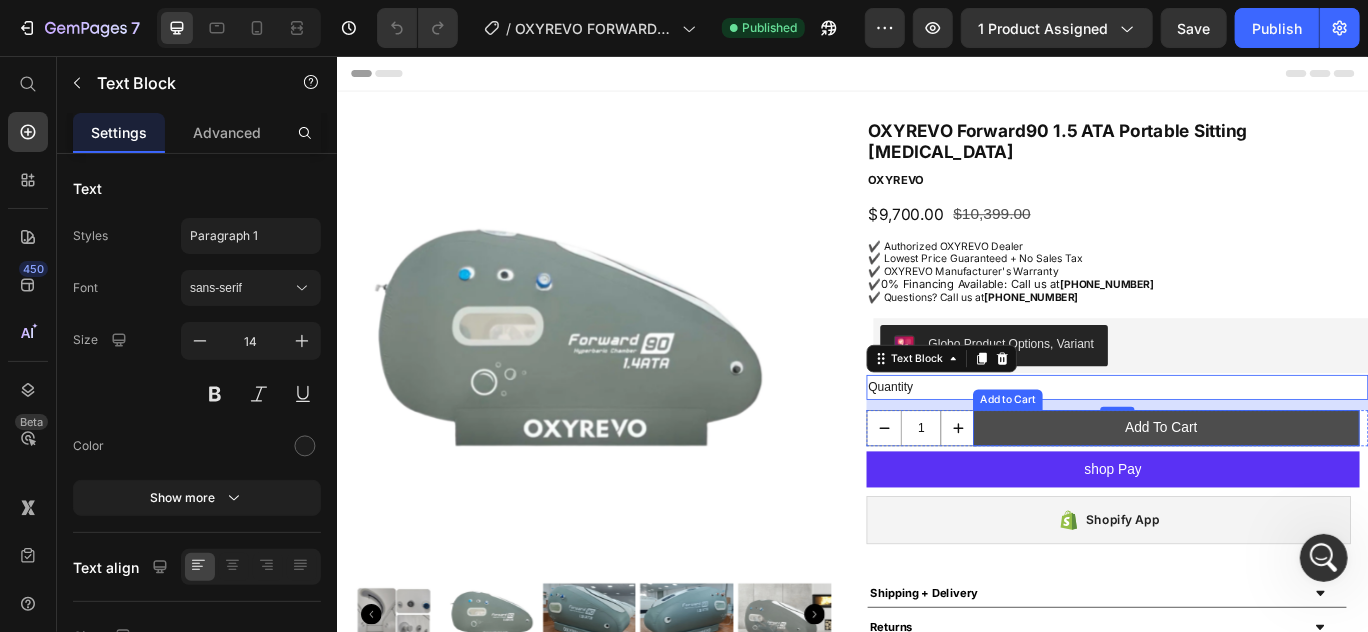 click on "Add To Cart" at bounding box center [1301, 489] 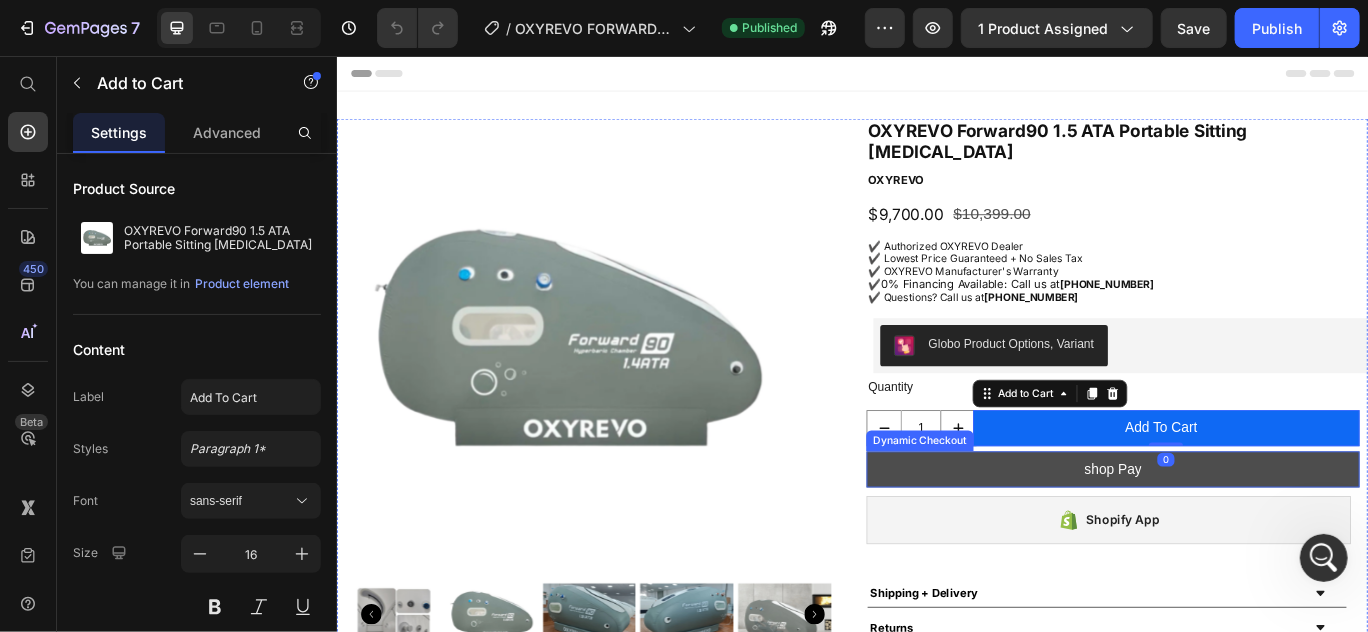 click on "shop Pay" at bounding box center (1239, 537) 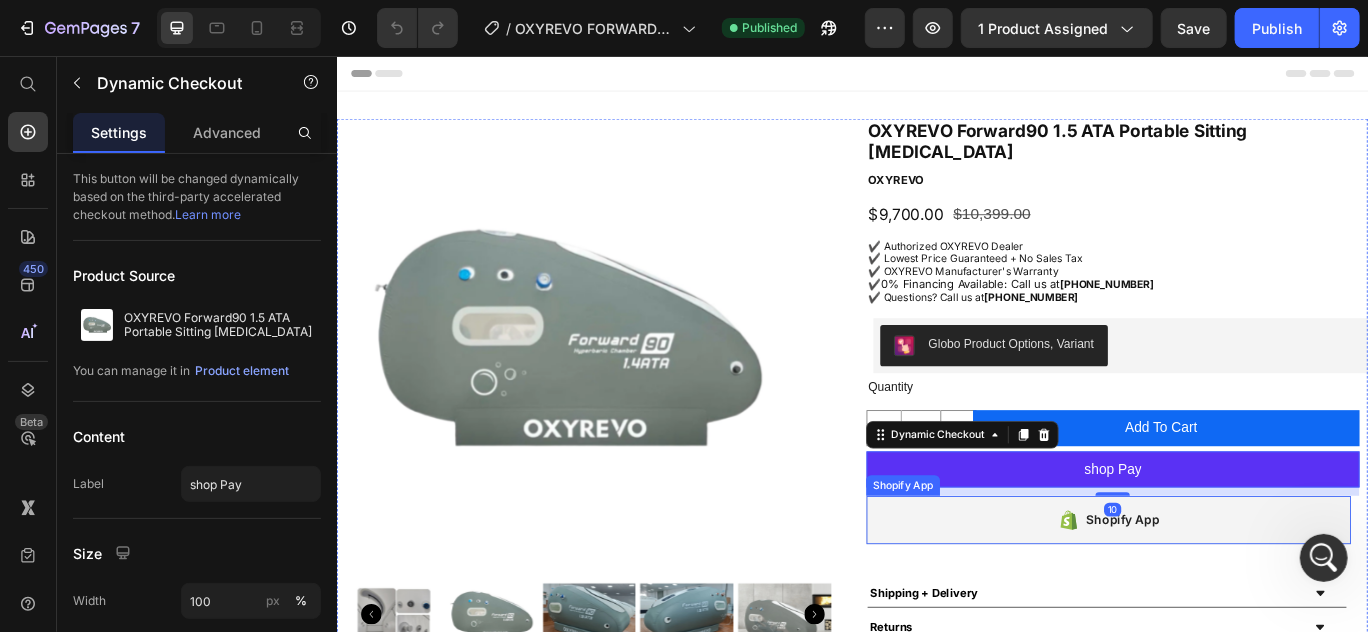 click on "Shopify App" at bounding box center (1234, 596) 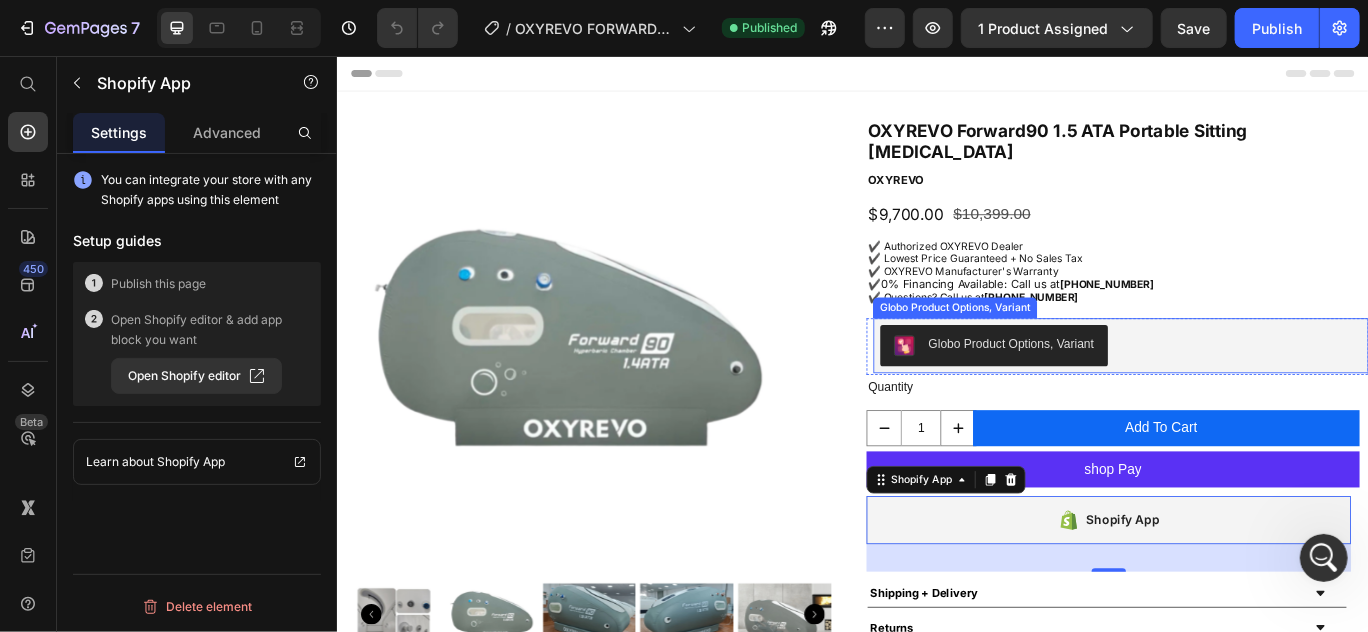 click on "Globo Product Options, Variant" at bounding box center (1248, 393) 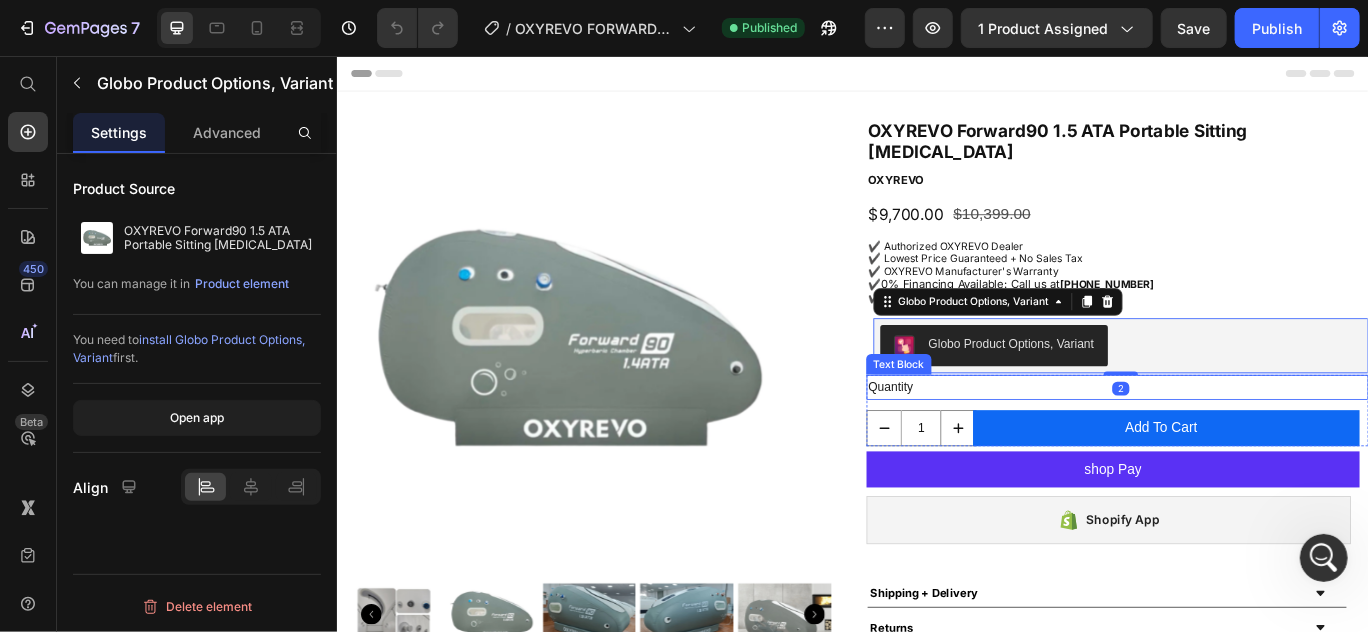 click on "Quantity" at bounding box center (1244, 441) 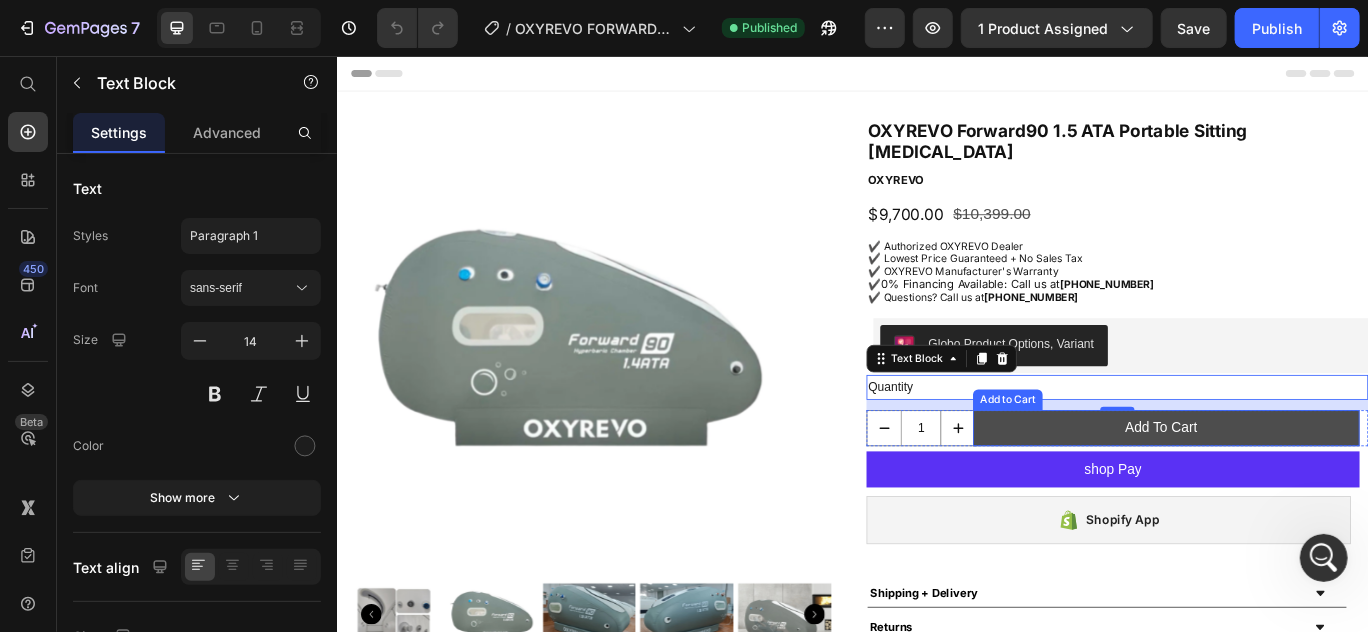 click on "Add To Cart" at bounding box center (1301, 489) 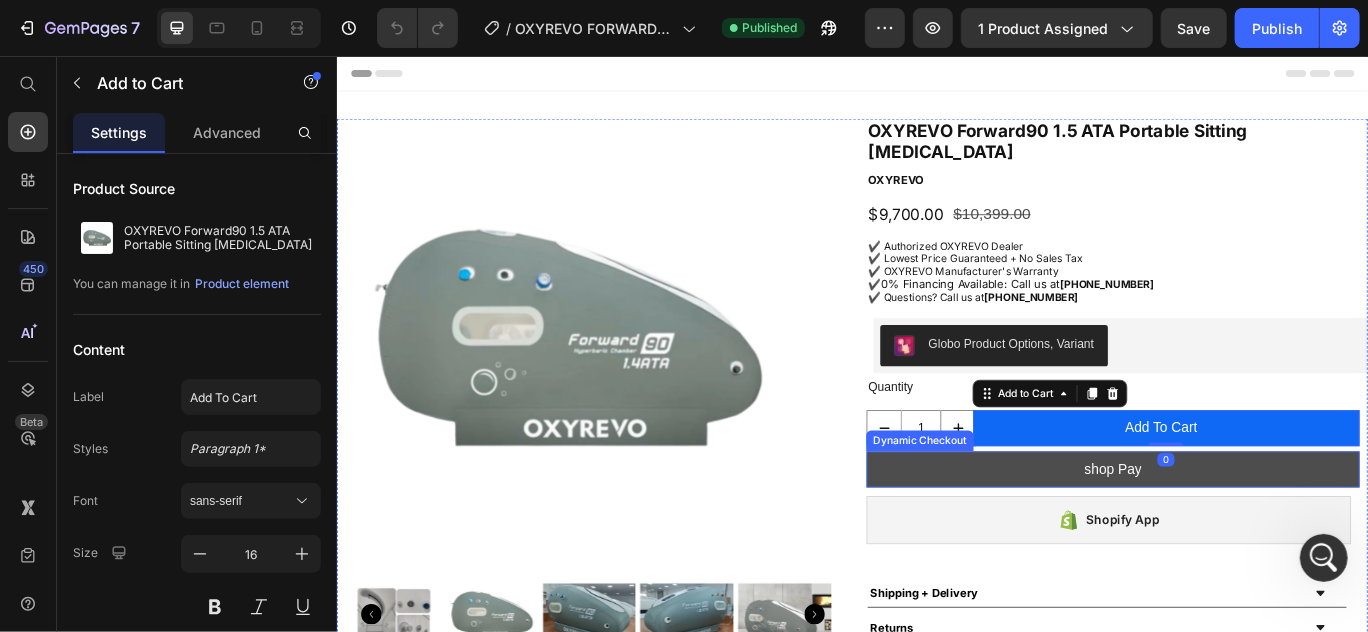click on "shop Pay" at bounding box center (1239, 537) 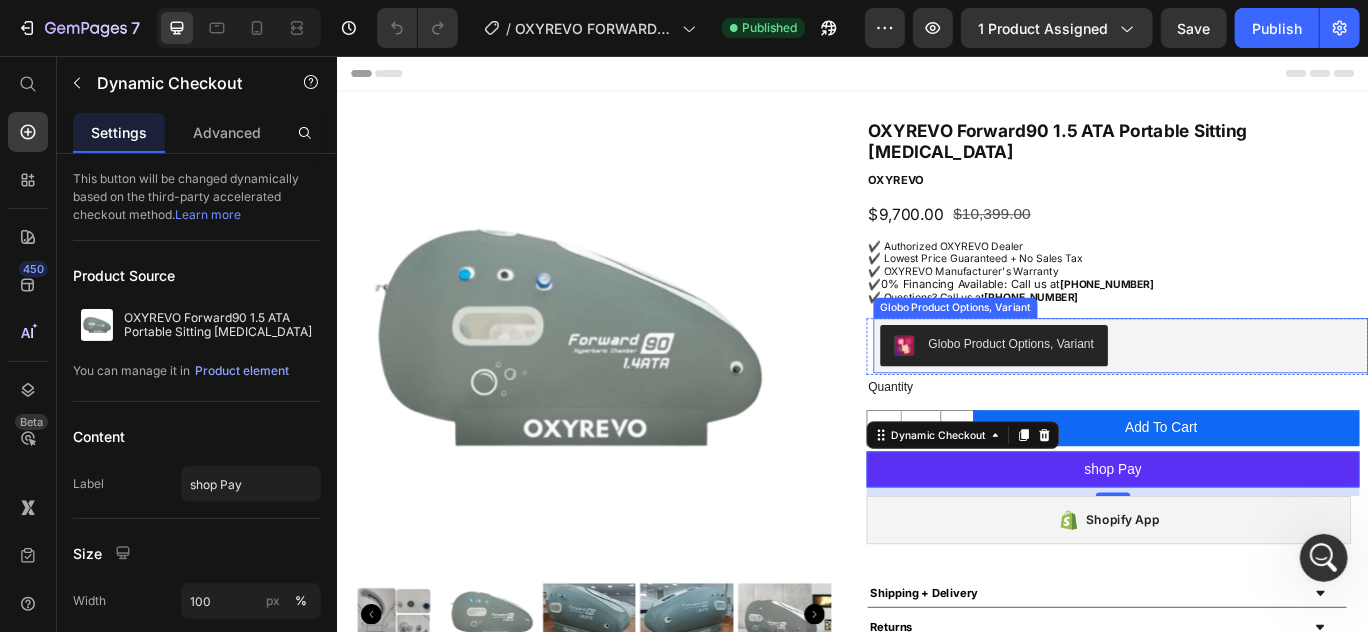 click on "Globo Product Options, Variant" at bounding box center (1248, 393) 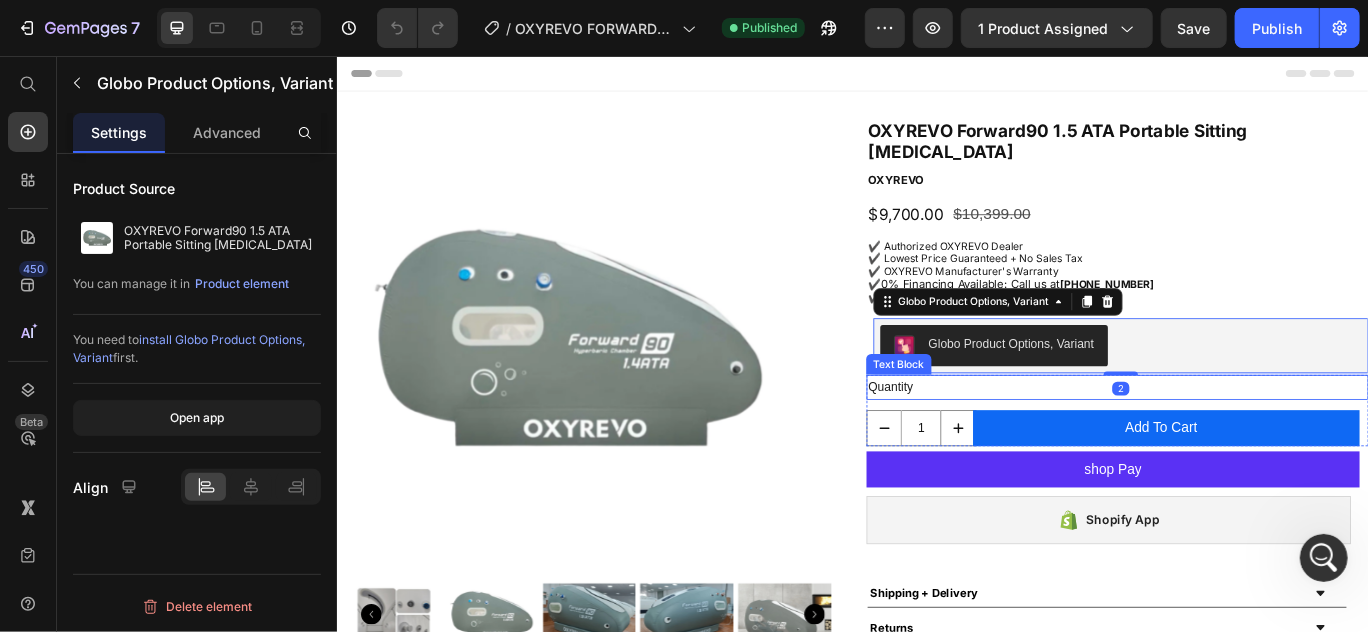 click on "Quantity" at bounding box center (1244, 441) 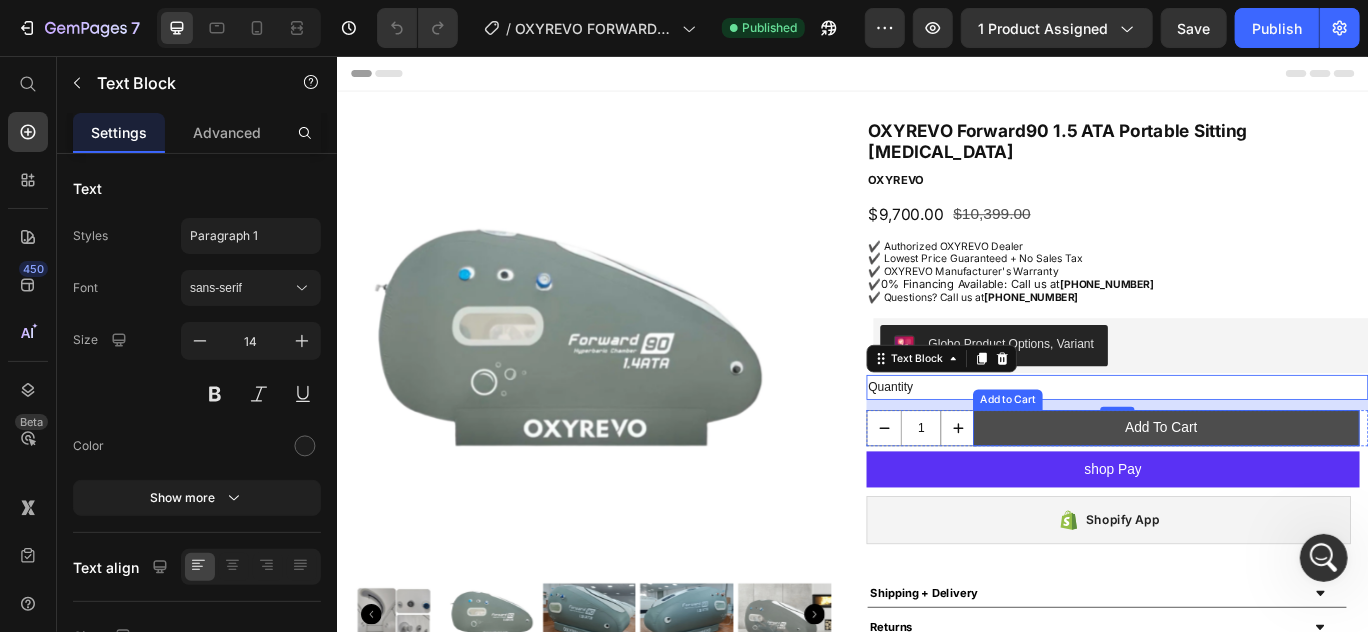 click on "Add To Cart" at bounding box center (1301, 489) 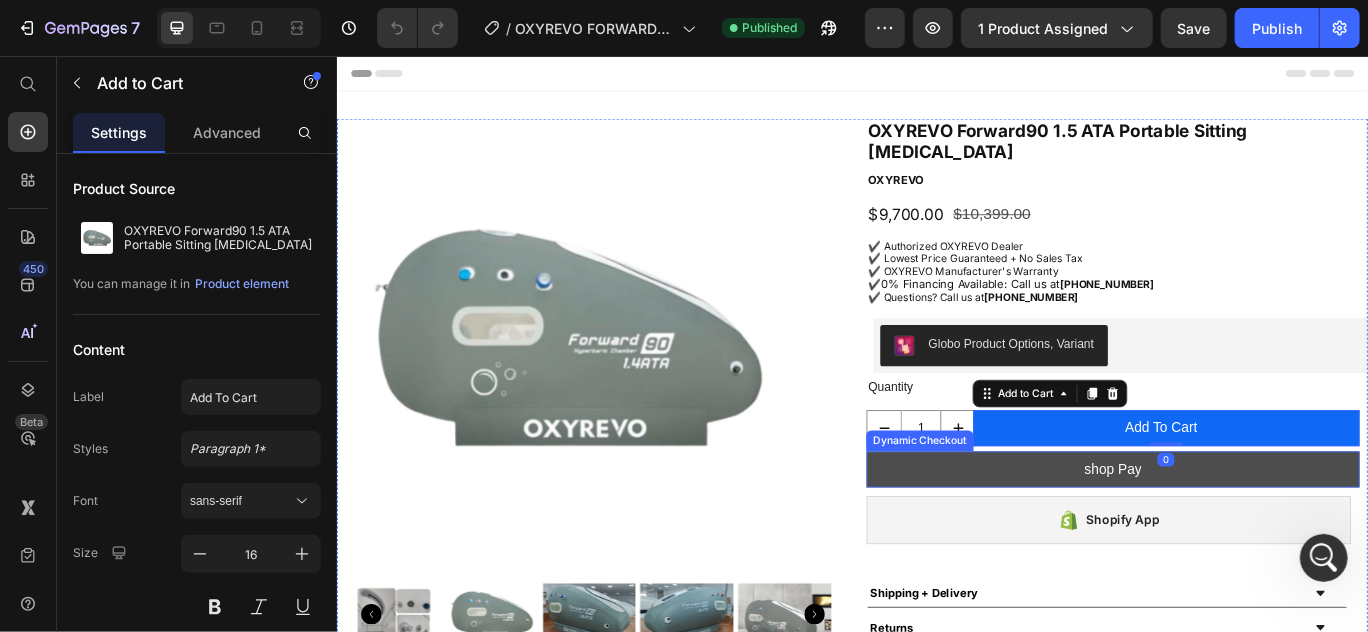 click on "shop Pay" at bounding box center (1239, 537) 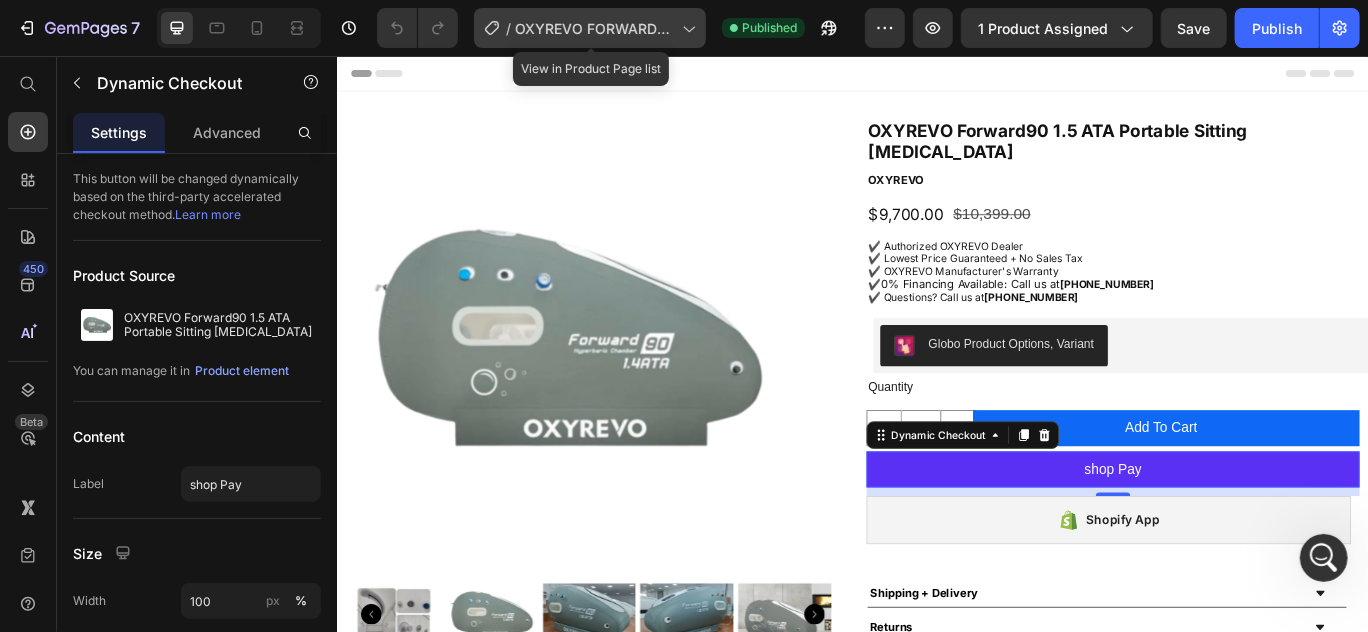 click on "OXYREVO FORWARD90" at bounding box center [594, 28] 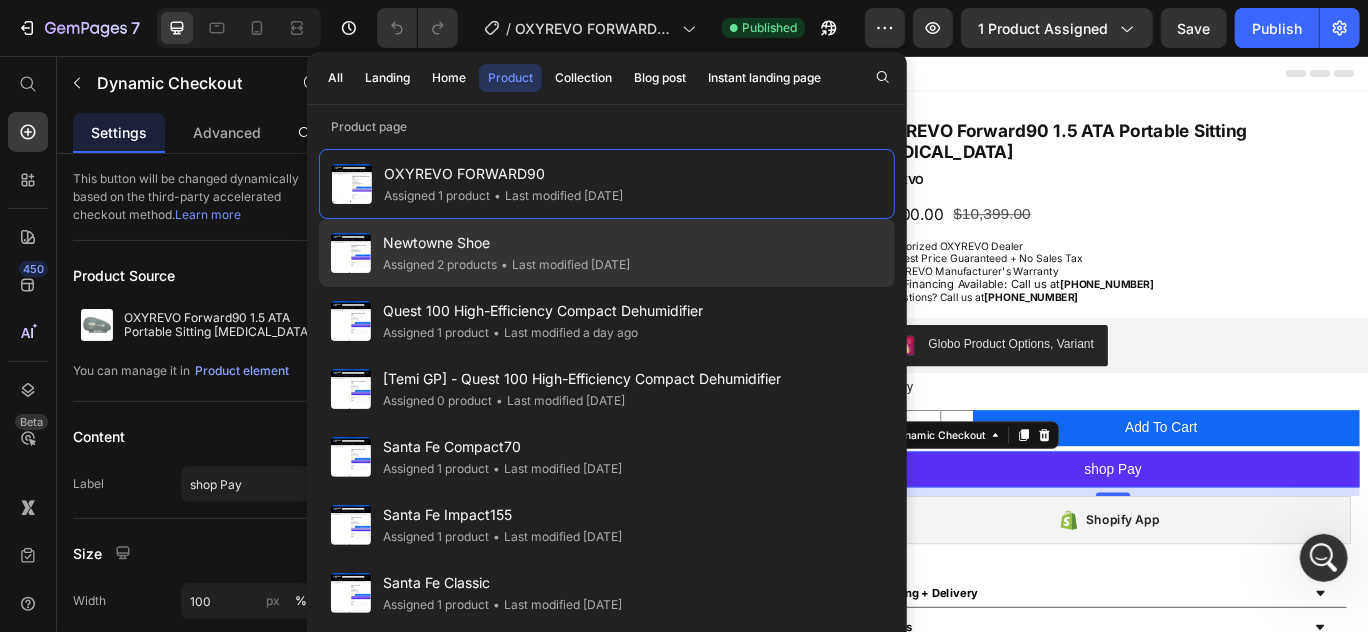 click on "Newtowne  Shoe" at bounding box center [506, 243] 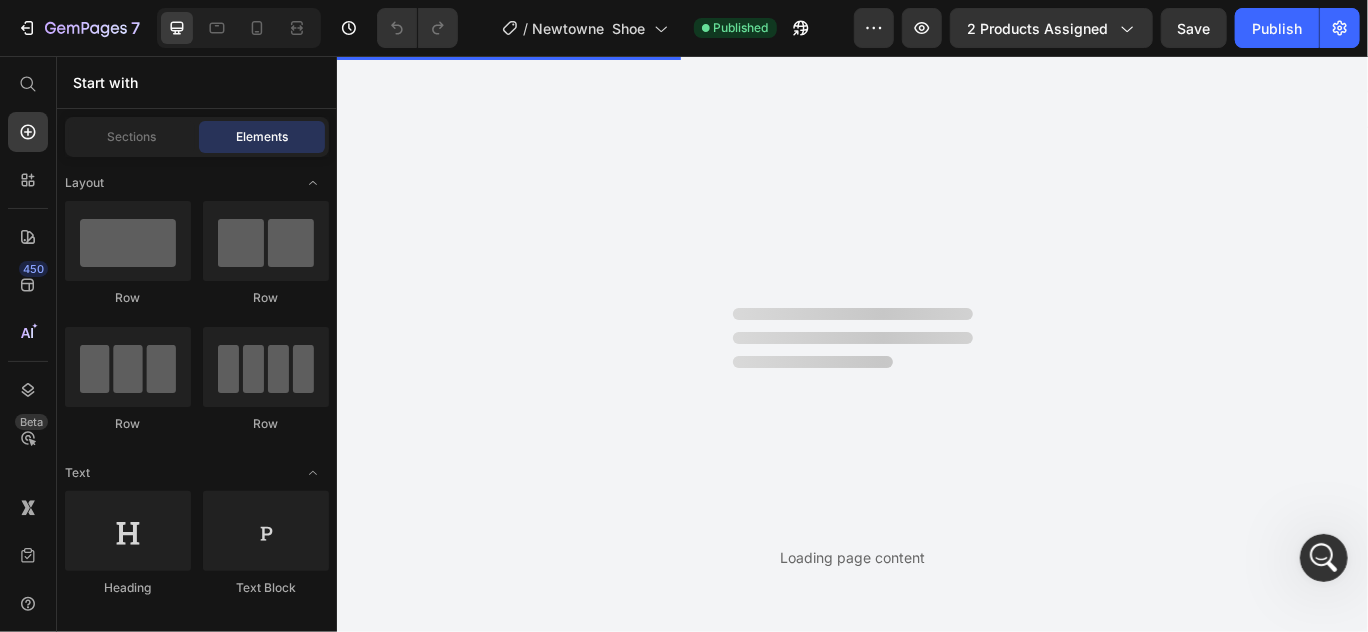 scroll, scrollTop: 0, scrollLeft: 0, axis: both 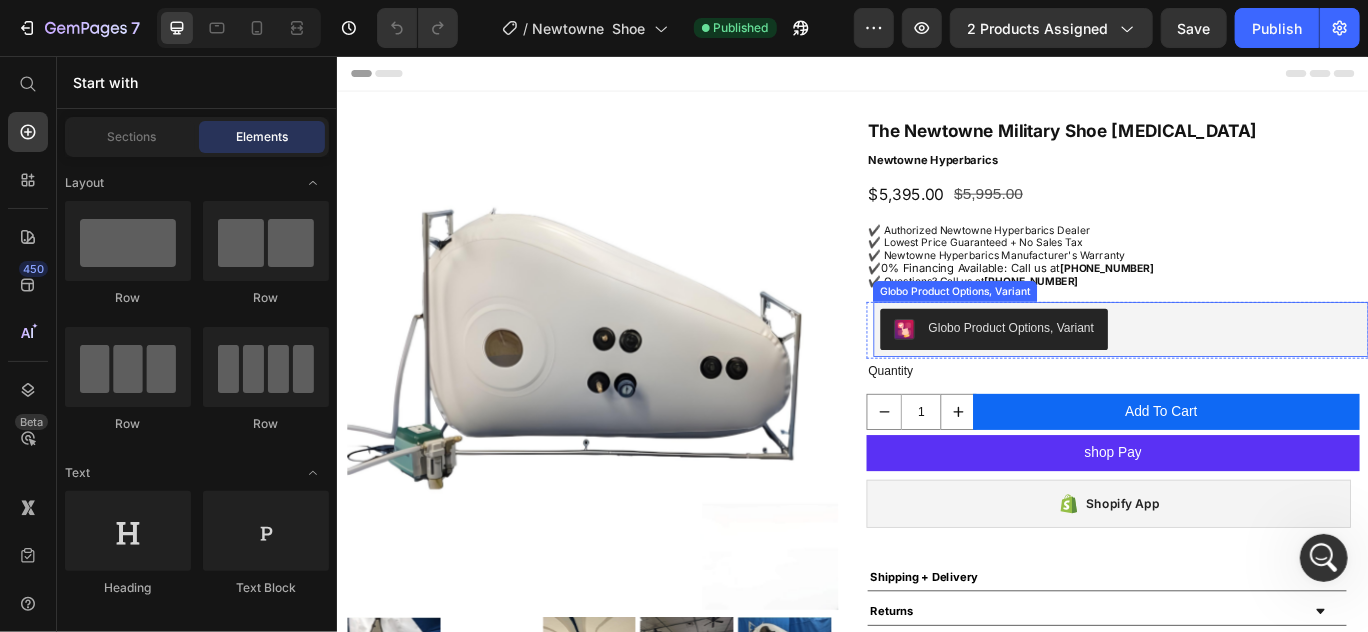 click on "Globo Product Options, Variant" at bounding box center [1248, 374] 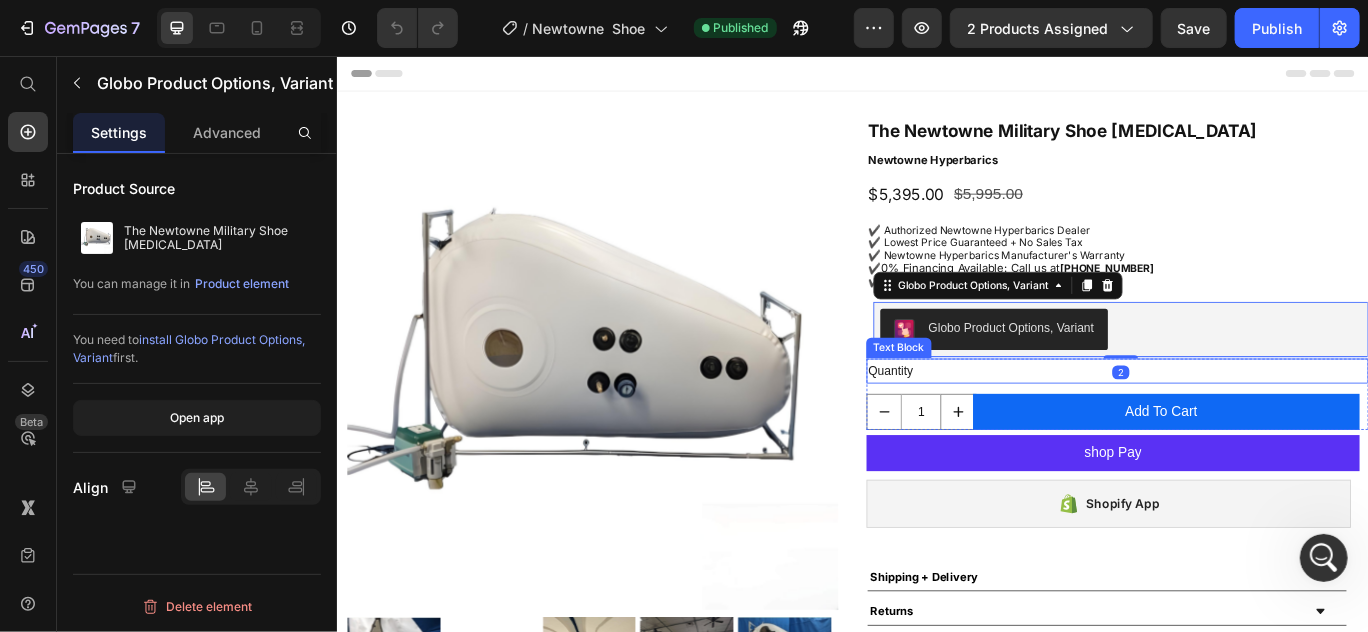 click on "Quantity" at bounding box center (1244, 422) 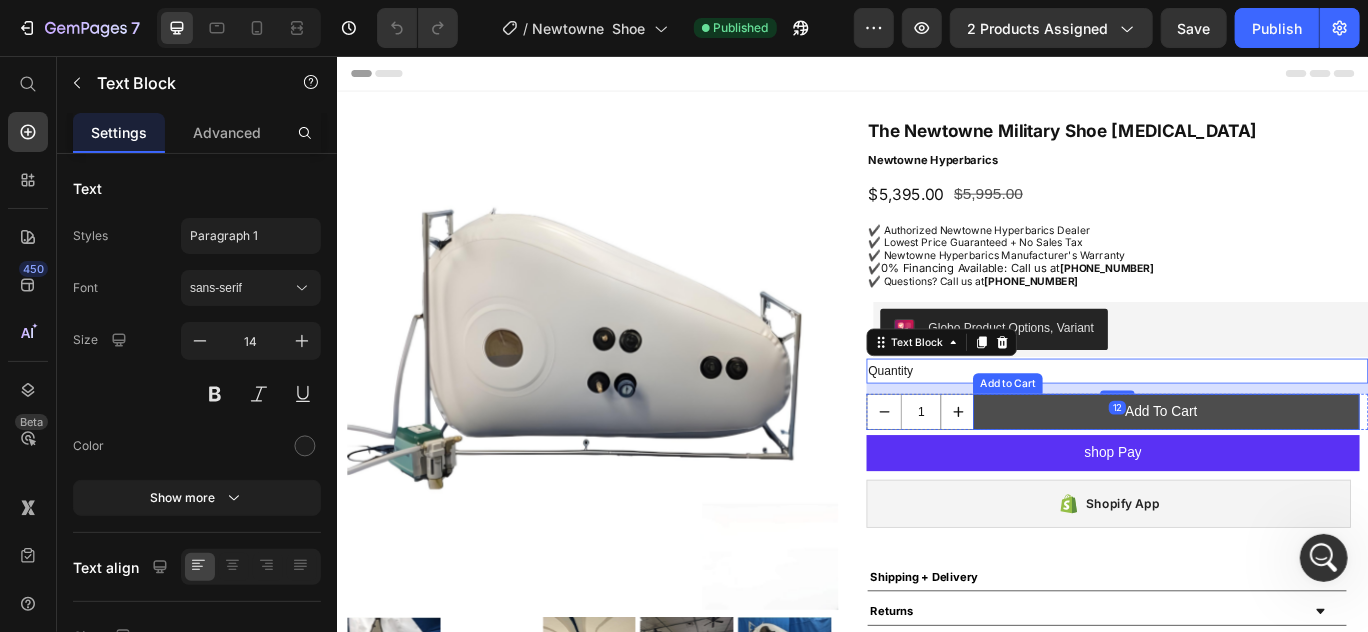 click on "Add To Cart" at bounding box center (1301, 470) 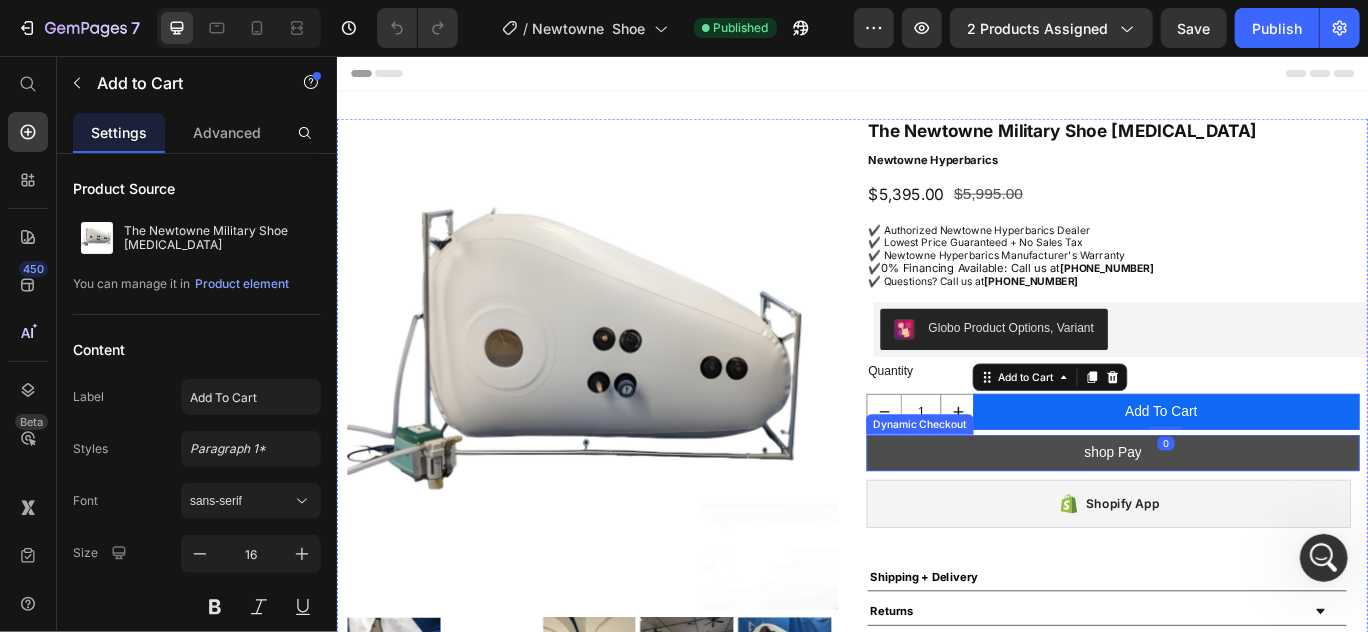 click on "shop Pay" at bounding box center [1239, 518] 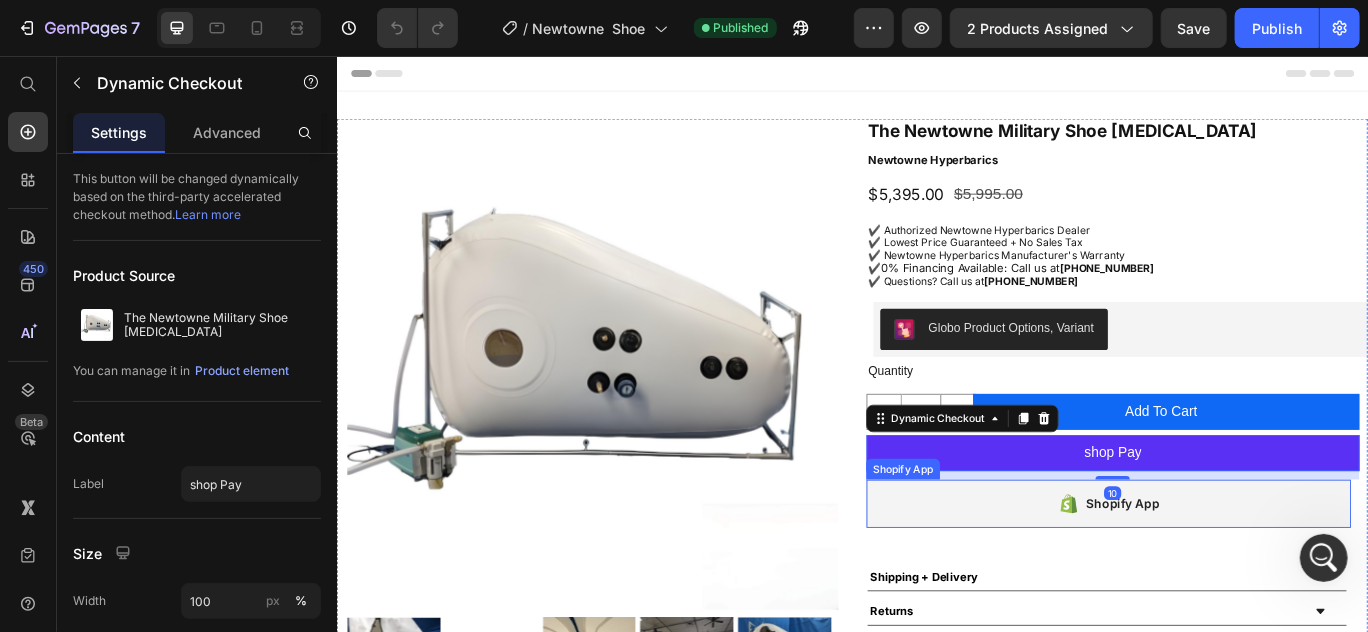 click on "Shopify App" at bounding box center (1234, 577) 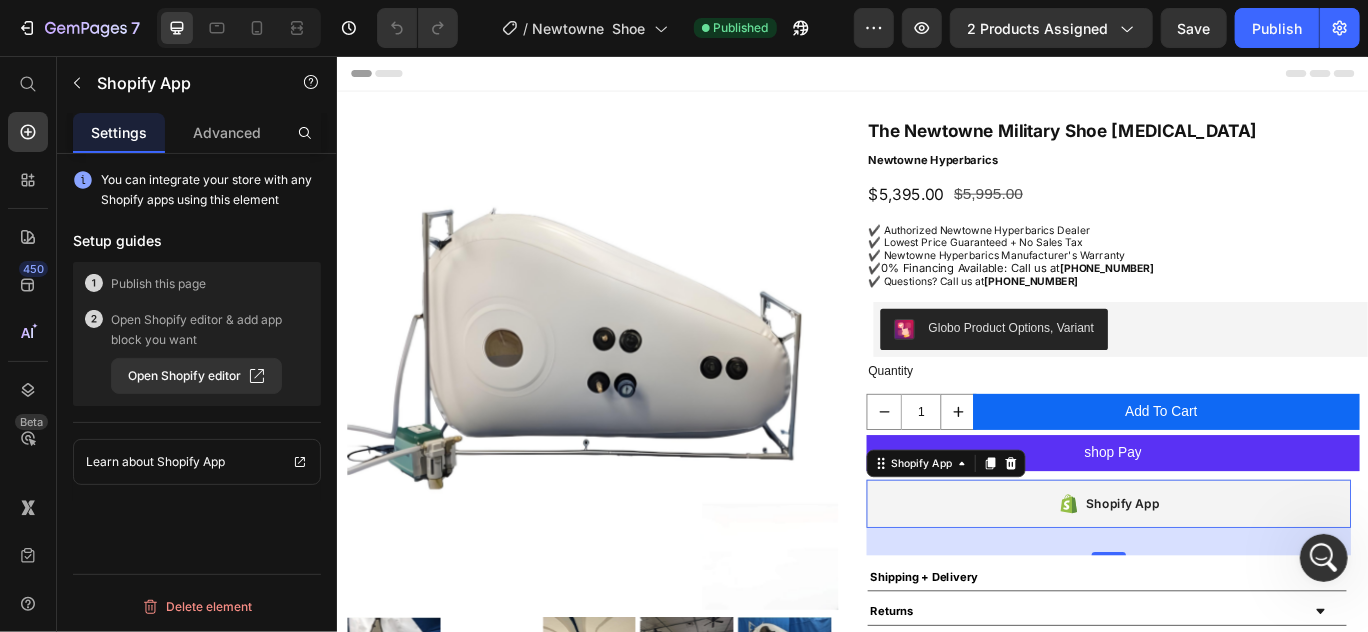 click on "Shopify App" at bounding box center [1234, 577] 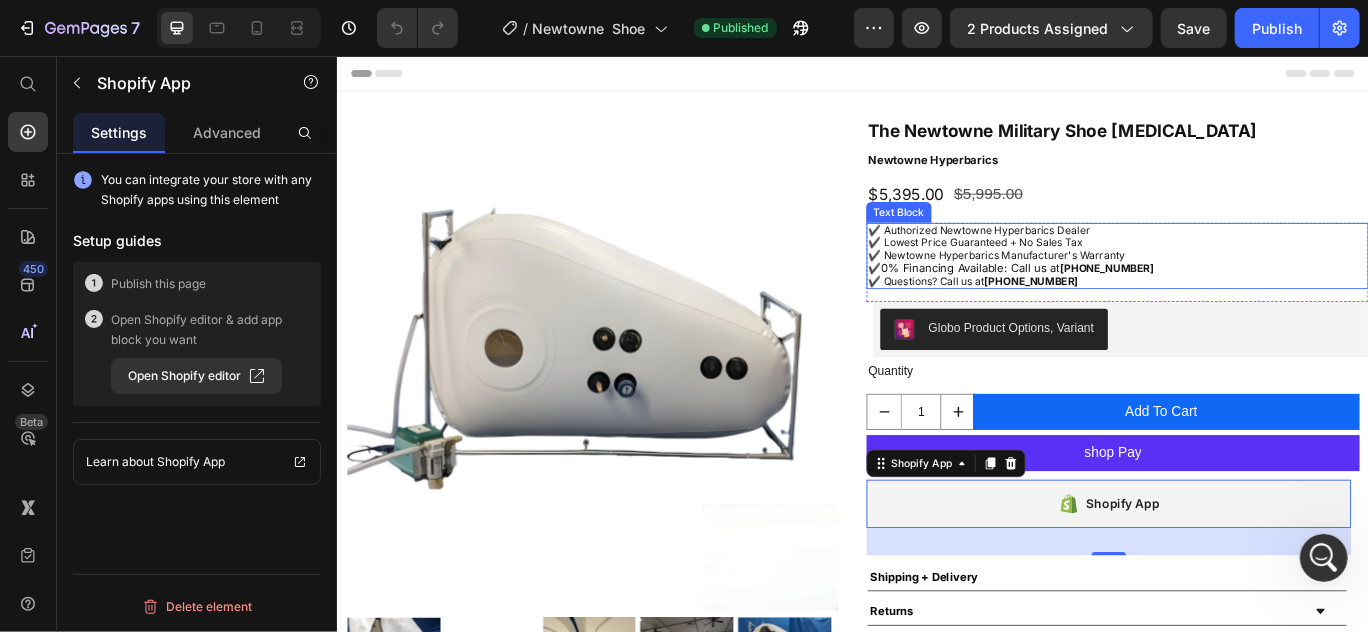 click on "✔️  0% Financing Available: Call us at  [PHONE_NUMBER]" at bounding box center [1244, 302] 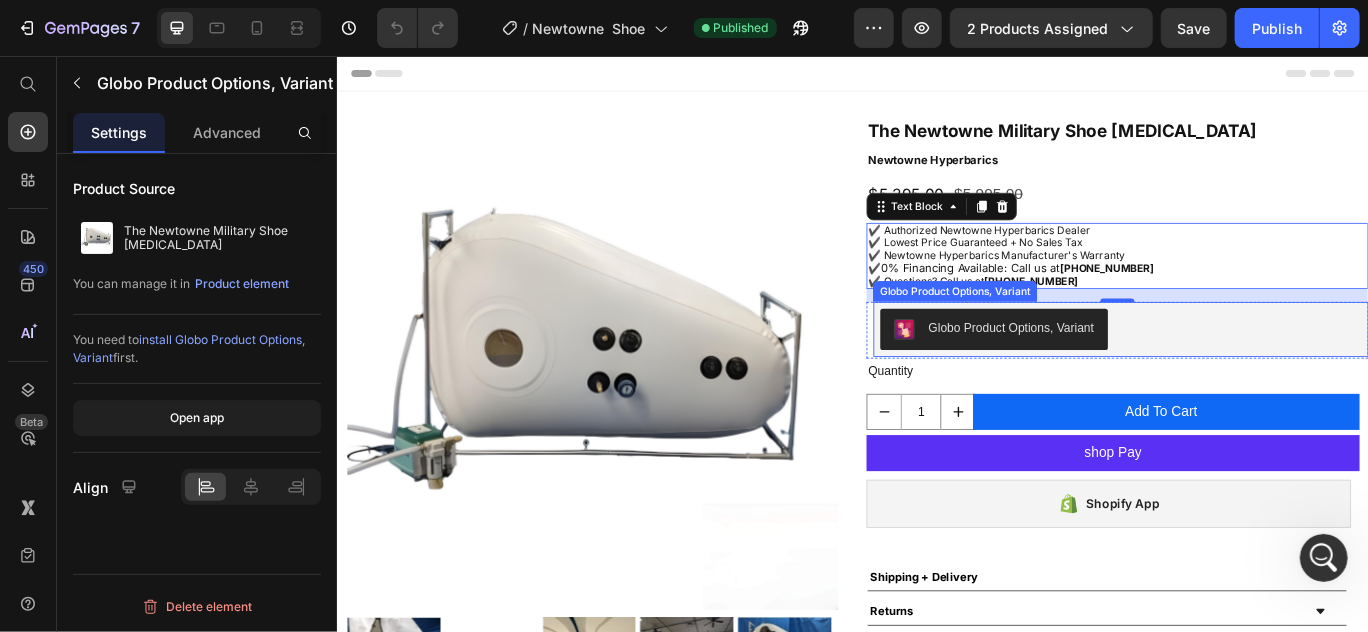 click on "Globo Product Options, Variant" at bounding box center (1248, 374) 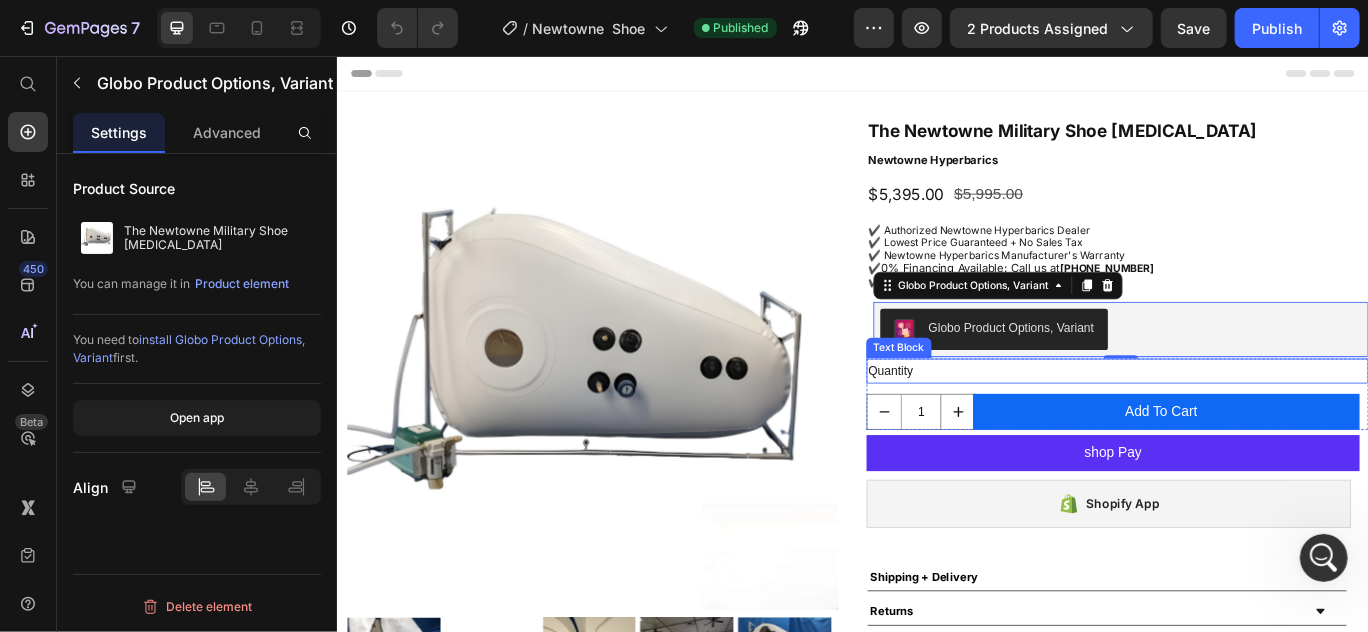 click on "Quantity" at bounding box center [1244, 422] 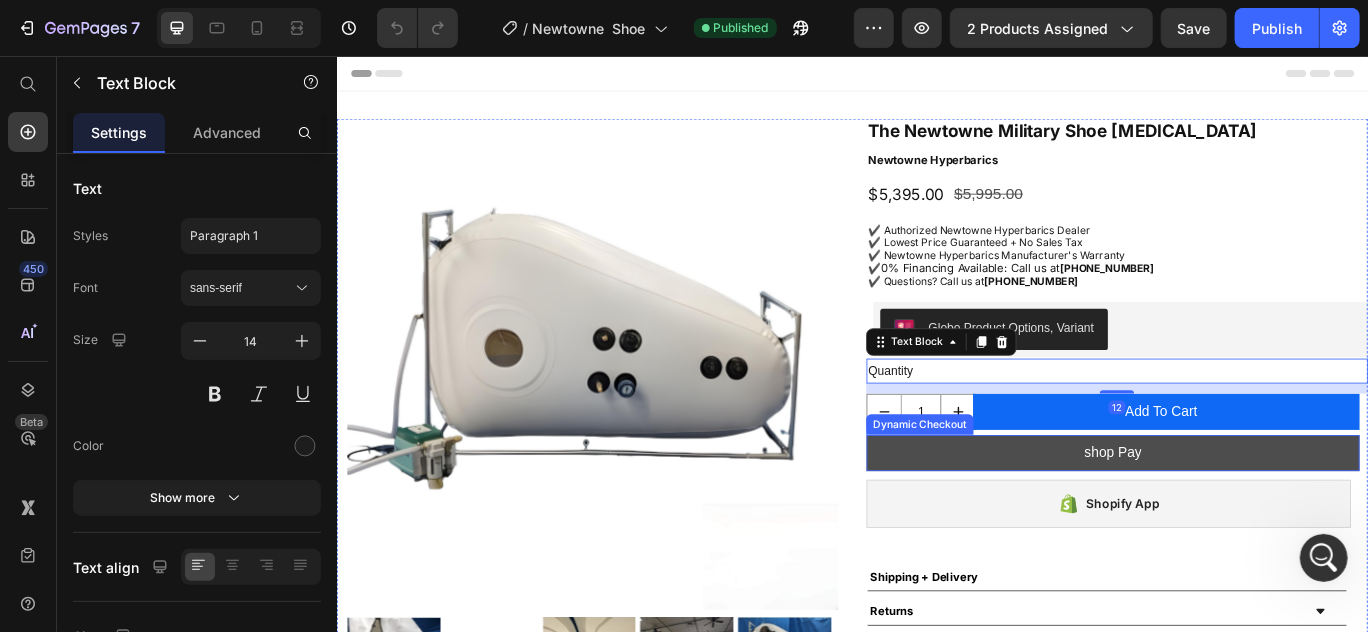 click on "shop Pay" at bounding box center (1239, 518) 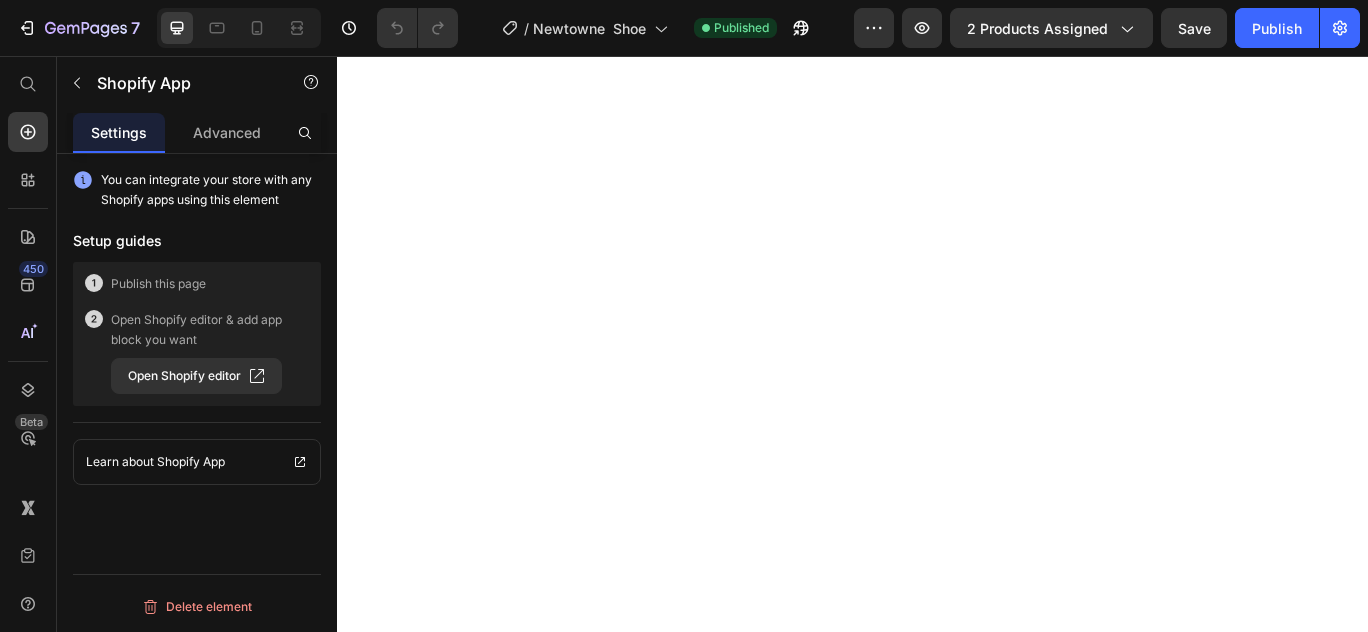 scroll, scrollTop: 0, scrollLeft: 0, axis: both 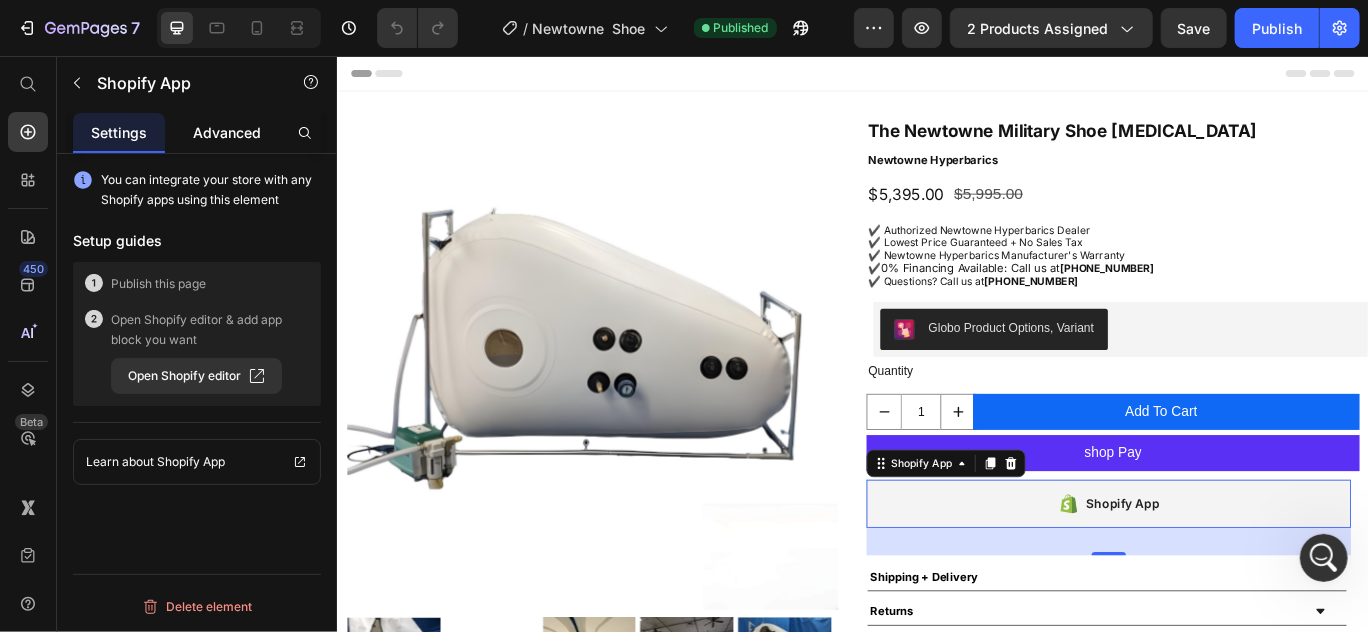 click on "Advanced" at bounding box center (227, 132) 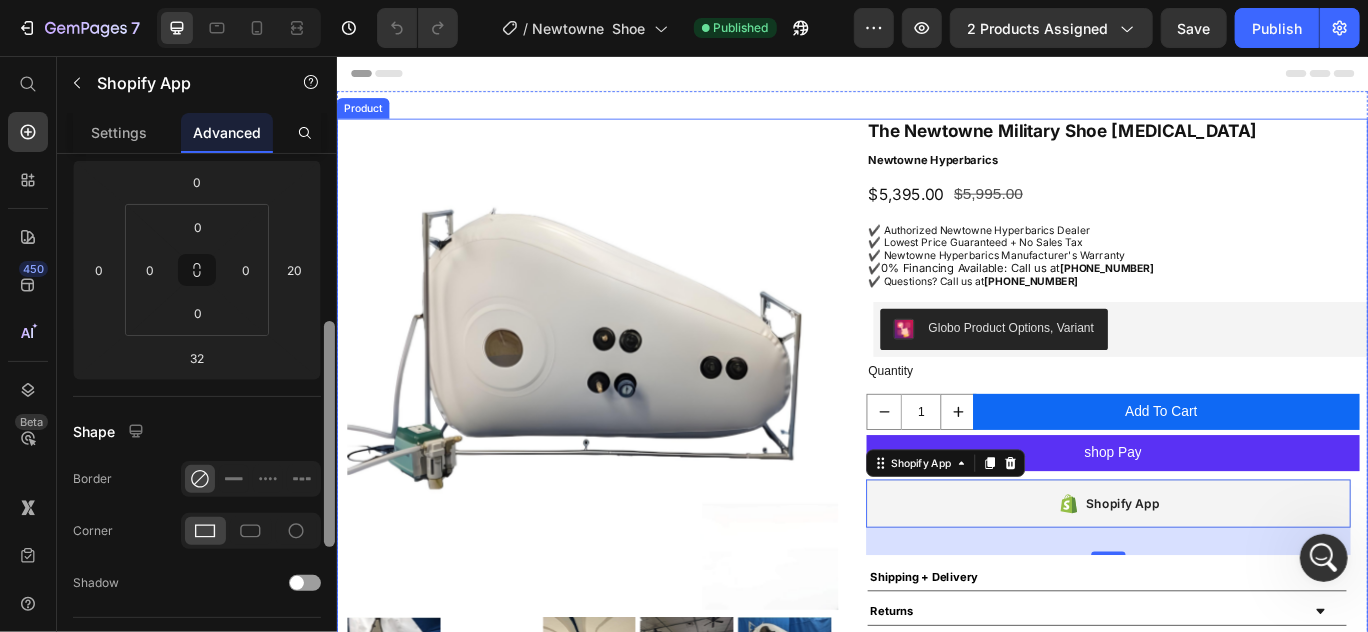 scroll, scrollTop: 245, scrollLeft: 0, axis: vertical 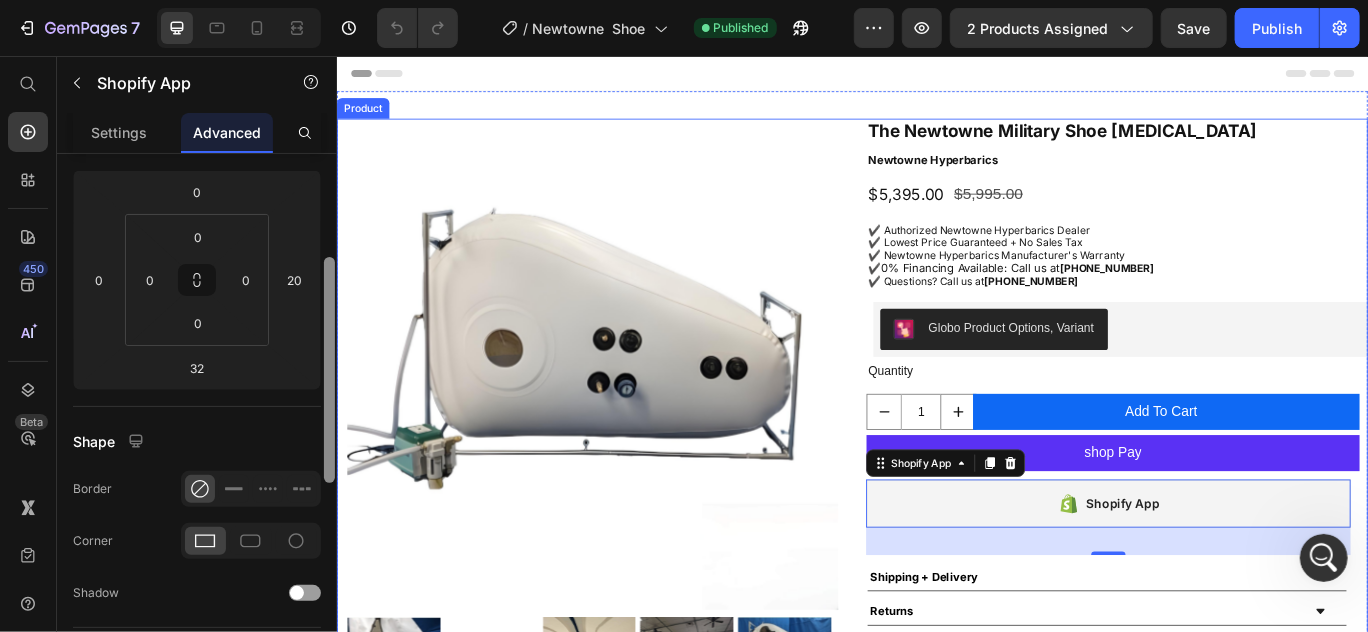 drag, startPoint x: 663, startPoint y: 380, endPoint x: 337, endPoint y: 475, distance: 339.56 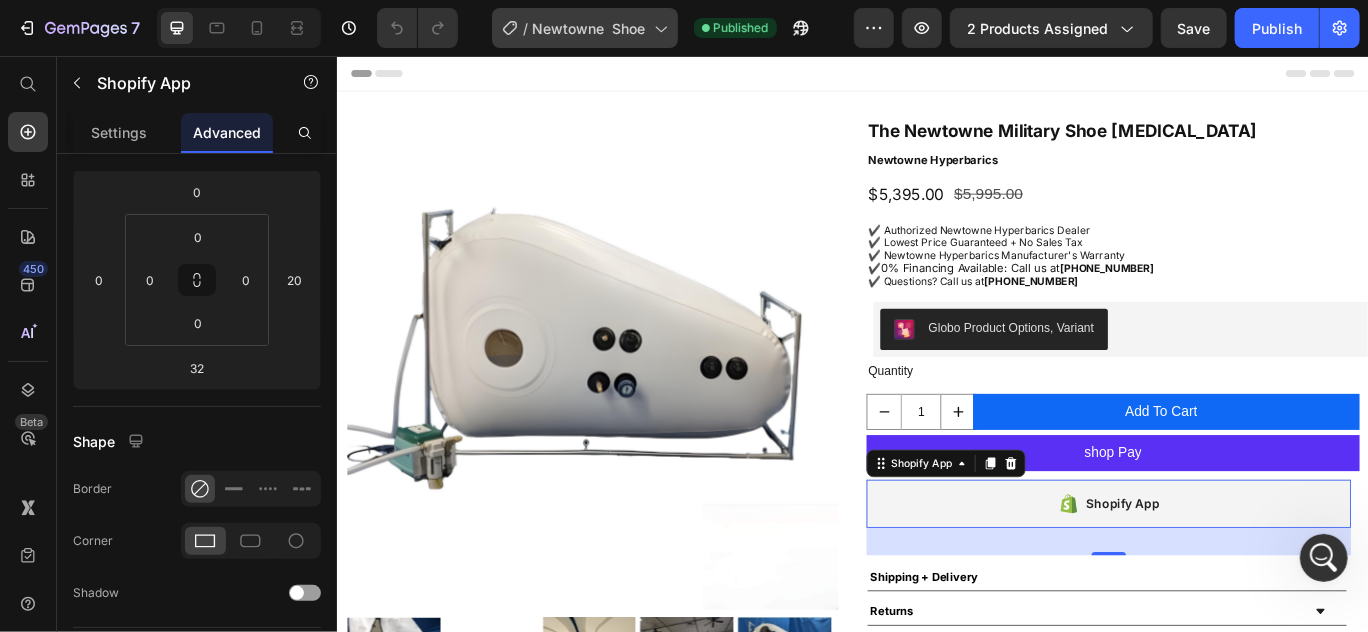 scroll, scrollTop: 0, scrollLeft: 0, axis: both 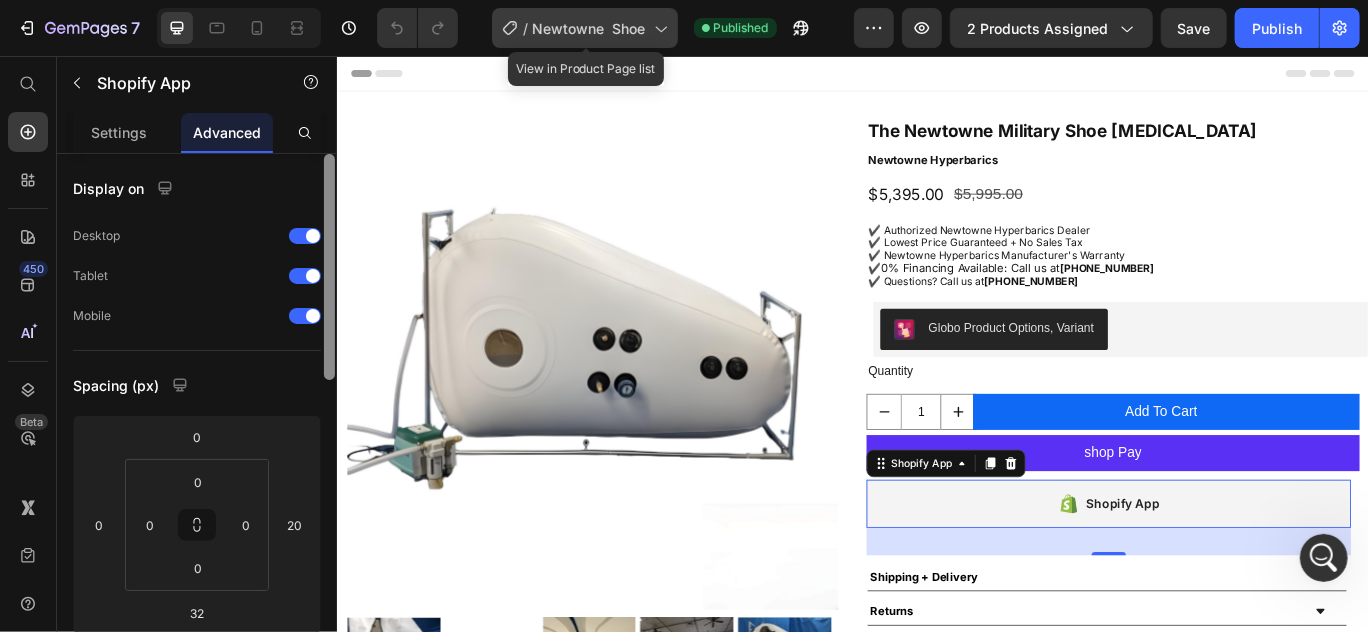 click on "Newtowne  Shoe" at bounding box center (589, 28) 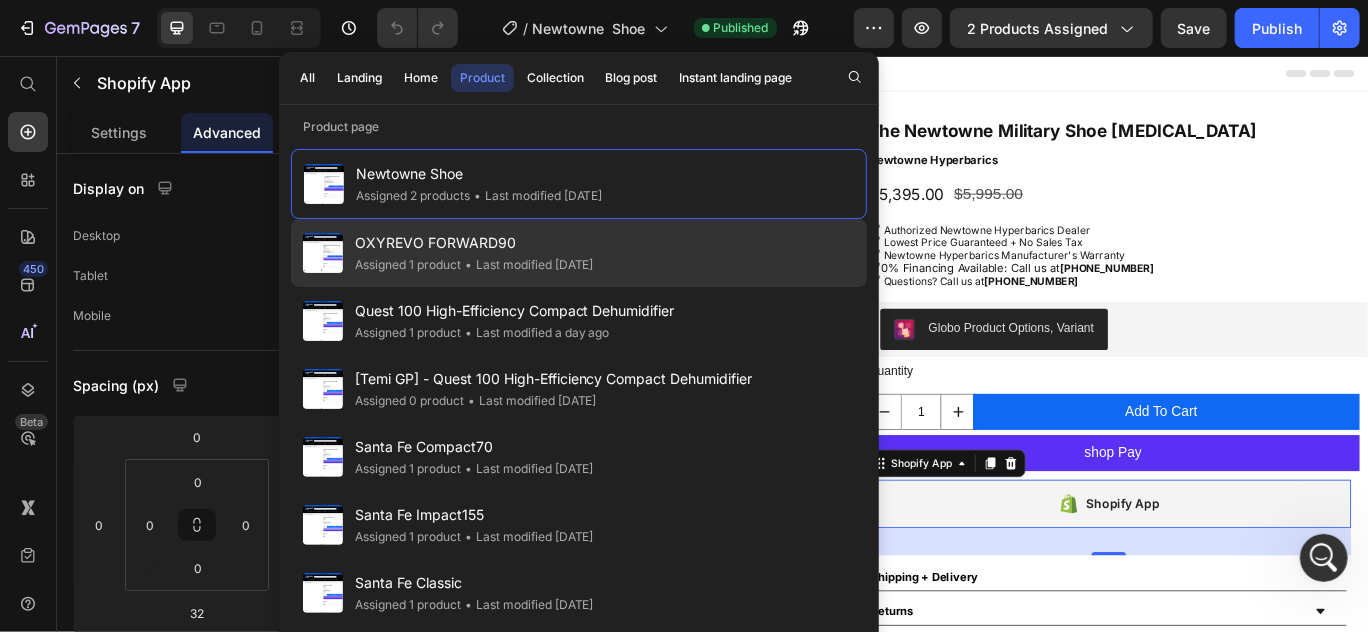 click on "OXYREVO FORWARD90" at bounding box center (474, 243) 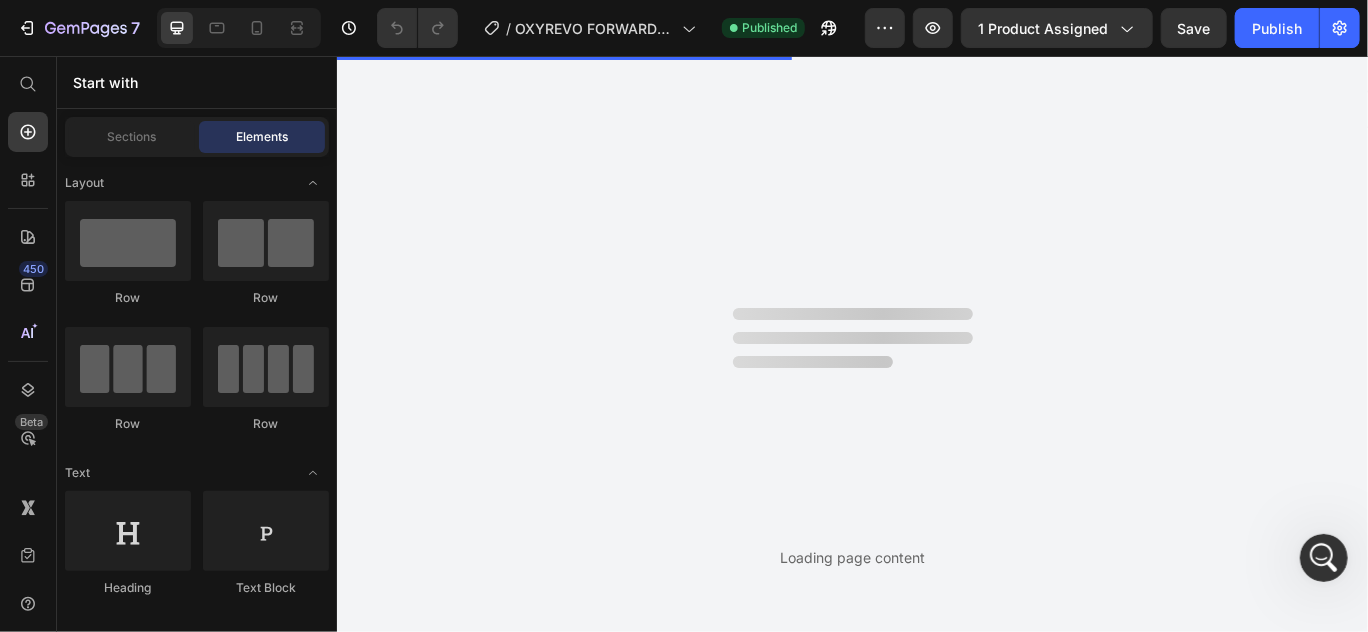 scroll, scrollTop: 0, scrollLeft: 0, axis: both 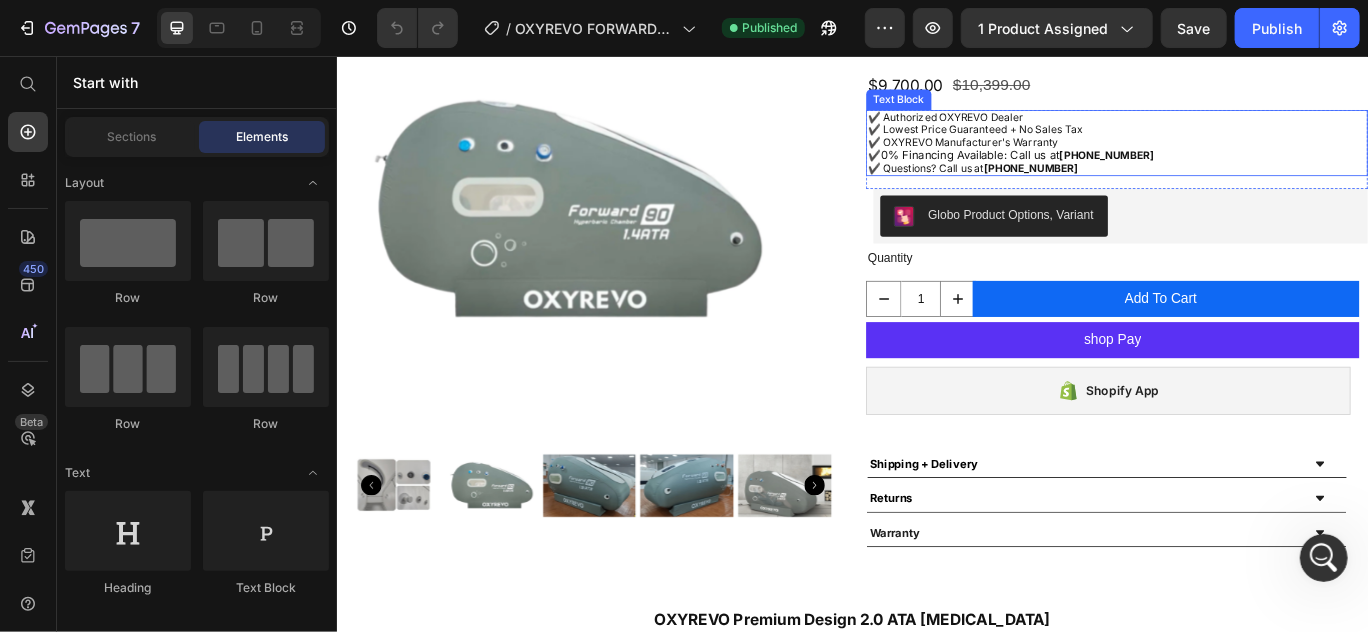 click on "✔️  0% Financing Available: Call us at  [PHONE_NUMBER]" at bounding box center (1244, 170) 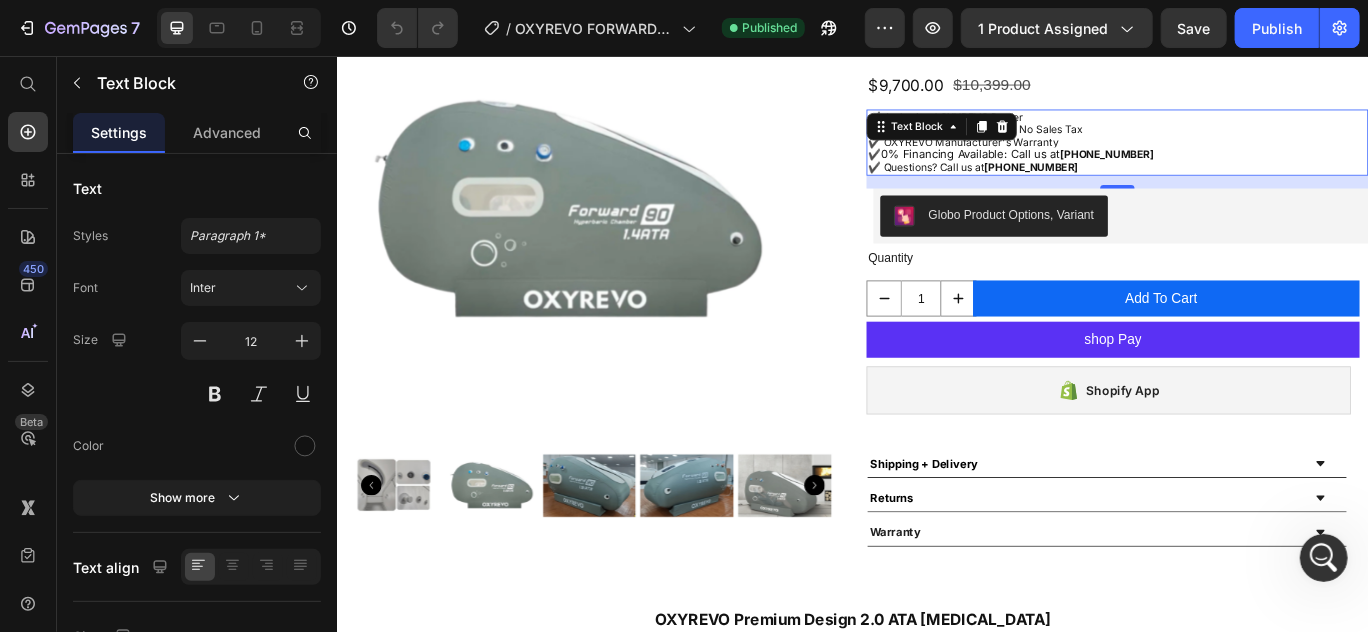 click on "✔️ Questions? Call us at  [PHONE_NUMBER]" at bounding box center [1244, 186] 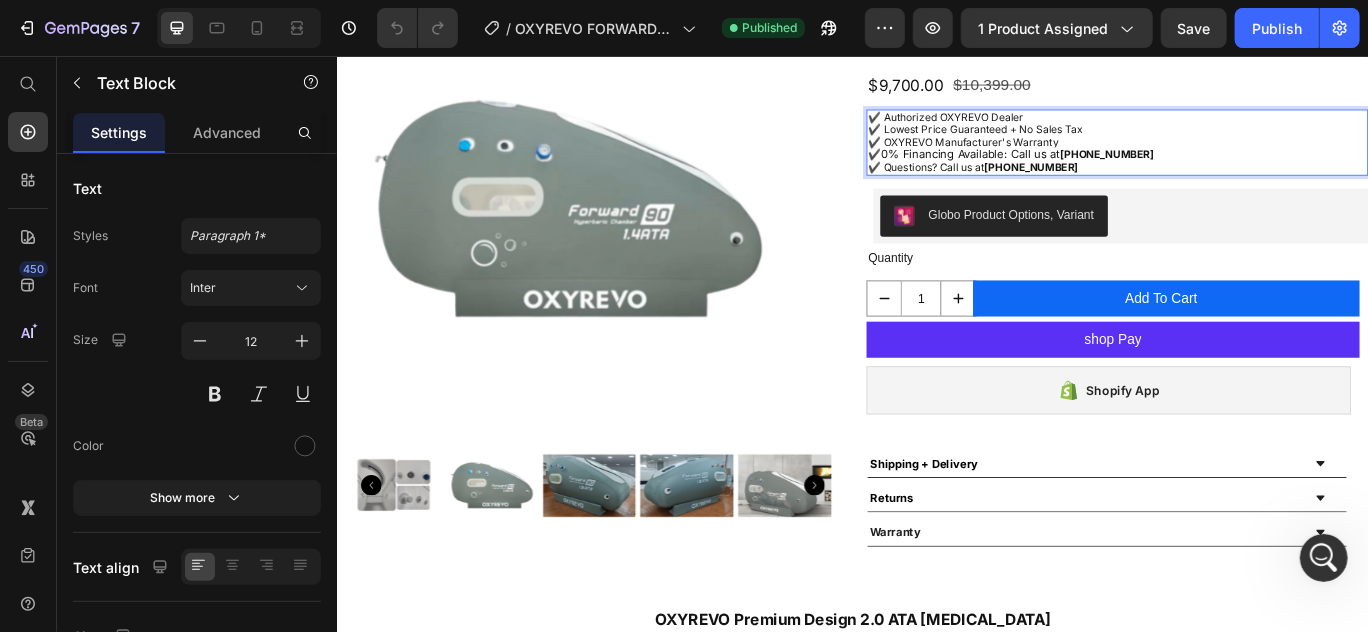 click on "✔️ Questions? Call us at  [PHONE_NUMBER]" at bounding box center [1244, 186] 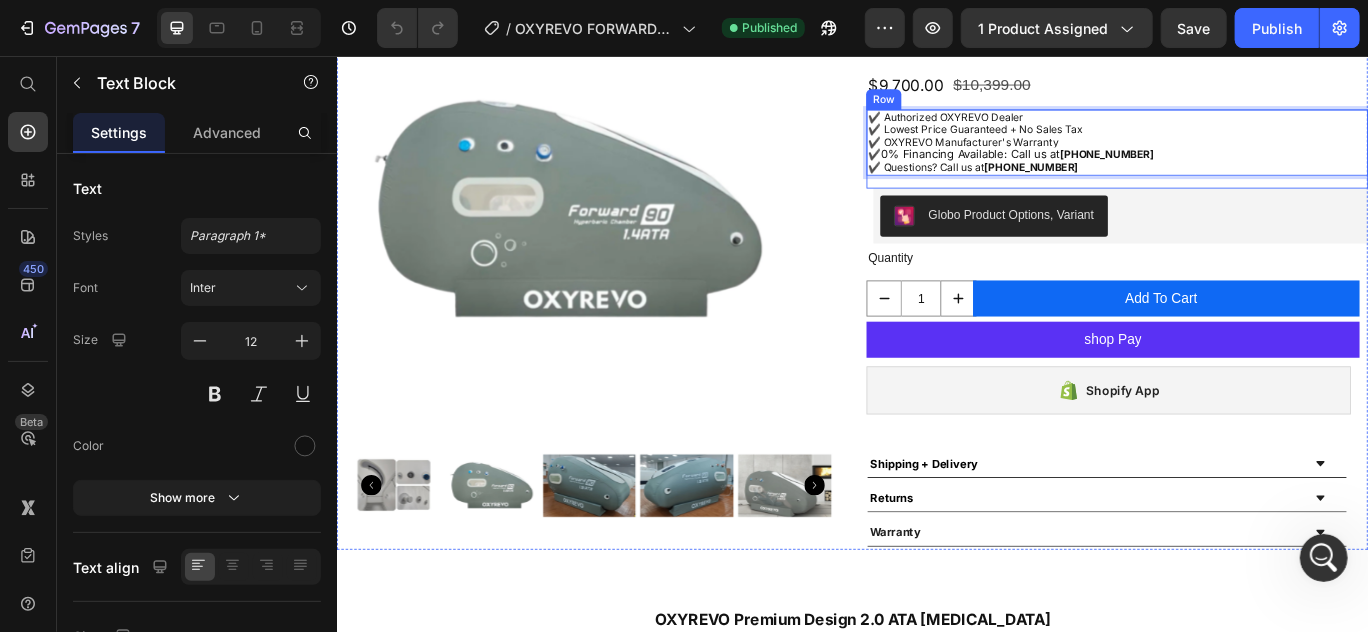 click on "✔️ Authorized OXYREVO Dealer ✔️ Lowest Price Guaranteed + No Sales Tax ✔️ OXYREVO Manufacturer's Warranty ✔️  0% Financing Available: Call us at  [PHONE_NUMBER] ✔️ Questions? Call us at  [PHONE_NUMBER] Text Block   15" at bounding box center [1244, 164] 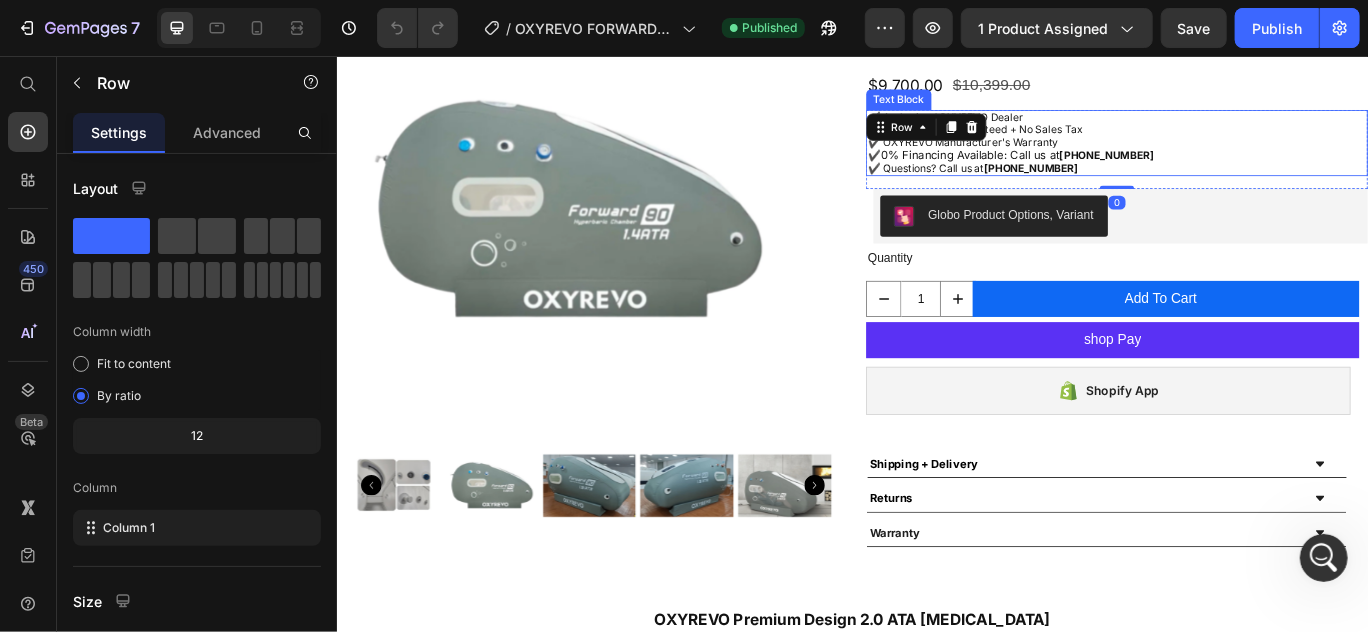 click on "✔️ Questions? Call us at  [PHONE_NUMBER]" at bounding box center [1244, 186] 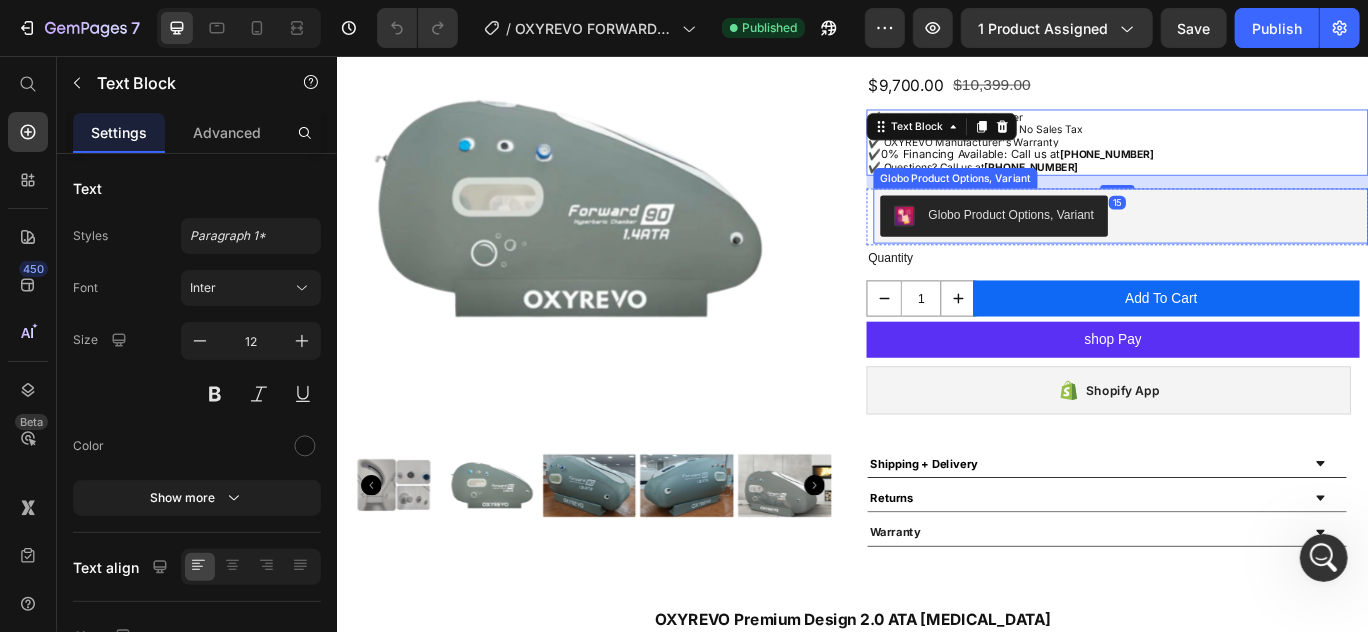 click on "Globo Product Options, Variant" at bounding box center (1248, 242) 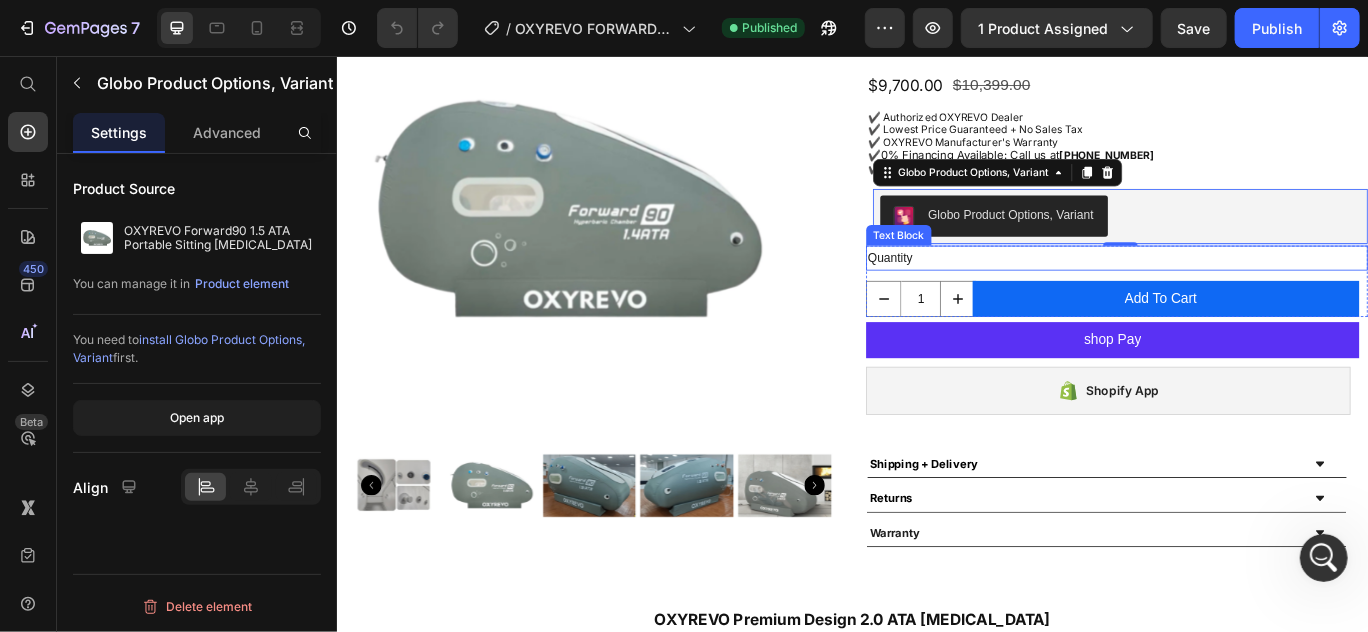 click on "Quantity" at bounding box center [1244, 290] 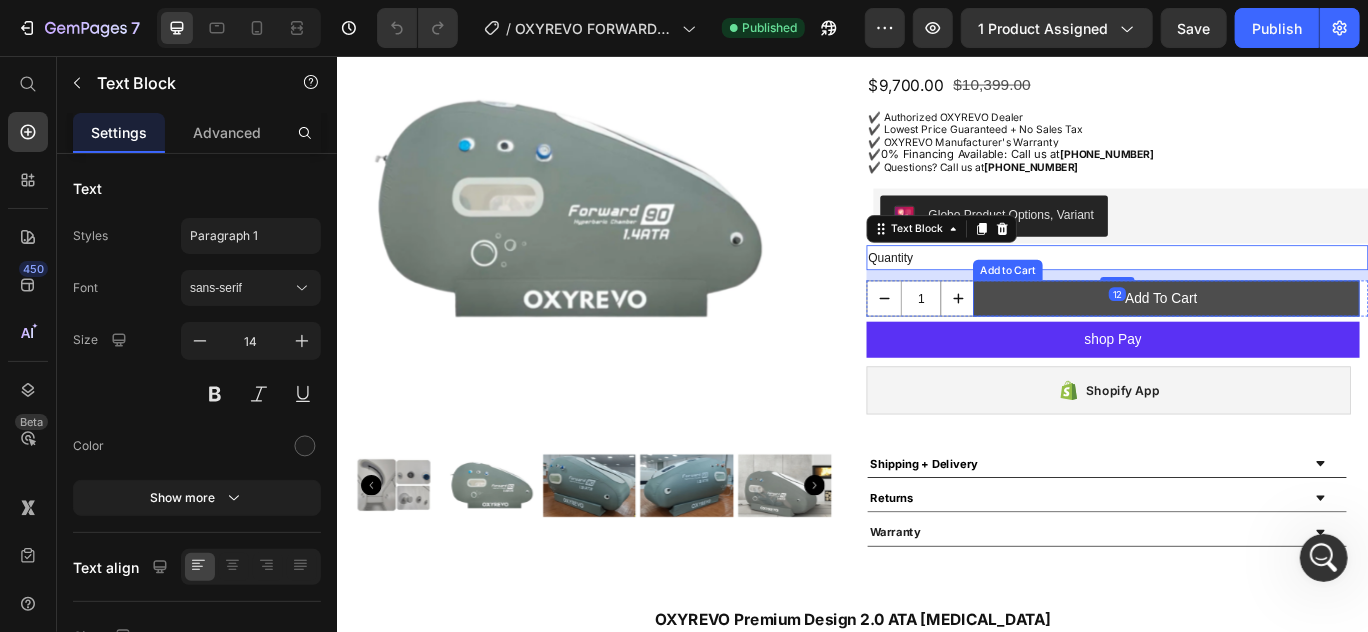 click on "Add To Cart" at bounding box center [1301, 338] 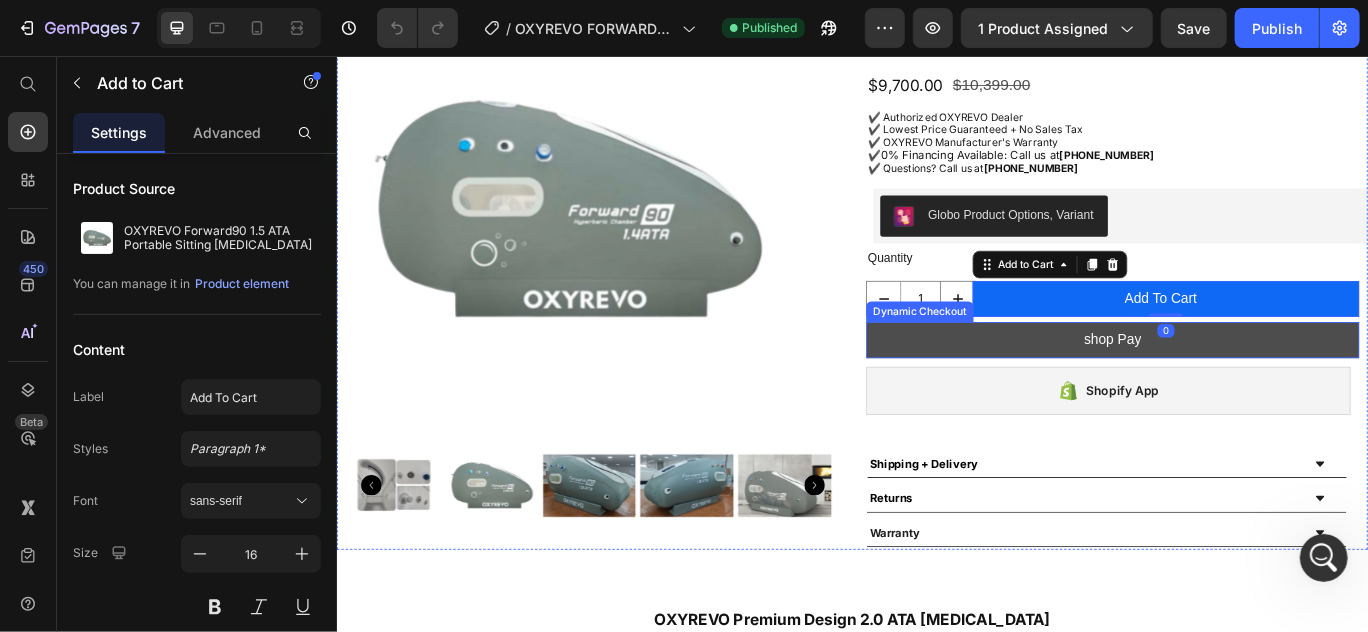 click on "shop Pay" at bounding box center (1239, 386) 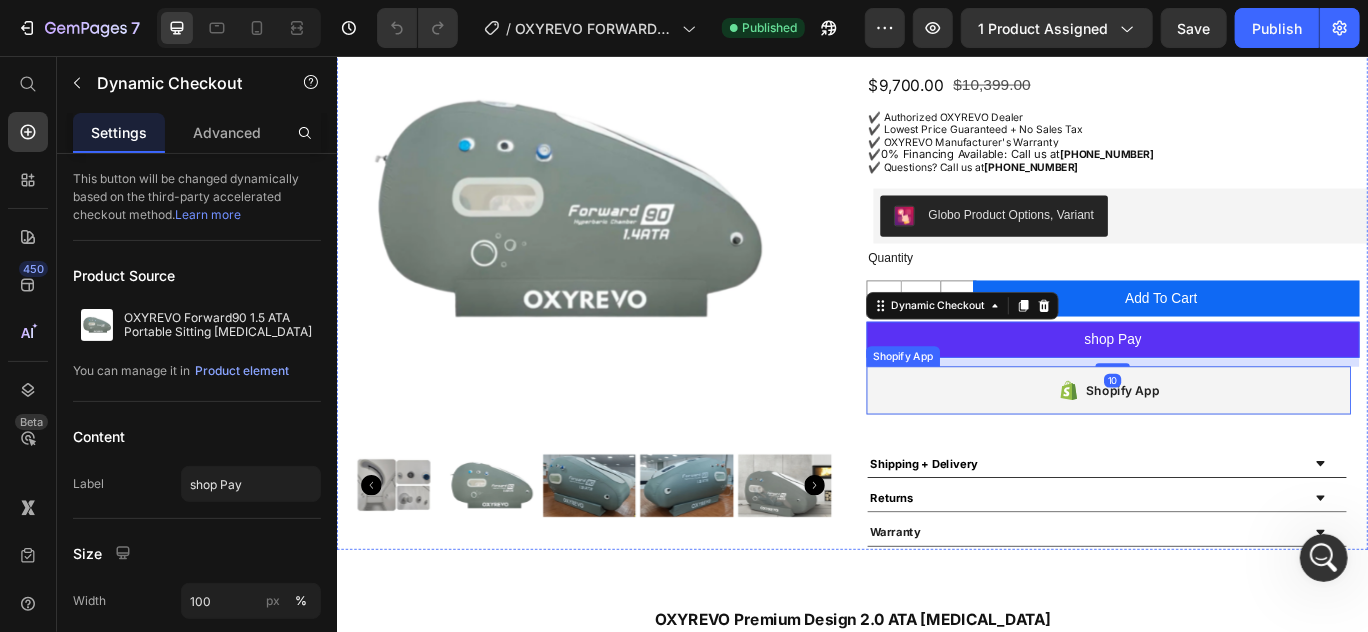 click on "Shopify App" at bounding box center (1234, 445) 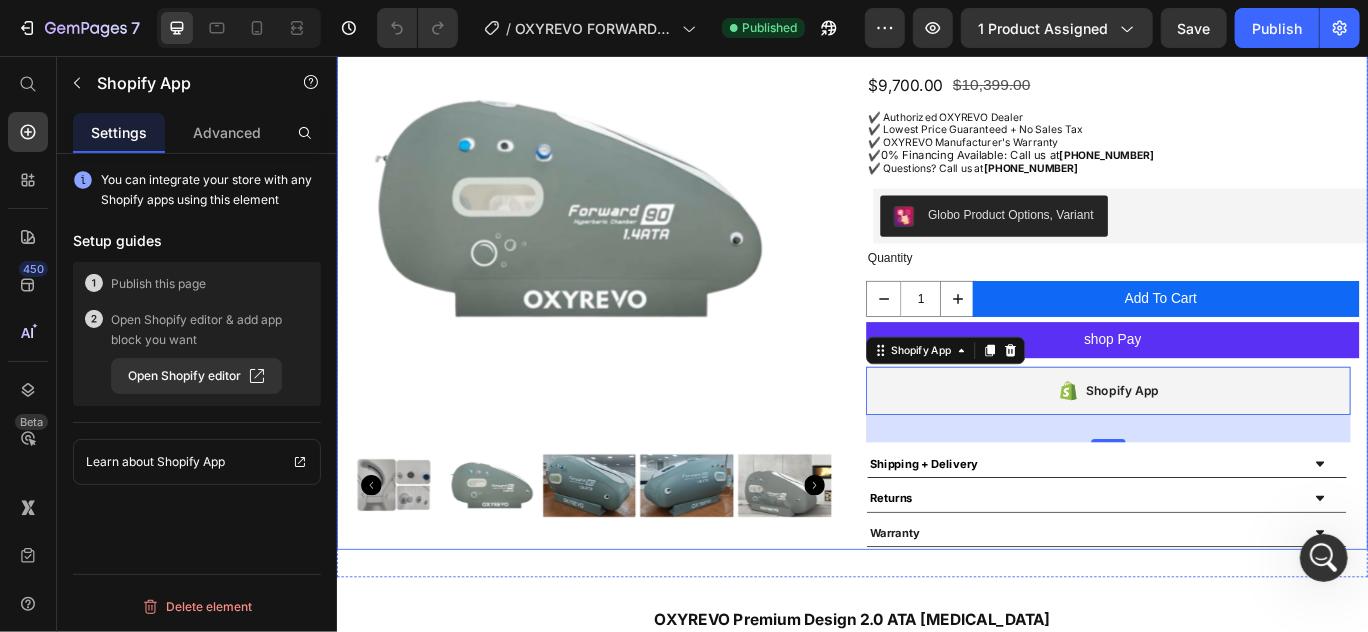 click on "OXYREVO Forward90 1.5 ATA Portable Sitting [MEDICAL_DATA] Product Title OXYREVO Product Vendor $9,700.00 Product Price $10,399.00 Product Price Row ✔️ Authorized OXYREVO Dealer ✔️ Lowest Price Guaranteed + No Sales Tax ✔️ OXYREVO Manufacturer's Warranty ✔️  0% Financing Available: Call us at  [PHONE_NUMBER] ✔️ Questions? Call us at  [PHONE_NUMBER] Text Block Row Globo Product Options, Variant Globo Product Options, Variant Row Quantity Text Block 1 Product Quantity Add To Cart Add to Cart Row Row shop Pay Dynamic Checkout Shopify App Shopify App   32
Shipping + Delivery
Returns
Warranty Accordion" at bounding box center [1244, 304] 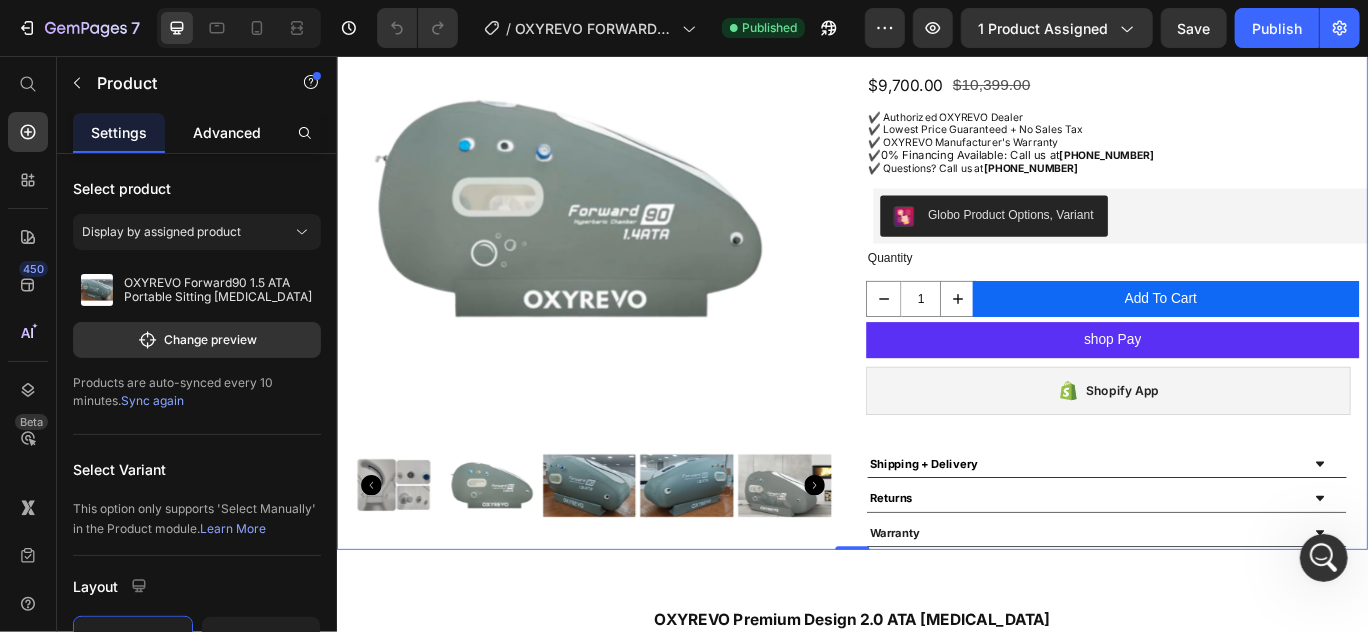 click on "Advanced" at bounding box center [227, 132] 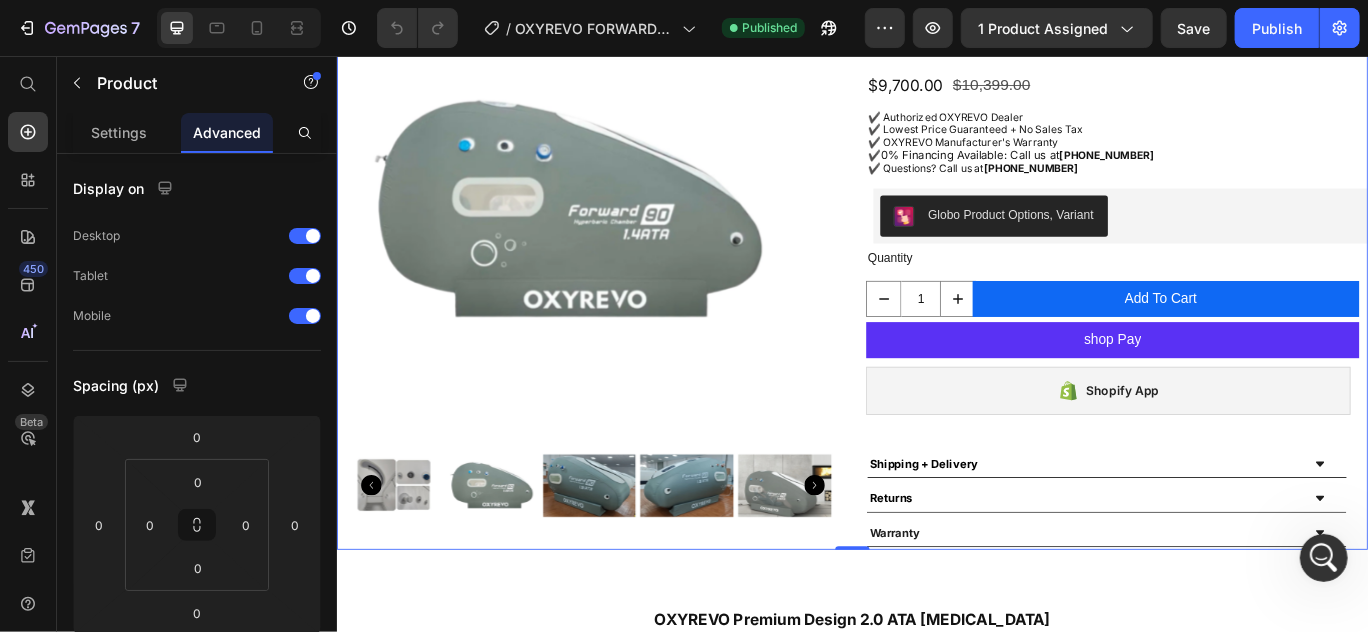 click on "Product Images OXYREVO Forward90 1.5 ATA Portable Sitting [MEDICAL_DATA] Product Title OXYREVO Product Vendor $9,700.00 Product Price $10,399.00 Product Price Row ✔️ Authorized OXYREVO Dealer ✔️ Lowest Price Guaranteed + No Sales Tax ✔️ OXYREVO Manufacturer's Warranty ✔️  0% Financing Available: Call us at  [PHONE_NUMBER] ✔️ Questions? Call us at  [PHONE_NUMBER] Text Block Row Globo Product Options, Variant Globo Product Options, Variant Row Quantity Text Block 1 Product Quantity Add To Cart Add to Cart Row Row shop Pay Dynamic Checkout Shopify App Shopify App
Shipping + Delivery
Returns
Warranty Accordion Product   0" at bounding box center (936, 304) 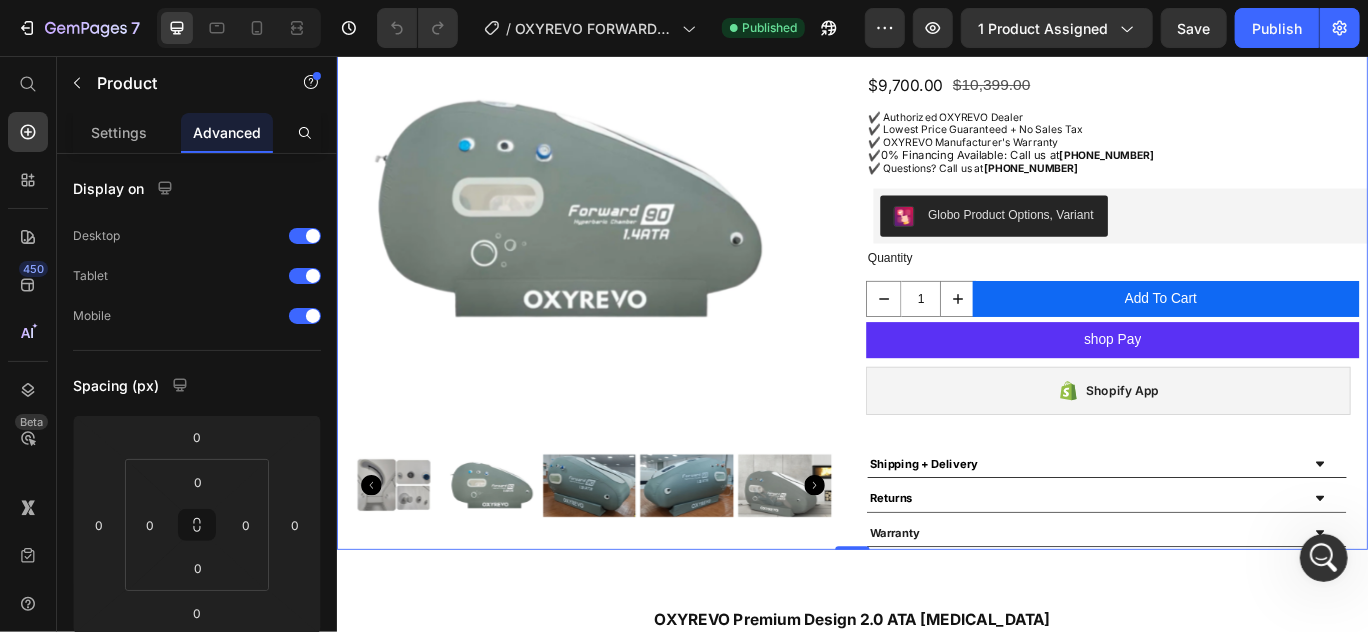 click on "Product Images OXYREVO Forward90 1.5 ATA Portable Sitting [MEDICAL_DATA] Product Title OXYREVO Product Vendor $9,700.00 Product Price $10,399.00 Product Price Row ✔️ Authorized OXYREVO Dealer ✔️ Lowest Price Guaranteed + No Sales Tax ✔️ OXYREVO Manufacturer's Warranty ✔️  0% Financing Available: Call us at  [PHONE_NUMBER] ✔️ Questions? Call us at  [PHONE_NUMBER] Text Block Row Globo Product Options, Variant Globo Product Options, Variant Row Quantity Text Block 1 Product Quantity Add To Cart Add to Cart Row Row shop Pay Dynamic Checkout Shopify App Shopify App
Shipping + Delivery
Returns
Warranty Accordion Product   0" at bounding box center [936, 304] 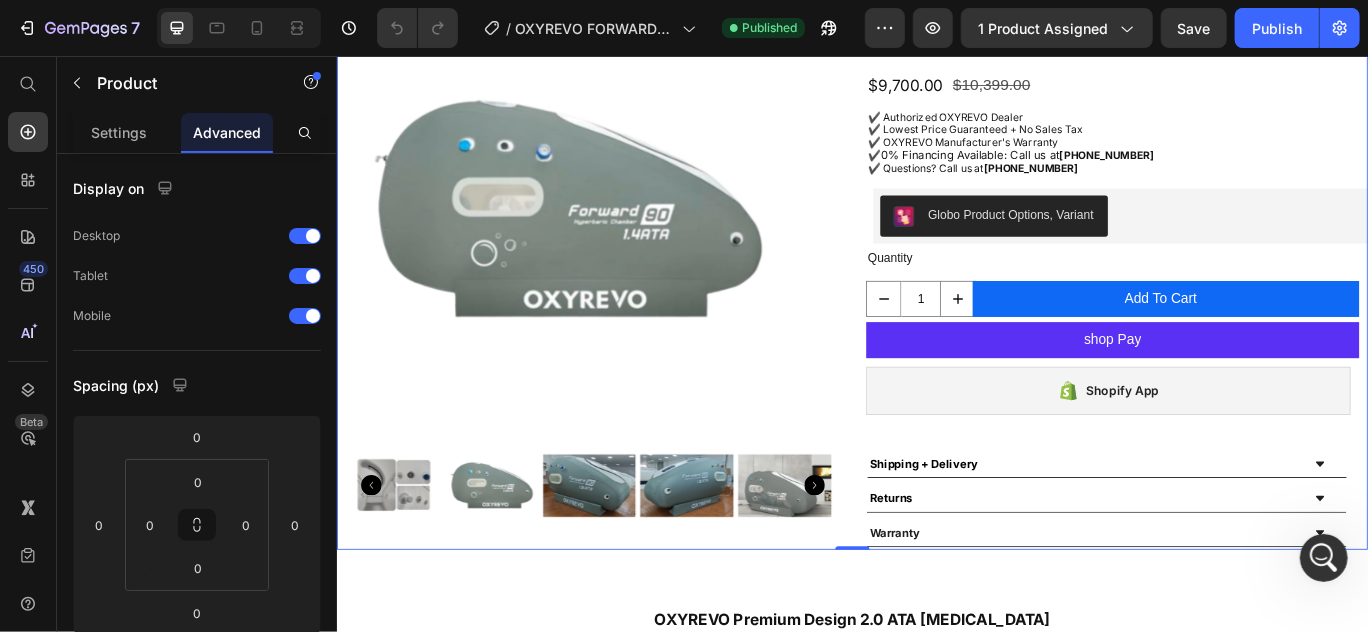 click on "Product Images OXYREVO Forward90 1.5 ATA Portable Sitting [MEDICAL_DATA] Product Title OXYREVO Product Vendor $9,700.00 Product Price $10,399.00 Product Price Row ✔️ Authorized OXYREVO Dealer ✔️ Lowest Price Guaranteed + No Sales Tax ✔️ OXYREVO Manufacturer's Warranty ✔️  0% Financing Available: Call us at  [PHONE_NUMBER] ✔️ Questions? Call us at  [PHONE_NUMBER] Text Block Row Globo Product Options, Variant Globo Product Options, Variant Row Quantity Text Block 1 Product Quantity Add To Cart Add to Cart Row Row shop Pay Dynamic Checkout Shopify App Shopify App
Shipping + Delivery
Returns
Warranty Accordion Product   0" at bounding box center [936, 304] 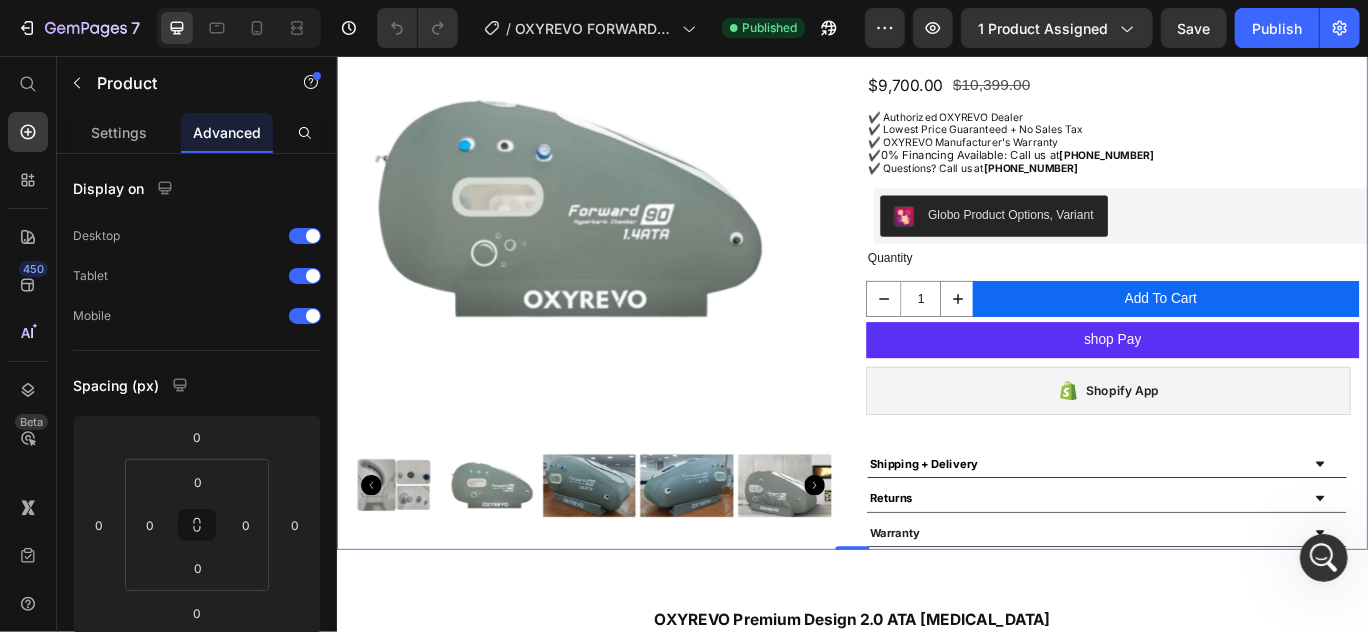 click on "Product Images OXYREVO Forward90 1.5 ATA Portable Sitting [MEDICAL_DATA] Product Title OXYREVO Product Vendor $9,700.00 Product Price $10,399.00 Product Price Row ✔️ Authorized OXYREVO Dealer ✔️ Lowest Price Guaranteed + No Sales Tax ✔️ OXYREVO Manufacturer's Warranty ✔️  0% Financing Available: Call us at  [PHONE_NUMBER] ✔️ Questions? Call us at  [PHONE_NUMBER] Text Block Row Globo Product Options, Variant Globo Product Options, Variant Row Quantity Text Block 1 Product Quantity Add To Cart Add to Cart Row Row shop Pay Dynamic Checkout Shopify App Shopify App
Shipping + Delivery
Returns
Warranty Accordion Product   0" at bounding box center (936, 304) 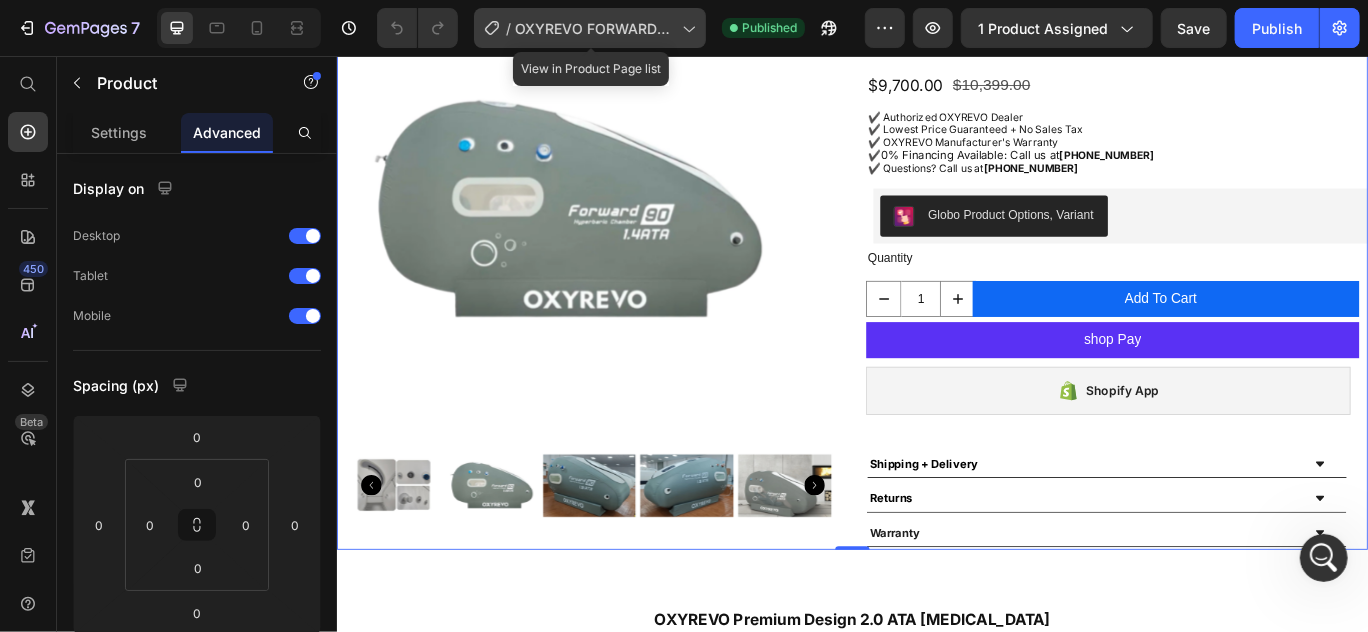 click on "OXYREVO FORWARD90" at bounding box center [594, 28] 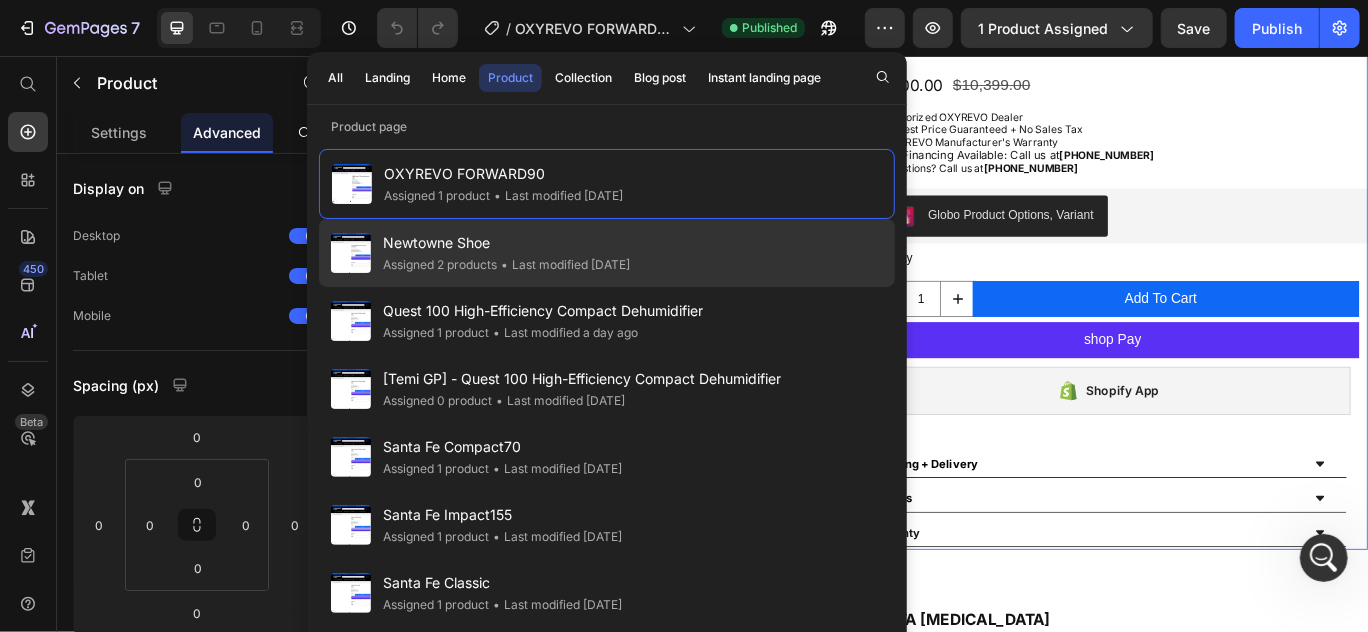 click on "• Last modified [DATE]" 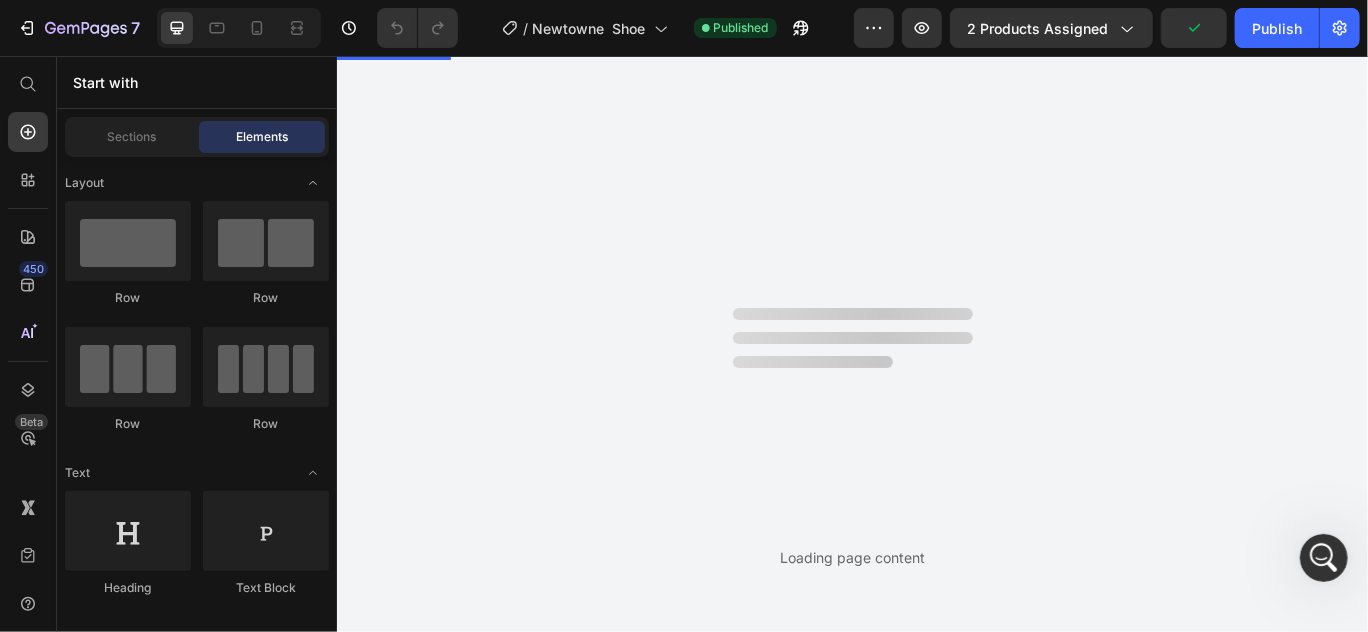 scroll, scrollTop: 0, scrollLeft: 0, axis: both 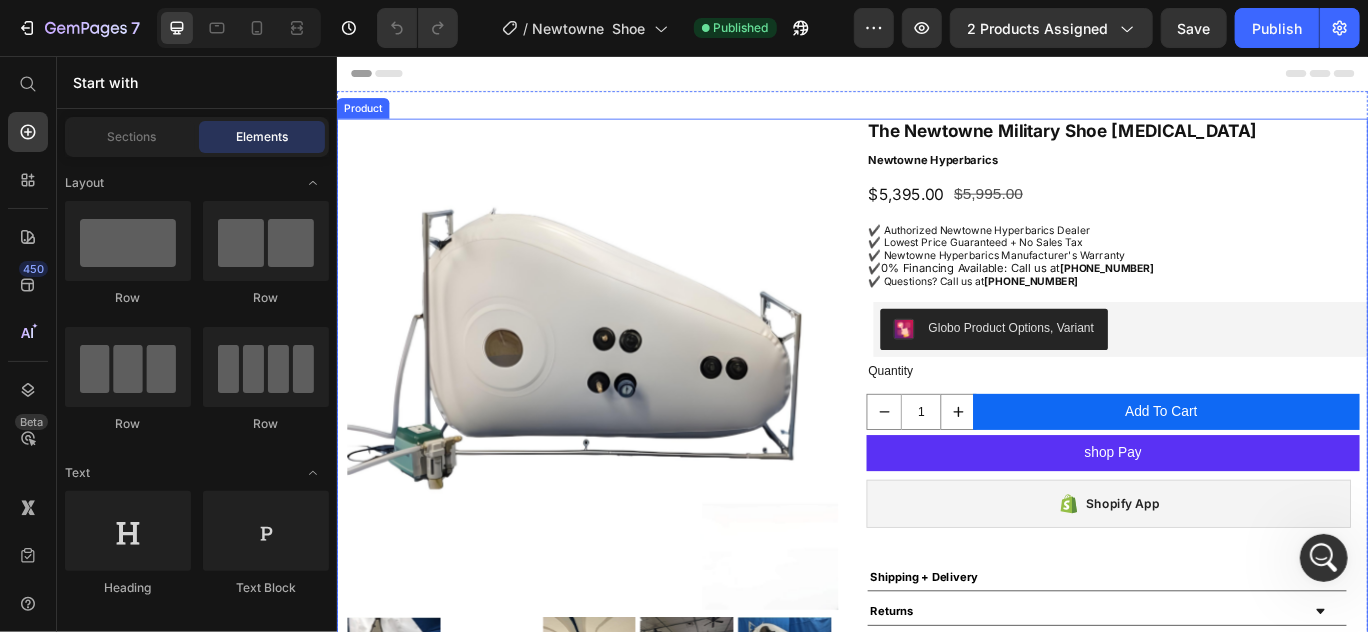 click on "Product Images The Newtowne Military Shoe [MEDICAL_DATA] Product Title Newtowne Hyperbarics Product Vendor $5,395.00 Product Price $5,995.00 Product Price Row ✔️ Authorized Newtowne Hyperbarics Dealer ✔️ Lowest Price Guaranteed + No Sales Tax ✔️ Newtowne Hyperbarics Manufacturer's Warranty ✔️  0% Financing Available: Call us at  [PHONE_NUMBER] ✔️ Questions? Call us at  [PHONE_NUMBER] Text Block Row Globo Product Options, Variant Globo Product Options, Variant Row Quantity Text Block 1 Product Quantity Add To Cart Add to Cart Row Row shop Pay Dynamic Checkout Shopify App Shopify App
Shipping + Delivery
Returns
Warranty Accordion Product" at bounding box center (936, 473) 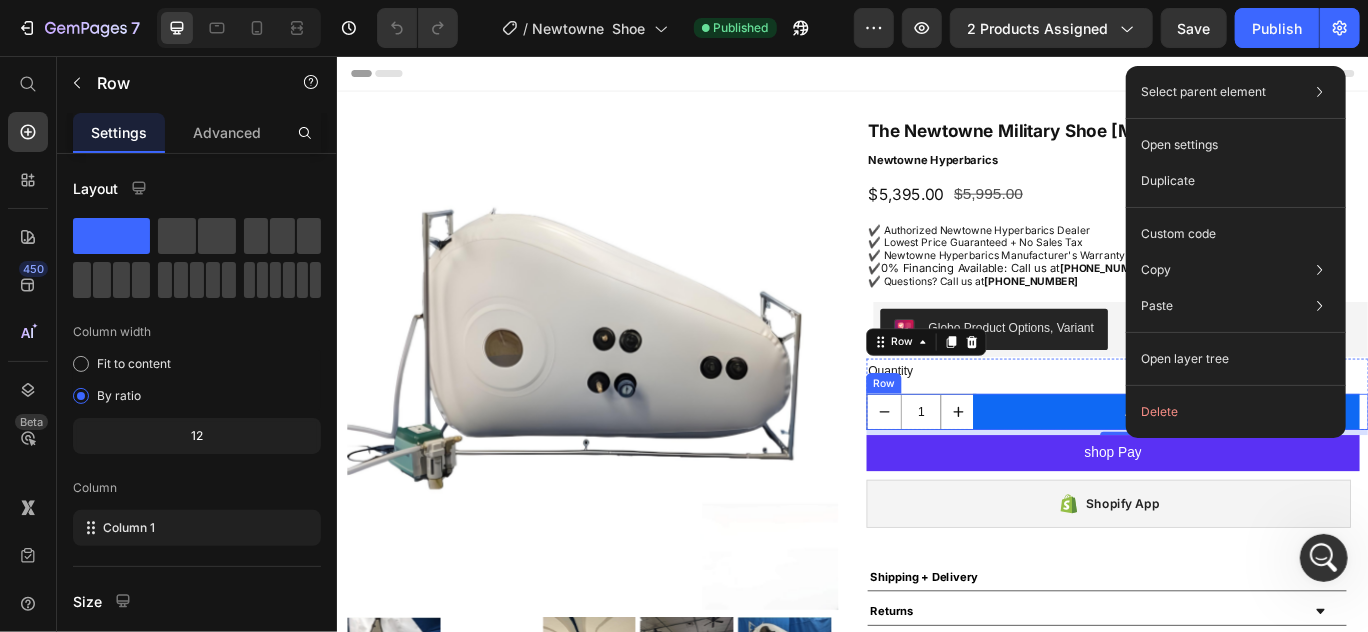 click on "Add To Cart Add to Cart" at bounding box center (1306, 470) 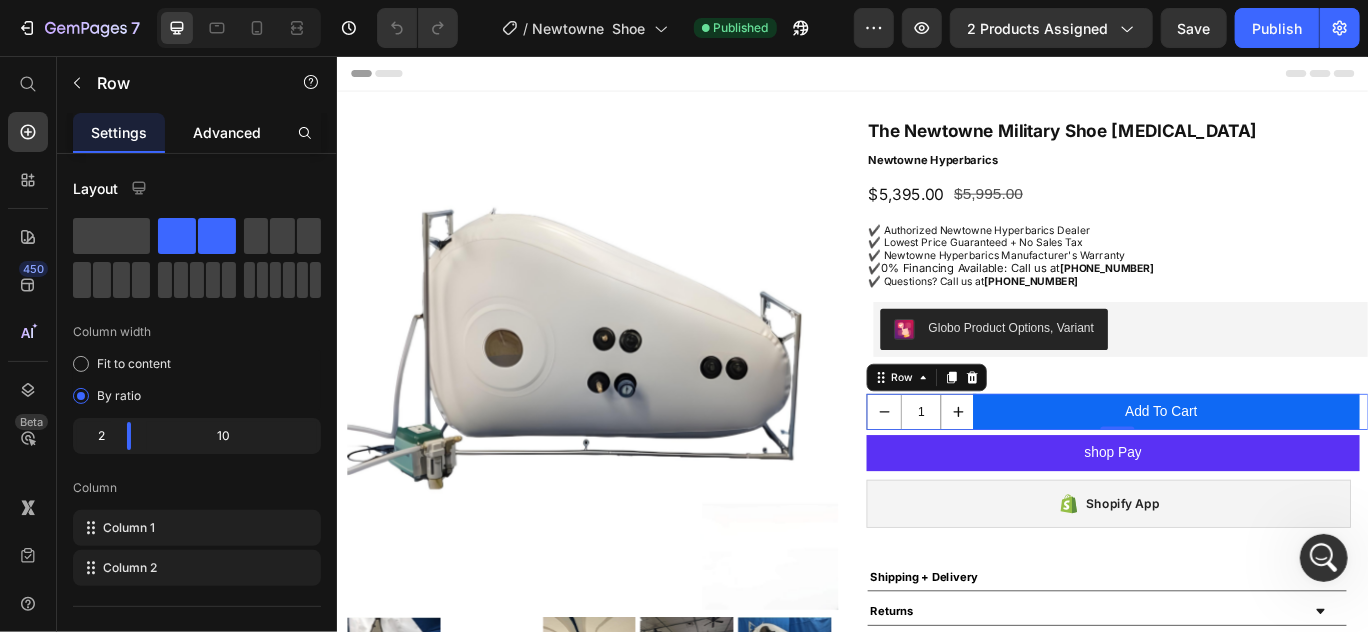 click on "Advanced" at bounding box center [227, 132] 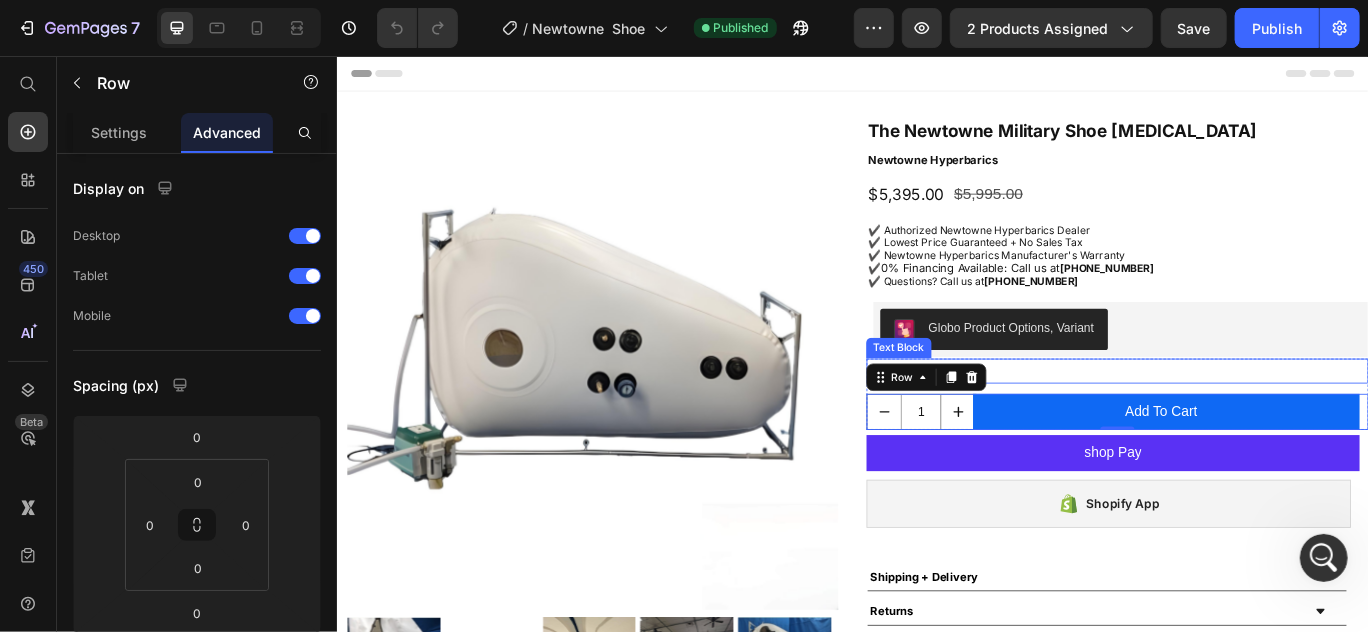 click on "Quantity" at bounding box center (1244, 422) 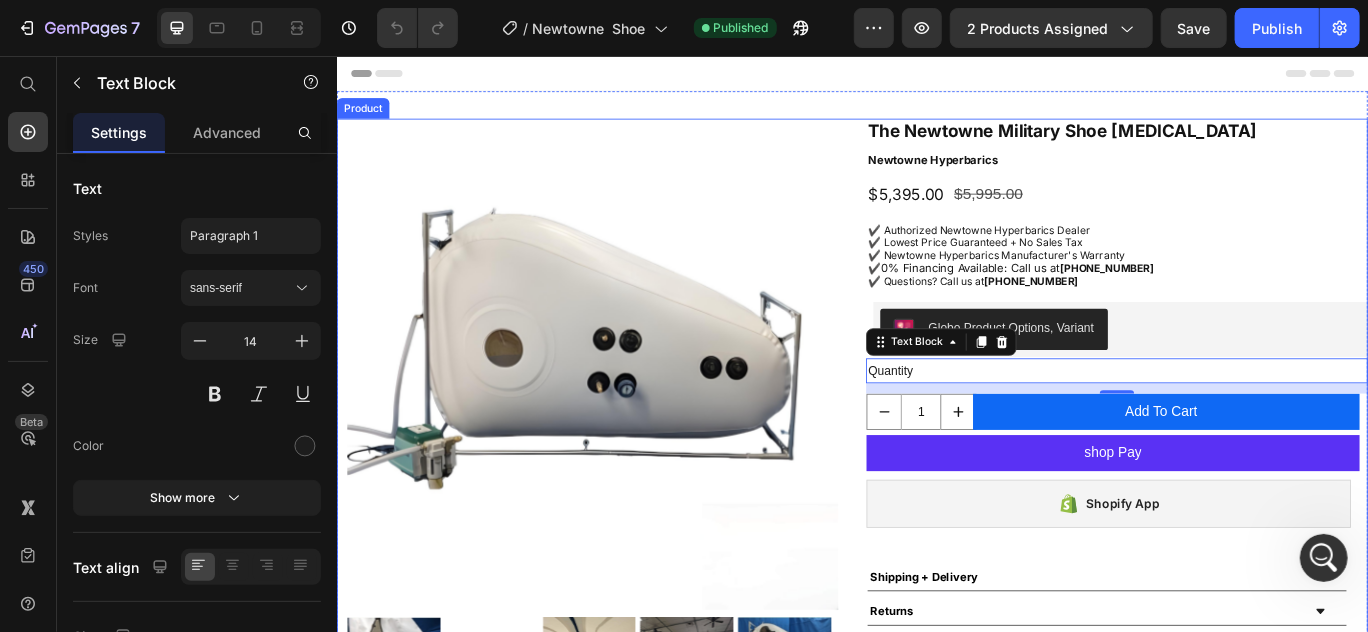 click on "The Newtowne Military Shoe [MEDICAL_DATA] Product Title Newtowne Hyperbarics Product Vendor $5,395.00 Product Price $5,995.00 Product Price Row ✔️ Authorized Newtowne Hyperbarics Dealer ✔️ Lowest Price Guaranteed + No Sales Tax ✔️ Newtowne Hyperbarics Manufacturer's Warranty ✔️  0% Financing Available: Call us at  [PHONE_NUMBER] ✔️ Questions? Call us at  [PHONE_NUMBER] Text Block Row Globo Product Options, Variant Globo Product Options, Variant Row Quantity Text Block   12 1 Product Quantity Add To Cart Add to Cart Row Row shop Pay Dynamic Checkout Shopify App Shopify App
Shipping + Delivery
Returns
Warranty Accordion" at bounding box center [1244, 473] 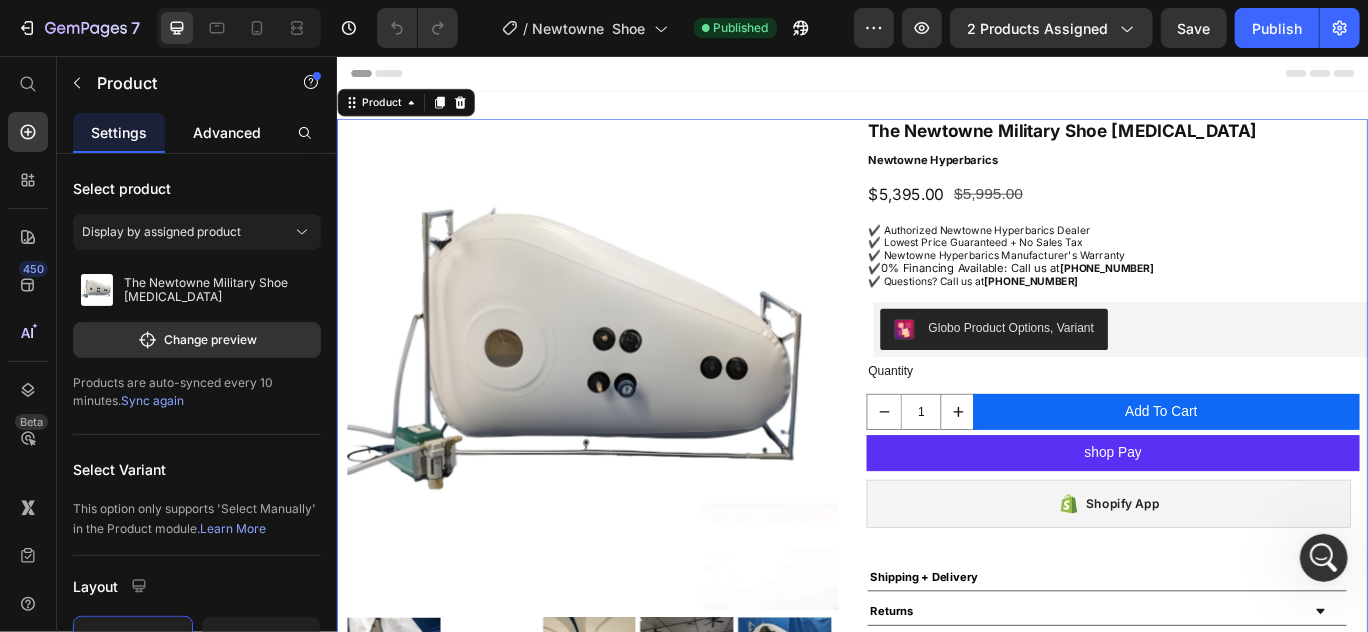 click on "Advanced" at bounding box center [227, 132] 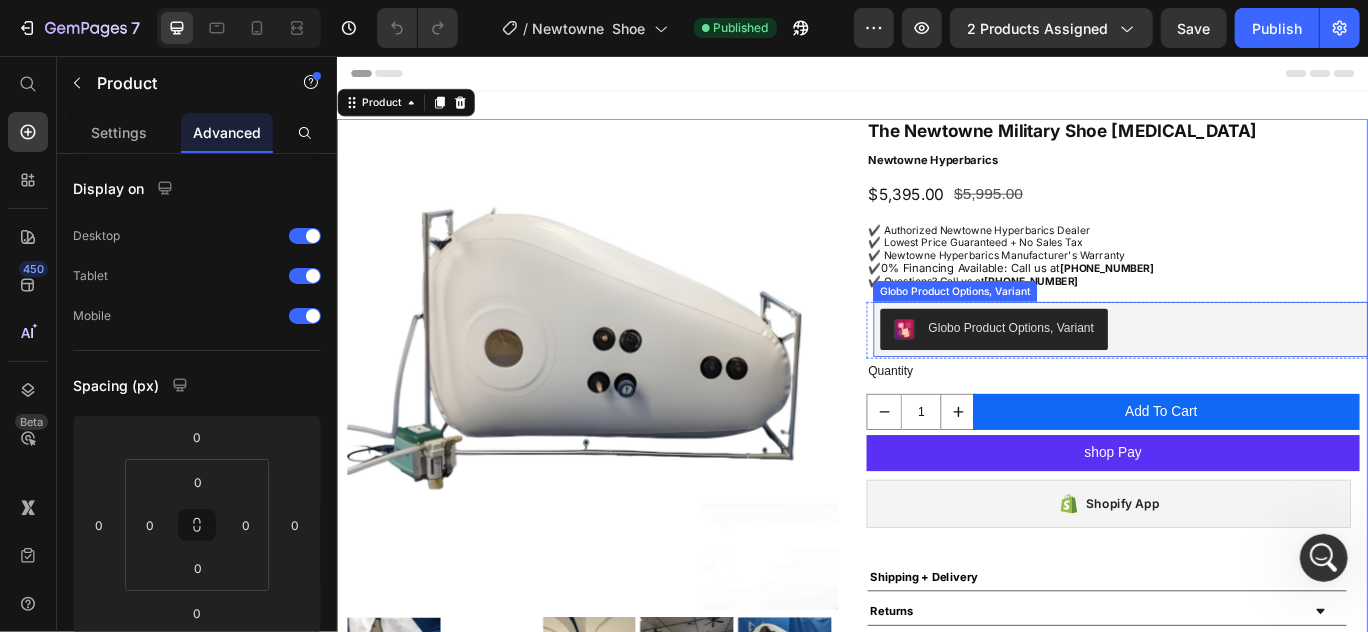 click on "Globo Product Options, Variant" at bounding box center (1248, 374) 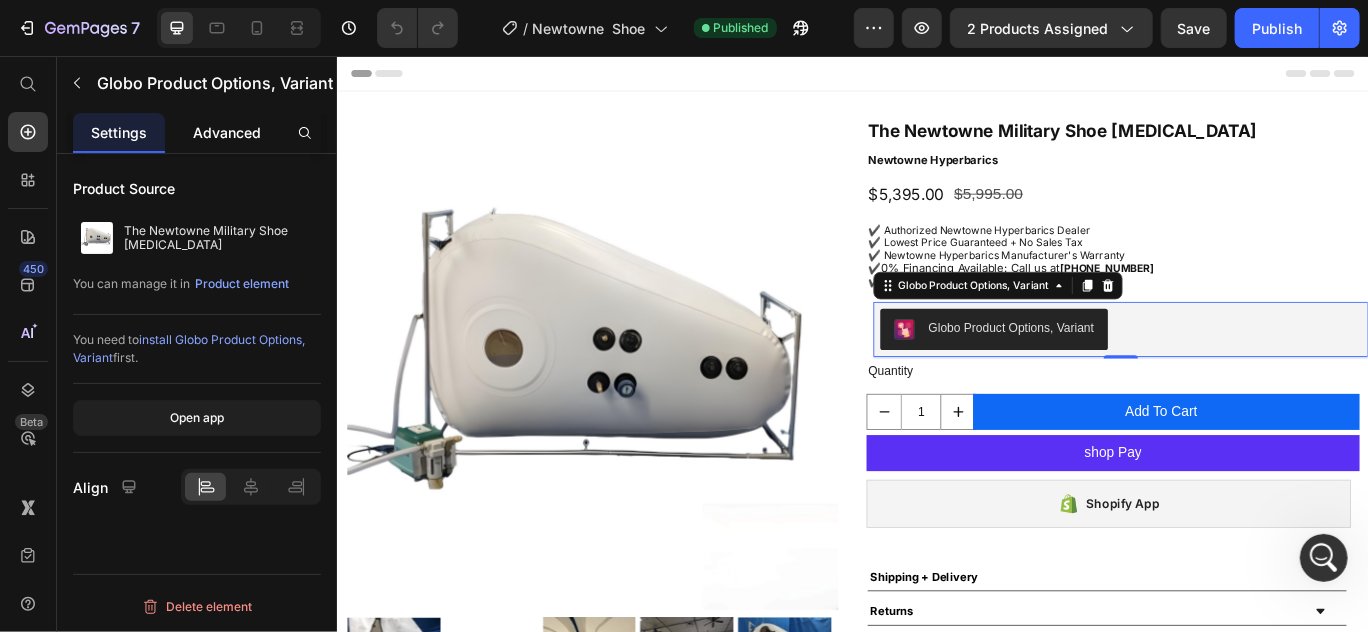 click on "Advanced" at bounding box center (227, 132) 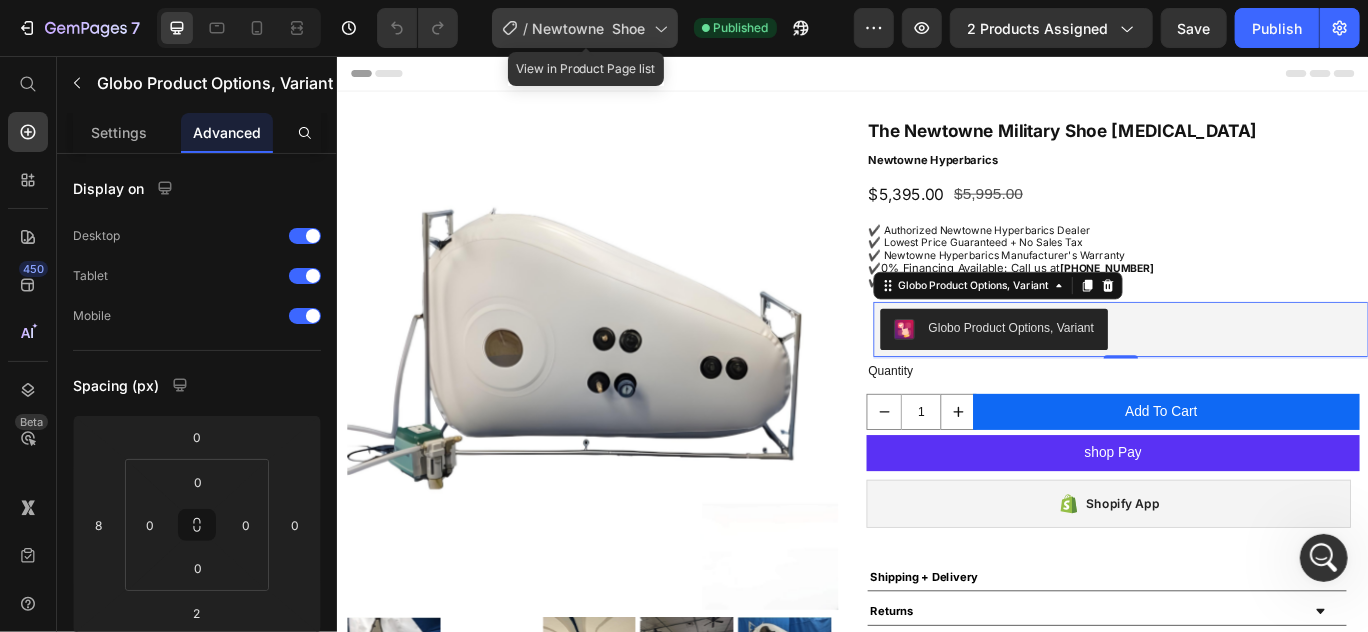 click on "/  Newtowne  Shoe" 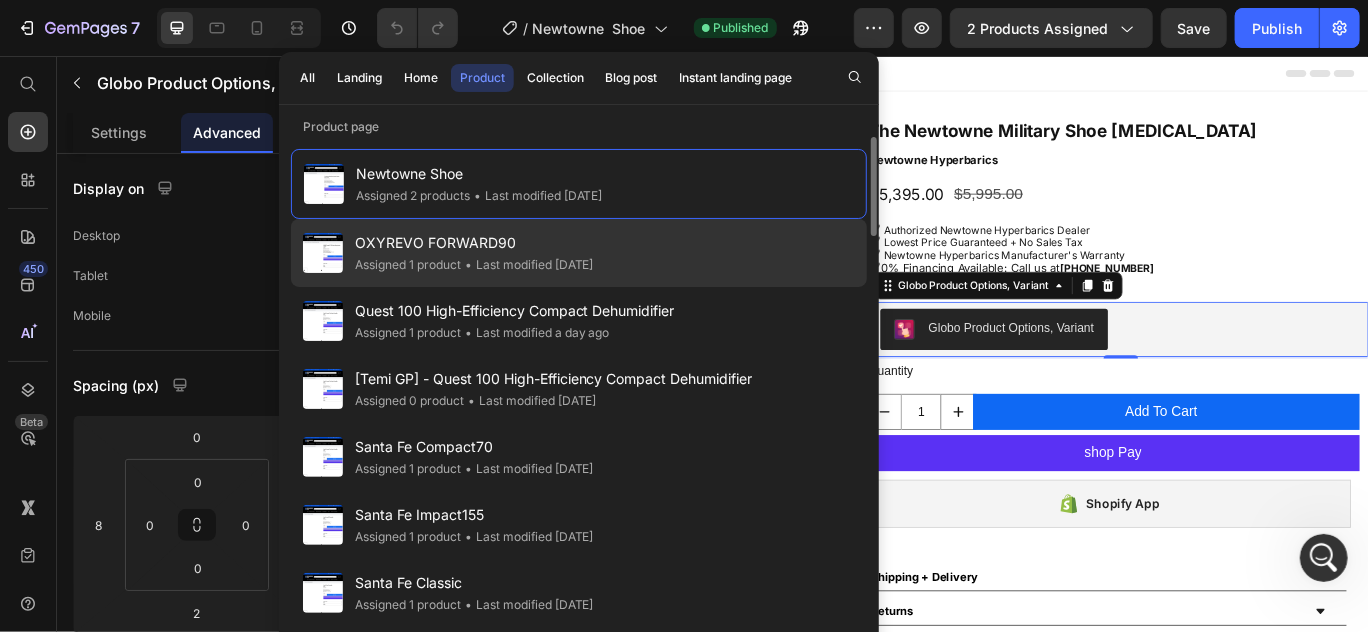 click on "OXYREVO FORWARD90" at bounding box center (474, 243) 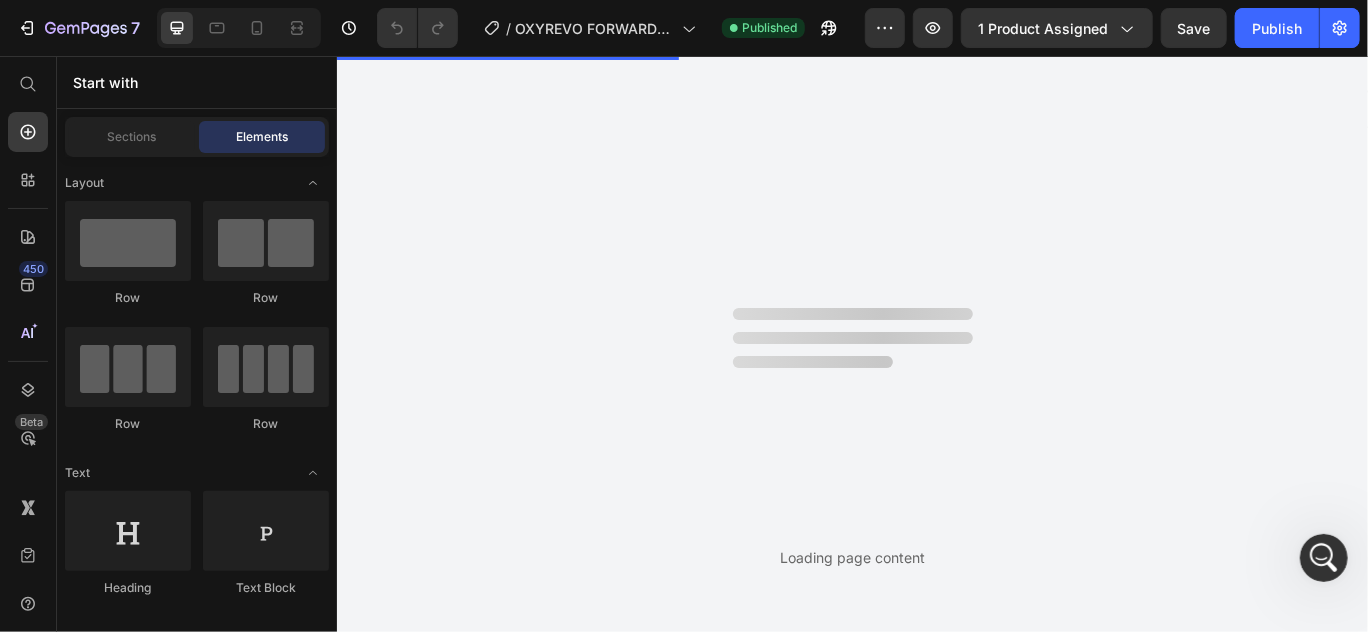 scroll, scrollTop: 0, scrollLeft: 0, axis: both 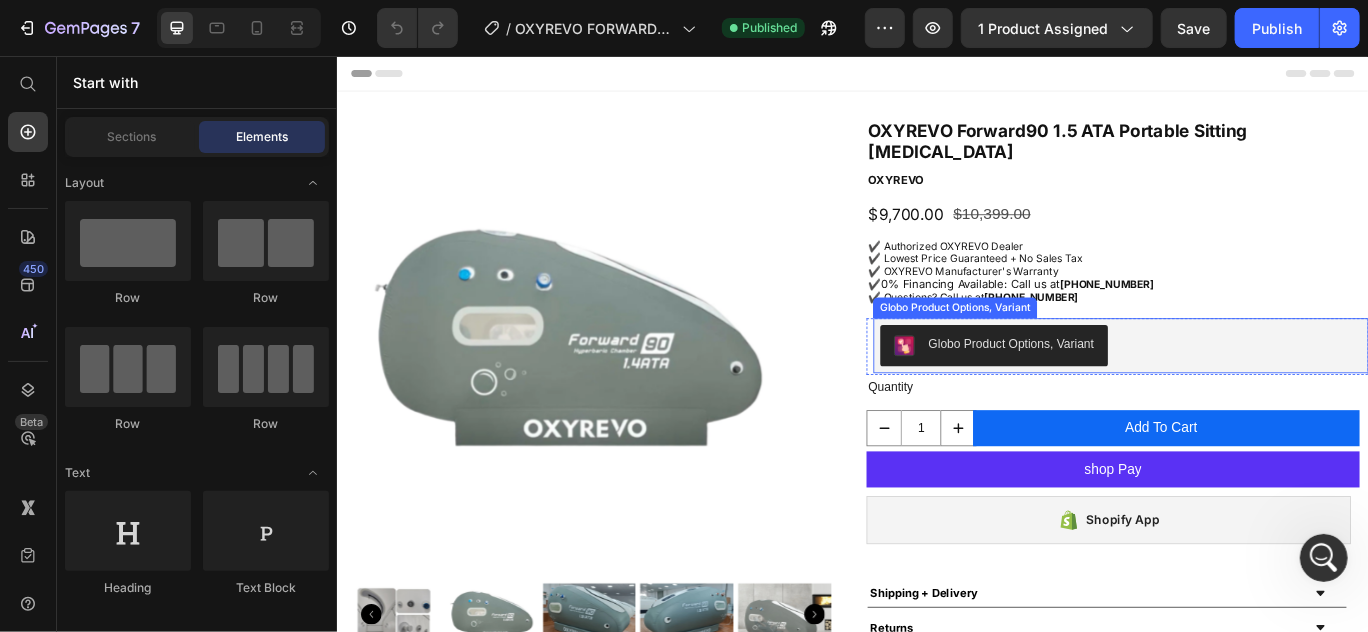click on "Globo Product Options, Variant" at bounding box center (1248, 393) 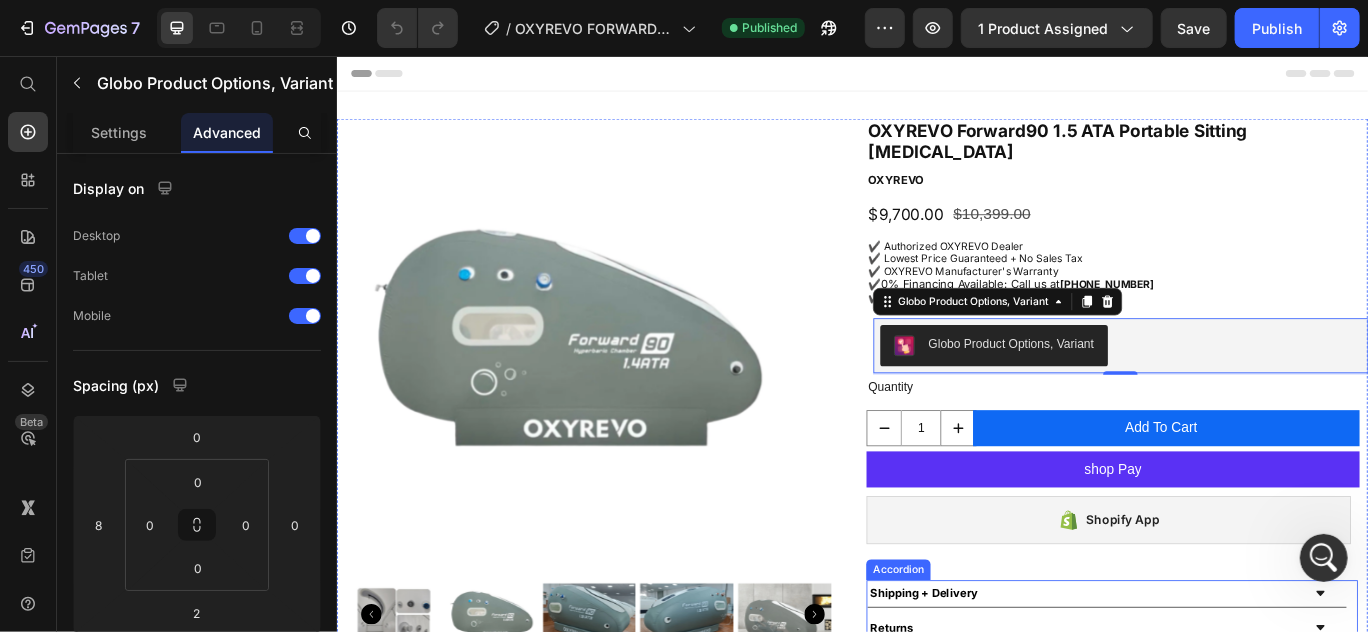 click on "Shipping + Delivery" at bounding box center (1205, 682) 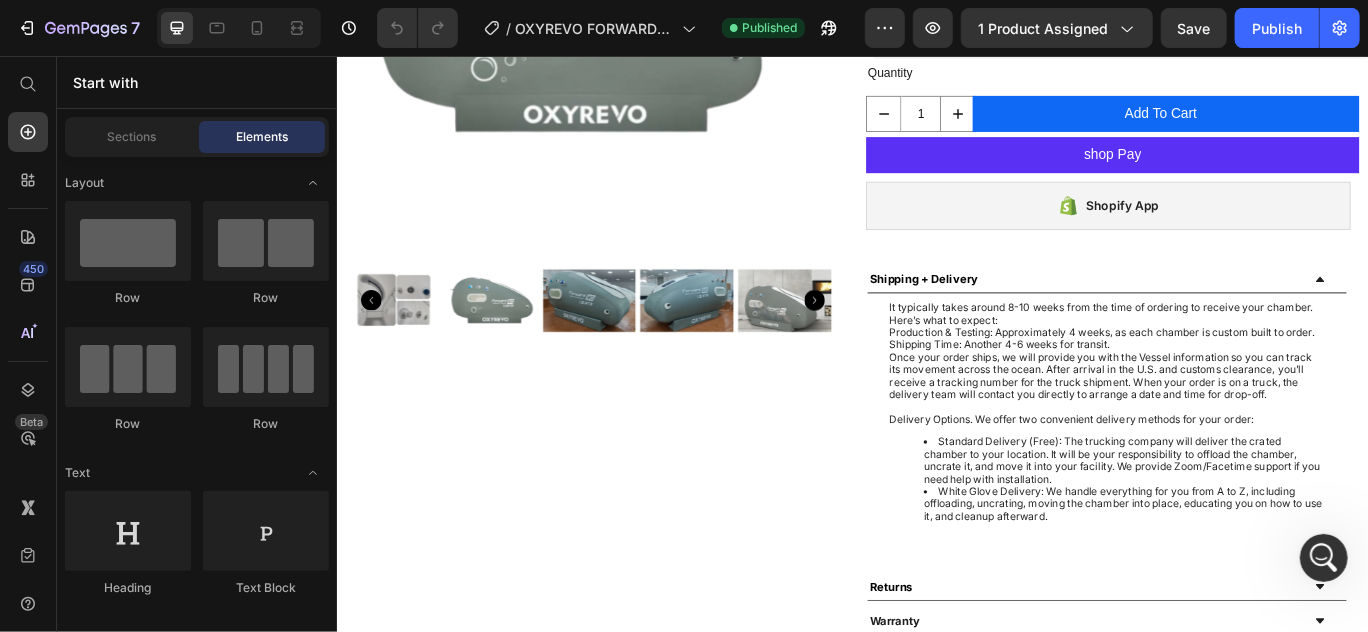 scroll, scrollTop: 381, scrollLeft: 0, axis: vertical 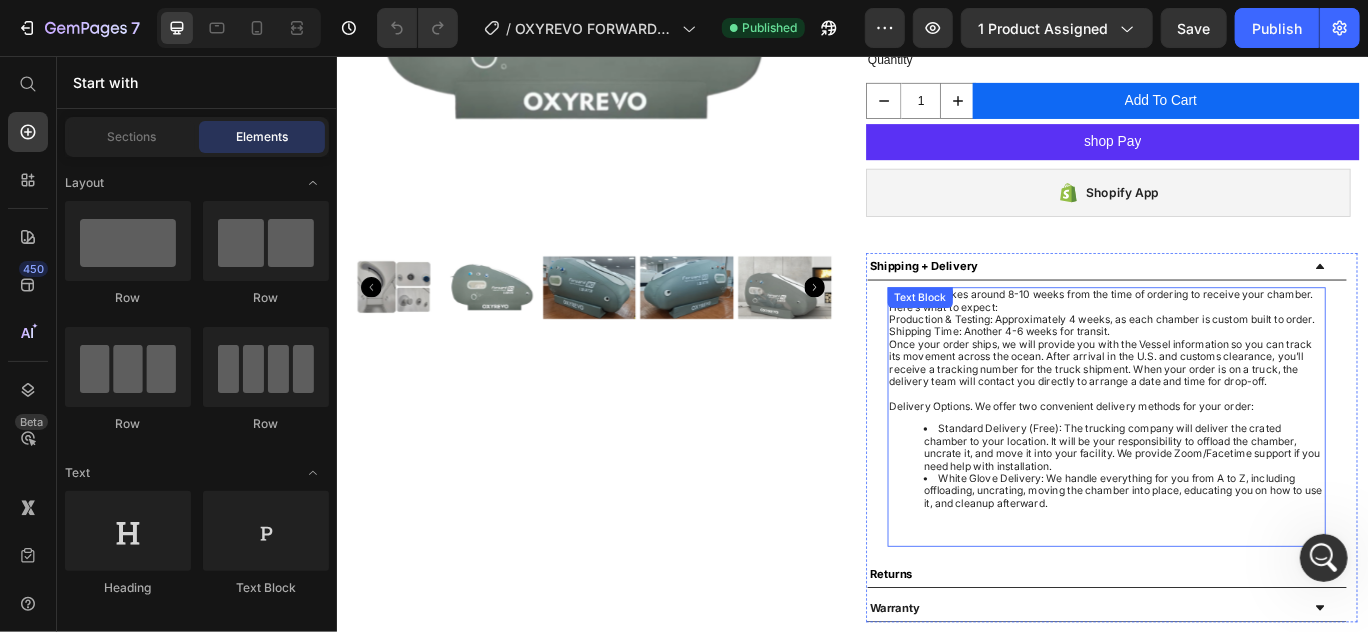 click on "Once your order ships, we will provide you with the Vessel information so you can track its movement across the ocean. After arrival in the U.S. and customs clearance, you’ll receive a tracking number for the truck shipment. When your order is on a truck, the delivery team will contact you directly to arrange a date and time for drop-off." at bounding box center (1232, 414) 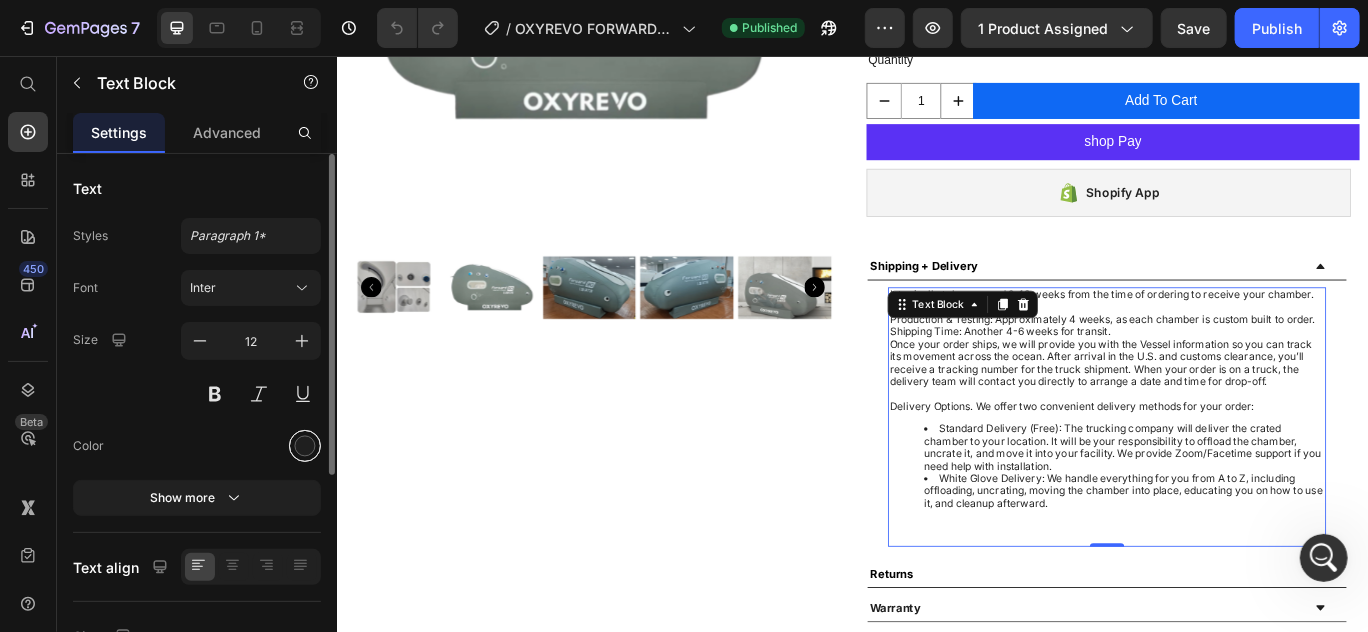 click at bounding box center [305, 446] 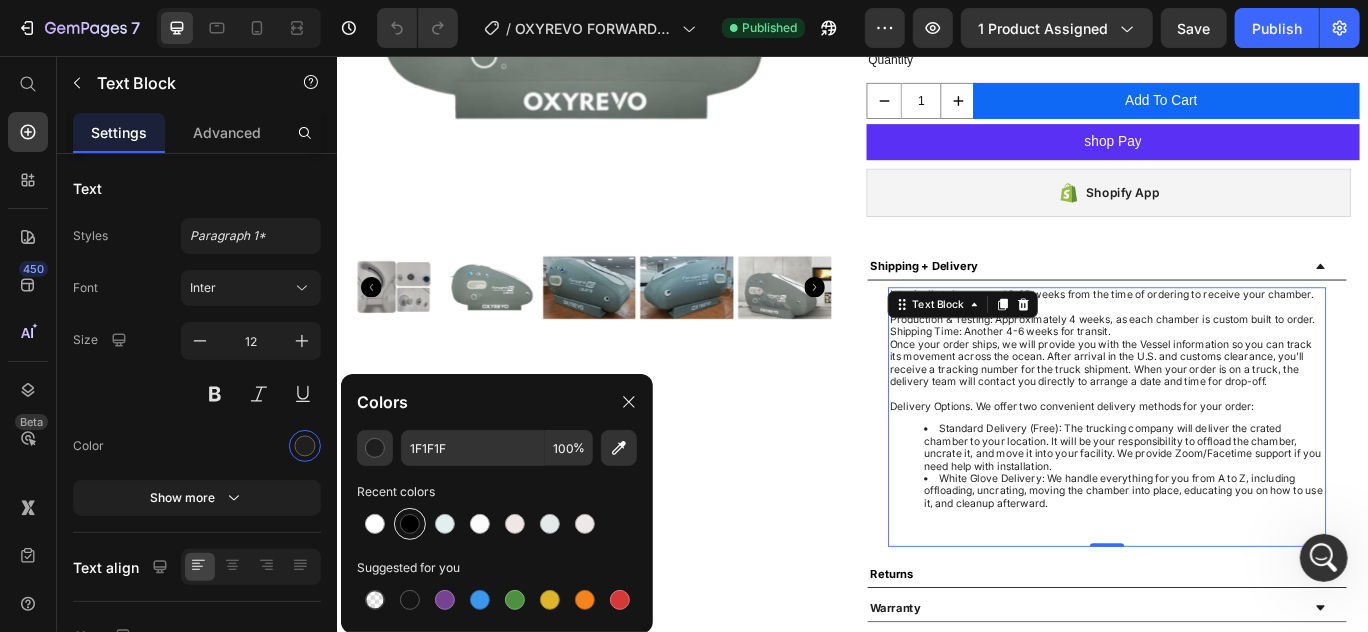 click at bounding box center [410, 524] 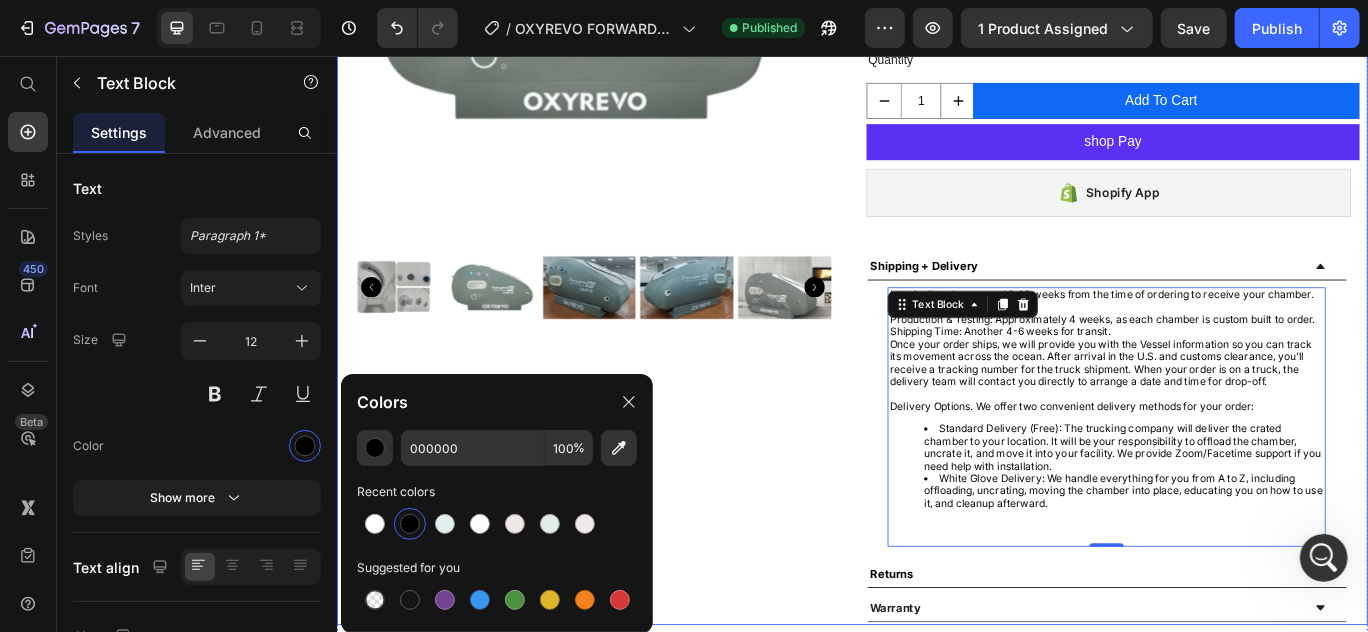 click on "Product Images" at bounding box center [628, 233] 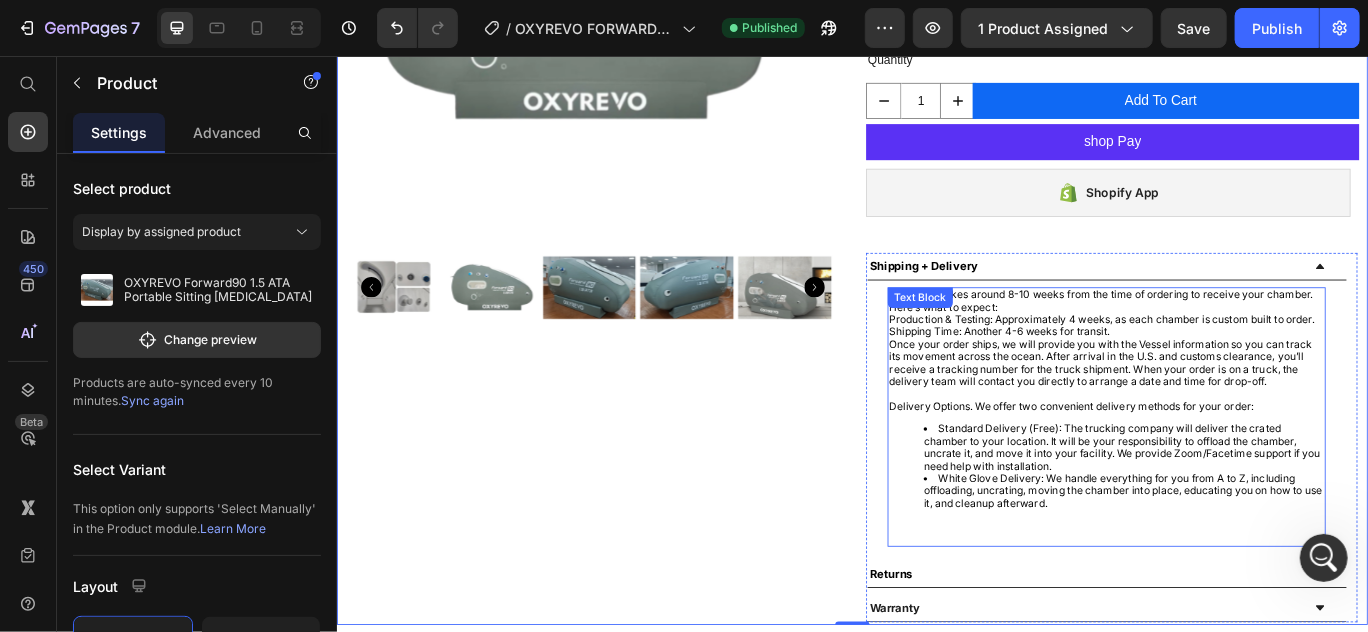 click on "Once your order ships, we will provide you with the Vessel information so you can track its movement across the ocean. After arrival in the U.S. and customs clearance, you’ll receive a tracking number for the truck shipment. When your order is on a truck, the delivery team will contact you directly to arrange a date and time for drop-off." at bounding box center (1232, 414) 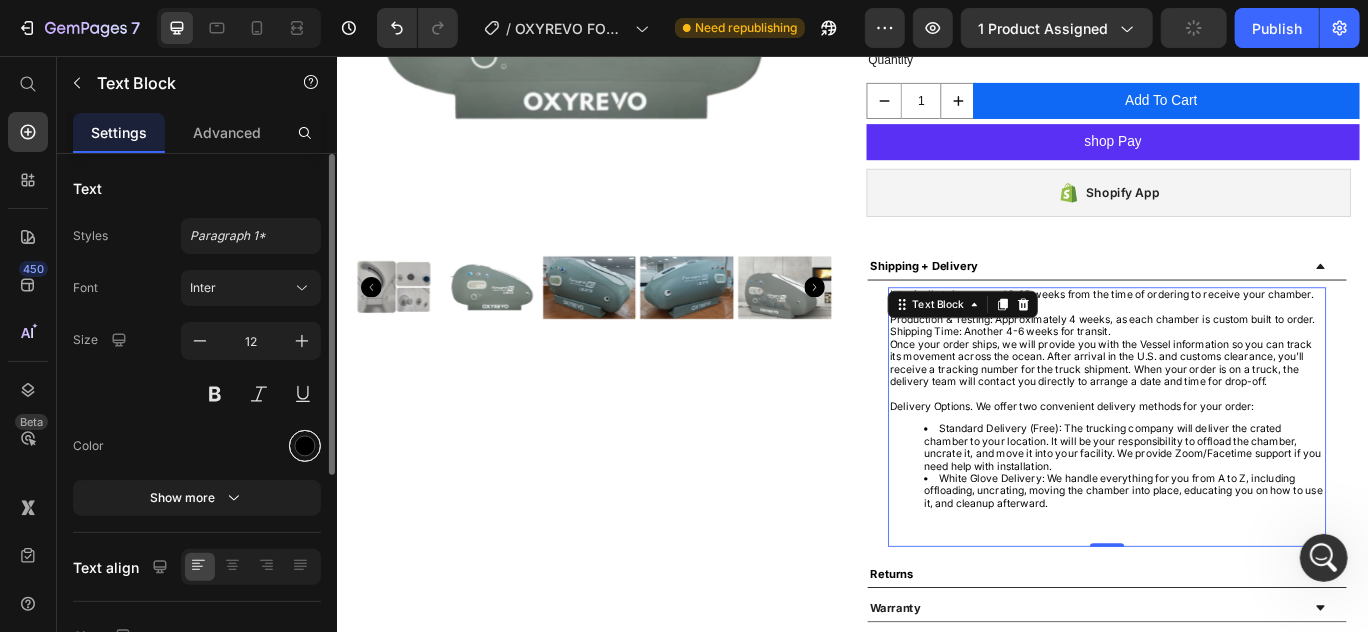 click at bounding box center (305, 446) 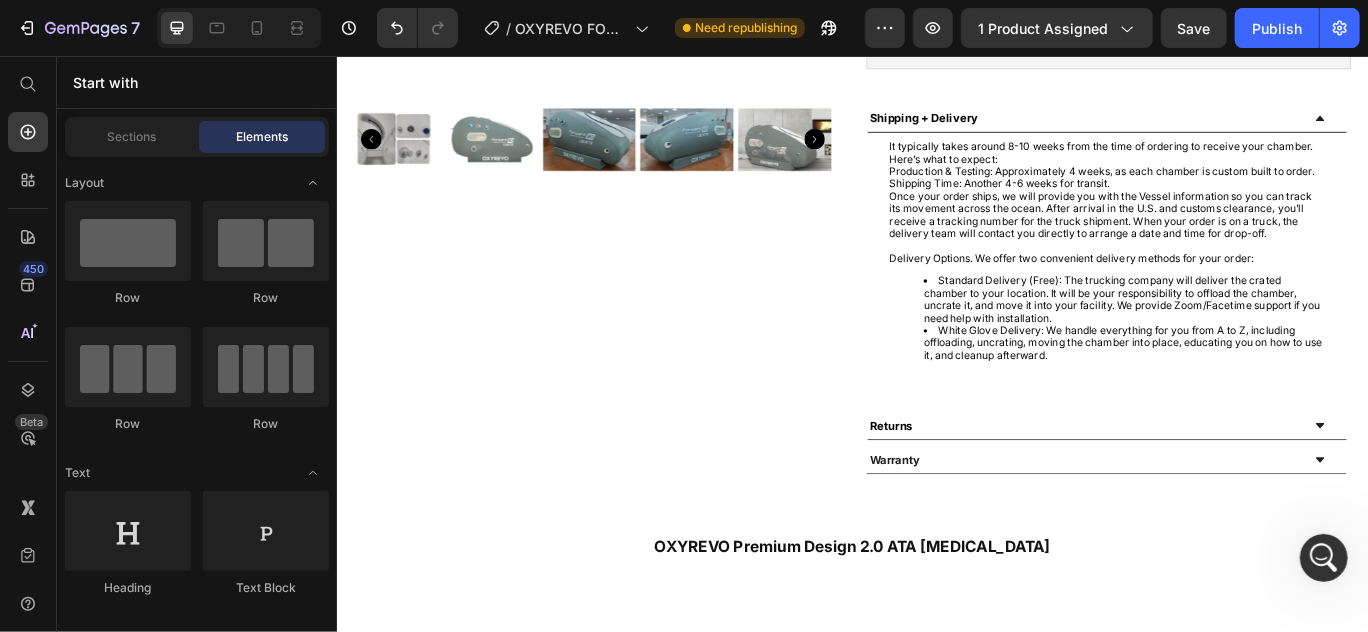 scroll, scrollTop: 613, scrollLeft: 0, axis: vertical 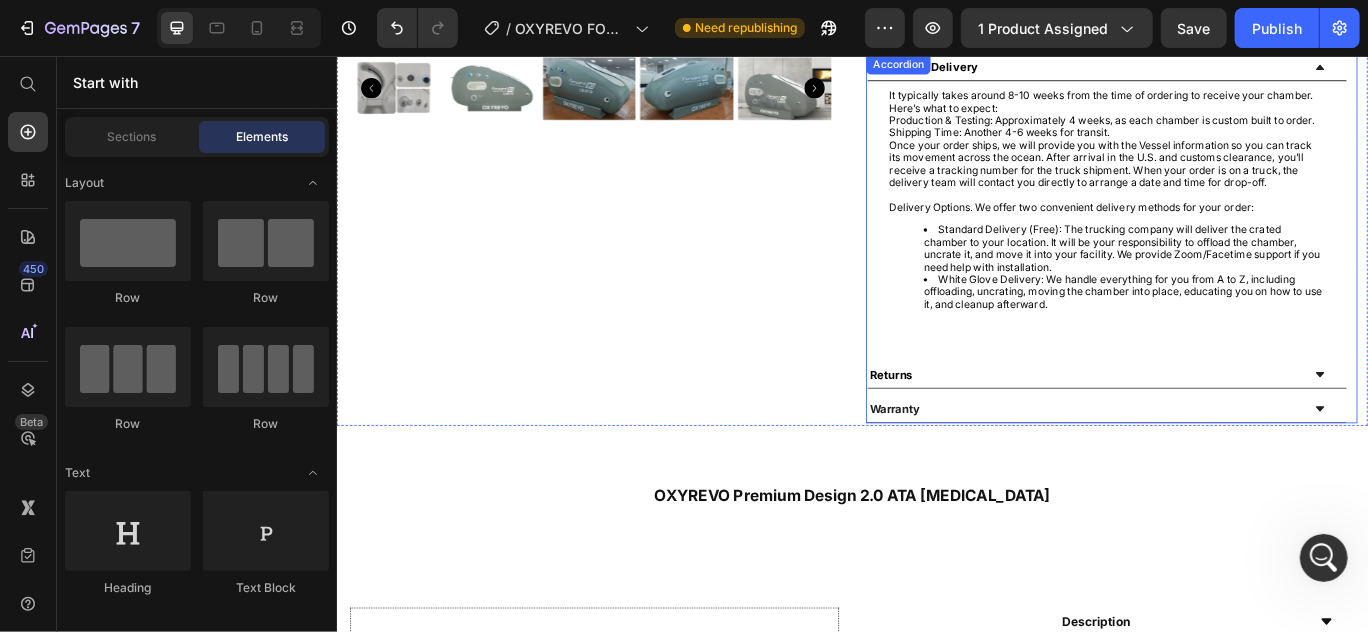 click on "Returns" at bounding box center (1232, 427) 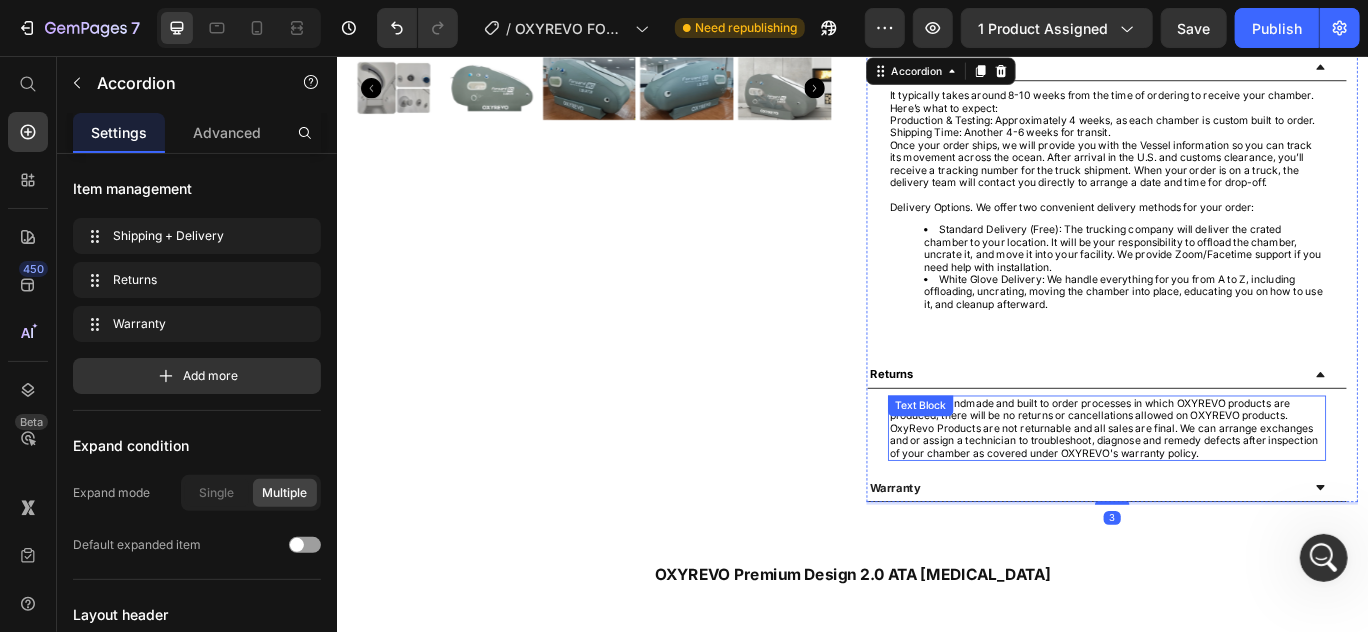 click on "Due to the handmade and built to order processes in which OXYREVO products are produced, there will be no returns or cancellations allowed on OXYREVO products.  OxyRevo Products are not returnable and all sales are final. We can arrange exchanges and or assign a technician to troubleshoot, diagnose and remedy defects after inspection of your chamber as covered under OXYREVO's warranty policy." at bounding box center [1232, 489] 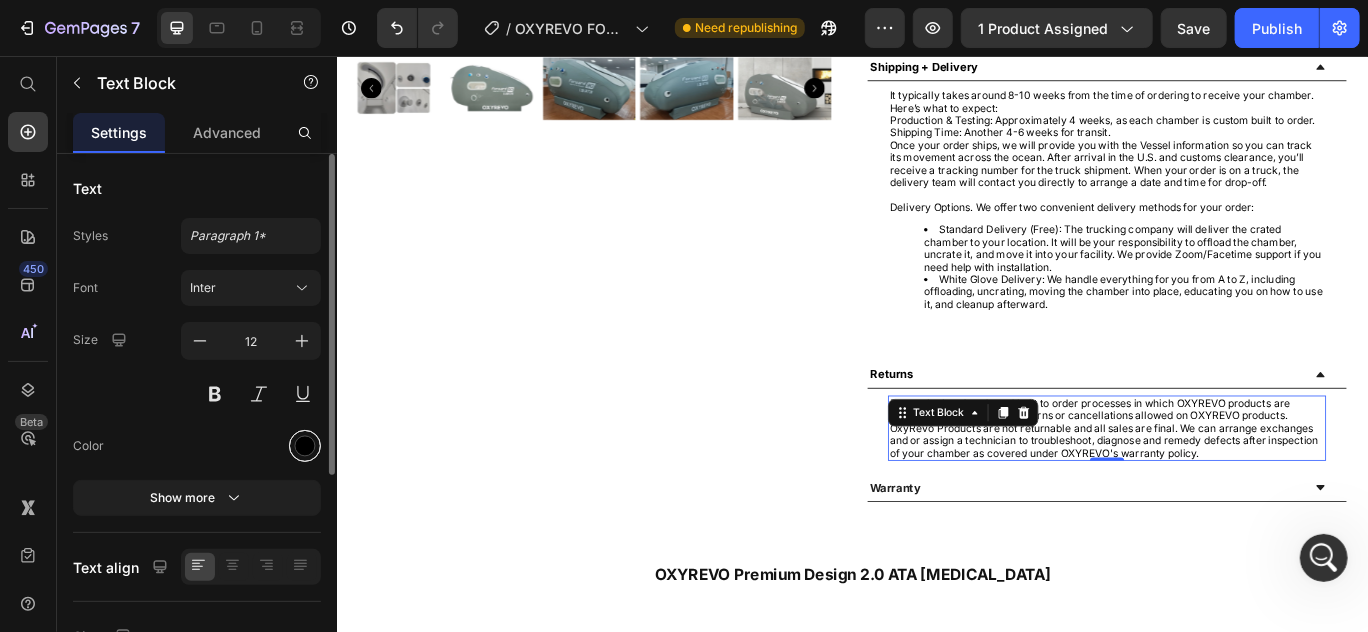 click at bounding box center [305, 446] 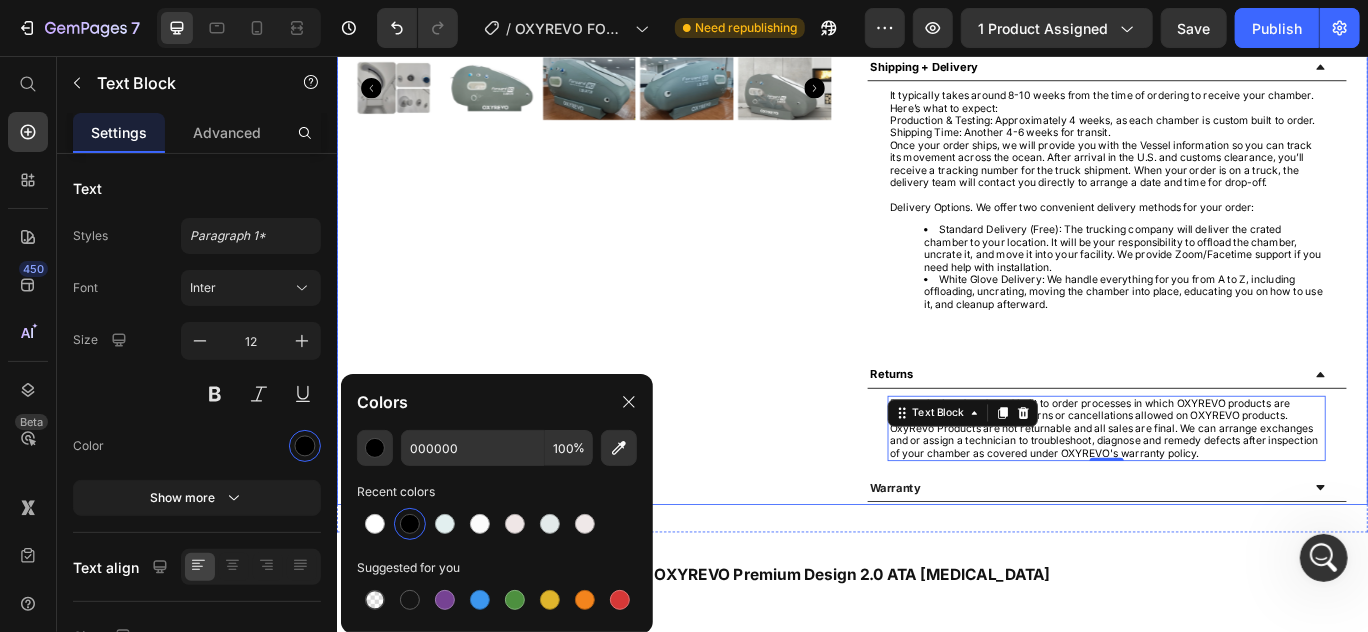 click on "Product Images" at bounding box center [628, 47] 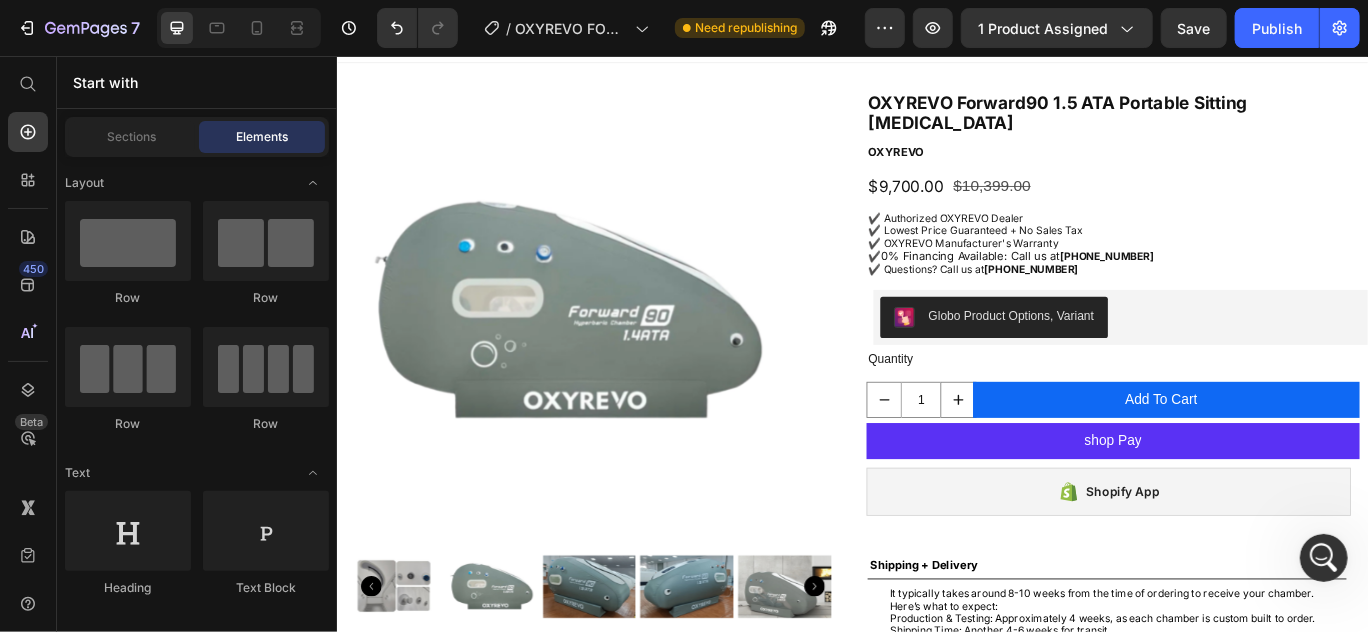 scroll, scrollTop: 18, scrollLeft: 0, axis: vertical 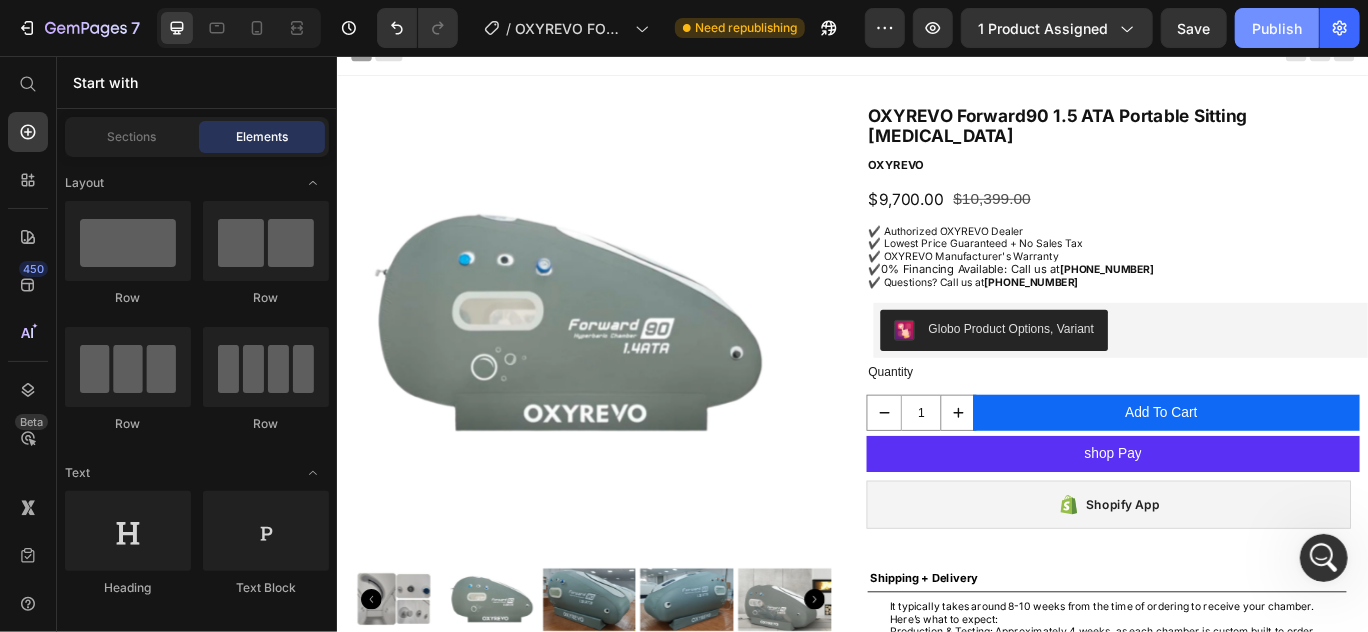 click on "Publish" 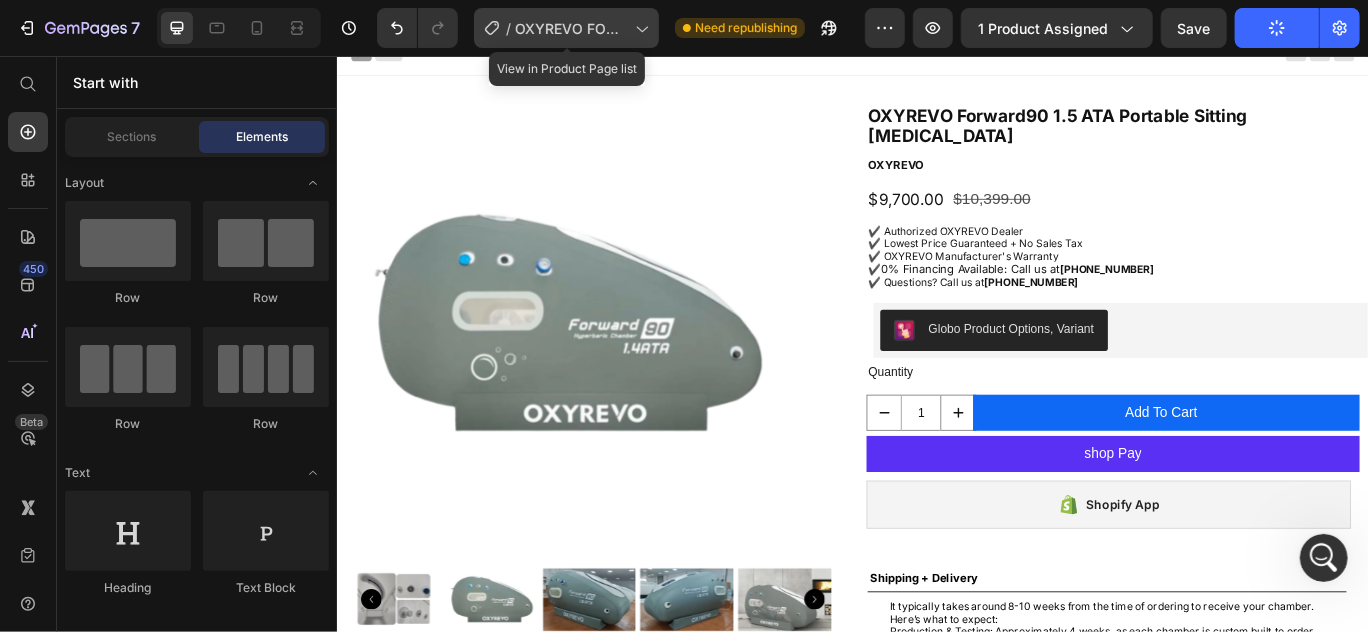 click 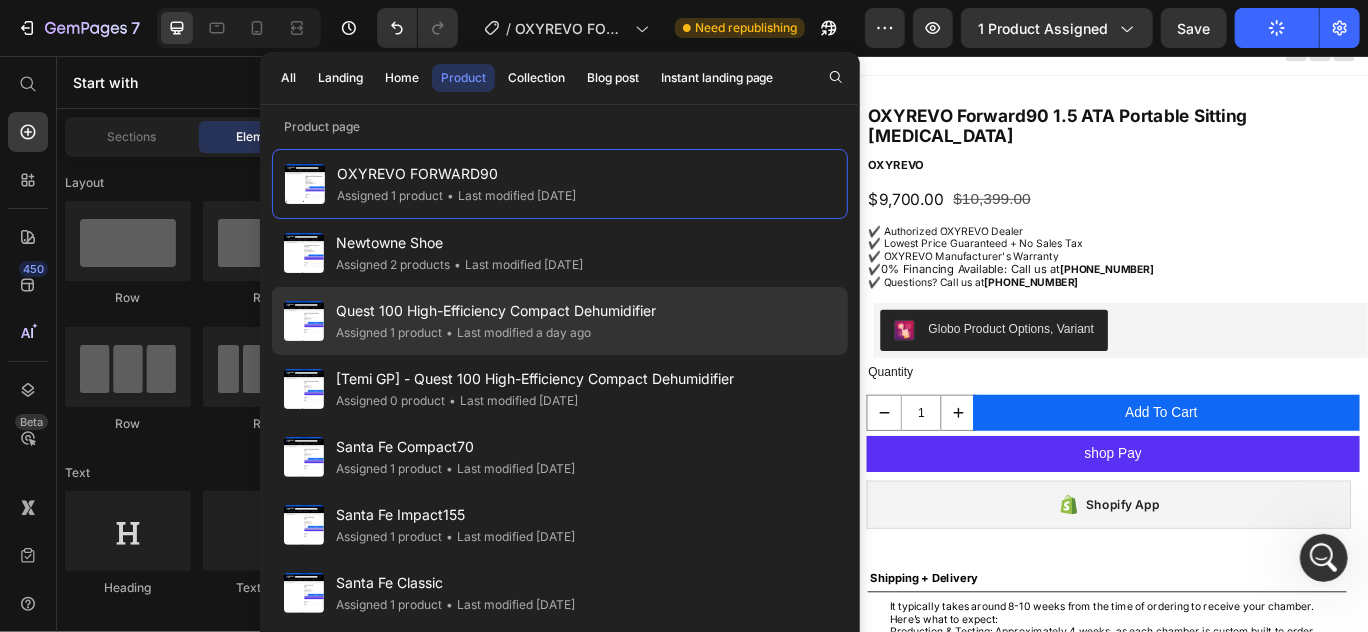 click on "Quest 100 High-Efficiency Compact Dehumidifier Assigned 1 product • Last modified a day ago" 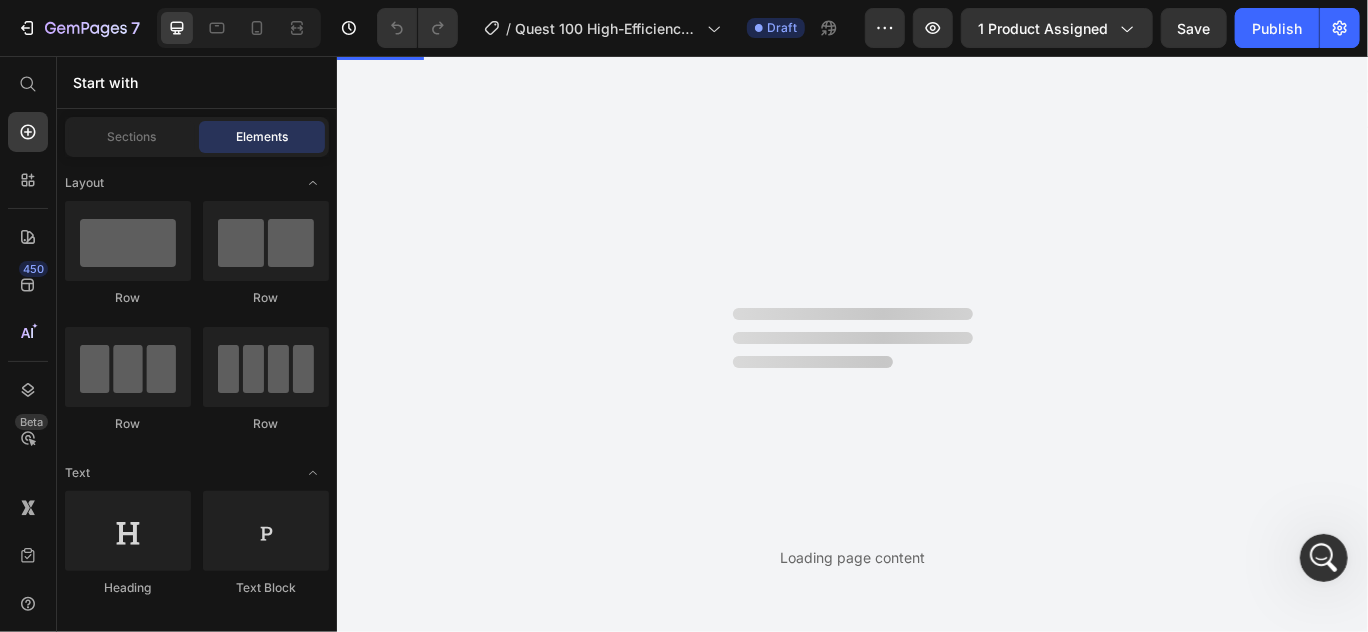 scroll, scrollTop: 0, scrollLeft: 0, axis: both 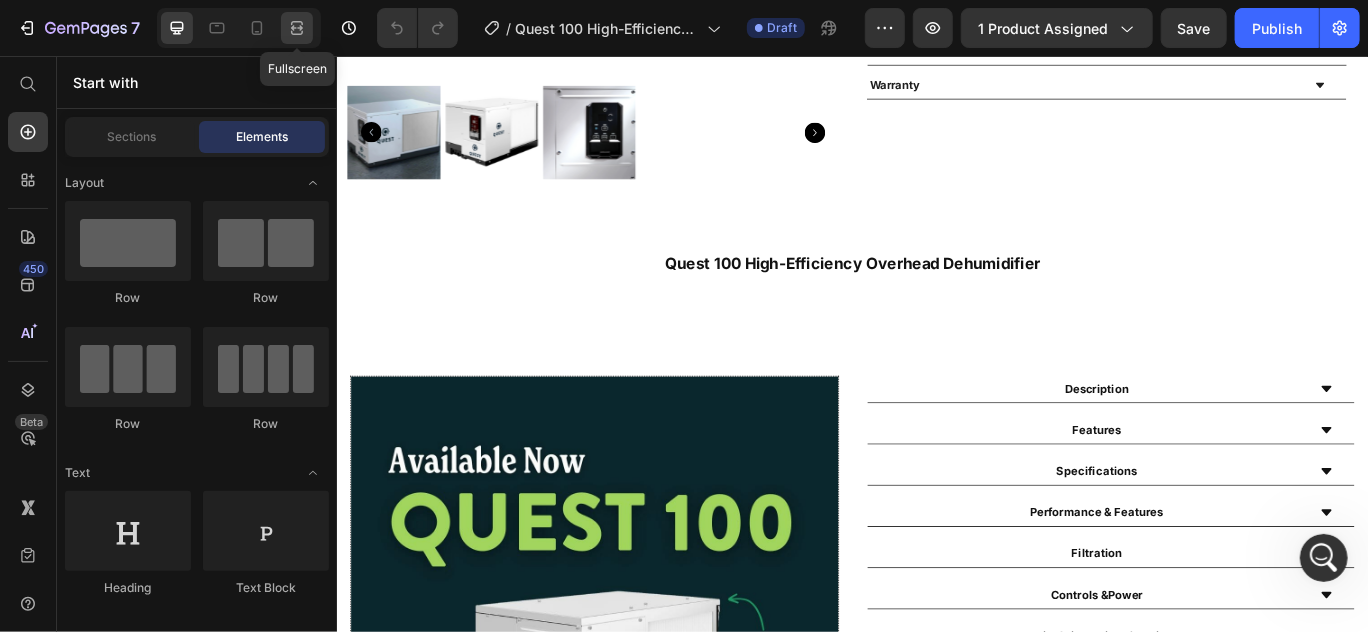 click 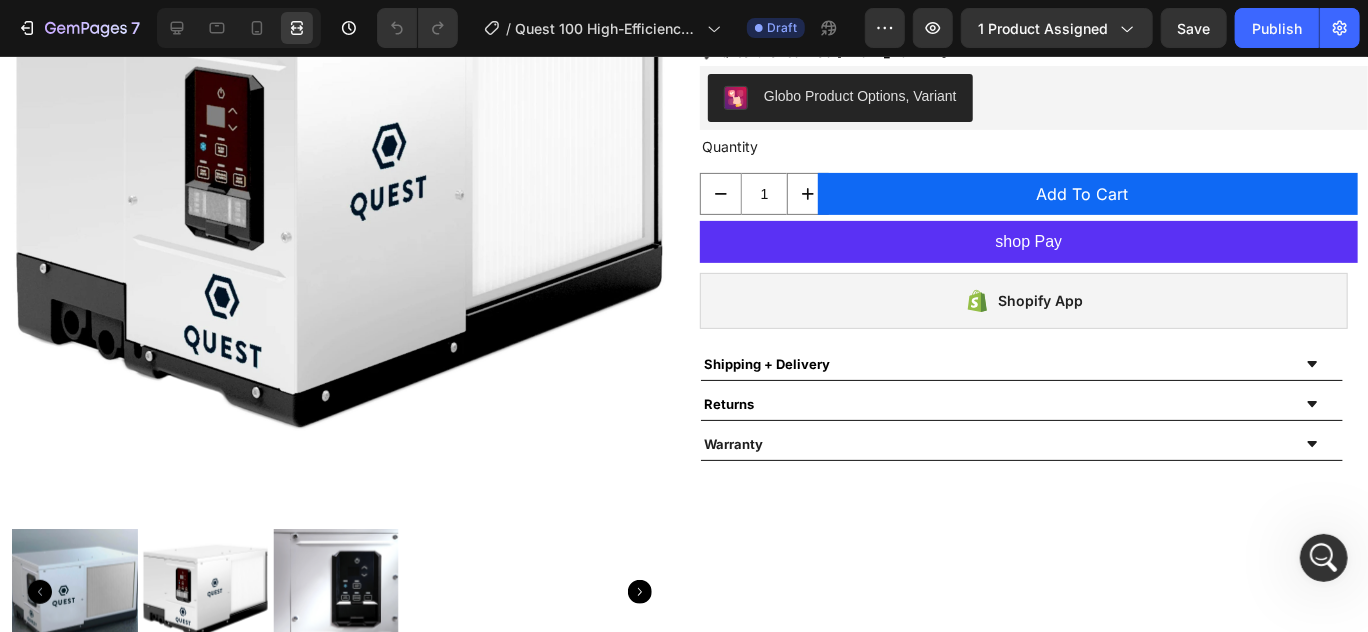 scroll, scrollTop: 182, scrollLeft: 0, axis: vertical 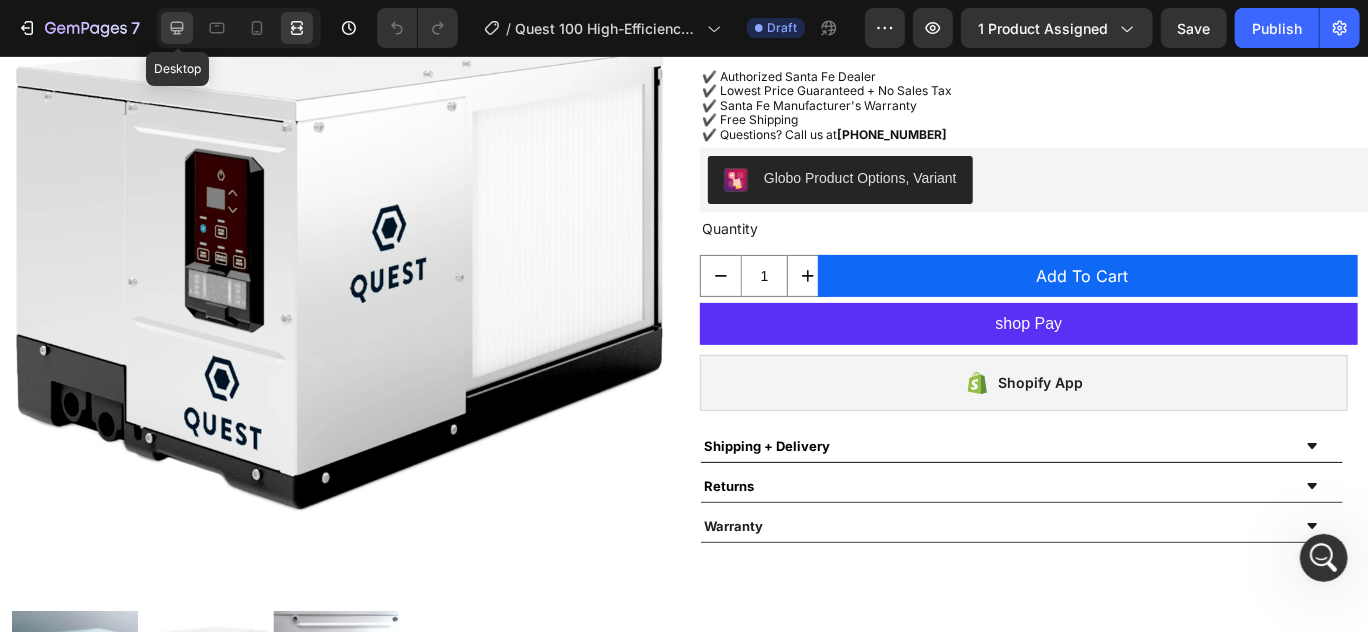 click 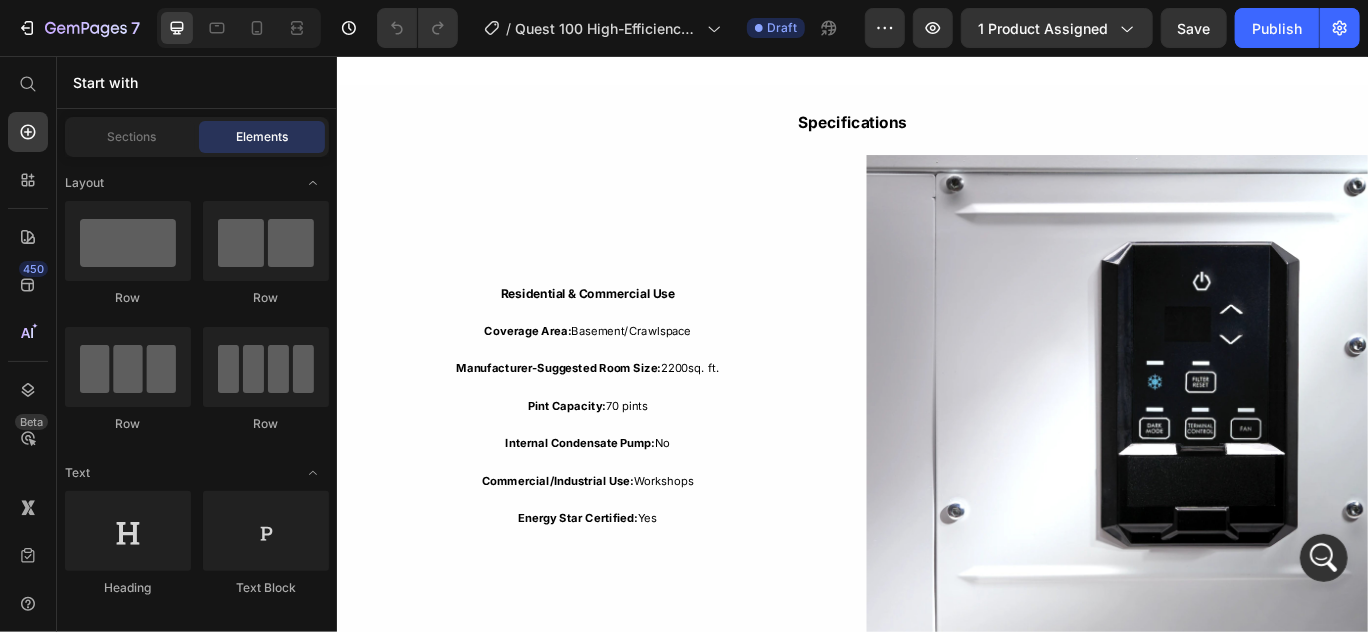 scroll, scrollTop: 3091, scrollLeft: 0, axis: vertical 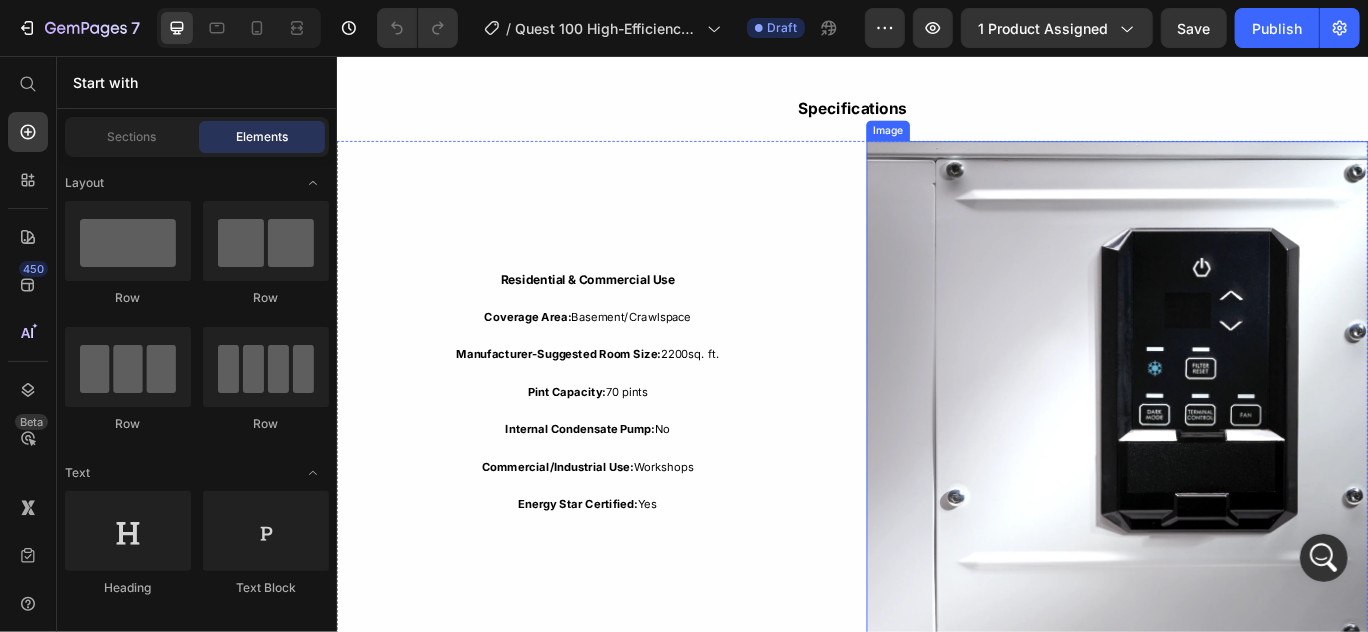 click at bounding box center [1244, 447] 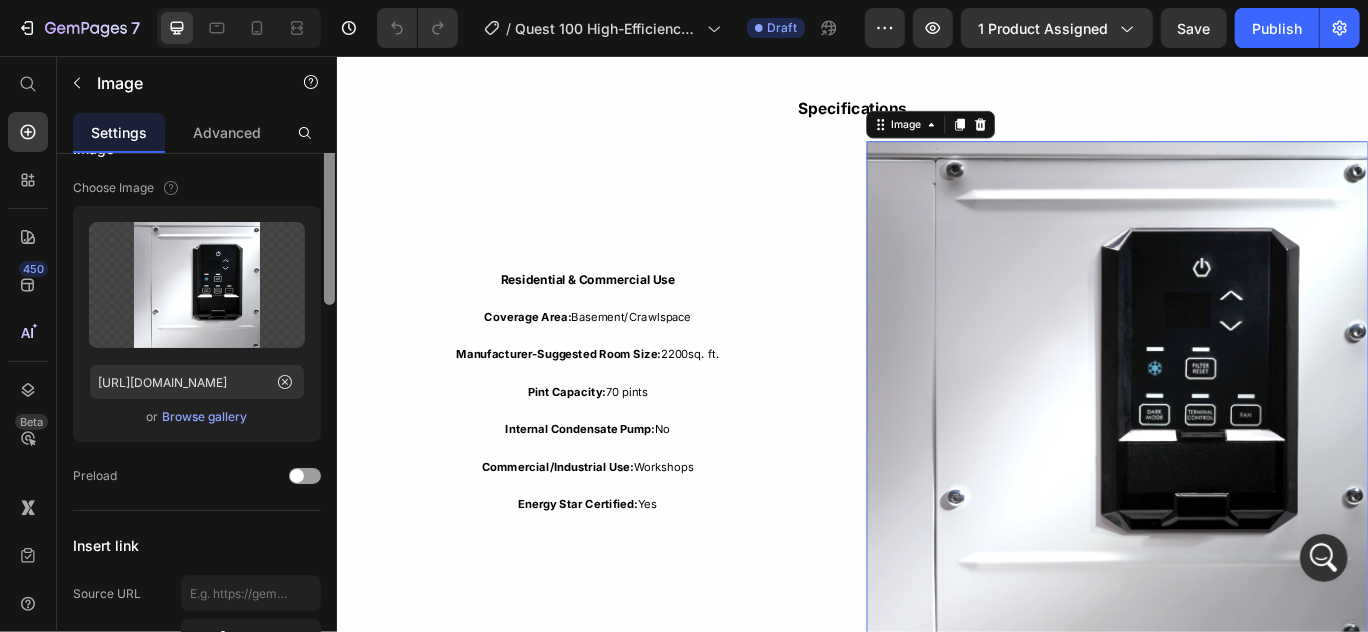 scroll, scrollTop: 63, scrollLeft: 0, axis: vertical 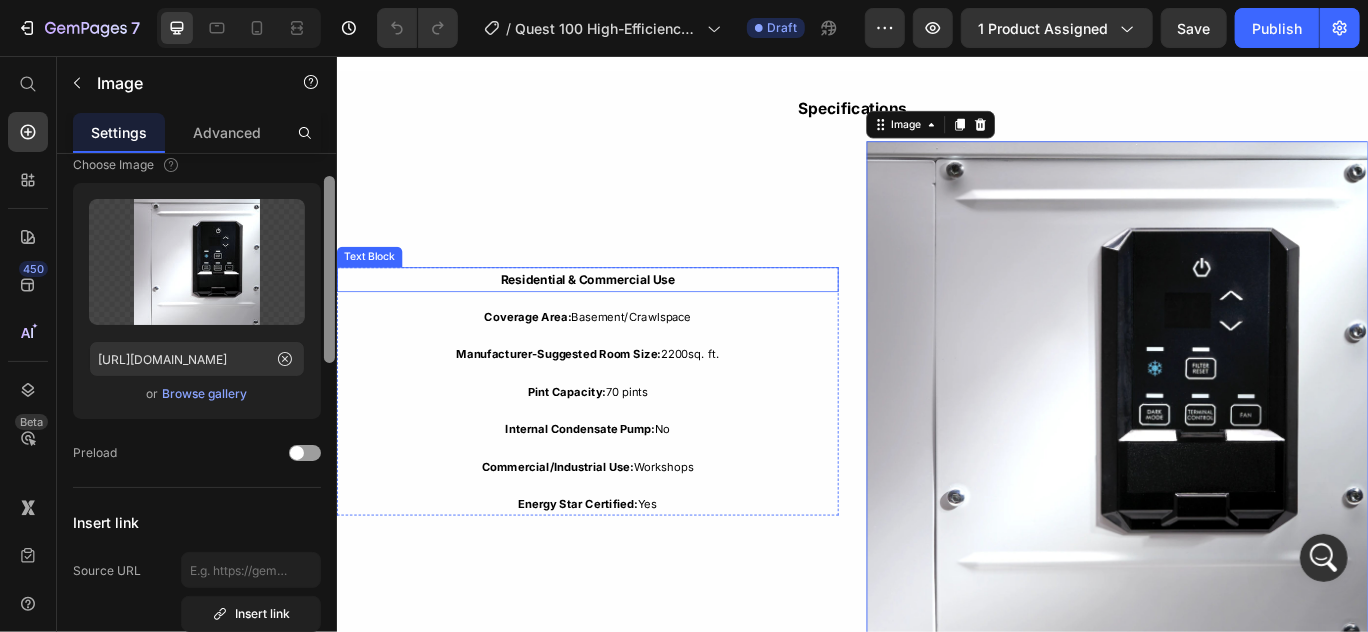 drag, startPoint x: 662, startPoint y: 256, endPoint x: 339, endPoint y: 317, distance: 328.7096 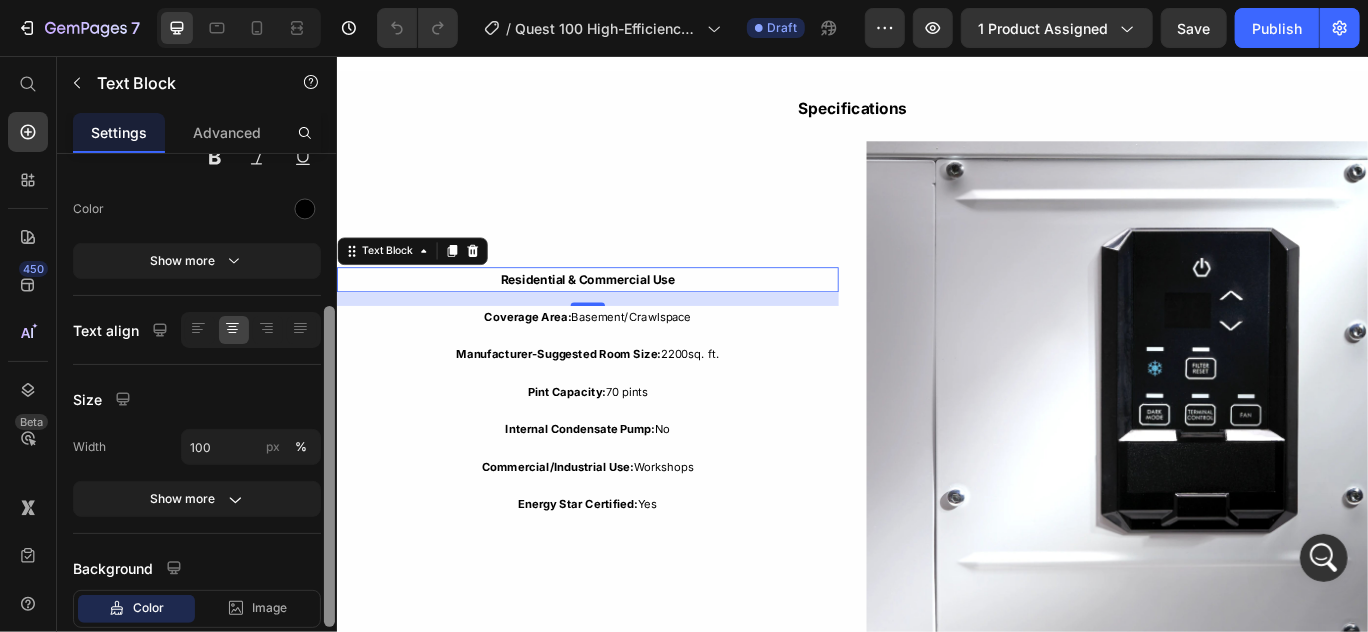 scroll, scrollTop: 243, scrollLeft: 0, axis: vertical 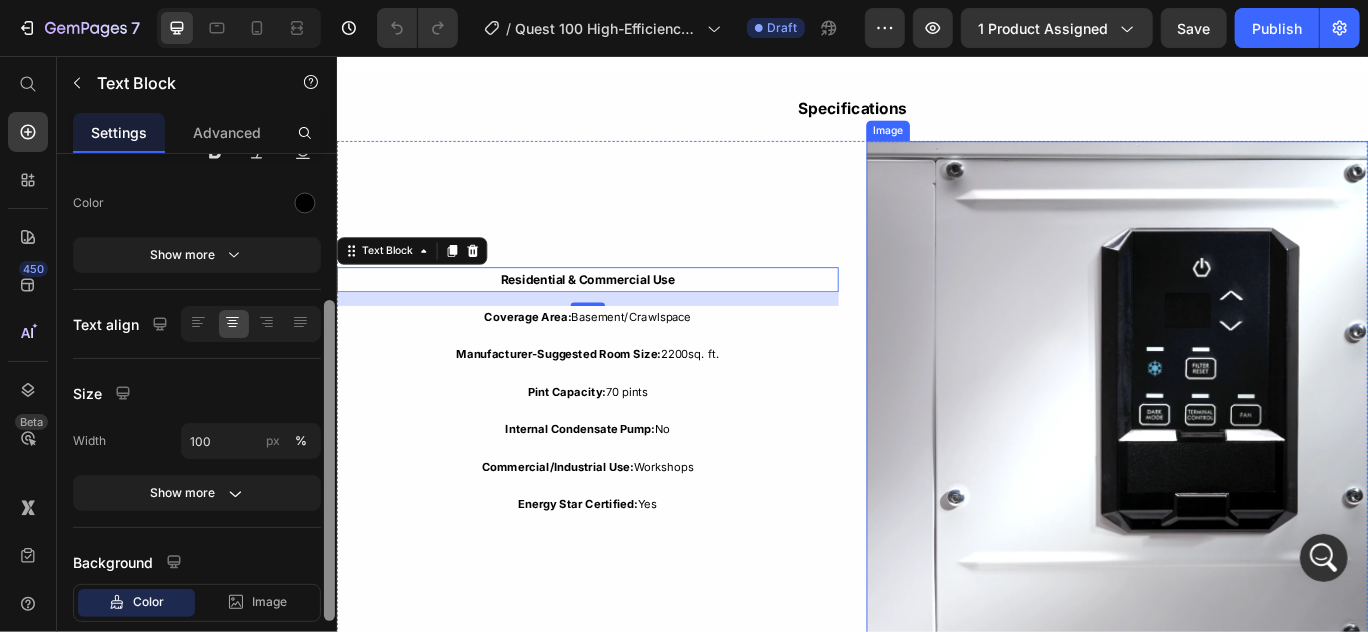 click at bounding box center [1244, 447] 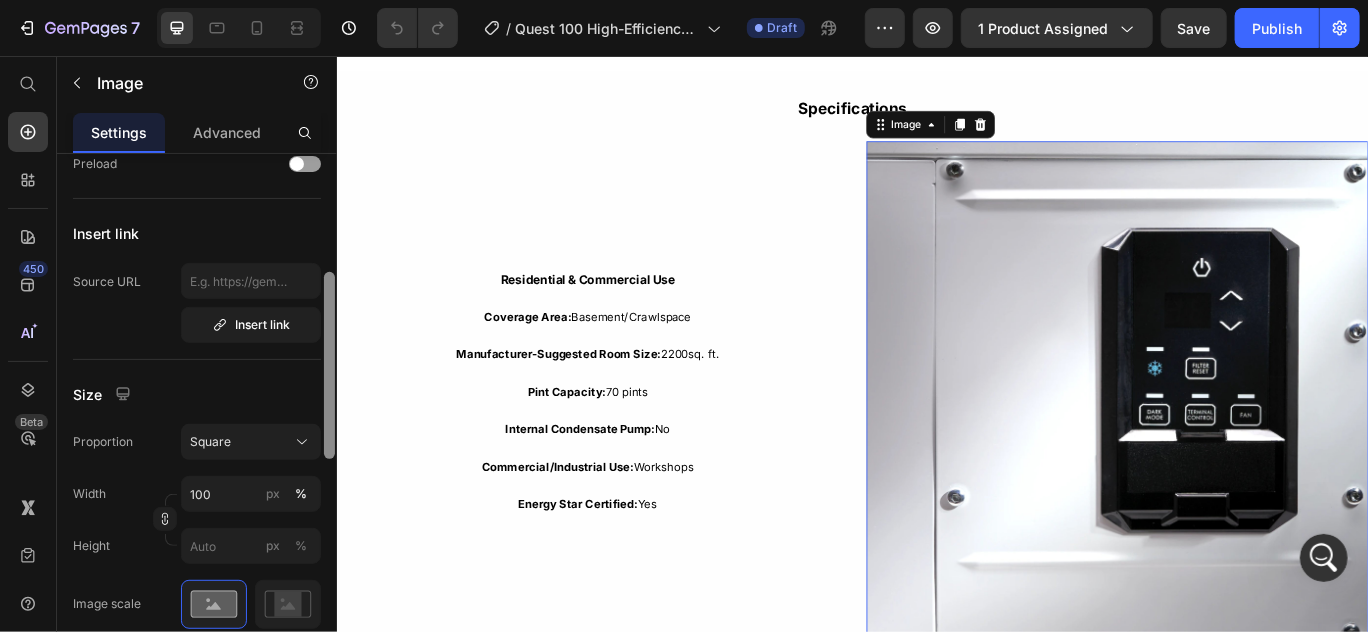 scroll, scrollTop: 349, scrollLeft: 0, axis: vertical 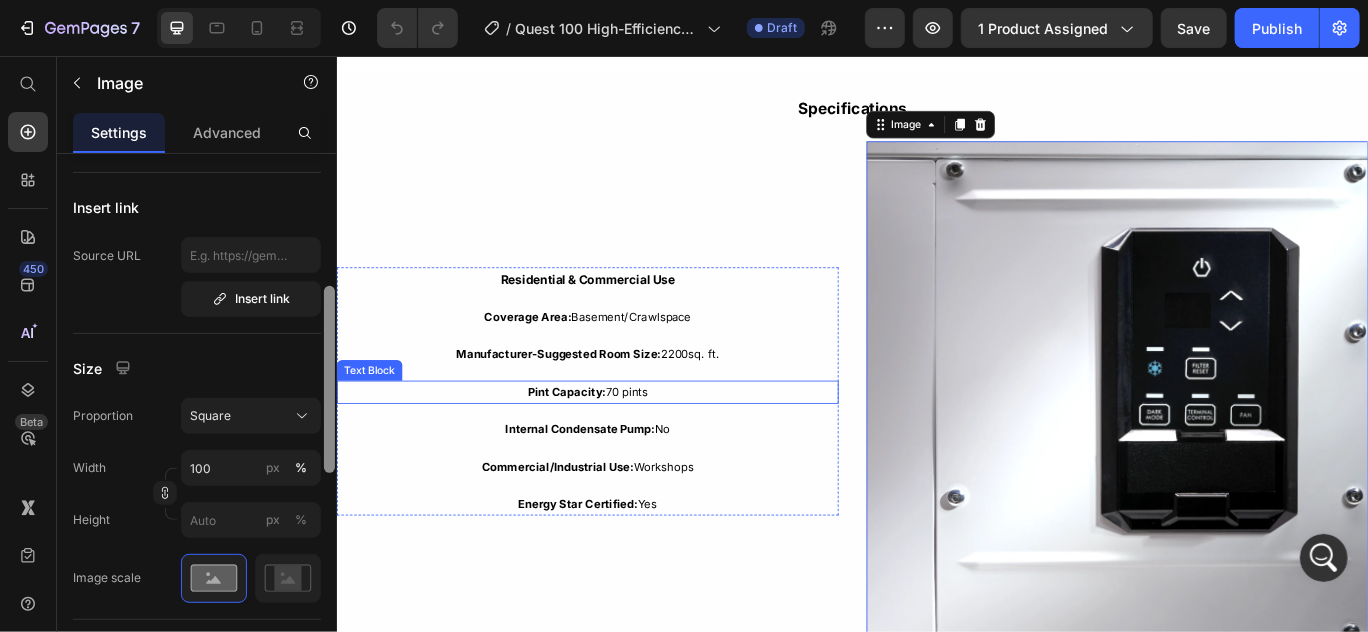 drag, startPoint x: 669, startPoint y: 378, endPoint x: 342, endPoint y: 432, distance: 331.4287 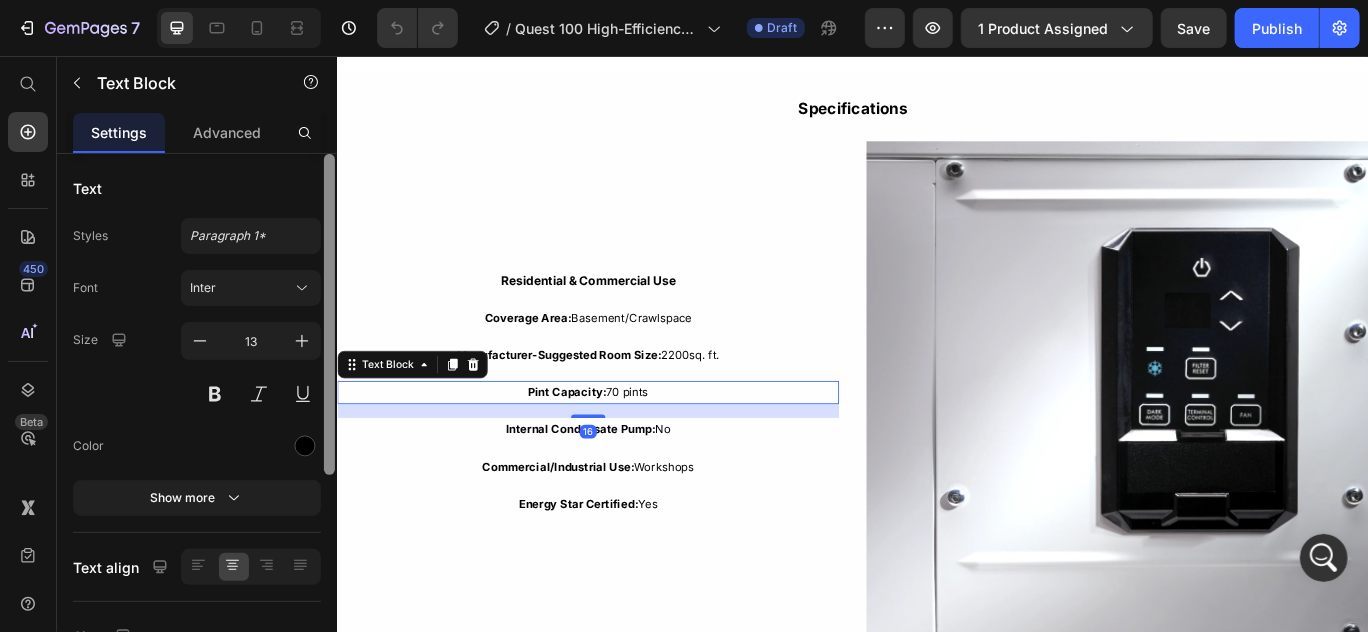 scroll, scrollTop: 358, scrollLeft: 0, axis: vertical 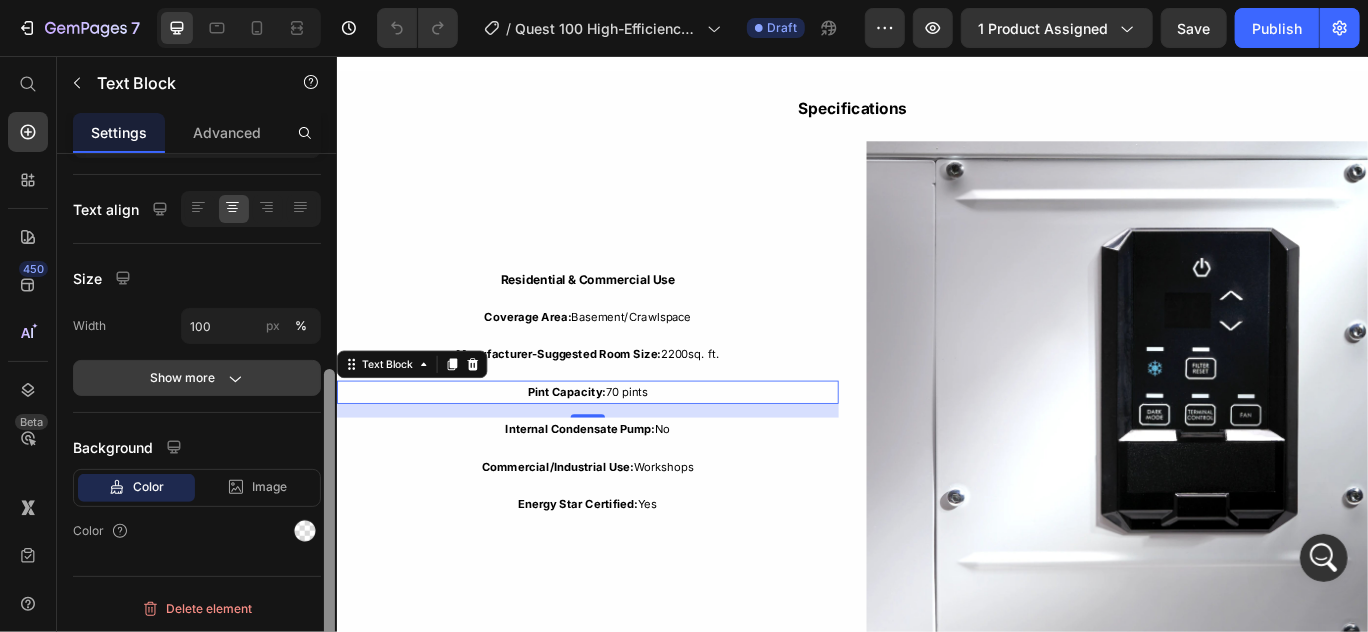 click on "Show more" 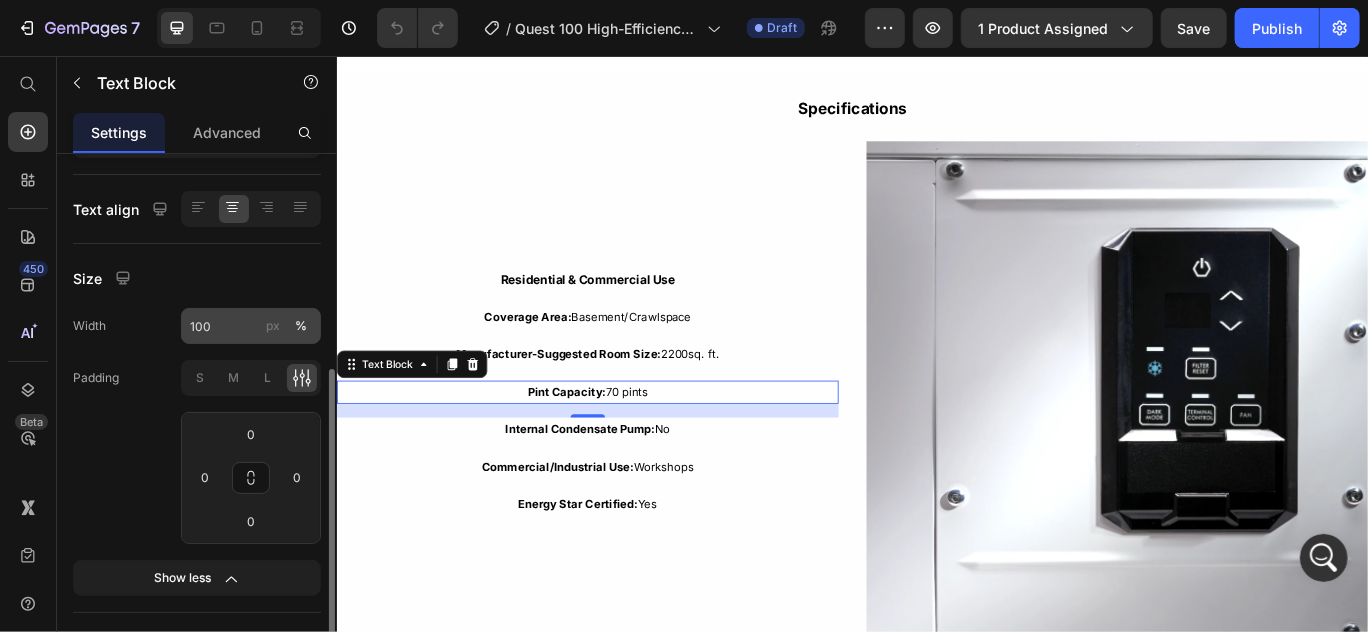 click on "px" at bounding box center [273, 326] 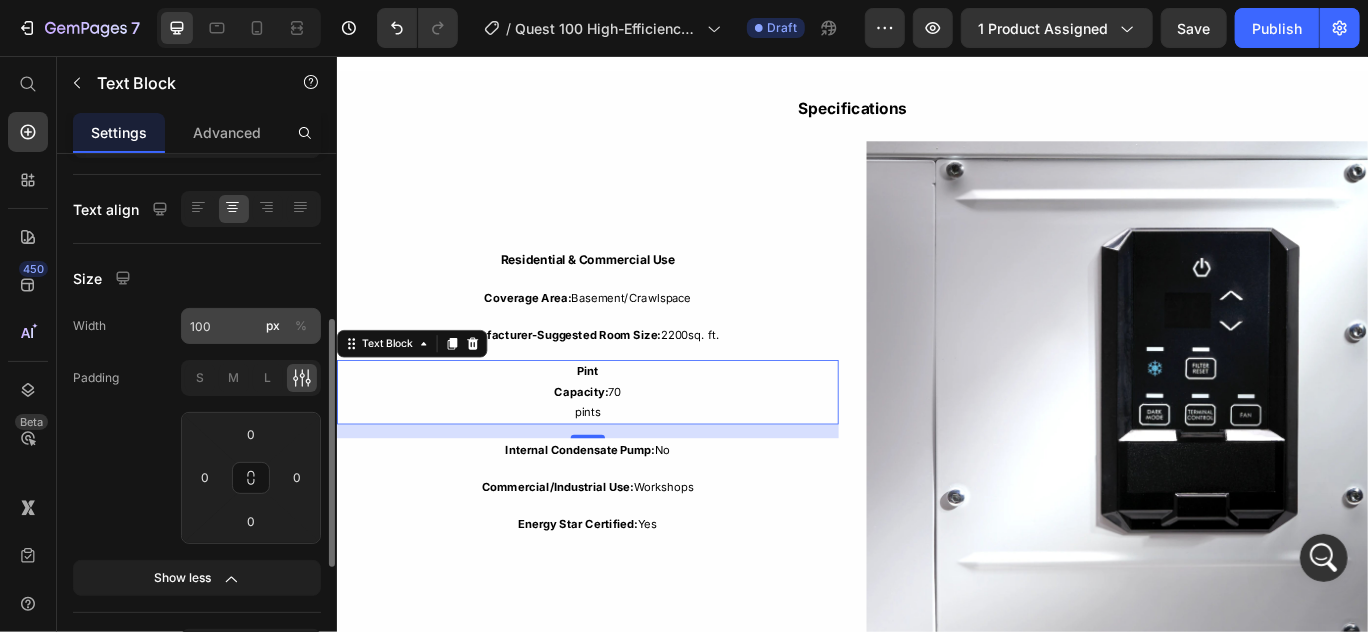 click on "%" at bounding box center [301, 326] 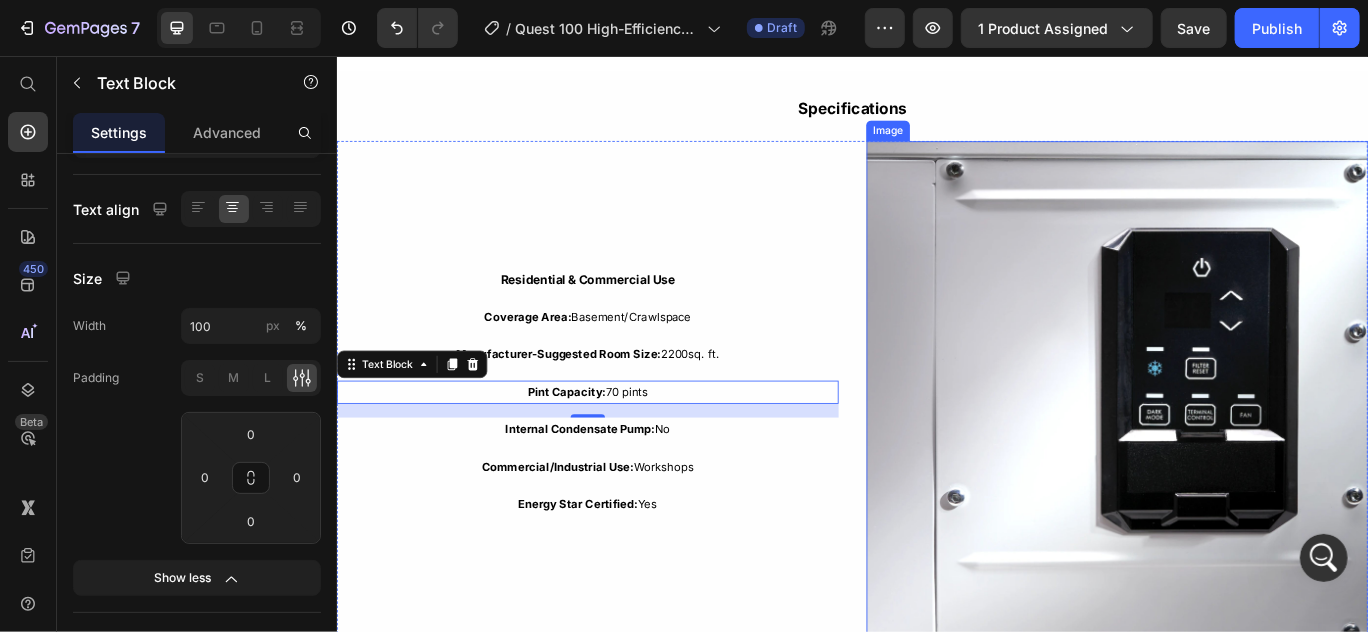 click at bounding box center (1244, 447) 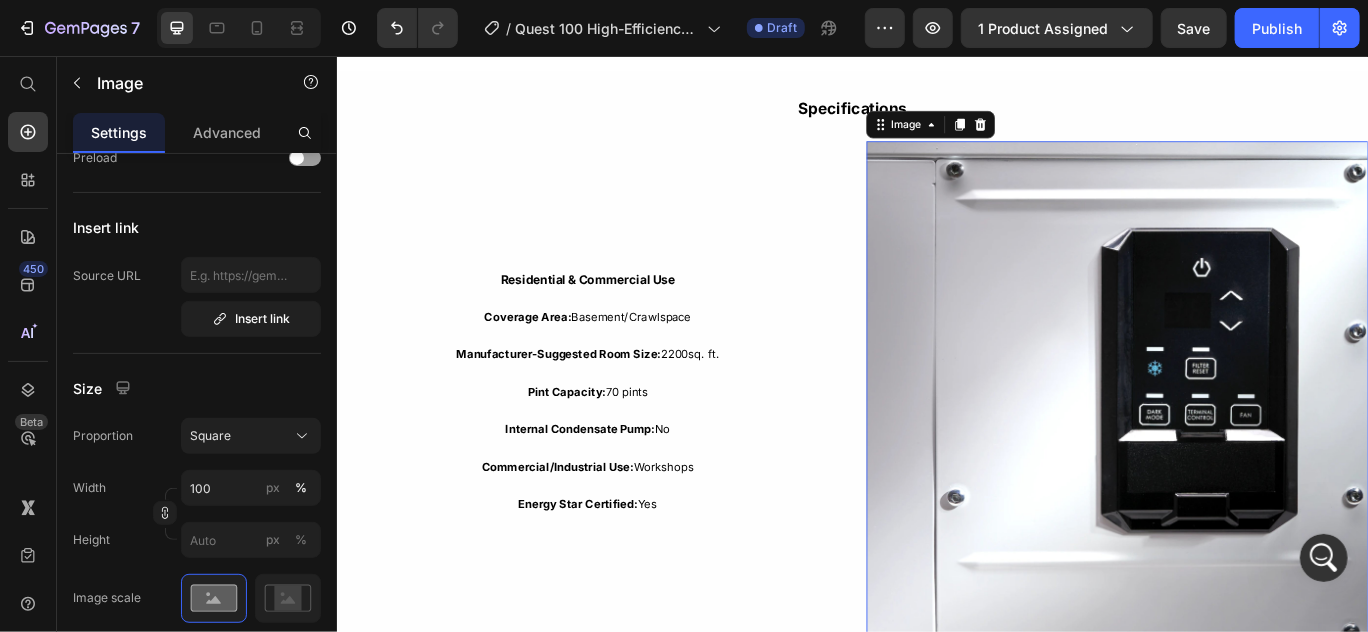 scroll, scrollTop: 0, scrollLeft: 0, axis: both 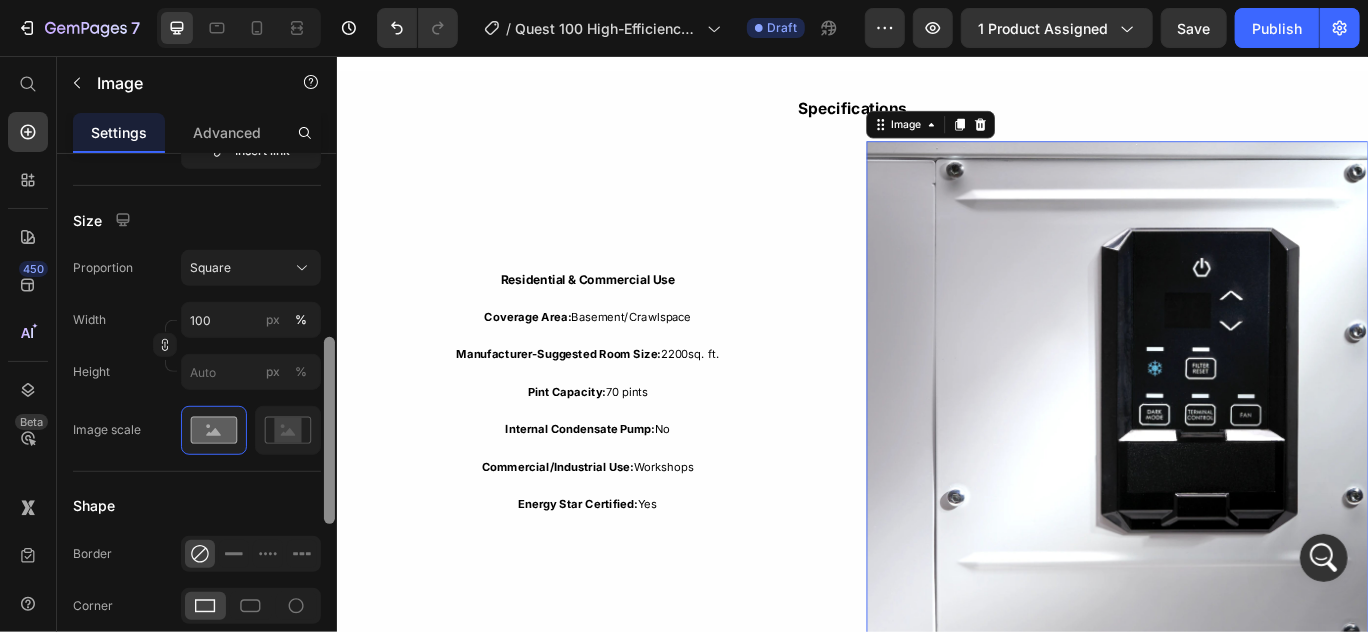 drag, startPoint x: 326, startPoint y: 326, endPoint x: 335, endPoint y: 507, distance: 181.22362 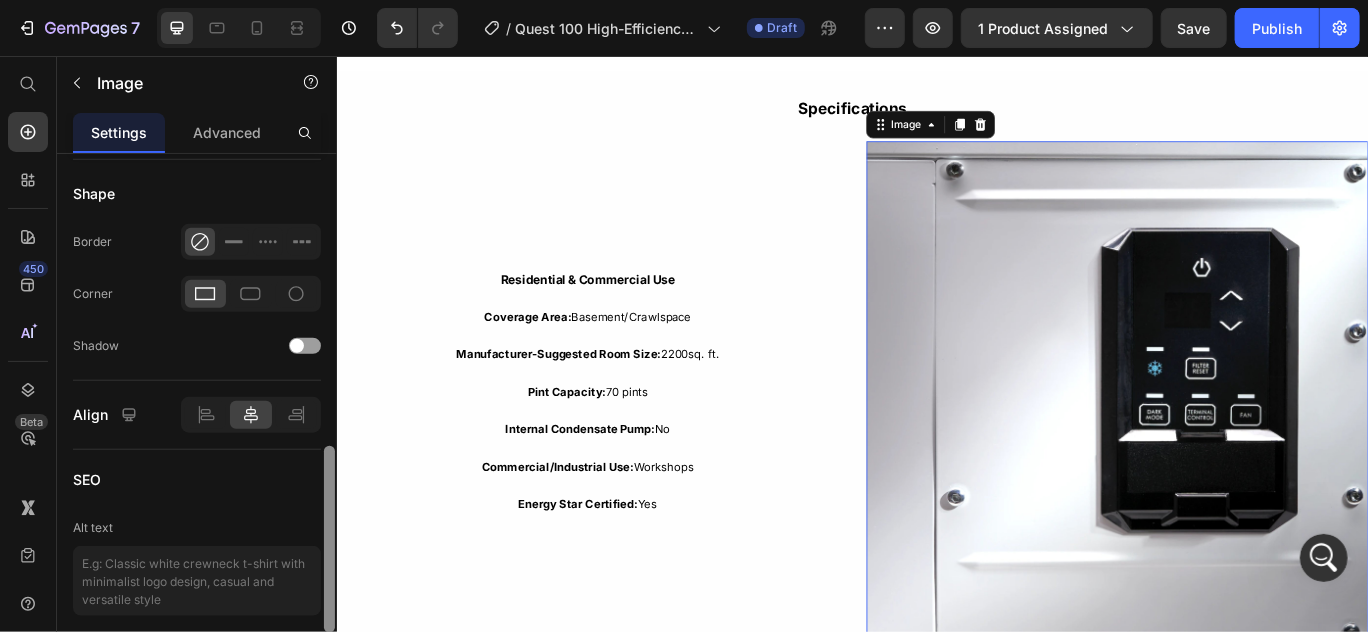 scroll, scrollTop: 843, scrollLeft: 0, axis: vertical 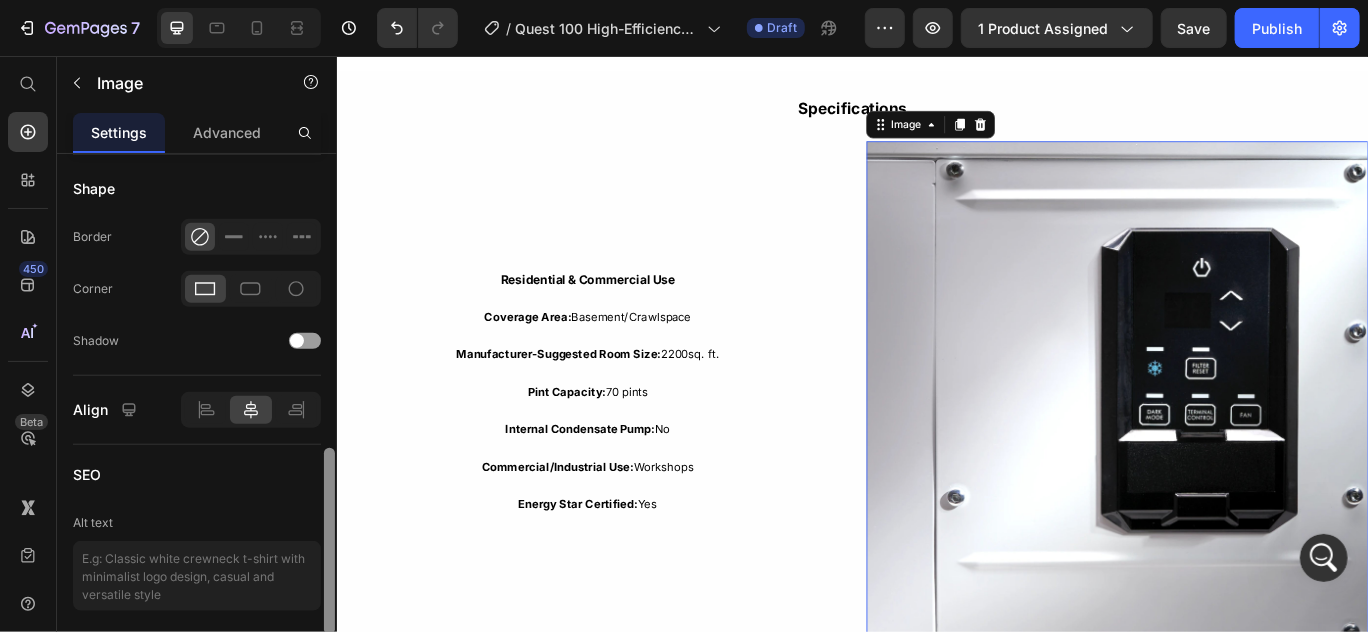 drag, startPoint x: 326, startPoint y: 383, endPoint x: 333, endPoint y: 494, distance: 111.220505 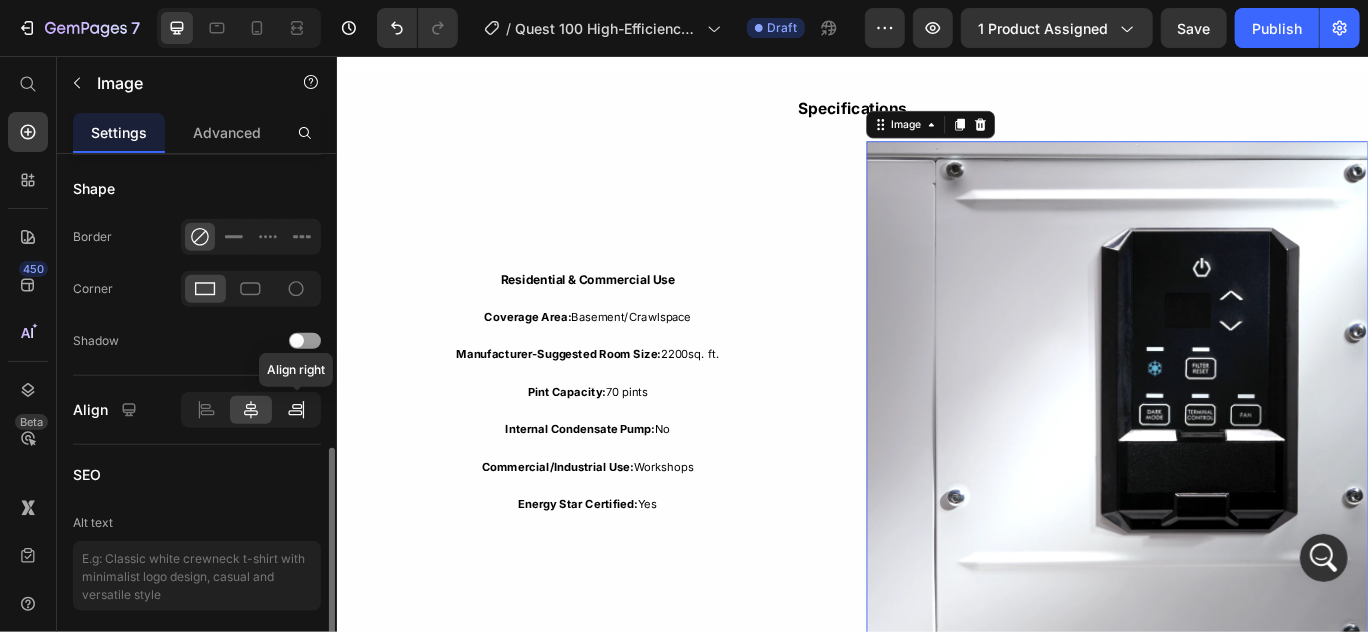 click 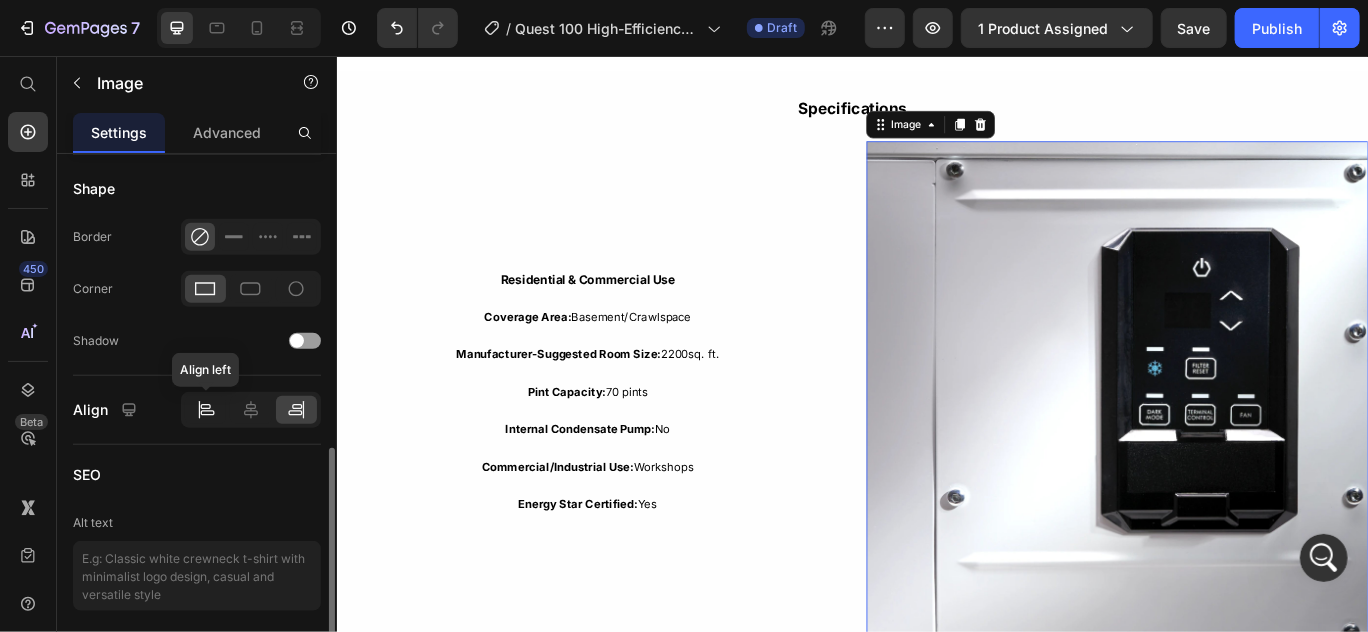click 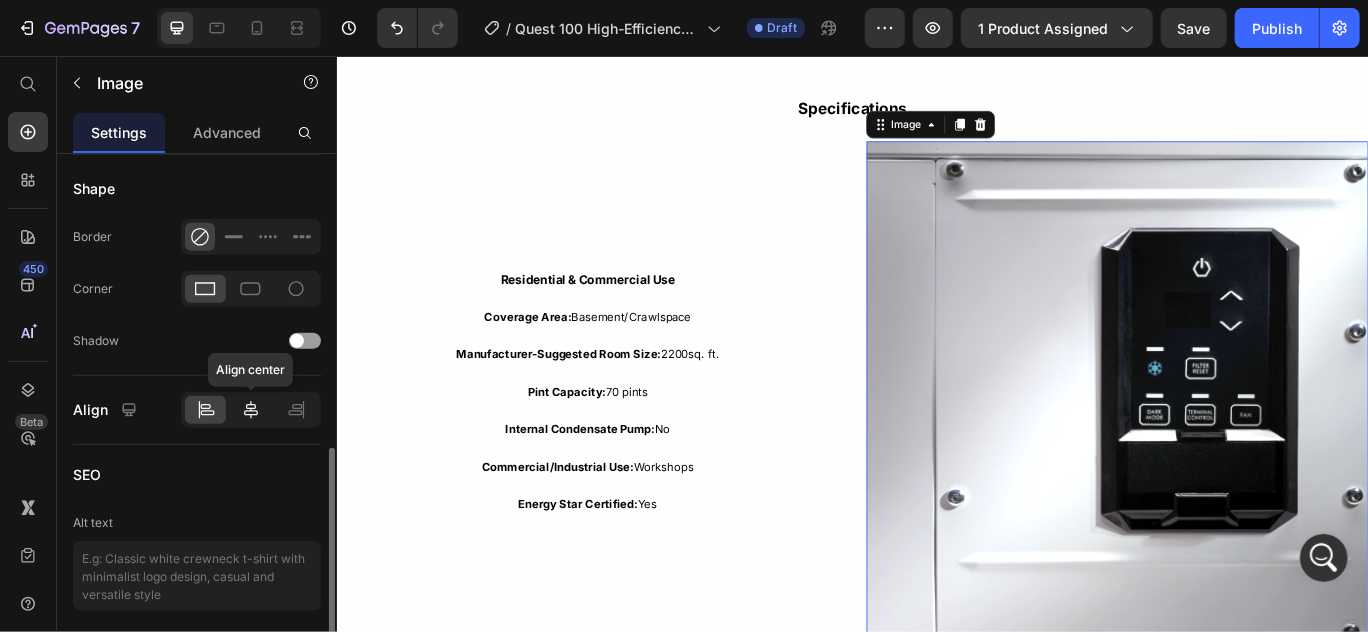 click 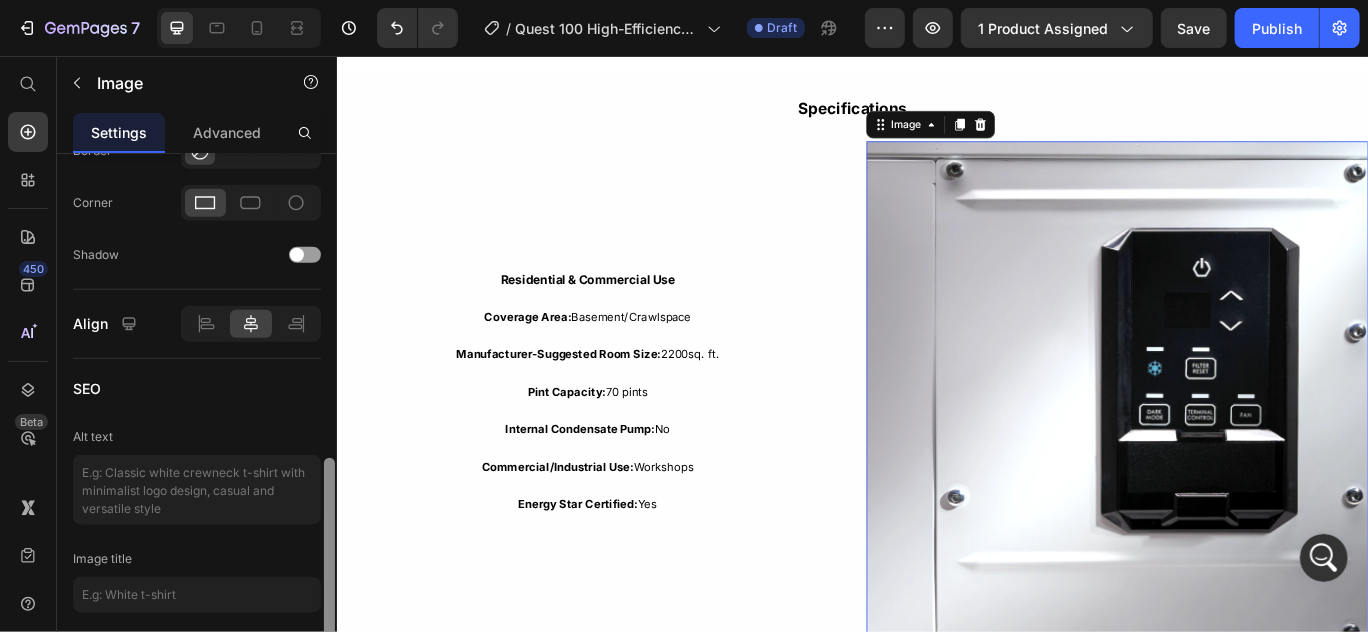 scroll, scrollTop: 874, scrollLeft: 0, axis: vertical 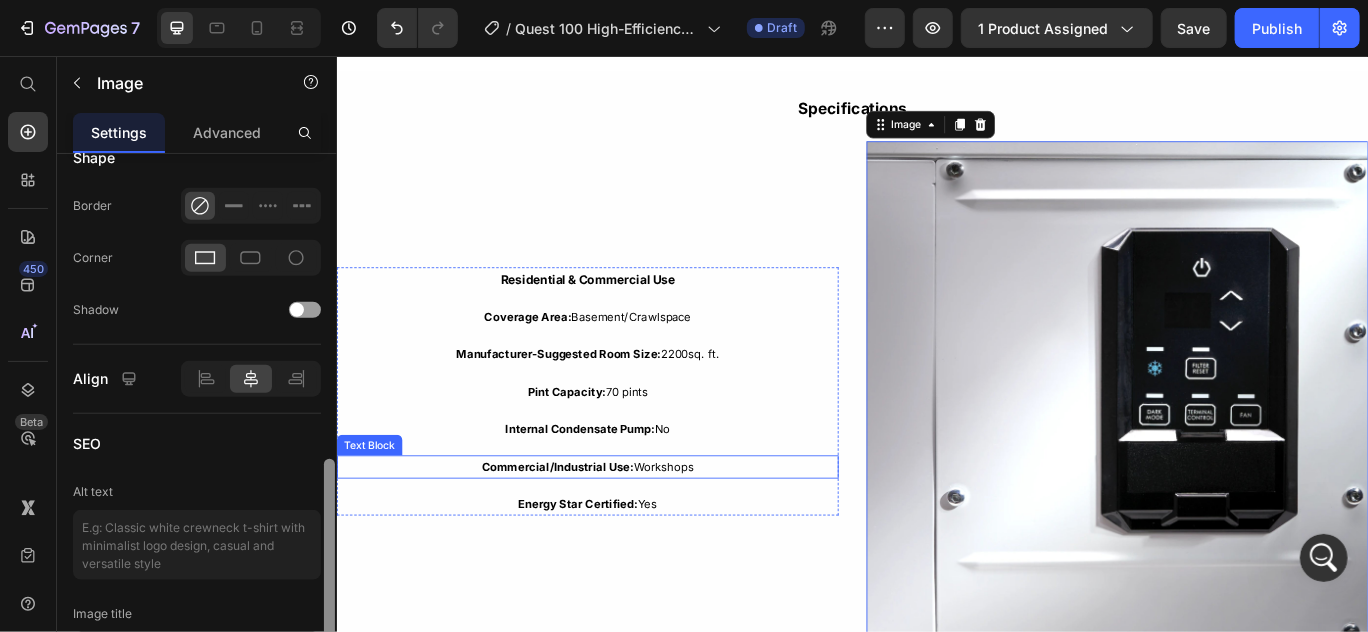 drag, startPoint x: 663, startPoint y: 535, endPoint x: 346, endPoint y: 515, distance: 317.63028 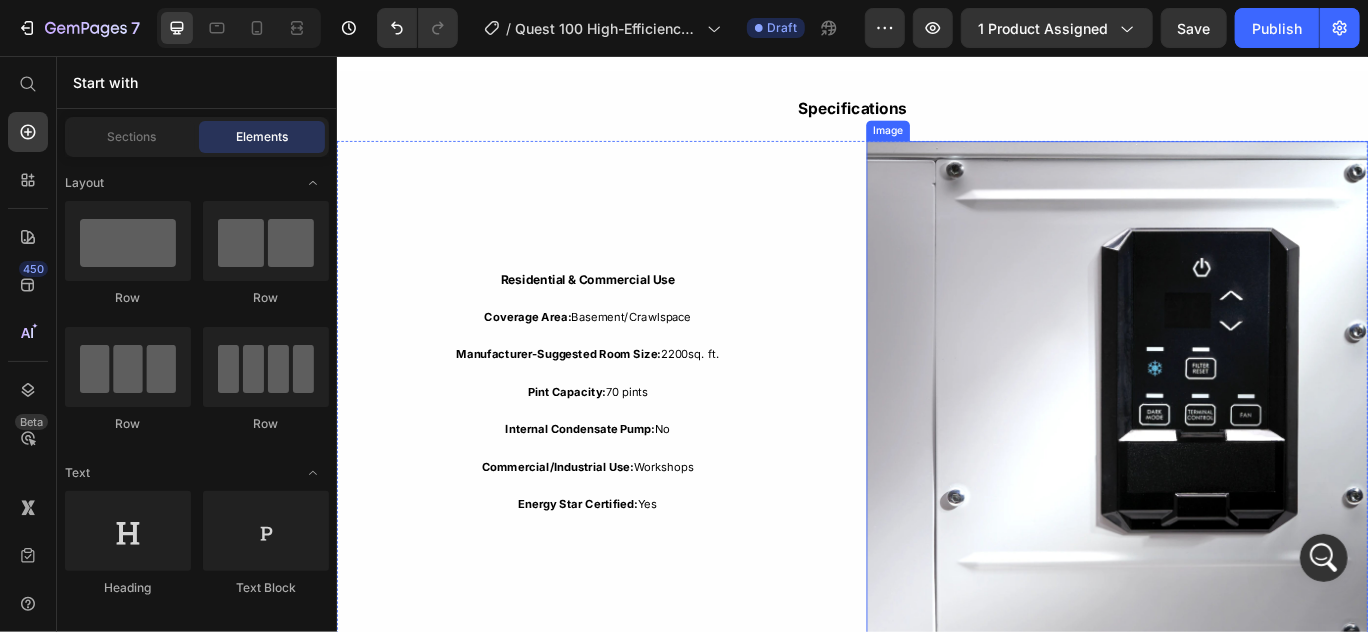 click at bounding box center (1244, 447) 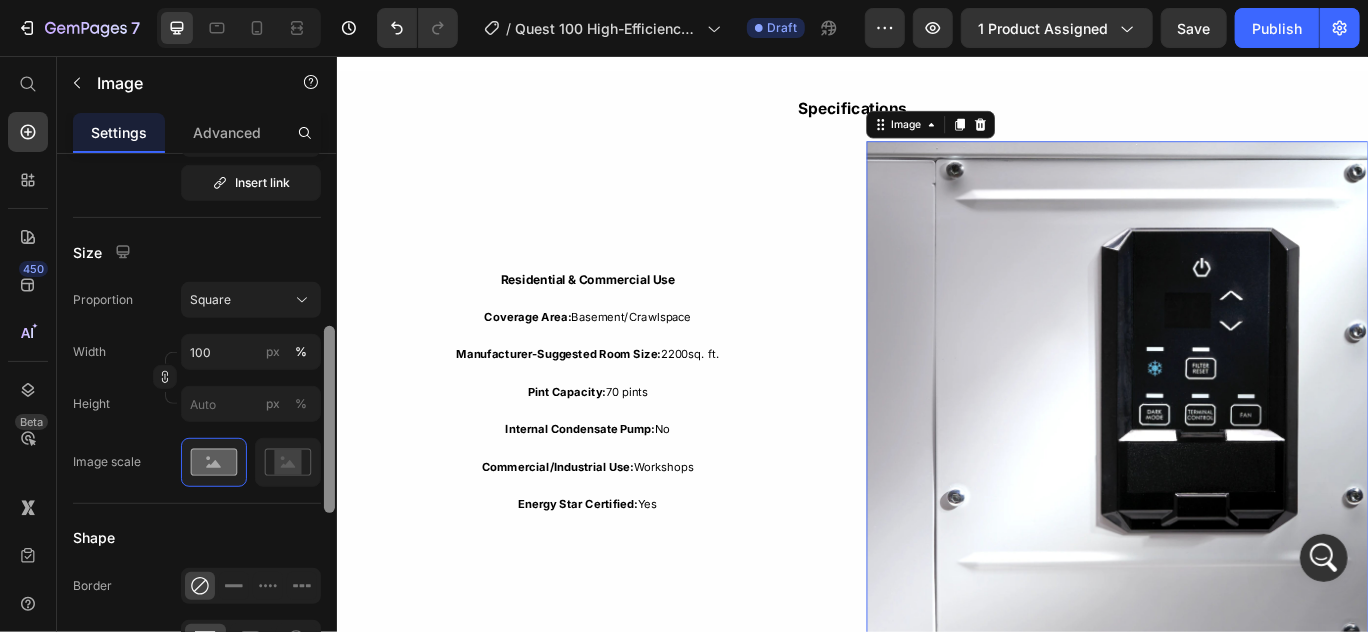 scroll, scrollTop: 363, scrollLeft: 0, axis: vertical 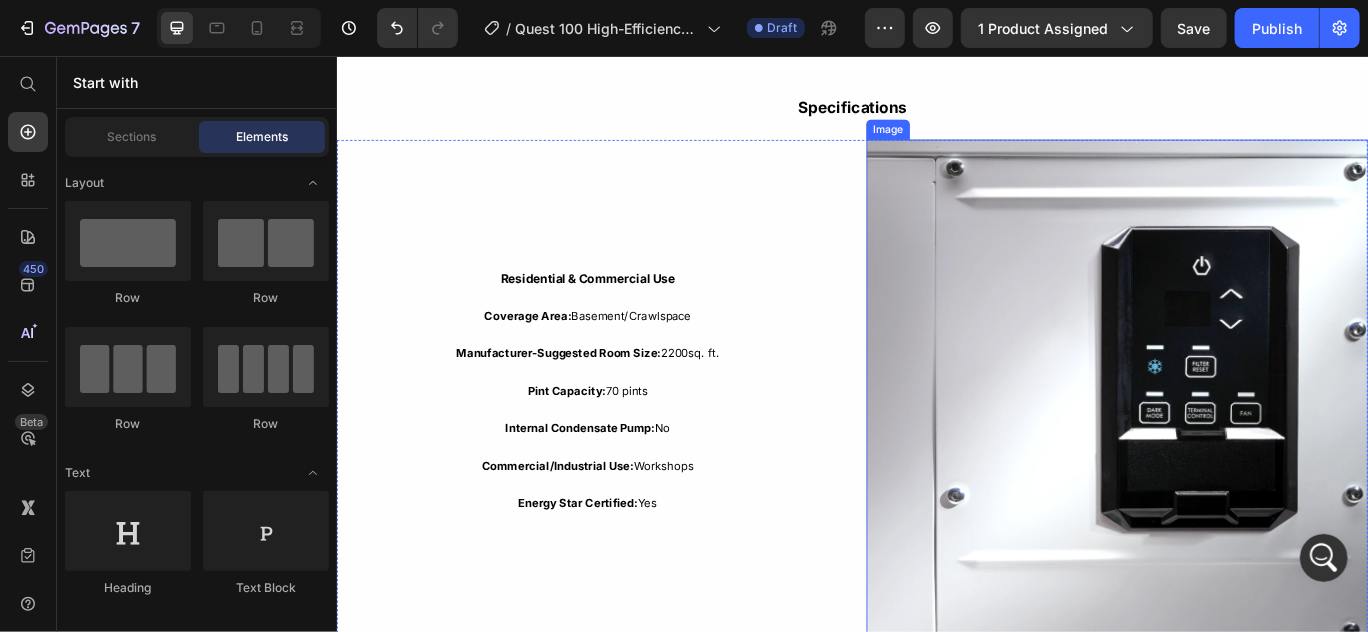click at bounding box center (1244, 445) 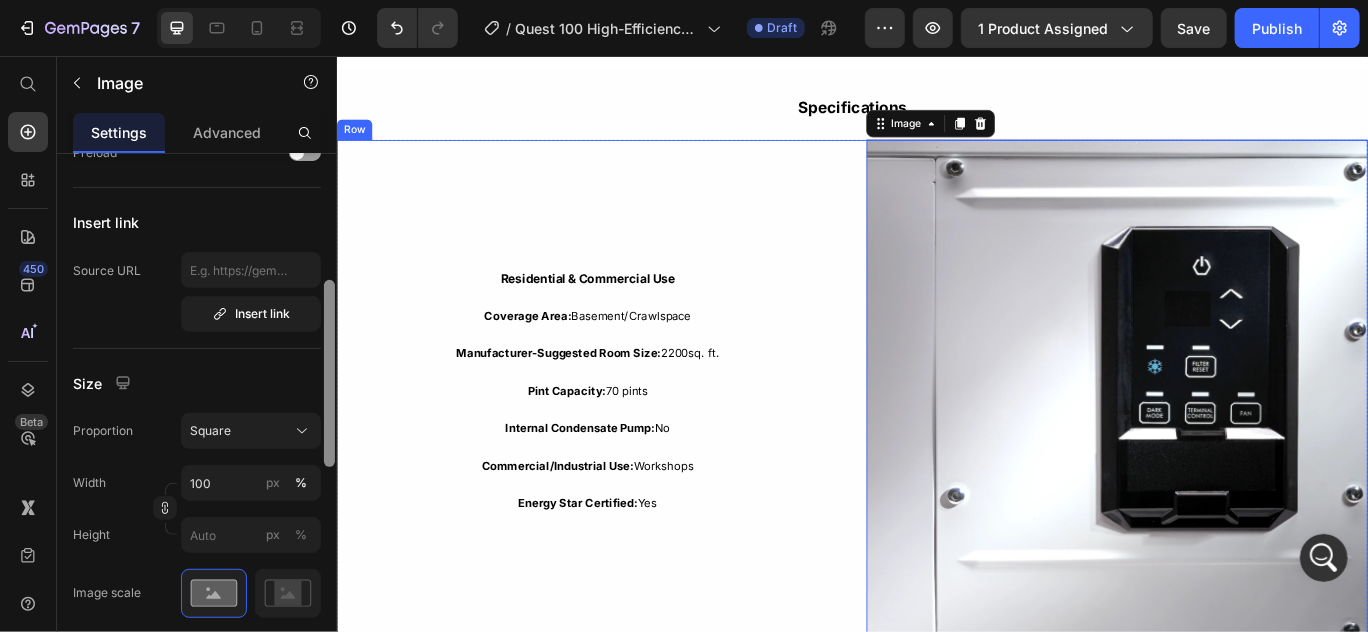 scroll, scrollTop: 998, scrollLeft: 0, axis: vertical 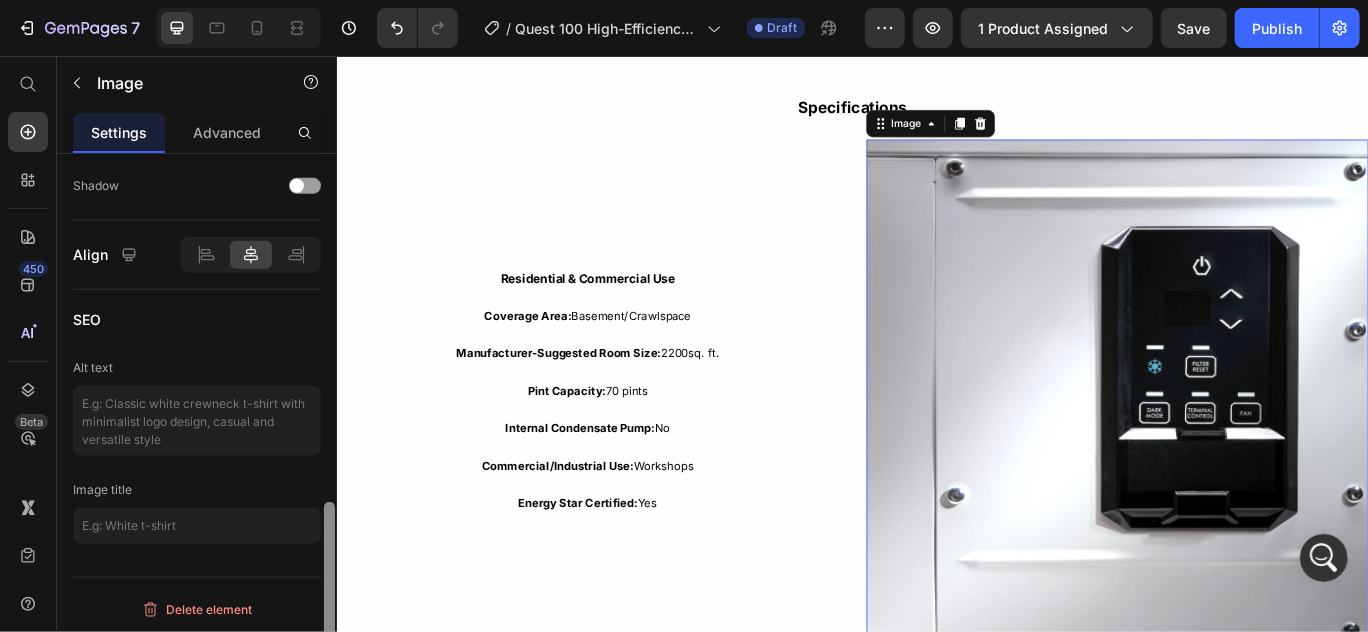 click at bounding box center [1244, 445] 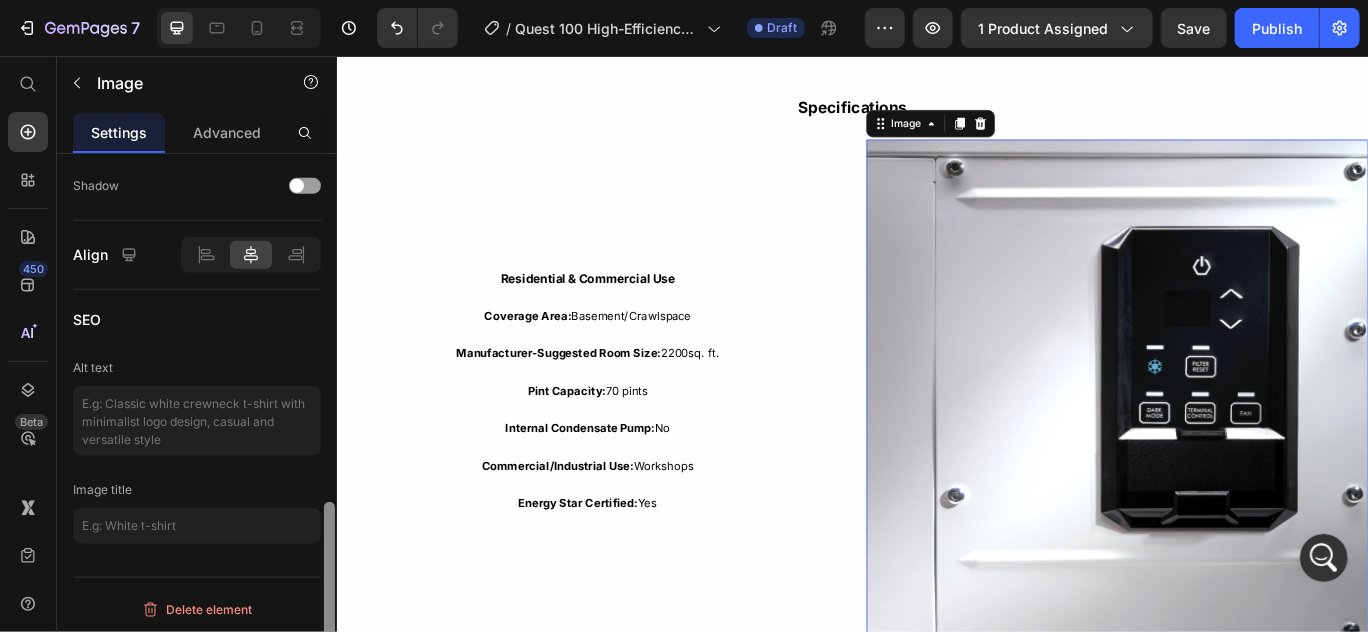 click at bounding box center (1244, 445) 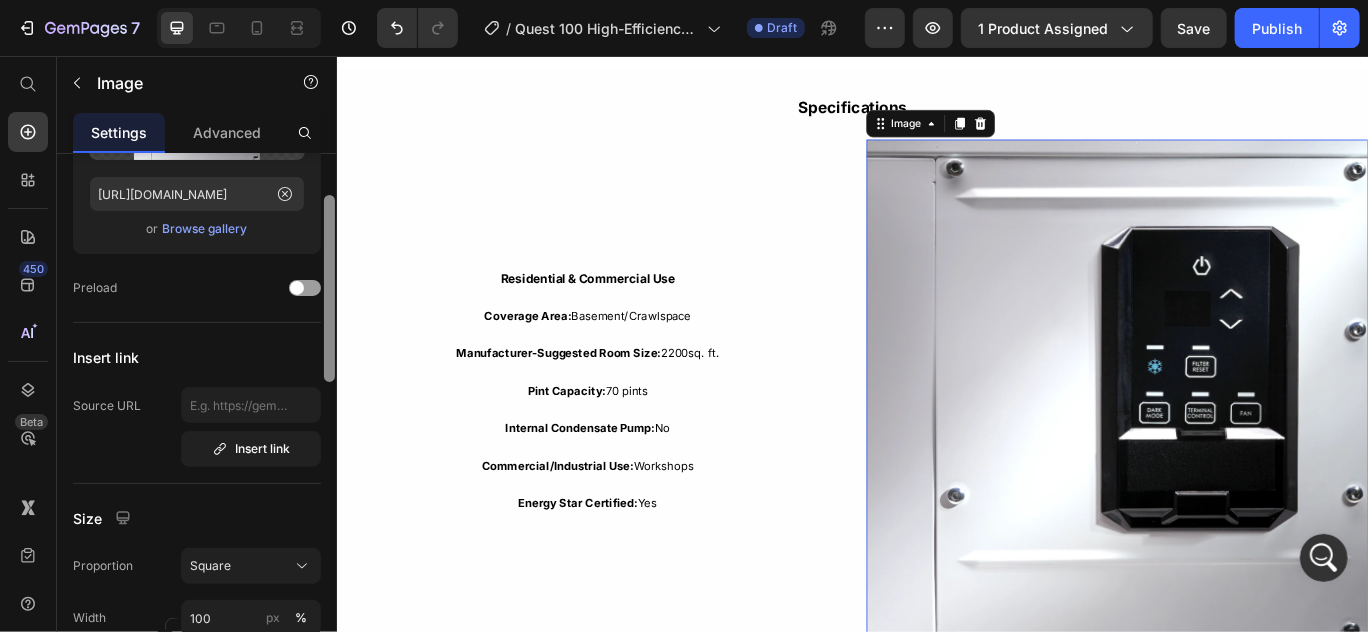 scroll, scrollTop: 111, scrollLeft: 0, axis: vertical 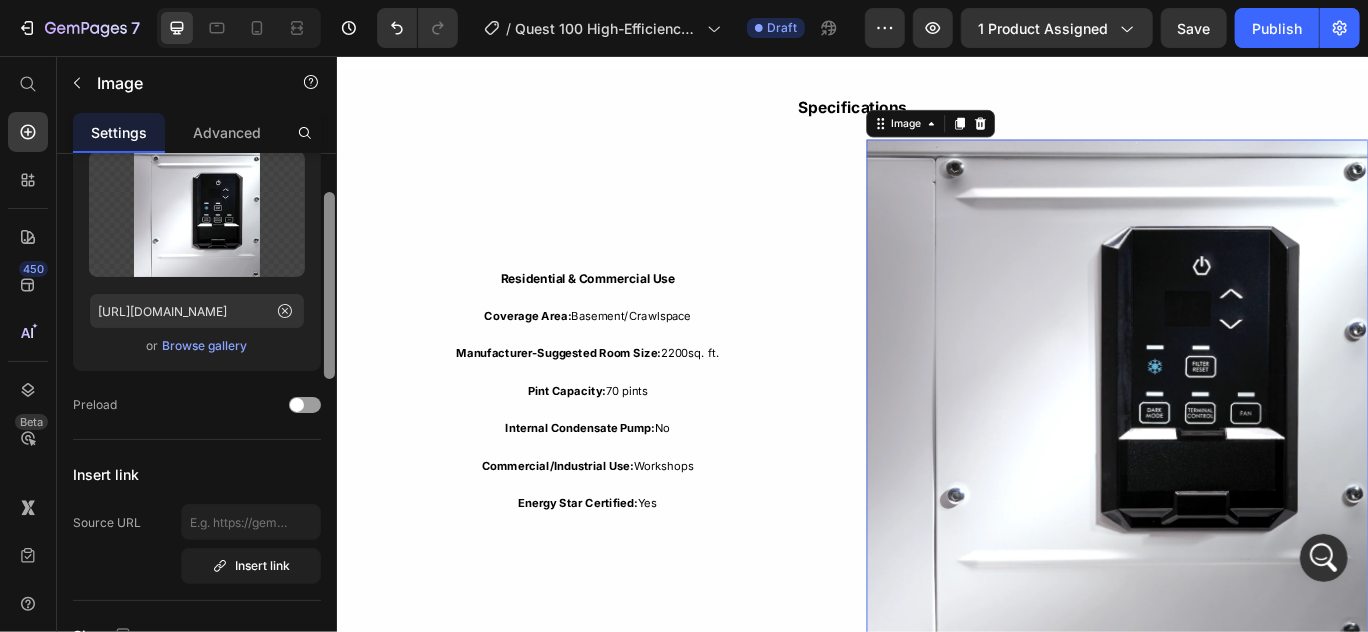 click at bounding box center [329, 285] 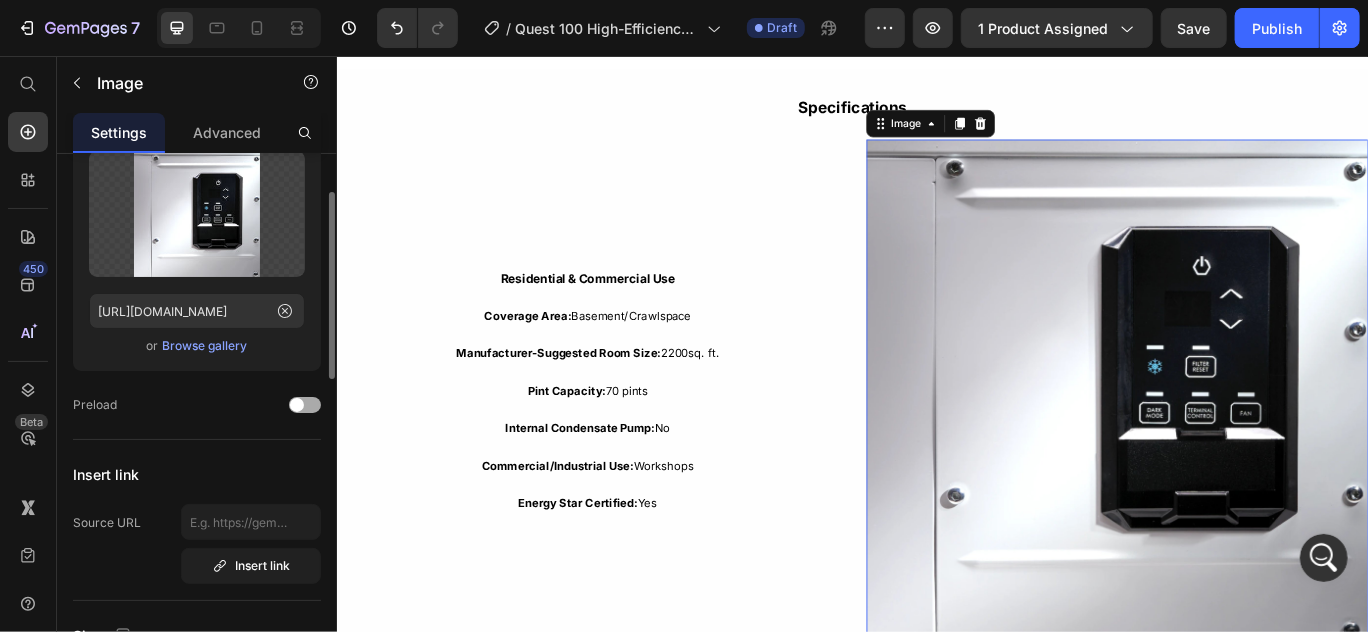 click at bounding box center [305, 405] 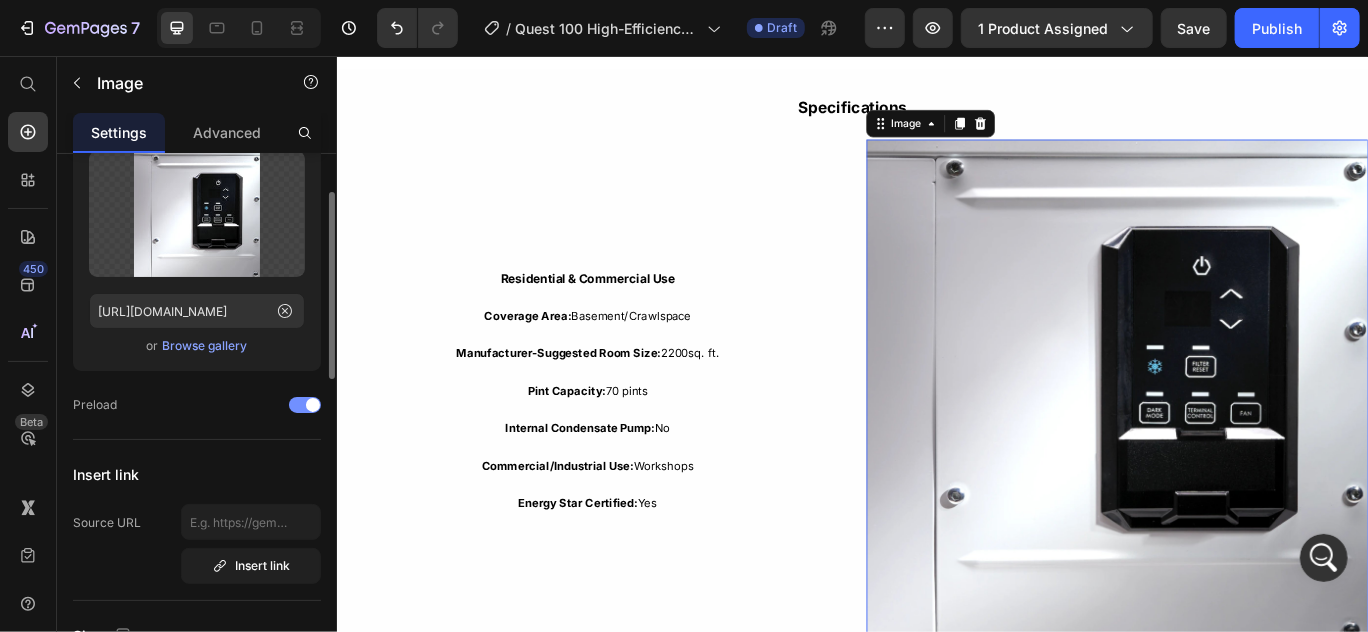 click at bounding box center [305, 405] 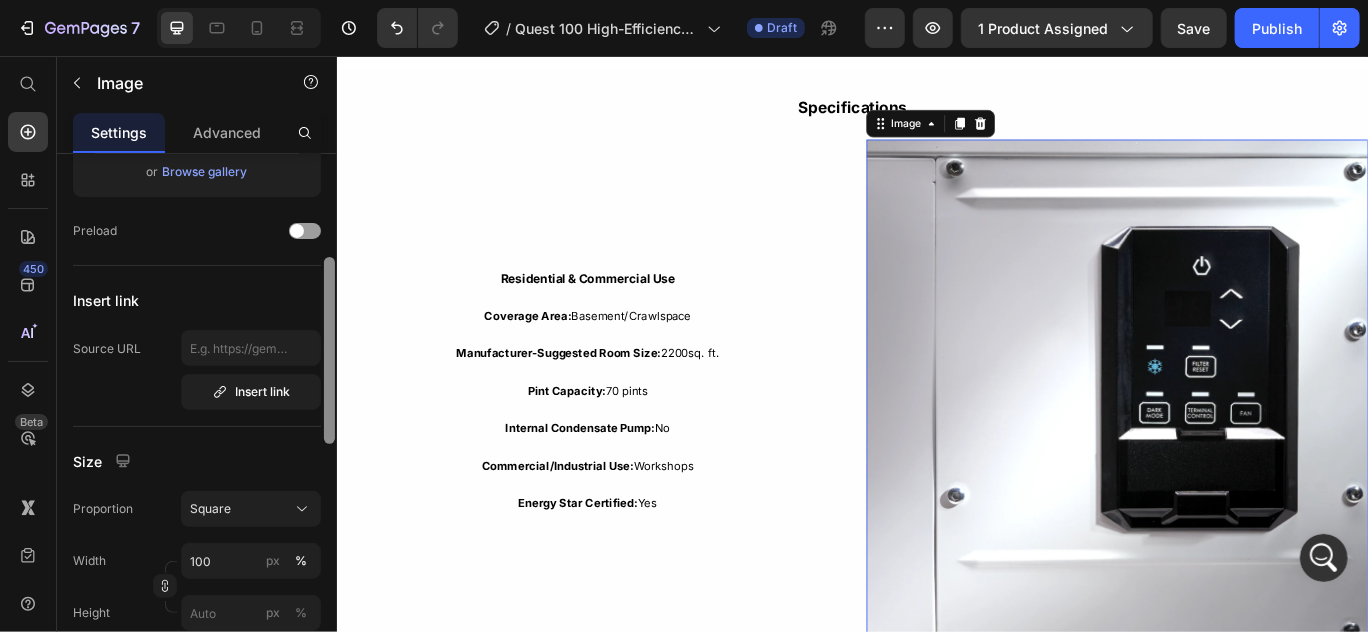 scroll, scrollTop: 294, scrollLeft: 0, axis: vertical 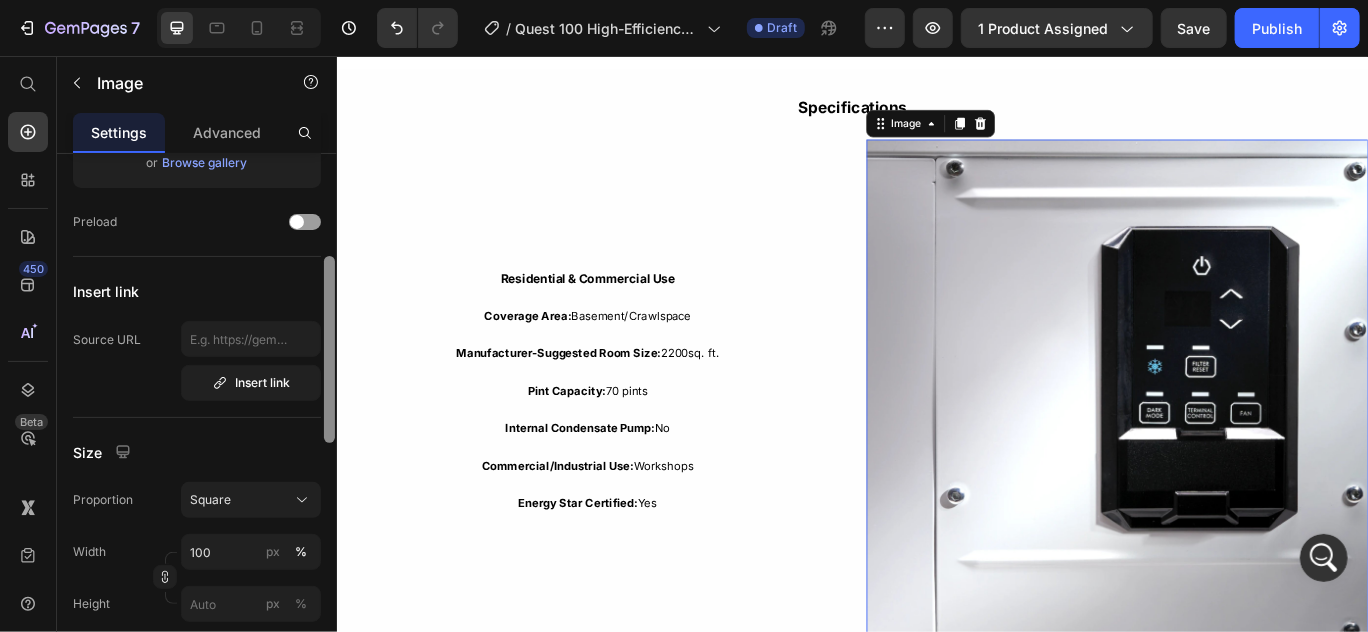 drag, startPoint x: 329, startPoint y: 325, endPoint x: 329, endPoint y: 383, distance: 58 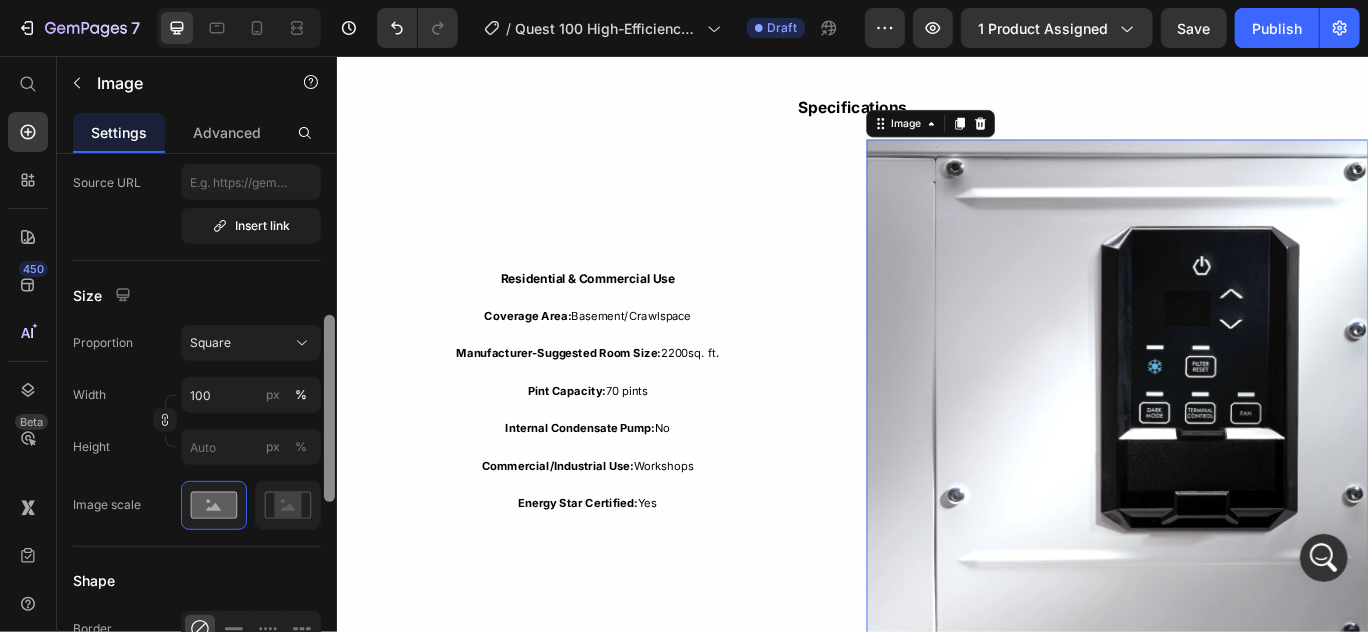 scroll, scrollTop: 454, scrollLeft: 0, axis: vertical 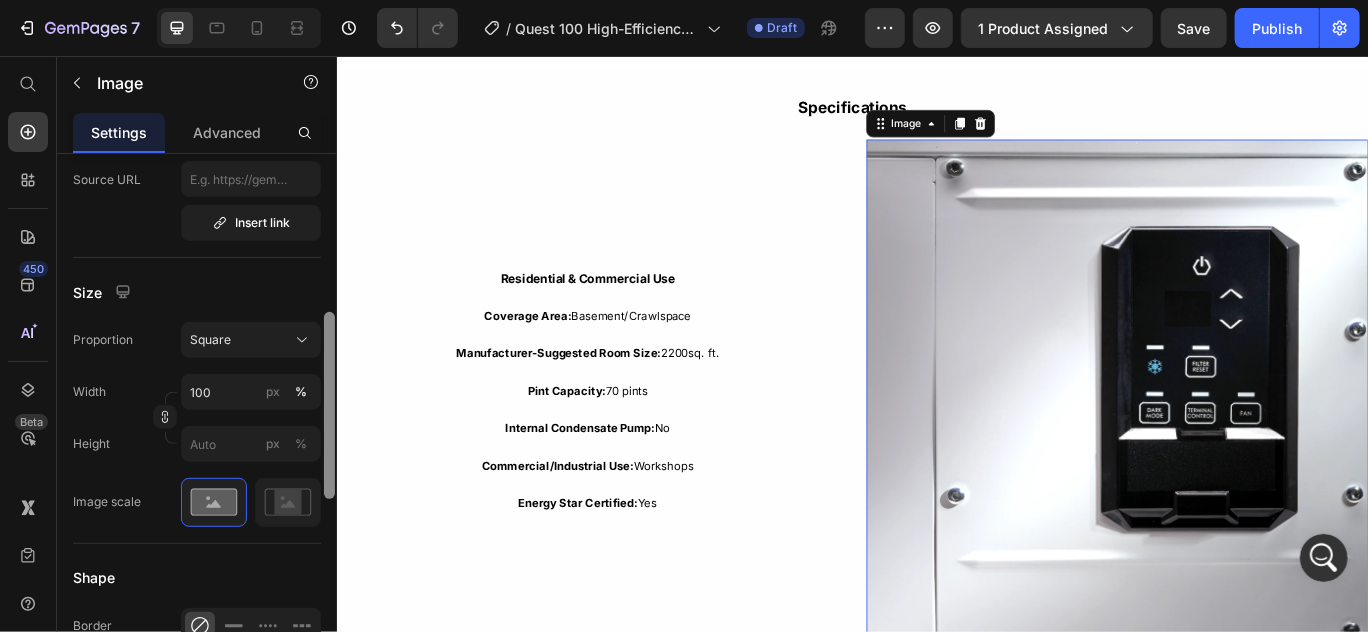drag, startPoint x: 332, startPoint y: 420, endPoint x: 331, endPoint y: 474, distance: 54.00926 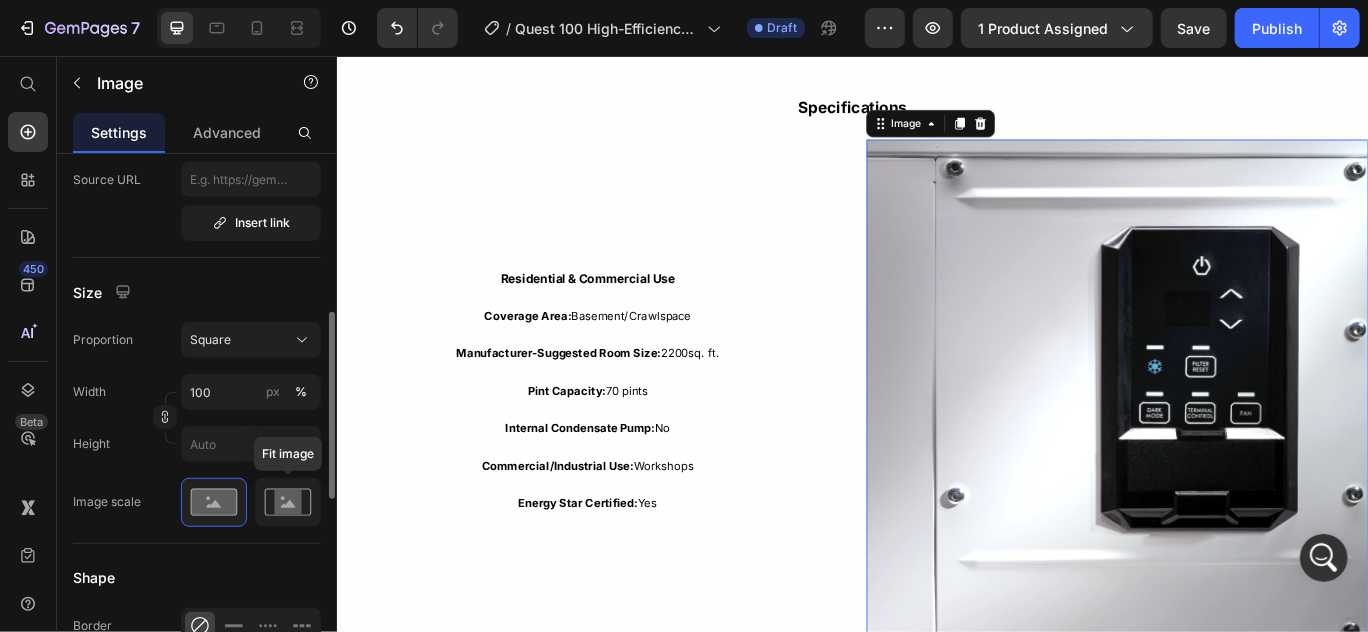 click 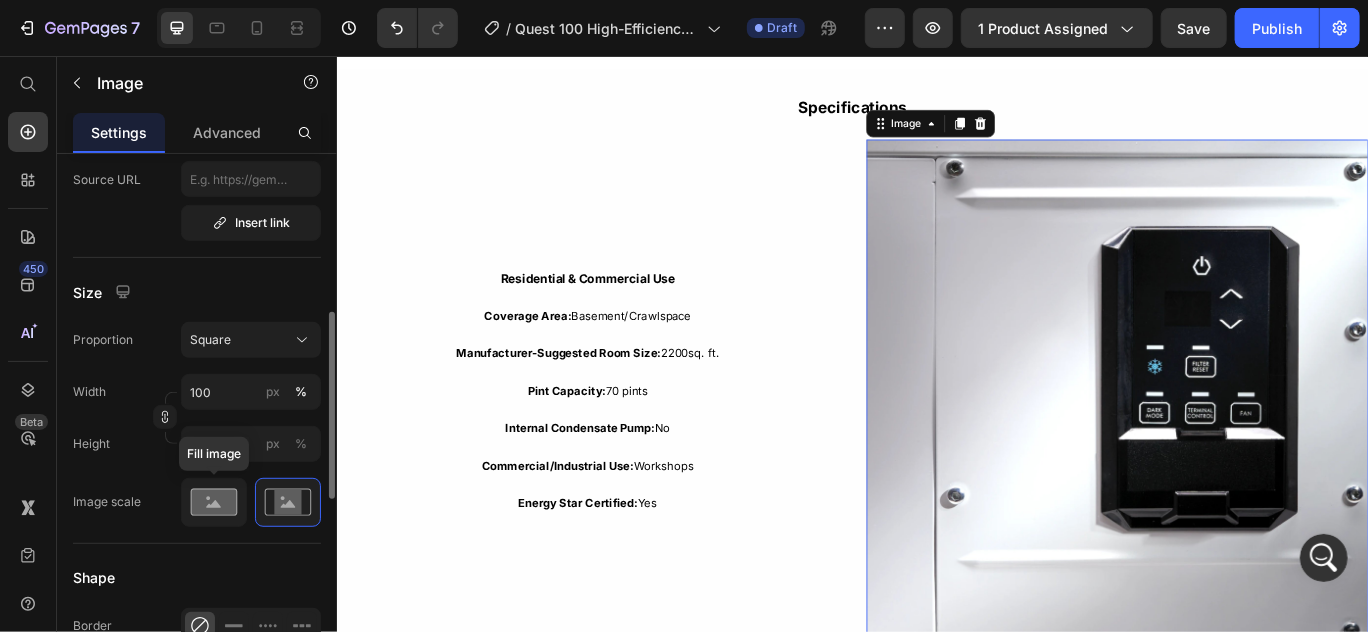 click 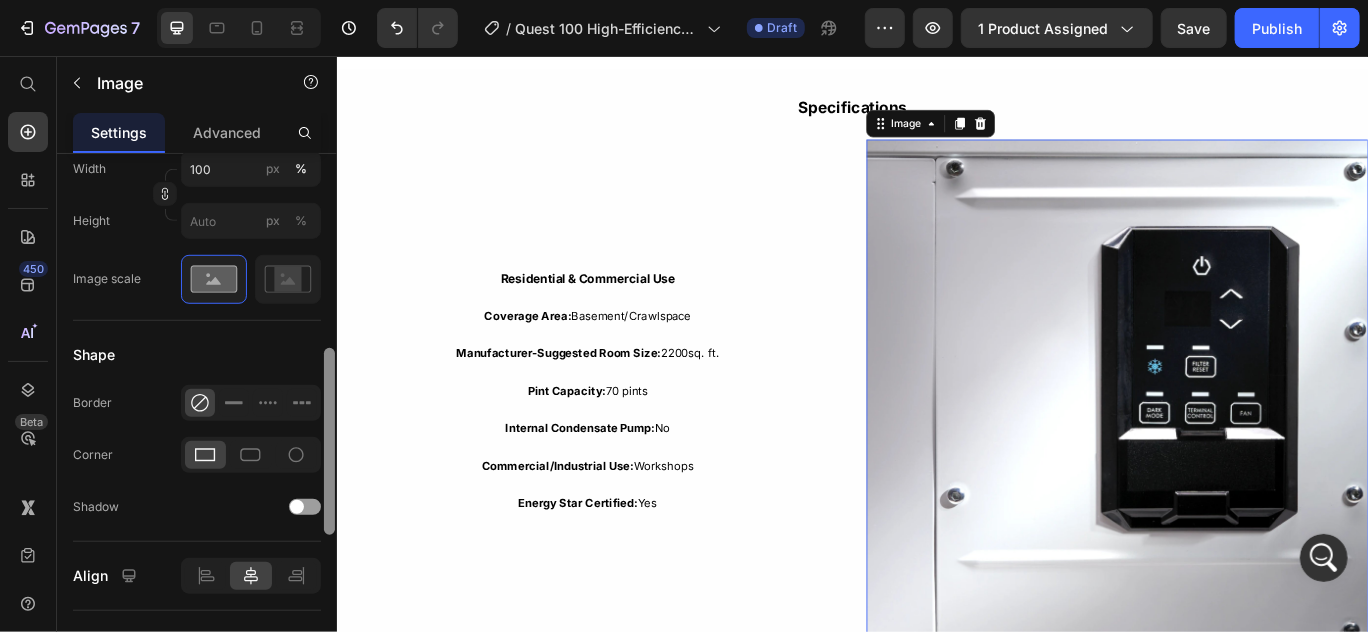 scroll, scrollTop: 640, scrollLeft: 0, axis: vertical 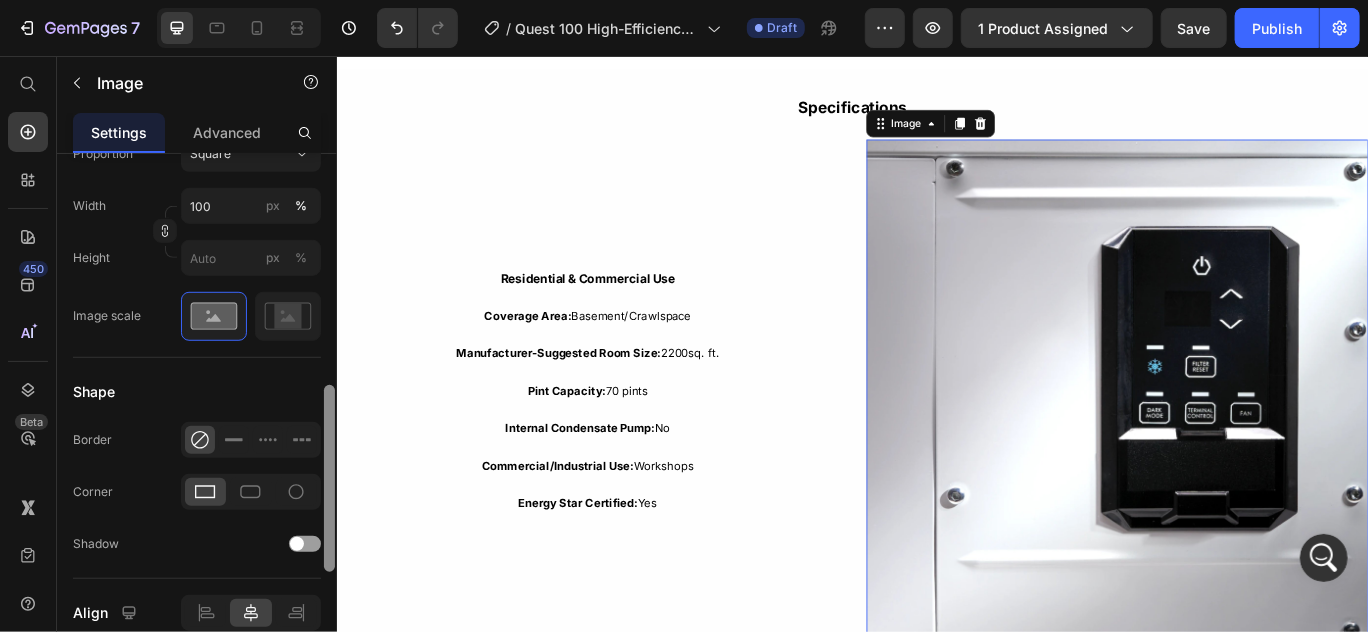 drag, startPoint x: 327, startPoint y: 482, endPoint x: 335, endPoint y: 547, distance: 65.490456 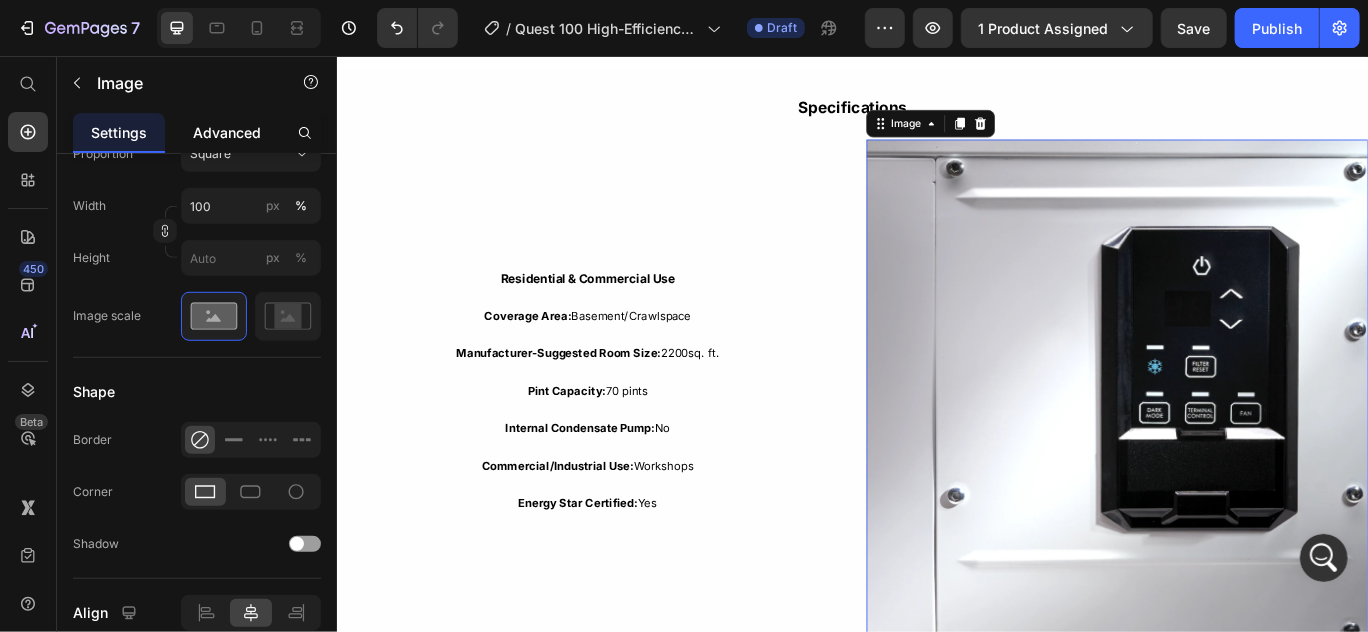 click on "Advanced" at bounding box center [227, 132] 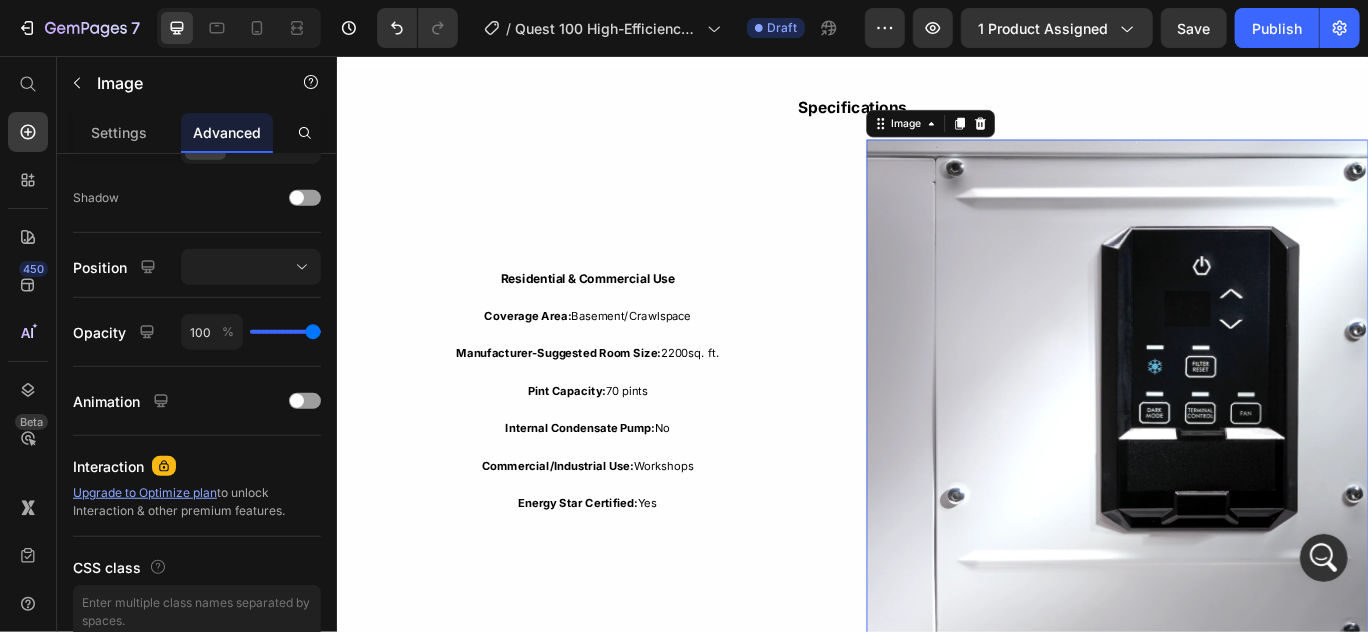 scroll, scrollTop: 0, scrollLeft: 0, axis: both 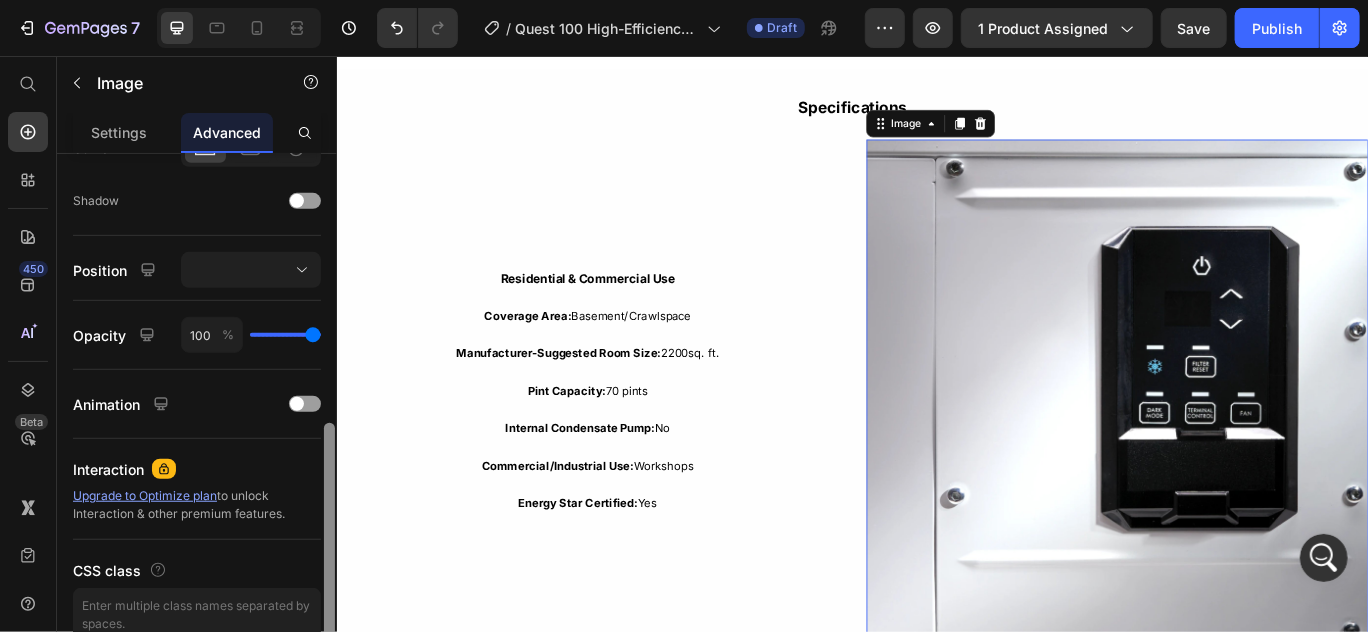 drag, startPoint x: 331, startPoint y: 184, endPoint x: 331, endPoint y: 447, distance: 263 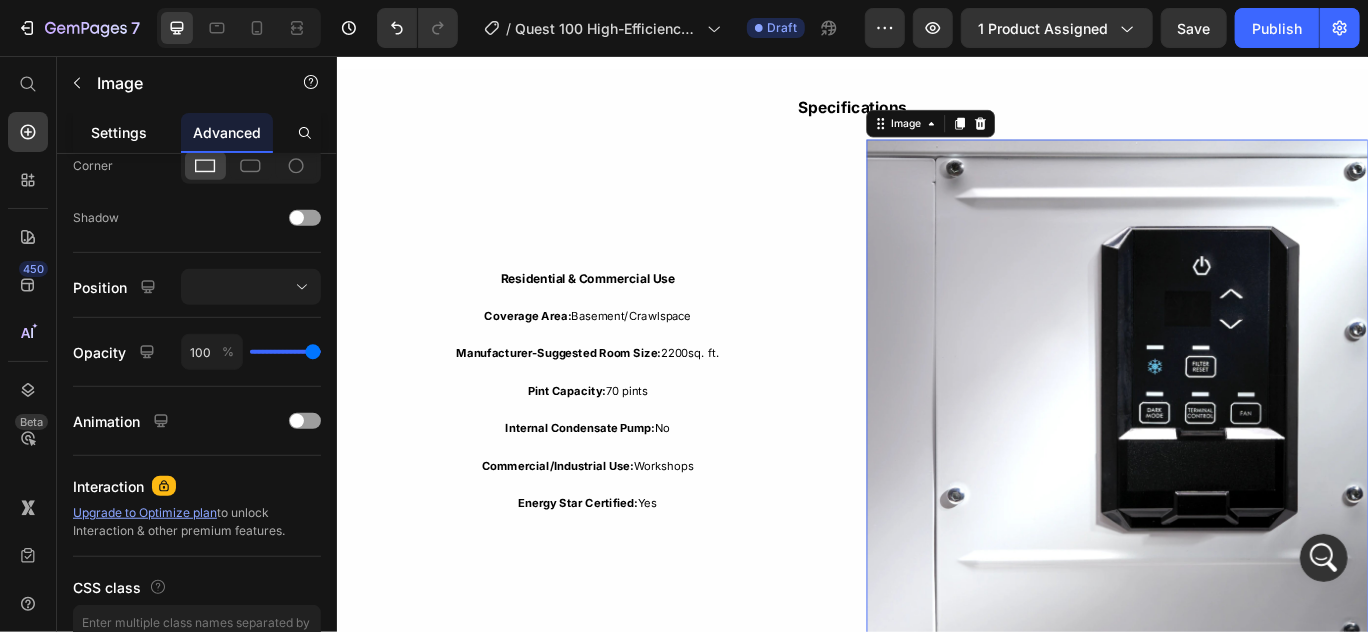 click on "Settings" at bounding box center [119, 132] 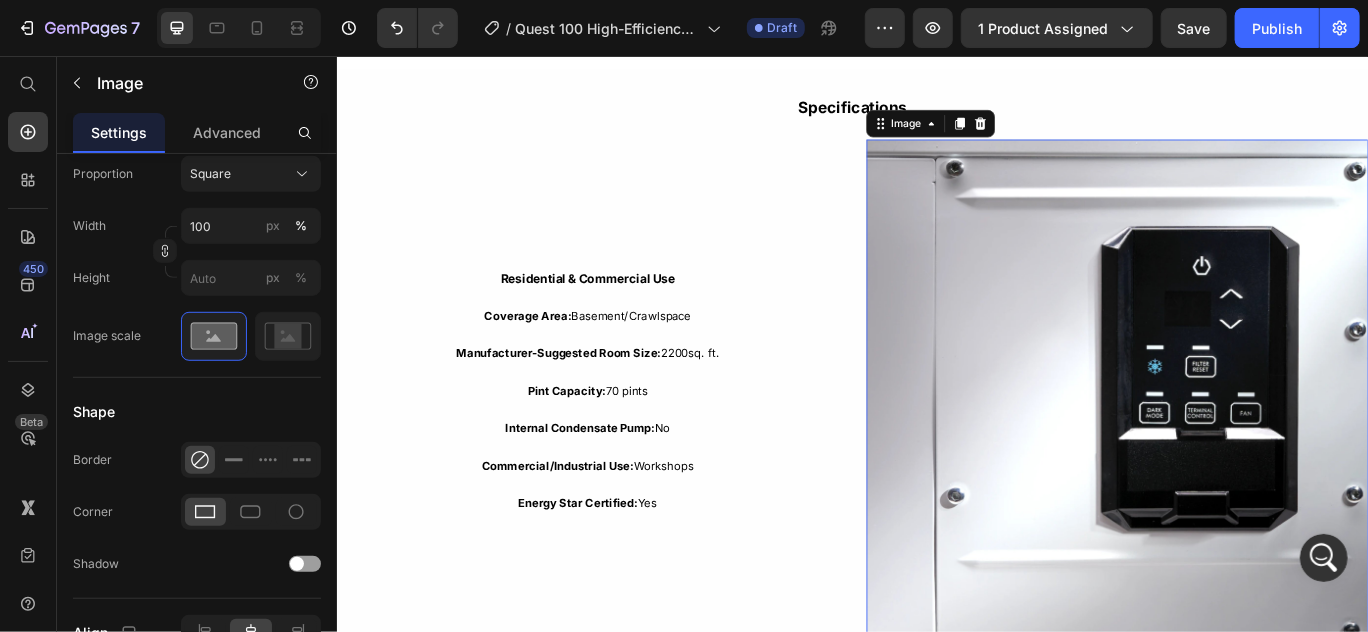 scroll, scrollTop: 0, scrollLeft: 0, axis: both 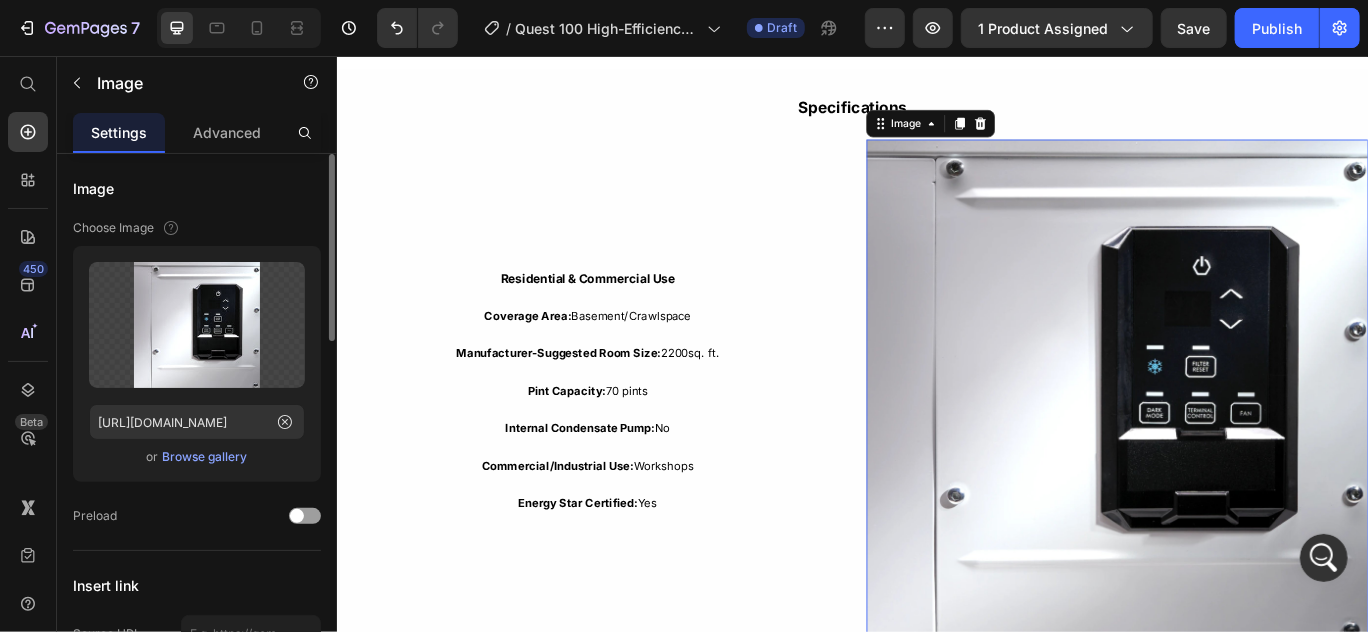 click on "Browse gallery" at bounding box center (205, 457) 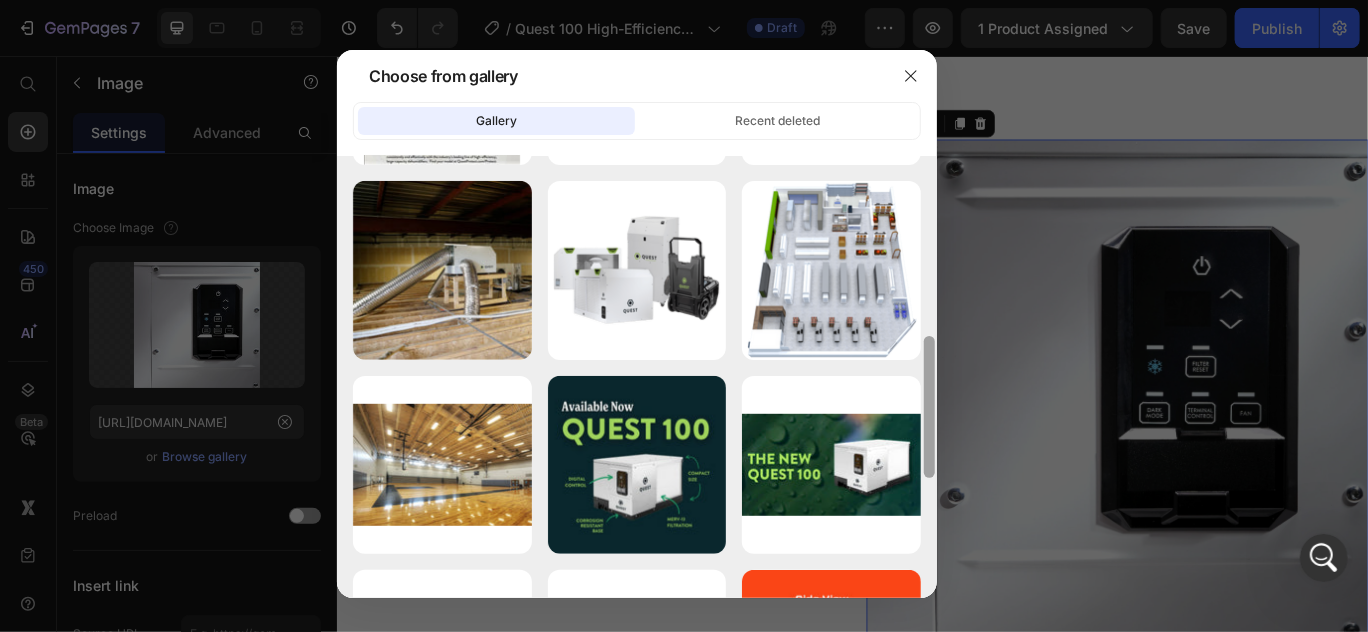 scroll, scrollTop: 572, scrollLeft: 0, axis: vertical 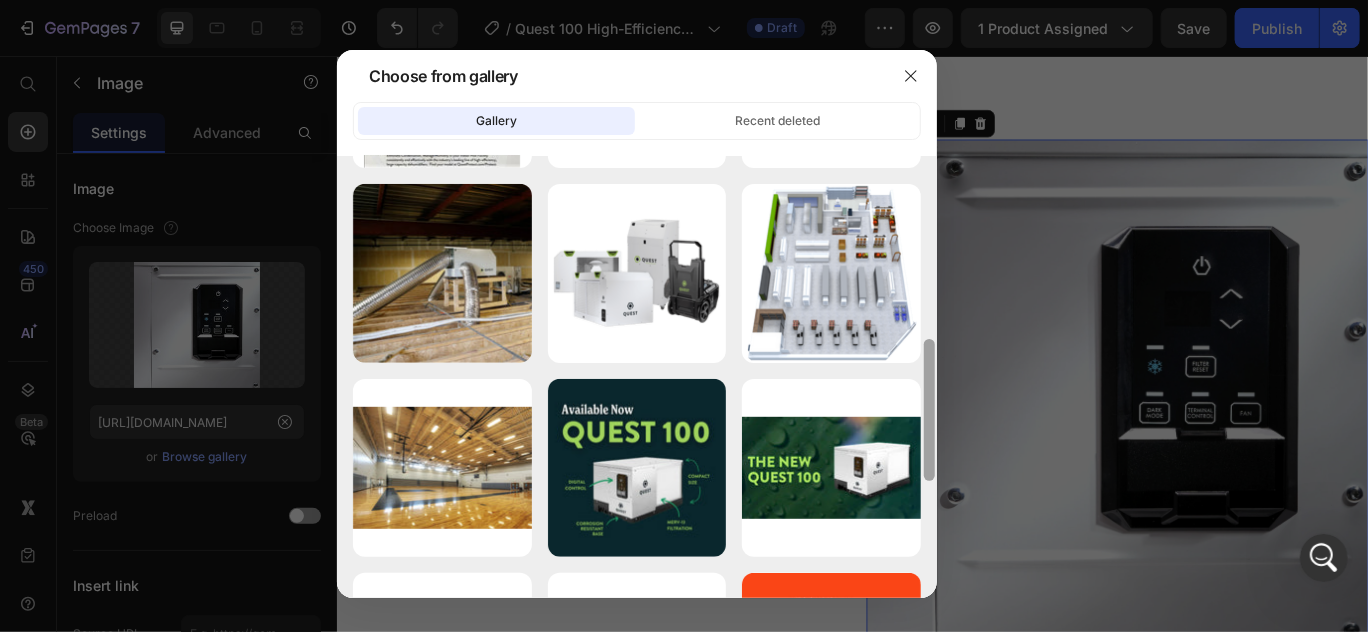 drag, startPoint x: 933, startPoint y: 265, endPoint x: 927, endPoint y: 449, distance: 184.0978 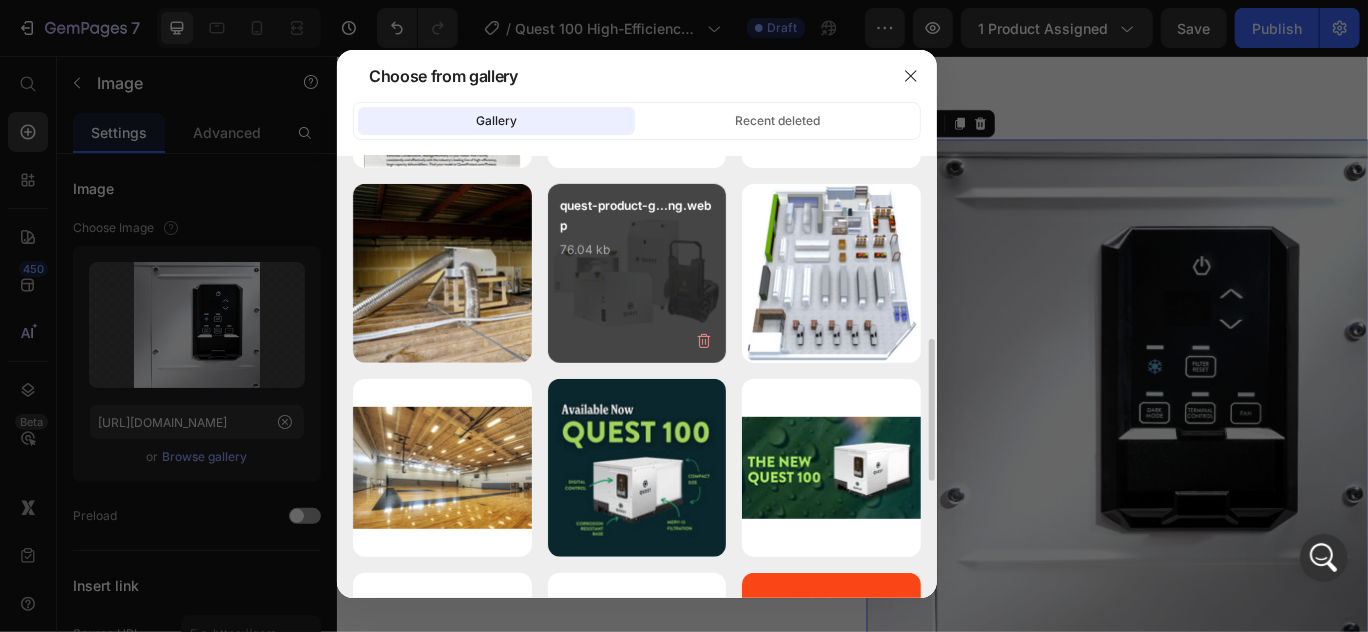 click on "quest-product-g...ng.webp 76.04 kb" at bounding box center [637, 273] 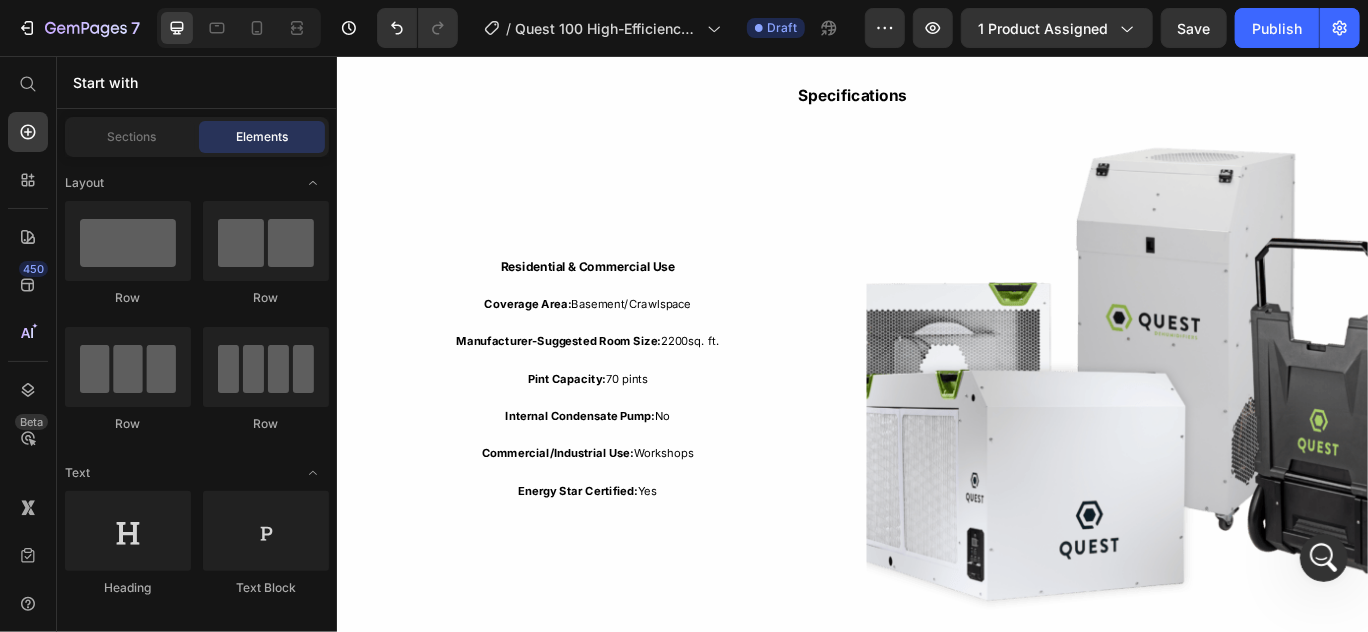 scroll, scrollTop: 3122, scrollLeft: 0, axis: vertical 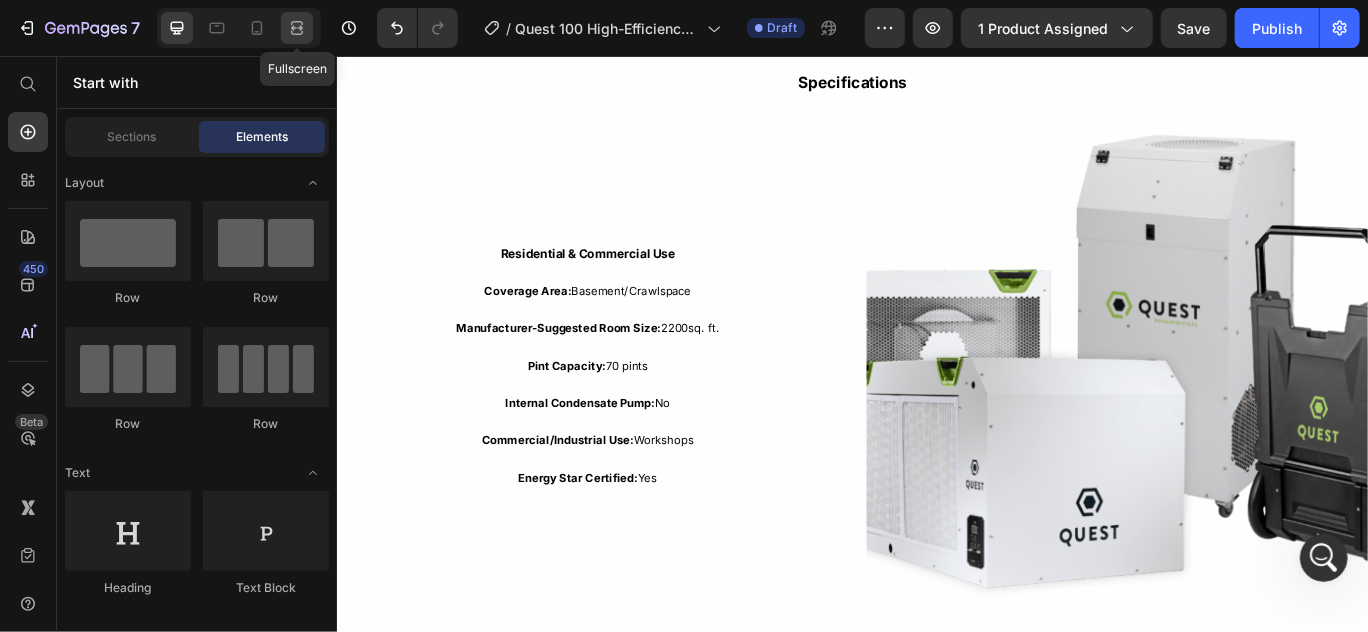 click 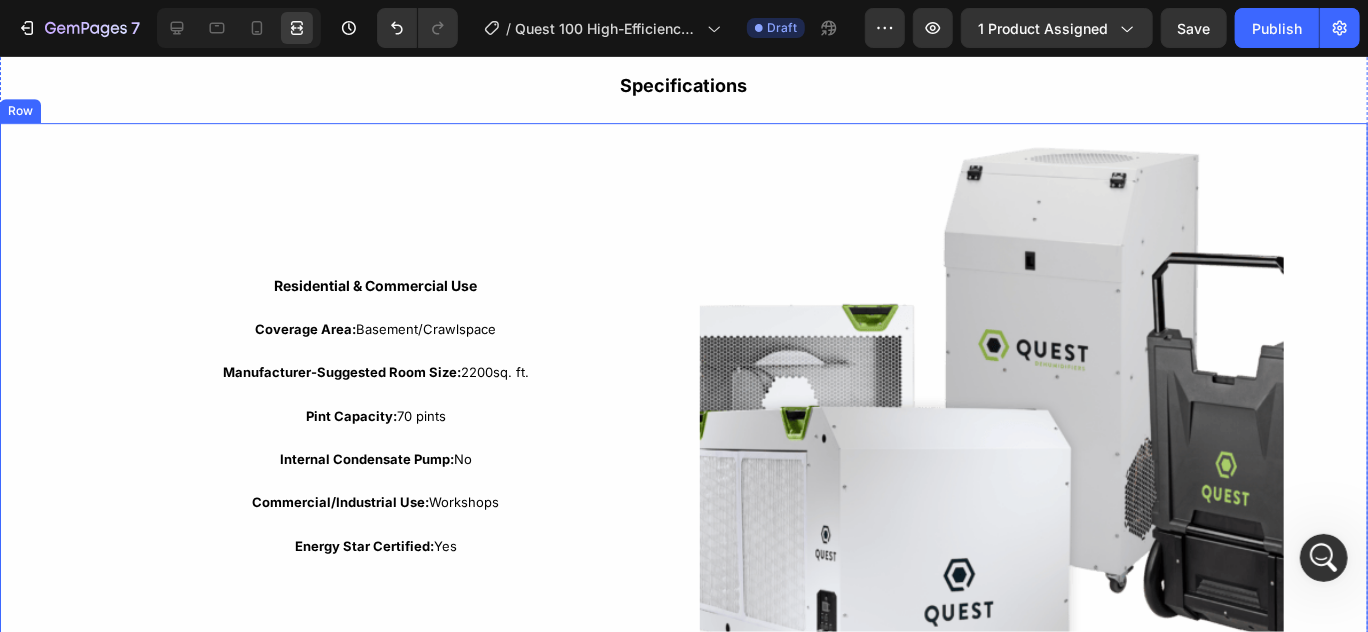 click on "Residential & Commercial Use Text Block Coverage Area:  Basement/Crawlspace Text Block Manufacturer-Suggested Room Size:  2200sq. ft. Text Block Pint Capacity:  70 pints Text Block Internal Condensate Pump:  No Text Block Commercial/Industrial Use:  Workshops Text Block Energy Star Certified:  Yes Text Block Row Image Row Engineered for Performance, Designed for Efficiency Text Block Video" at bounding box center [684, 849] 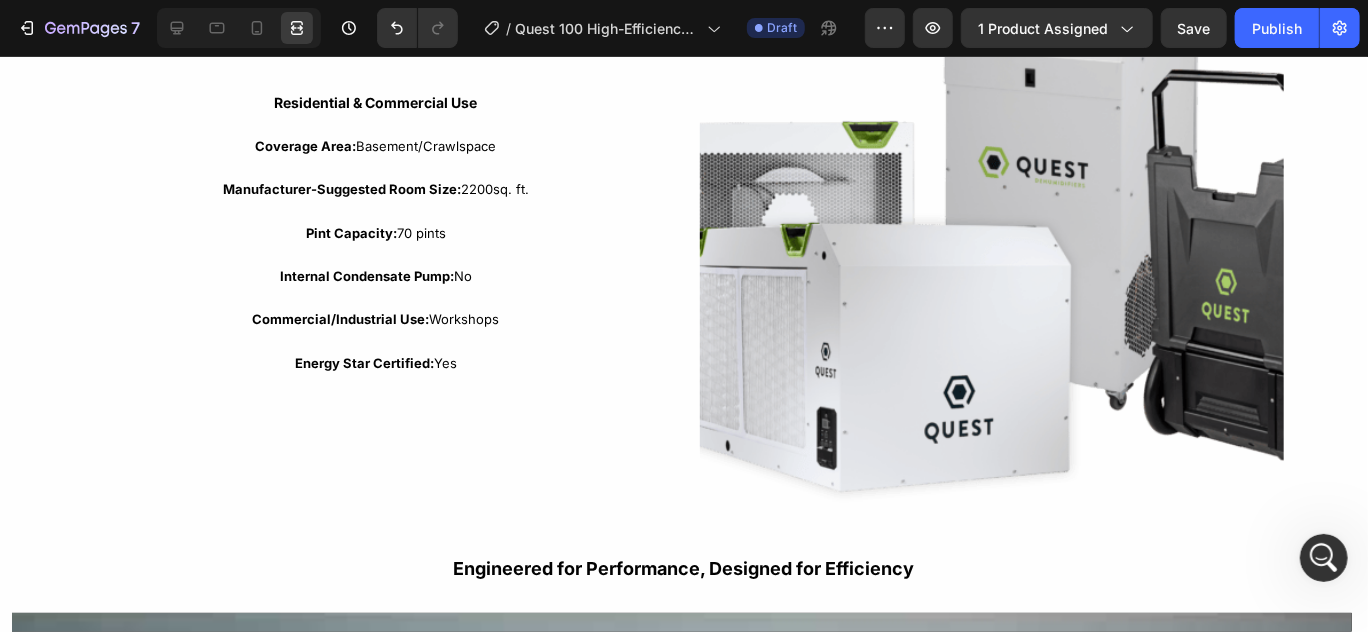 scroll, scrollTop: 3258, scrollLeft: 0, axis: vertical 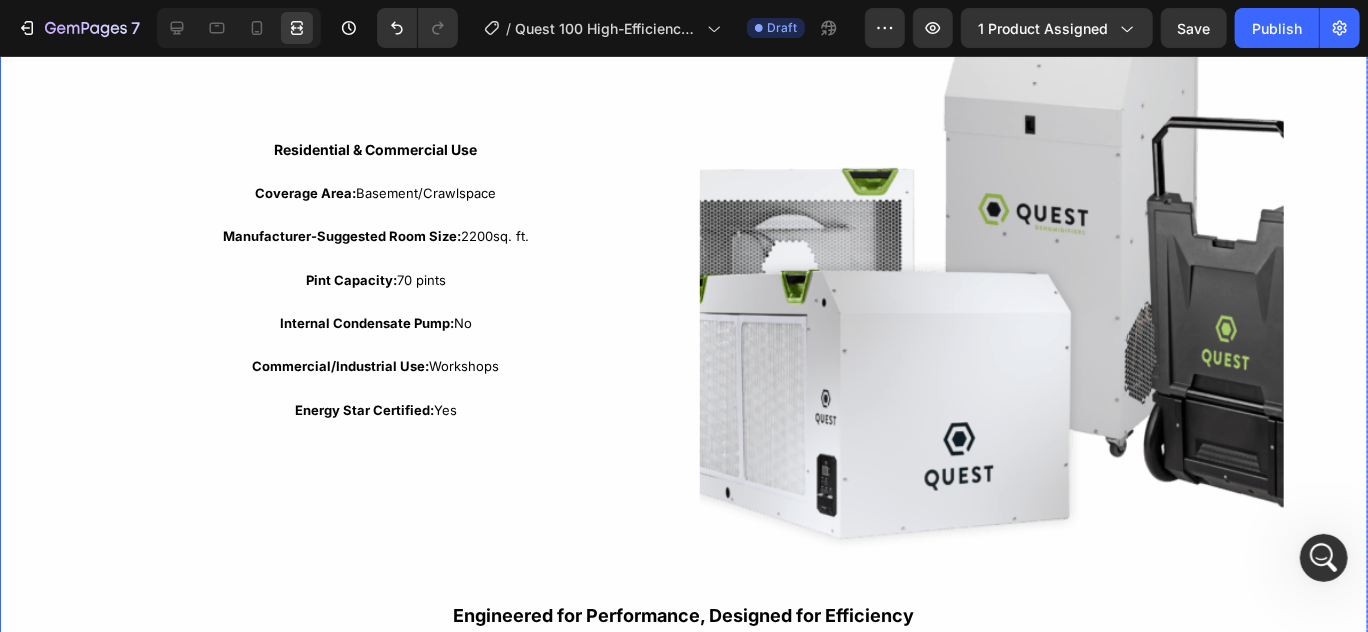 click on "Residential & Commercial Use Text Block Coverage Area:  Basement/Crawlspace Text Block Manufacturer-Suggested Room Size:  2200sq. ft. Text Block Pint Capacity:  70 pints Text Block Internal Condensate Pump:  No Text Block Commercial/Industrial Use:  Workshops Text Block Energy Star Certified:  Yes Text Block Row Image Row Engineered for Performance, Designed for Efficiency Text Block Video" at bounding box center (684, 713) 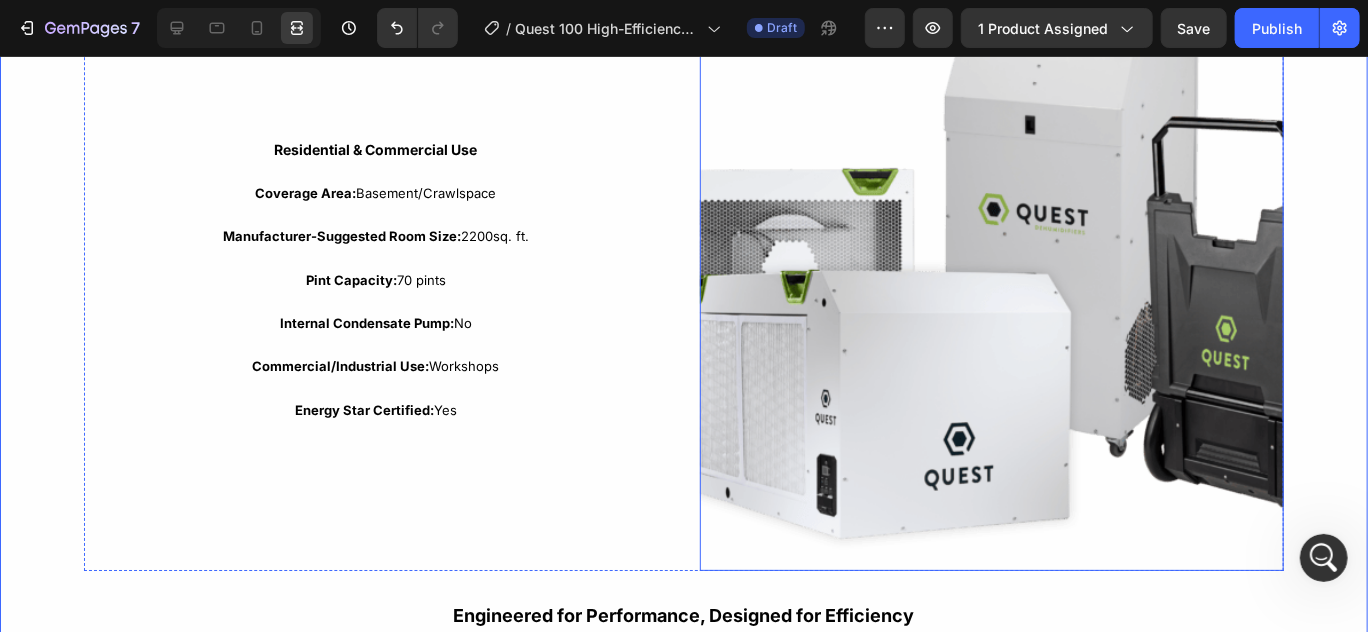 click at bounding box center [992, 278] 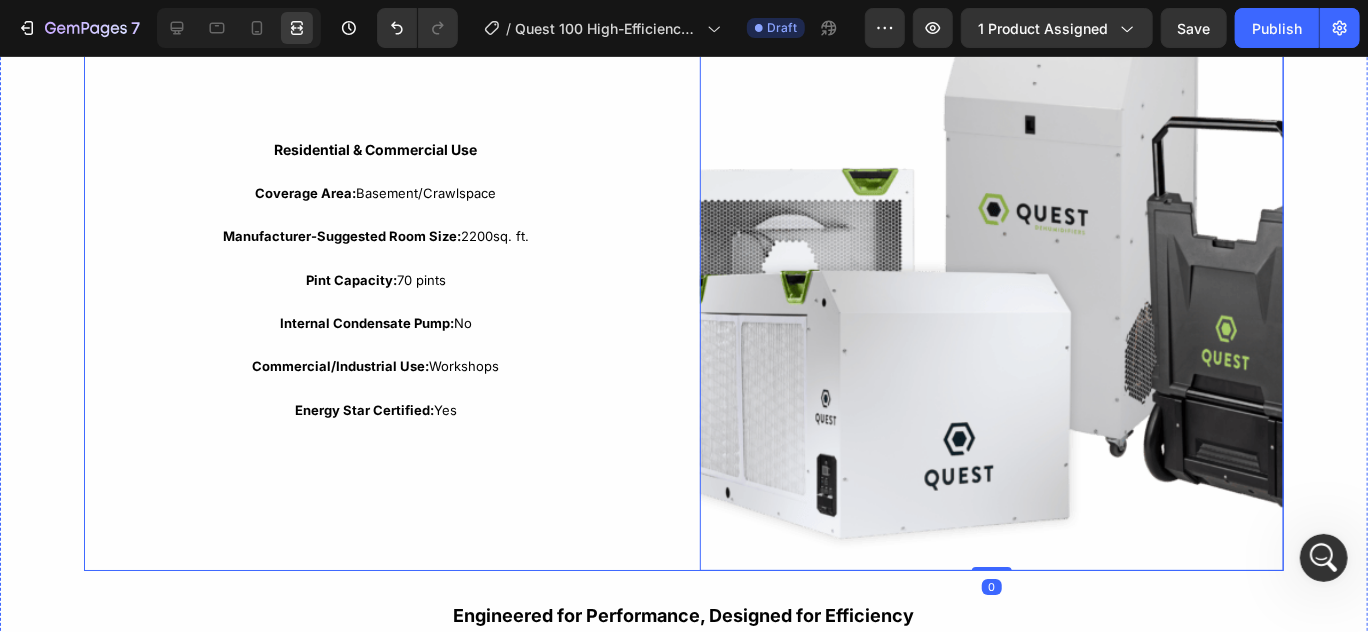 click on "Residential & Commercial Use Text Block Coverage Area:  Basement/Crawlspace Text Block Manufacturer-Suggested Room Size:  2200sq. ft. Text Block Pint Capacity:  70 pints Text Block Internal Condensate Pump:  No Text Block Commercial/Industrial Use:  Workshops Text Block Energy Star Certified:  Yes Text Block Row Image   0 Row" at bounding box center [684, 278] 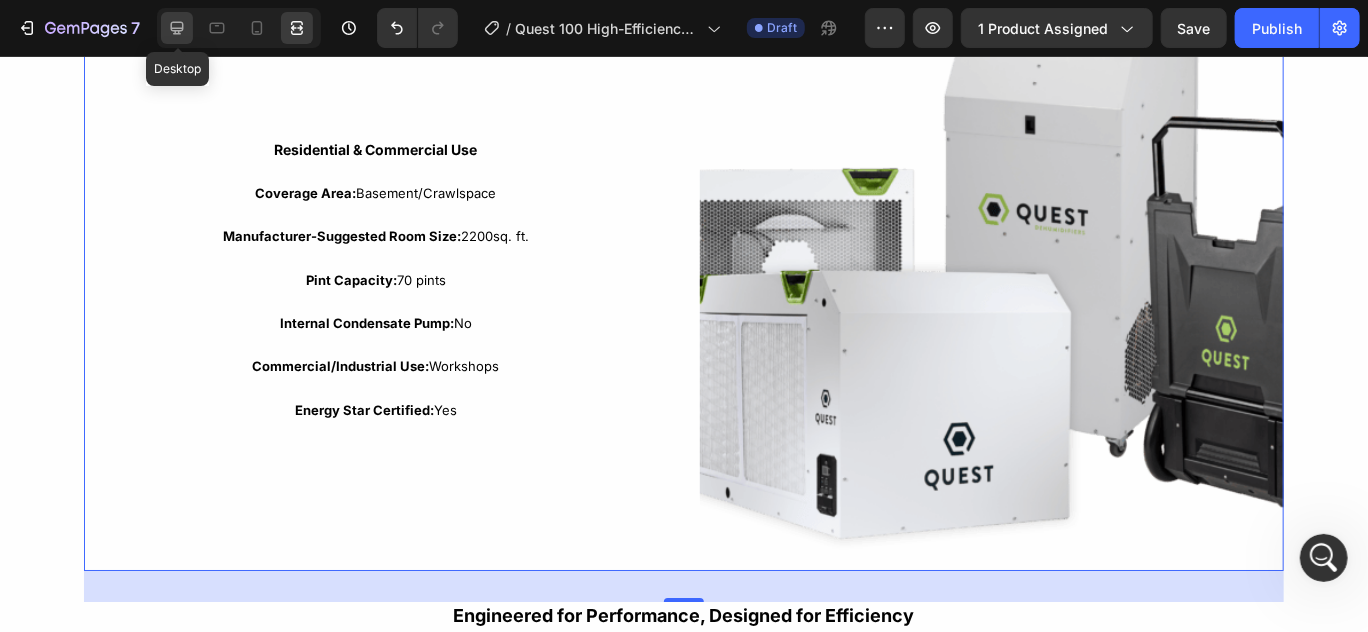 click 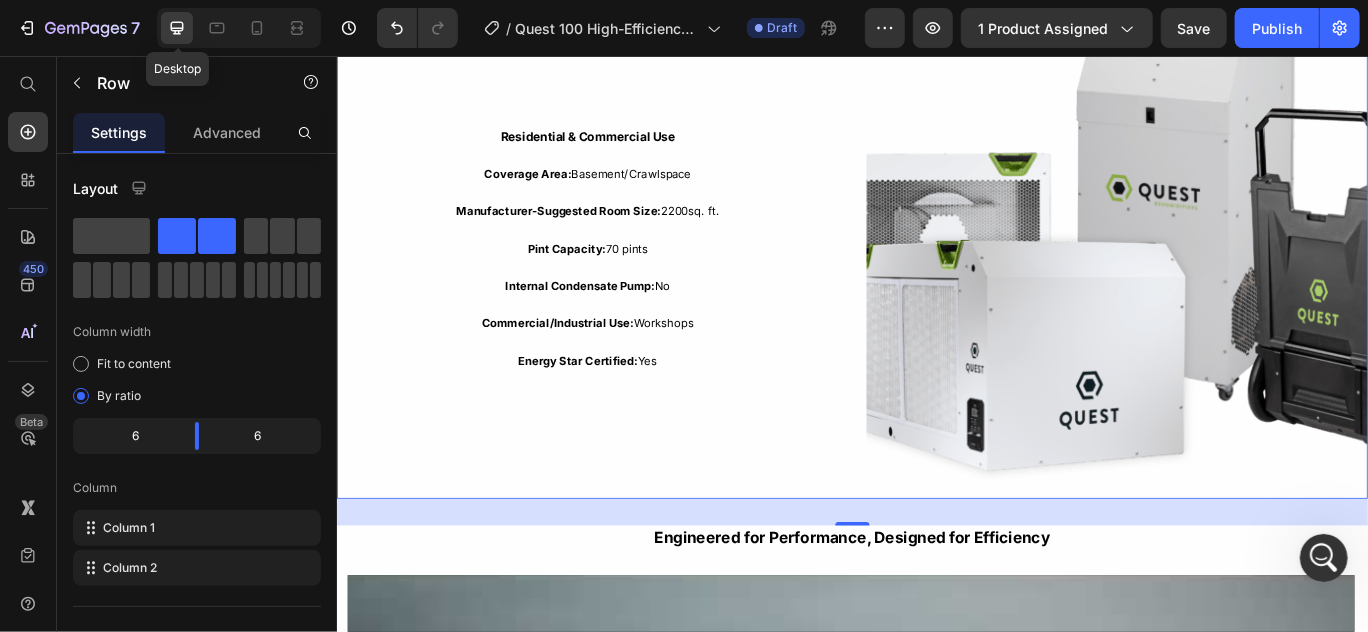 scroll, scrollTop: 3254, scrollLeft: 0, axis: vertical 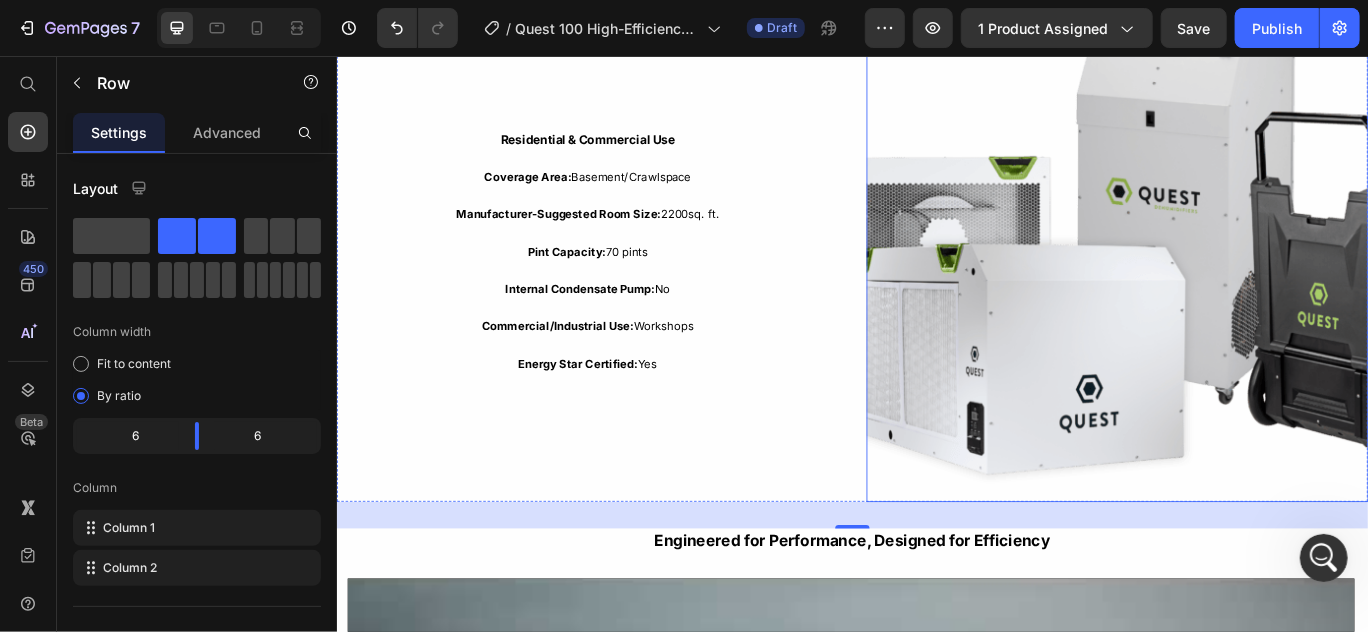 click at bounding box center (1244, 283) 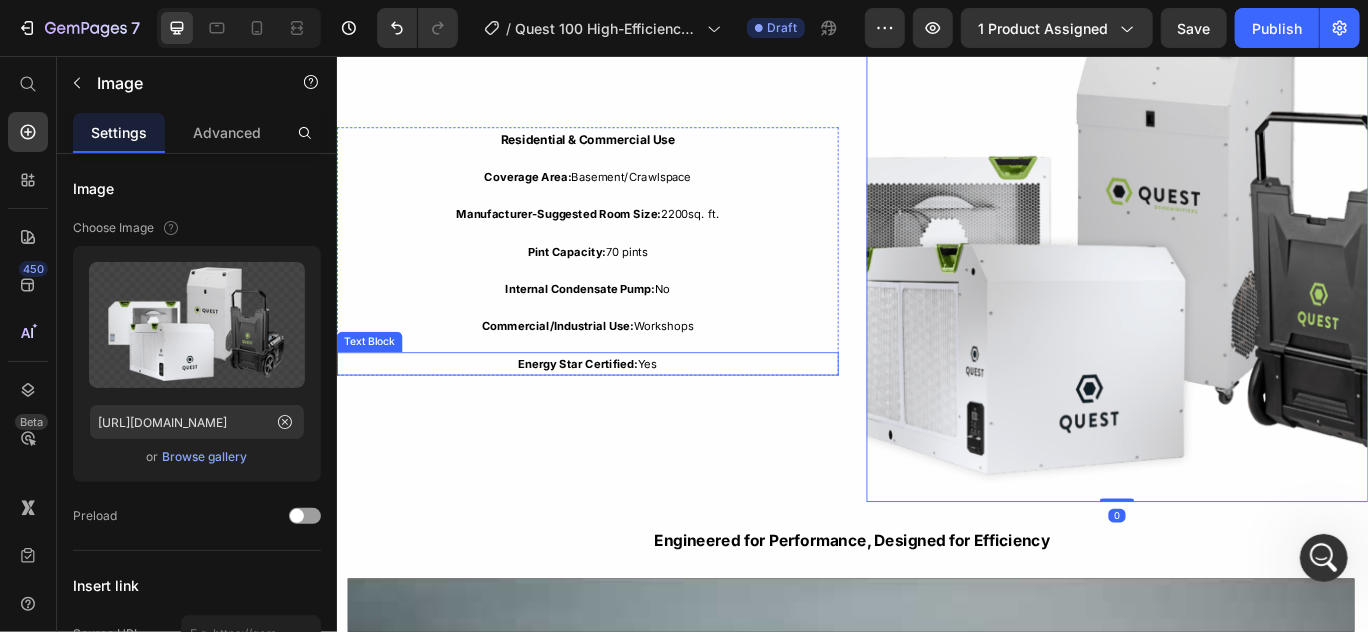 click on "Energy Star Certified:  Yes" at bounding box center [628, 414] 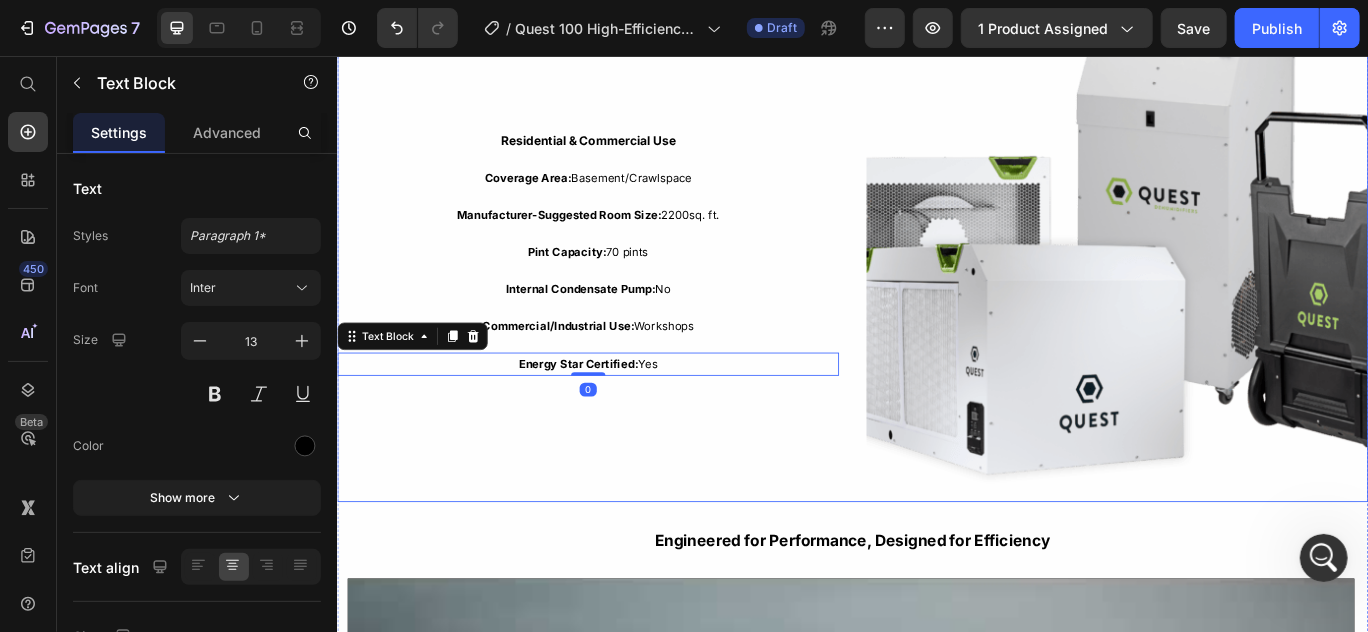 click on "Residential & Commercial Use Text Block Coverage Area:  Basement/Crawlspace Text Block Manufacturer-Suggested Room Size:  2200sq. ft. Text Block Pint Capacity:  70 pints Text Block Internal Condensate Pump:  No Text Block Commercial/Industrial Use:  Workshops Text Block Energy Star Certified:  Yes Text Block   0 Row" at bounding box center (628, 283) 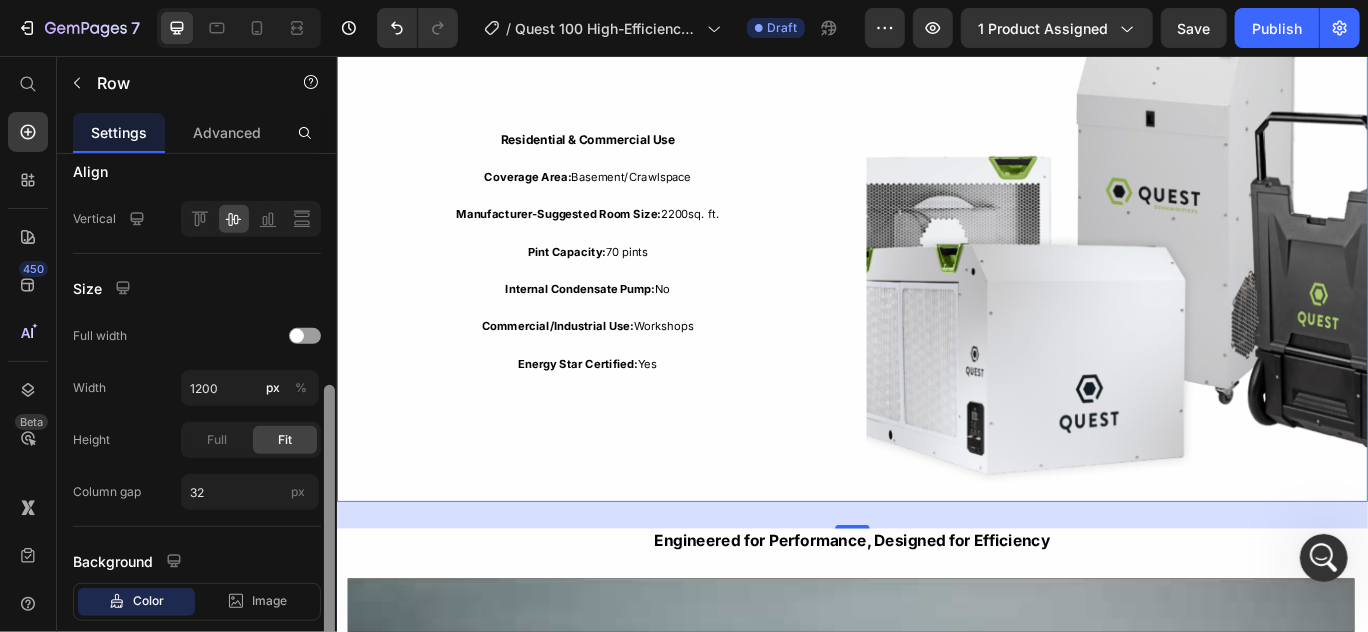 scroll, scrollTop: 474, scrollLeft: 0, axis: vertical 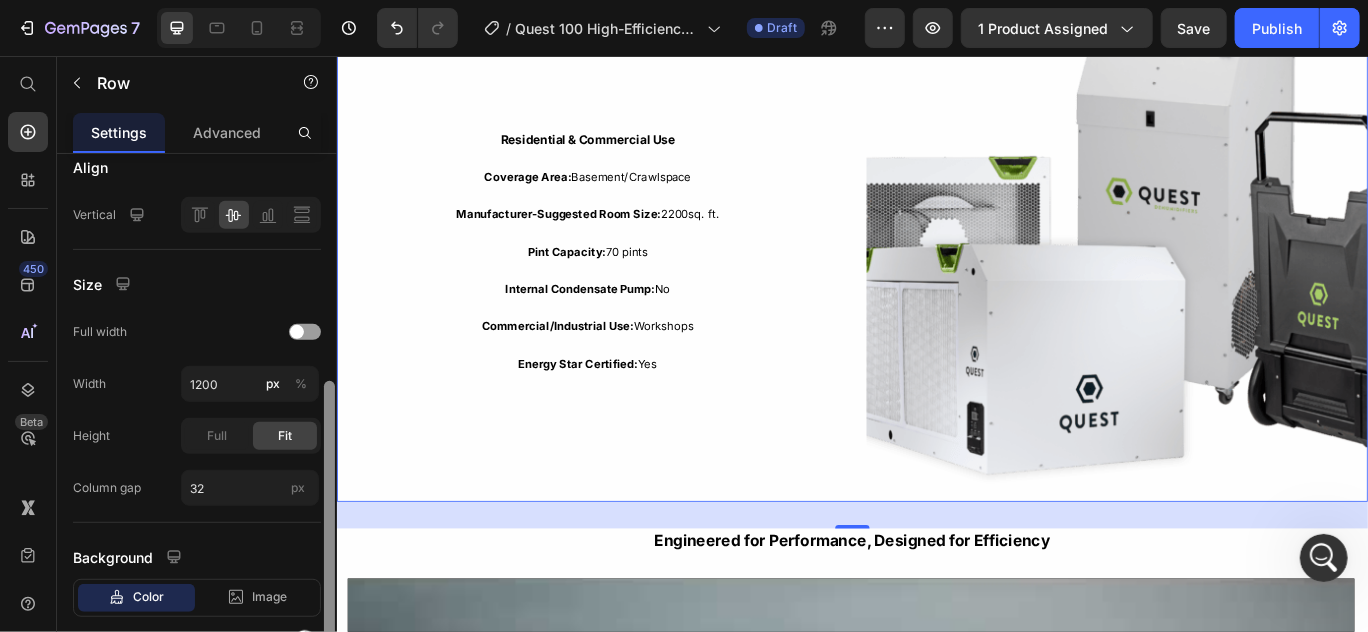 drag, startPoint x: 328, startPoint y: 303, endPoint x: 332, endPoint y: 507, distance: 204.03922 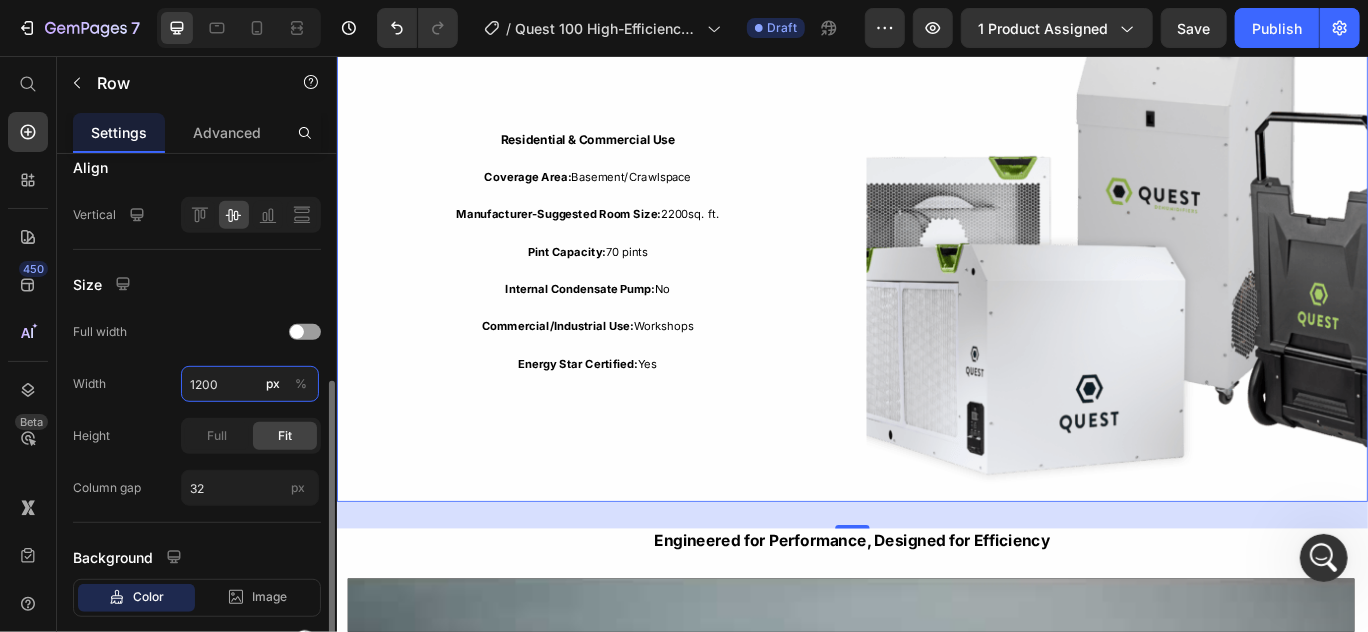 click on "1200" at bounding box center [250, 384] 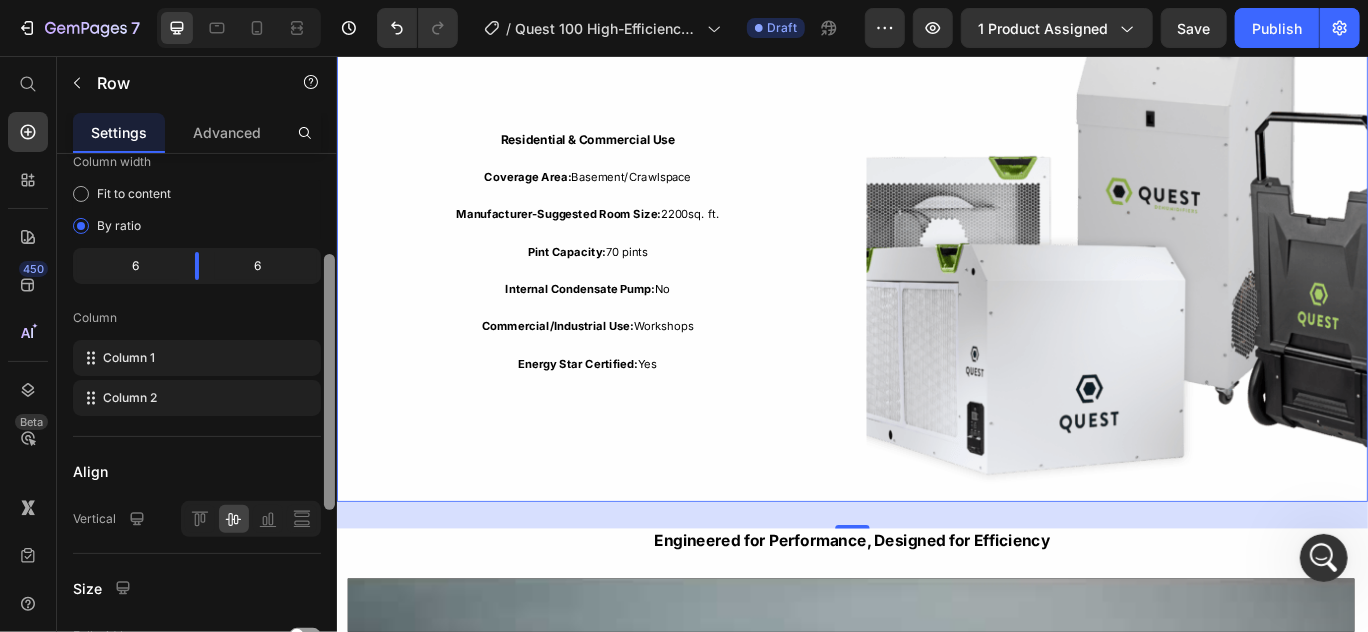 scroll, scrollTop: 158, scrollLeft: 0, axis: vertical 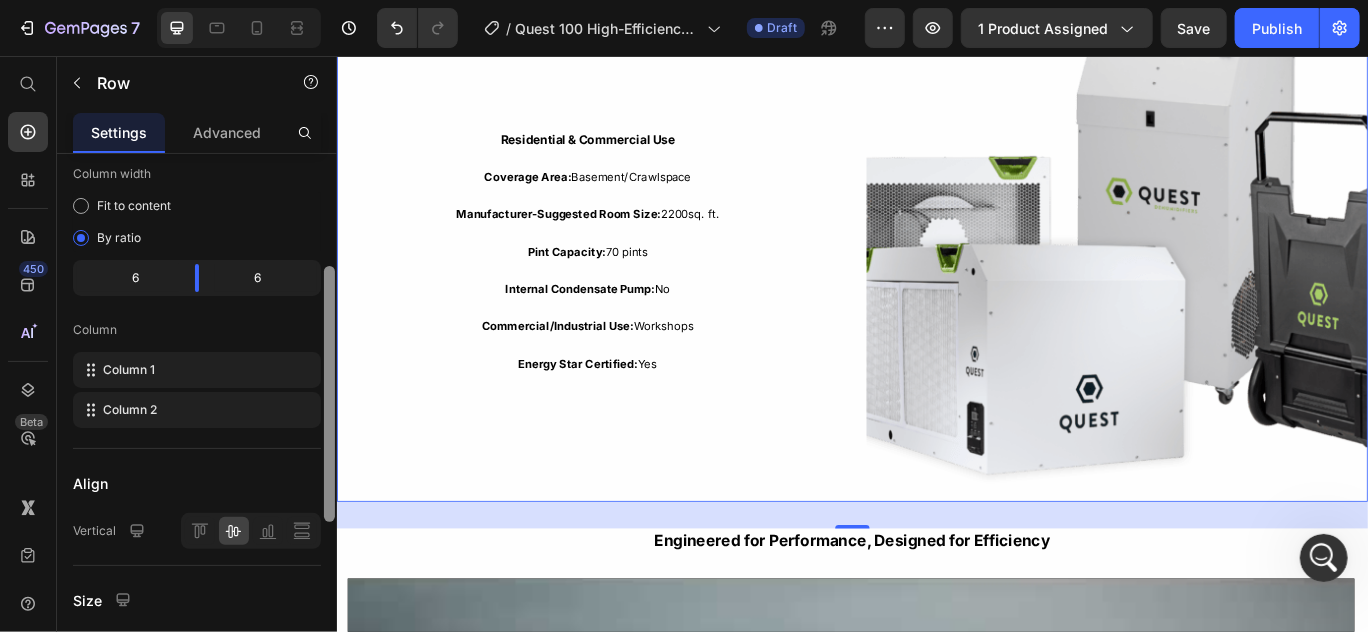 drag, startPoint x: 331, startPoint y: 423, endPoint x: 336, endPoint y: 271, distance: 152.08221 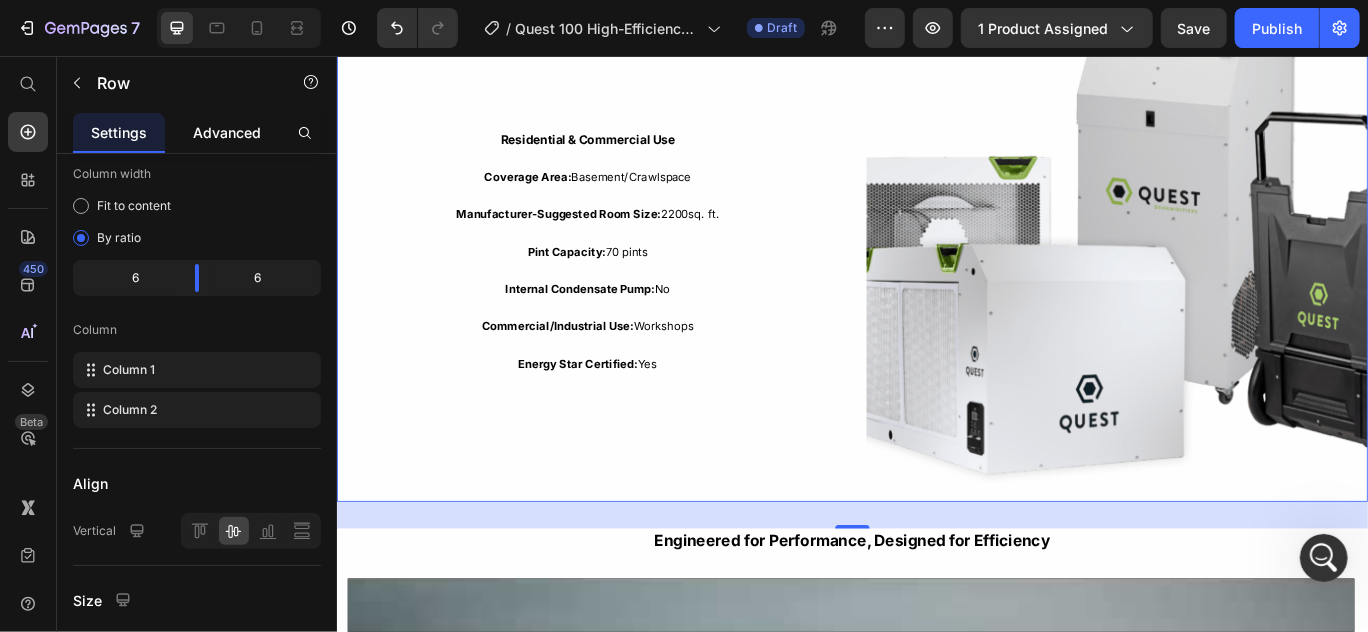 click on "Advanced" at bounding box center (227, 132) 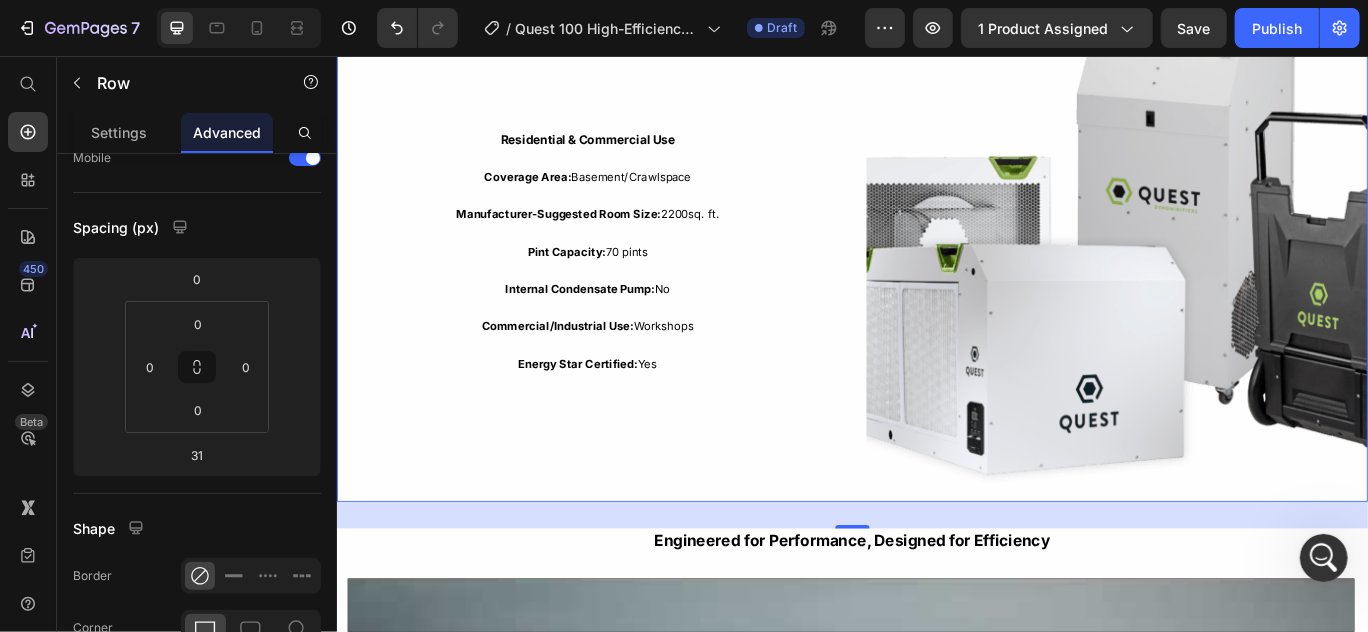 scroll, scrollTop: 0, scrollLeft: 0, axis: both 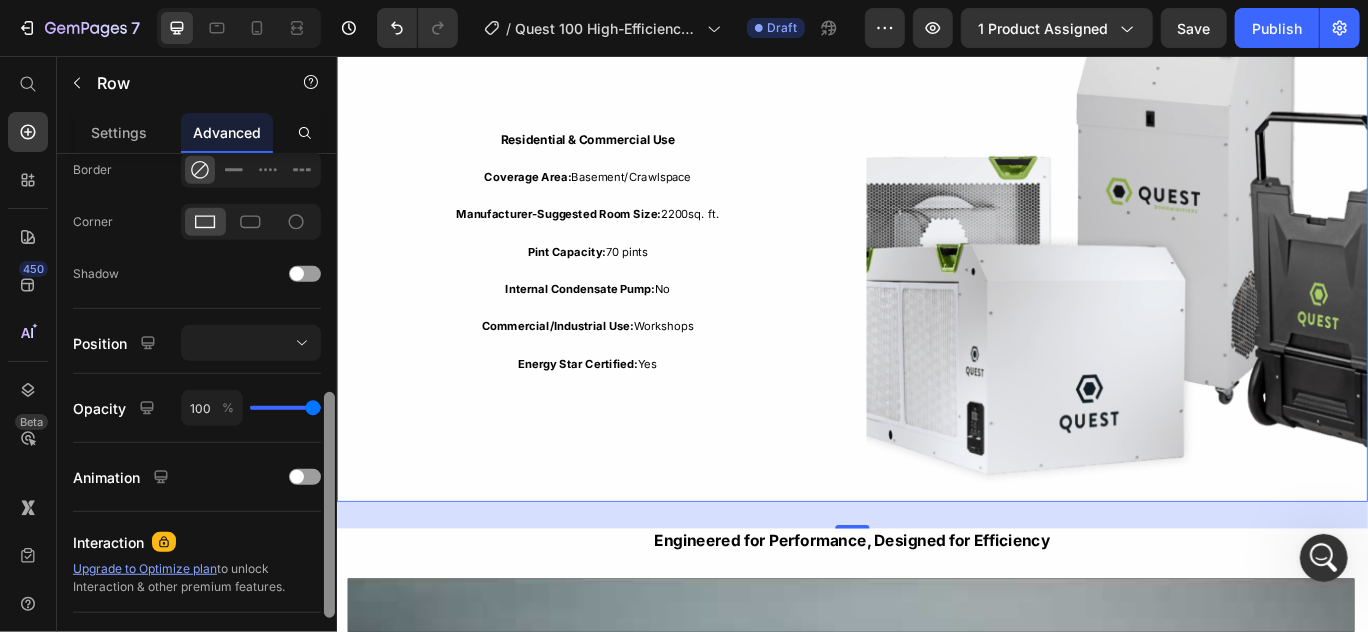 drag, startPoint x: 326, startPoint y: 306, endPoint x: 323, endPoint y: 502, distance: 196.02296 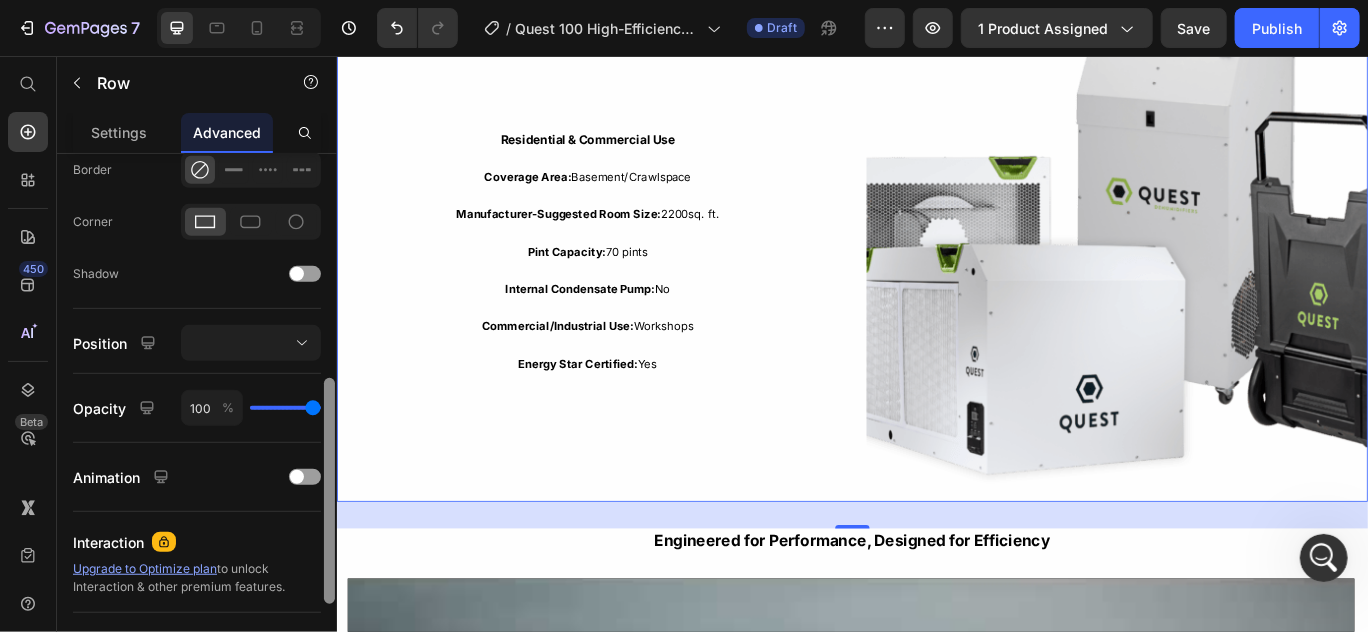 scroll, scrollTop: 554, scrollLeft: 0, axis: vertical 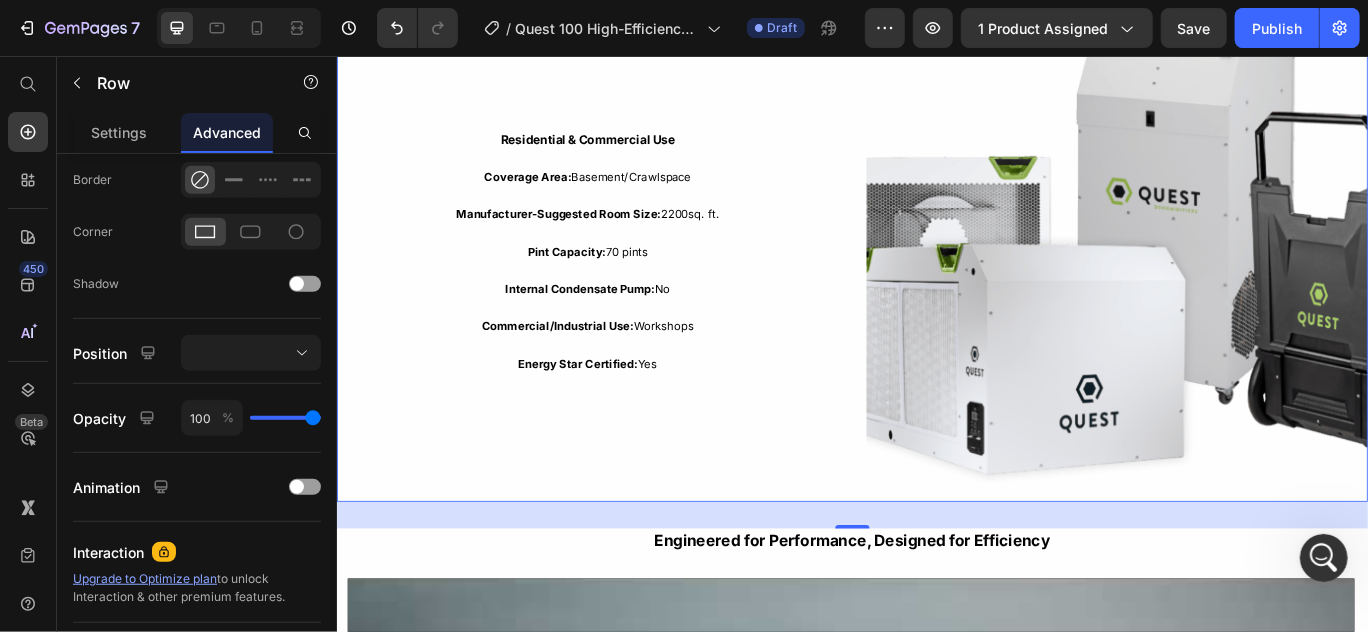 click on "Residential & Commercial Use Text Block Coverage Area:  Basement/Crawlspace Text Block Manufacturer-Suggested Room Size:  2200sq. ft. Text Block Pint Capacity:  70 pints Text Block Internal Condensate Pump:  No Text Block Commercial/Industrial Use:  Workshops Text Block Energy Star Certified:  Yes Text Block Row" at bounding box center (628, 283) 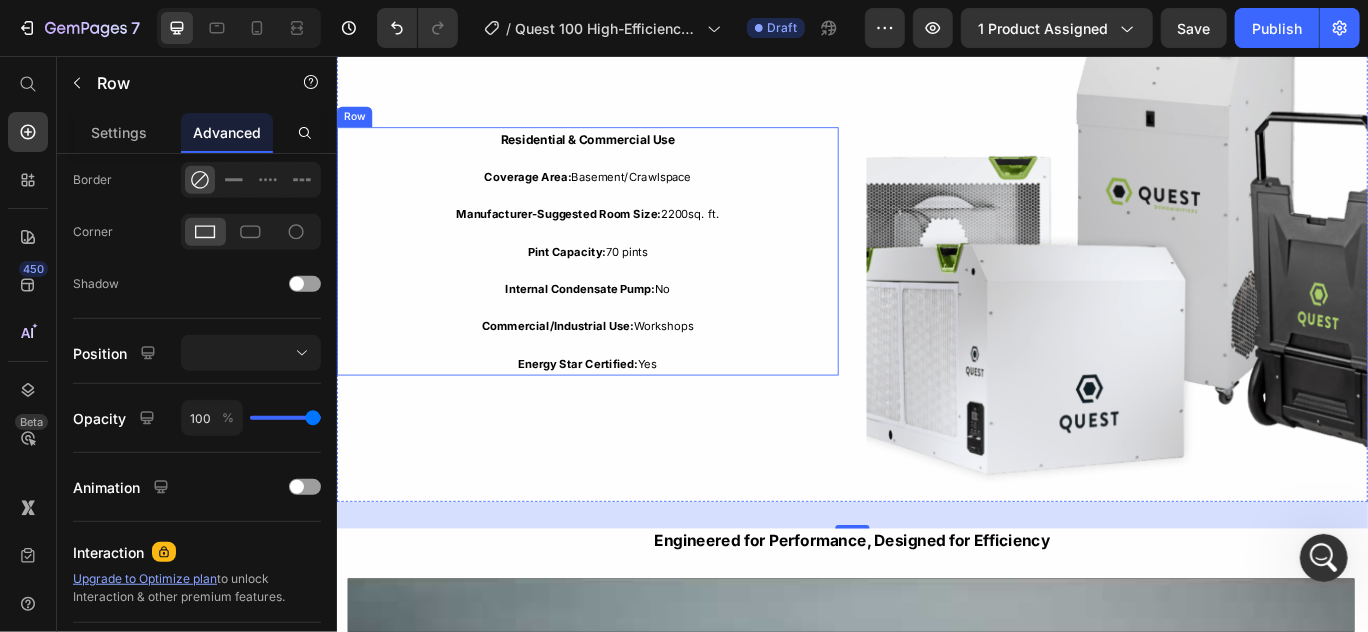 click on "Residential & Commercial Use Text Block Coverage Area:  Basement/Crawlspace Text Block Manufacturer-Suggested Room Size:  2200sq. ft. Text Block Pint Capacity:  70 pints Text Block Internal Condensate Pump:  No Text Block Commercial/Industrial Use:  Workshops Text Block Energy Star Certified:  Yes Text Block" at bounding box center (628, 284) 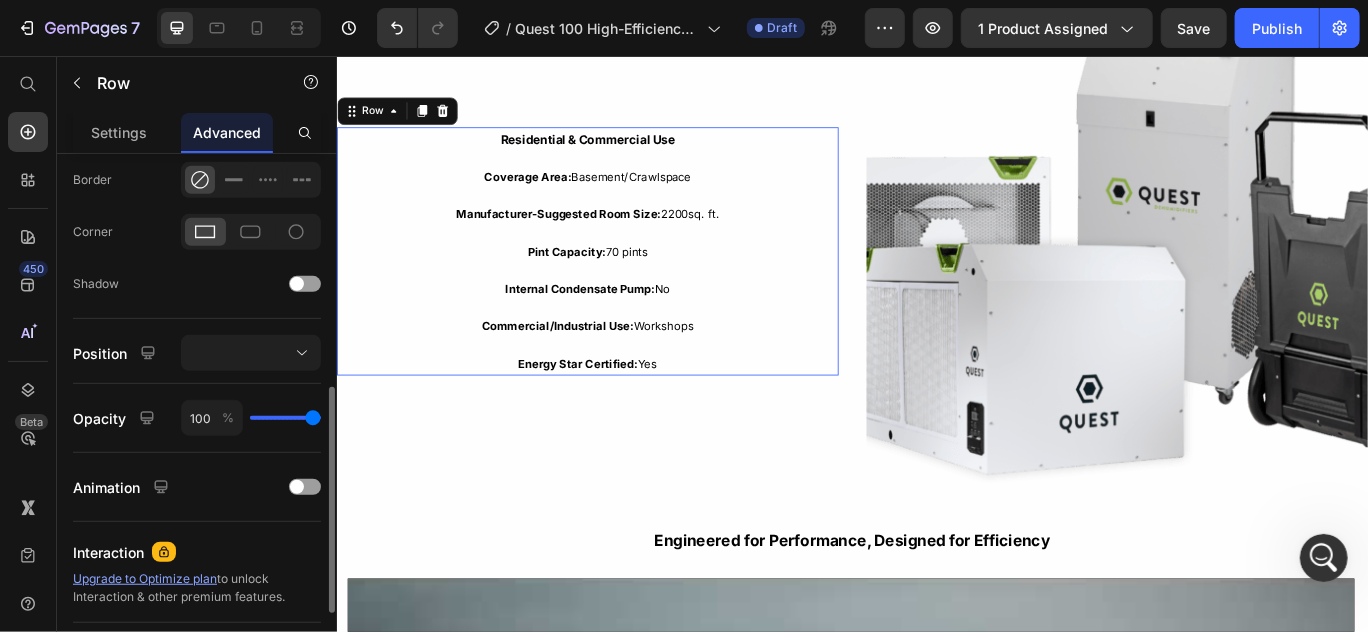 scroll, scrollTop: 553, scrollLeft: 0, axis: vertical 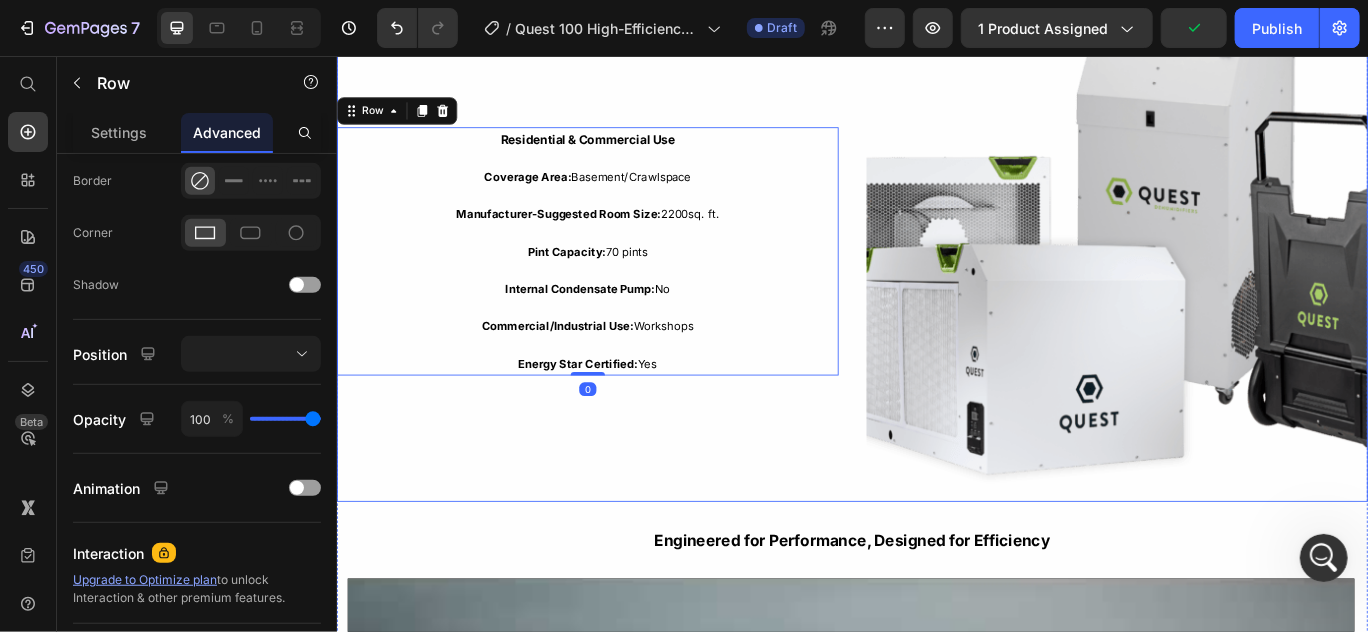 click on "Residential & Commercial Use Text Block Coverage Area:  Basement/Crawlspace Text Block Manufacturer-Suggested Room Size:  2200sq. ft. Text Block Pint Capacity:  70 pints Text Block Internal Condensate Pump:  No Text Block Commercial/Industrial Use:  Workshops Text Block Energy Star Certified:  Yes Text Block Row   0 Image Row" at bounding box center (936, 283) 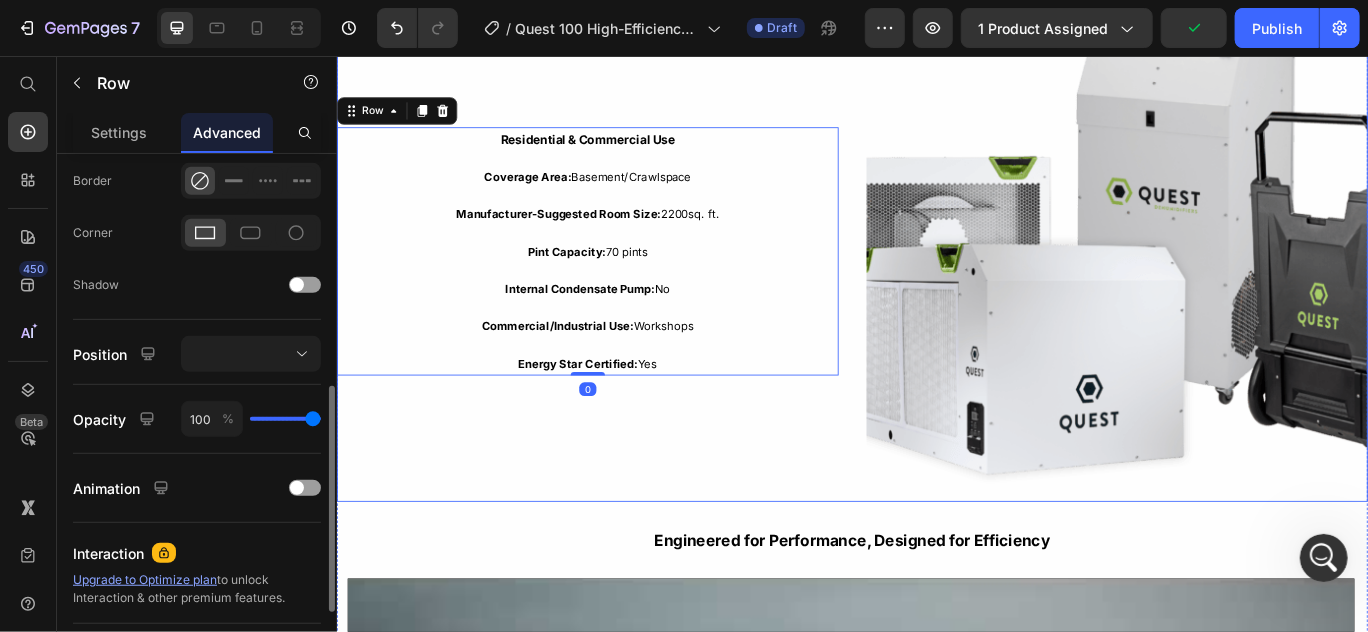 scroll, scrollTop: 552, scrollLeft: 0, axis: vertical 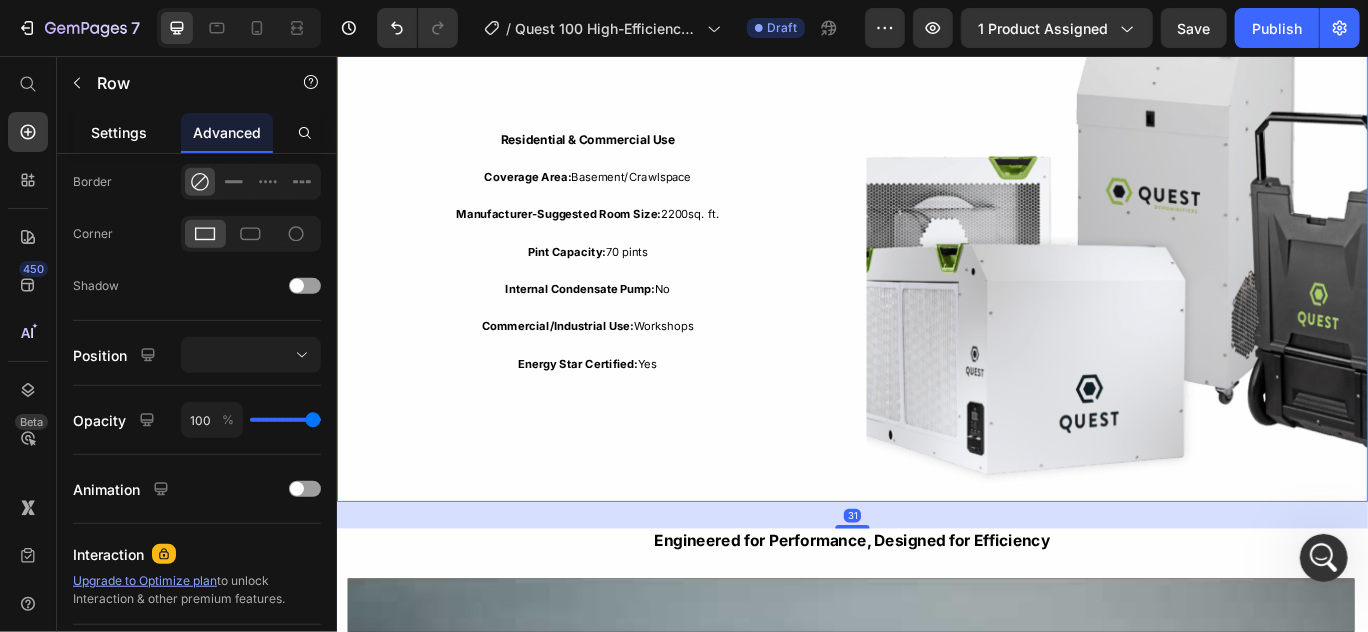 click on "Settings" at bounding box center [119, 132] 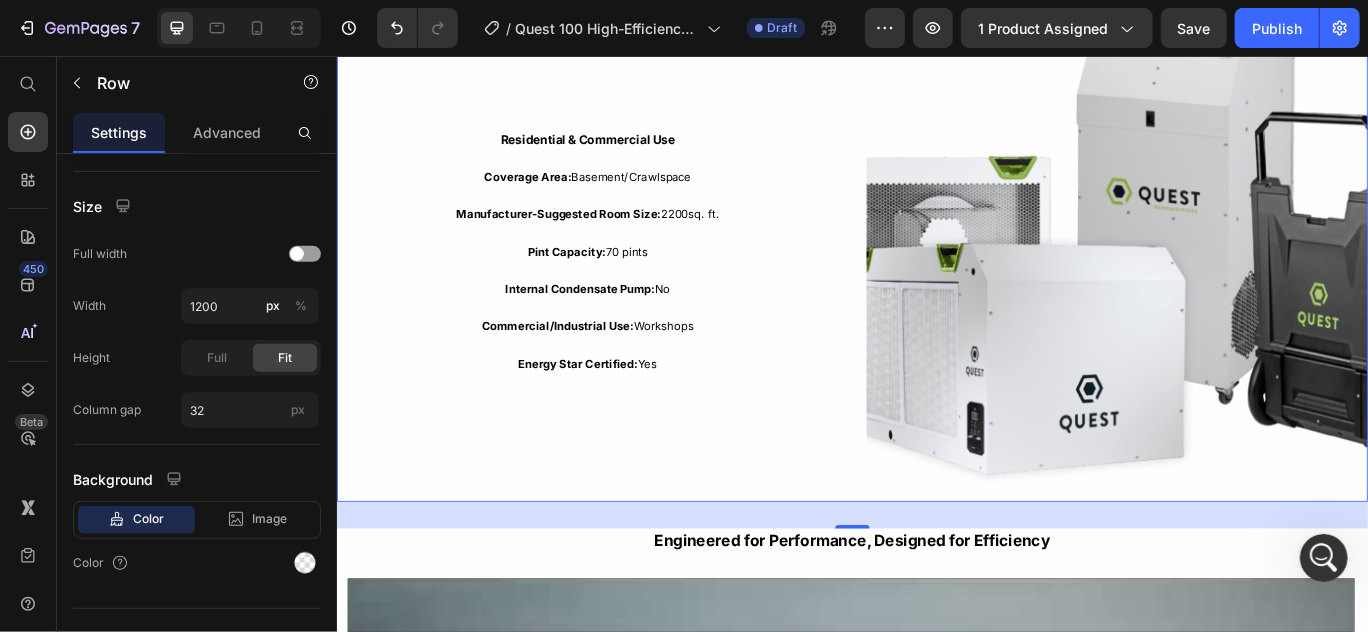 scroll, scrollTop: 0, scrollLeft: 0, axis: both 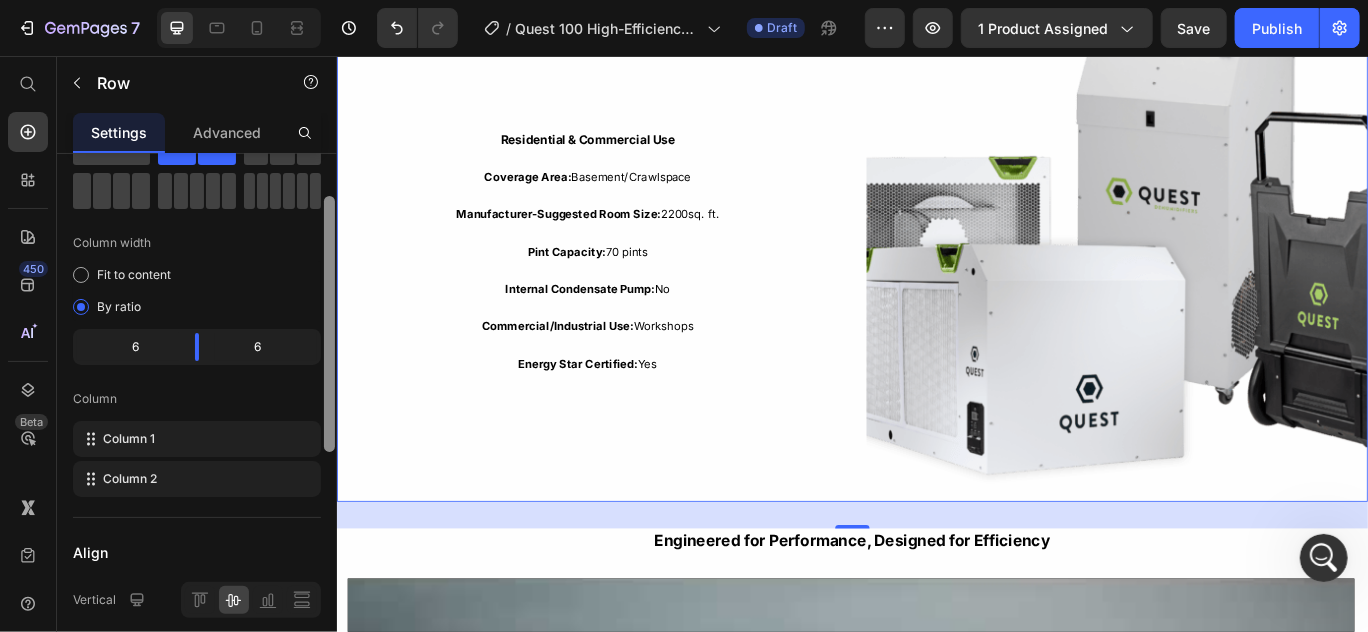 drag, startPoint x: 330, startPoint y: 304, endPoint x: 333, endPoint y: 345, distance: 41.109608 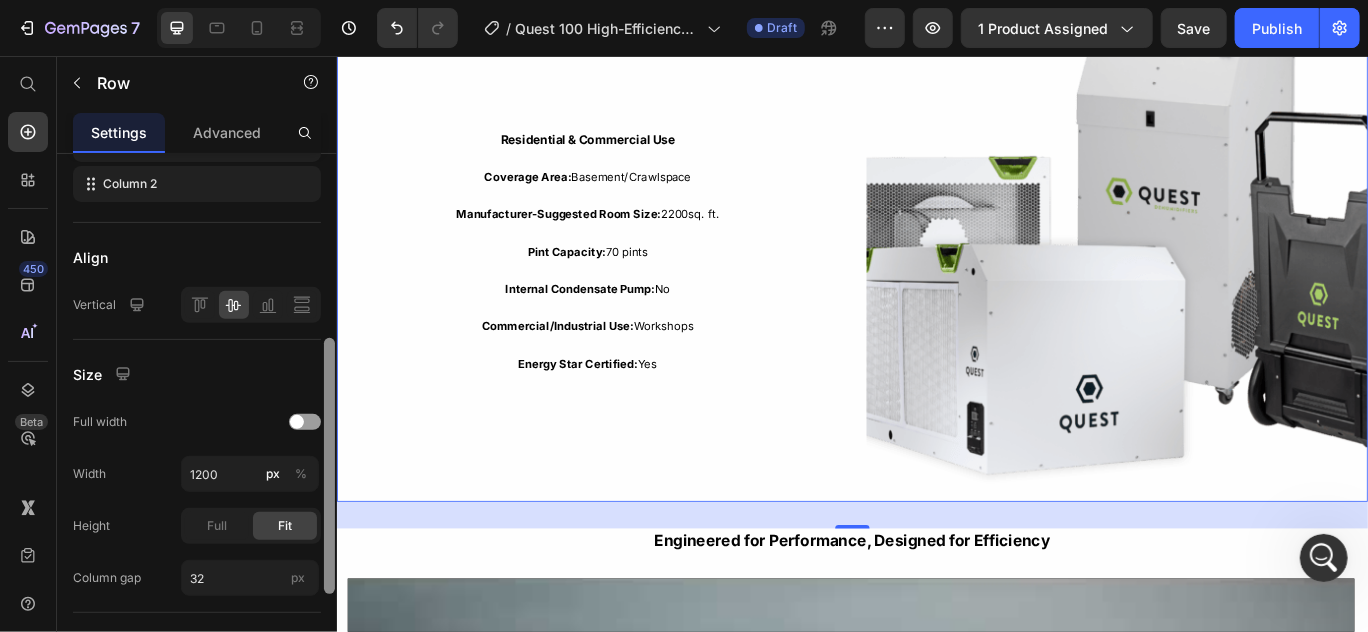 scroll, scrollTop: 395, scrollLeft: 0, axis: vertical 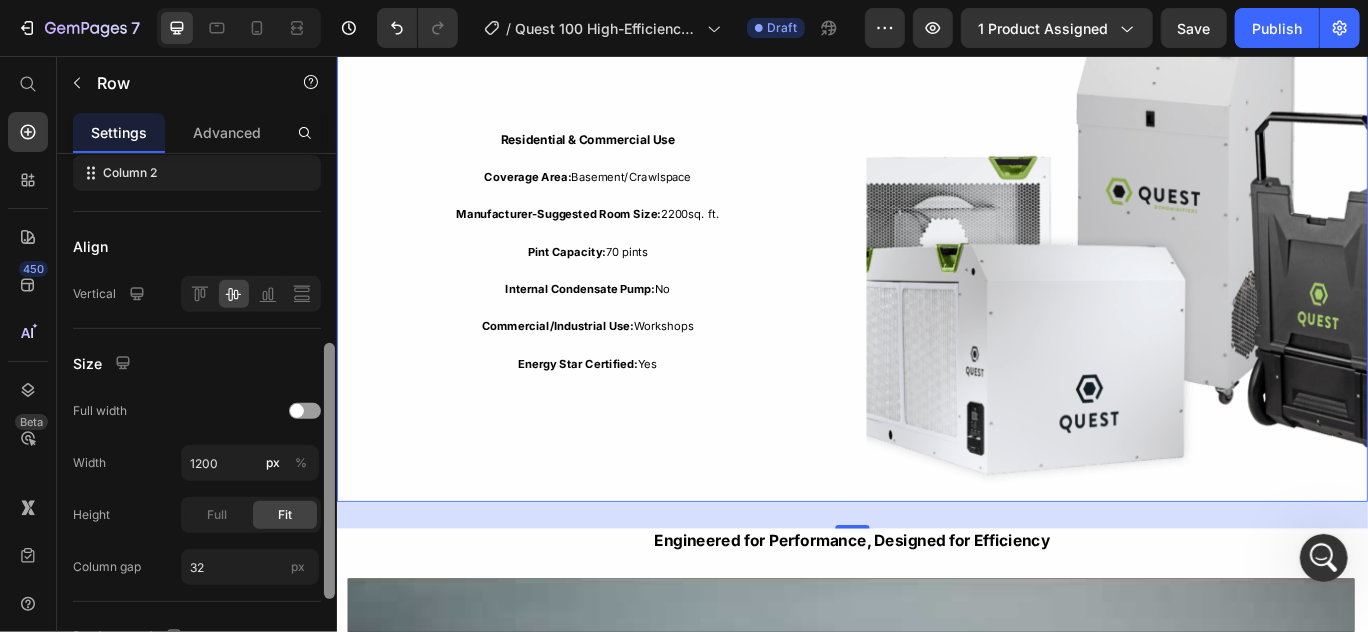 drag, startPoint x: 333, startPoint y: 345, endPoint x: 332, endPoint y: 492, distance: 147.0034 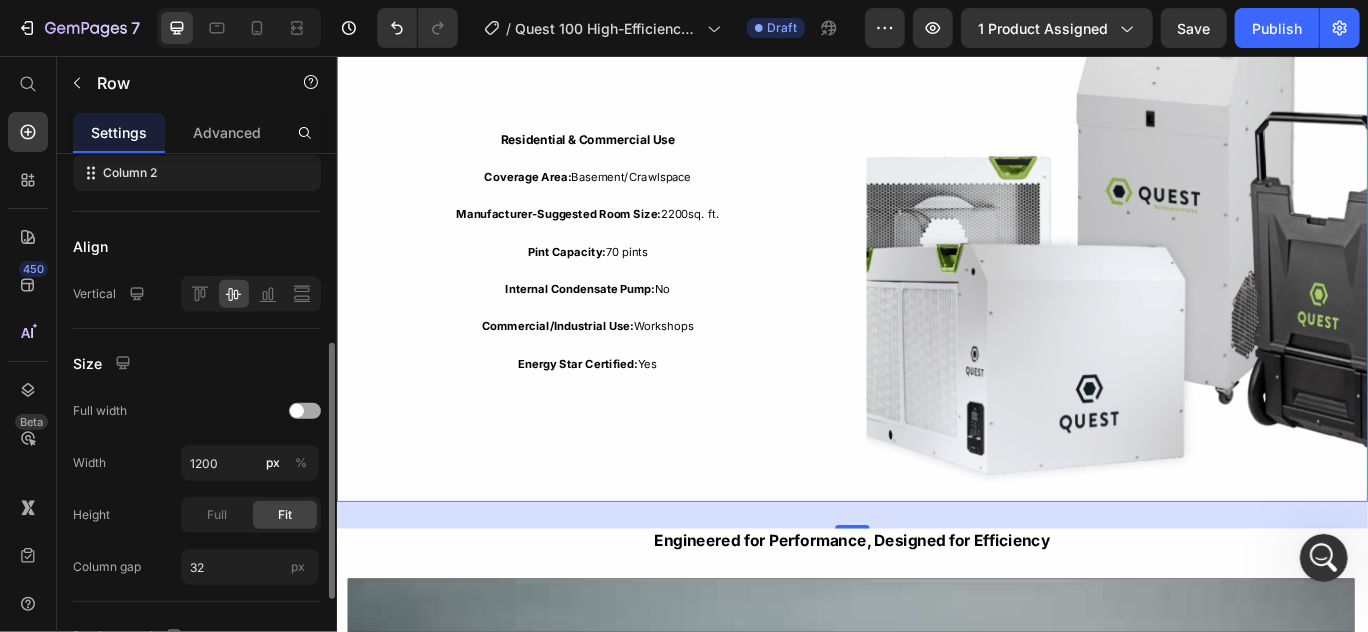 click at bounding box center (305, 411) 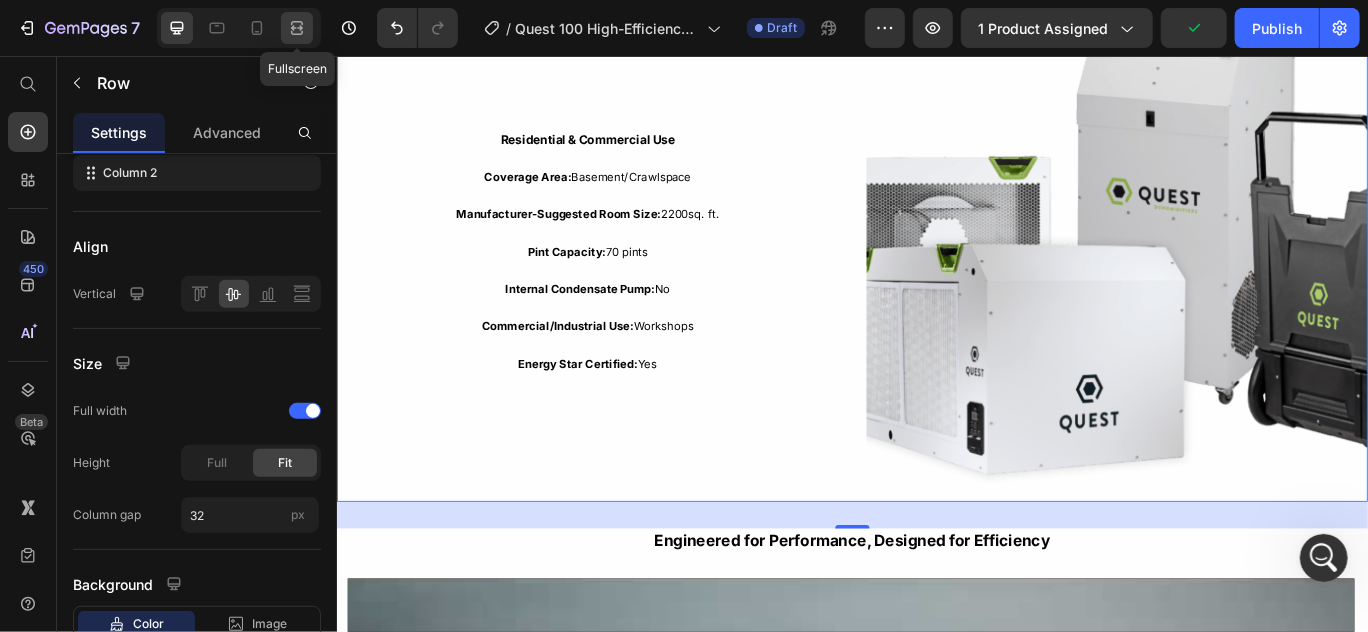click 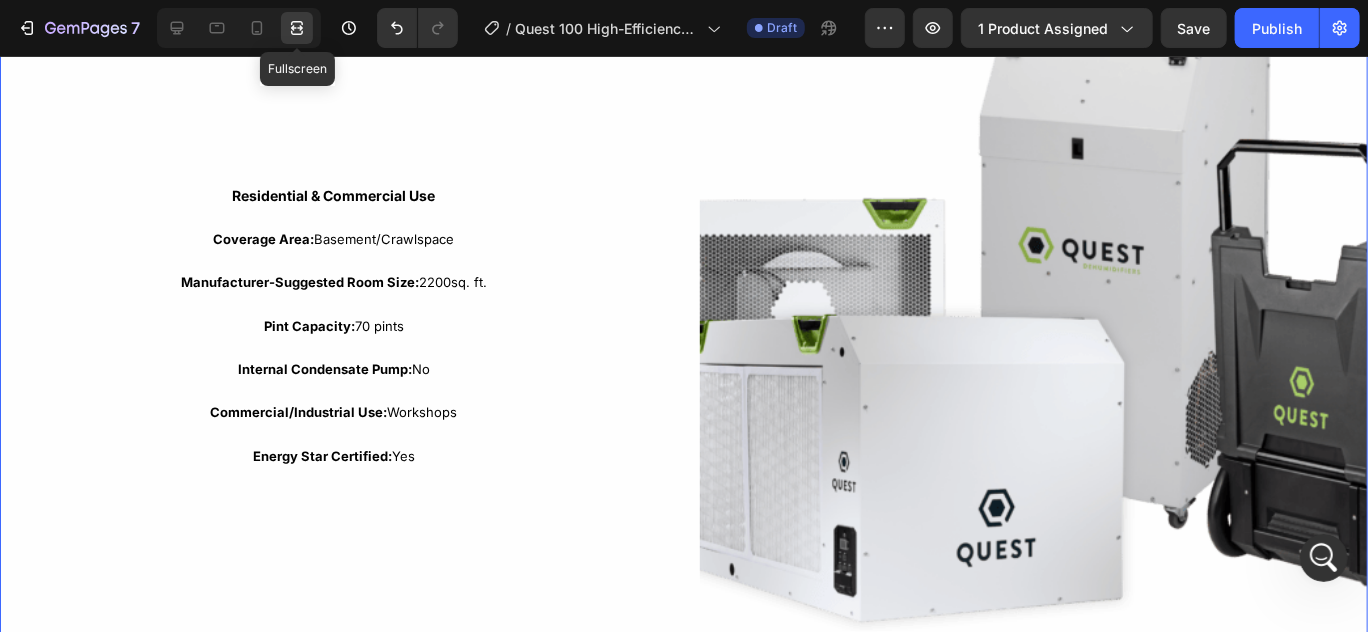 scroll, scrollTop: 3296, scrollLeft: 0, axis: vertical 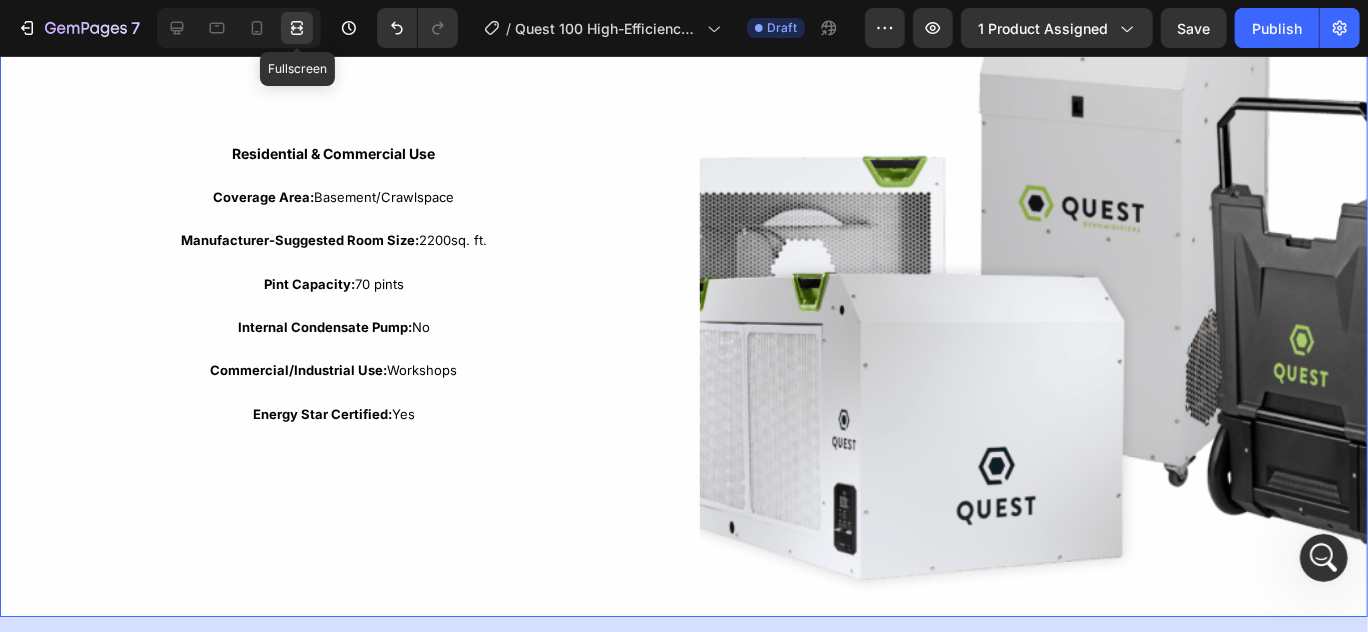 click 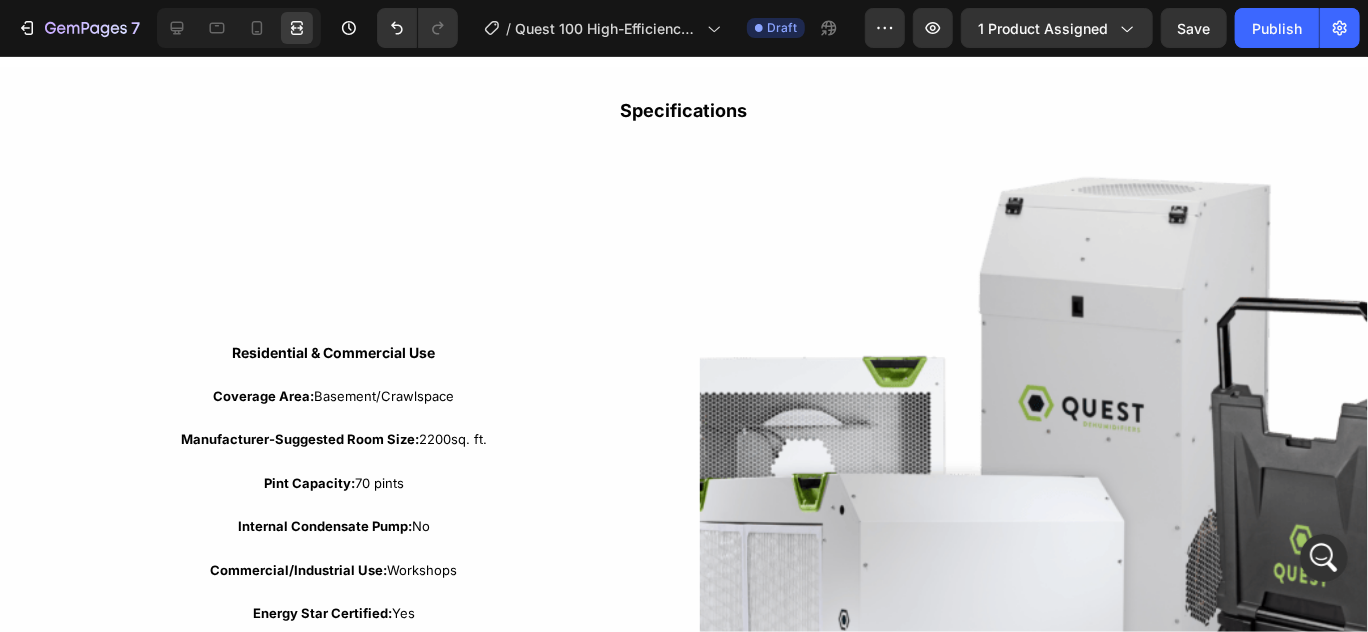 scroll, scrollTop: 3081, scrollLeft: 0, axis: vertical 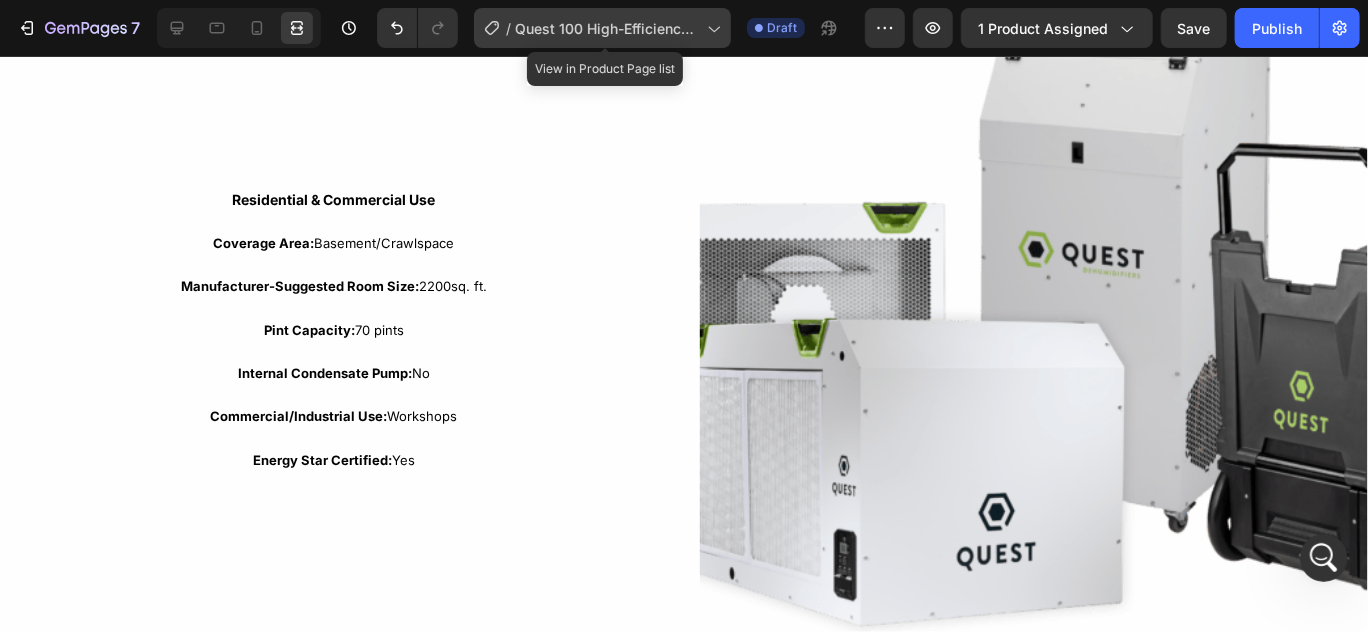 drag, startPoint x: 583, startPoint y: 36, endPoint x: 566, endPoint y: 28, distance: 18.788294 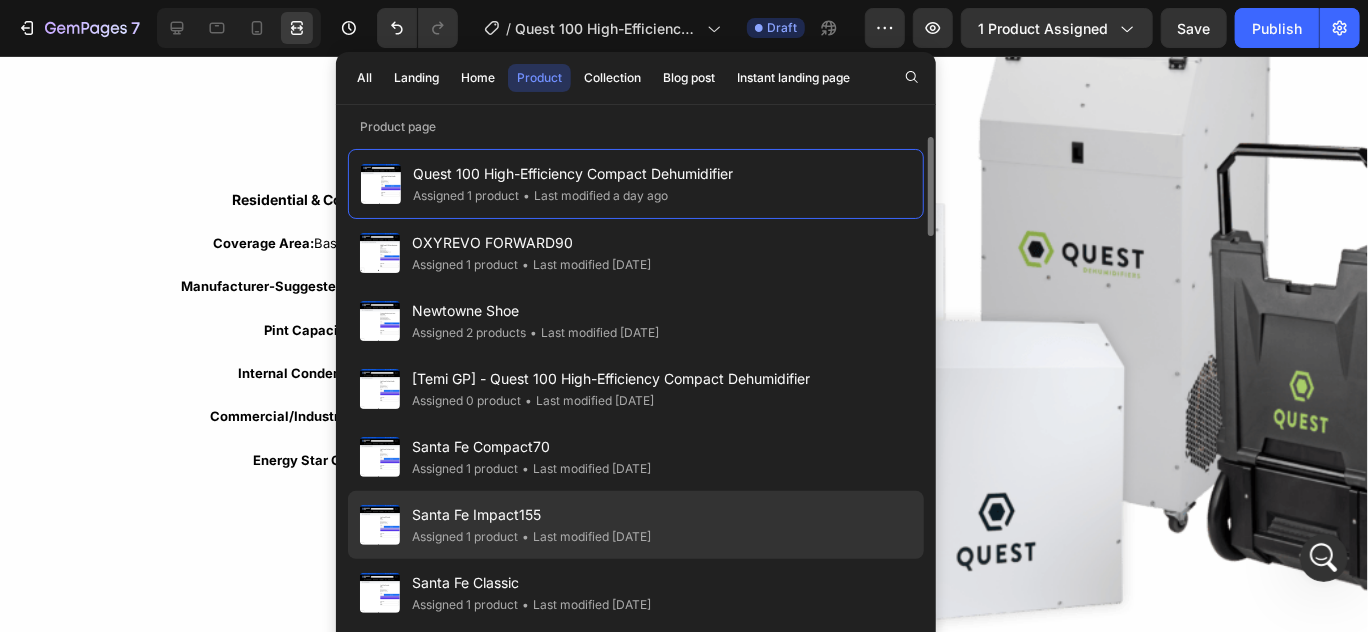click on "Santa Fe  Impact155" at bounding box center [531, 515] 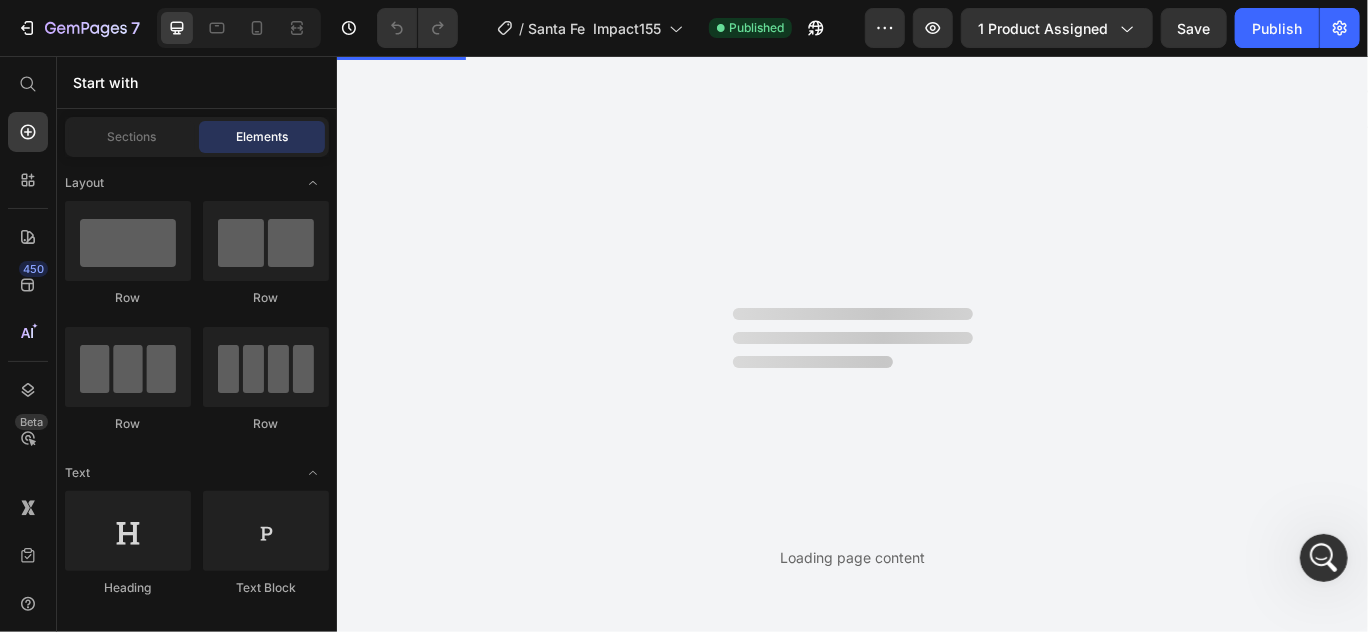 scroll, scrollTop: 0, scrollLeft: 0, axis: both 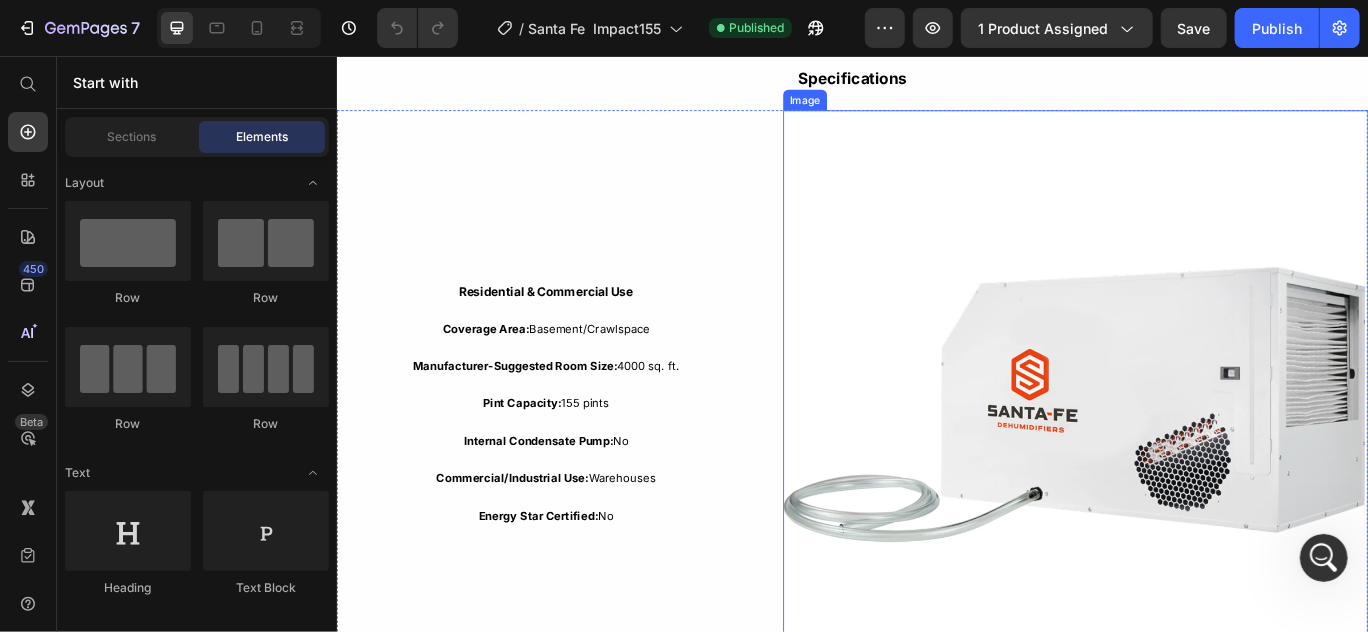 click at bounding box center [1195, 459] 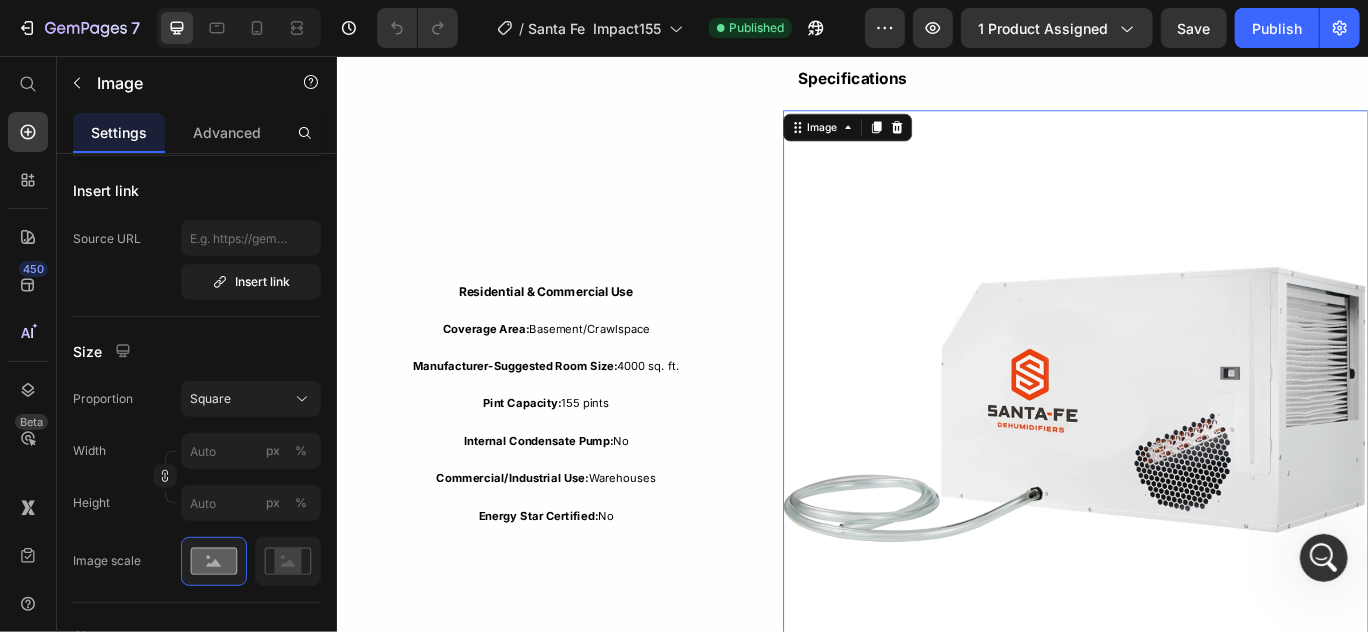 scroll, scrollTop: 0, scrollLeft: 0, axis: both 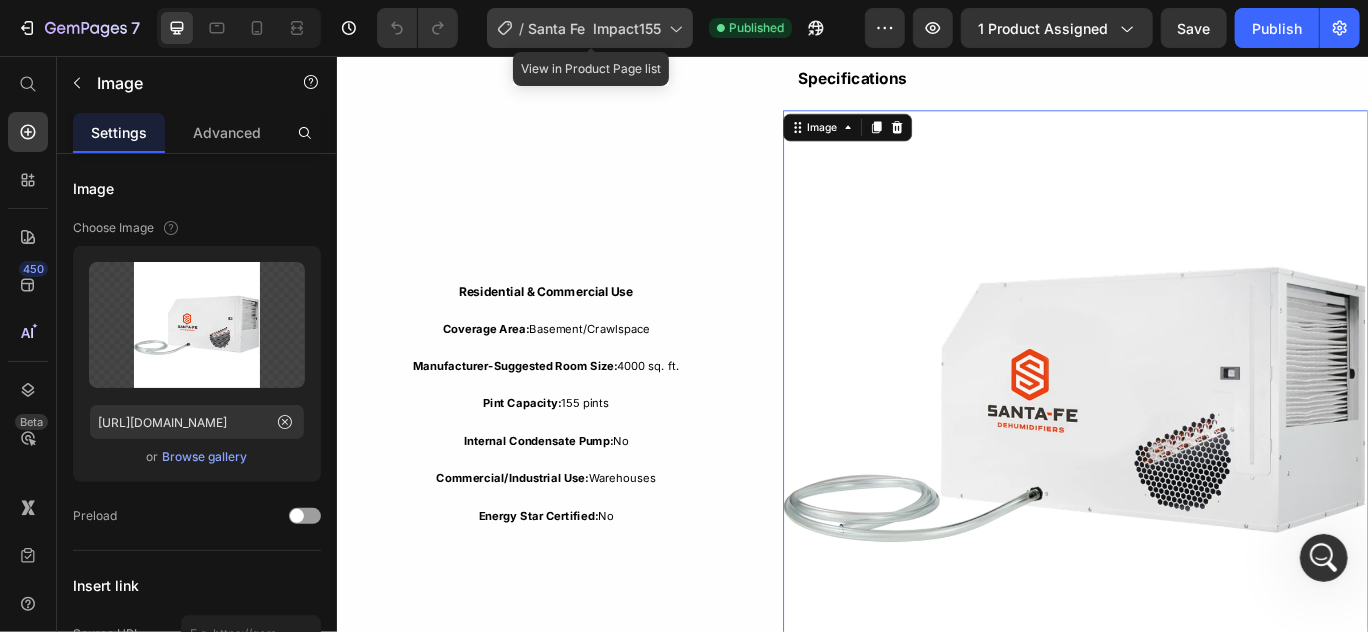 click on "Santa Fe  Impact155" at bounding box center [594, 28] 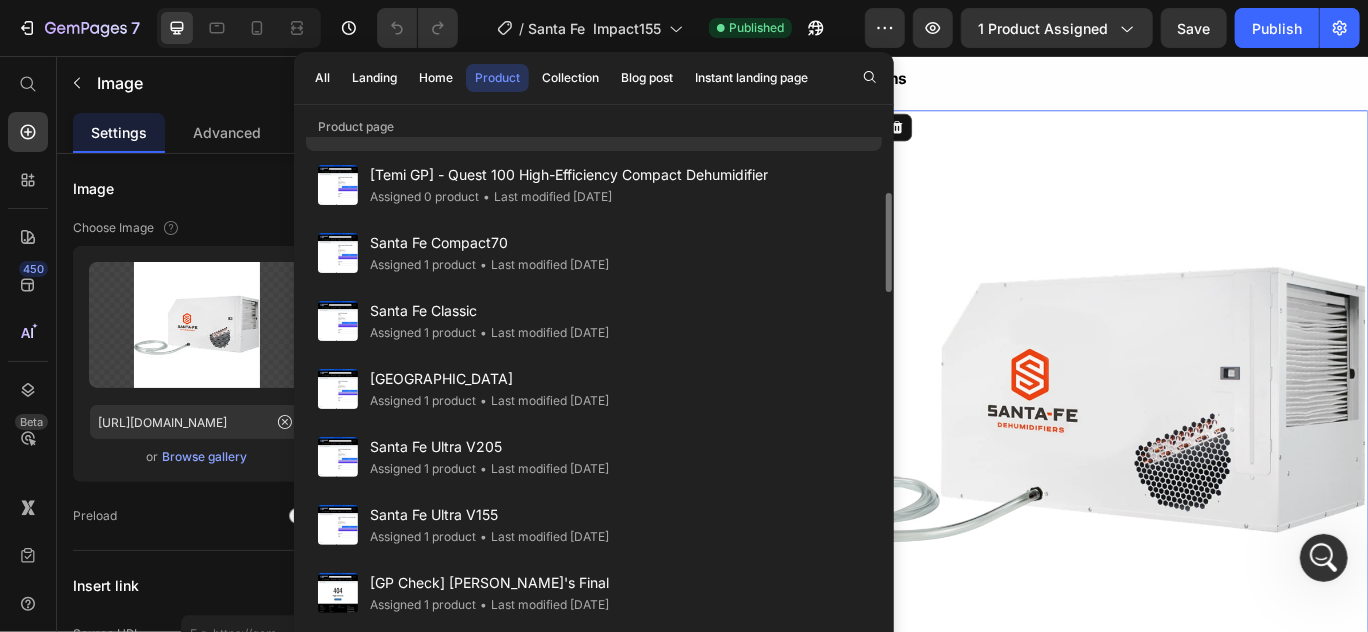 scroll, scrollTop: 274, scrollLeft: 0, axis: vertical 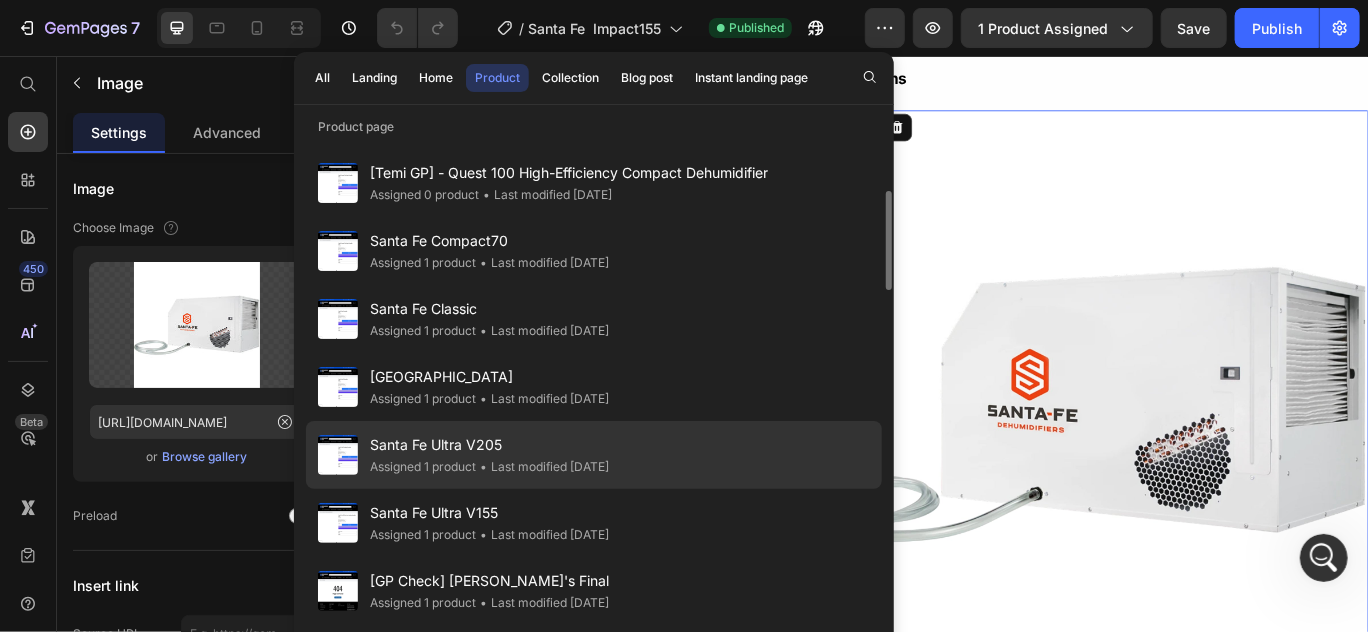 click on "Santa Fe Ultra V205" at bounding box center [489, 445] 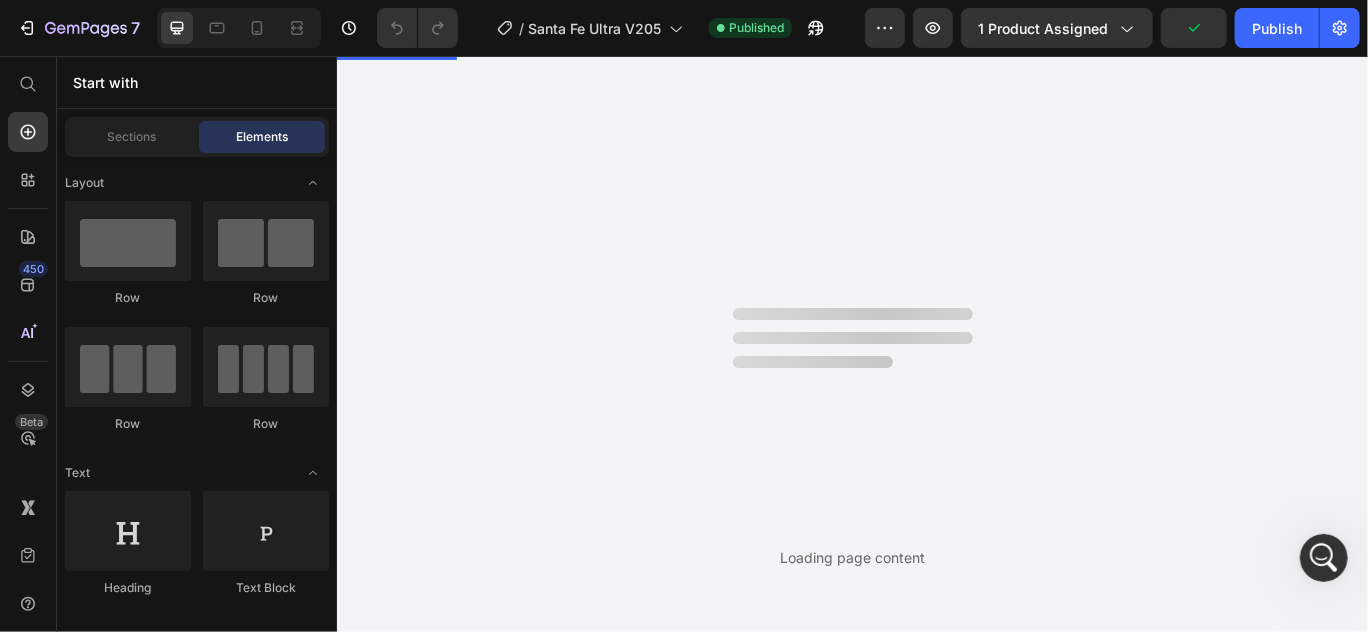scroll, scrollTop: 0, scrollLeft: 0, axis: both 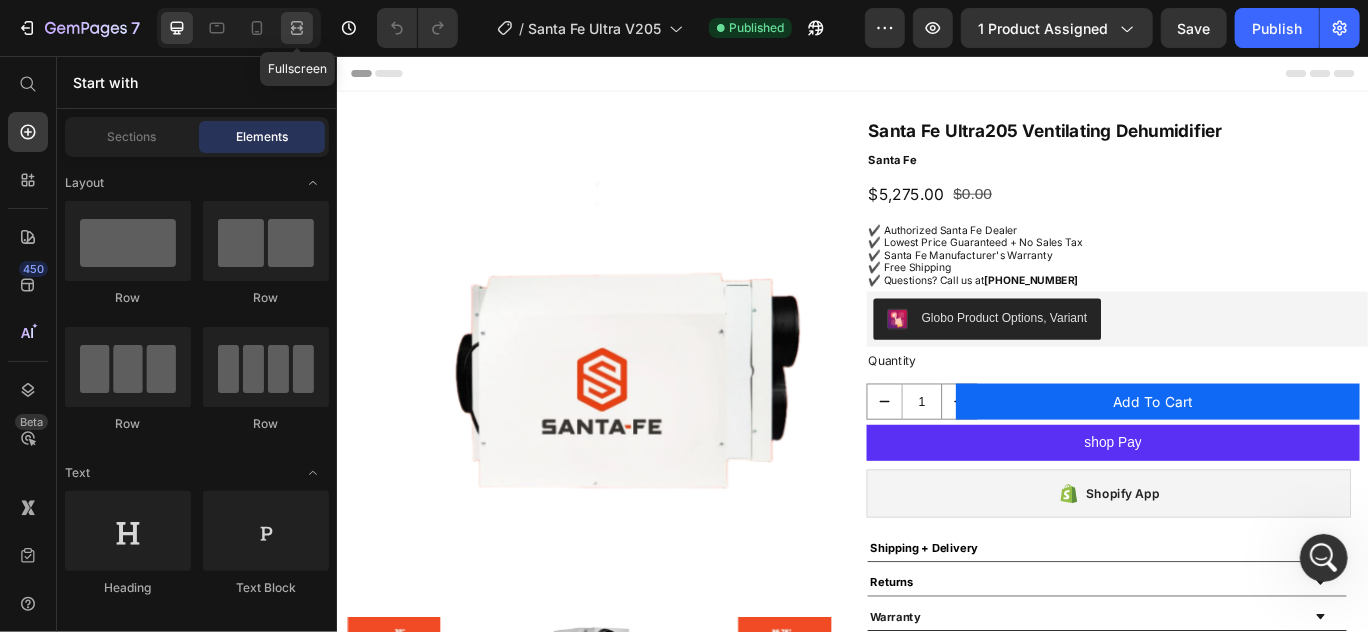 click 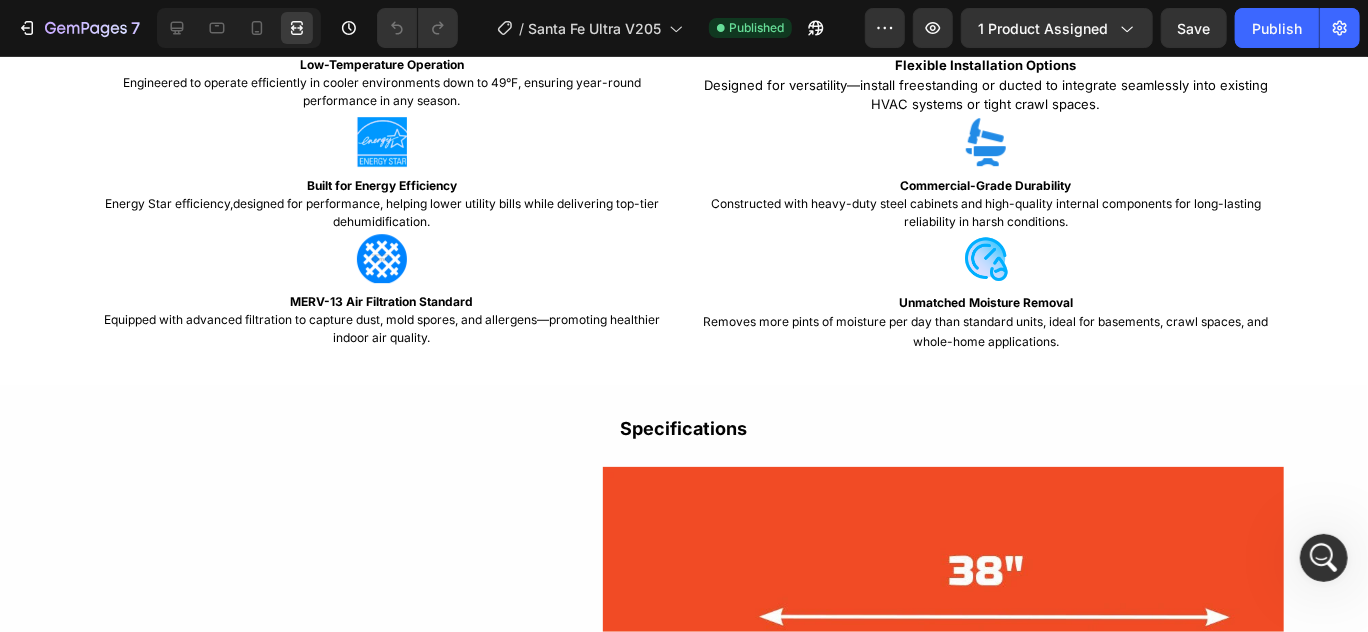 scroll, scrollTop: 3062, scrollLeft: 0, axis: vertical 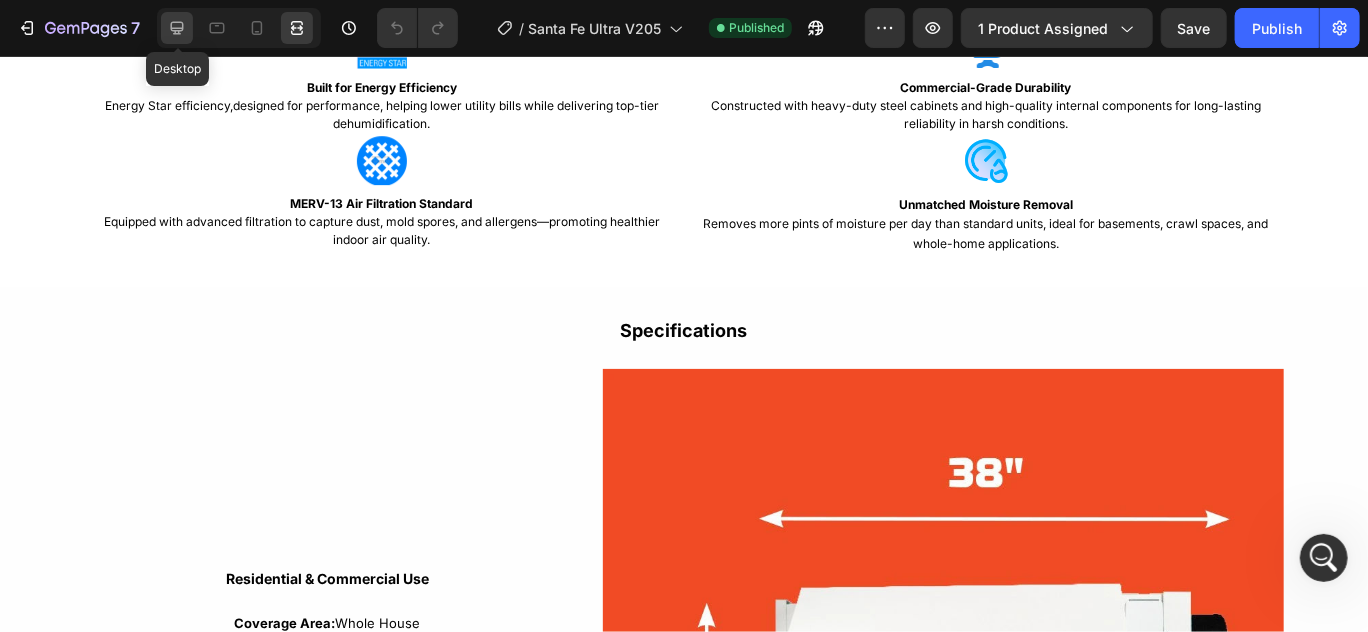 click 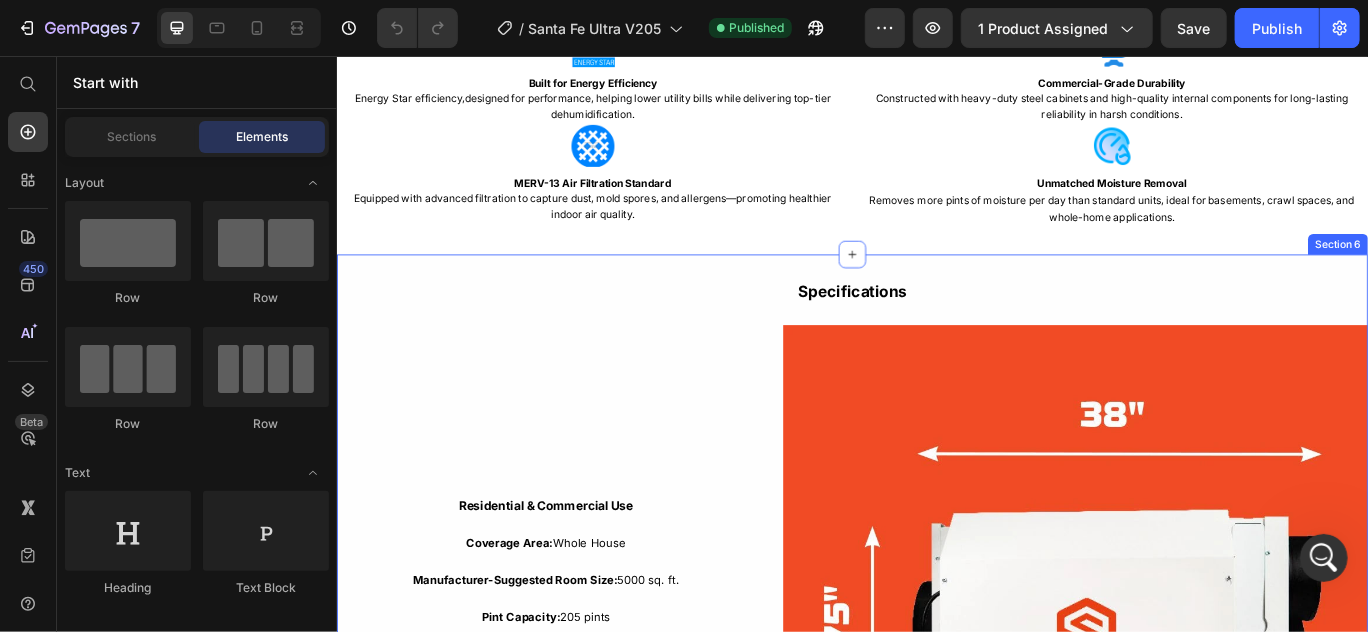 click on "Specifications Text Block Residential & Commercial Use Text Block Coverage Area:  Whole House Text Block Manufacturer-Suggested Room Size:  5000 sq. ft. Text Block Pint Capacity:  205 pints Text Block Internal Condensate Pump:  No Text Block Commercial/Industrial Use:  Restaurants Text Block Energy Star Certified:  Yes Text Block Row Image Row Engineered for Performance, Designed for Efficiency Text Block Video Row" at bounding box center (936, 1071) 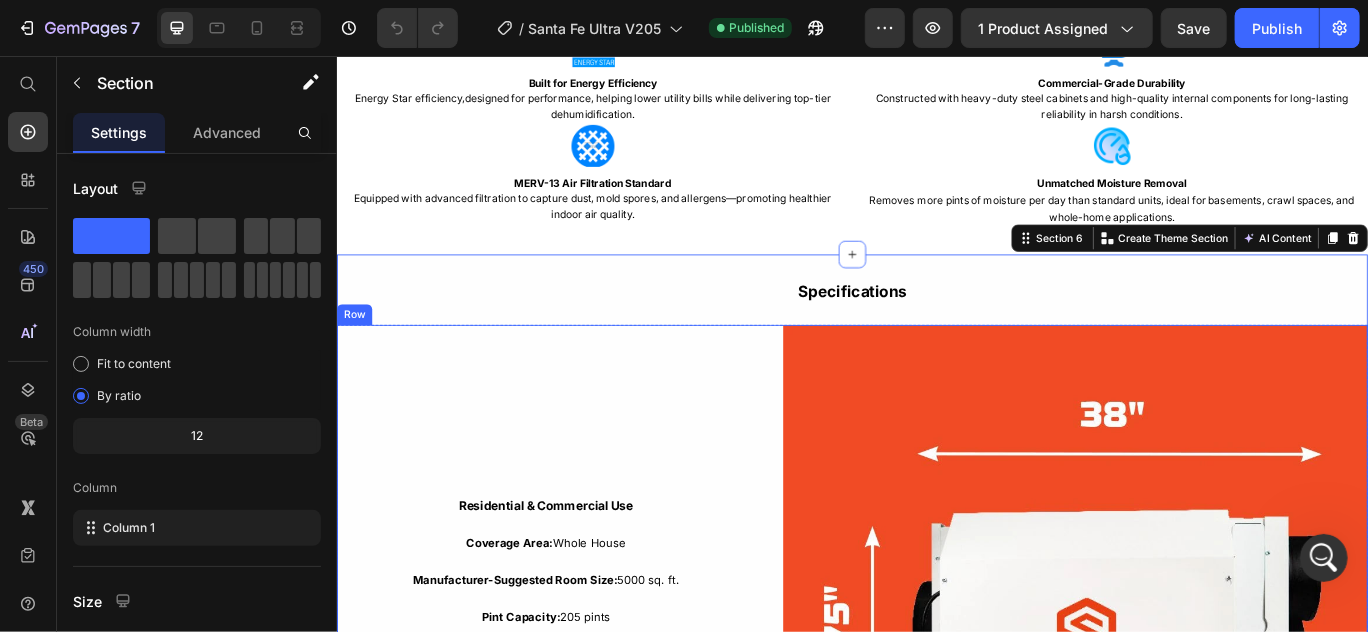 click on "Residential & Commercial Use Text Block Coverage Area:  Whole House Text Block Manufacturer-Suggested Room Size:  5000 sq. ft. Text Block Pint Capacity:  205 pints Text Block Internal Condensate Pump:  No Text Block Commercial/Industrial Use:  Restaurants Text Block Energy Star Certified:  Yes Text Block Row" at bounding box center (579, 709) 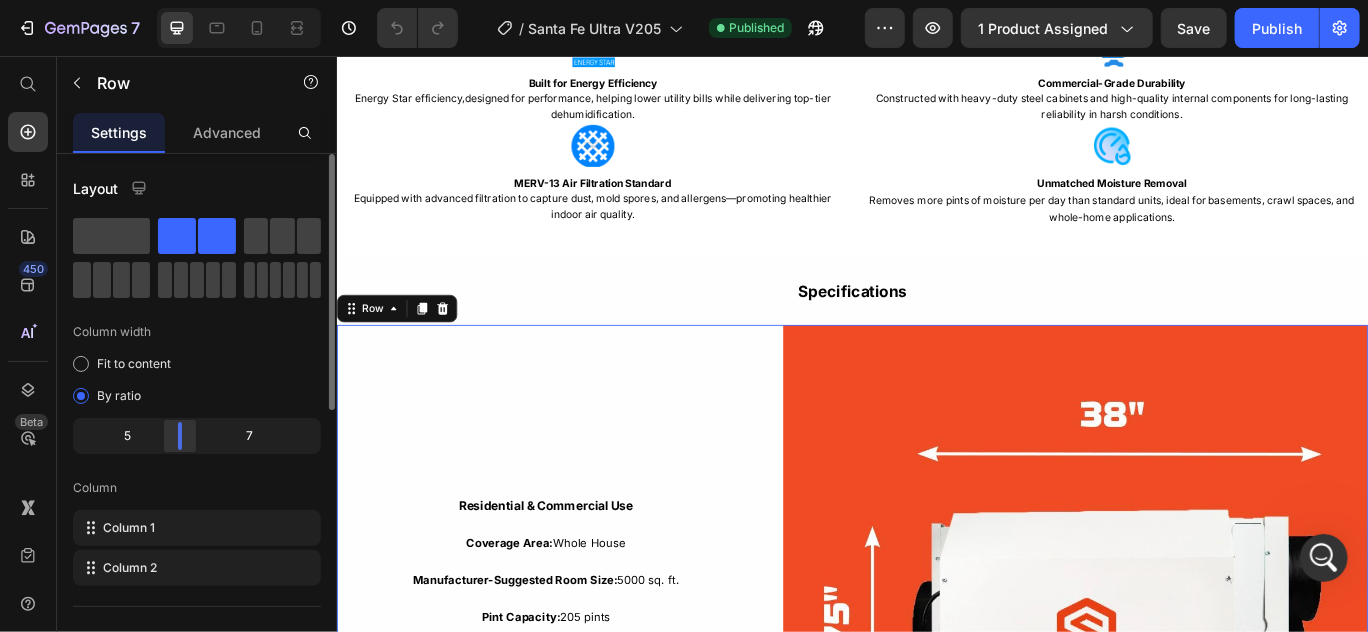 click on "7  Version history  /  Santa Fe Ultra V205 Published Preview 1 product assigned  Save   Publish  450 Beta Start with Sections Elements Hero Section Product Detail Brands Trusted Badges Guarantee Product Breakdown How to use Testimonials Compare Bundle FAQs Social Proof Brand Story Product List Collection Blog List Contact Sticky Add to Cart Custom Footer Browse Library 450 Layout
Row
Row
Row
Row Text
Heading
Text Block Button
Button
Button
Sticky Back to top Media" at bounding box center (684, 0) 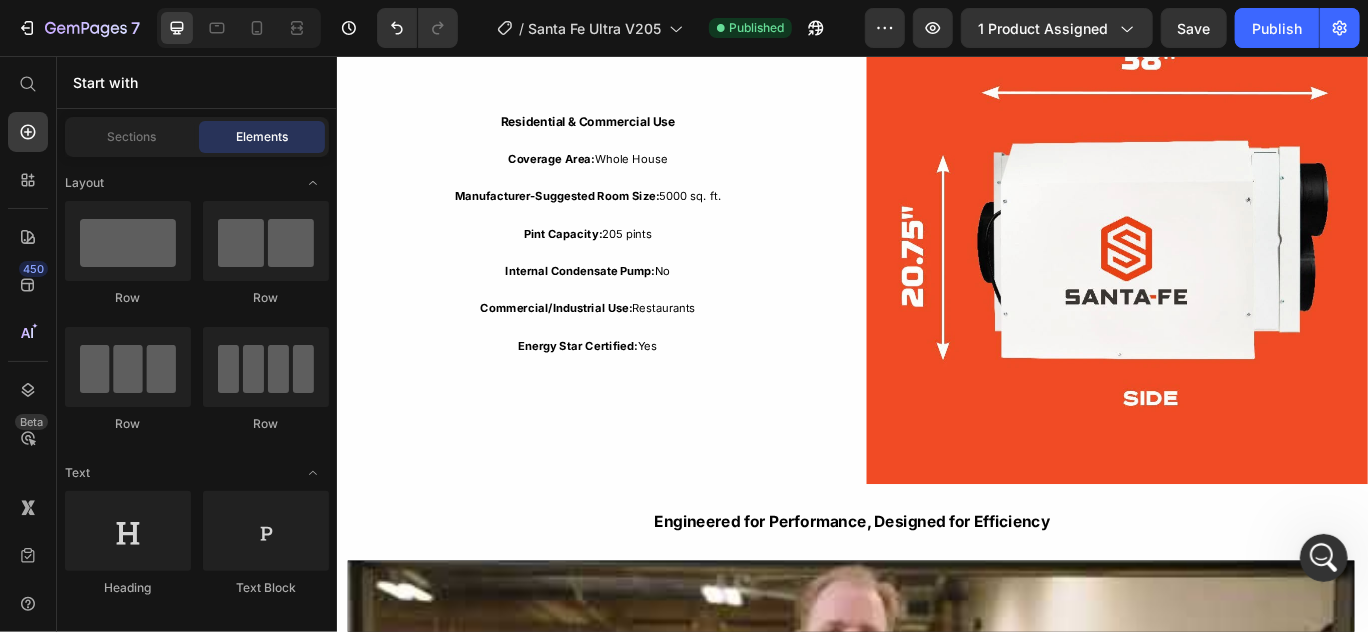 scroll, scrollTop: 3476, scrollLeft: 0, axis: vertical 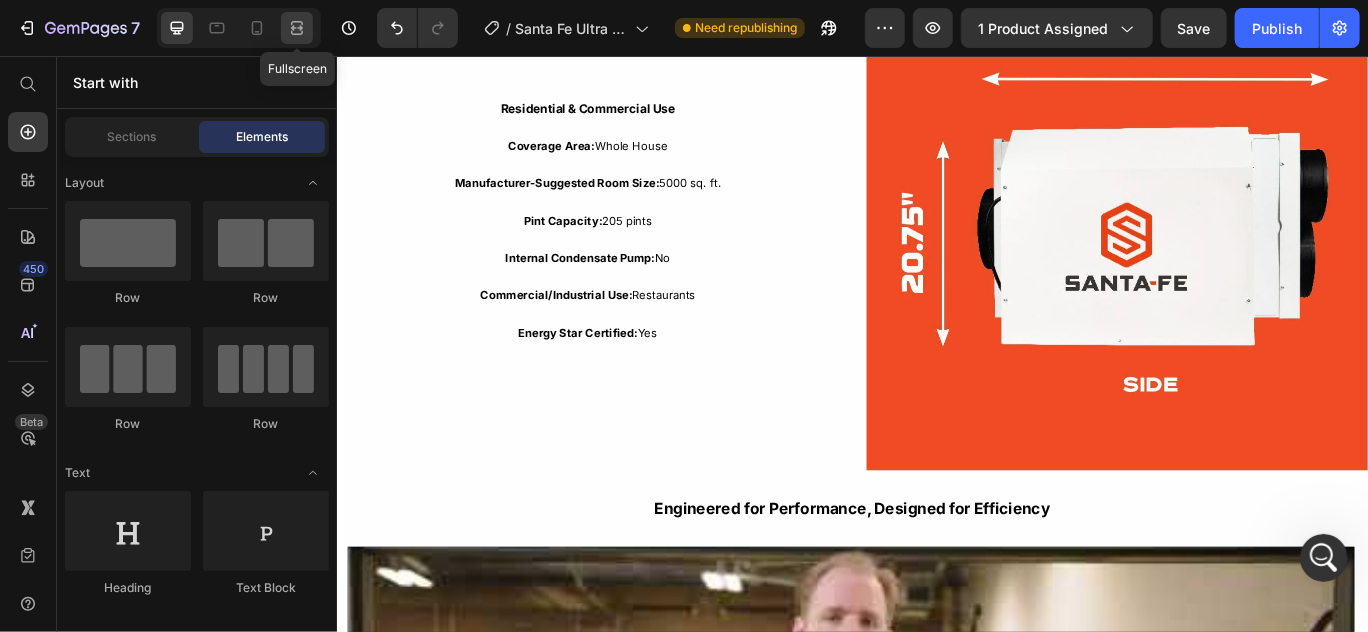 click 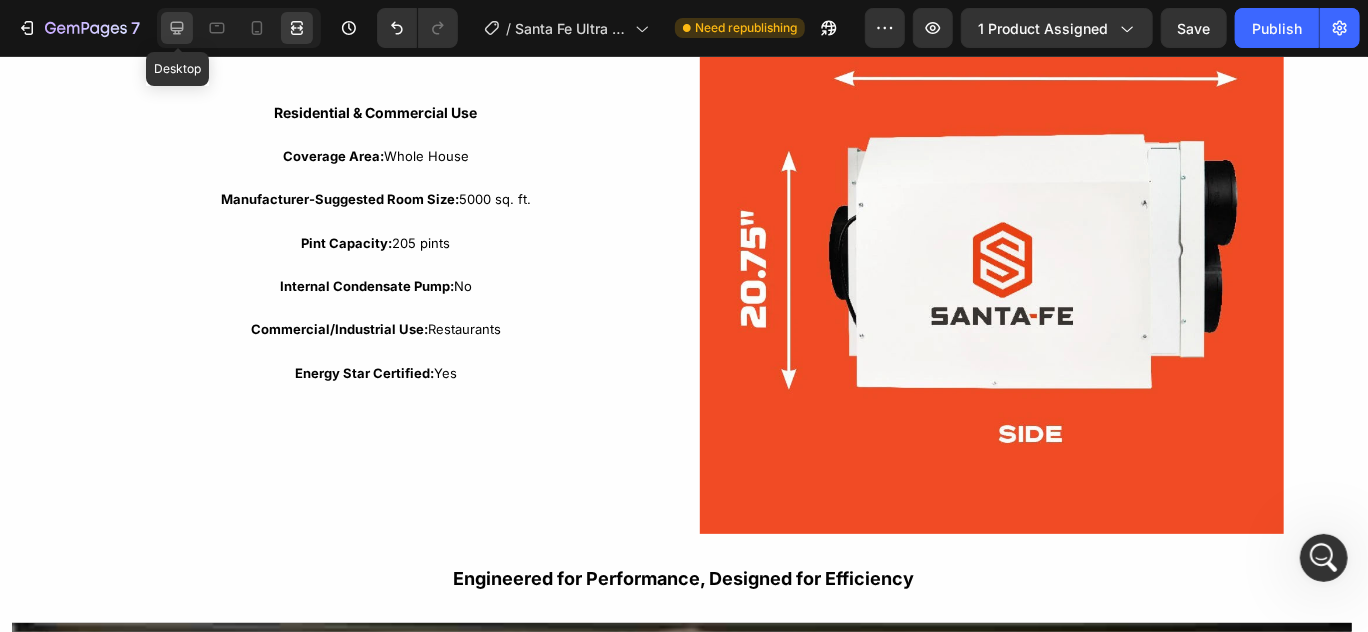 click 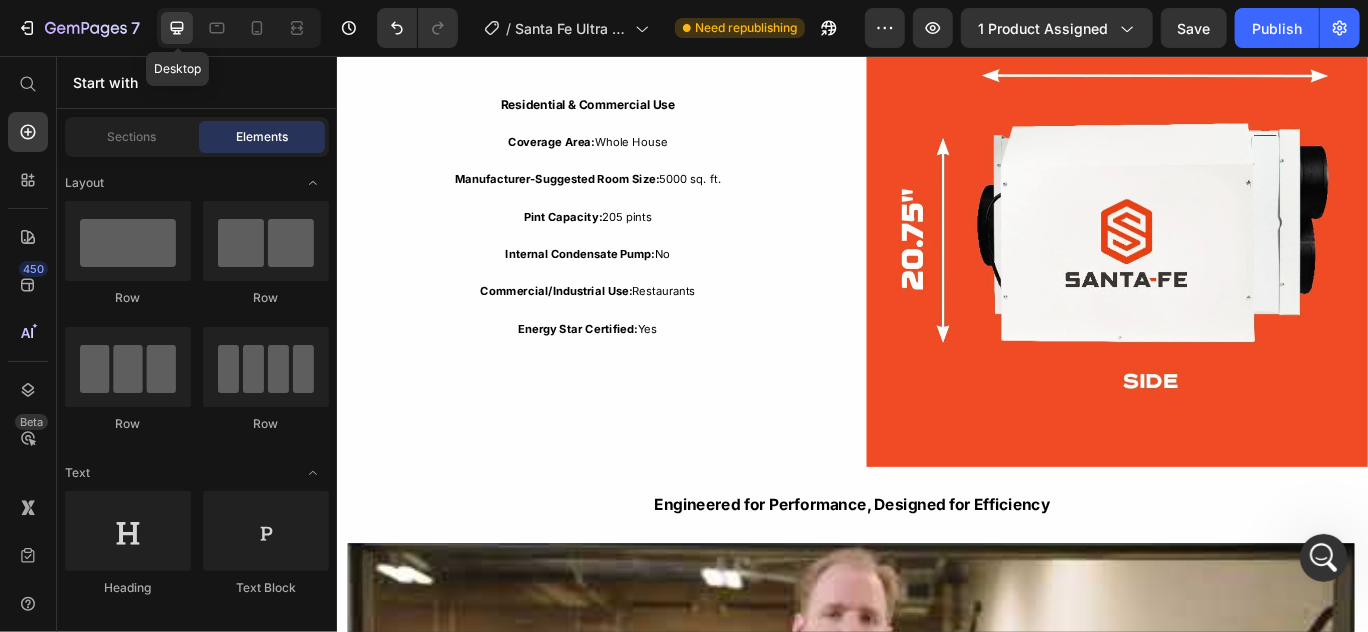 scroll, scrollTop: 3476, scrollLeft: 0, axis: vertical 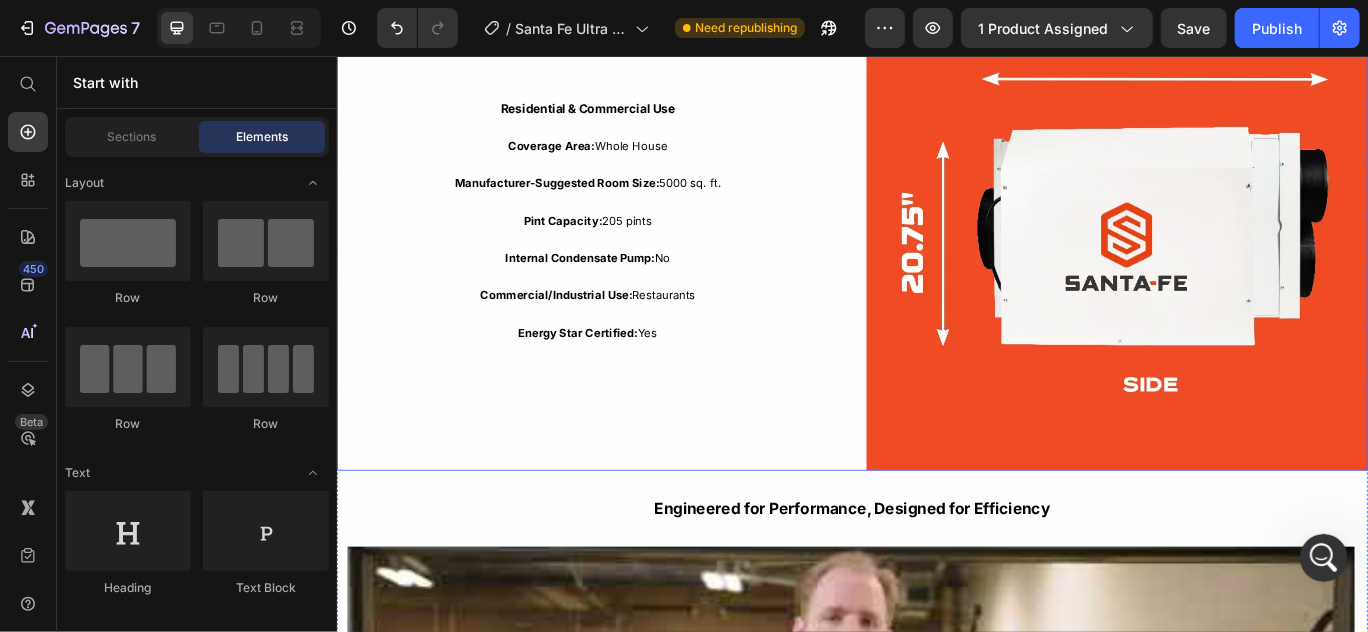 click on "Residential & Commercial Use Text Block Coverage Area:  Whole House Text Block Manufacturer-Suggested Room Size:  5000 sq. ft. Text Block Pint Capacity:  205 pints Text Block Internal Condensate Pump:  No Text Block Commercial/Industrial Use:  Restaurants Text Block Energy Star Certified:  Yes Text Block Row Image Row" at bounding box center [936, 246] 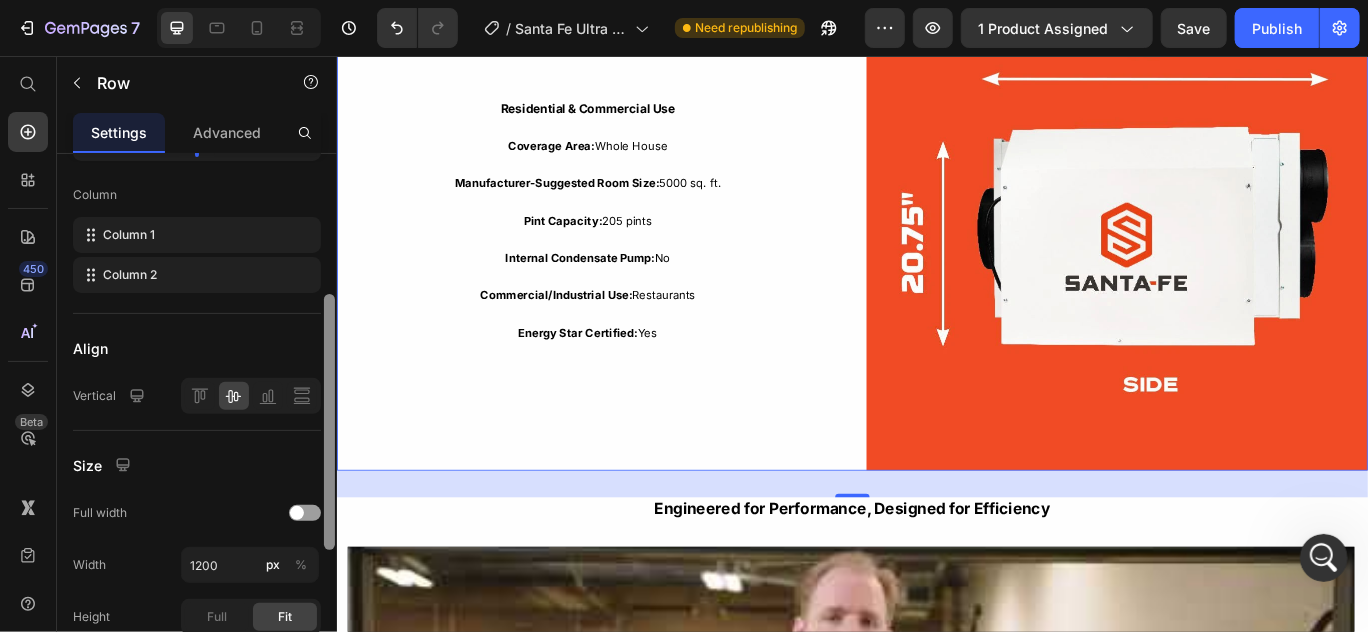 drag, startPoint x: 331, startPoint y: 360, endPoint x: 325, endPoint y: 492, distance: 132.13629 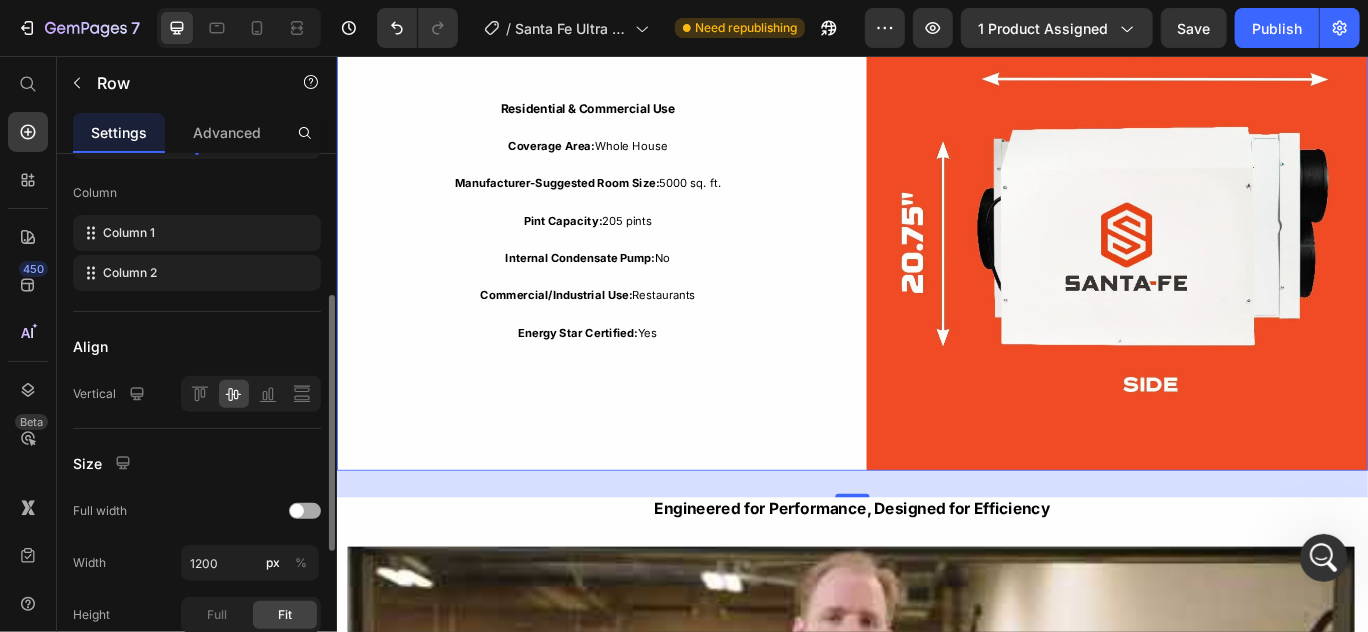 click at bounding box center [305, 511] 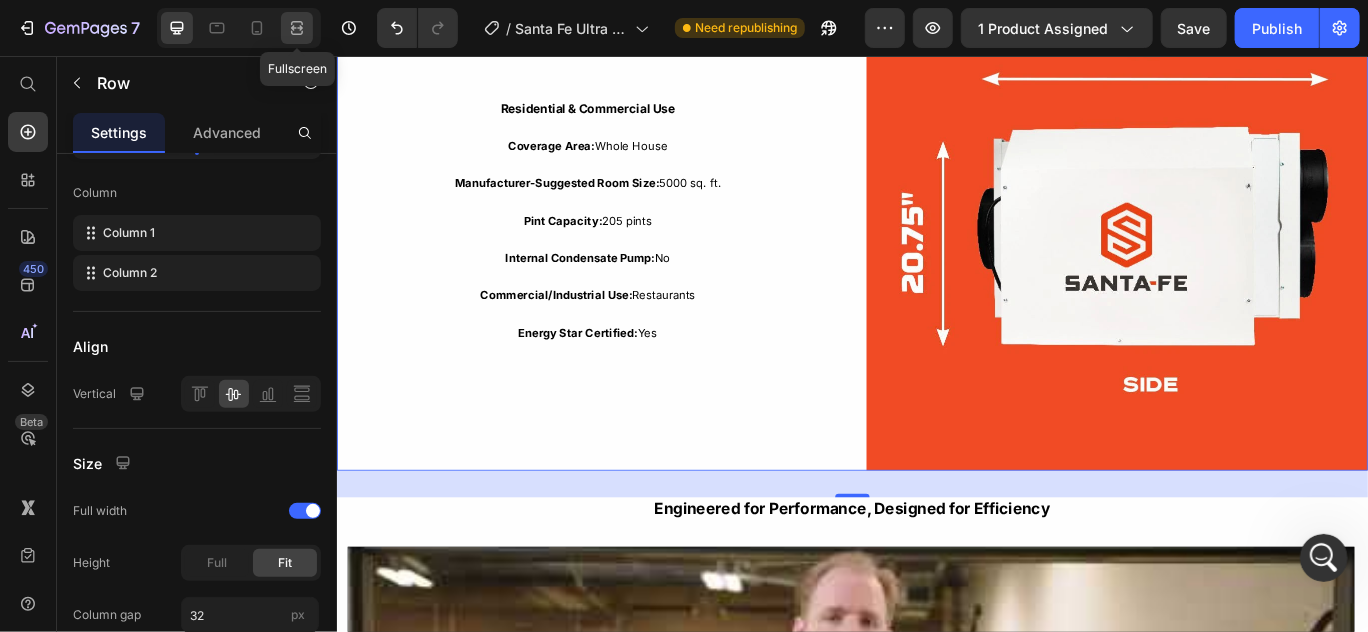 click 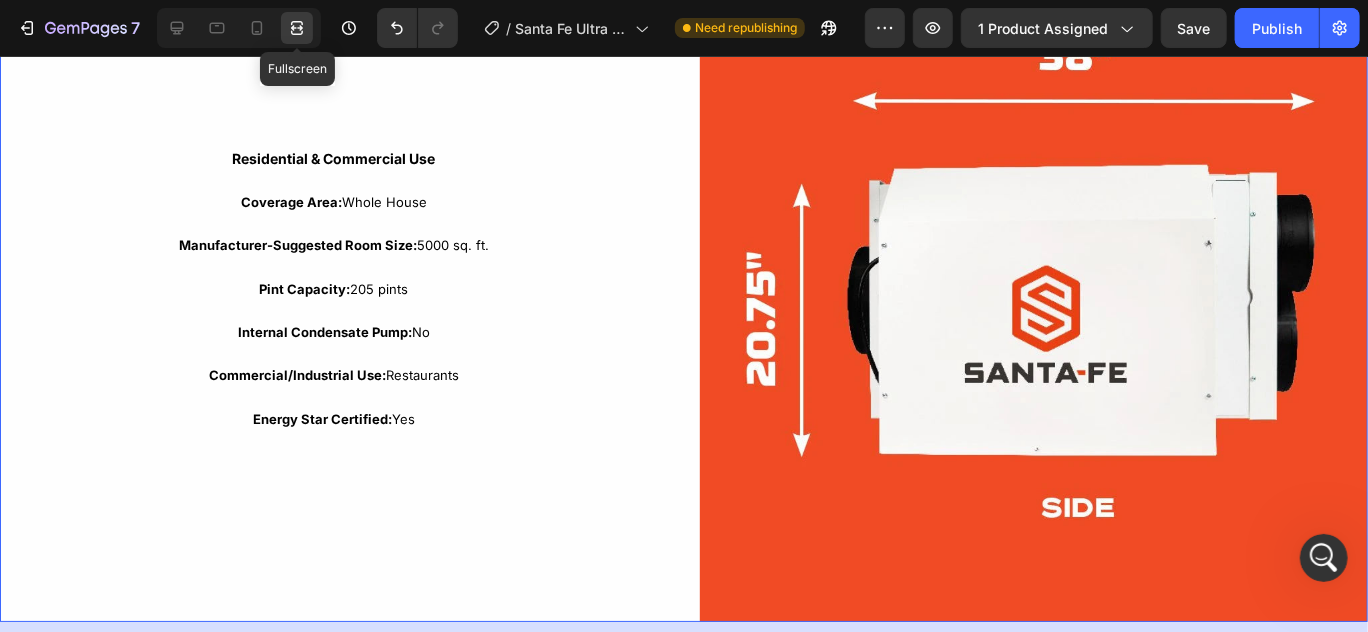 scroll, scrollTop: 3518, scrollLeft: 0, axis: vertical 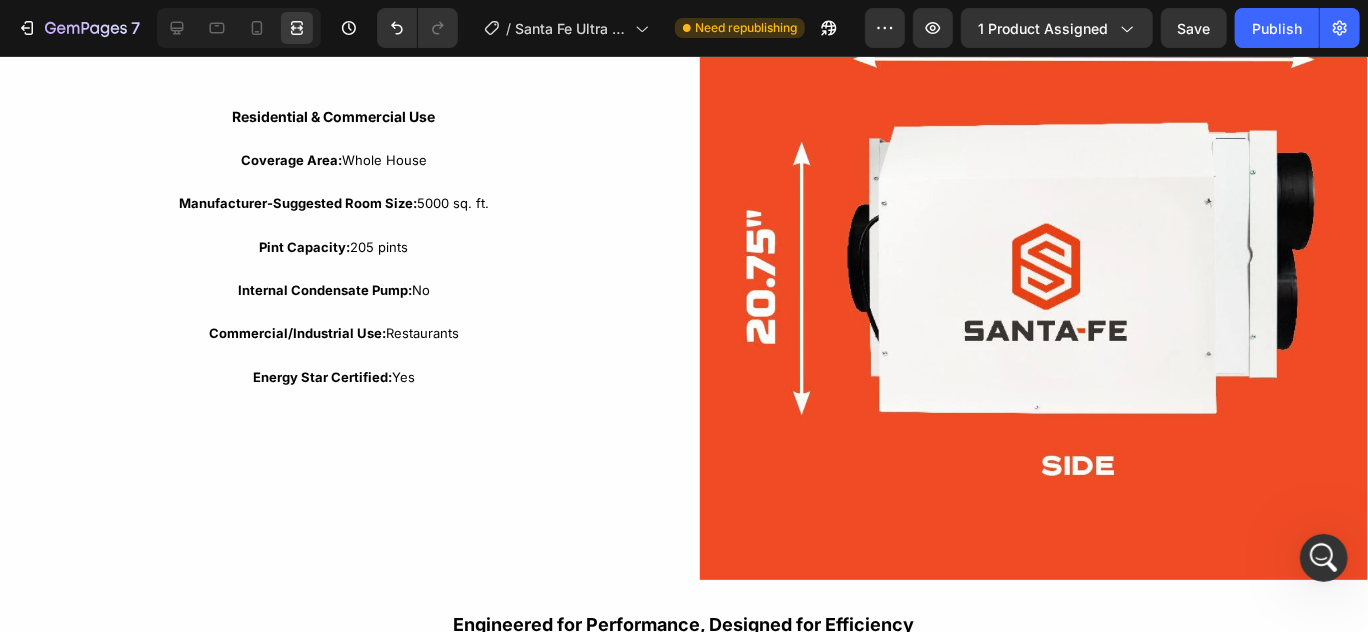 drag, startPoint x: 1360, startPoint y: 320, endPoint x: 644, endPoint y: 390, distance: 719.41364 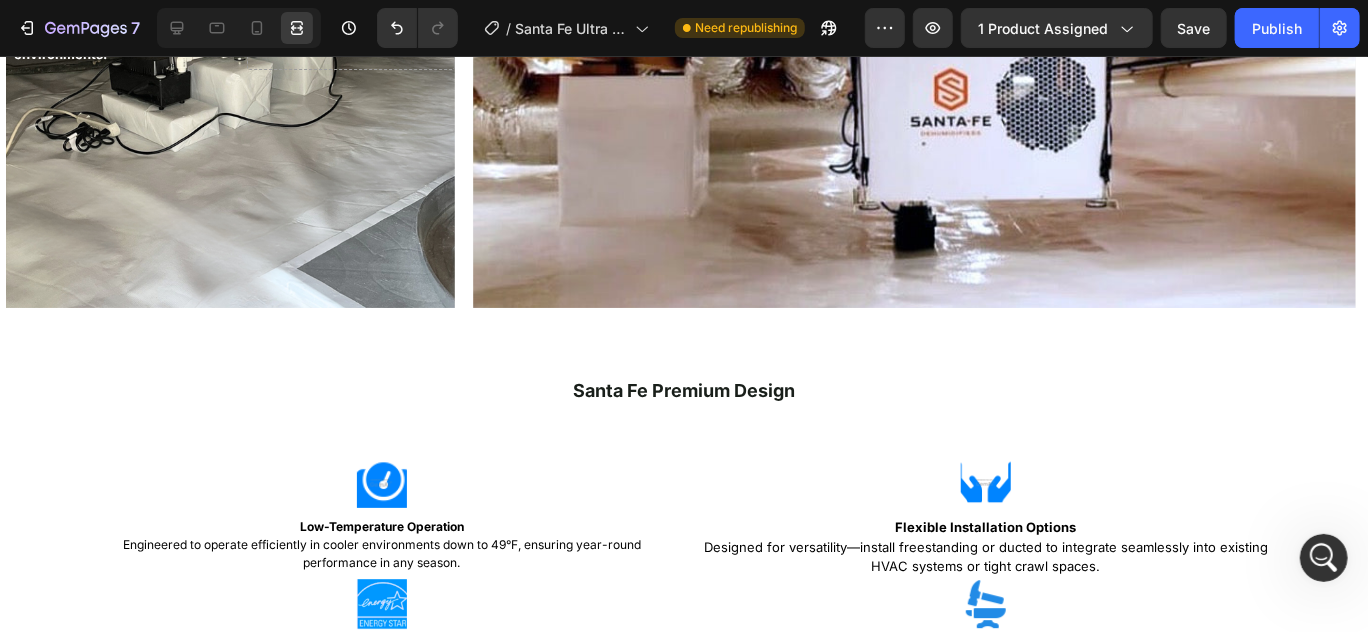 scroll, scrollTop: 2569, scrollLeft: 0, axis: vertical 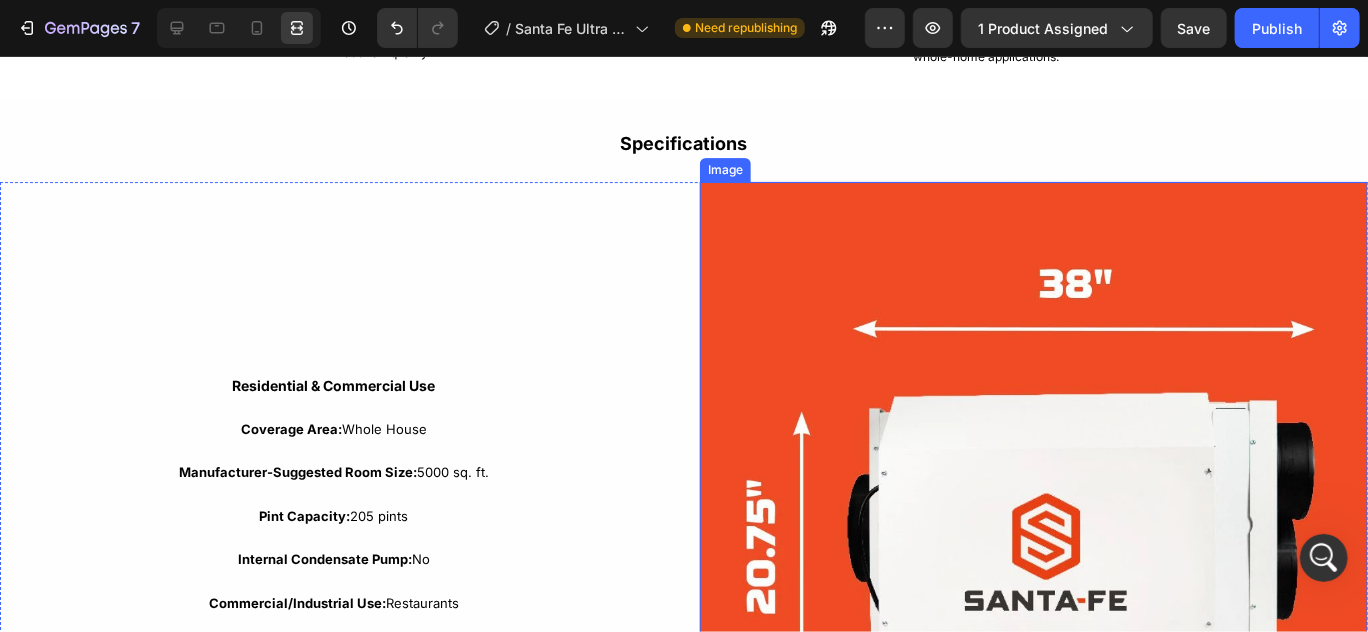 click at bounding box center [1034, 515] 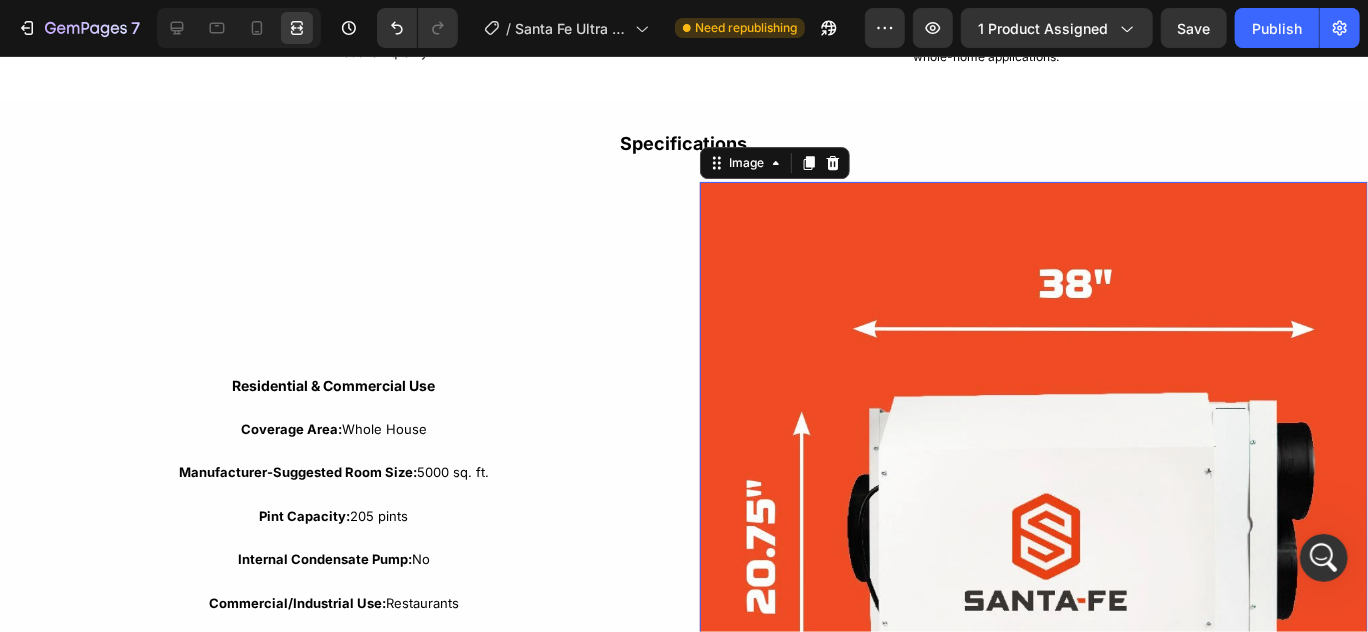 scroll, scrollTop: 0, scrollLeft: 0, axis: both 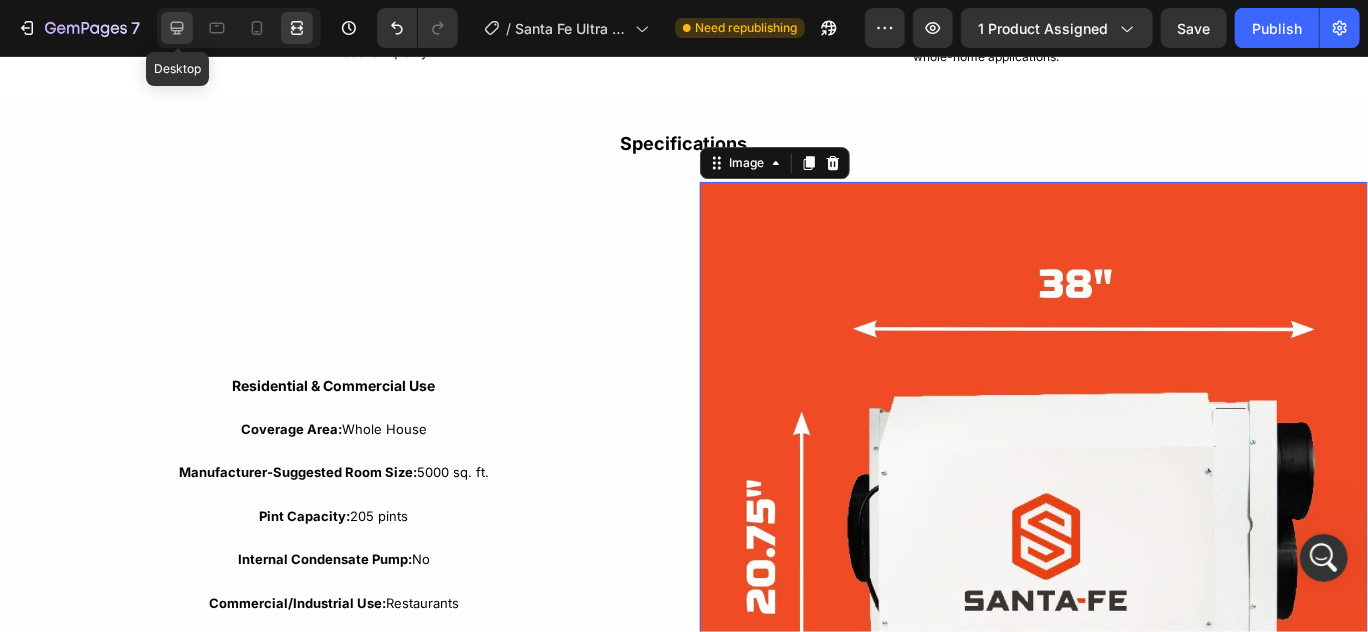 click 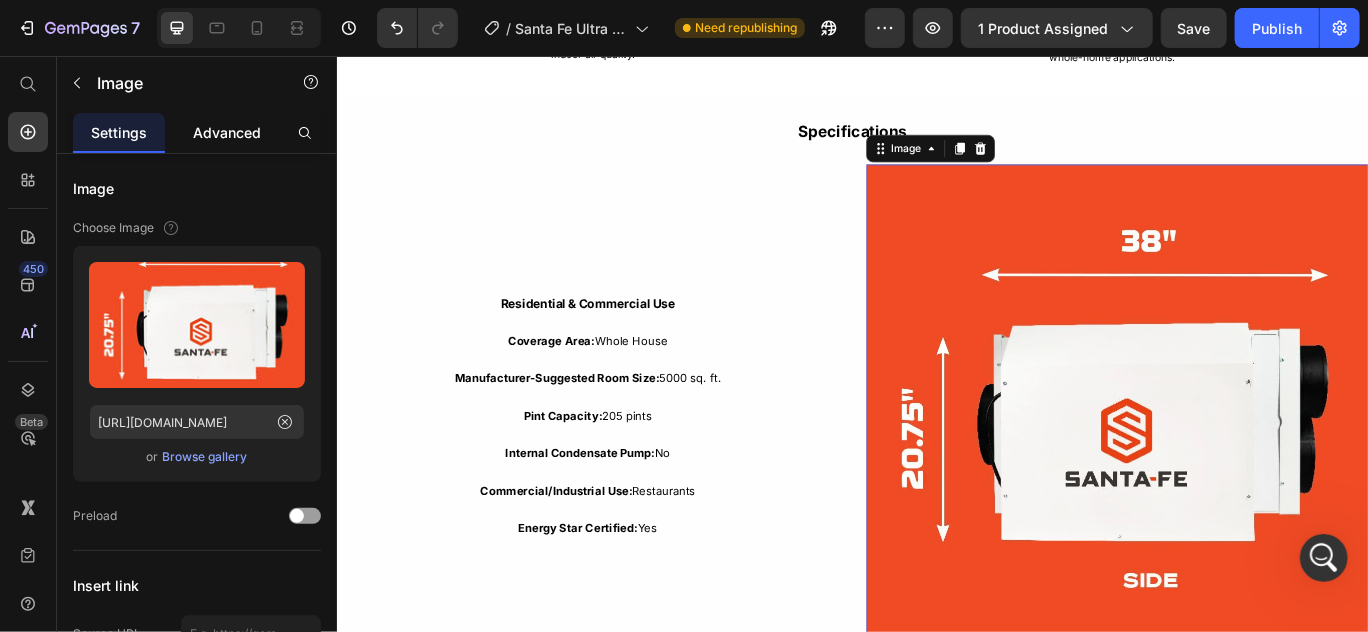 click on "Advanced" at bounding box center (227, 132) 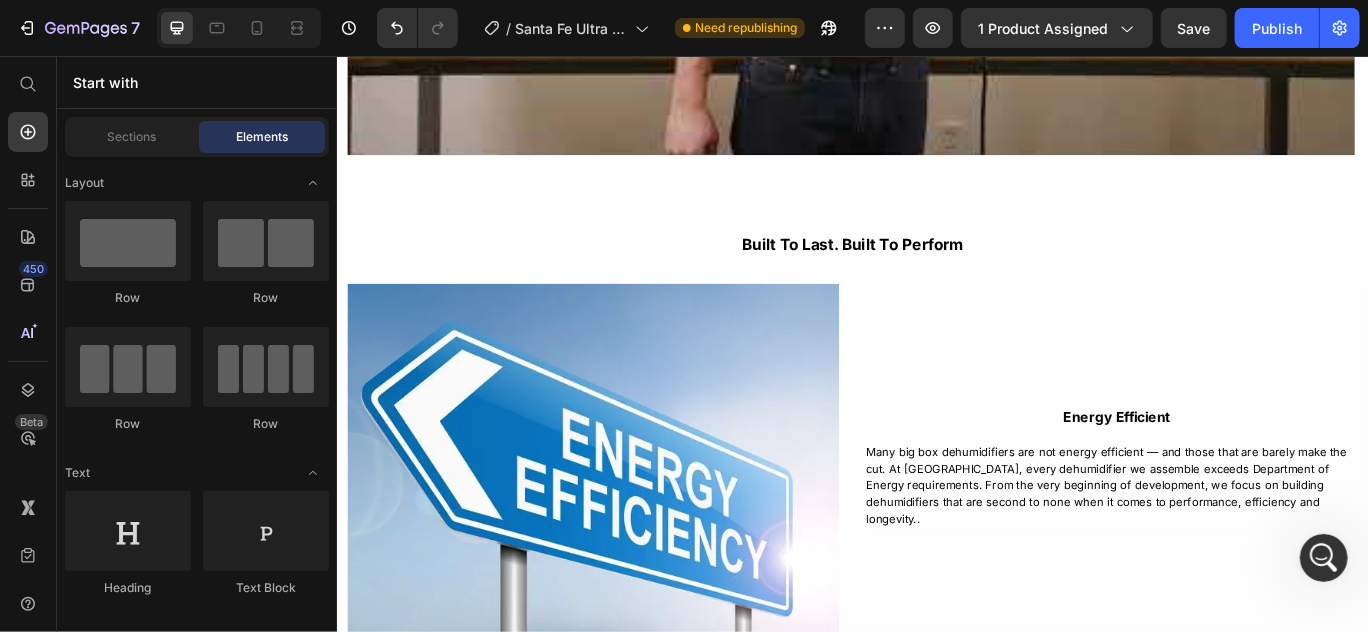 scroll, scrollTop: 4622, scrollLeft: 0, axis: vertical 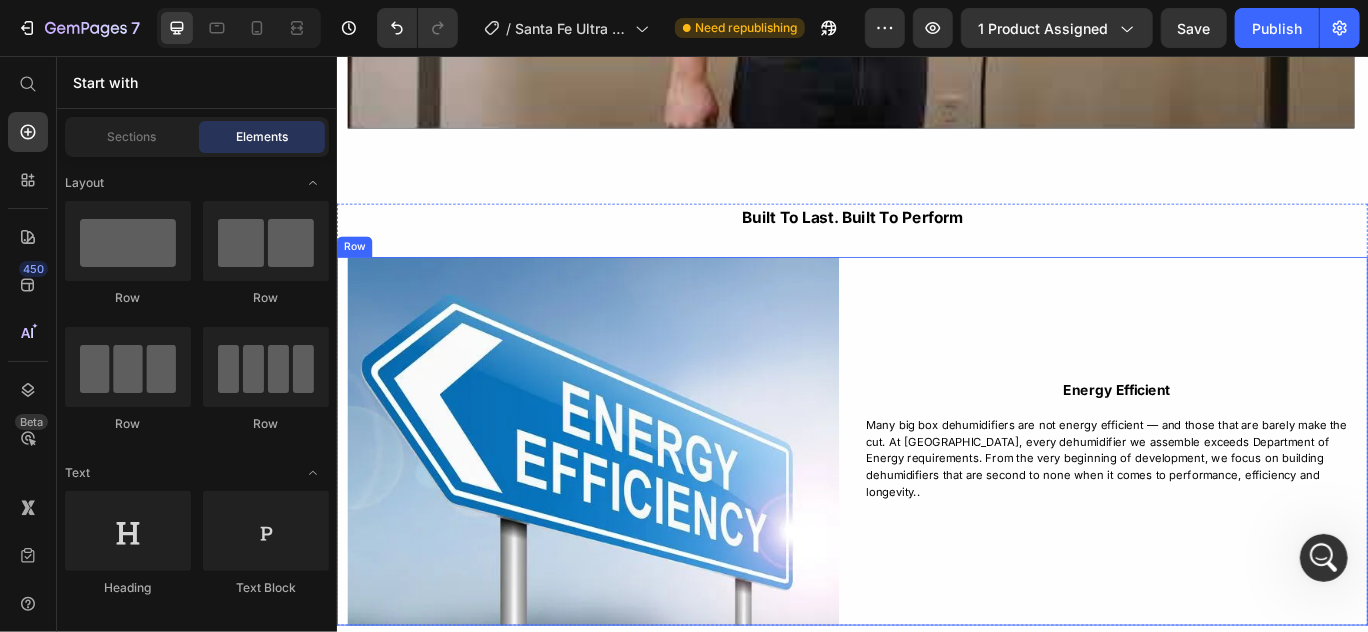 click on "energy efficient Text Block Many big box dehumidifiers are not energy efficient — and those that are barely make the cut. At [GEOGRAPHIC_DATA], every dehumidifier we assemble exceeds Department of Energy requirements. From the very beginning of development, we focus on building dehumidifiers that are second to none when it comes to performance, efficiency and longevity.. Text Block Row" at bounding box center [1244, 504] 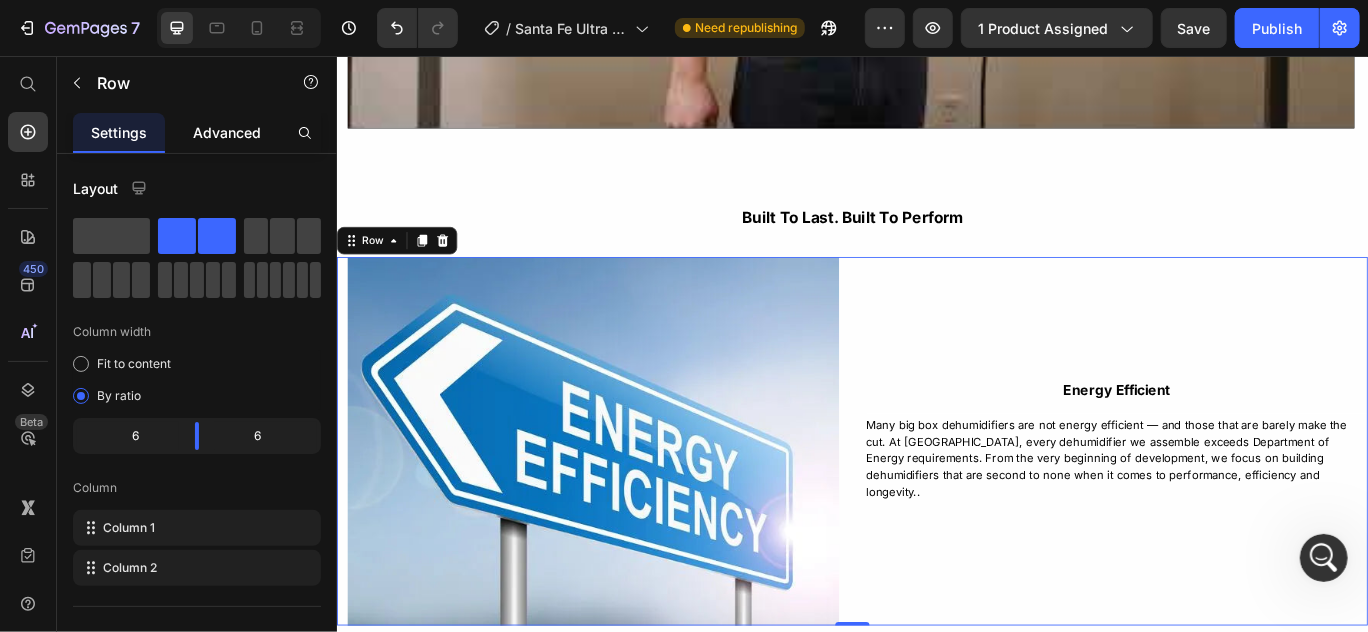 click on "Advanced" at bounding box center [227, 132] 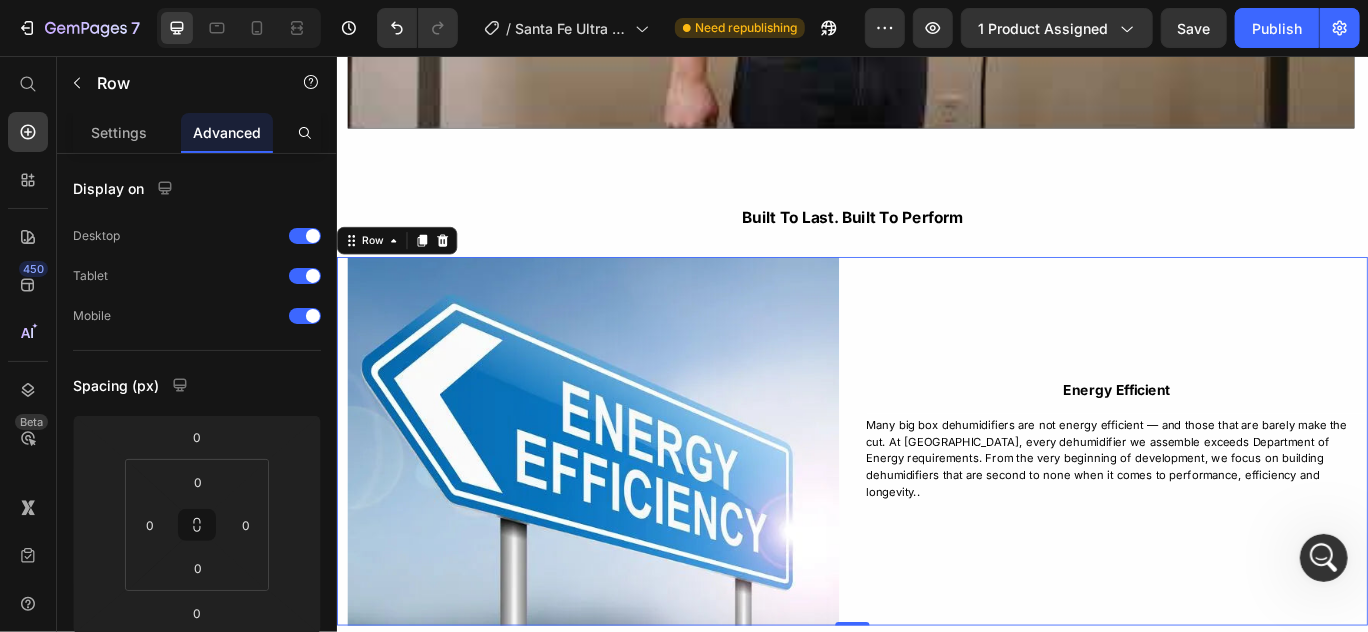 click on "energy efficient Text Block Many big box dehumidifiers are not energy efficient — and those that are barely make the cut. At [GEOGRAPHIC_DATA], every dehumidifier we assemble exceeds Department of Energy requirements. From the very beginning of development, we focus on building dehumidifiers that are second to none when it comes to performance, efficiency and longevity.. Text Block Row" at bounding box center (1244, 504) 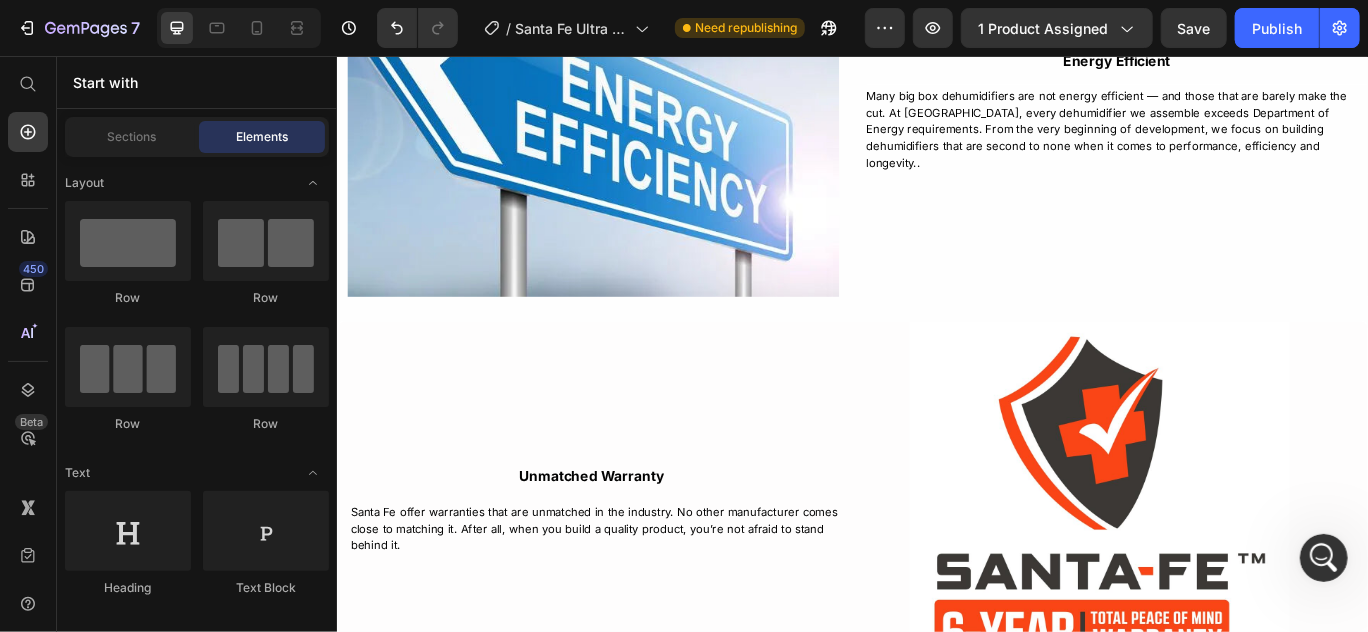 scroll, scrollTop: 5020, scrollLeft: 0, axis: vertical 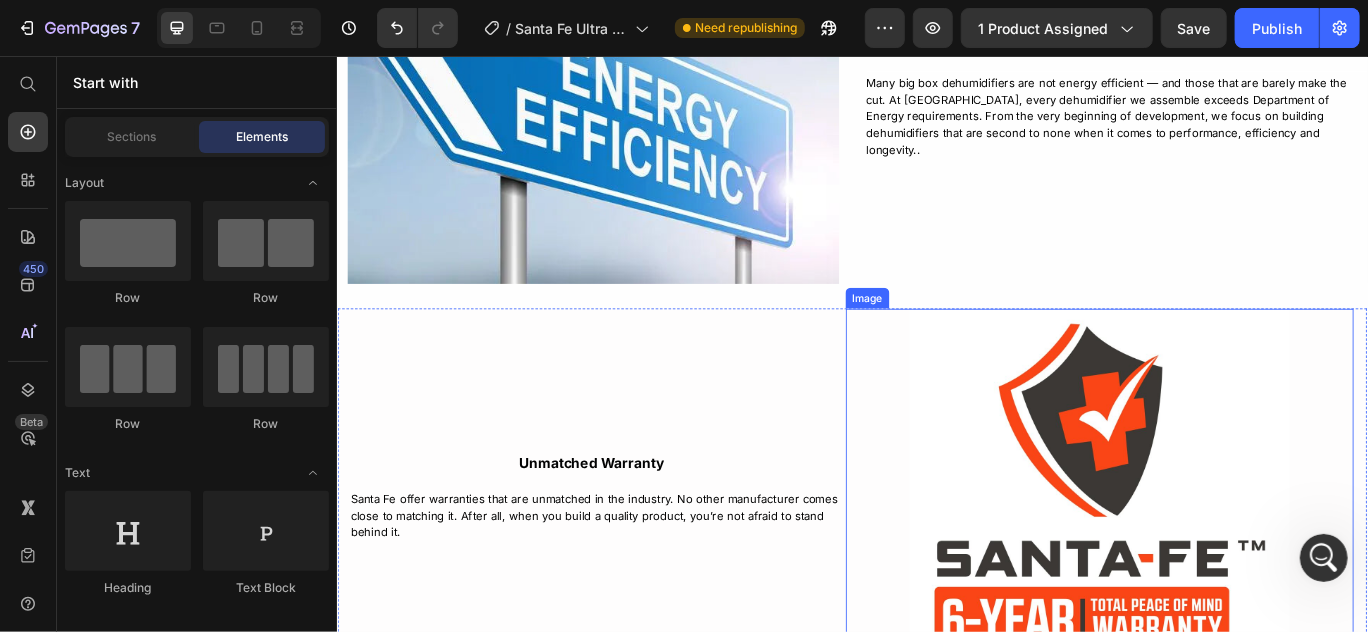 click at bounding box center (1223, 571) 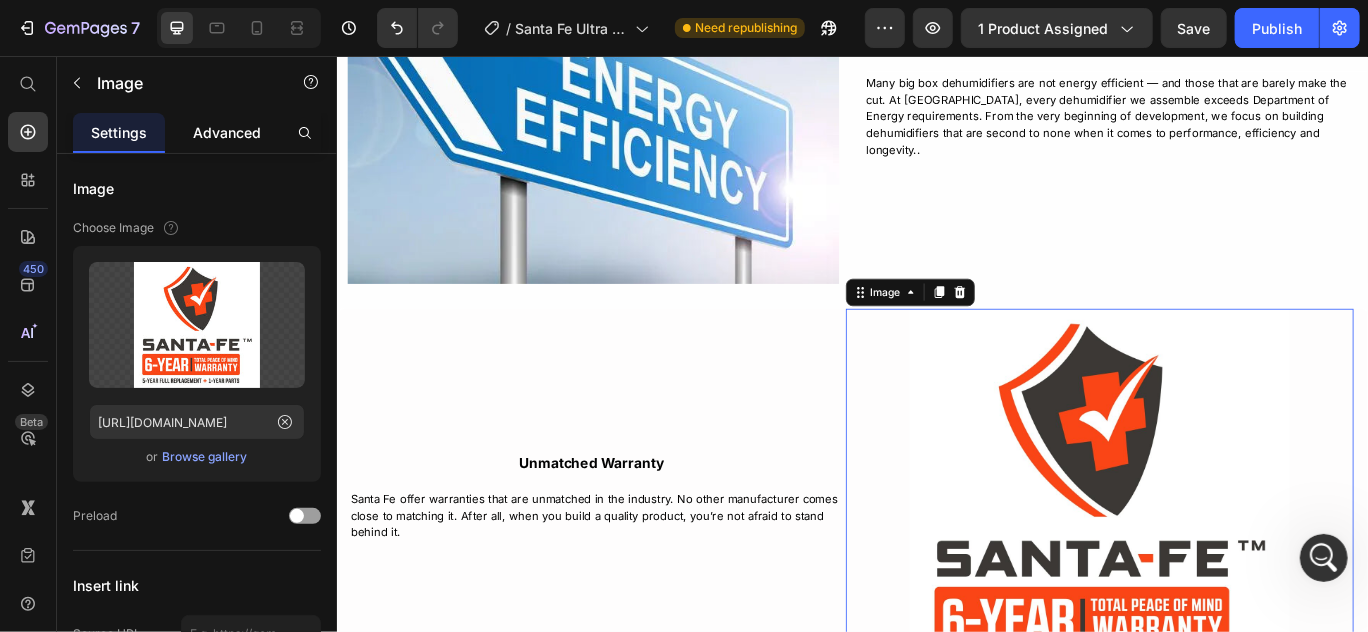 click on "Advanced" at bounding box center [227, 132] 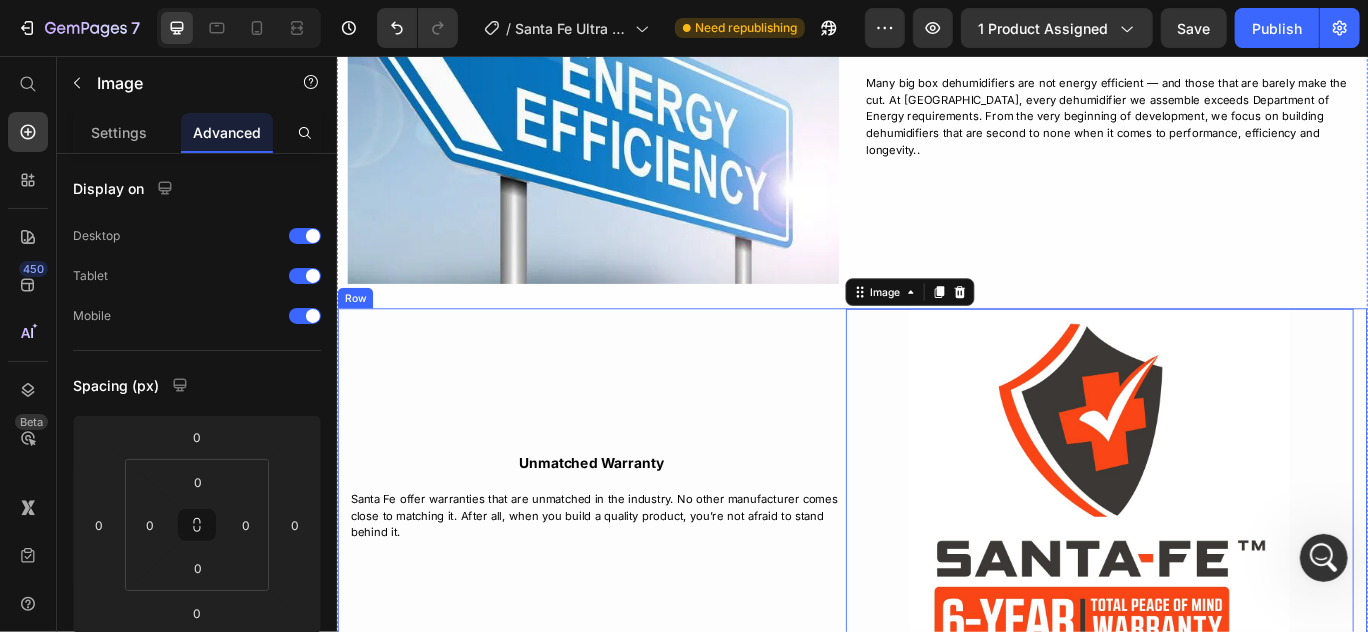 click on "Unmatched Warranty Text Block Santa Fe offer warranties that are unmatched in the industry. No other manufacturer comes close to matching it. After all, when you build a quality product, you’re not afraid to stand behind it. Text Block Image   0 Row" at bounding box center (936, 575) 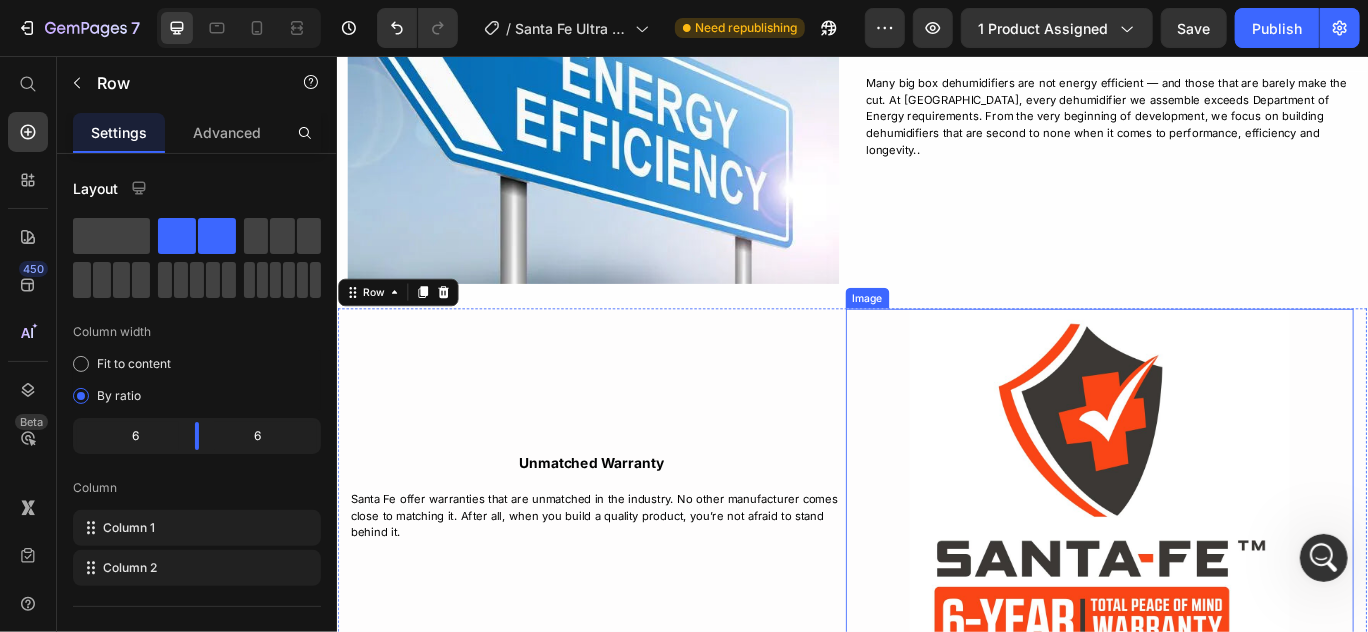 click at bounding box center (1223, 571) 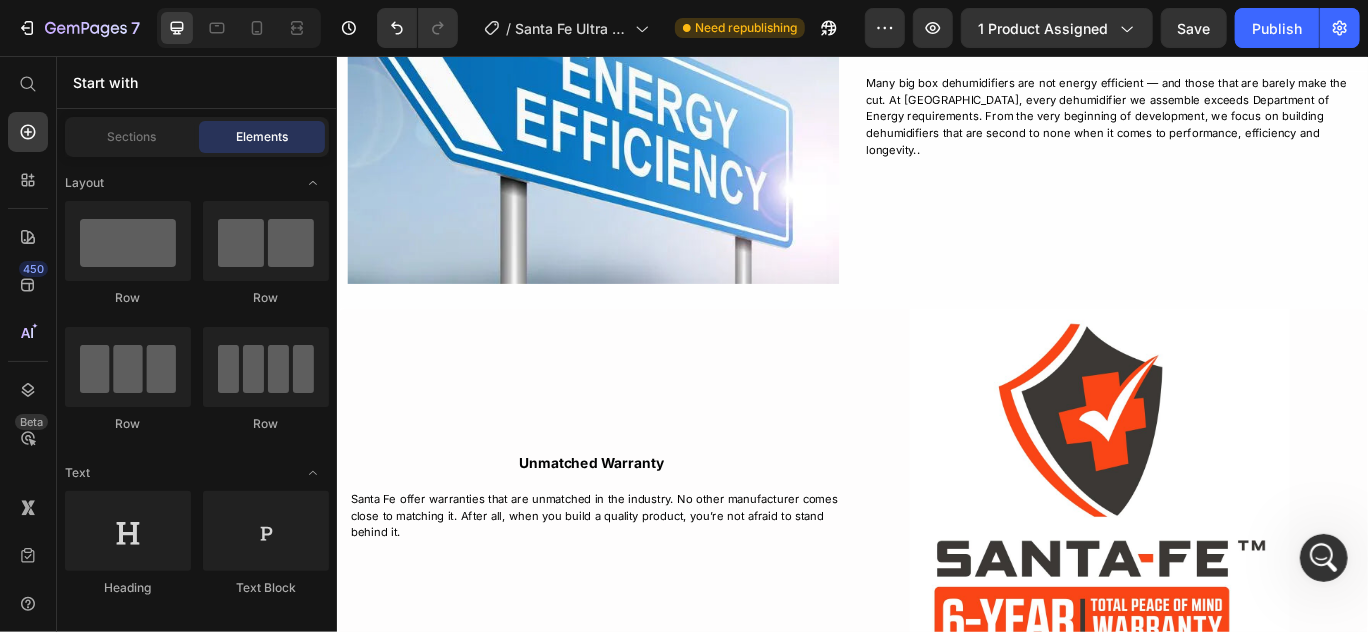drag, startPoint x: 1533, startPoint y: 474, endPoint x: 895, endPoint y: 609, distance: 652.1265 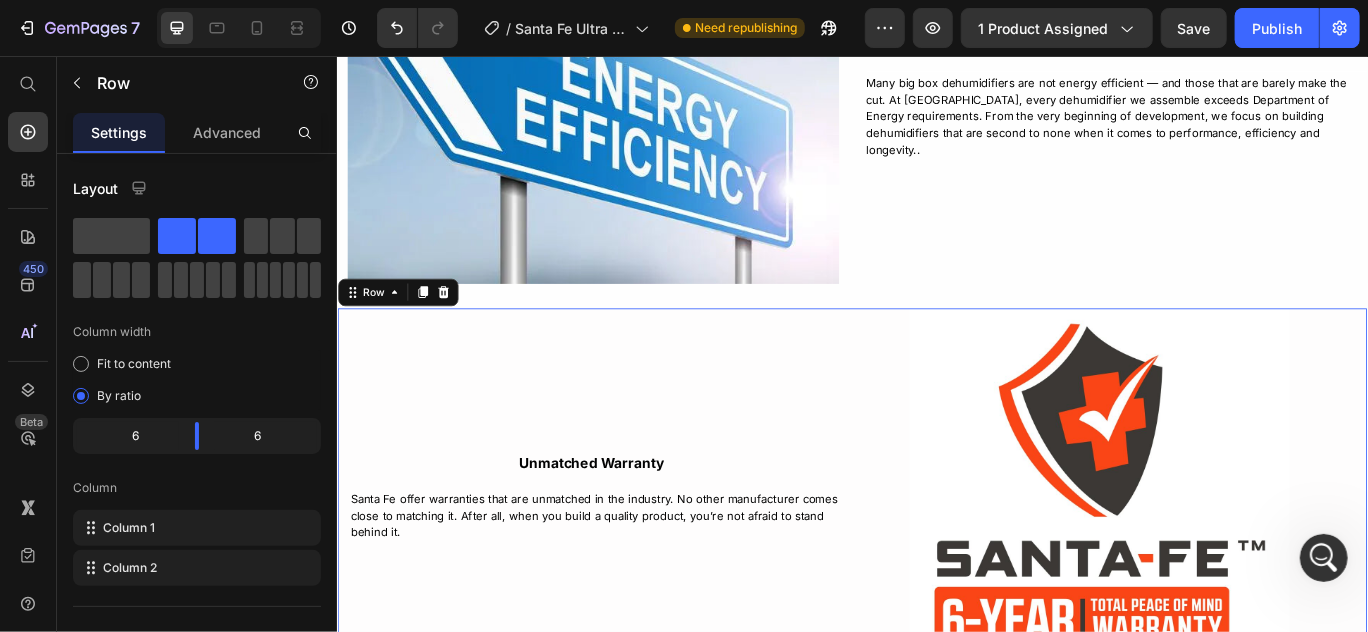 click 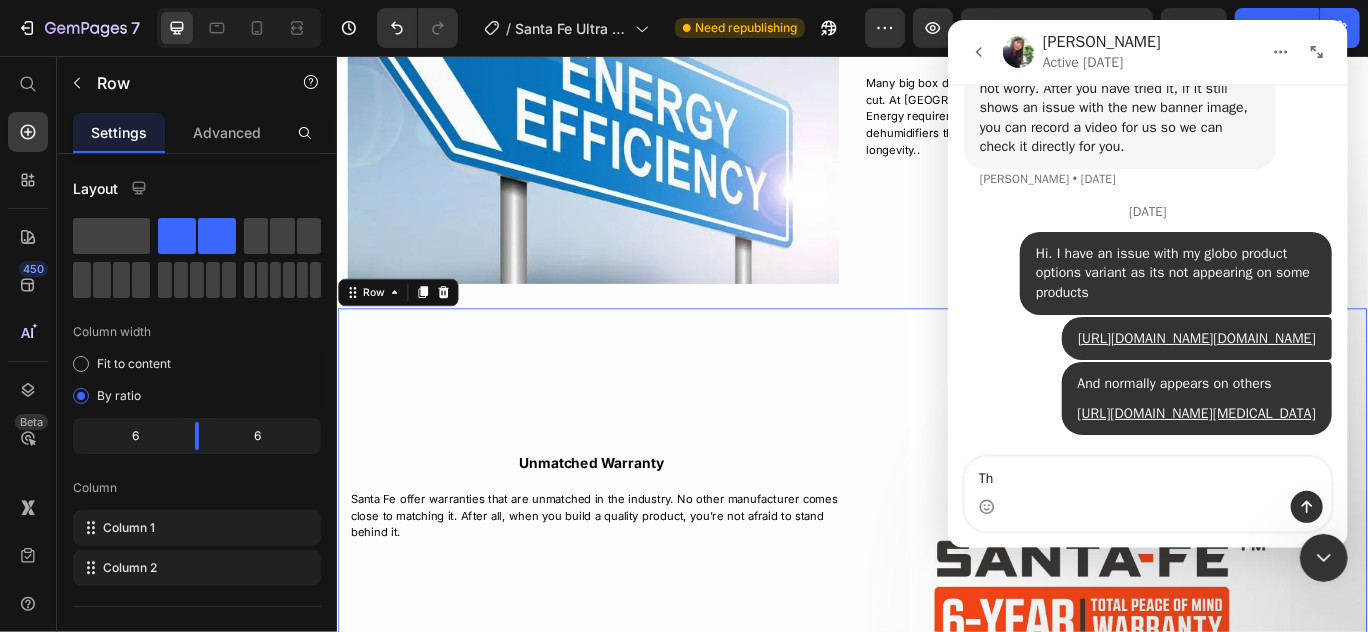 scroll, scrollTop: 4508, scrollLeft: 0, axis: vertical 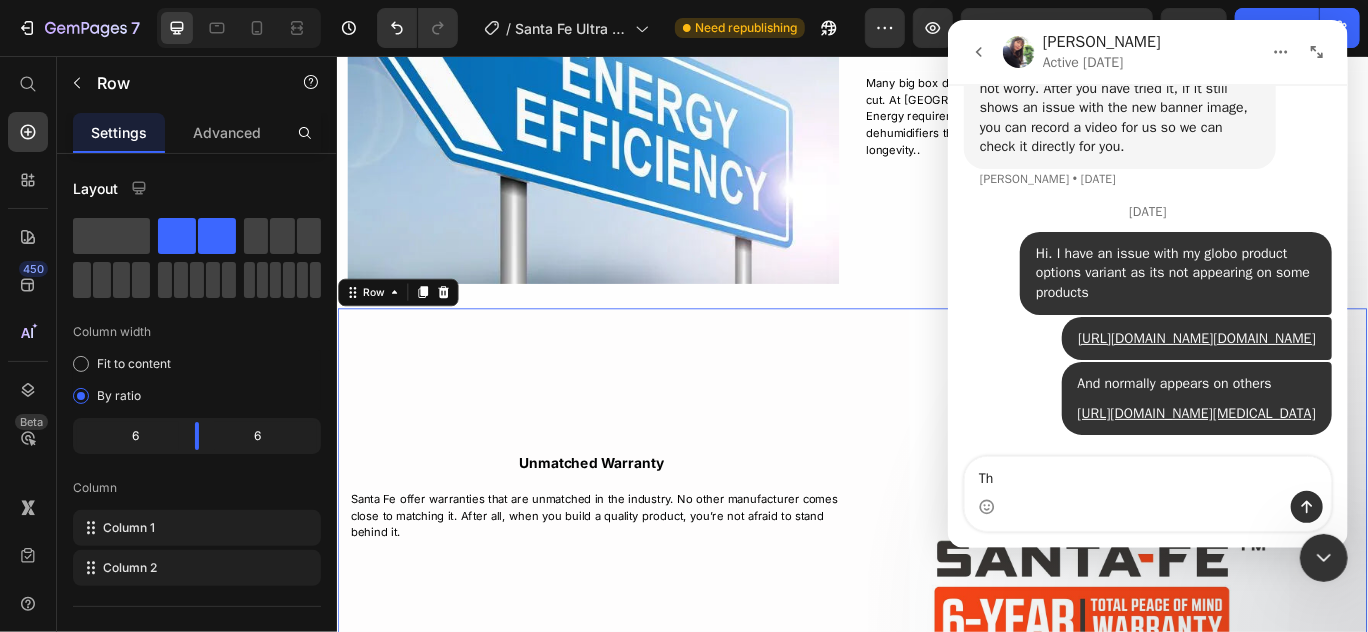 type on "T" 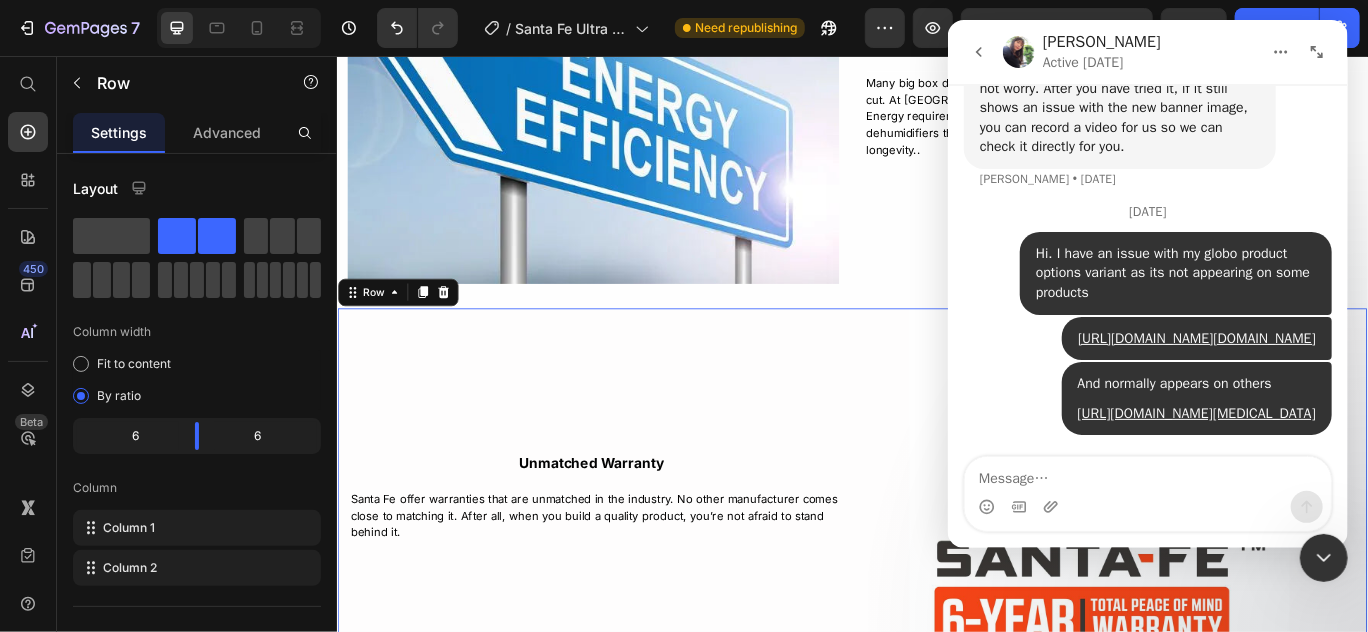 type 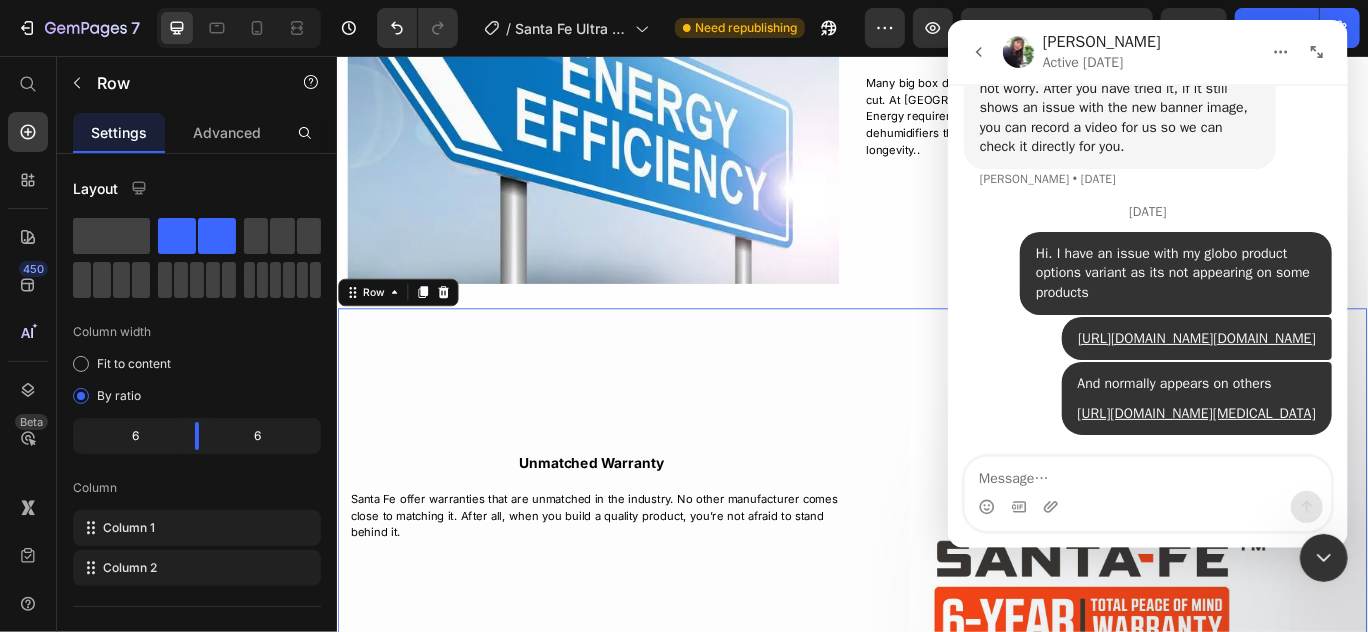 click 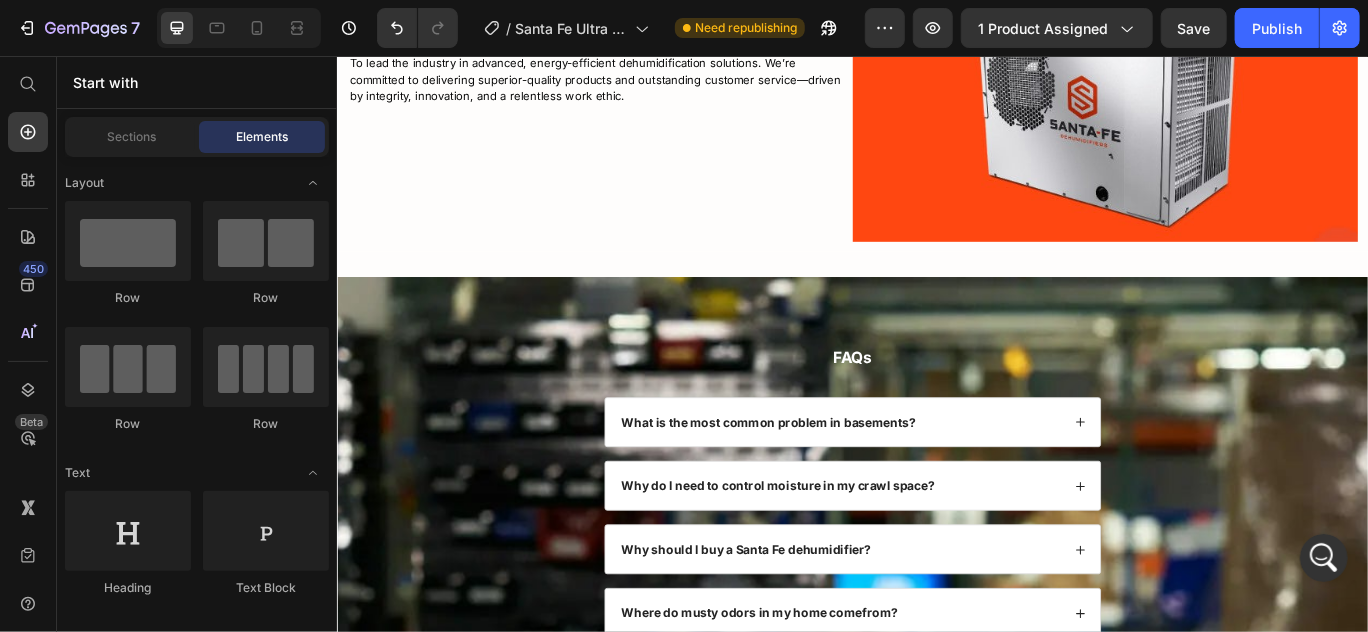 scroll, scrollTop: 6446, scrollLeft: 0, axis: vertical 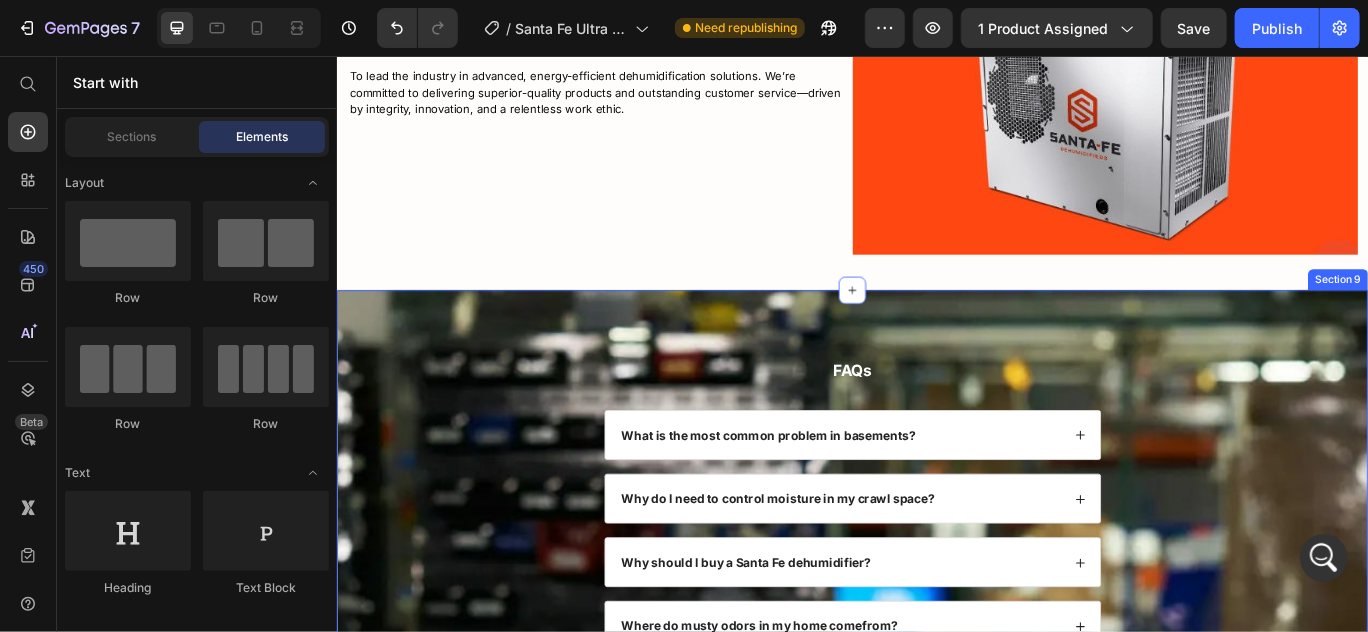 click on "FAQs Heading
What is the most common problem in basements?
Why do I need to control moisture in my crawl space?
Why should I buy a Santa Fe dehumidifier?
Where do musty odors in my home come  from ?
How does wood rot occur in a home?
What pests cause damage to a home?
Does poor air quality affect your health?
Can I have high humidity in my home?
Are Santa Fe dehumidifiers energy efficient?
Where does moisture in a home come from?
What is stack effect?
What factors should be considered when choosing the capacity of a dehumidifier?
Why is air movement important?
What does the Santa Fe six-year warranty cover?
Why ventilate? Accordion Row Section 9" at bounding box center (936, 995) 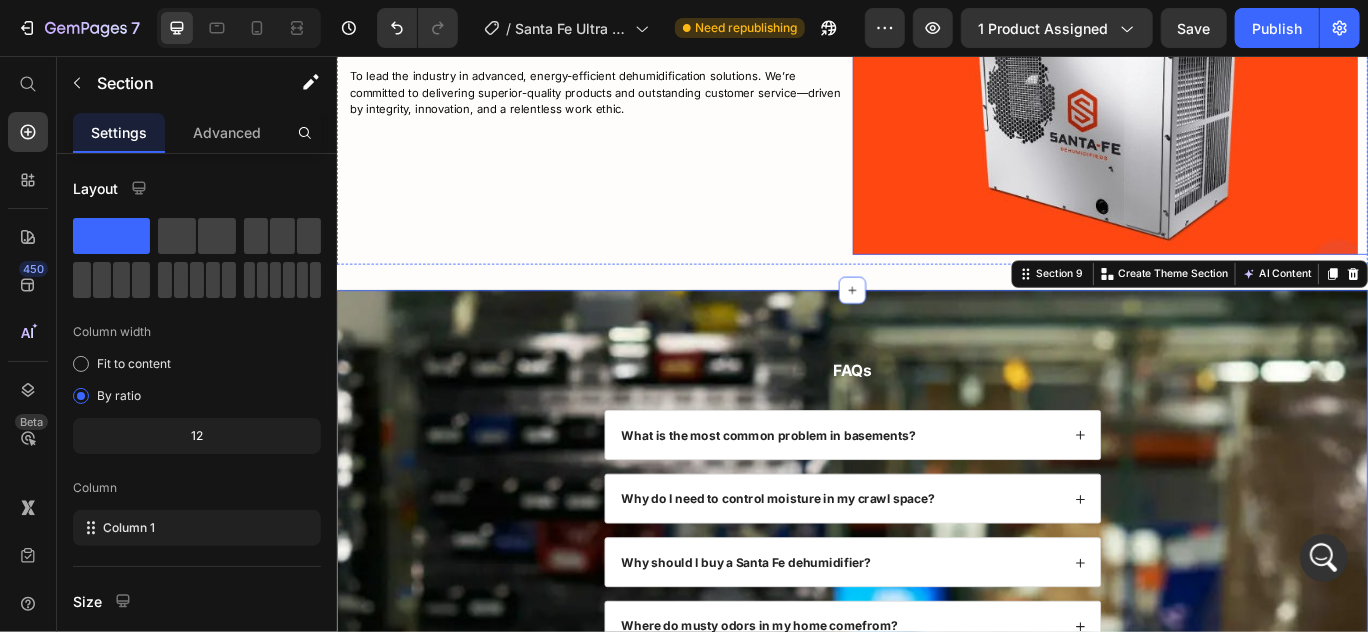 click at bounding box center (1236, 66) 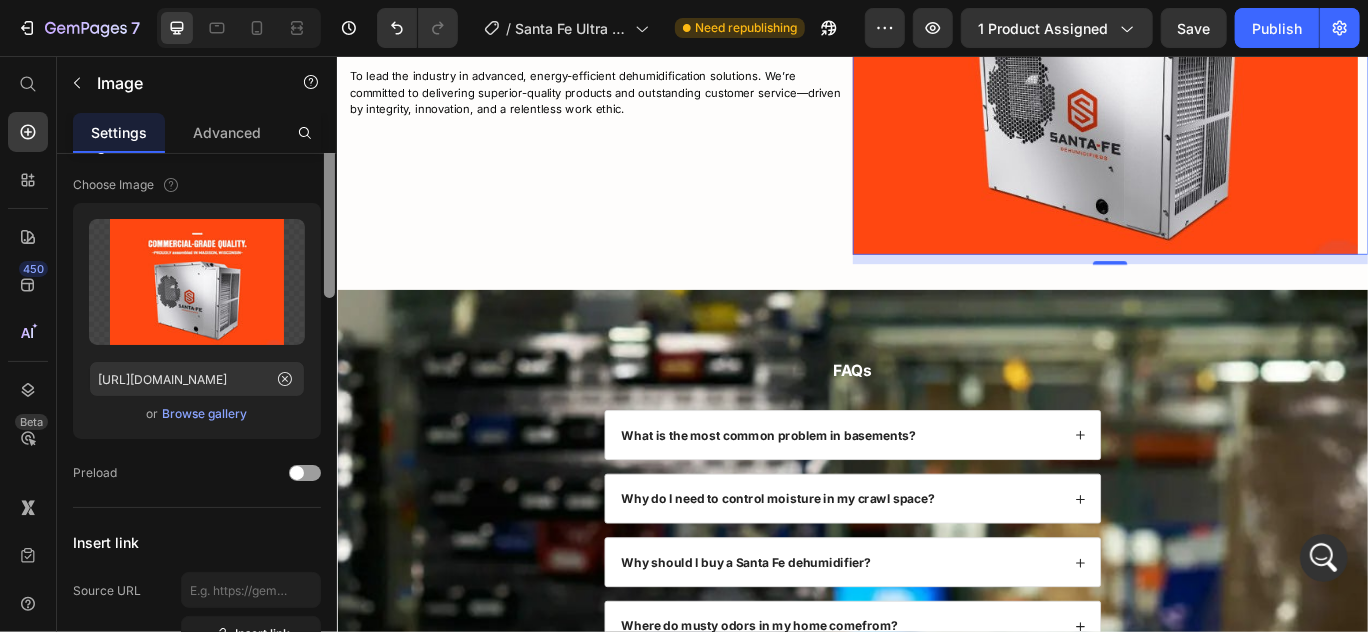 scroll, scrollTop: 0, scrollLeft: 0, axis: both 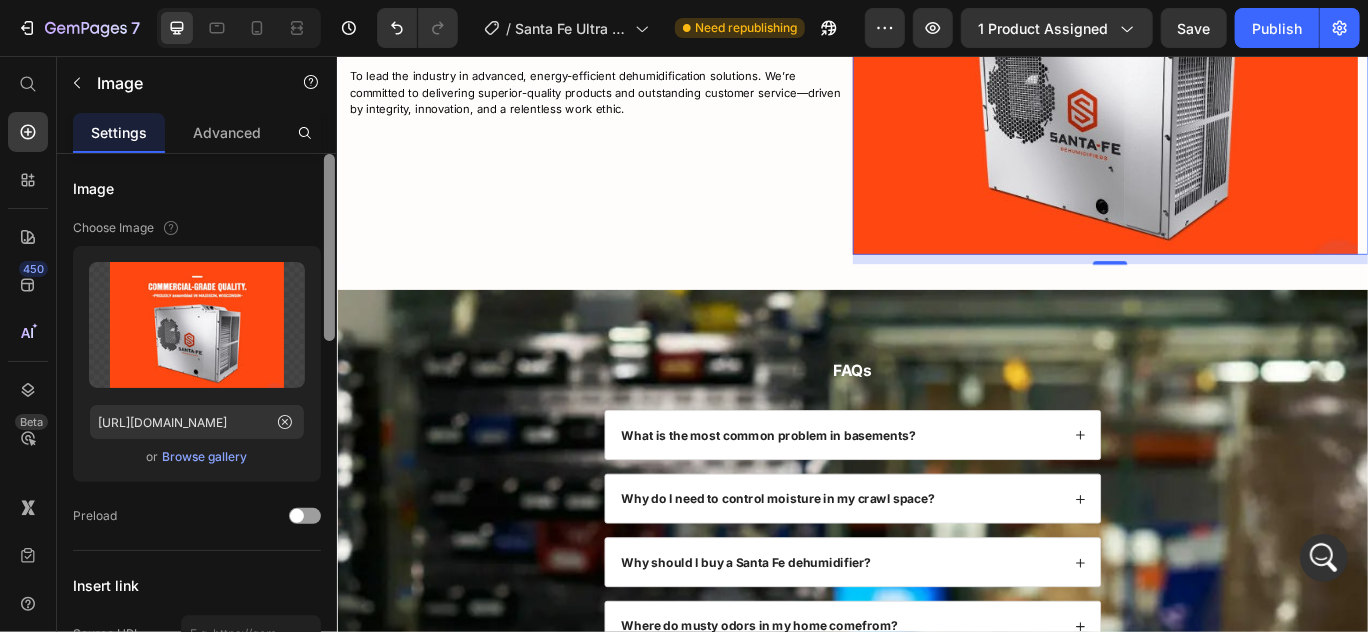 drag, startPoint x: 325, startPoint y: 258, endPoint x: 316, endPoint y: 236, distance: 23.769728 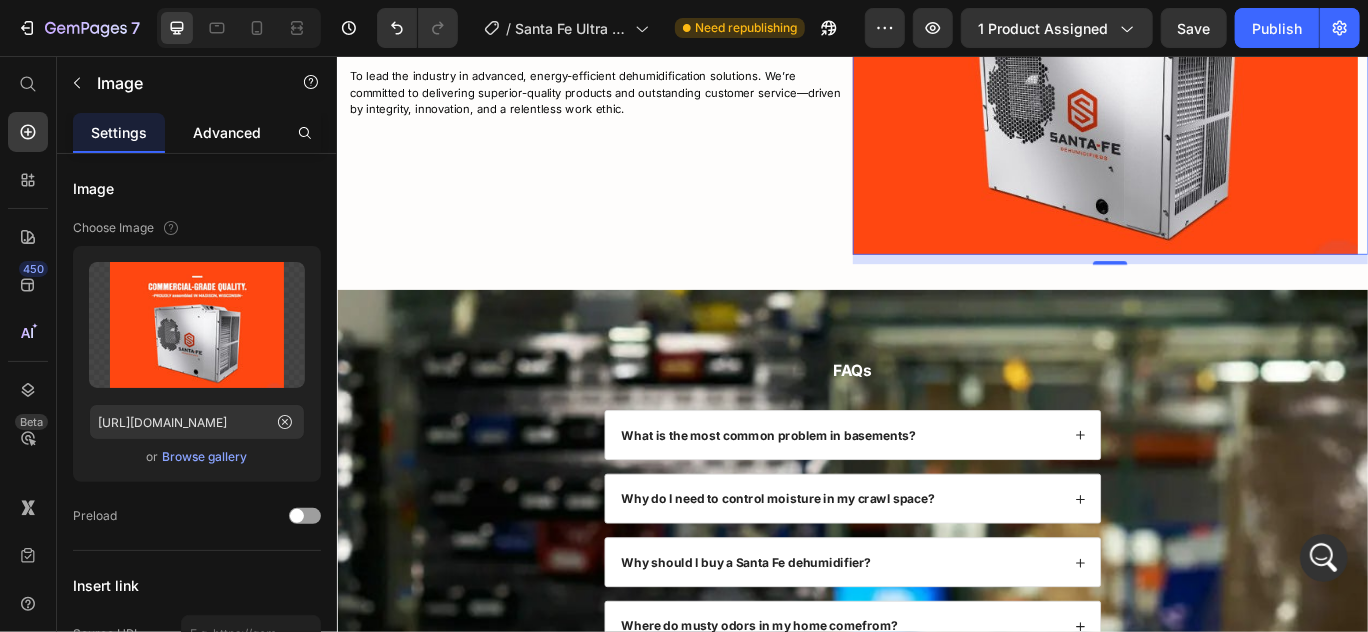 click on "Advanced" at bounding box center (227, 132) 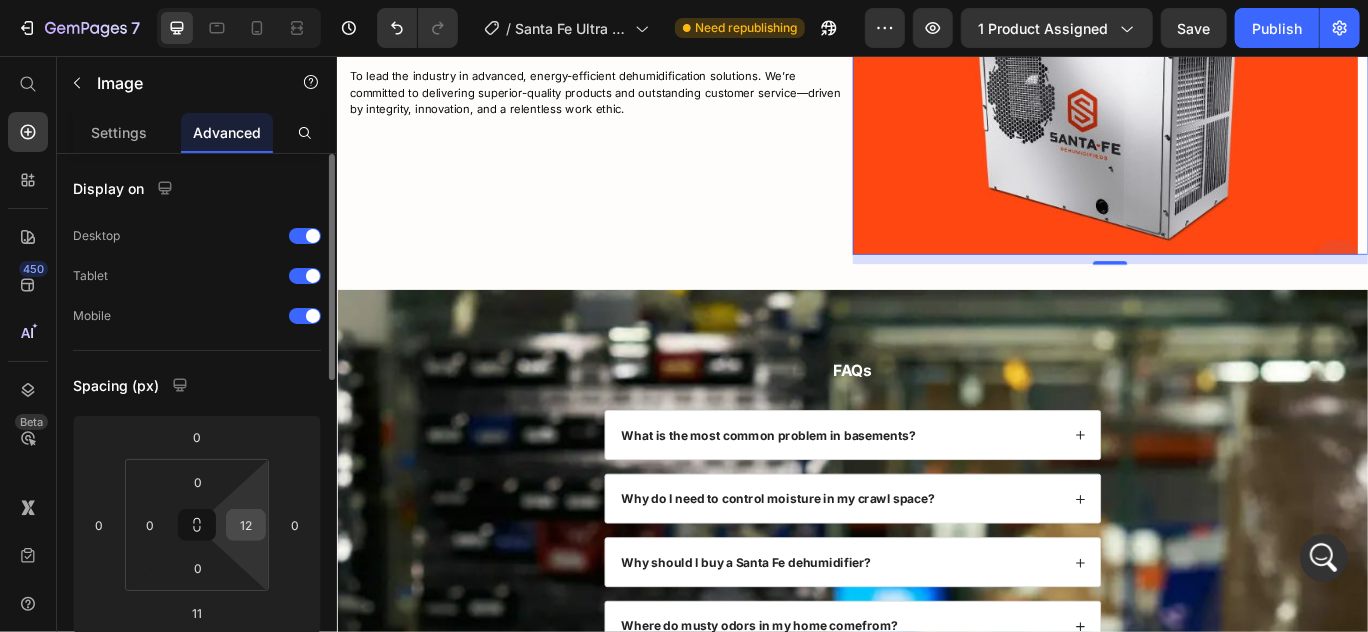 click on "12" at bounding box center [246, 525] 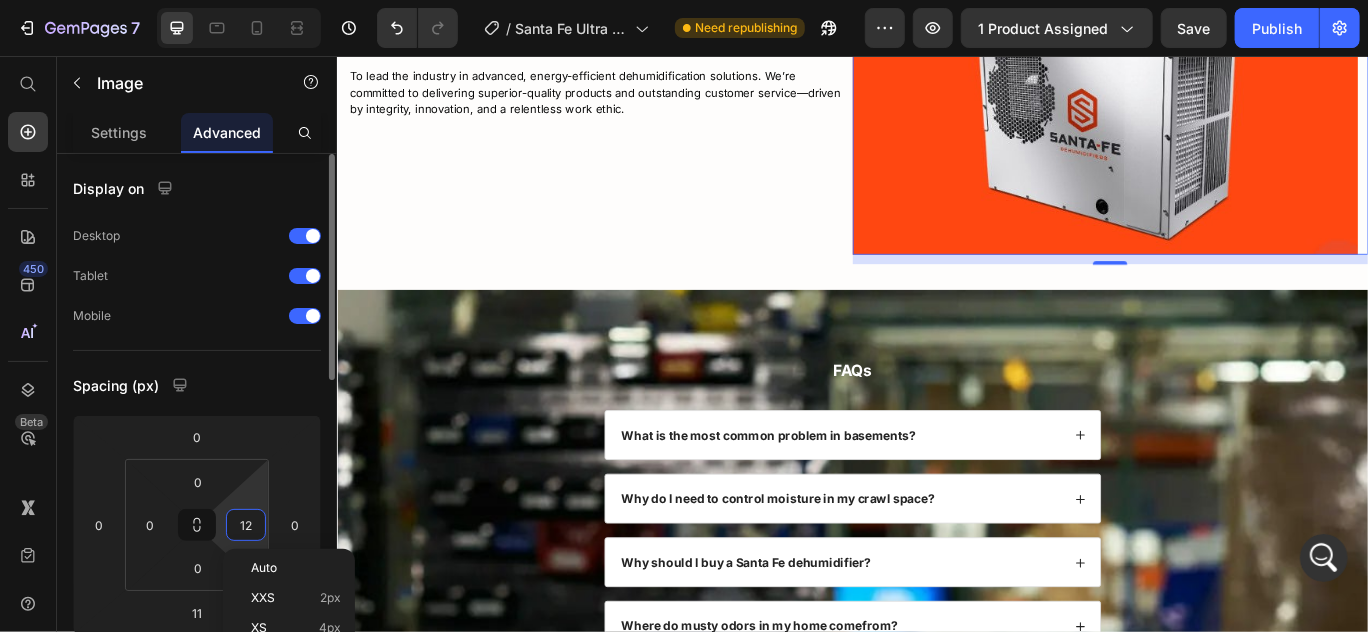 type on "0" 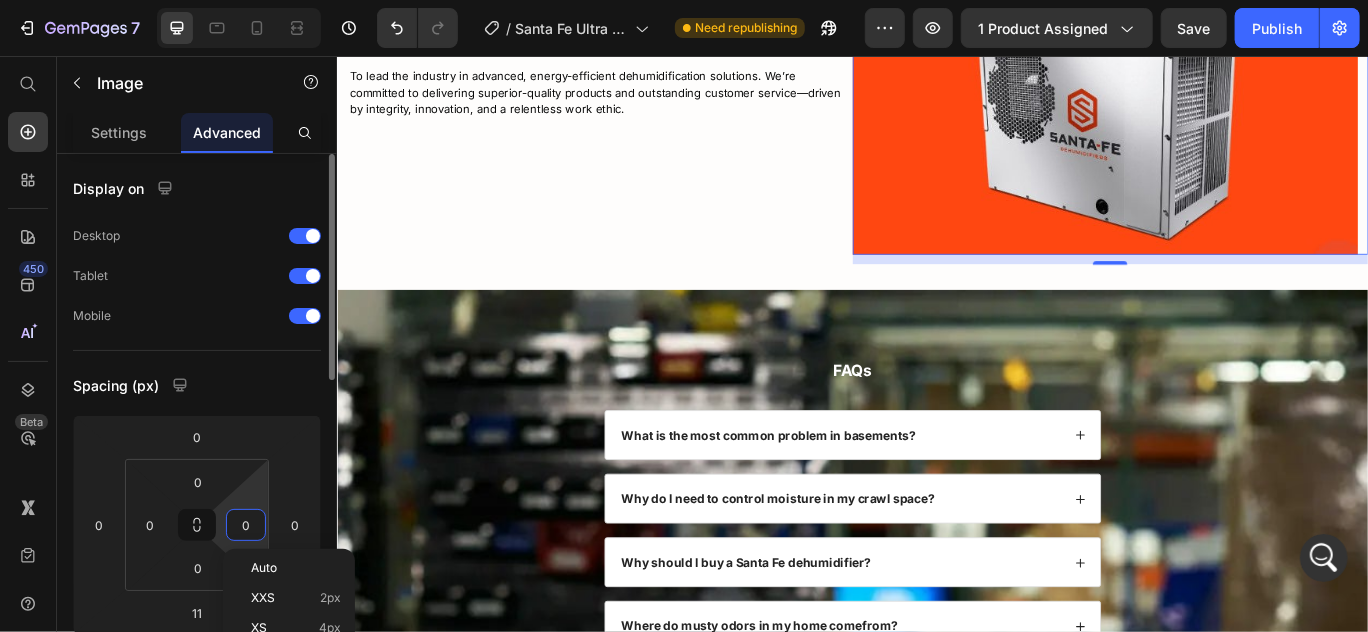 scroll, scrollTop: 6450, scrollLeft: 0, axis: vertical 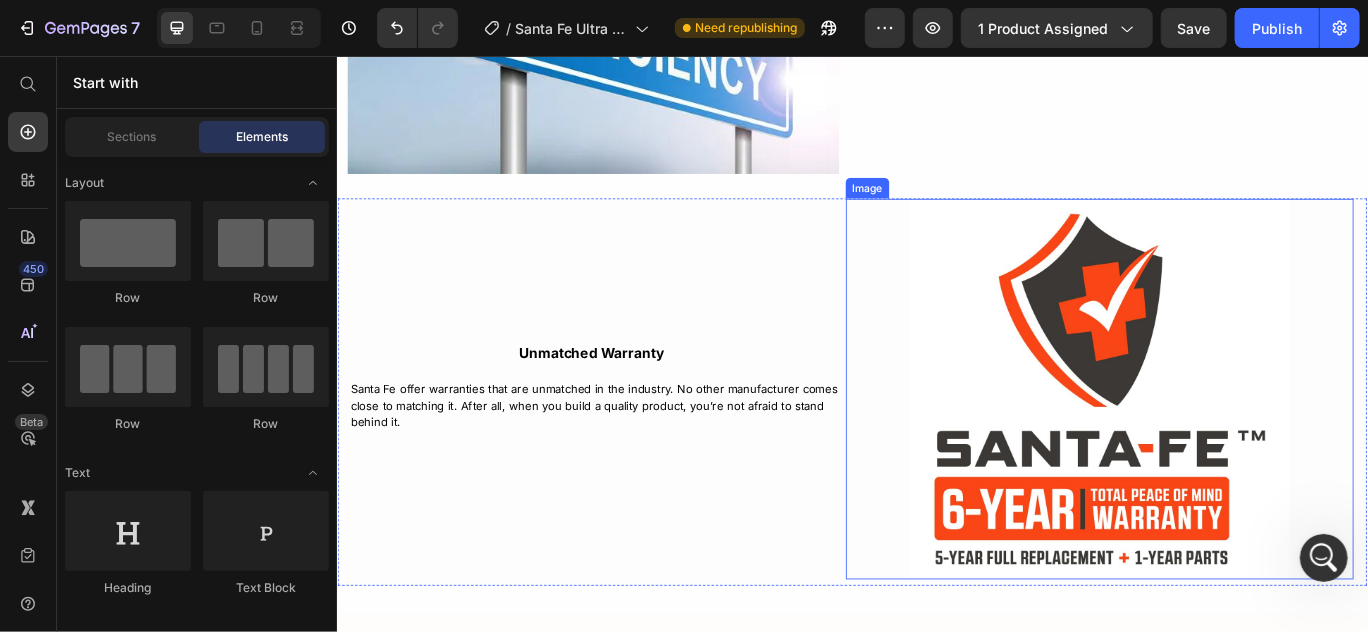 click at bounding box center (1223, 443) 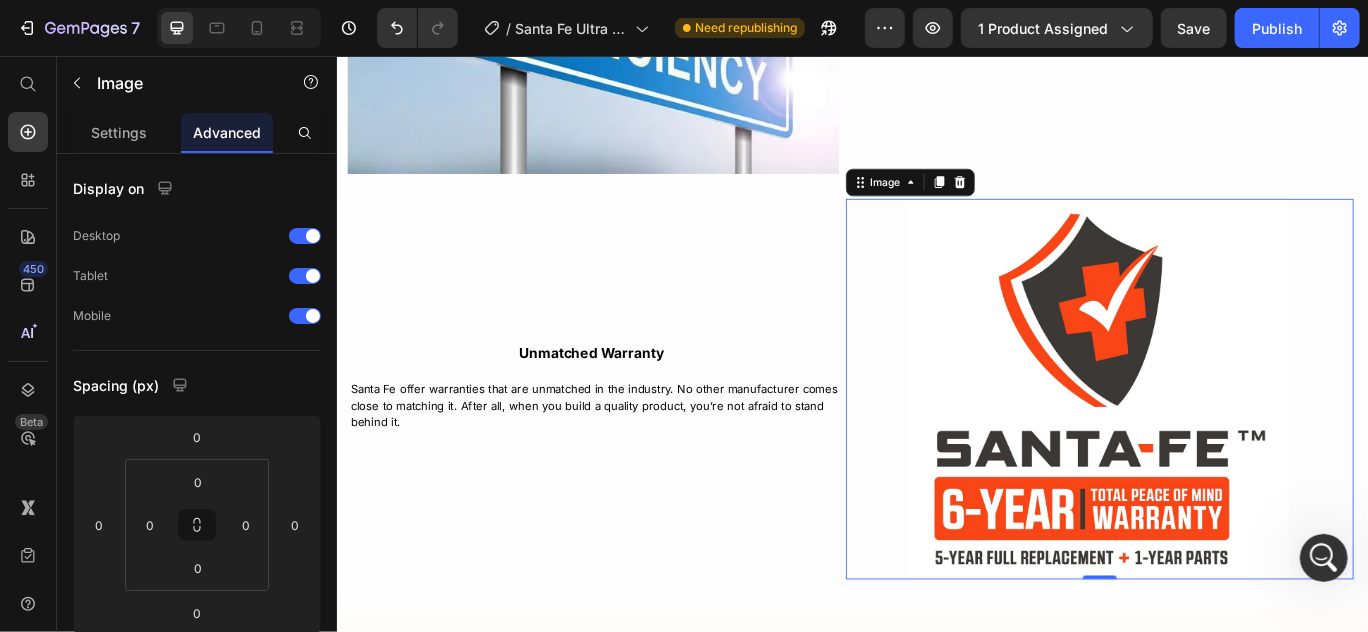click at bounding box center (1223, 443) 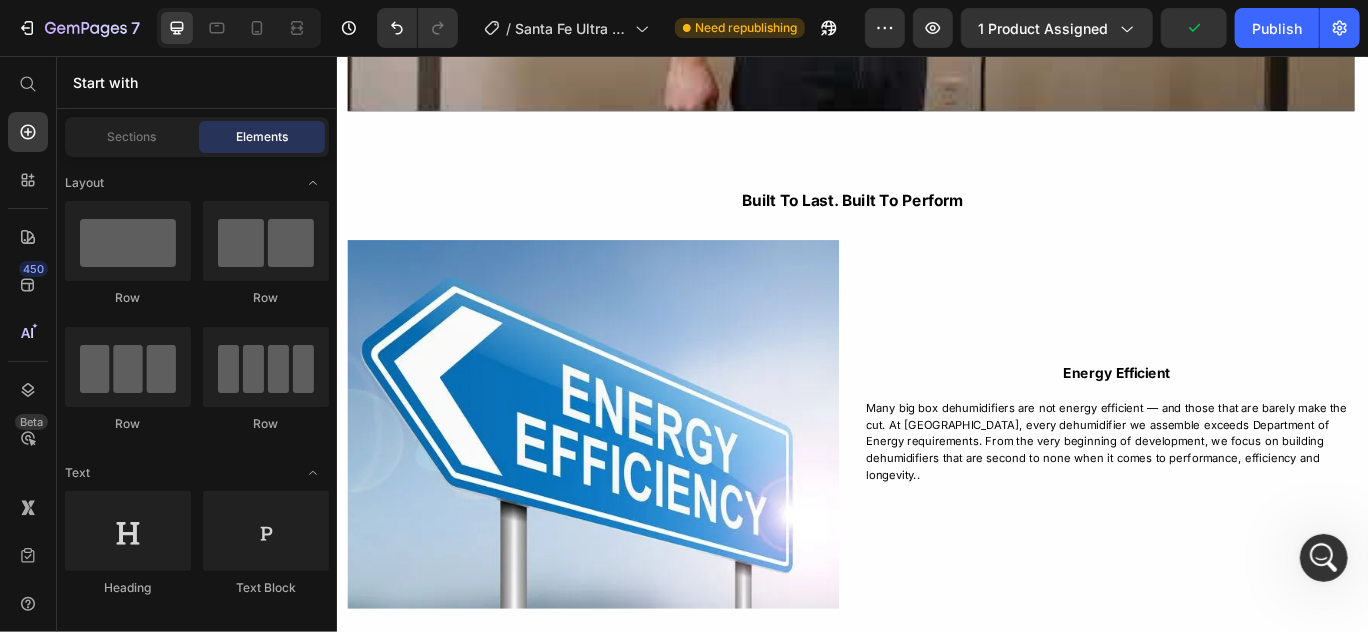 scroll, scrollTop: 4626, scrollLeft: 0, axis: vertical 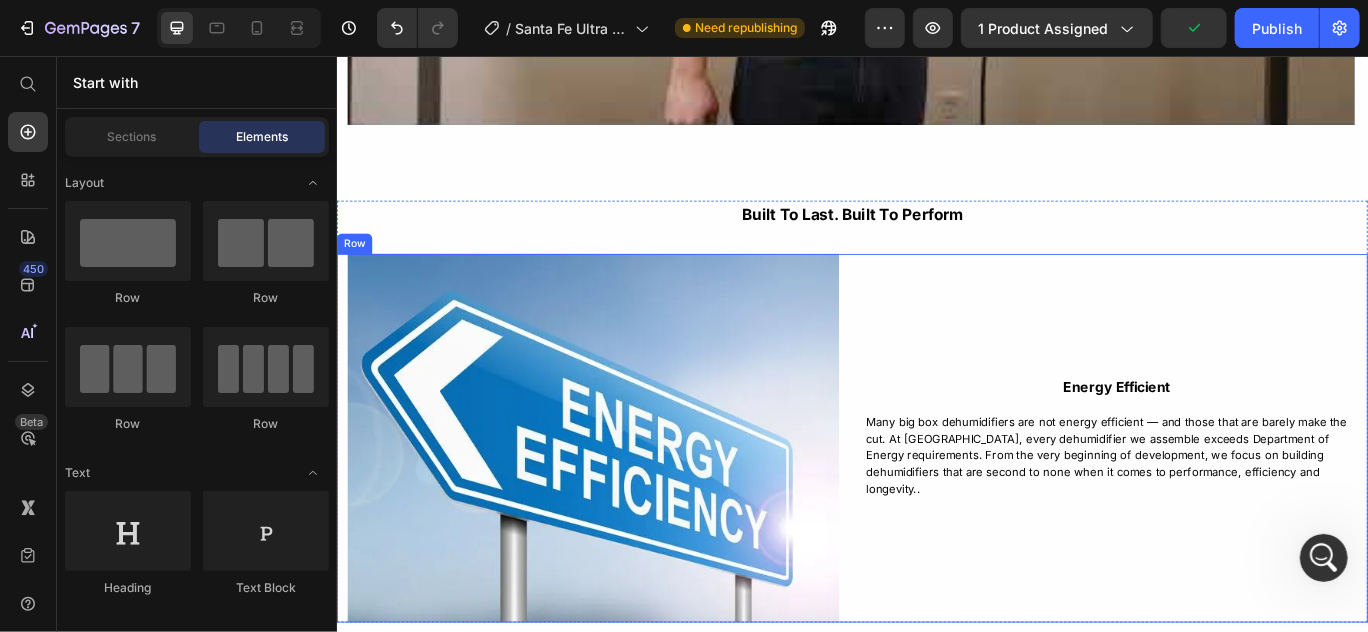 click on "energy efficient Text Block Many big box dehumidifiers are not energy efficient — and those that are barely make the cut. At [GEOGRAPHIC_DATA], every dehumidifier we assemble exceeds Department of Energy requirements. From the very beginning of development, we focus on building dehumidifiers that are second to none when it comes to performance, efficiency and longevity.. Text Block Row" at bounding box center [1244, 500] 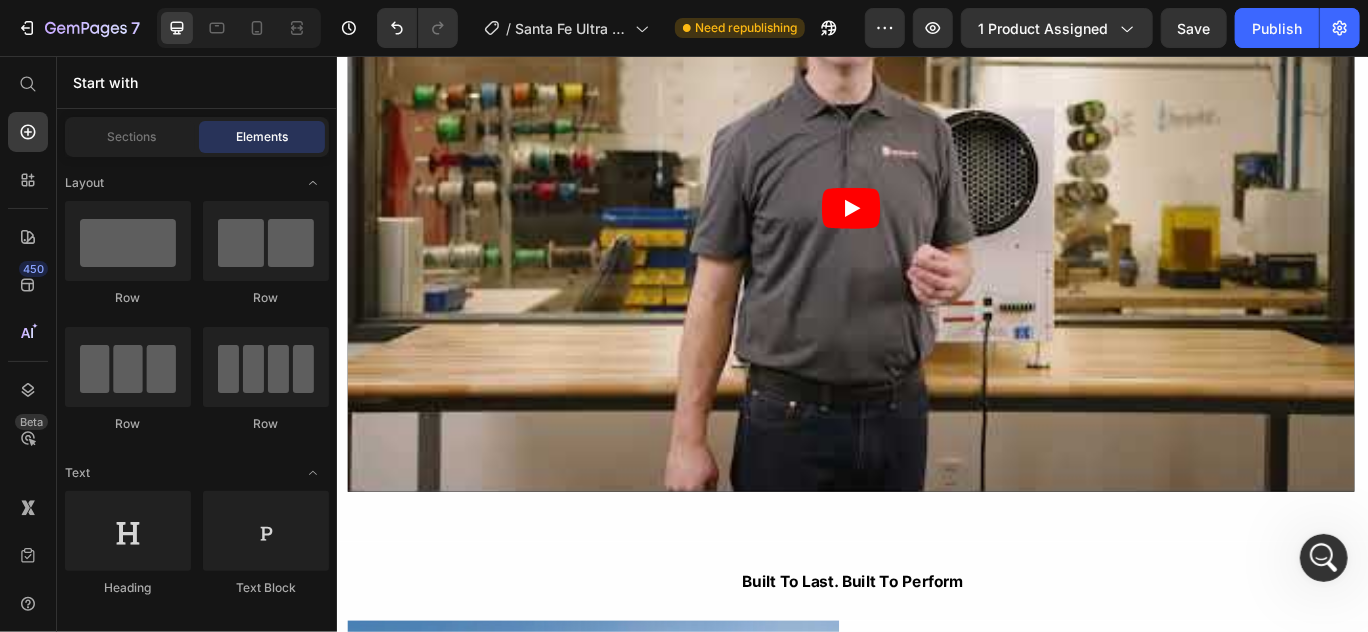 scroll, scrollTop: 4152, scrollLeft: 0, axis: vertical 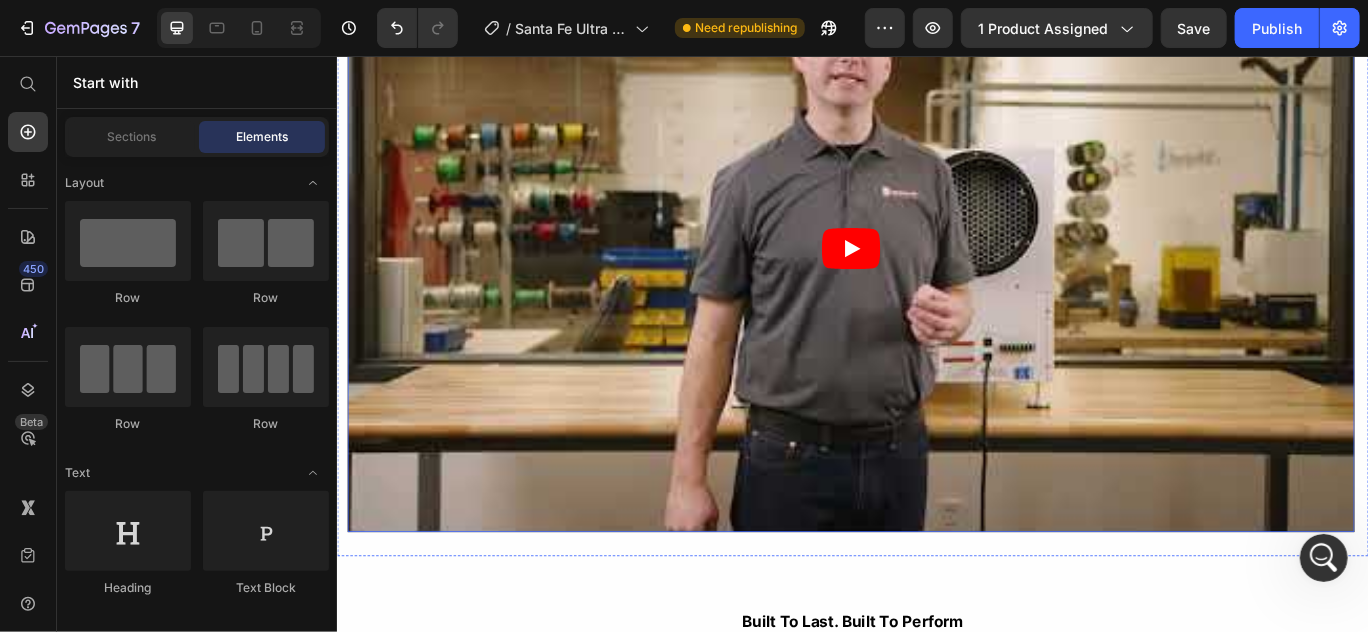 click at bounding box center [934, 280] 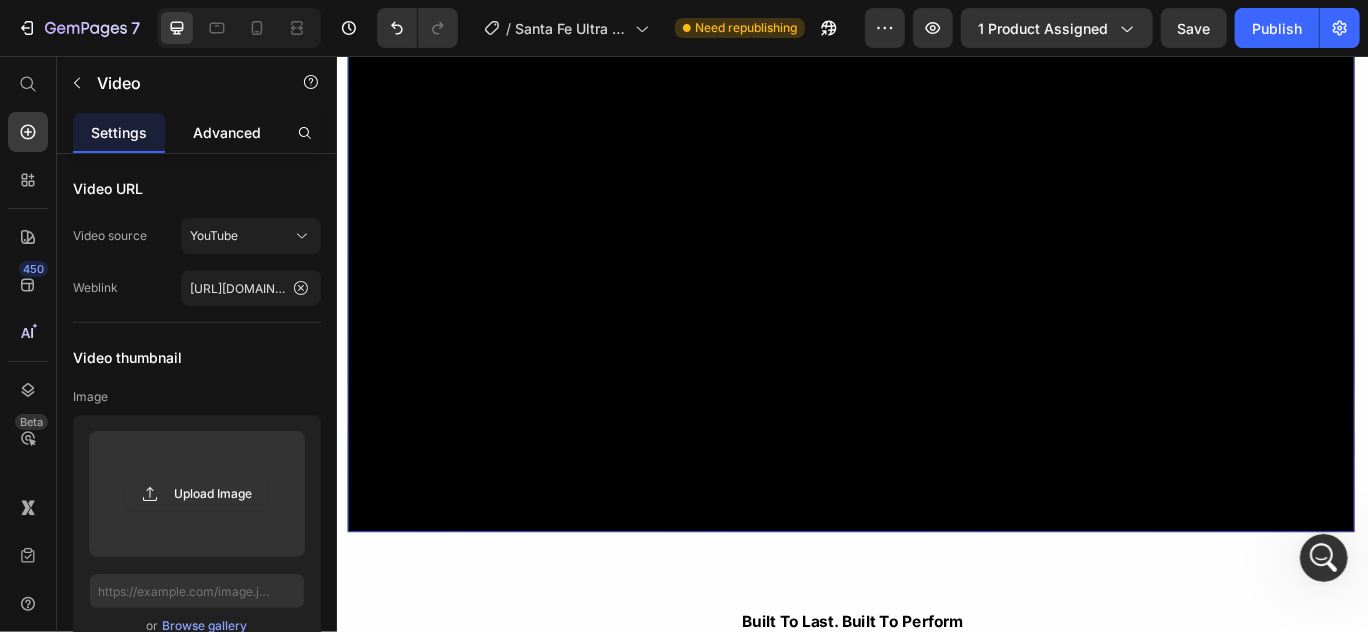 click on "Advanced" at bounding box center (227, 132) 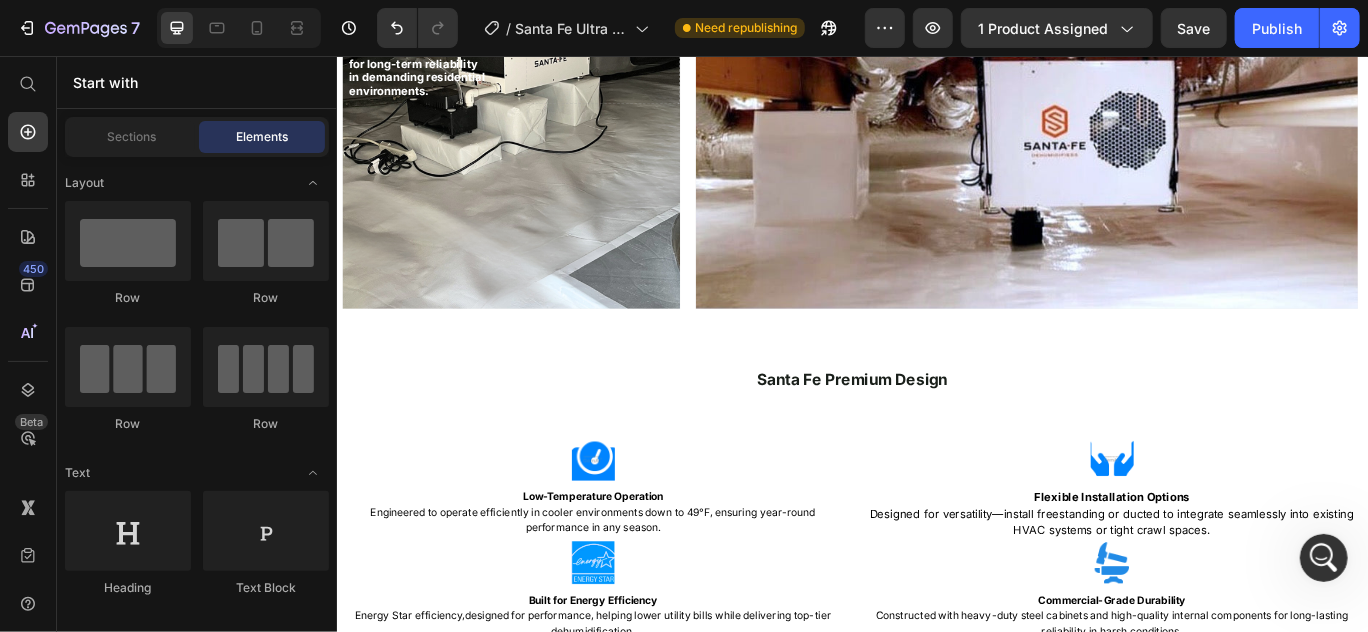 scroll, scrollTop: 2413, scrollLeft: 0, axis: vertical 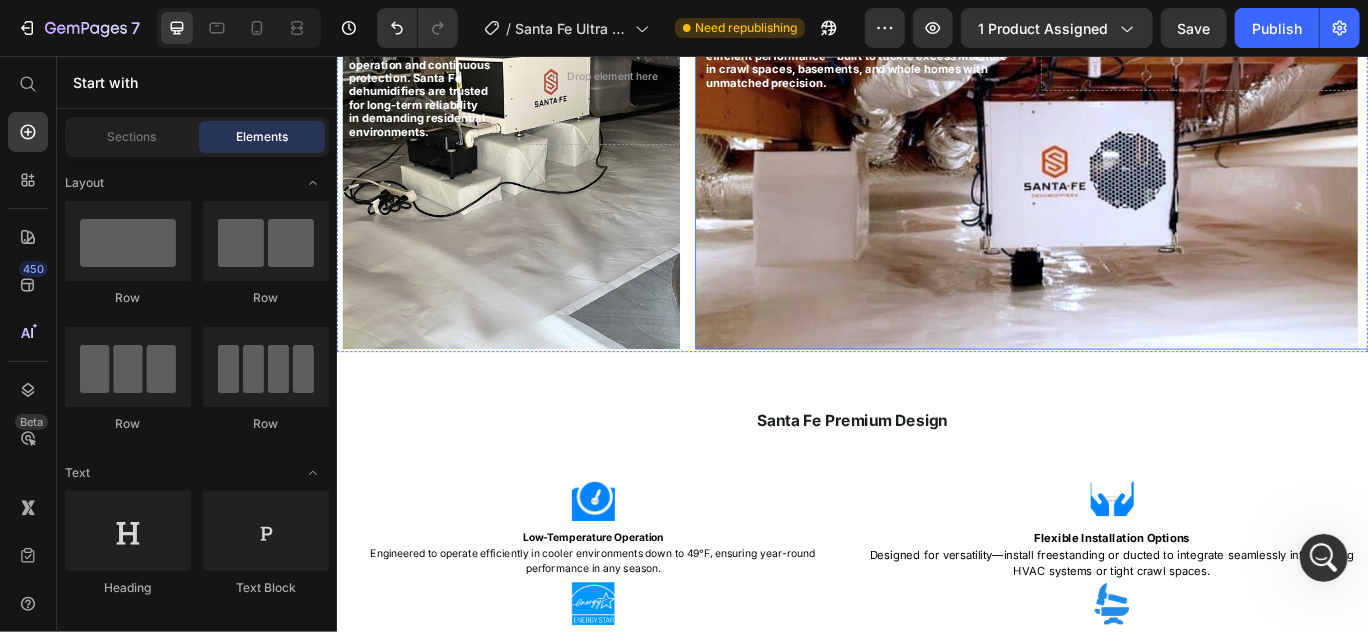 click at bounding box center (1138, 182) 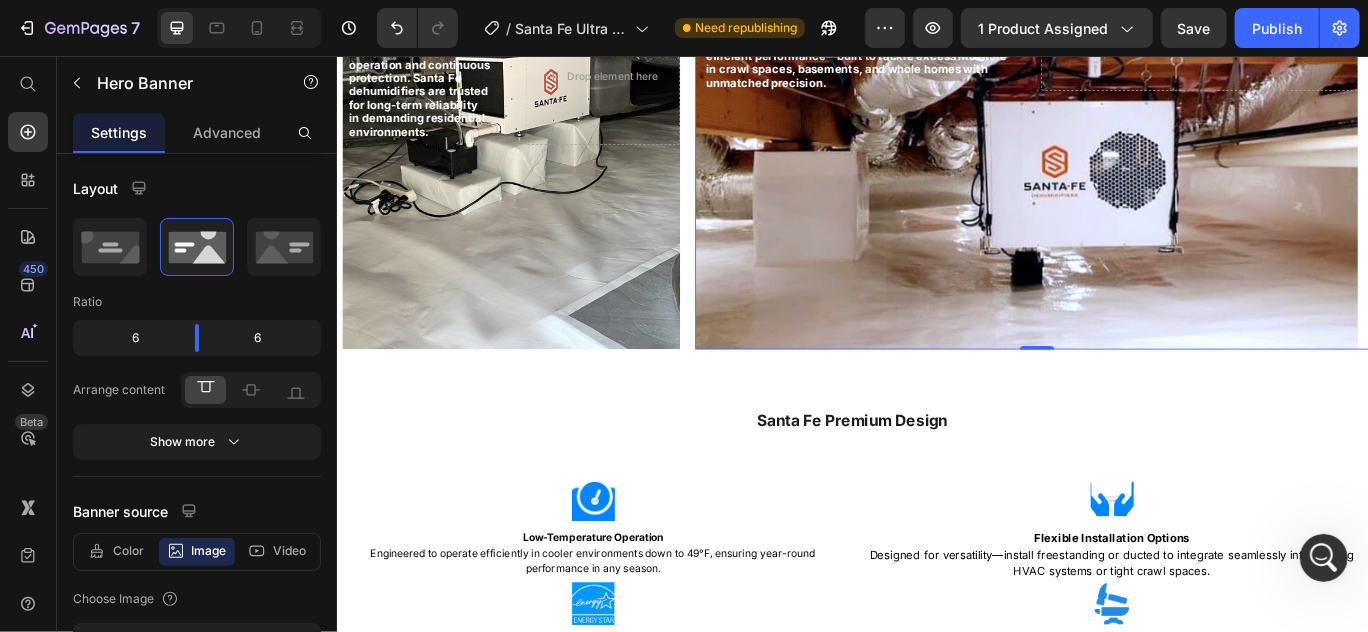 click at bounding box center (1138, 182) 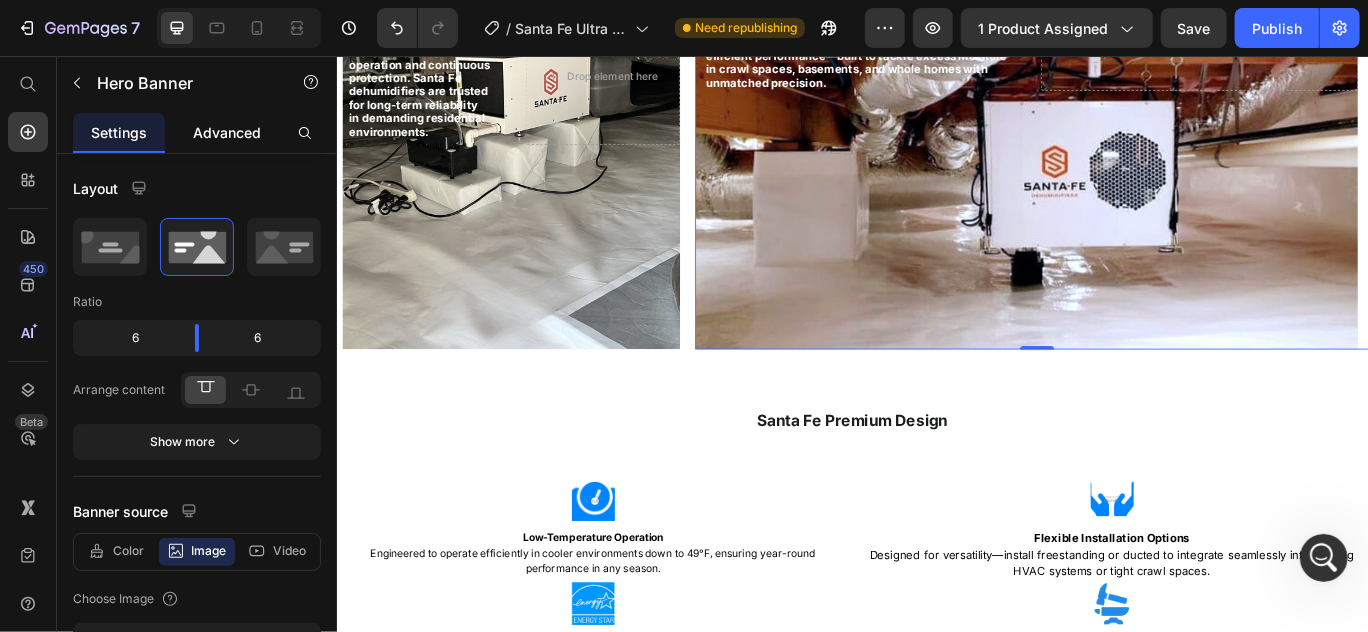 click on "Advanced" at bounding box center [227, 132] 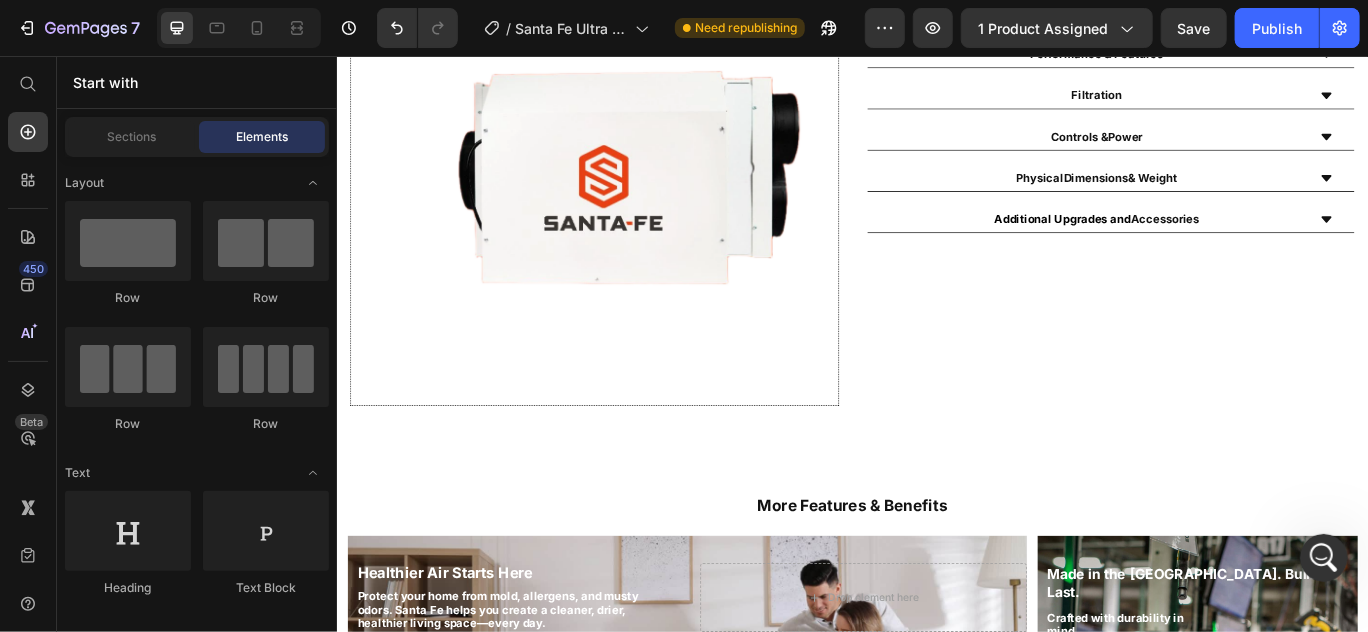 scroll, scrollTop: 1136, scrollLeft: 0, axis: vertical 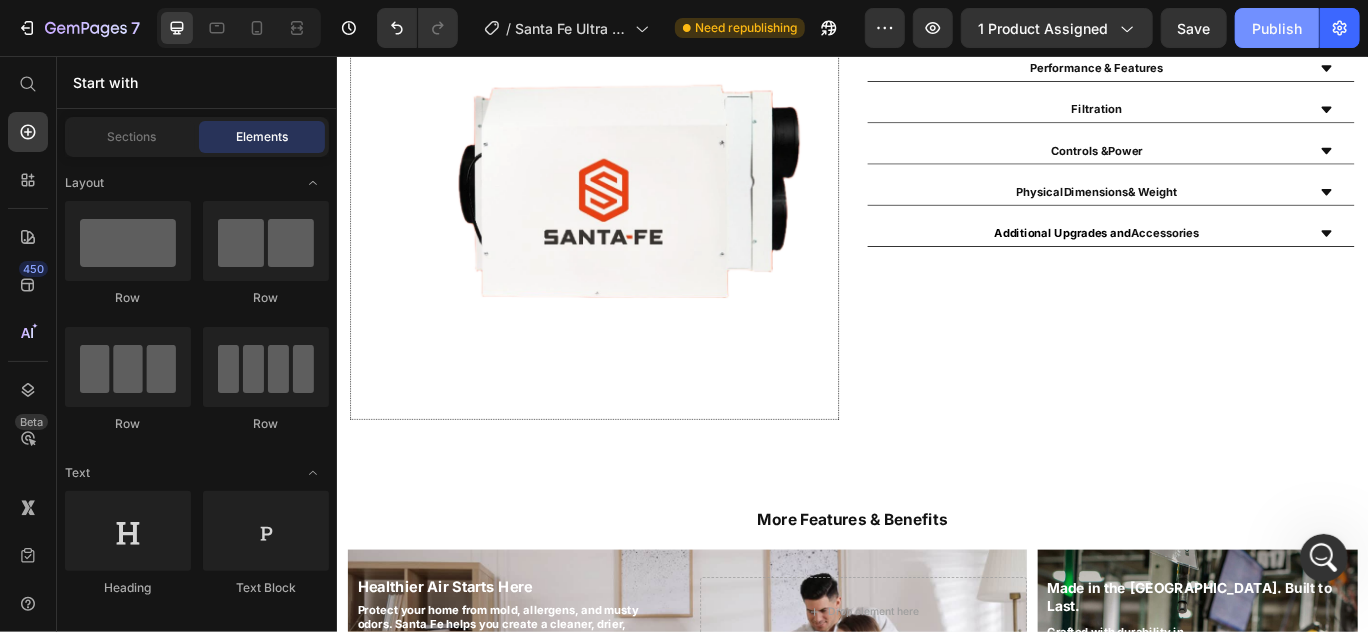 click on "Publish" at bounding box center [1277, 28] 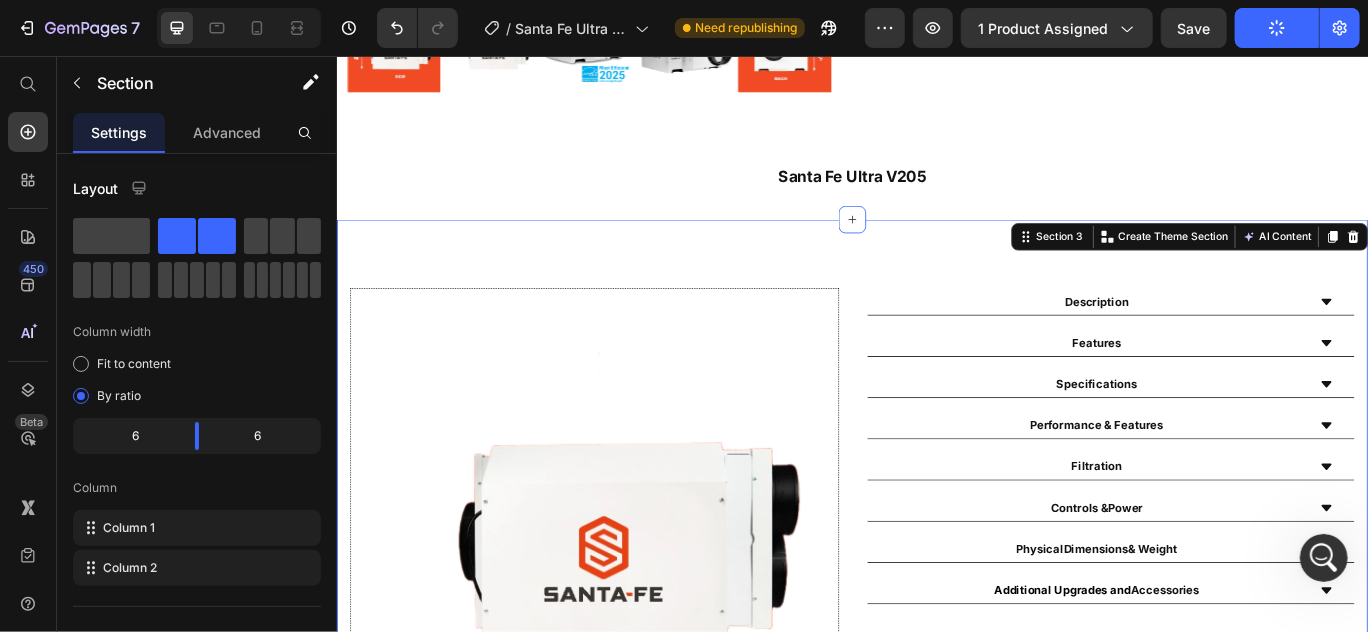 scroll, scrollTop: 717, scrollLeft: 0, axis: vertical 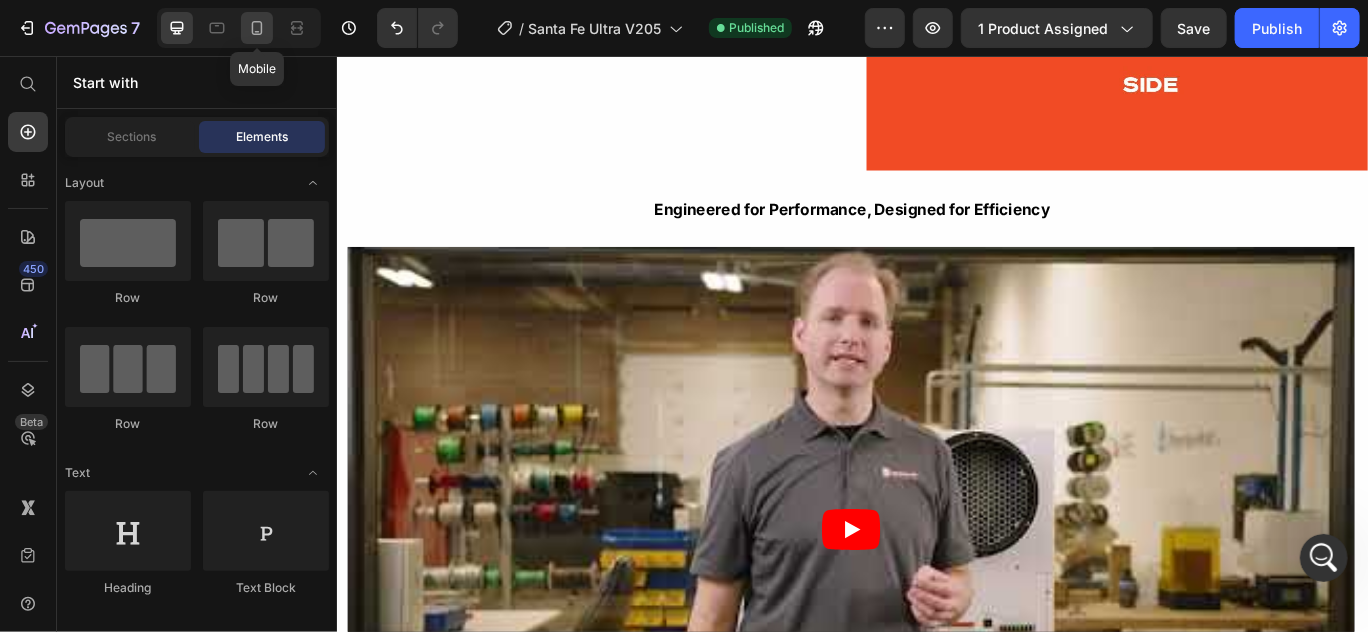 click 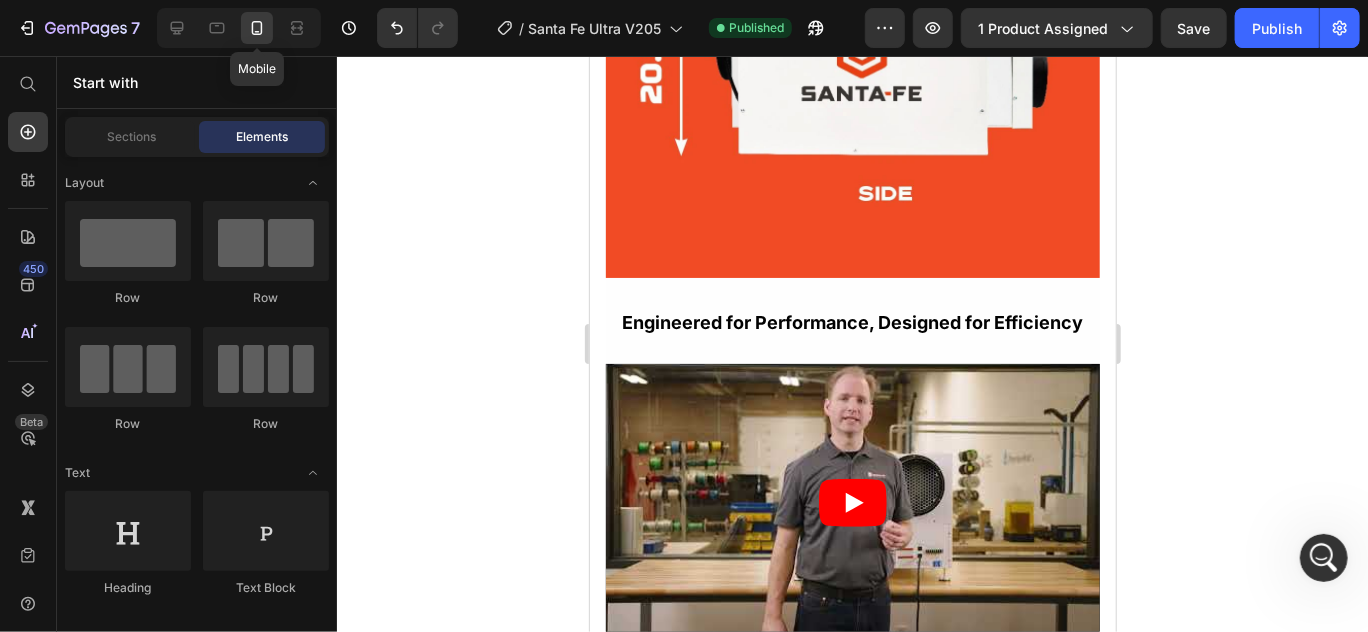 scroll, scrollTop: 3528, scrollLeft: 0, axis: vertical 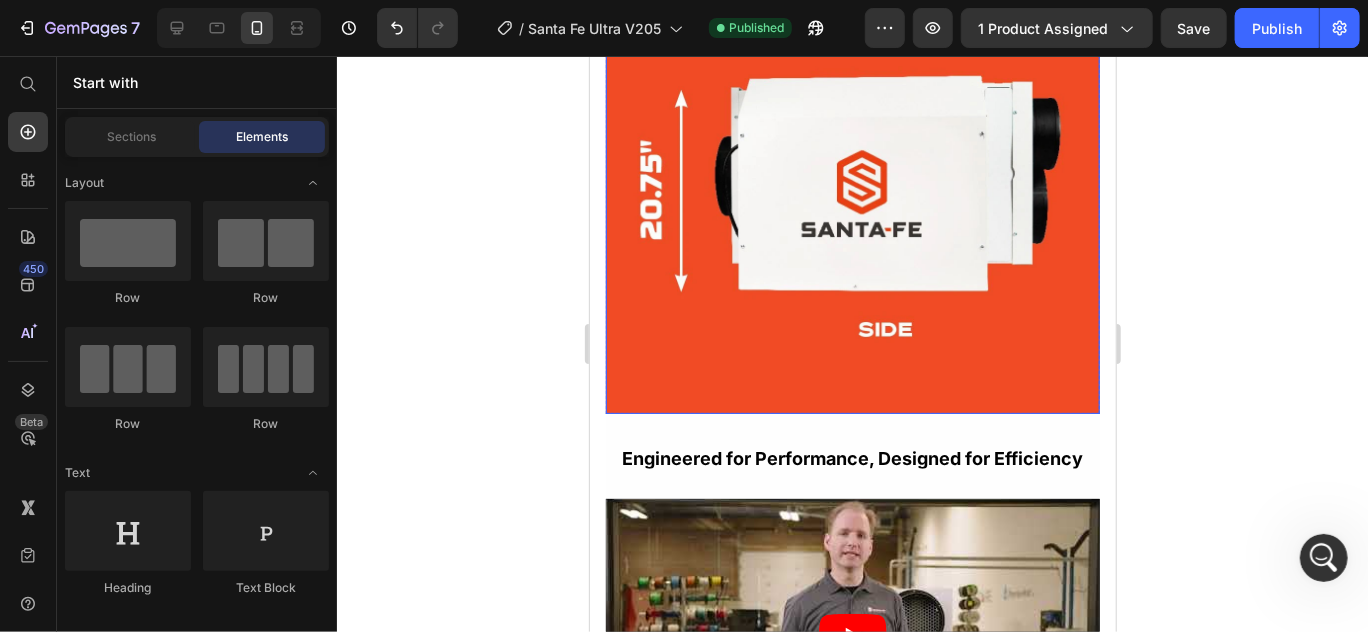 click at bounding box center [852, 166] 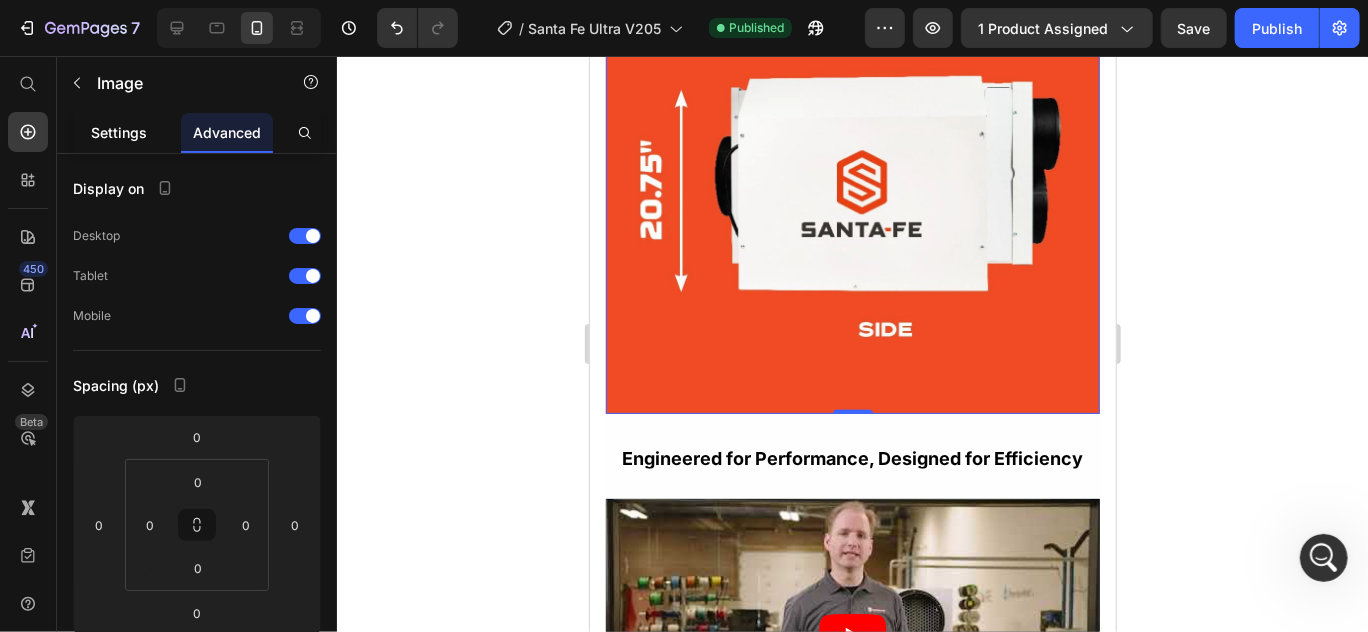 click on "Settings" at bounding box center (119, 132) 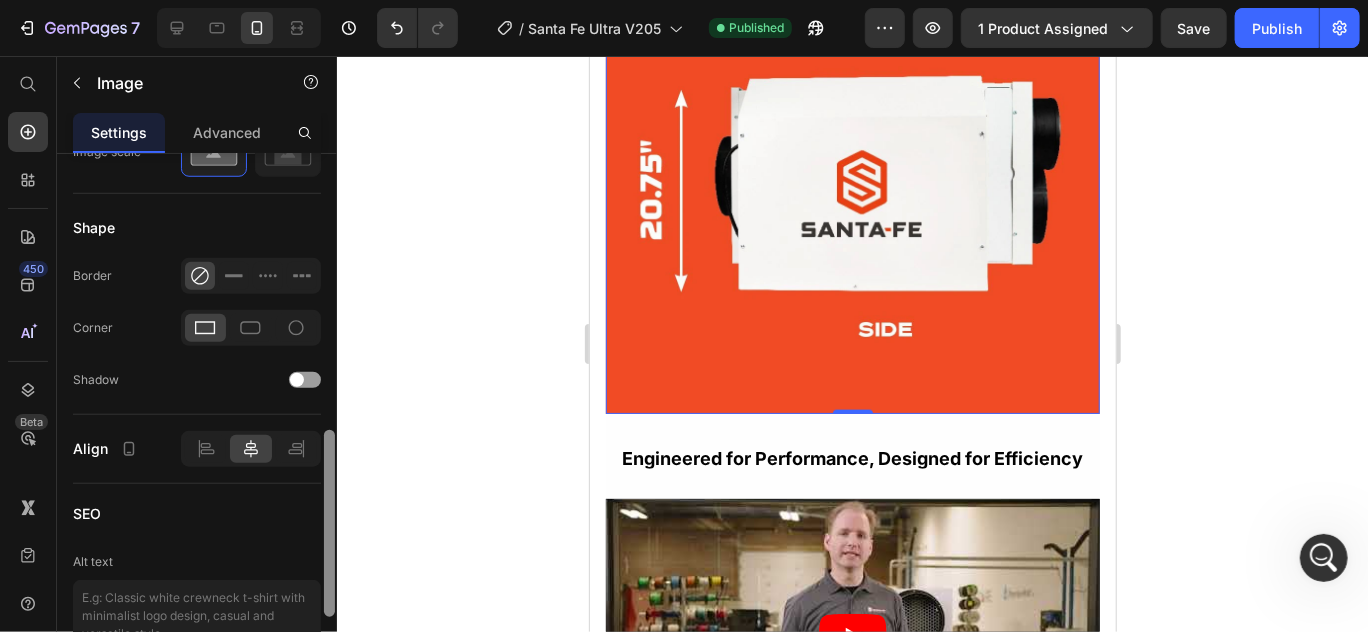 scroll, scrollTop: 798, scrollLeft: 0, axis: vertical 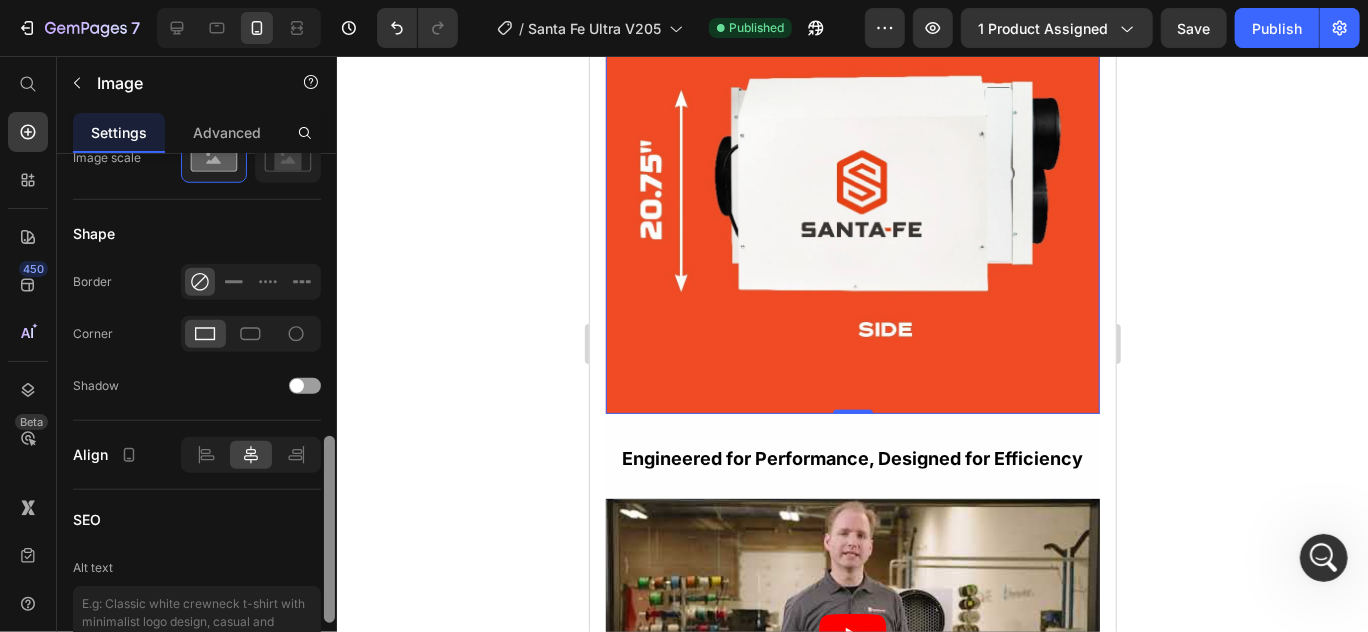 drag, startPoint x: 332, startPoint y: 320, endPoint x: 334, endPoint y: 599, distance: 279.00717 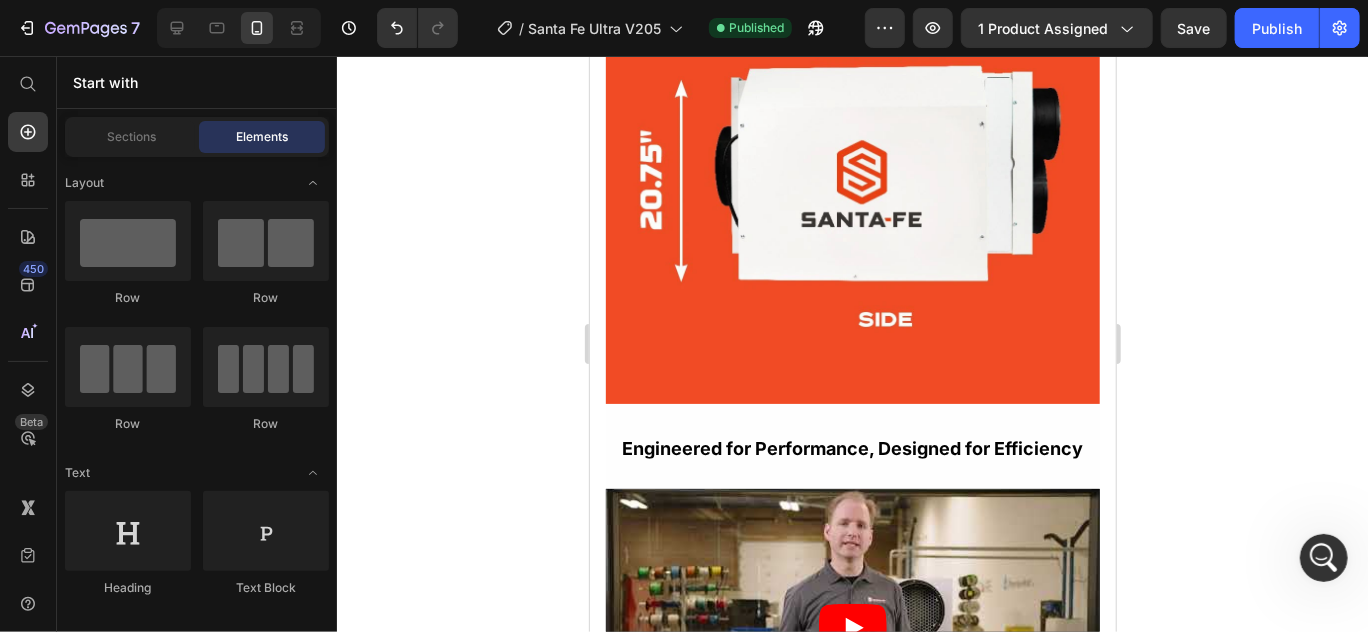 scroll, scrollTop: 4800, scrollLeft: 0, axis: vertical 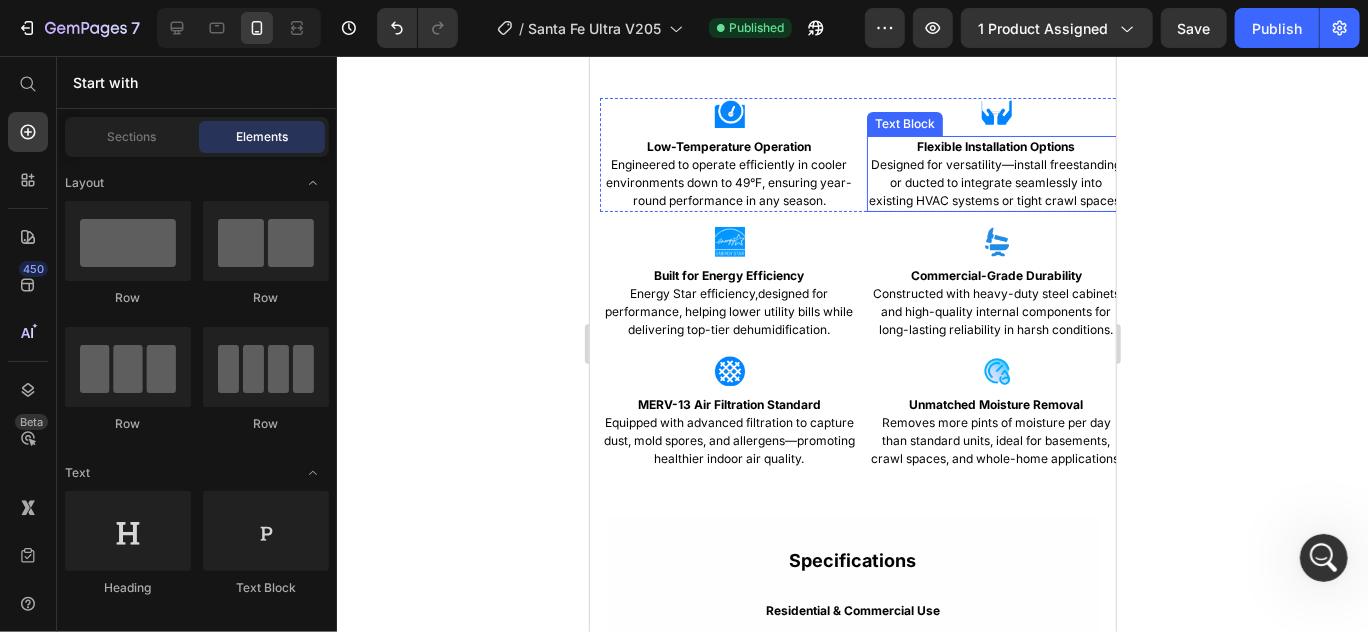click on "Flexible Installation Options Designed for versatility—install freestanding or ducted to integrate seamlessly into existing HVAC systems or tight crawl spaces." at bounding box center (995, 173) 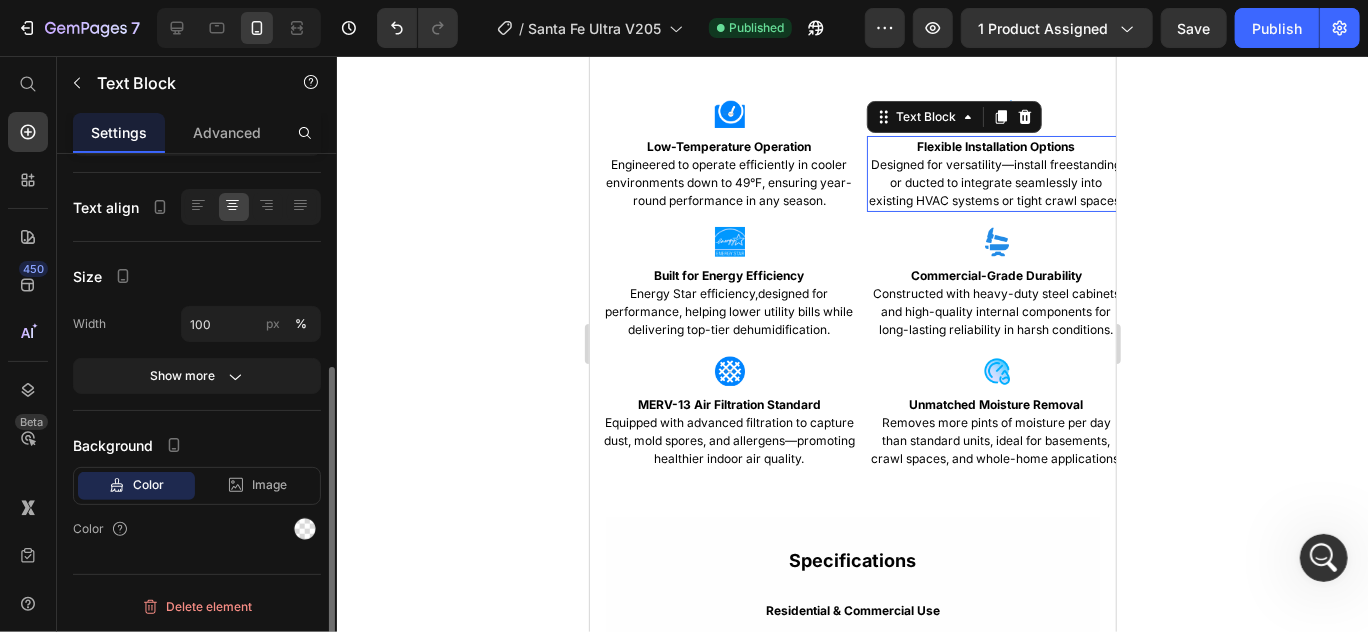 scroll, scrollTop: 0, scrollLeft: 0, axis: both 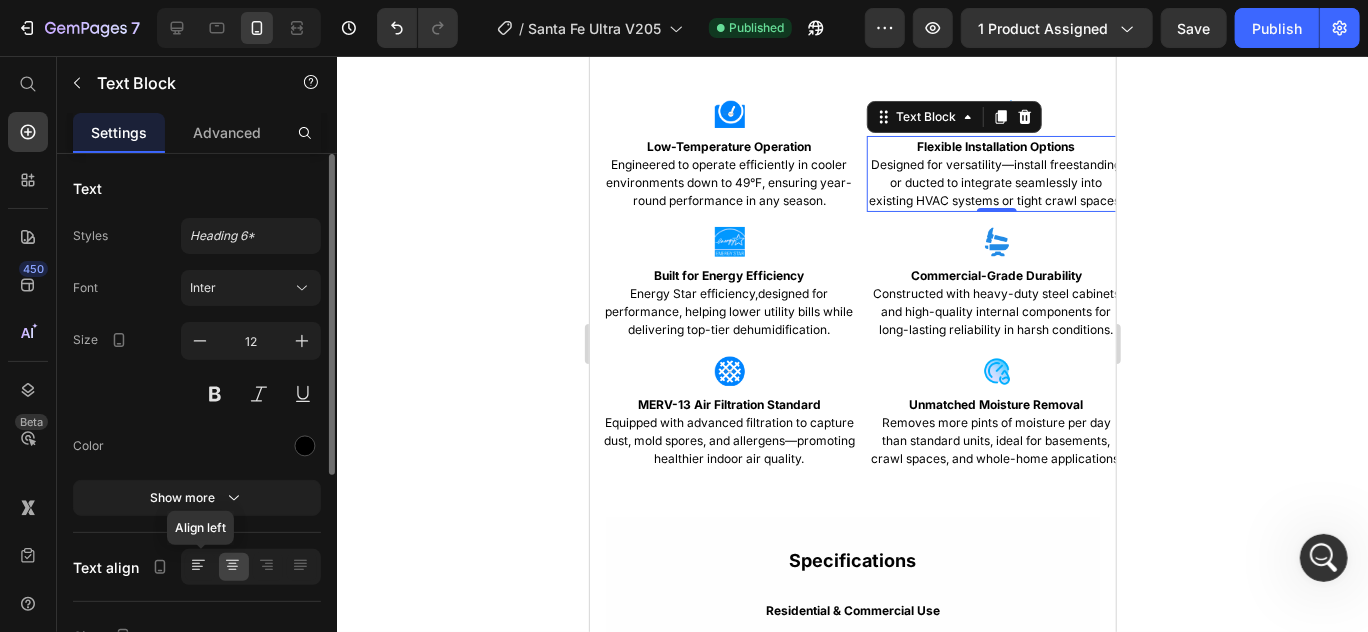 click 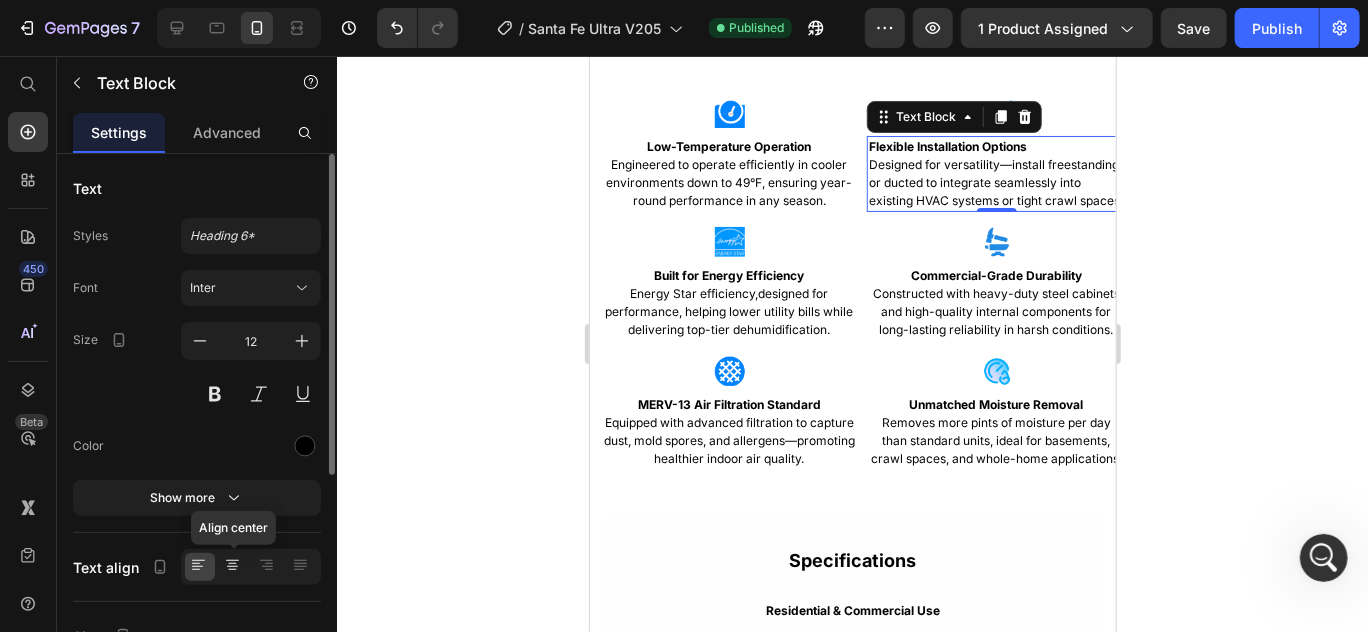 click 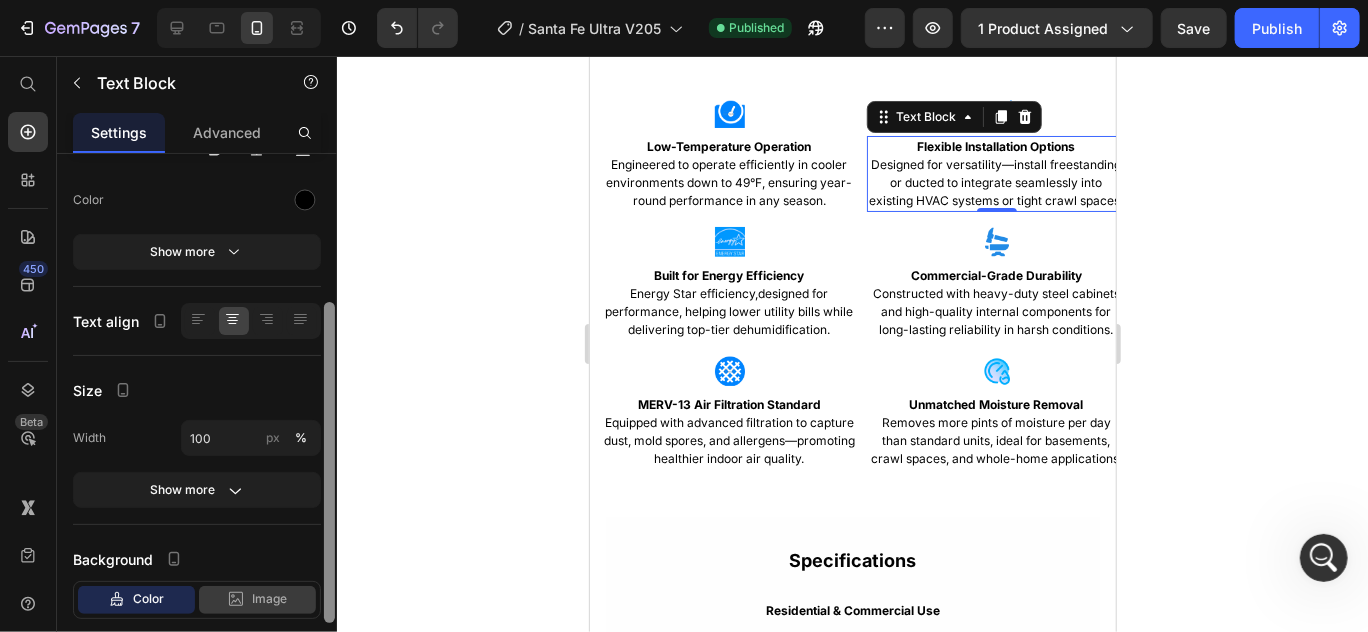 drag, startPoint x: 328, startPoint y: 447, endPoint x: 311, endPoint y: 597, distance: 150.96027 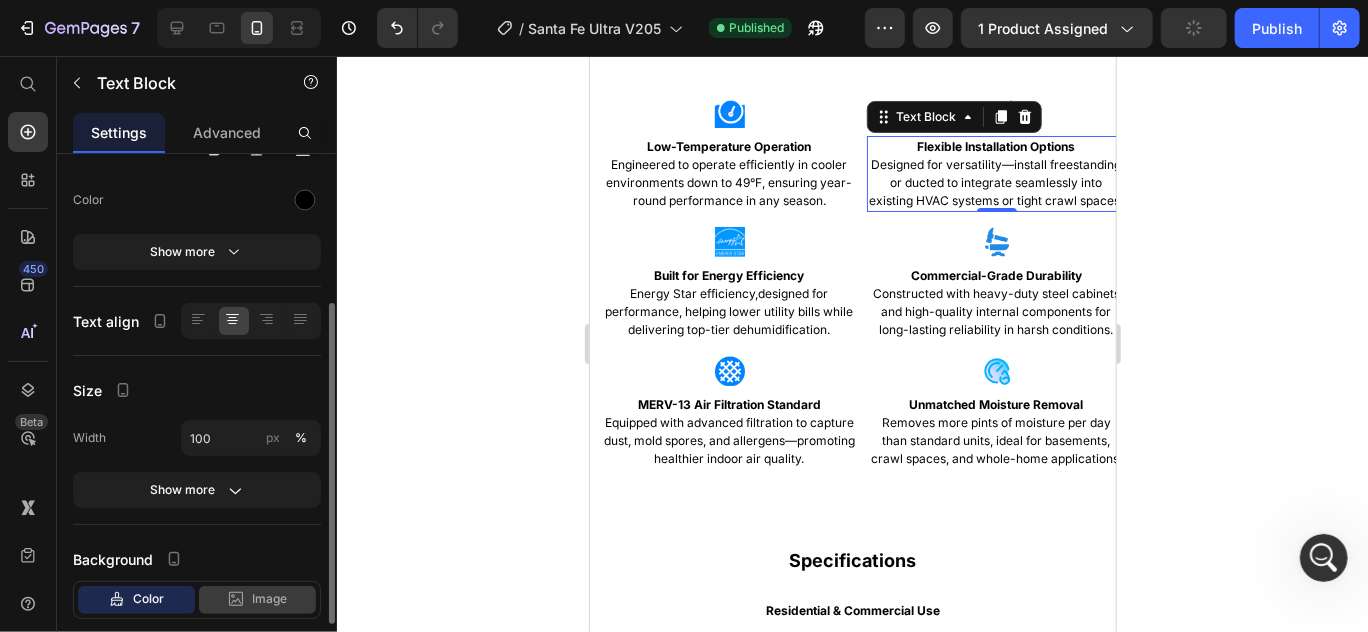 scroll, scrollTop: 247, scrollLeft: 0, axis: vertical 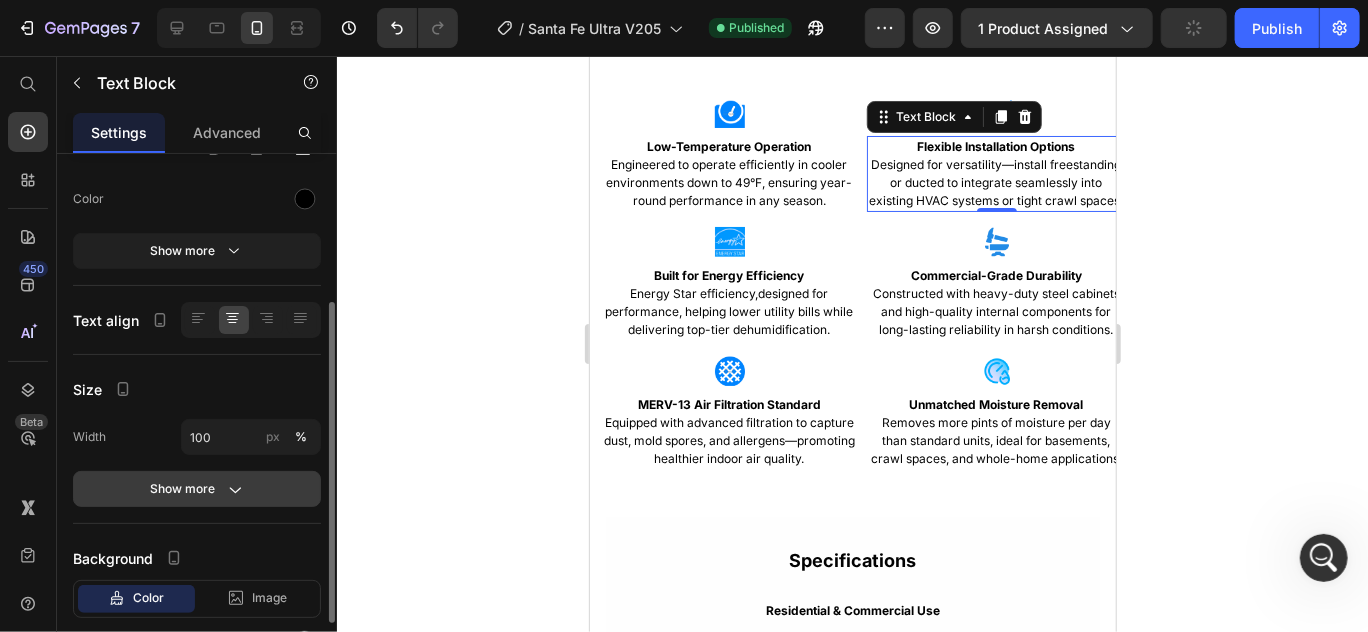 click on "Show more" 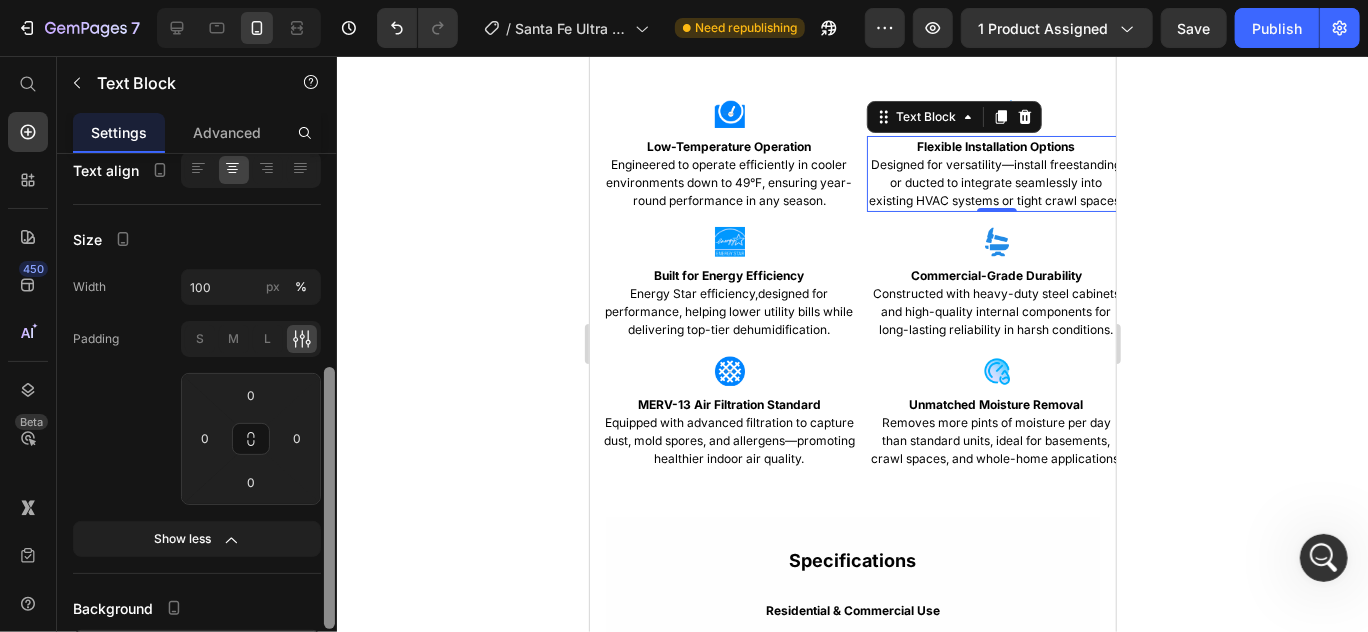 scroll, scrollTop: 391, scrollLeft: 0, axis: vertical 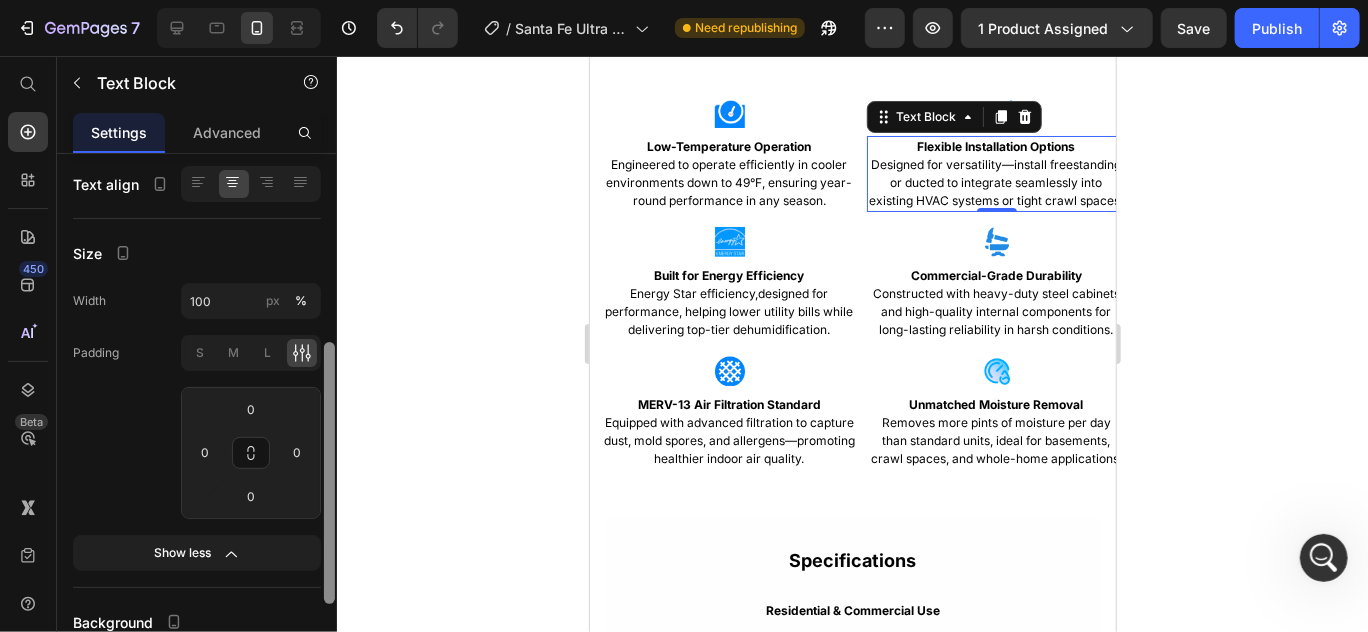 drag, startPoint x: 329, startPoint y: 525, endPoint x: 330, endPoint y: 588, distance: 63.007935 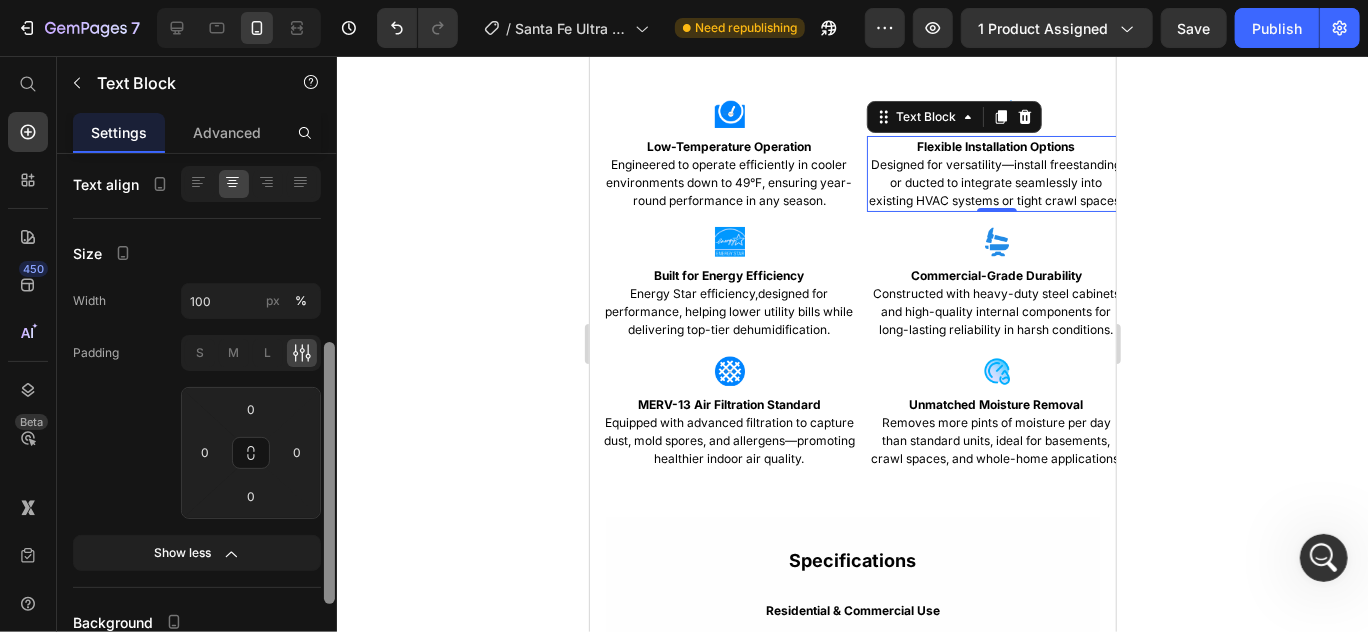 click at bounding box center [329, 473] 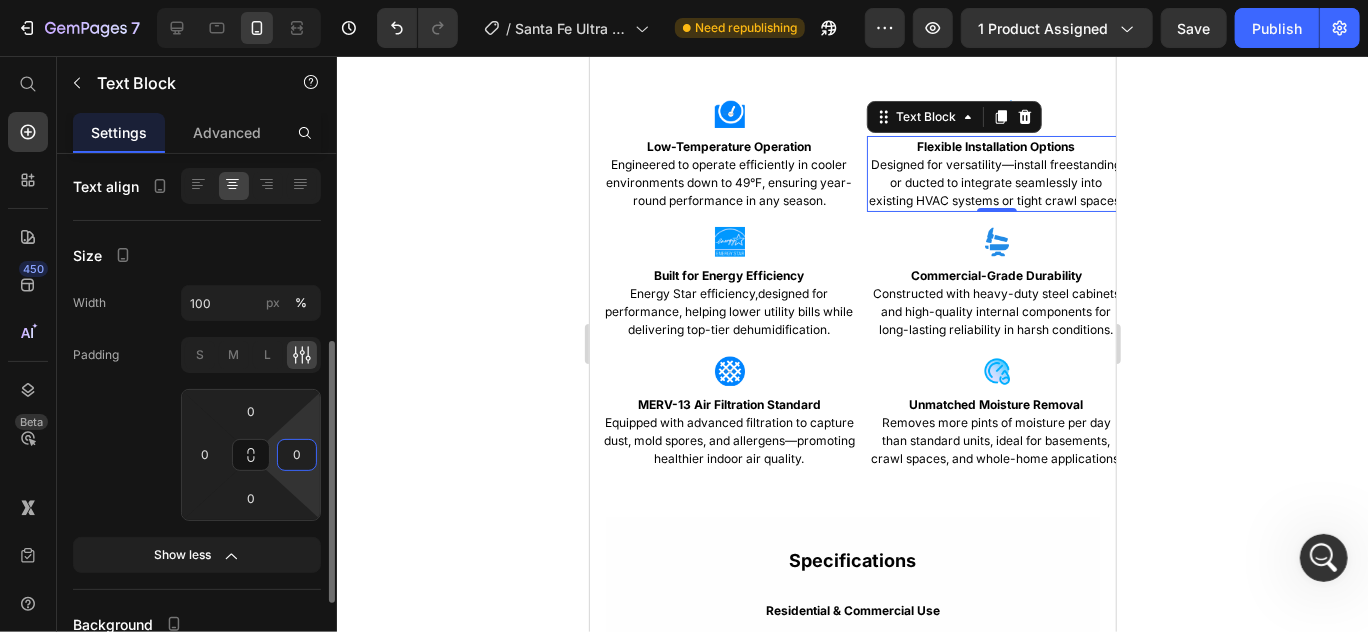 click on "0" at bounding box center (297, 455) 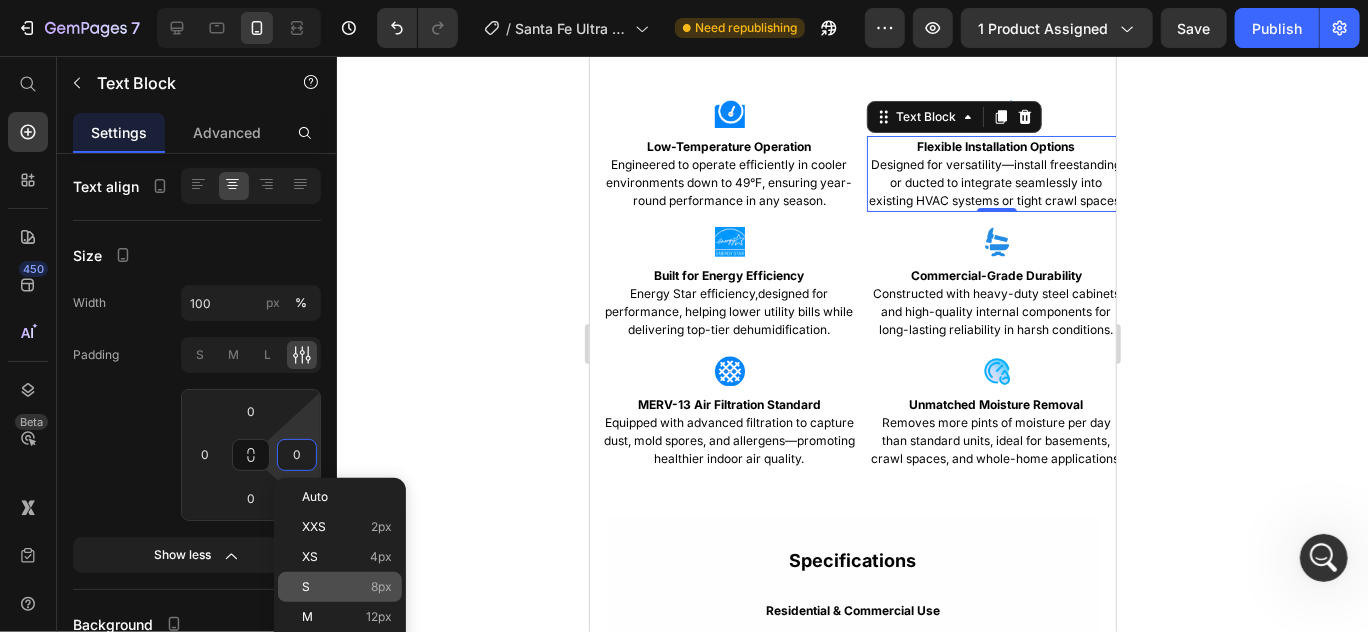 click on "S 8px" at bounding box center (347, 587) 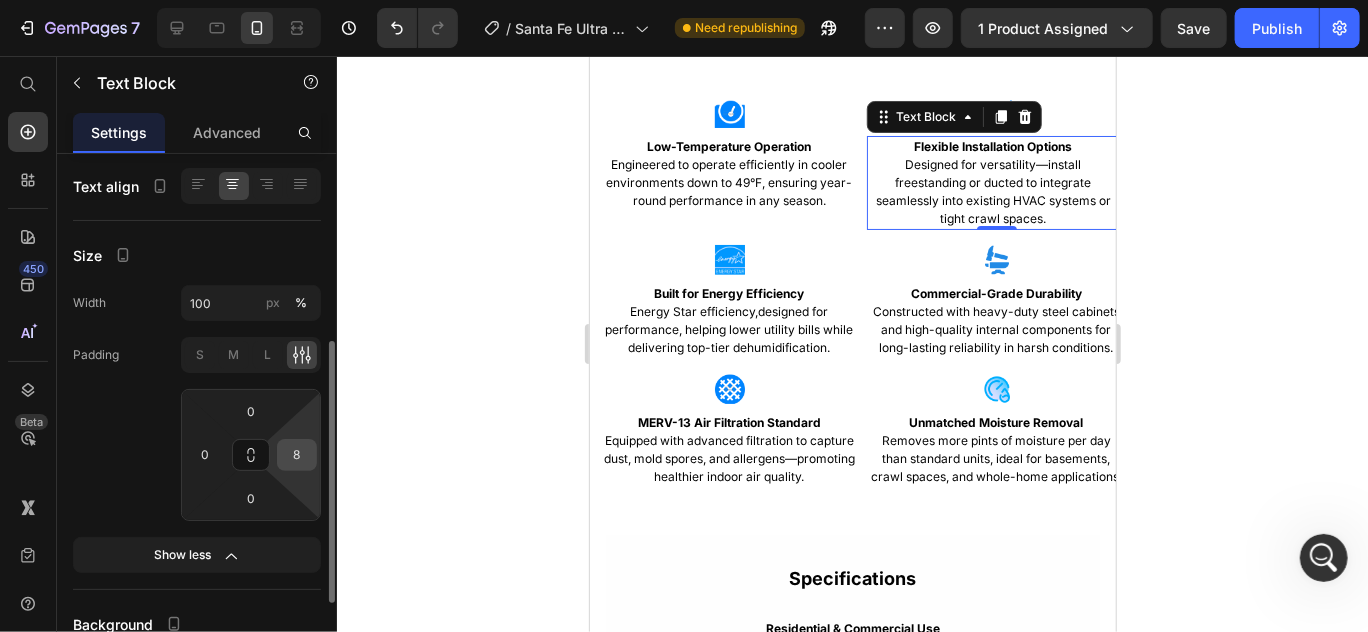 click on "8" at bounding box center [297, 455] 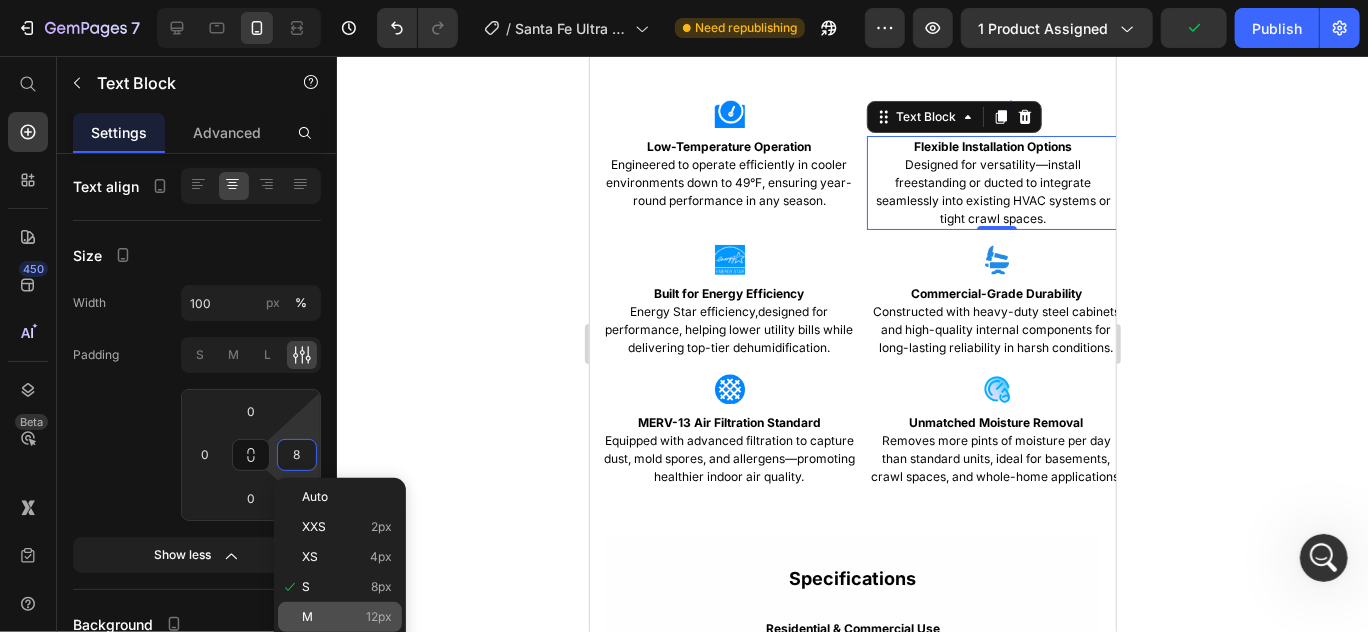 click on "M 12px" 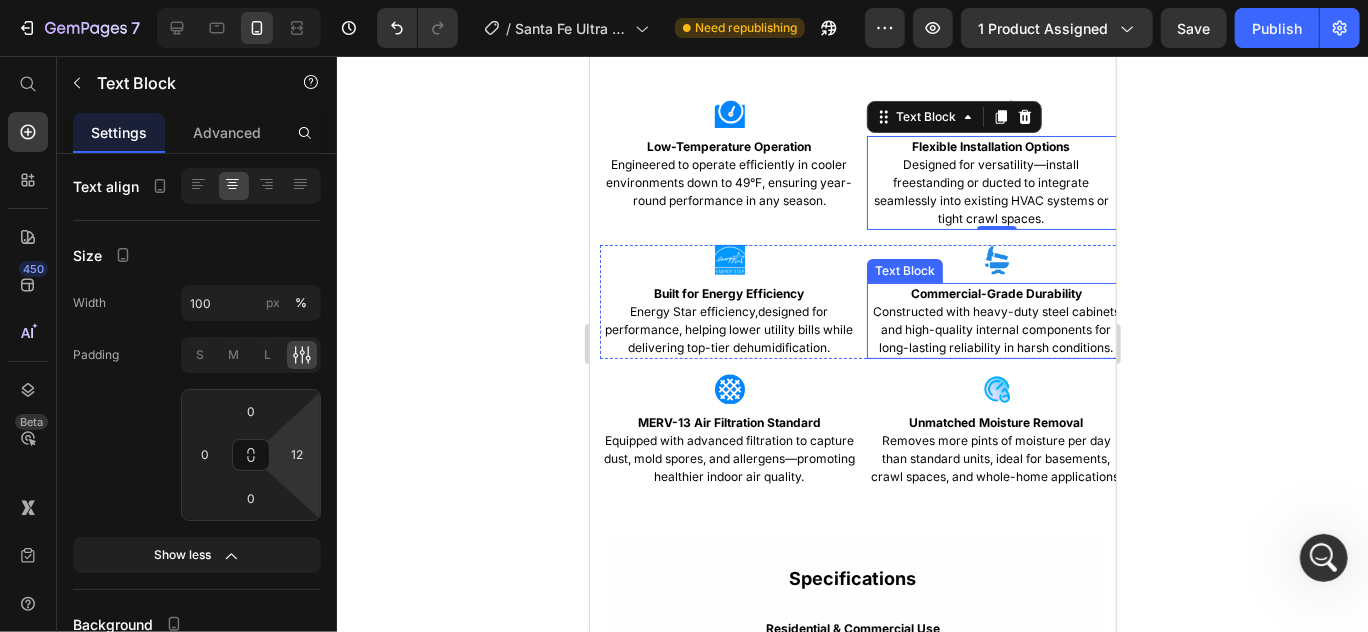 click on "Commercial-Grade Durability Constructed with heavy-duty steel cabinets and high-quality internal components for long-lasting reliability in harsh conditions." at bounding box center [995, 320] 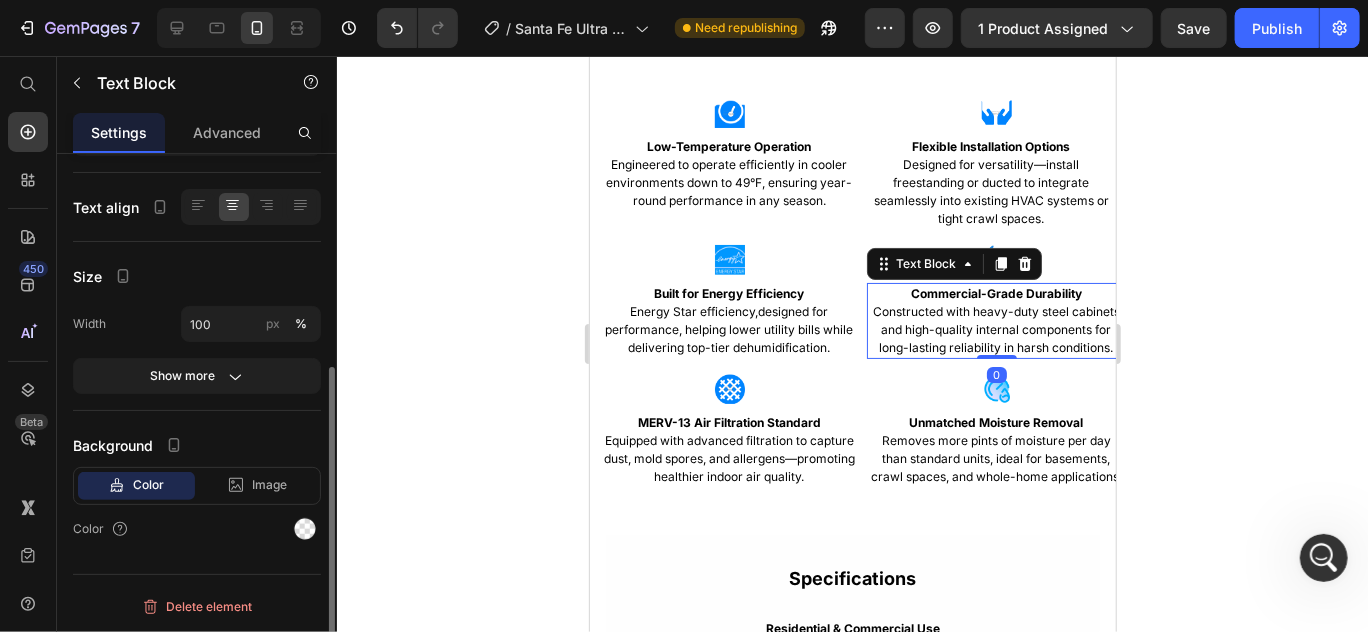 scroll, scrollTop: 358, scrollLeft: 0, axis: vertical 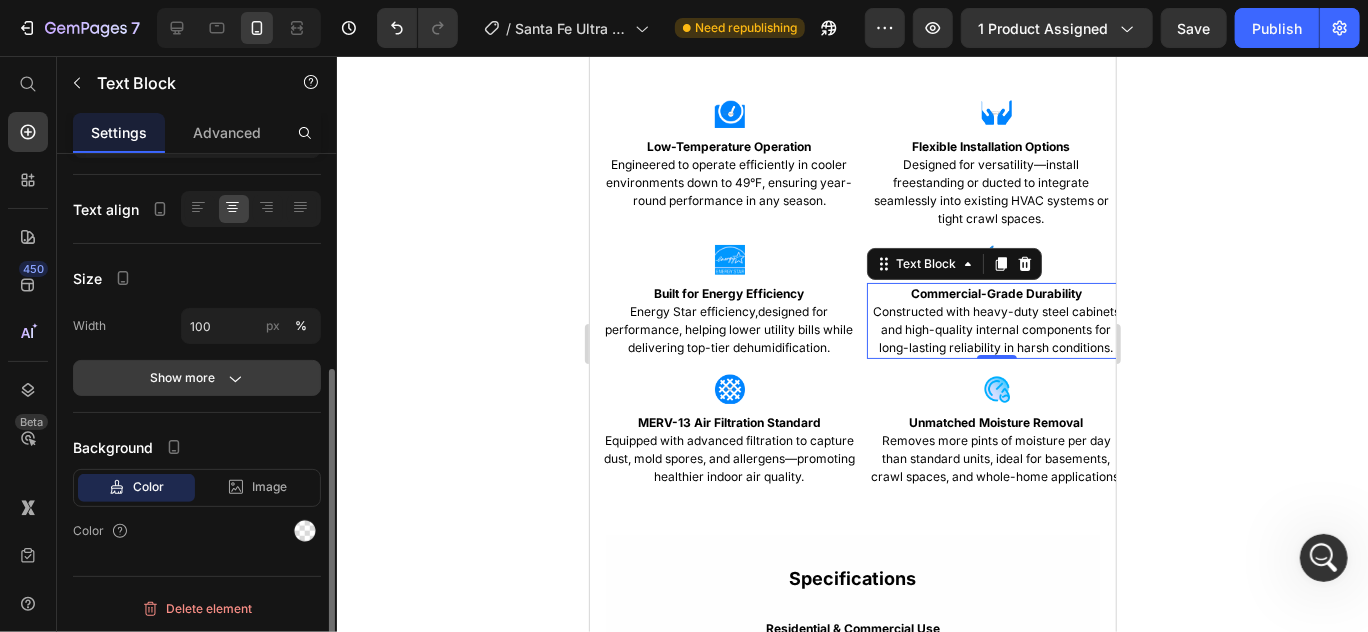 click on "Show more" 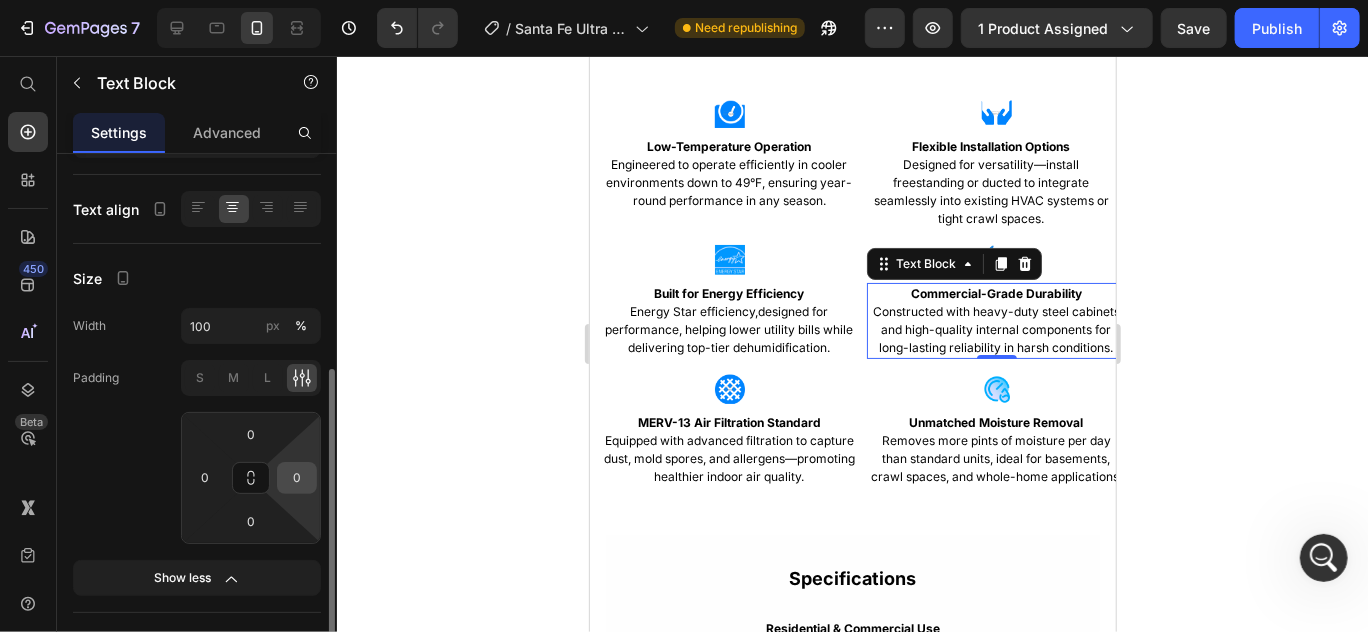 click on "0" at bounding box center [297, 478] 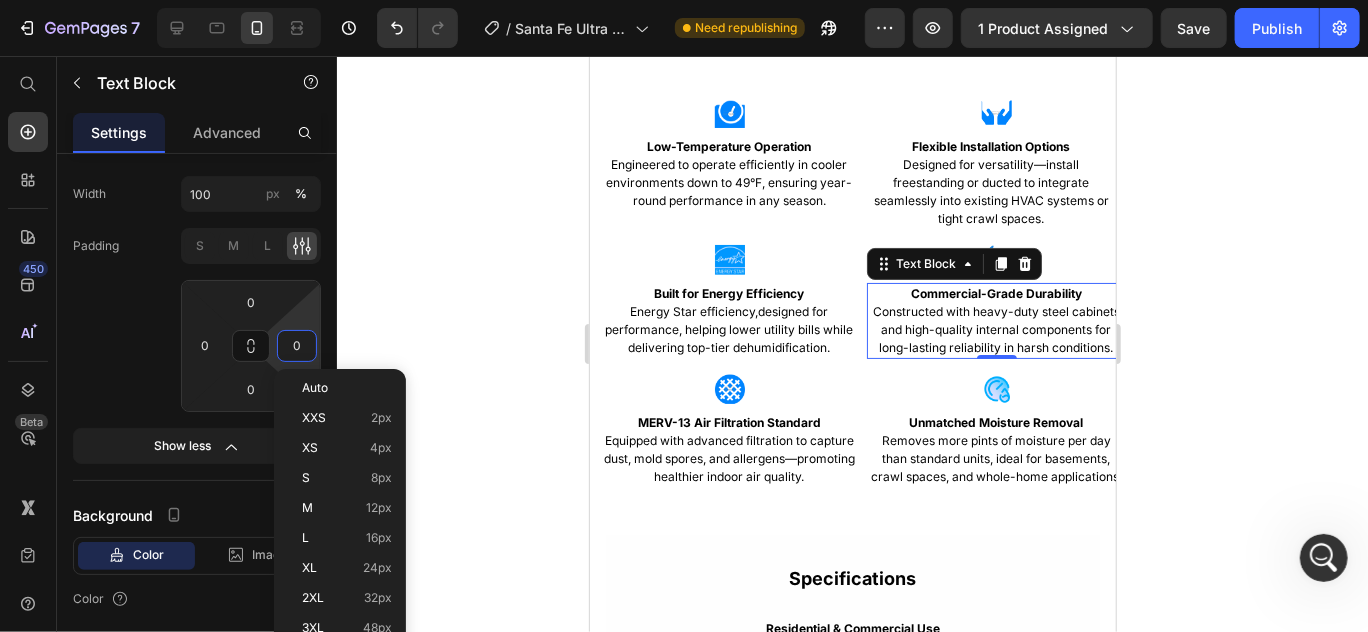 scroll, scrollTop: 495, scrollLeft: 0, axis: vertical 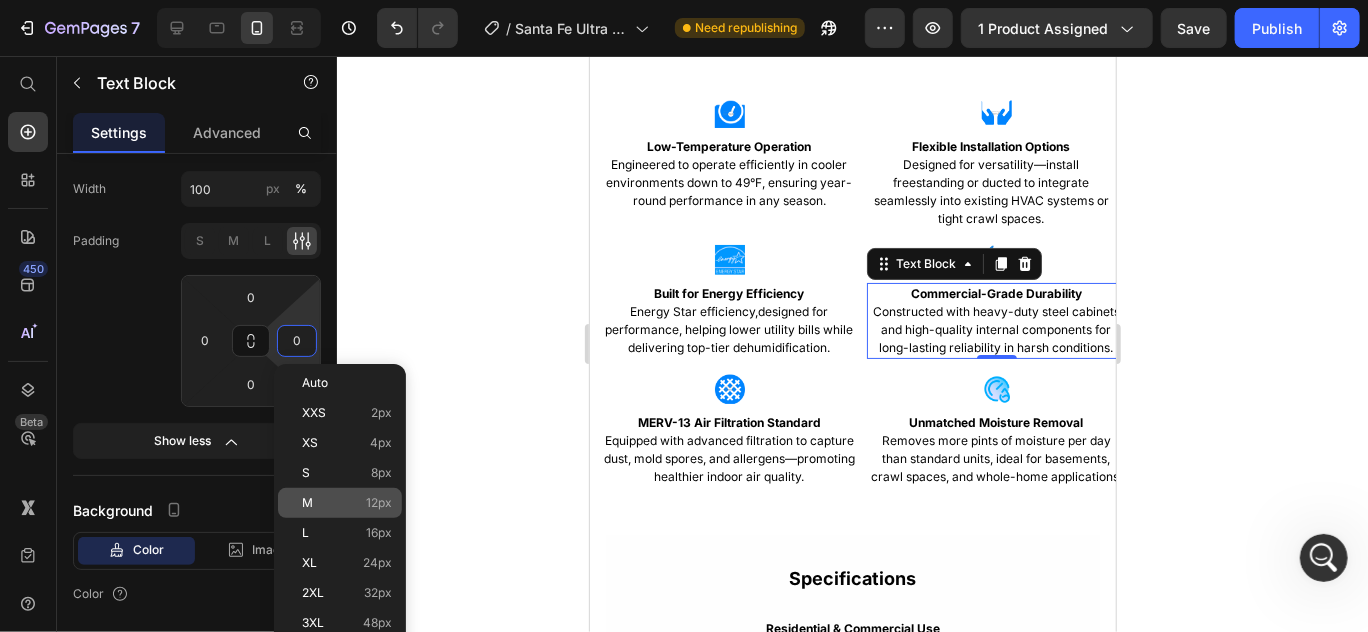 click on "12px" at bounding box center (379, 503) 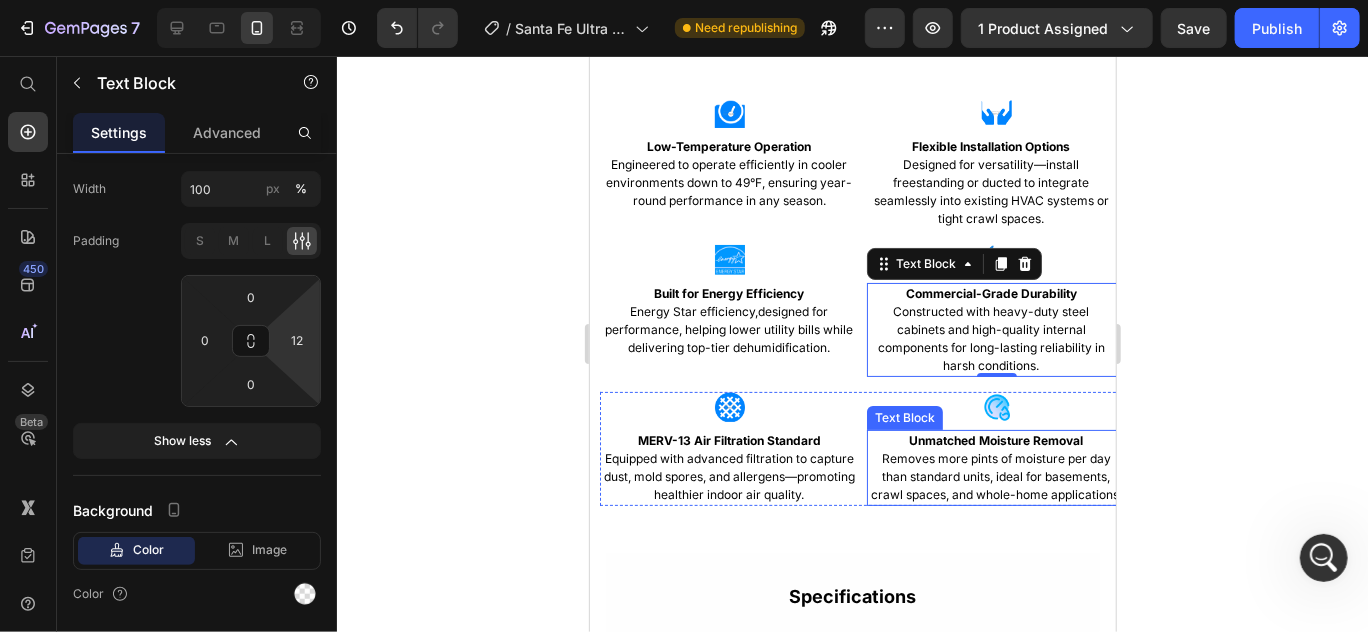 click on "Removes more pints of moisture per day than standard units, ideal for basements, crawl spaces, and whole-home applications." at bounding box center [995, 475] 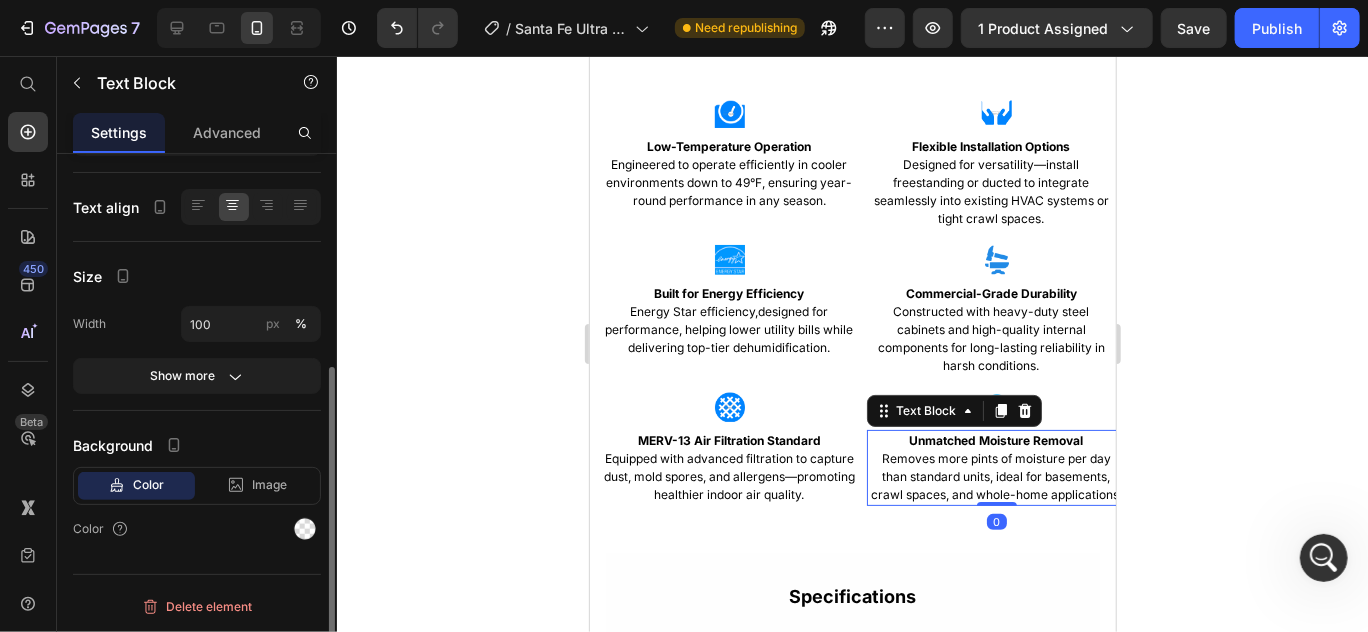 scroll, scrollTop: 358, scrollLeft: 0, axis: vertical 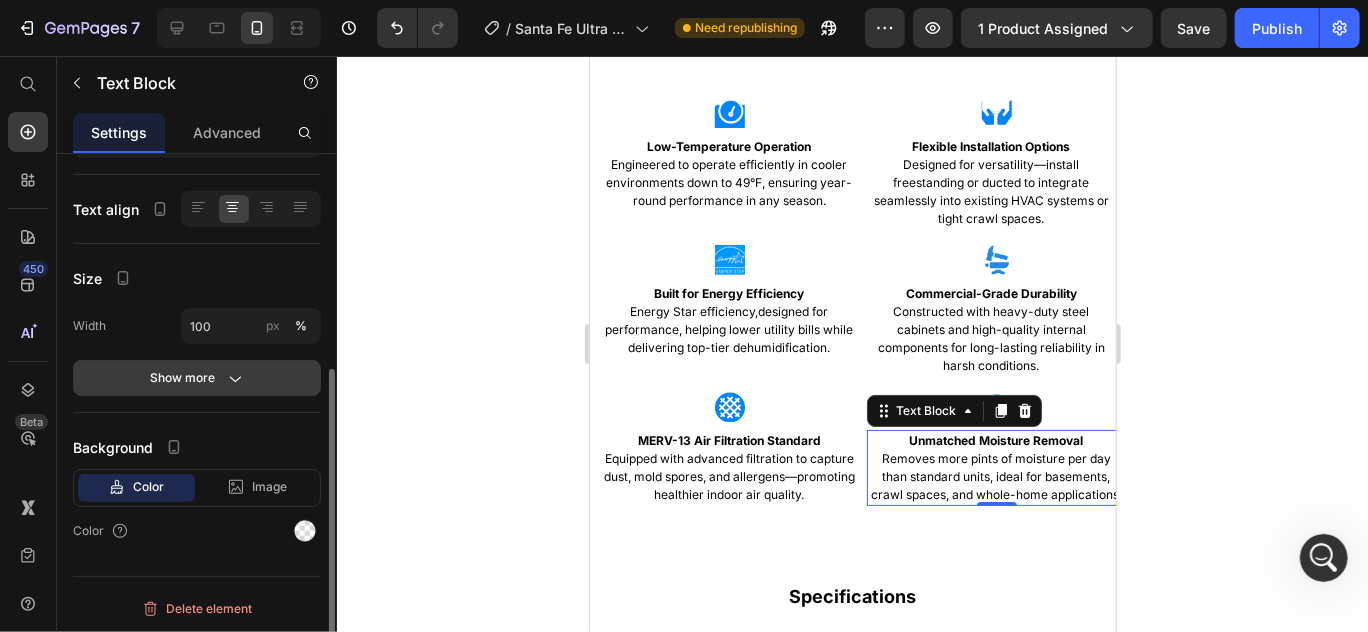 click on "Show more" 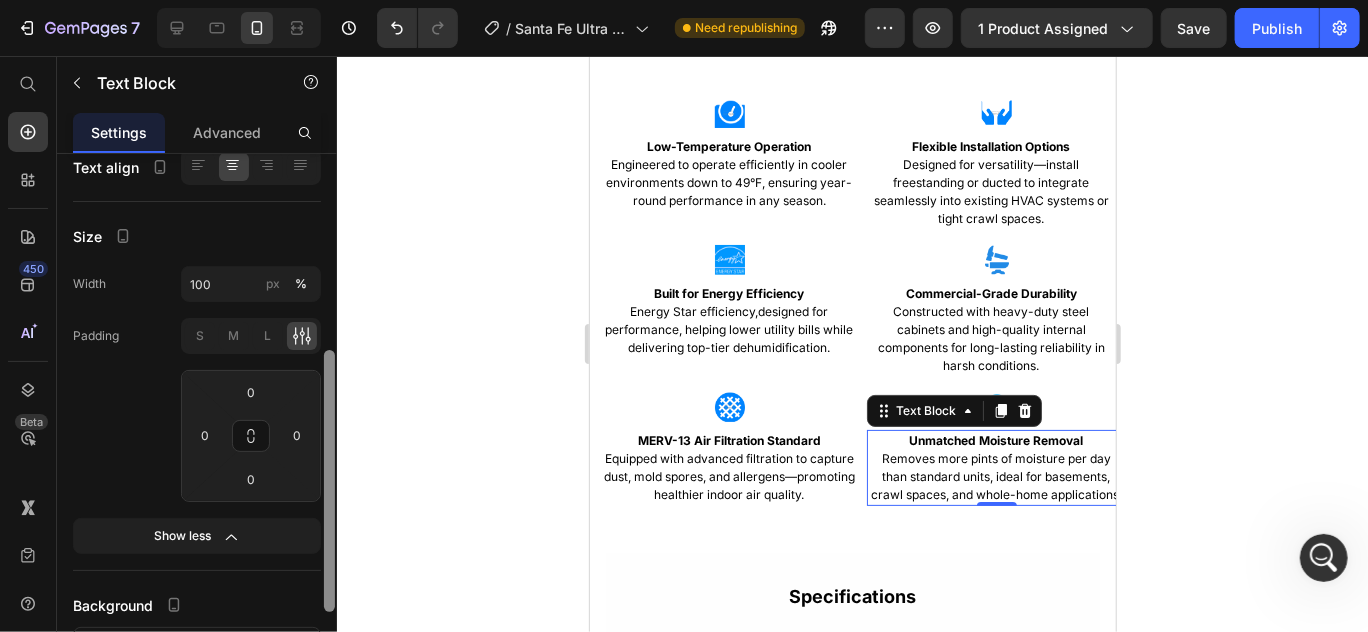 drag, startPoint x: 329, startPoint y: 484, endPoint x: 324, endPoint y: 510, distance: 26.476404 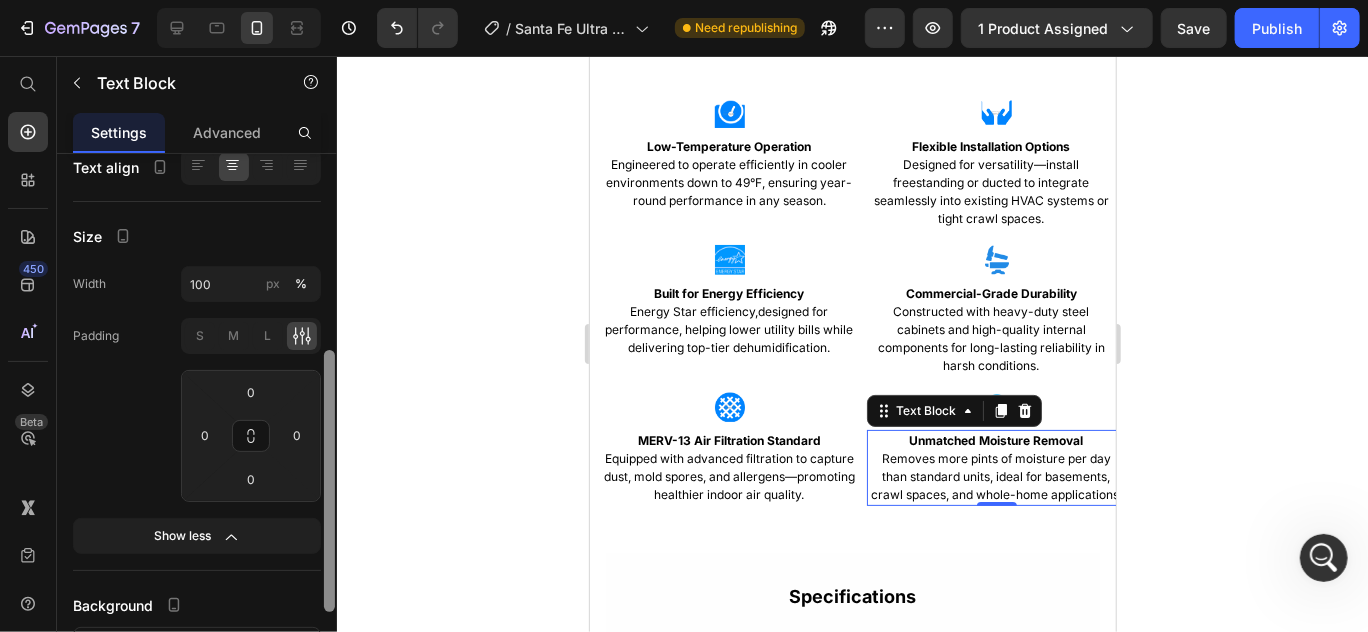 click at bounding box center (329, 481) 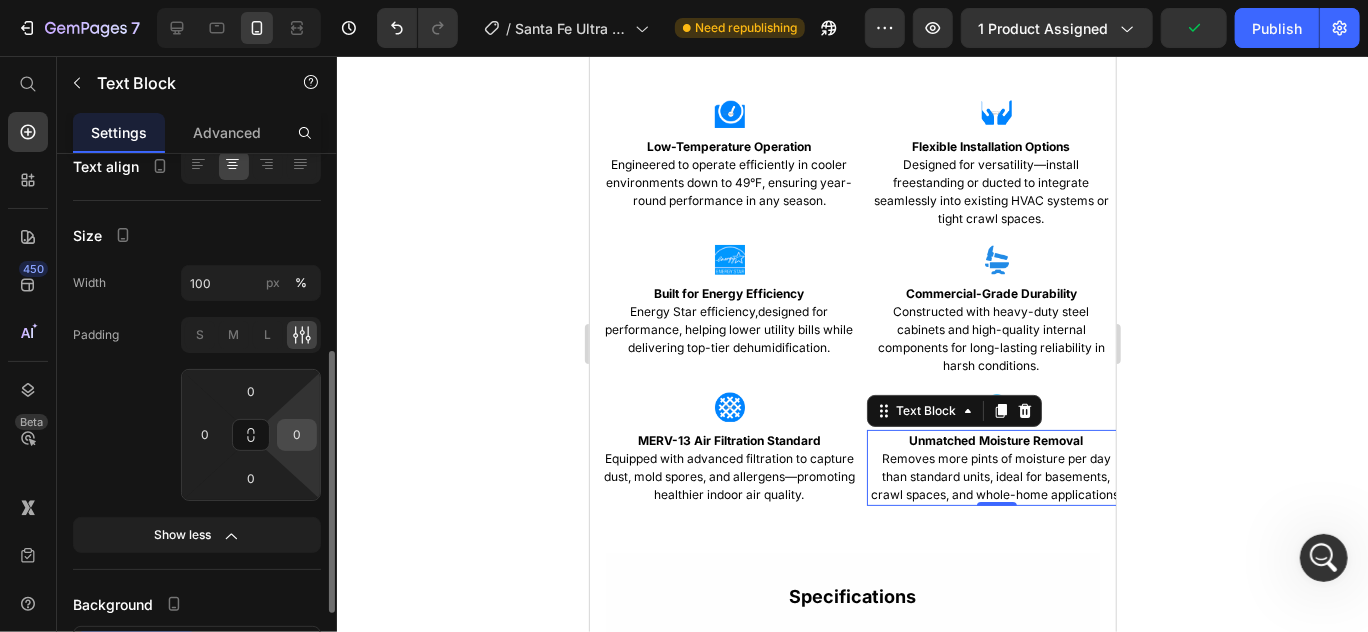 click on "0" at bounding box center [297, 435] 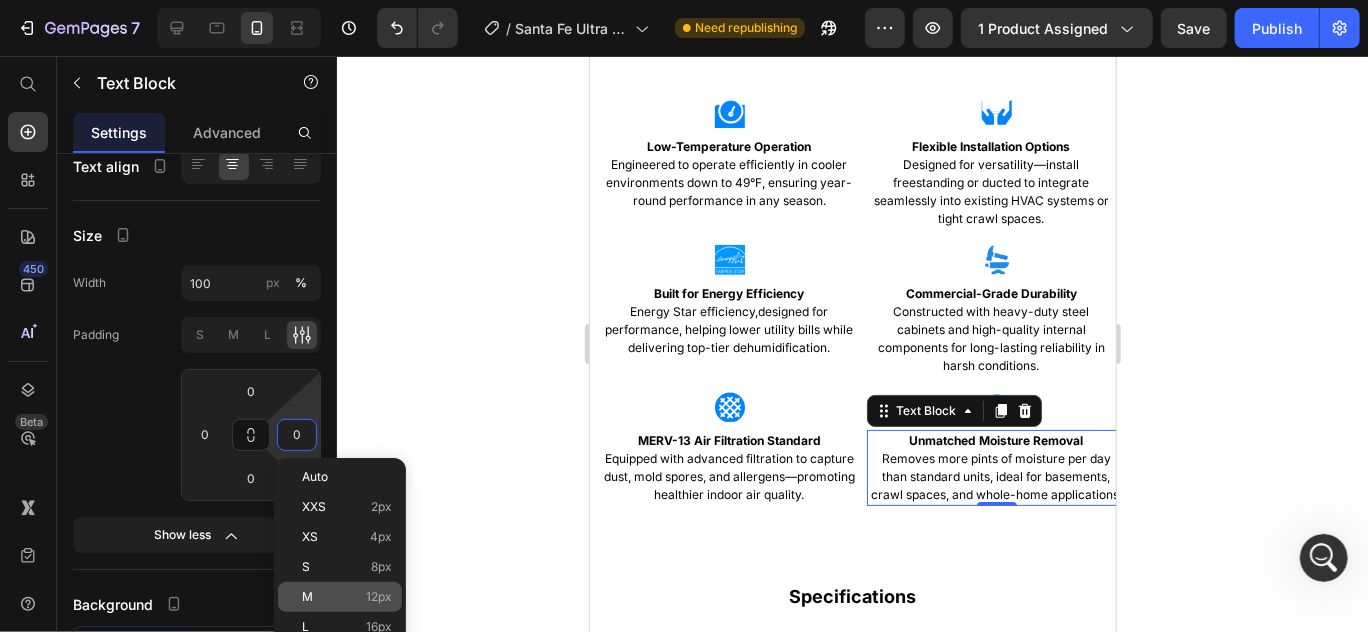 click on "M 12px" at bounding box center [347, 597] 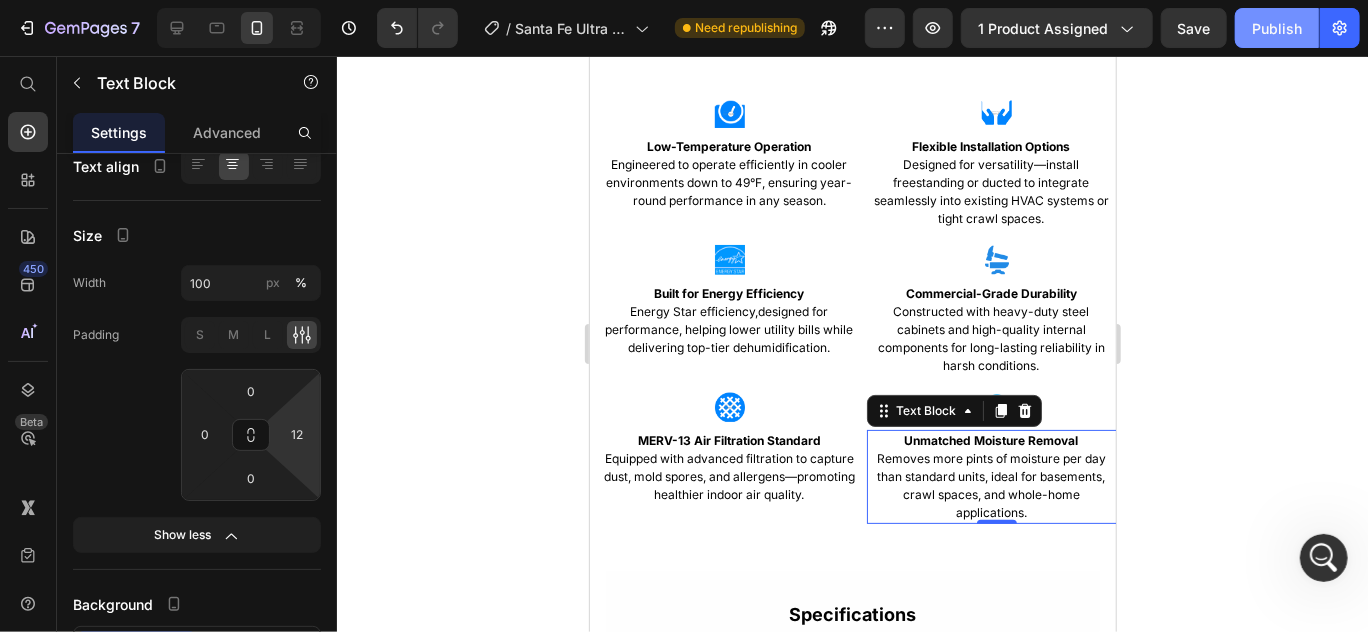 click on "Publish" at bounding box center (1277, 28) 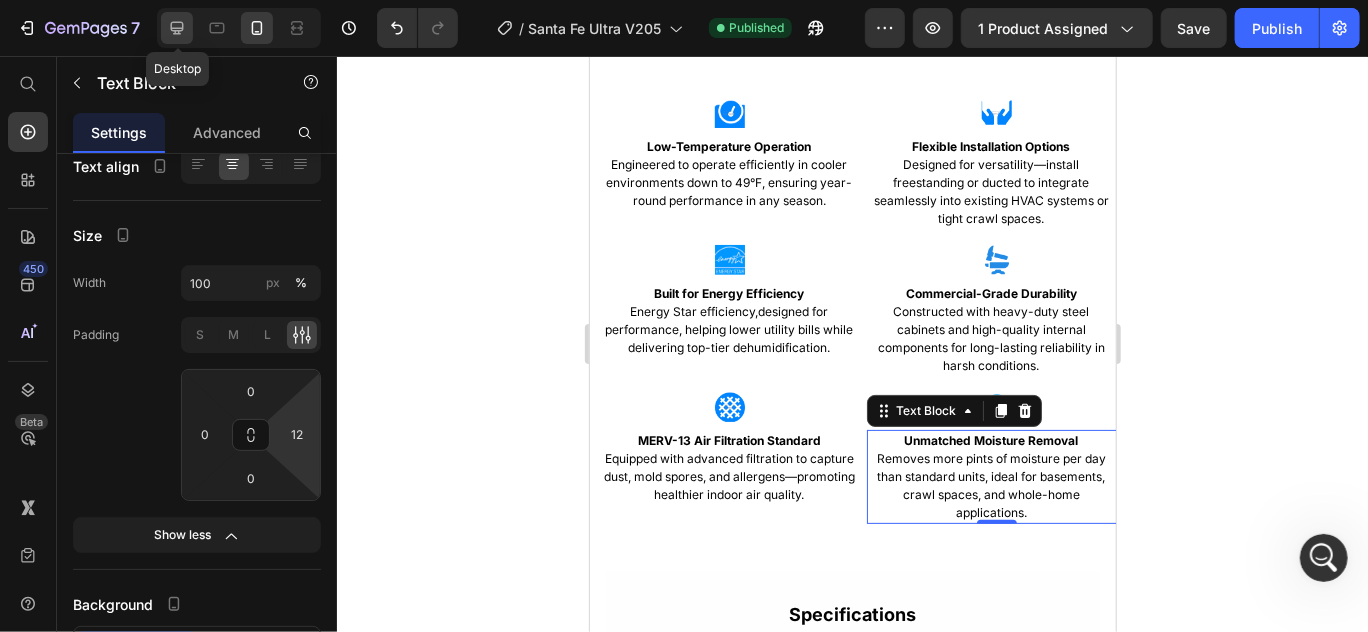 click 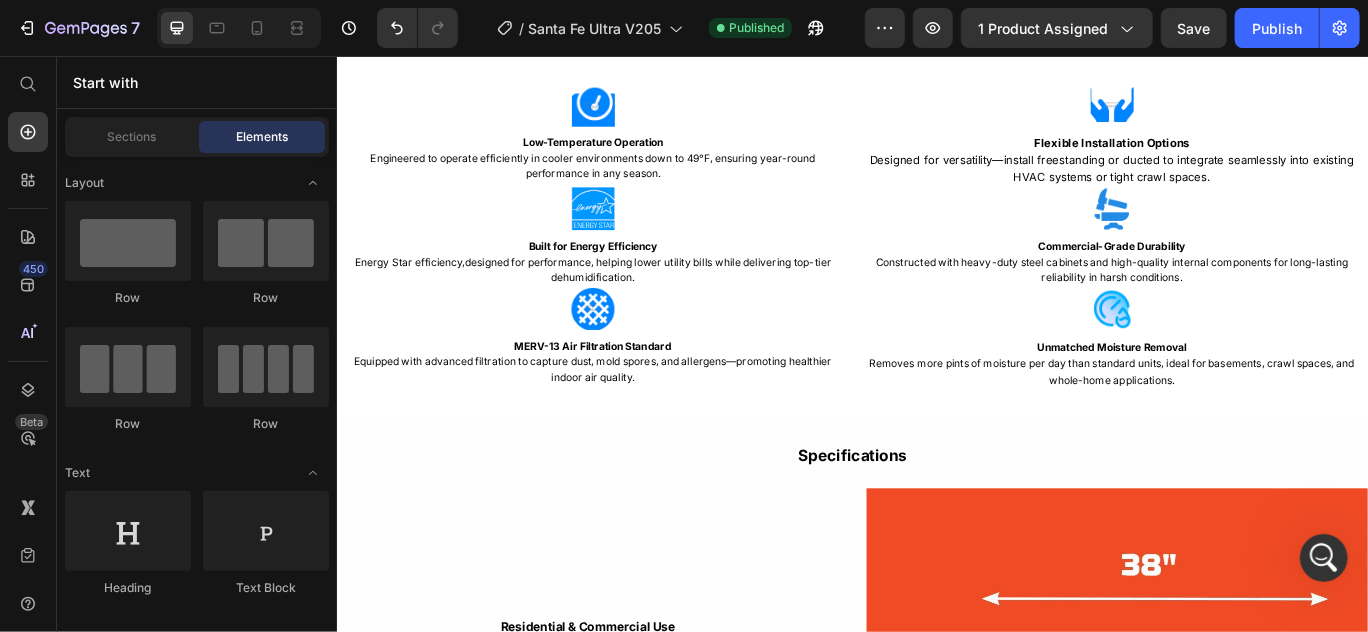 scroll, scrollTop: 2672, scrollLeft: 0, axis: vertical 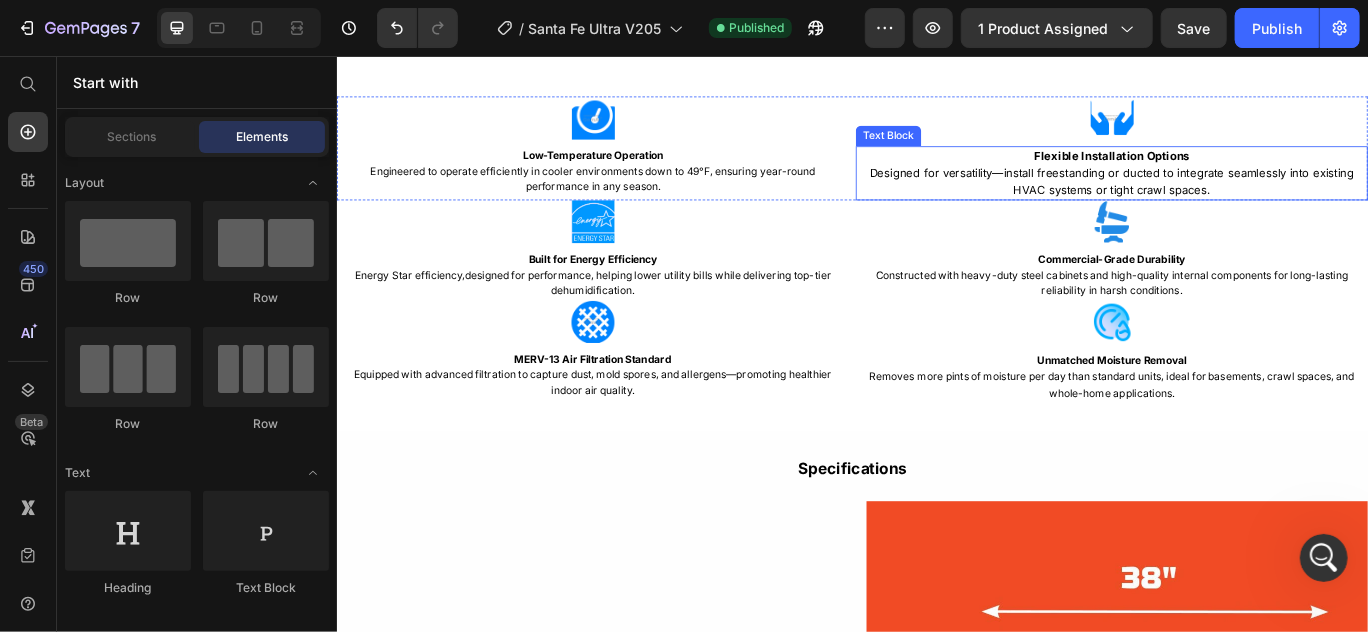 click on "Flexible Installation Options Designed for versatility—install freestanding or ducted to integrate seamlessly into existing HVAC systems or tight crawl spaces." at bounding box center [1238, 192] 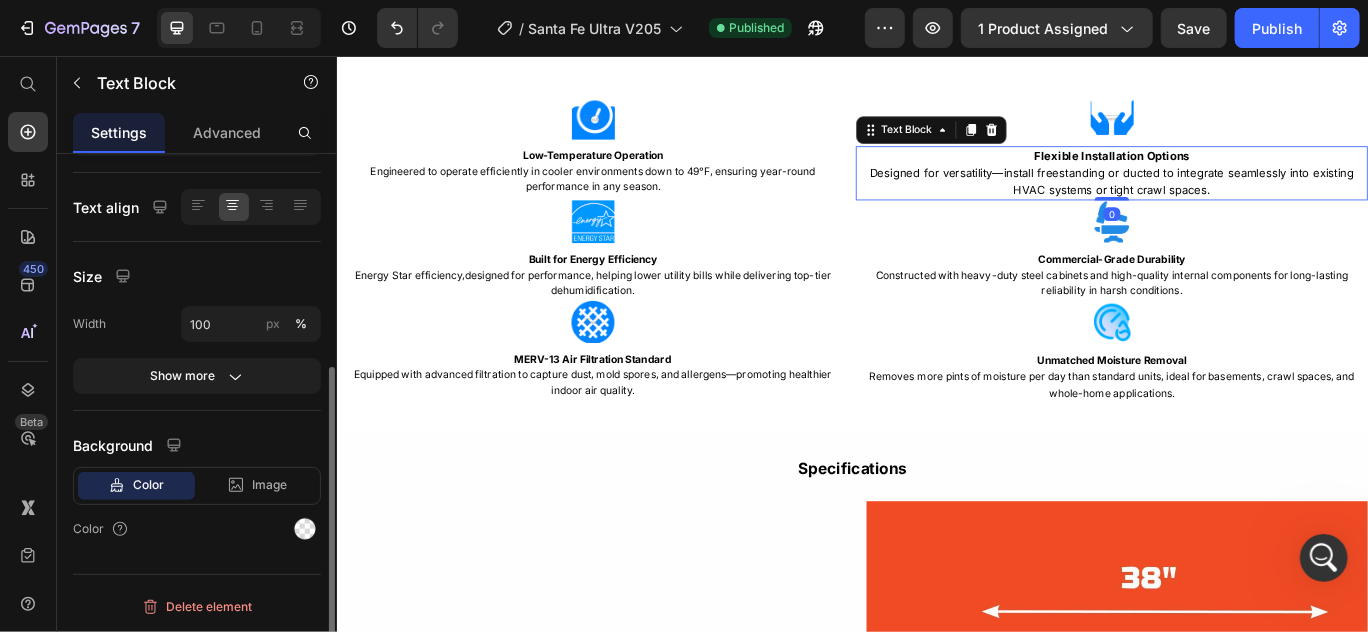 scroll, scrollTop: 358, scrollLeft: 0, axis: vertical 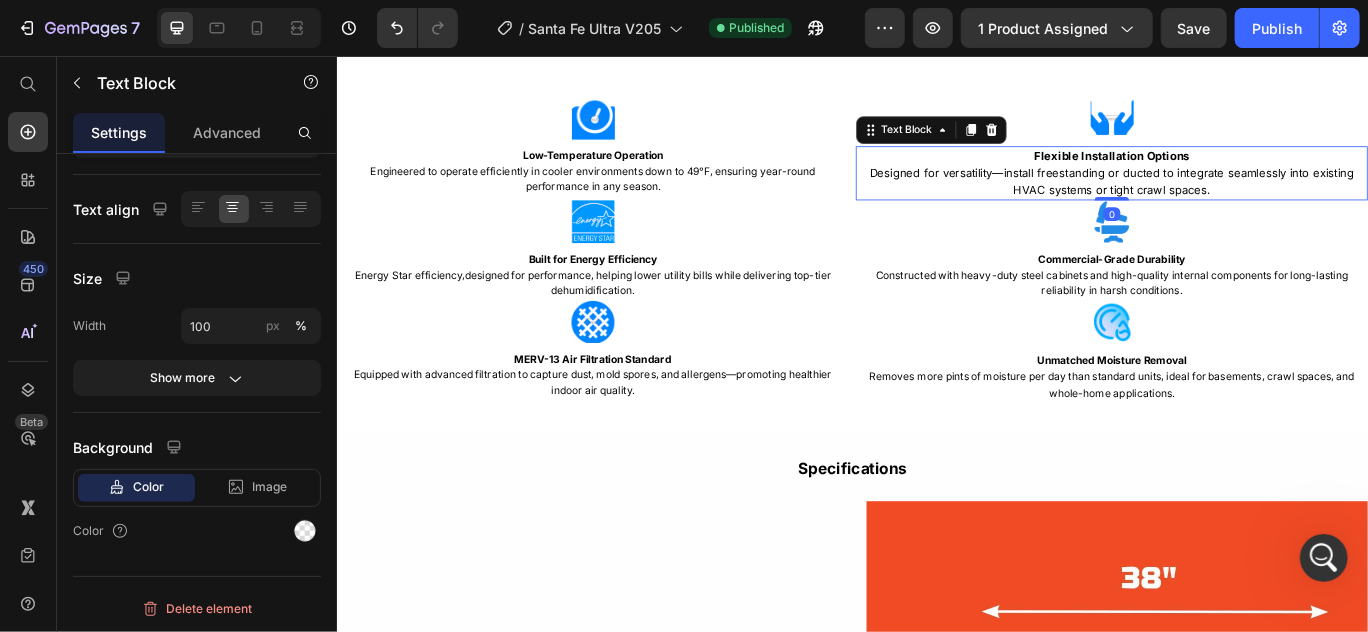 click on "Flexible Installation Options Designed for versatility—install freestanding or ducted to integrate seamlessly into existing HVAC systems or tight crawl spaces." at bounding box center (1238, 192) 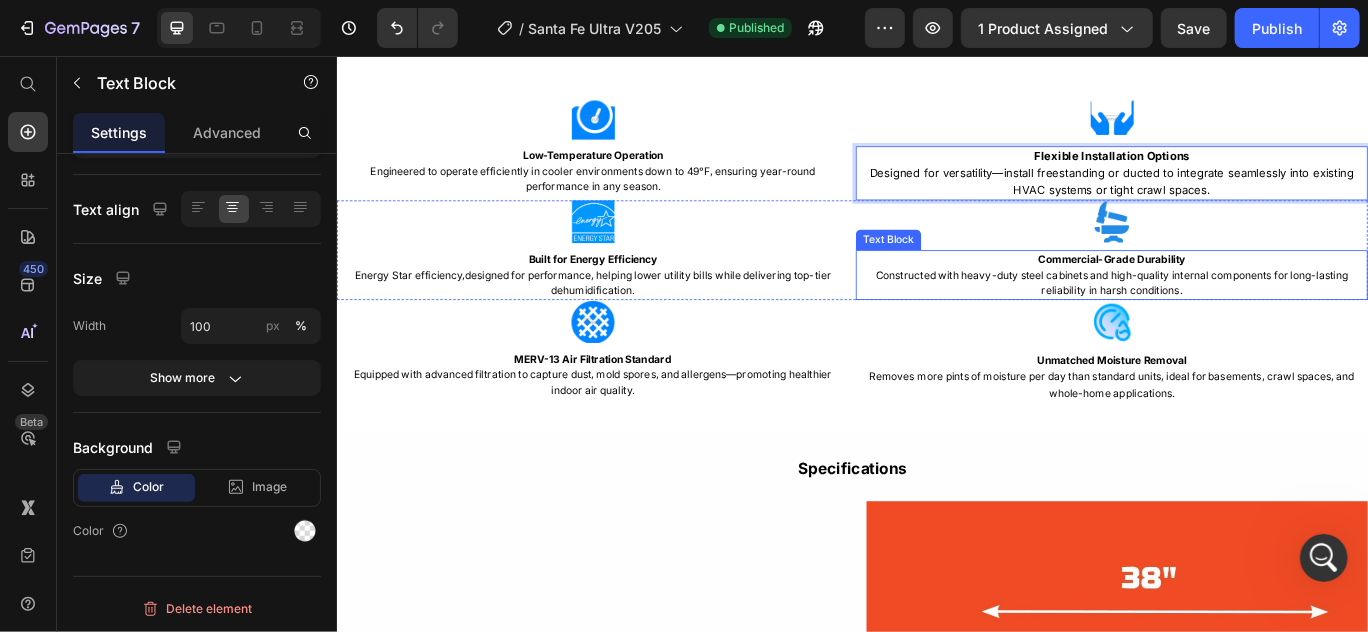 click on "Commercial-Grade Durability Constructed with heavy-duty steel cabinets and high-quality internal components for long-lasting reliability in harsh conditions." at bounding box center (1238, 311) 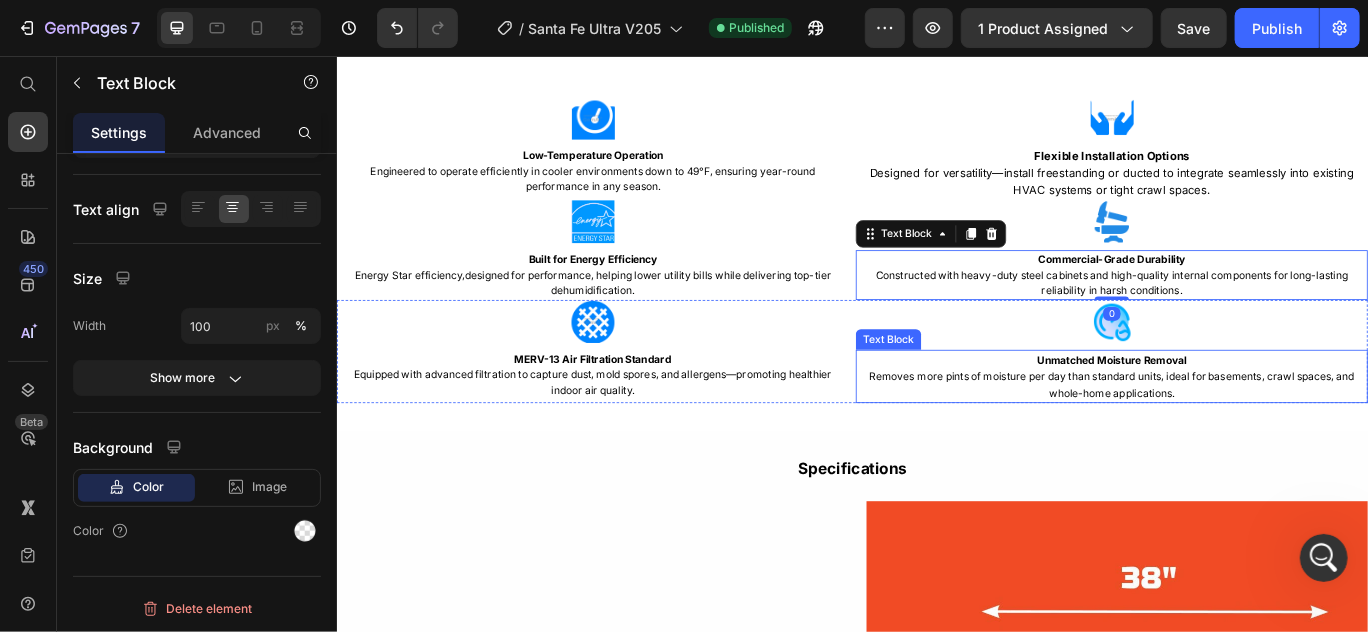 click on "Removes more pints of moisture per day than standard units, ideal for basements, crawl spaces, and whole-home applications." at bounding box center [1238, 438] 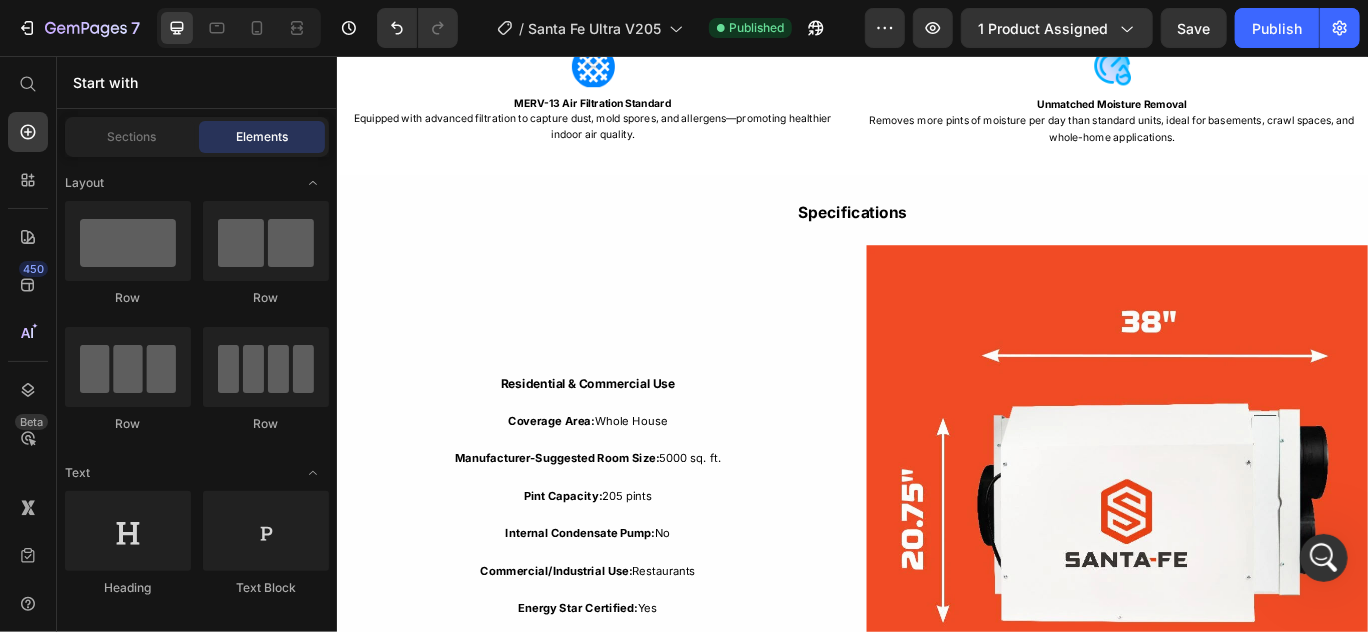 scroll, scrollTop: 3078, scrollLeft: 0, axis: vertical 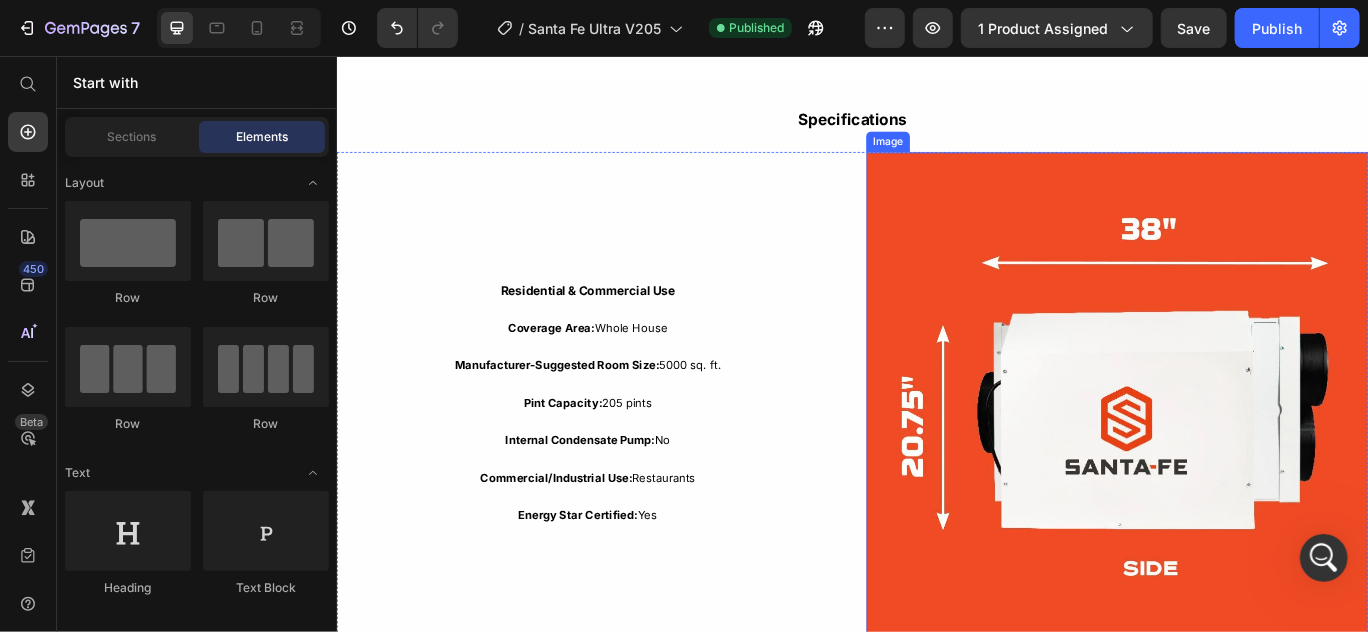 click at bounding box center [1244, 460] 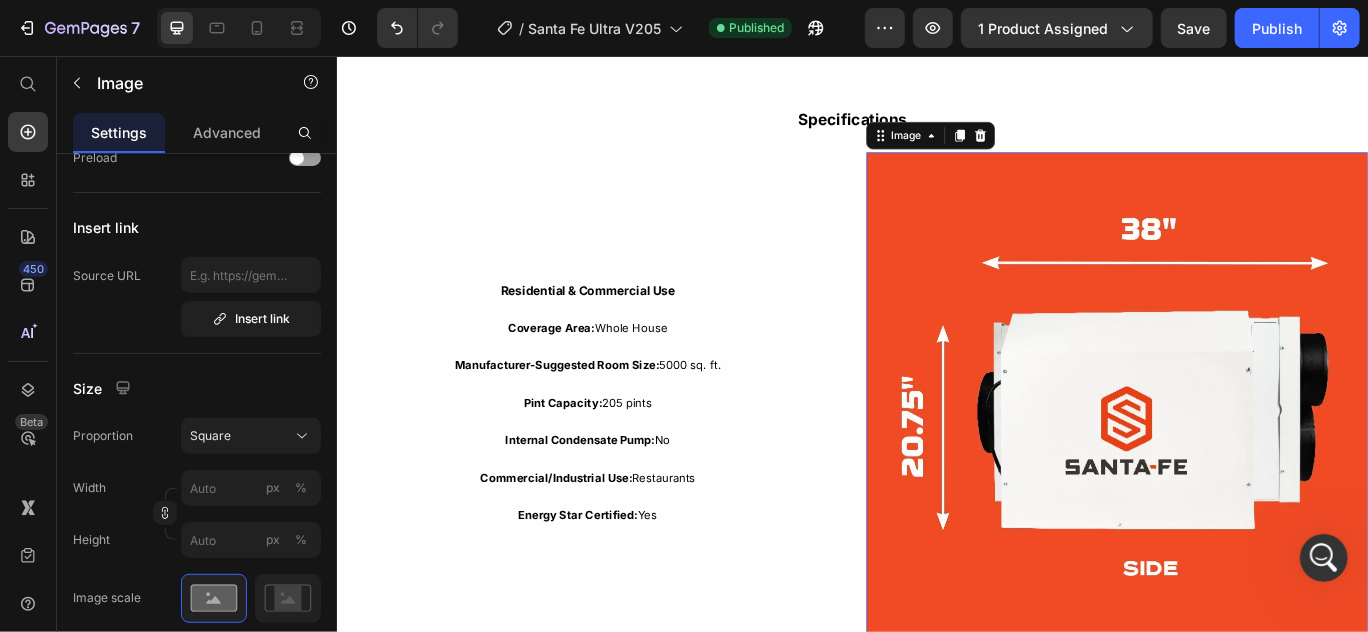 scroll, scrollTop: 0, scrollLeft: 0, axis: both 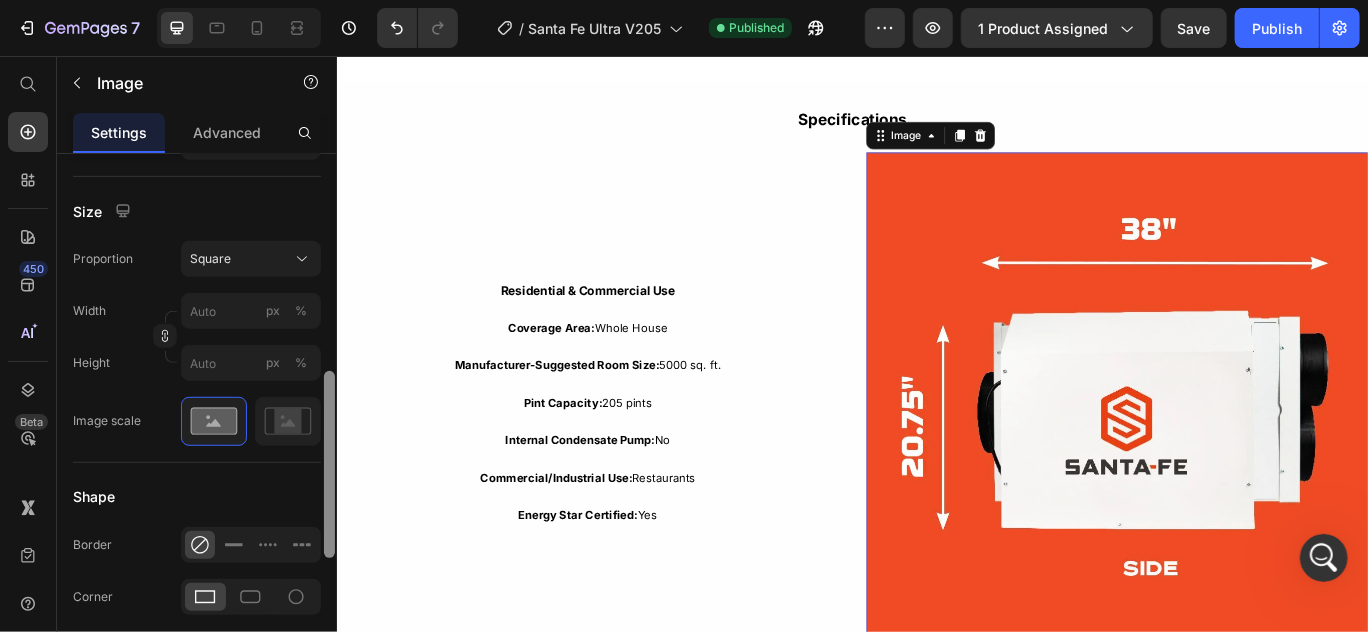 drag, startPoint x: 330, startPoint y: 252, endPoint x: 330, endPoint y: 433, distance: 181 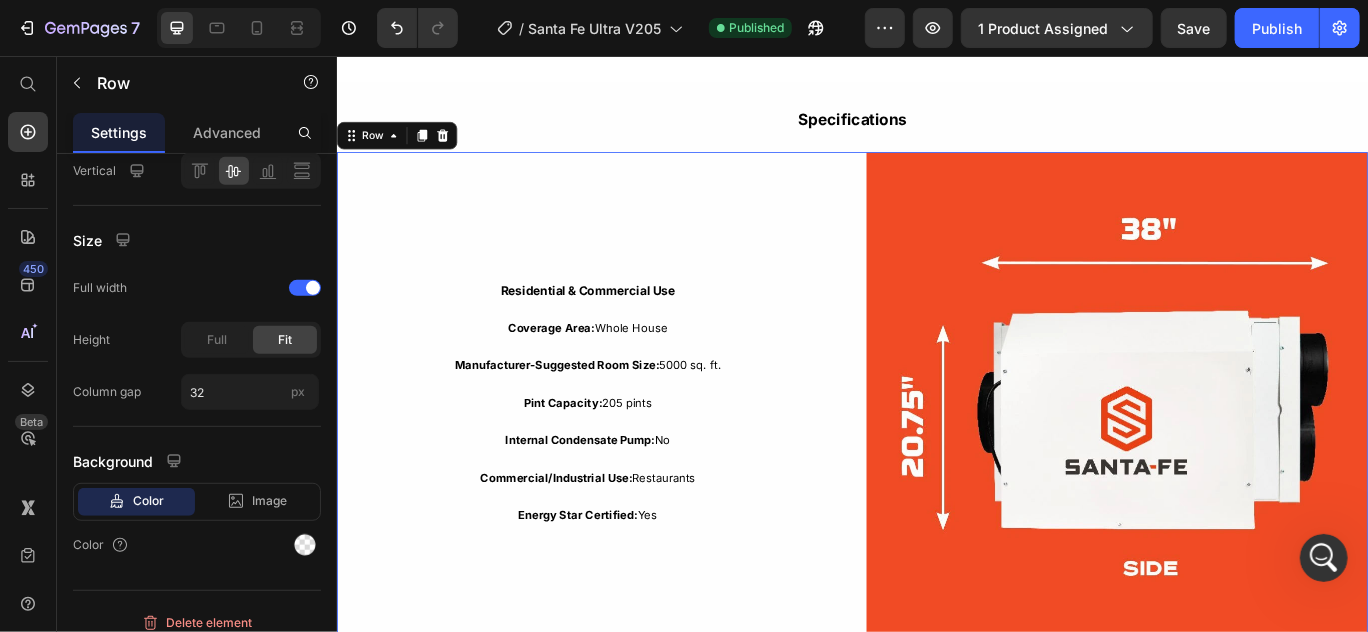 click on "Residential & Commercial Use Text Block Coverage Area:  Whole House Text Block Manufacturer-Suggested Room Size:  5000 sq. ft. Text Block Pint Capacity:  205 pints Text Block Internal Condensate Pump:  No Text Block Commercial/Industrial Use:  Restaurants Text Block Energy Star Certified:  Yes Text Block Row" at bounding box center (628, 460) 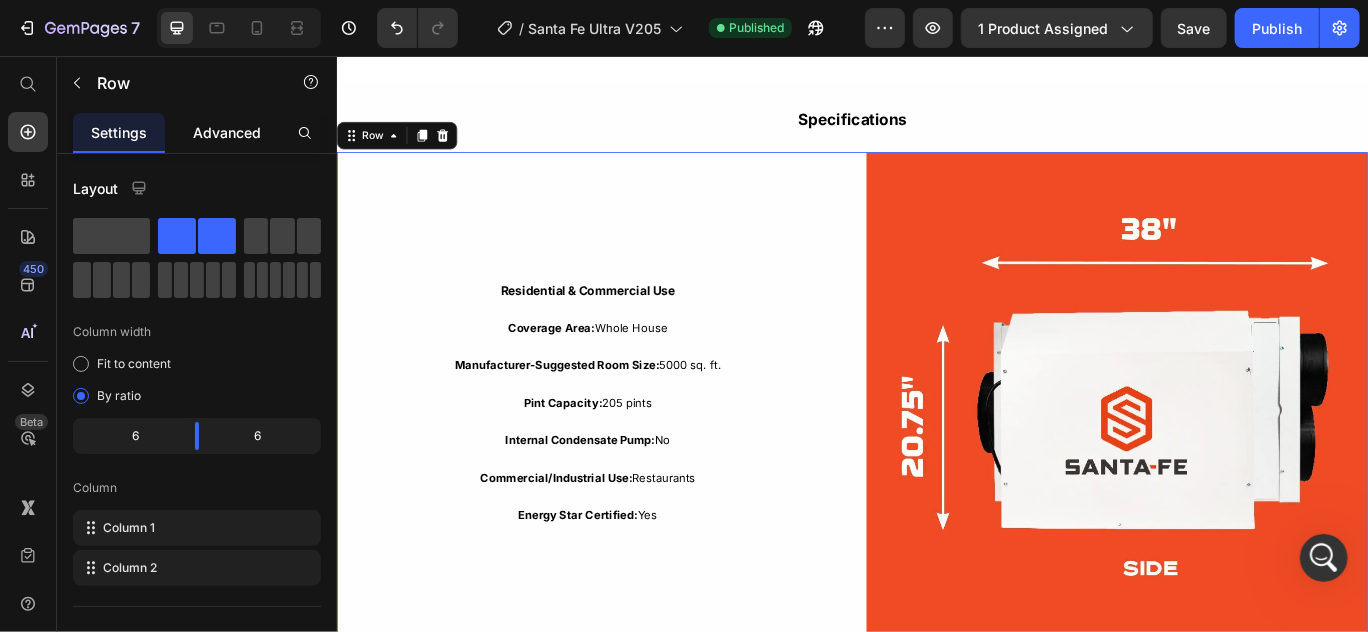 click on "Advanced" at bounding box center [227, 132] 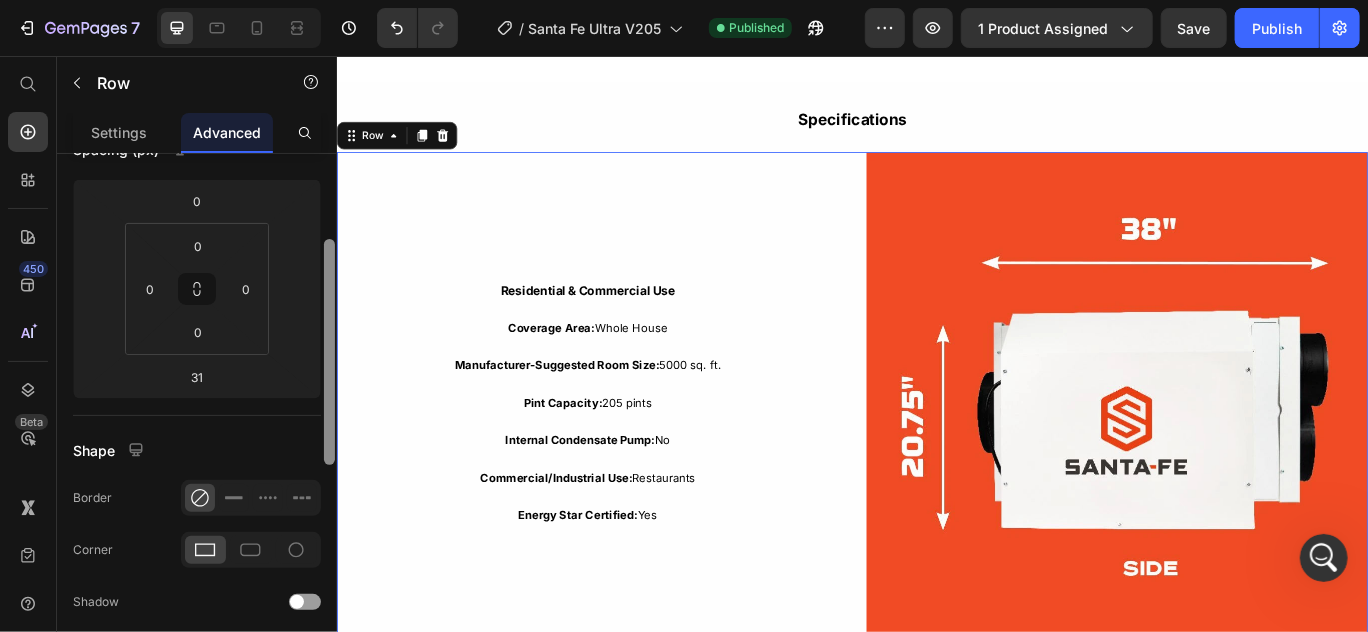 scroll, scrollTop: 222, scrollLeft: 0, axis: vertical 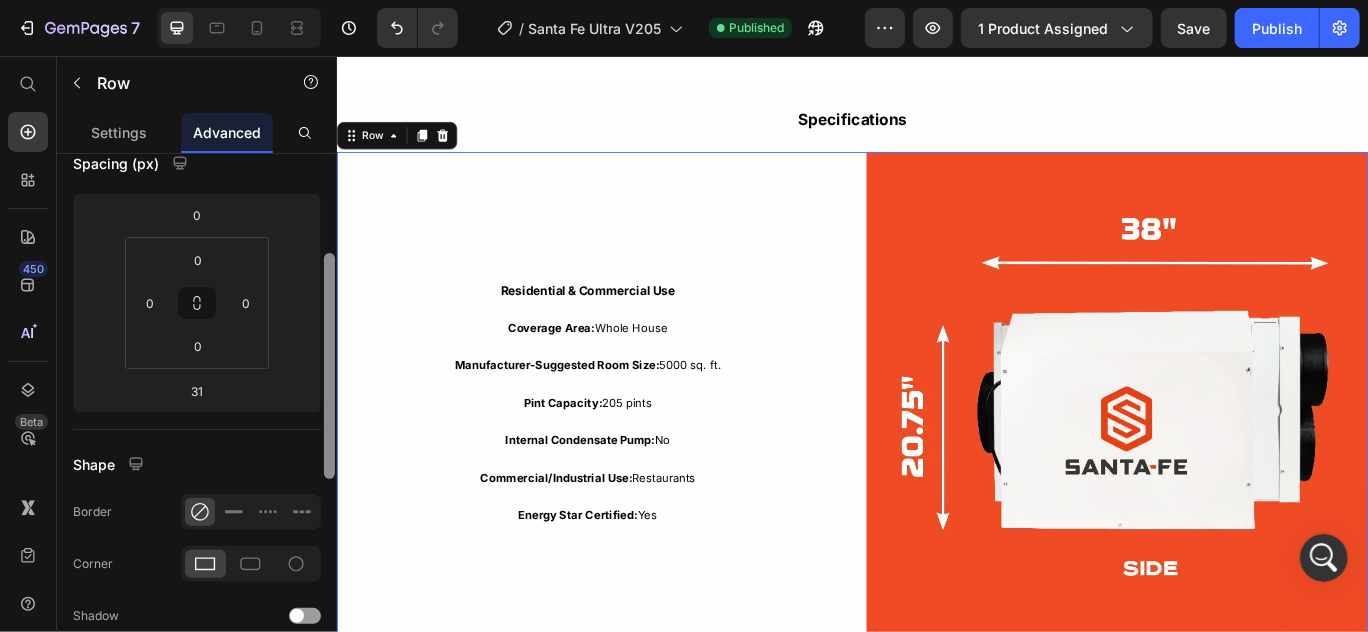 drag, startPoint x: 327, startPoint y: 336, endPoint x: 329, endPoint y: 430, distance: 94.02127 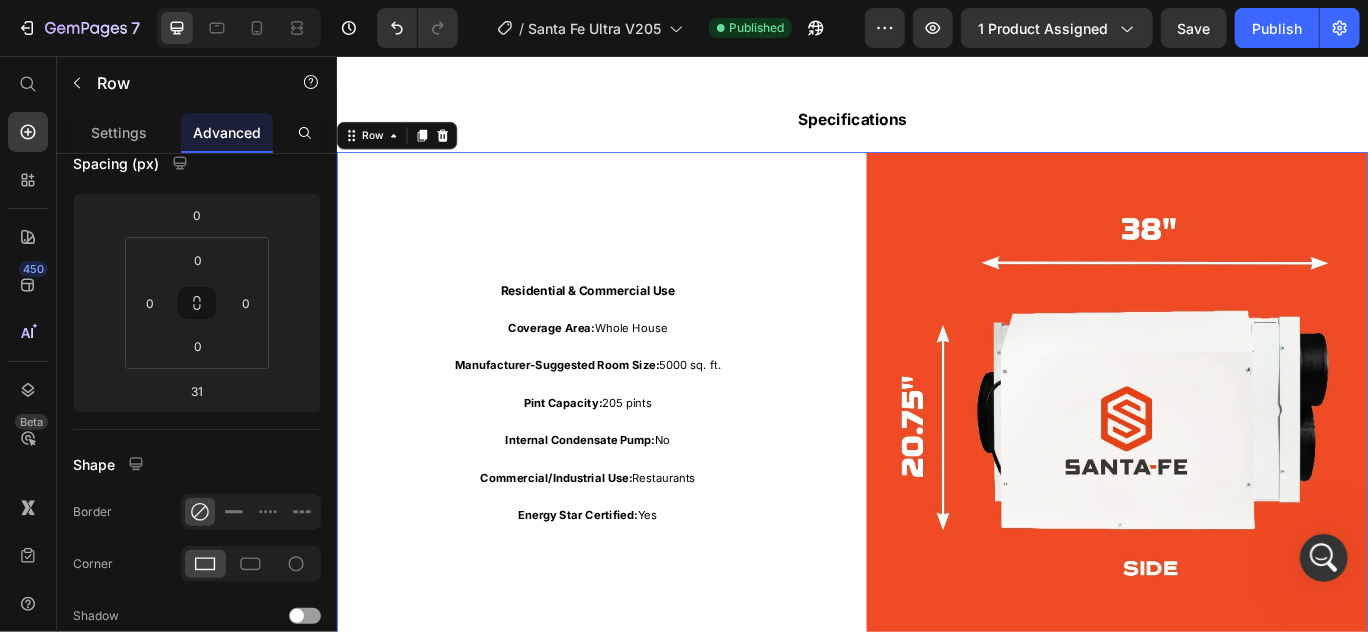 click on "Residential & Commercial Use Text Block Coverage Area:  Whole House Text Block Manufacturer-Suggested Room Size:  5000 sq. ft. Text Block Pint Capacity:  205 pints Text Block Internal Condensate Pump:  No Text Block Commercial/Industrial Use:  Restaurants Text Block Energy Star Certified:  Yes Text Block Row" at bounding box center (628, 460) 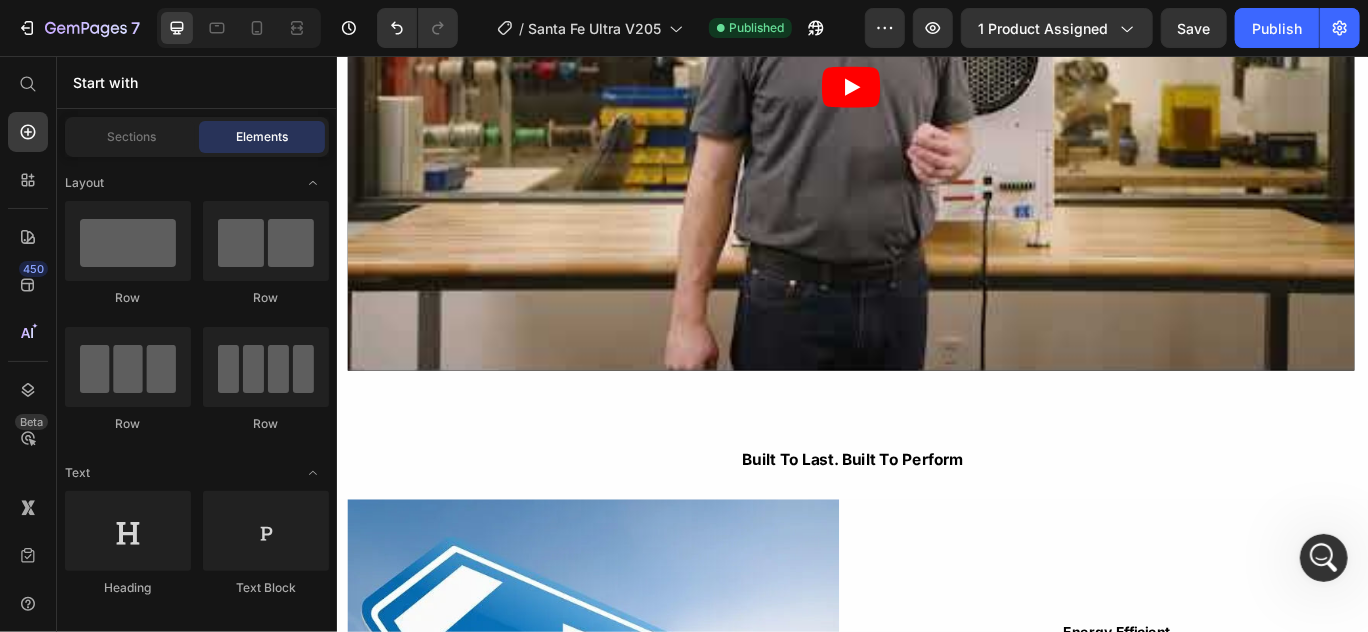 scroll, scrollTop: 3925, scrollLeft: 0, axis: vertical 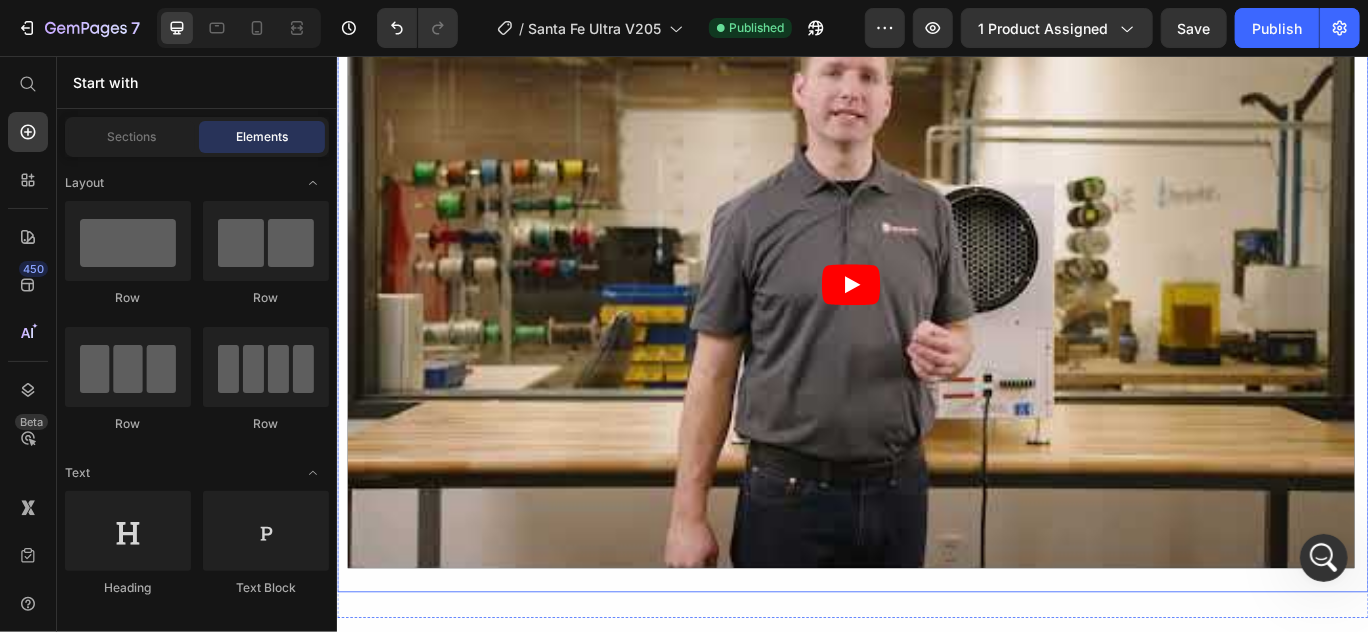 click on "Residential & Commercial Use Text Block Coverage Area:  Whole House Text Block Manufacturer-Suggested Room Size:  5000 sq. ft. Text Block Pint Capacity:  205 pints Text Block Internal Condensate Pump:  No Text Block Commercial/Industrial Use:  Restaurants Text Block Energy Star Certified:  Yes Text Block Row Image Row Engineered for Performance, Designed for Efficiency Text Block Video" at bounding box center (936, 0) 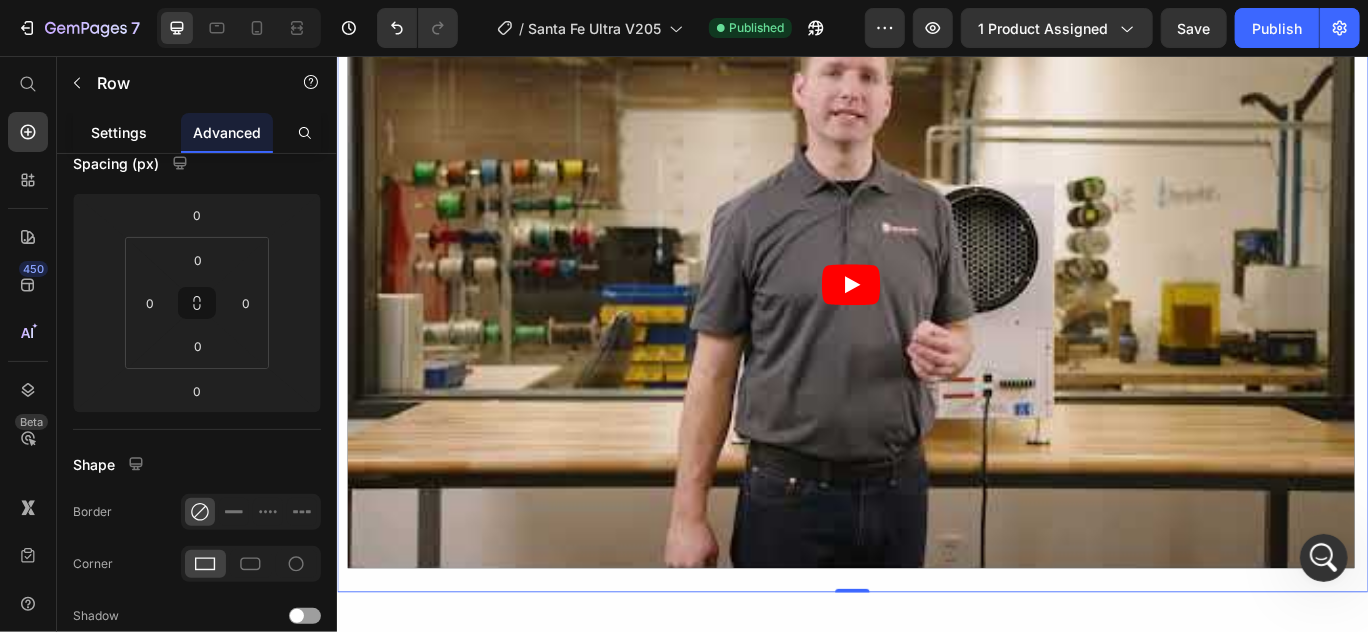click on "Settings" at bounding box center (119, 132) 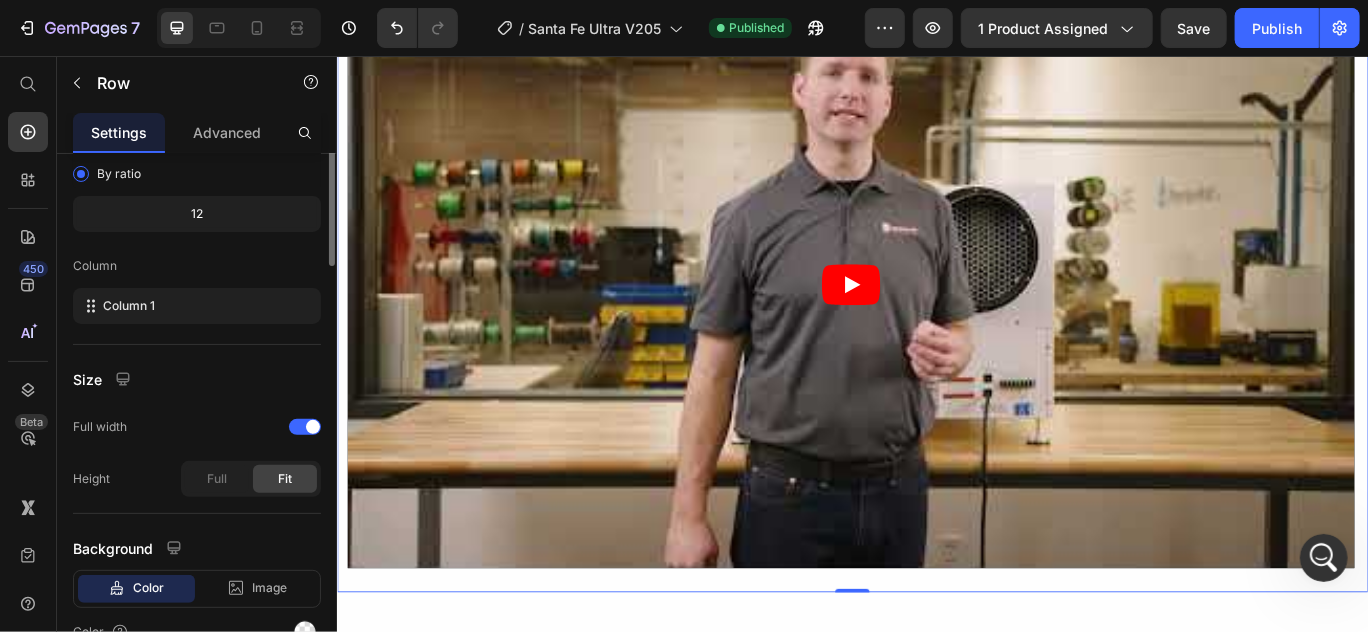 scroll, scrollTop: 0, scrollLeft: 0, axis: both 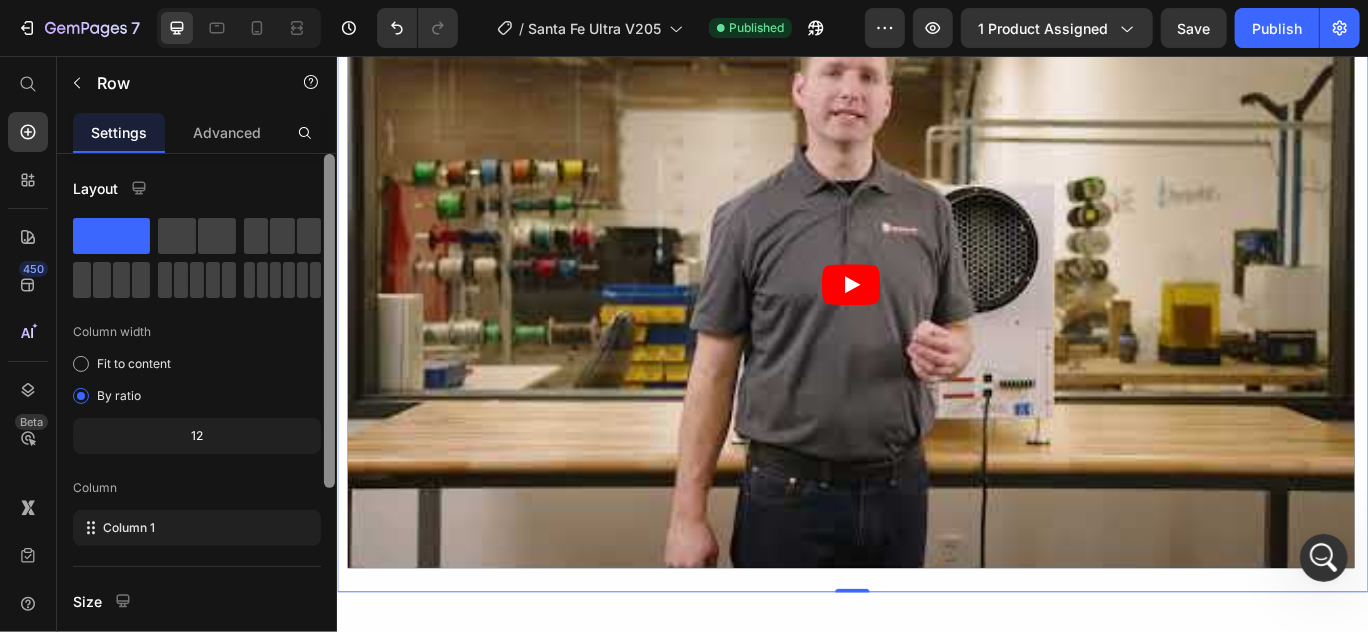 click at bounding box center [329, 321] 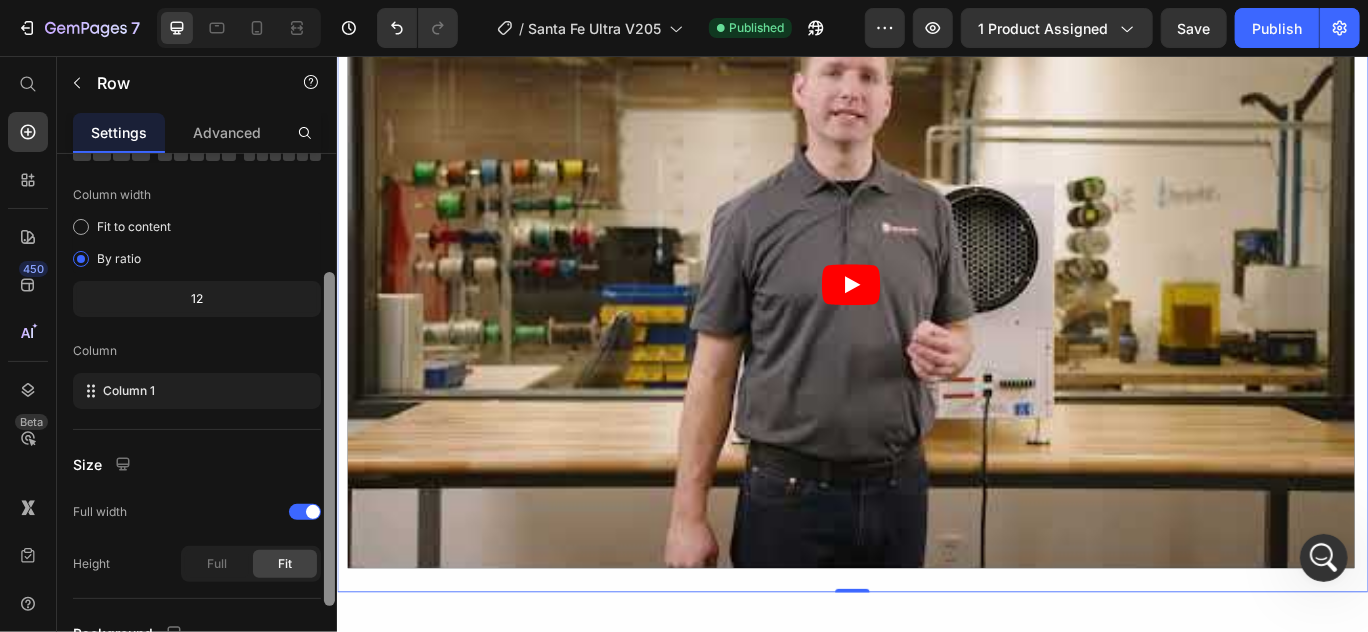 scroll, scrollTop: 115, scrollLeft: 0, axis: vertical 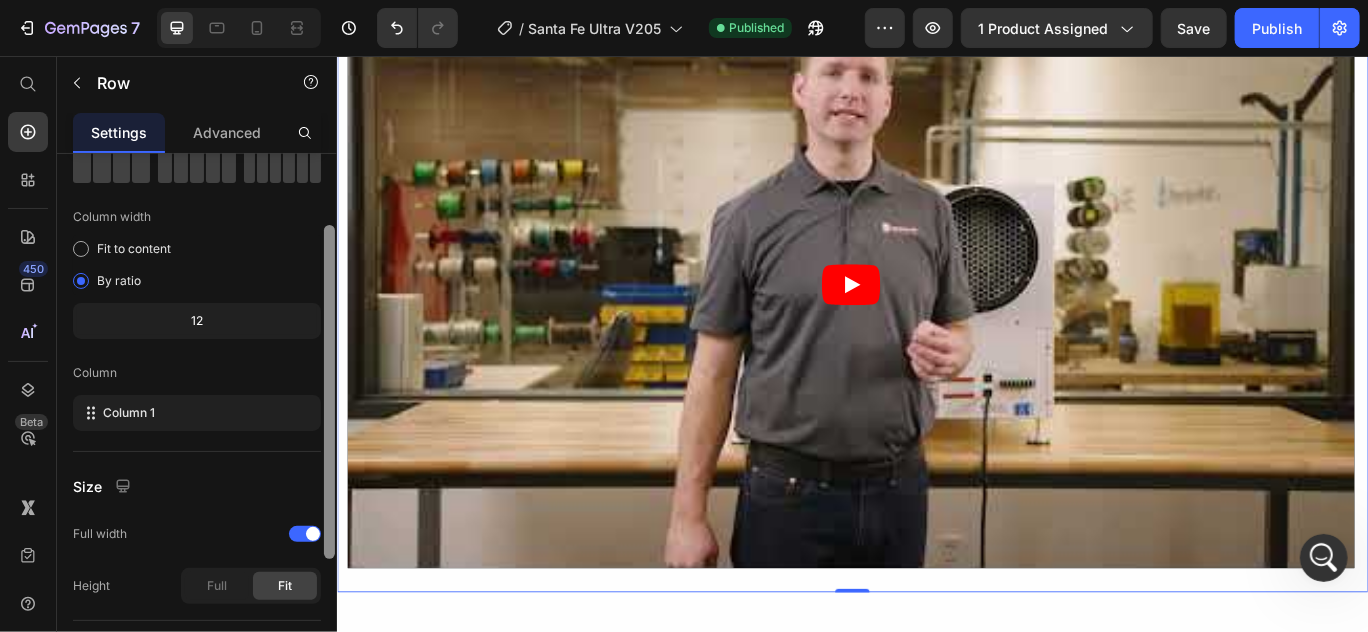 drag, startPoint x: 332, startPoint y: 382, endPoint x: 326, endPoint y: 452, distance: 70.256676 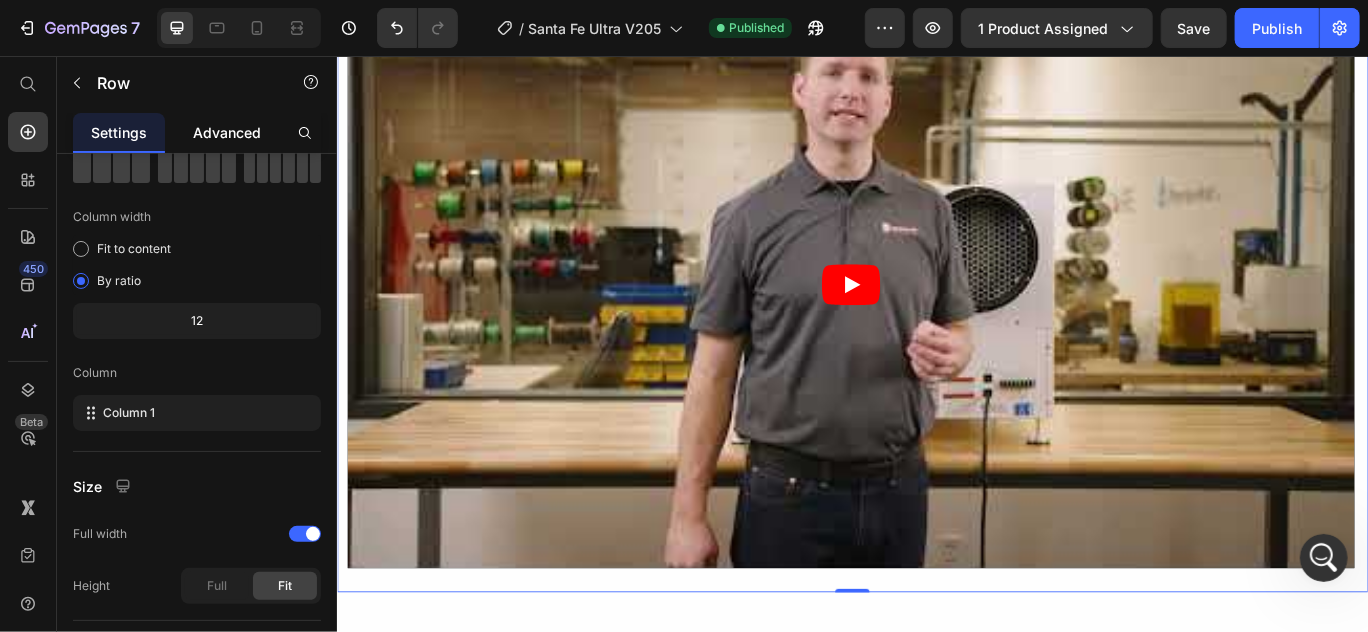 click on "Advanced" at bounding box center (227, 132) 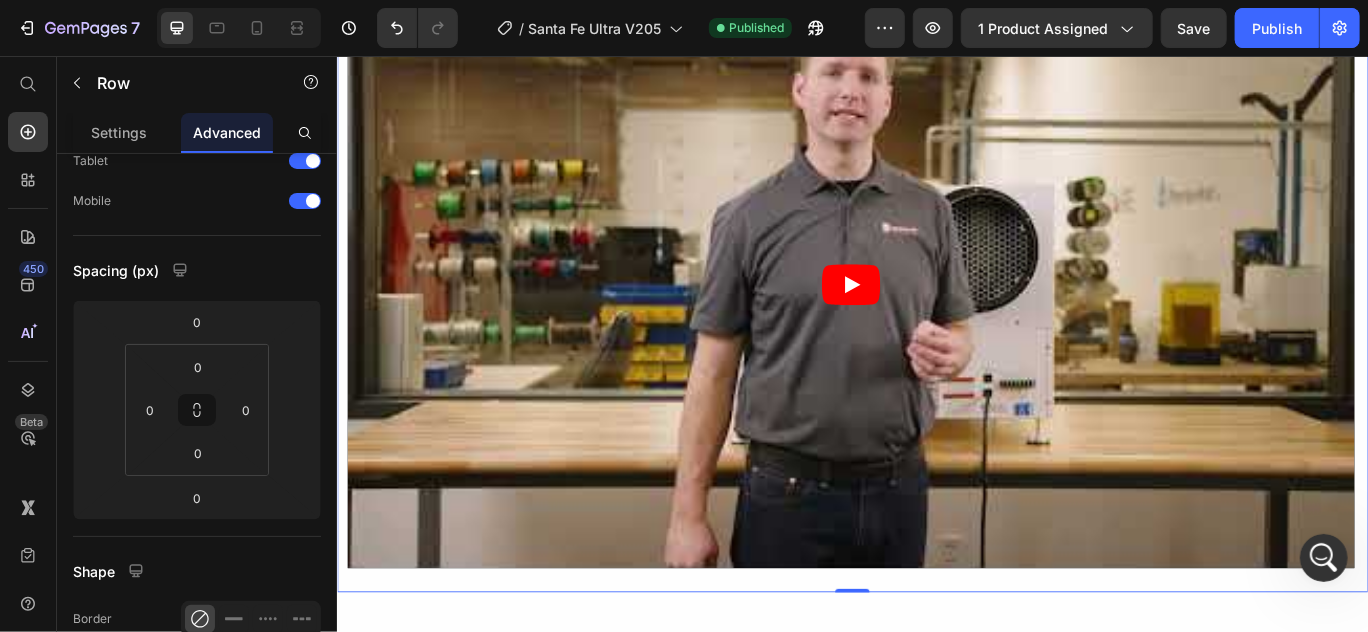 scroll, scrollTop: 0, scrollLeft: 0, axis: both 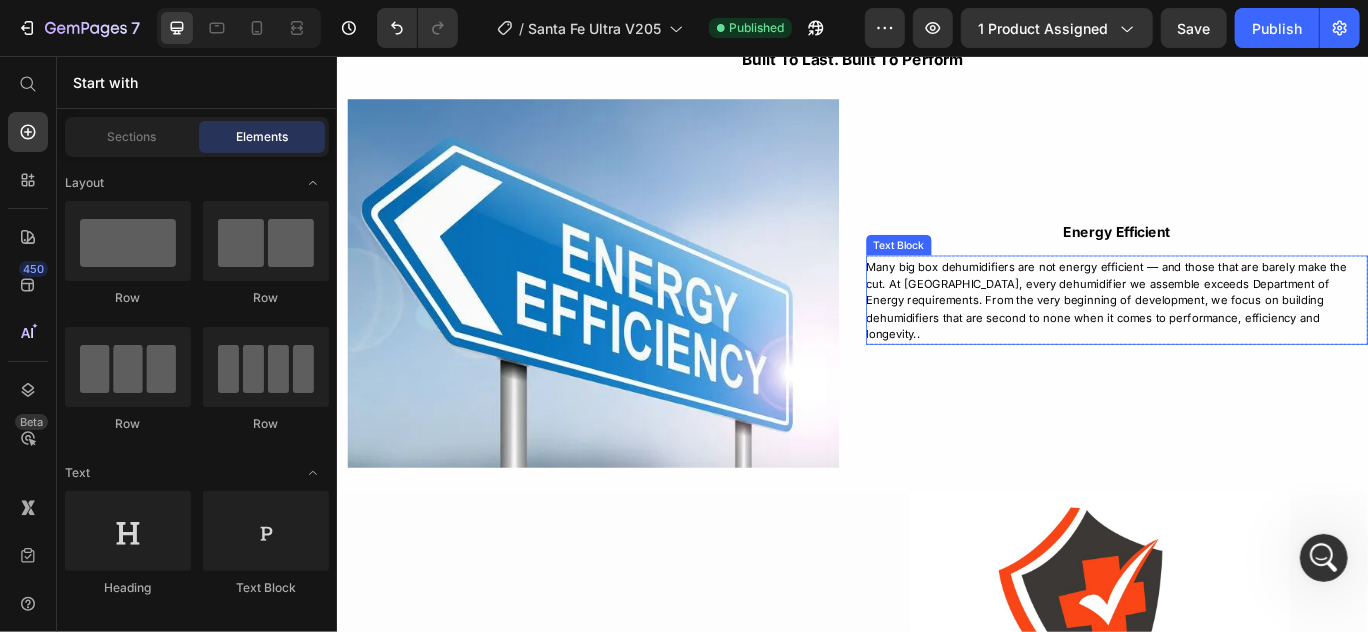 click on "Many big box dehumidifiers are not energy efficient — and those that are barely make the cut. At [GEOGRAPHIC_DATA], every dehumidifier we assemble exceeds Department of Energy requirements. From the very beginning of development, we focus on building dehumidifiers that are second to none when it comes to performance, efficiency and longevity.." at bounding box center (1243, 341) 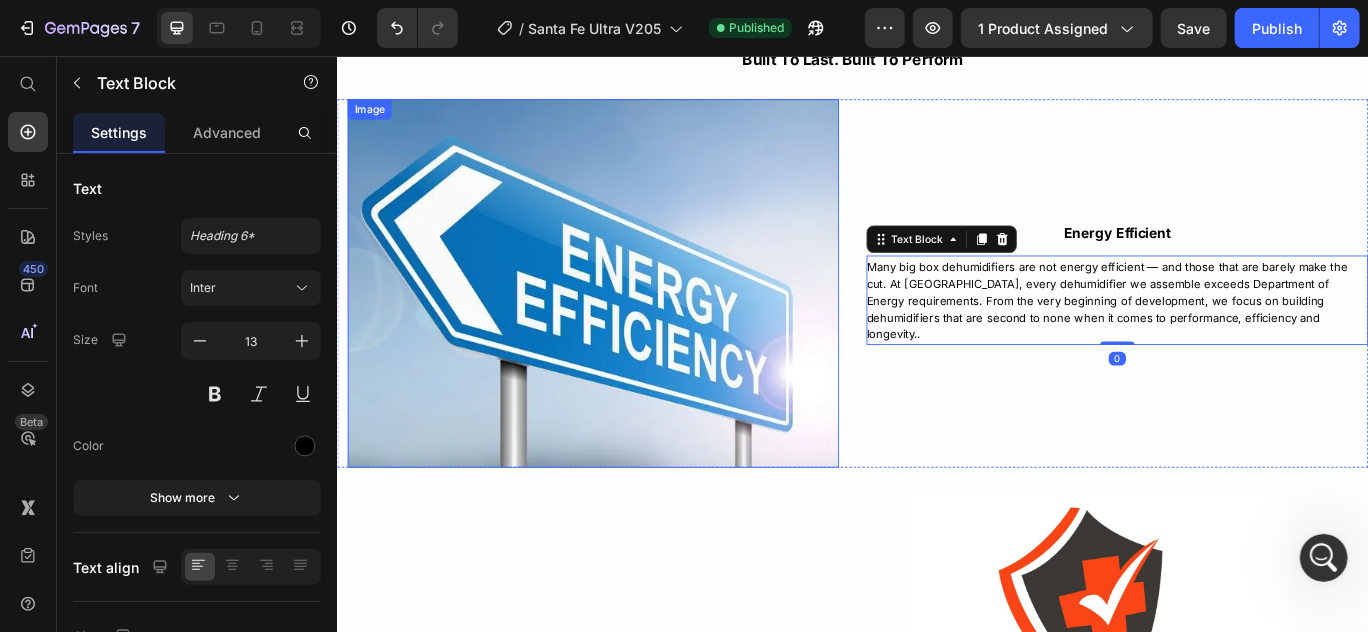 click at bounding box center (634, 320) 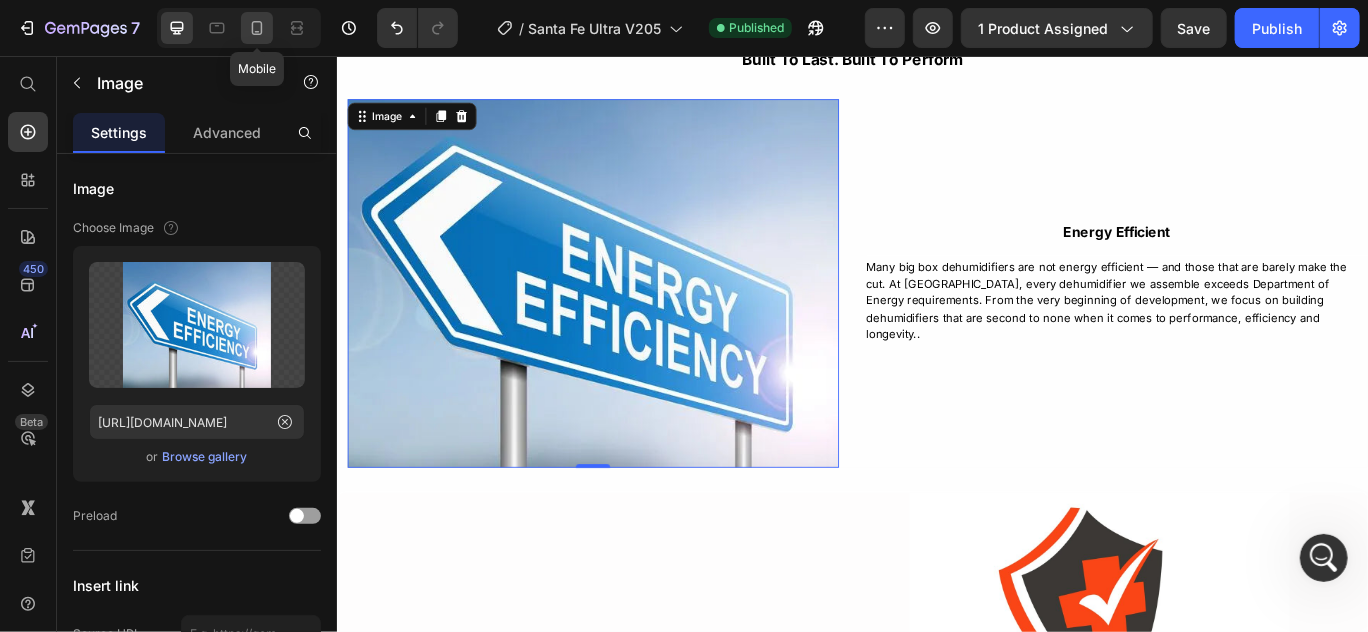 click 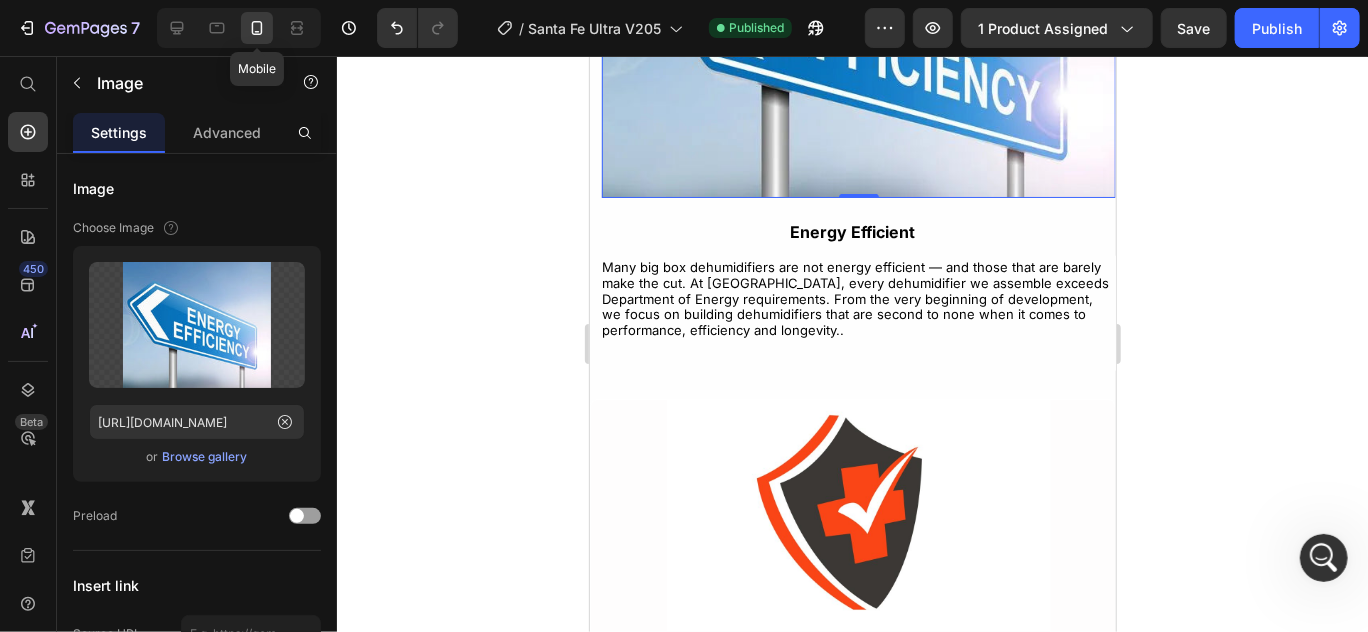 scroll, scrollTop: 4279, scrollLeft: 0, axis: vertical 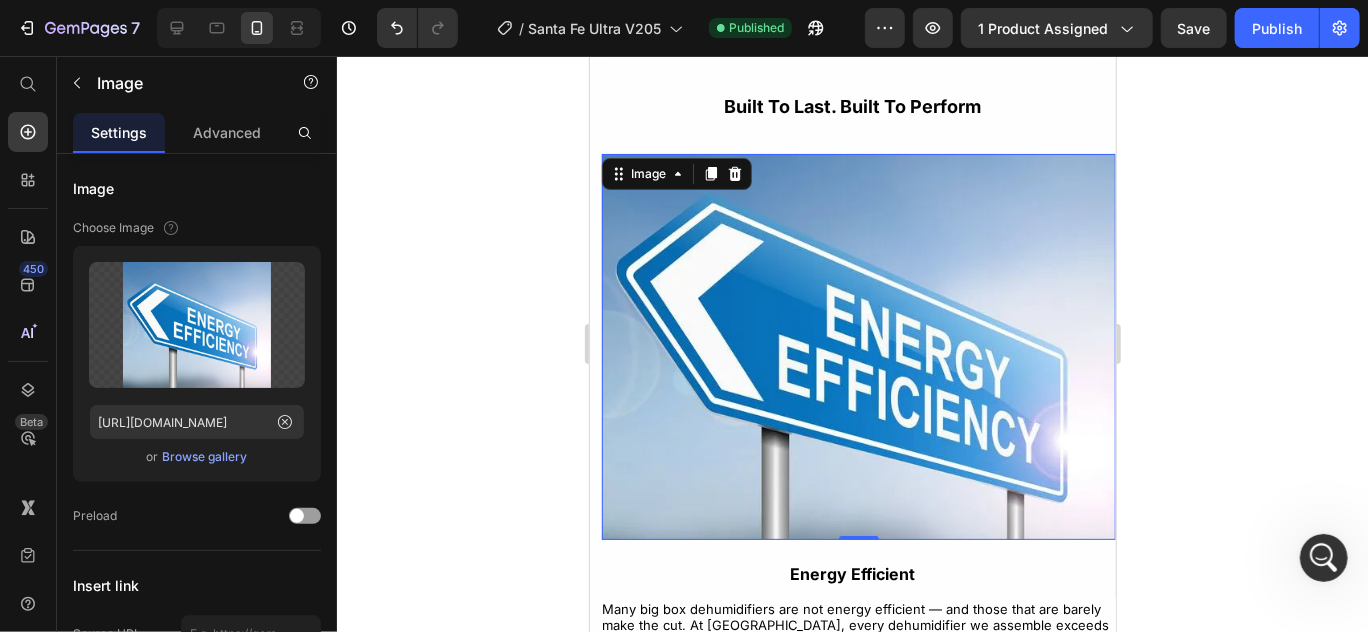 click at bounding box center (858, 346) 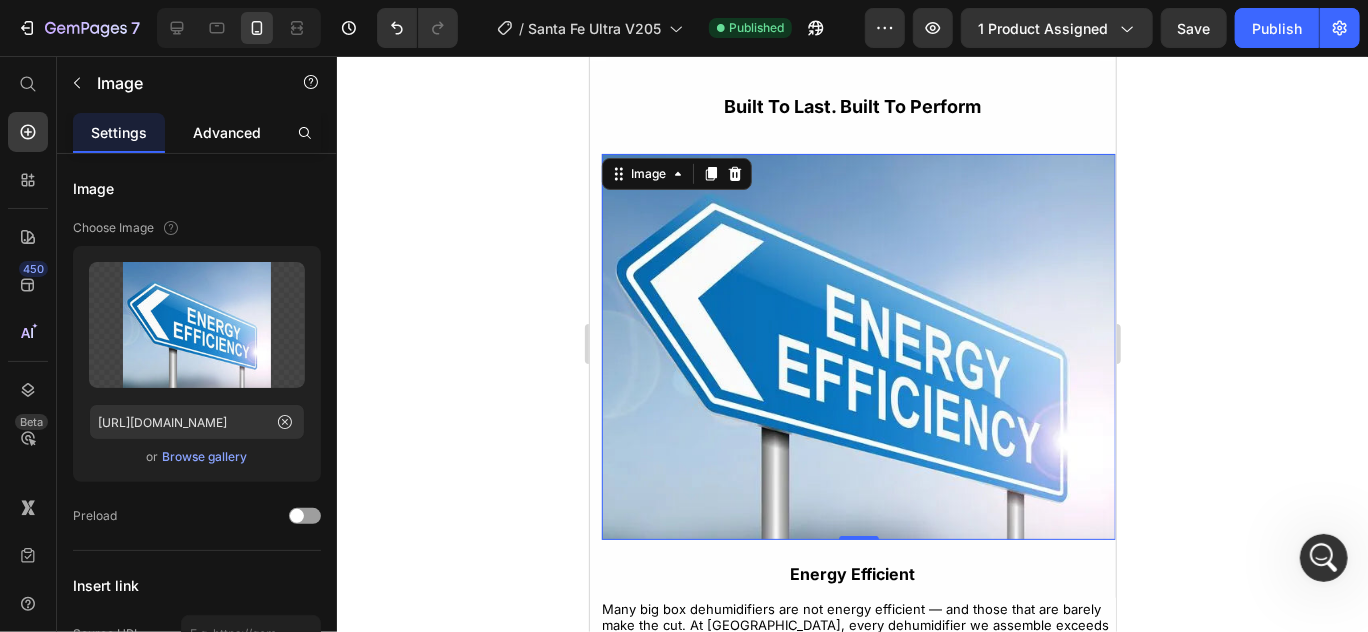click on "Advanced" at bounding box center (227, 132) 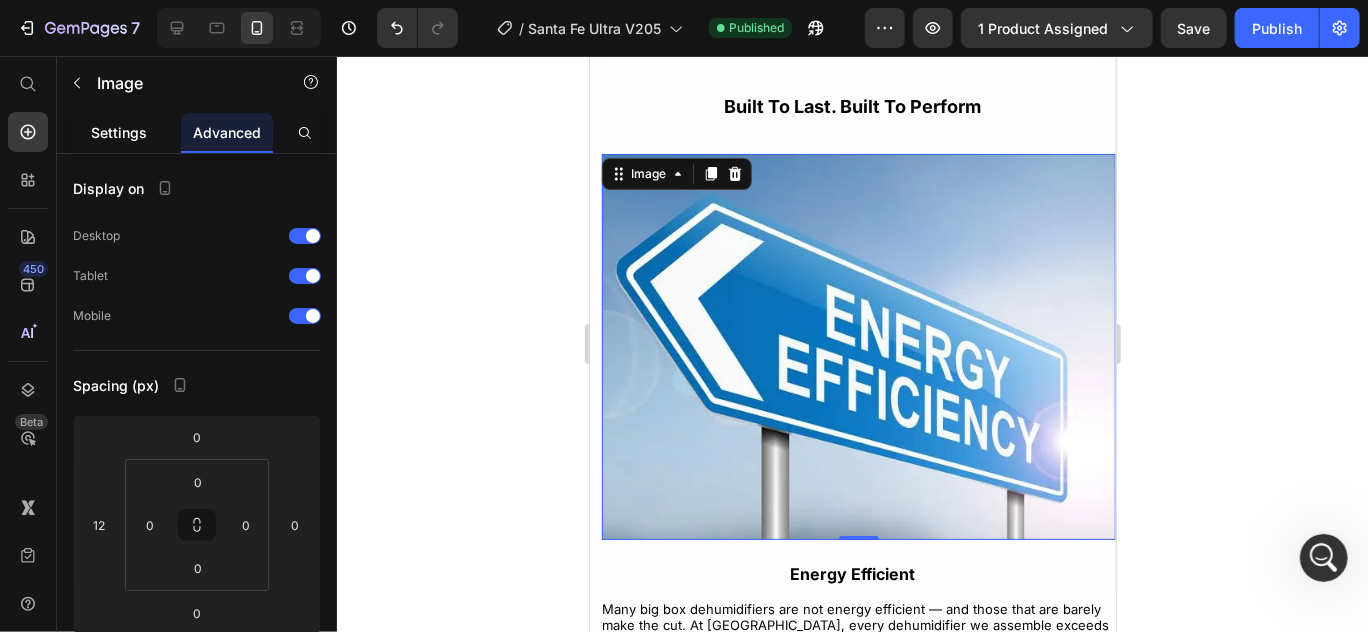 click on "Settings" at bounding box center [119, 132] 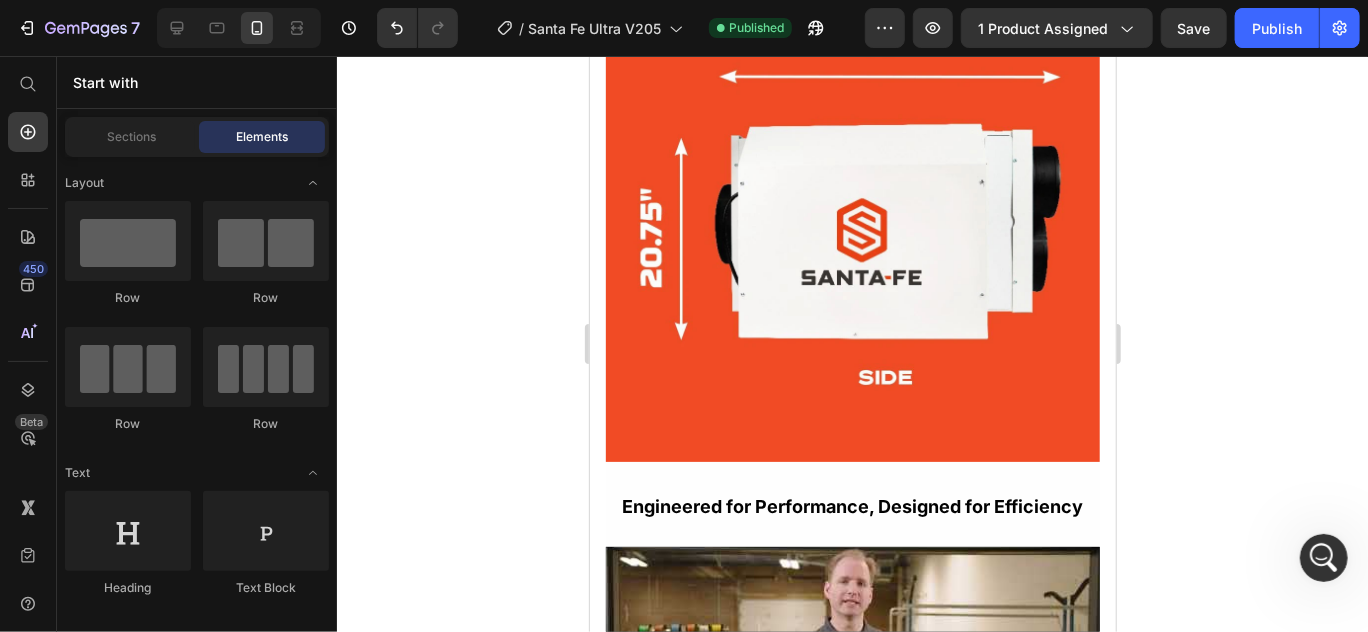 scroll, scrollTop: 3848, scrollLeft: 0, axis: vertical 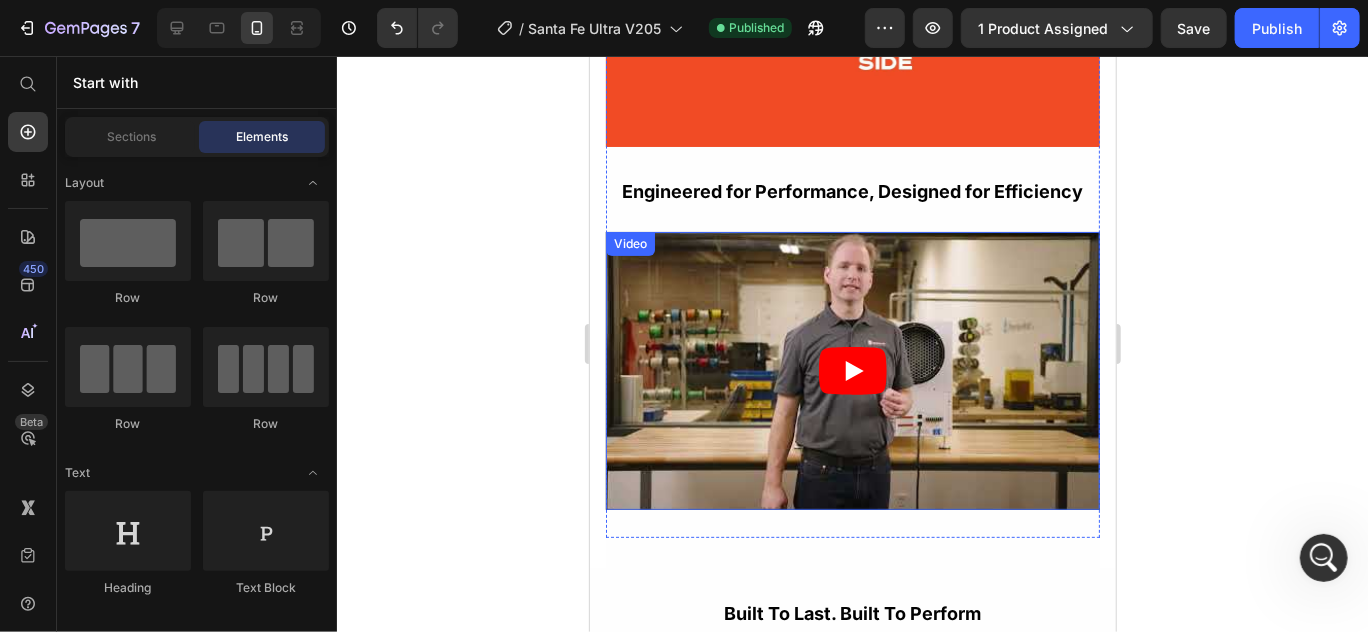 click at bounding box center (852, 370) 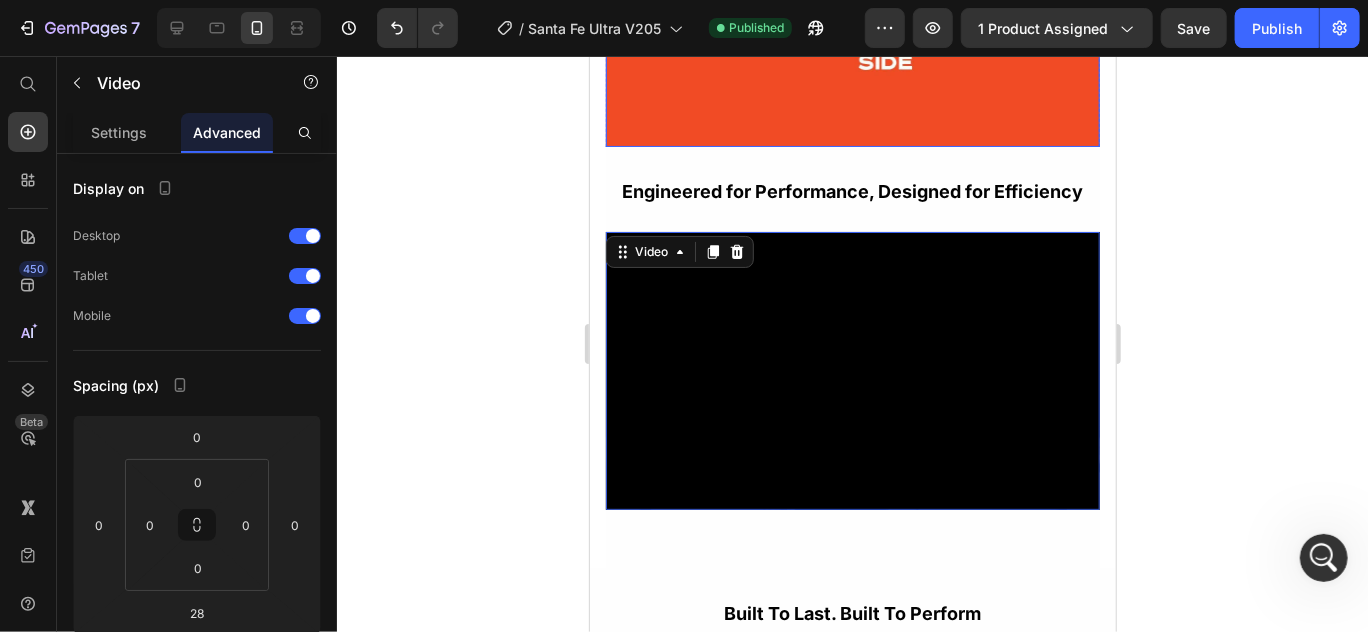 click at bounding box center [852, -101] 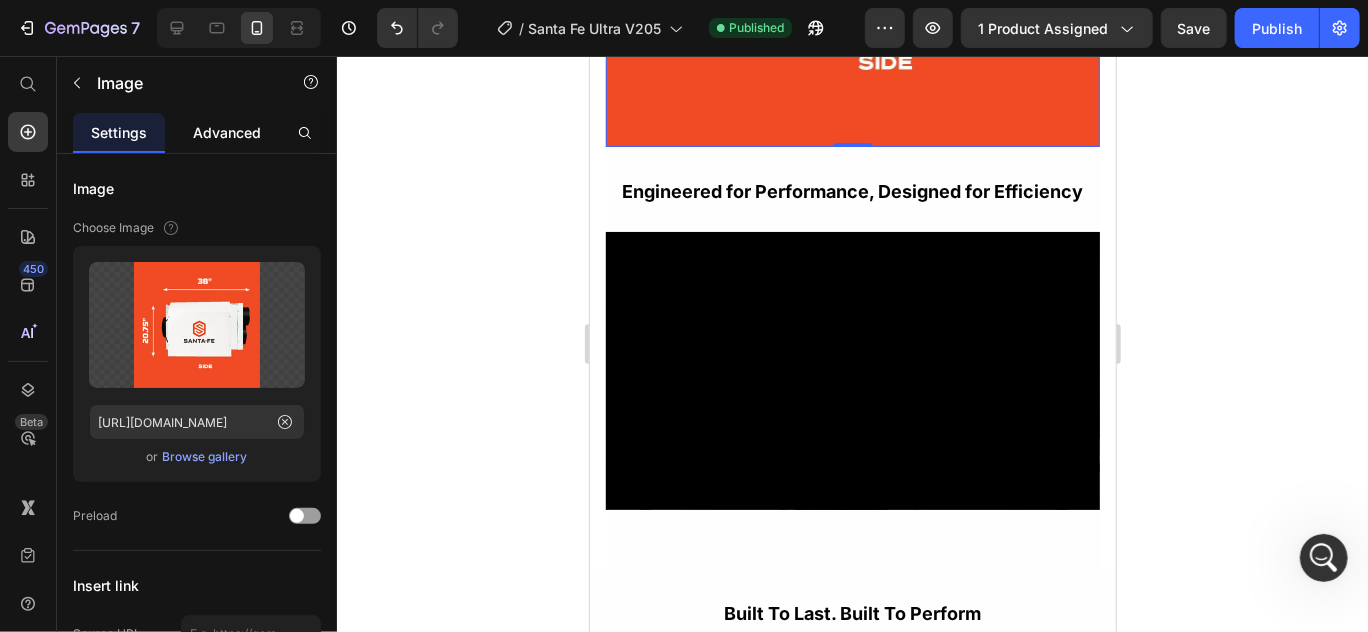click on "Advanced" at bounding box center [227, 132] 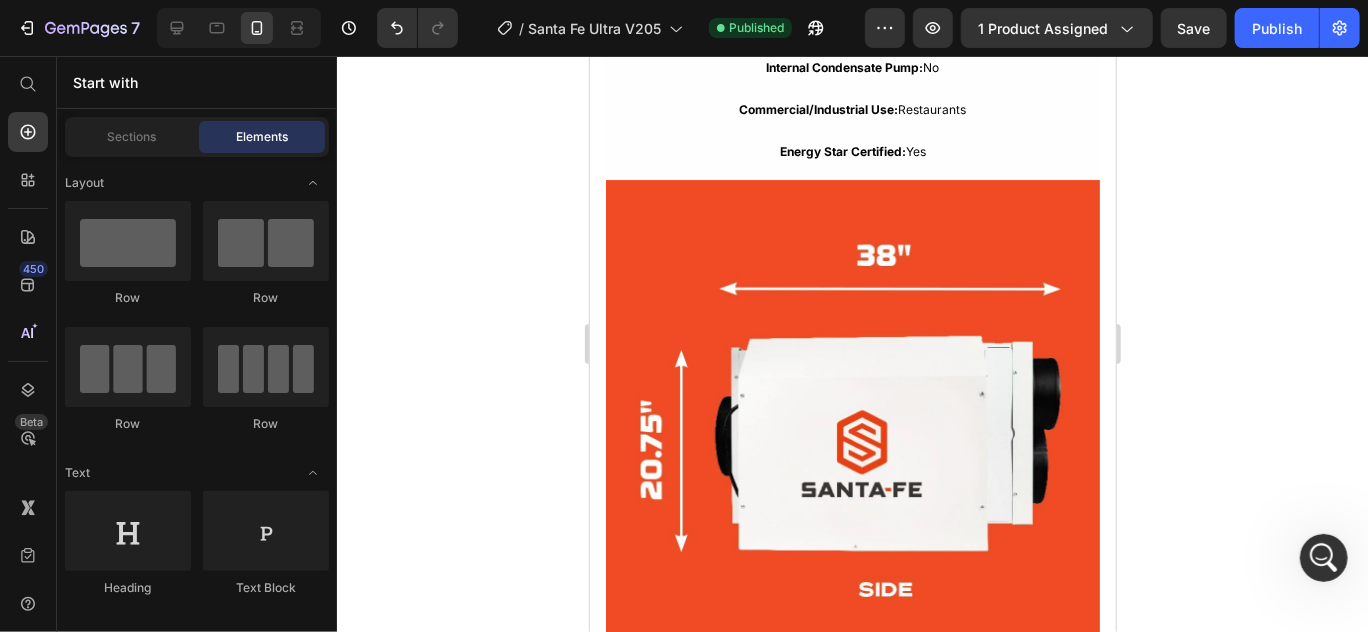 scroll, scrollTop: 3257, scrollLeft: 0, axis: vertical 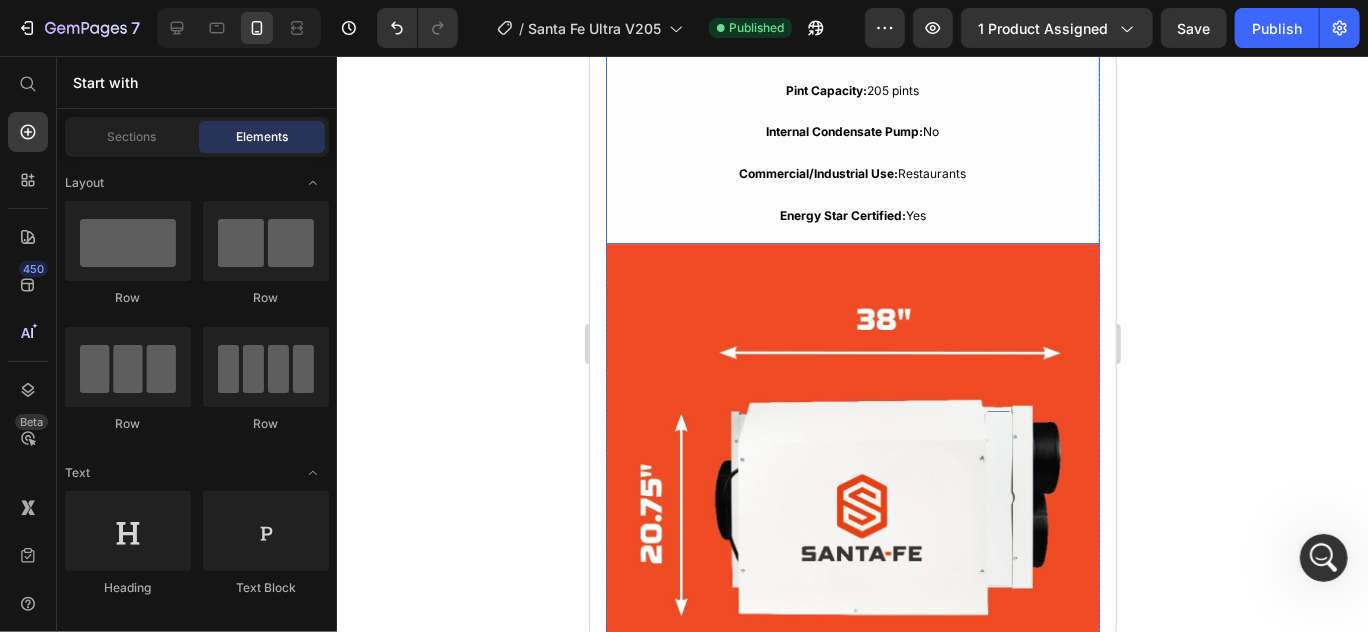 click on "Residential & Commercial Use Text Block Coverage Area:  Whole House Text Block Manufacturer-Suggested Room Size:  5000 sq. ft. Text Block Pint Capacity:  205 pints Text Block Internal Condensate Pump:  No Text Block Commercial/Industrial Use:  Restaurants Text Block Energy Star Certified:  Yes Text Block" at bounding box center (852, 97) 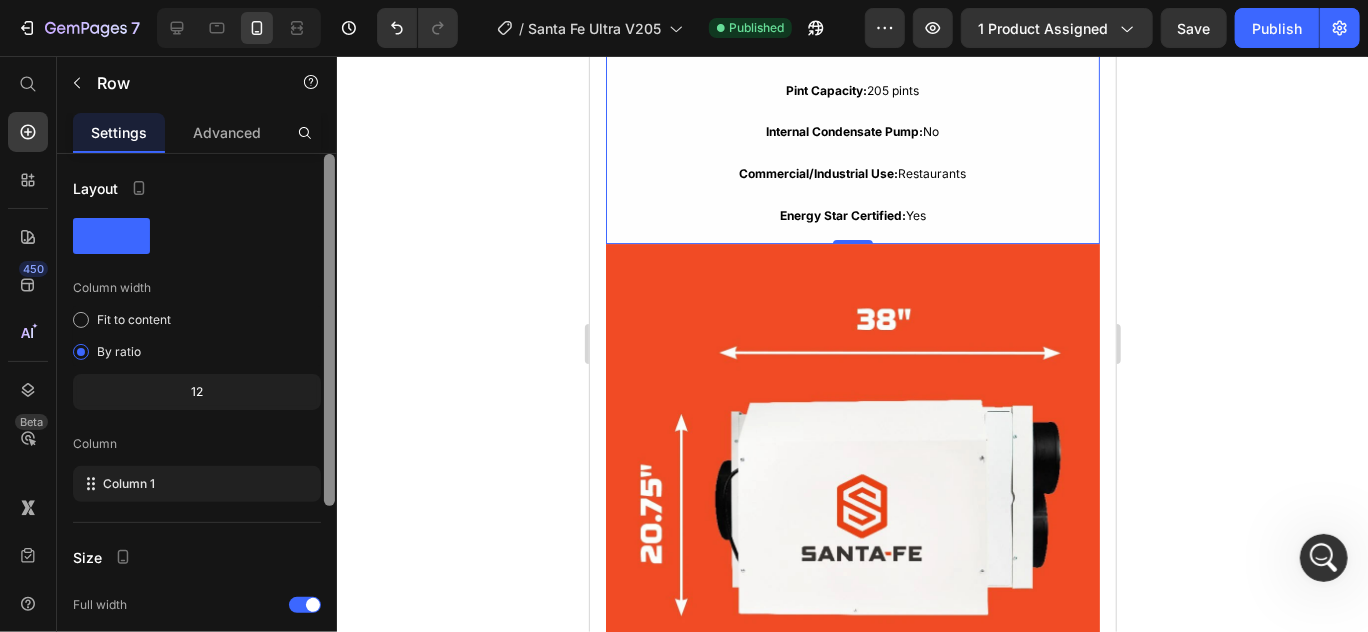 drag, startPoint x: 339, startPoint y: 355, endPoint x: 329, endPoint y: 433, distance: 78.63841 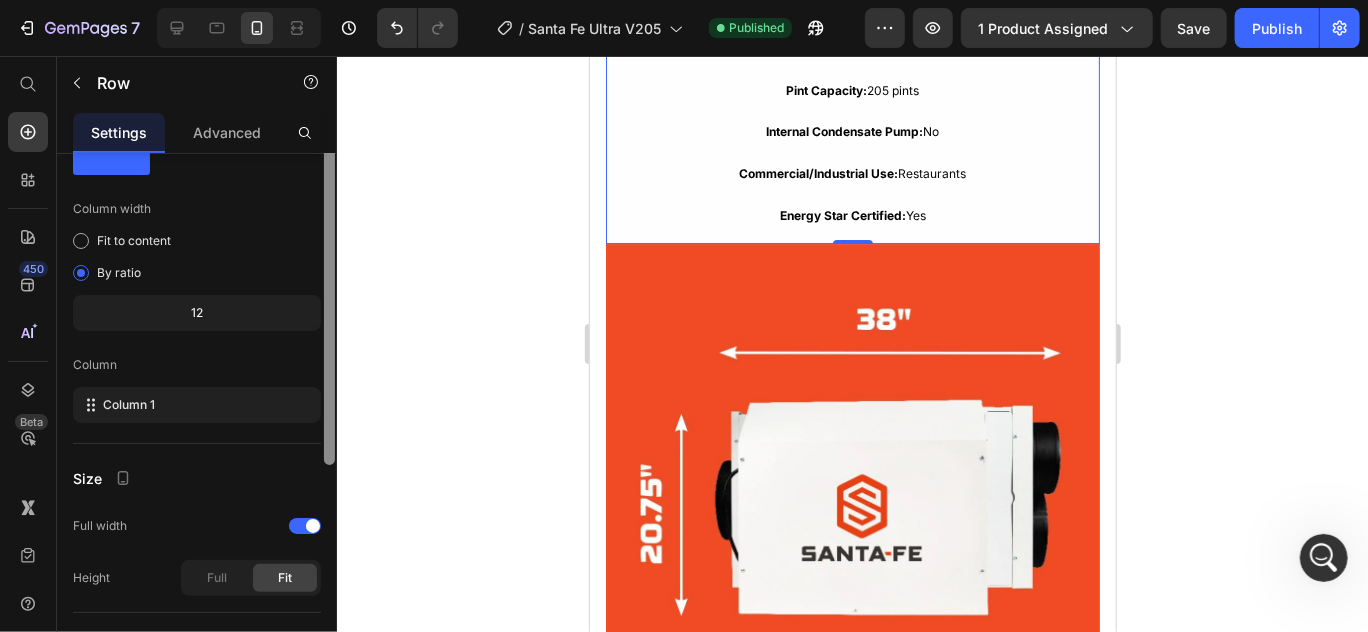 scroll, scrollTop: 0, scrollLeft: 0, axis: both 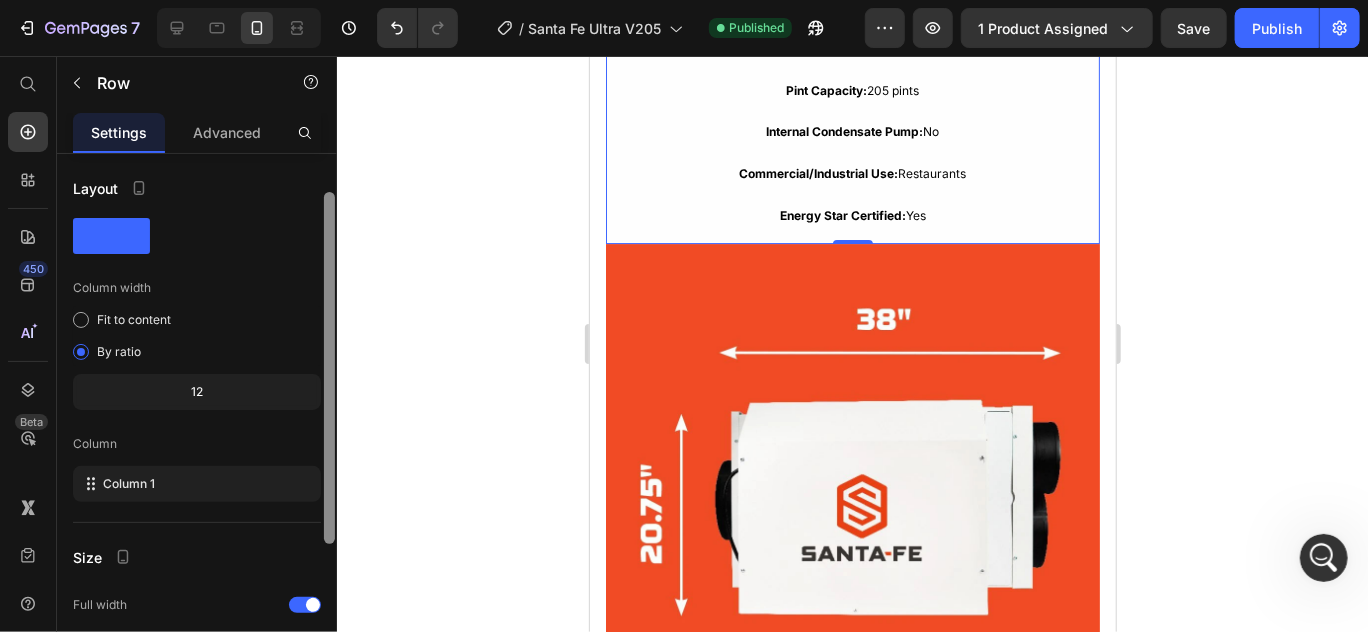 drag, startPoint x: 329, startPoint y: 435, endPoint x: 333, endPoint y: 402, distance: 33.24154 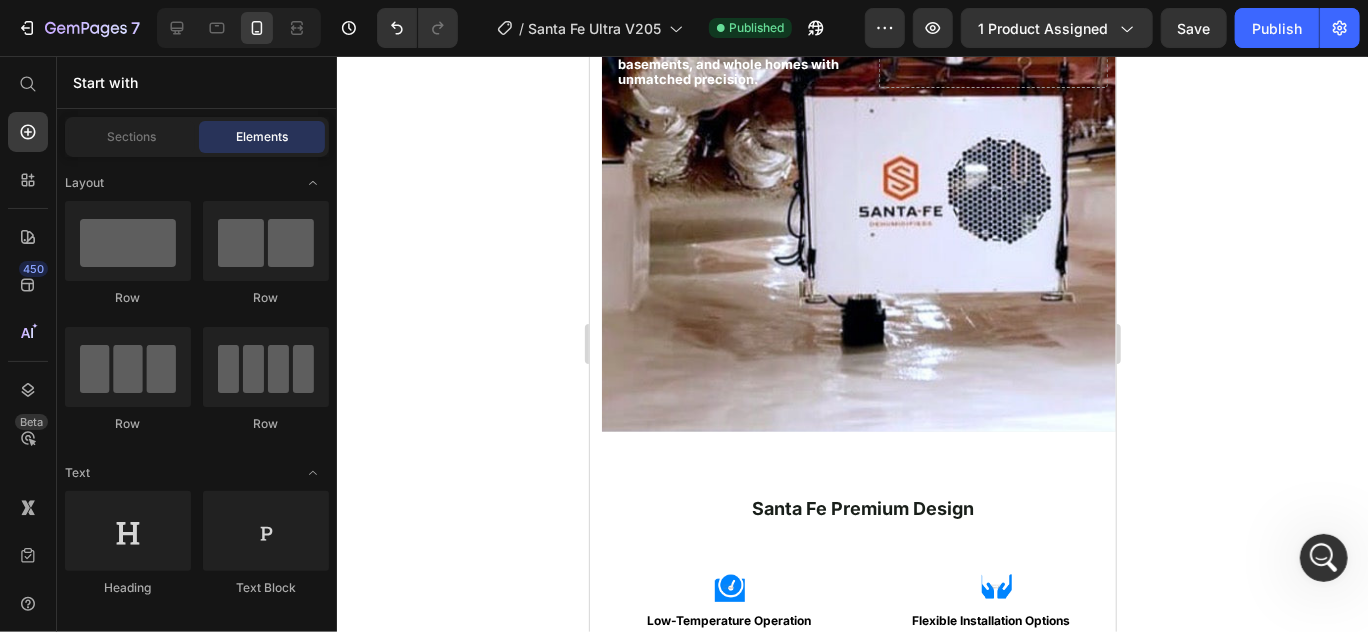 scroll, scrollTop: 3949, scrollLeft: 0, axis: vertical 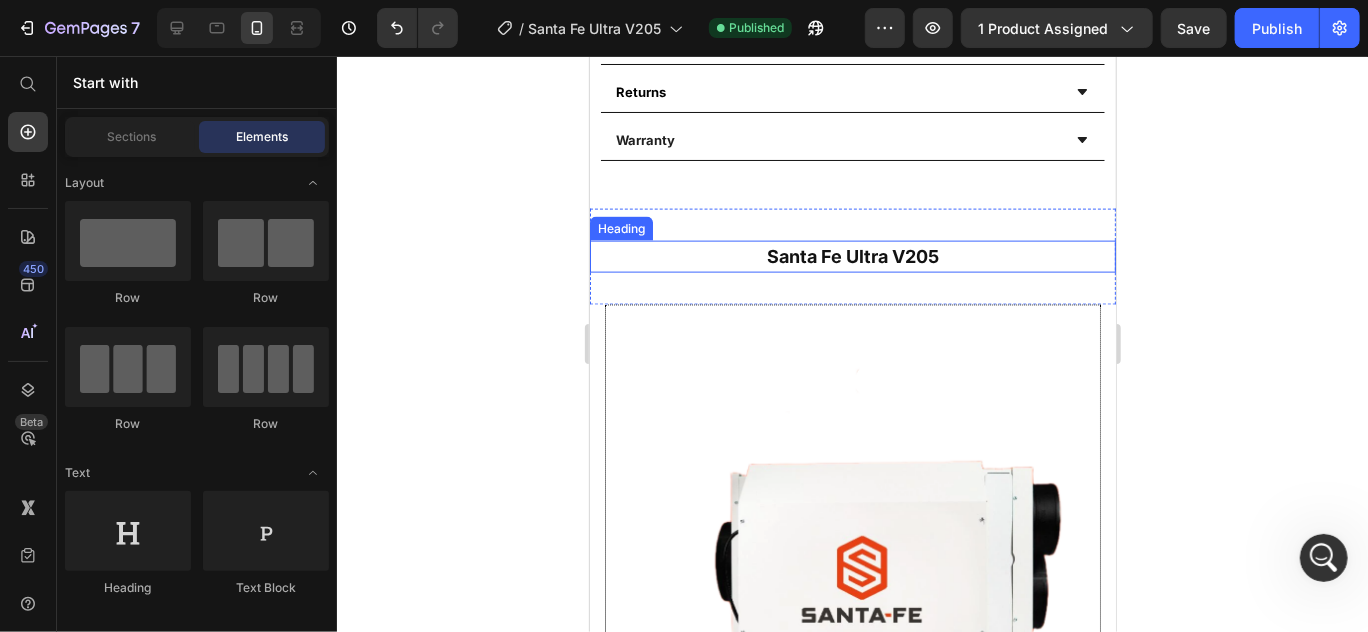 click on "Santa Fe Ultra V205" at bounding box center (852, 256) 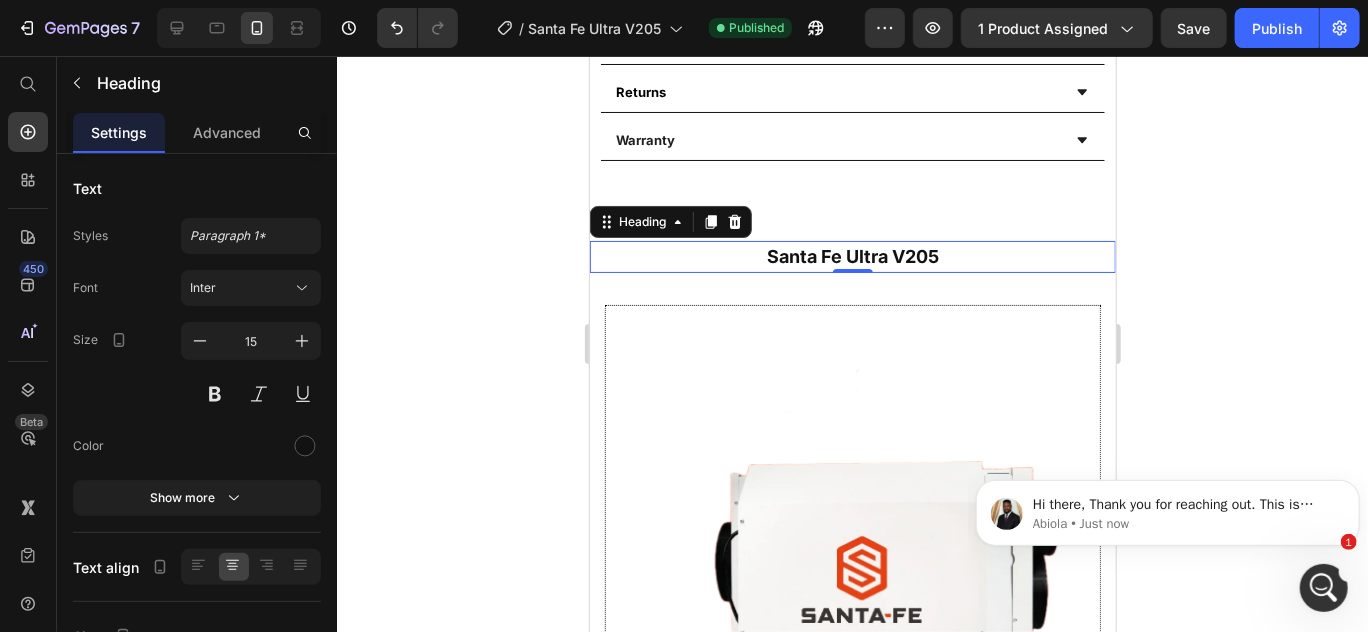 scroll, scrollTop: 0, scrollLeft: 0, axis: both 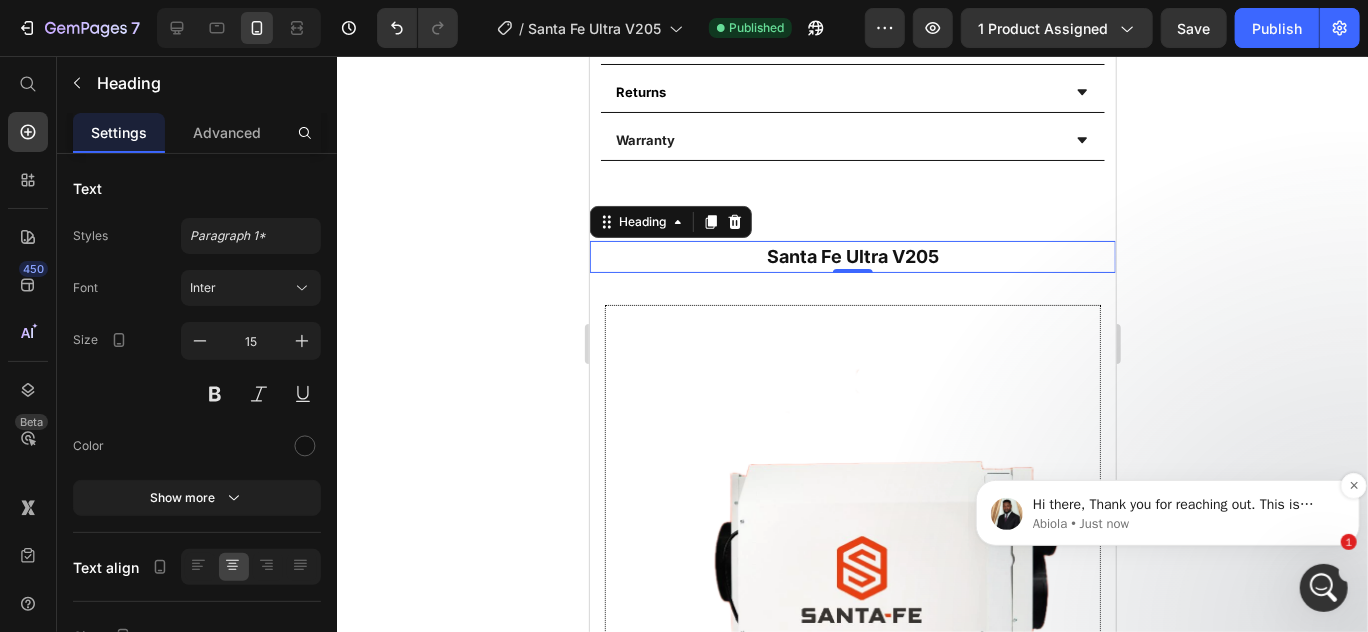 click on "Hi there, Thank you for reaching out.   This is Abiola from GemPages Support Team. It is my pleasure to assist you [DATE]!" at bounding box center (1183, 504) 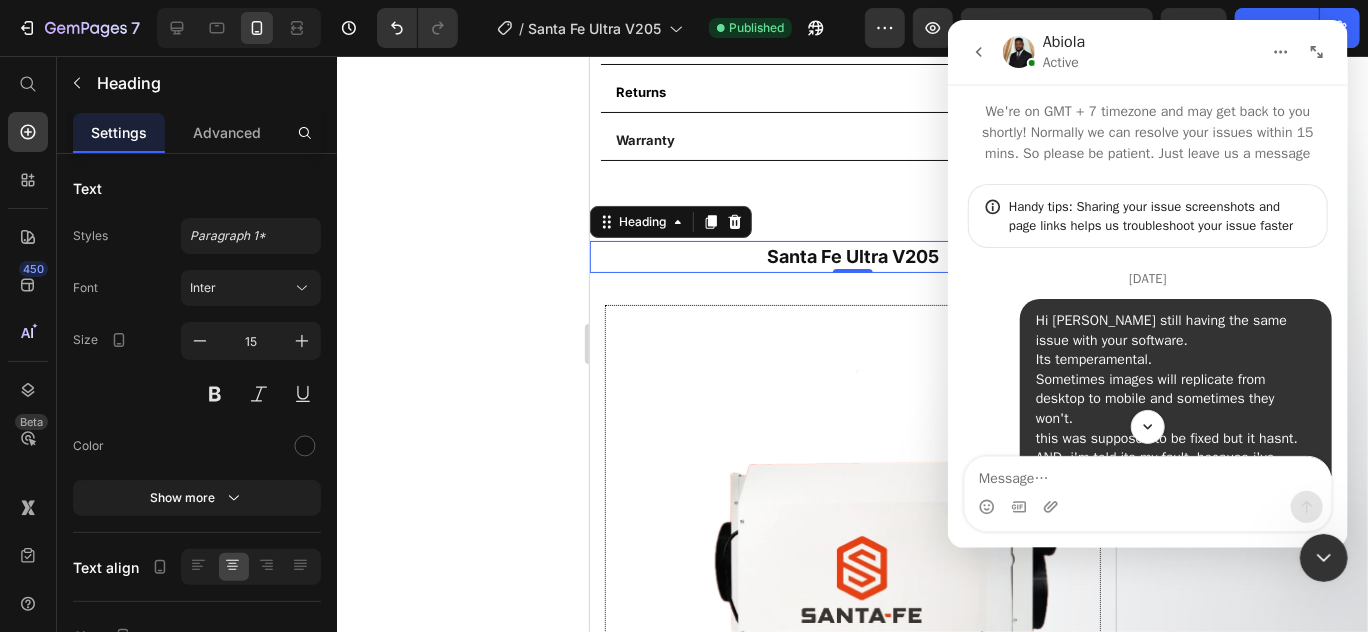 scroll, scrollTop: 4650, scrollLeft: 0, axis: vertical 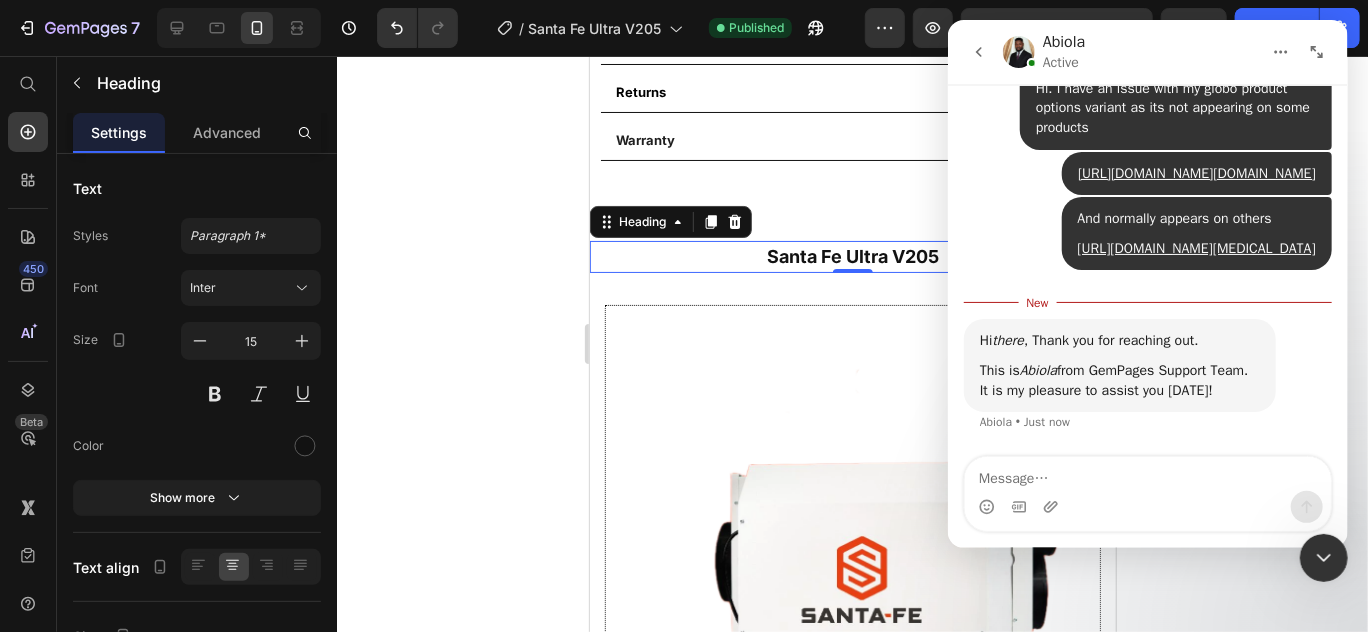 drag, startPoint x: 1148, startPoint y: 484, endPoint x: 1168, endPoint y: 470, distance: 24.41311 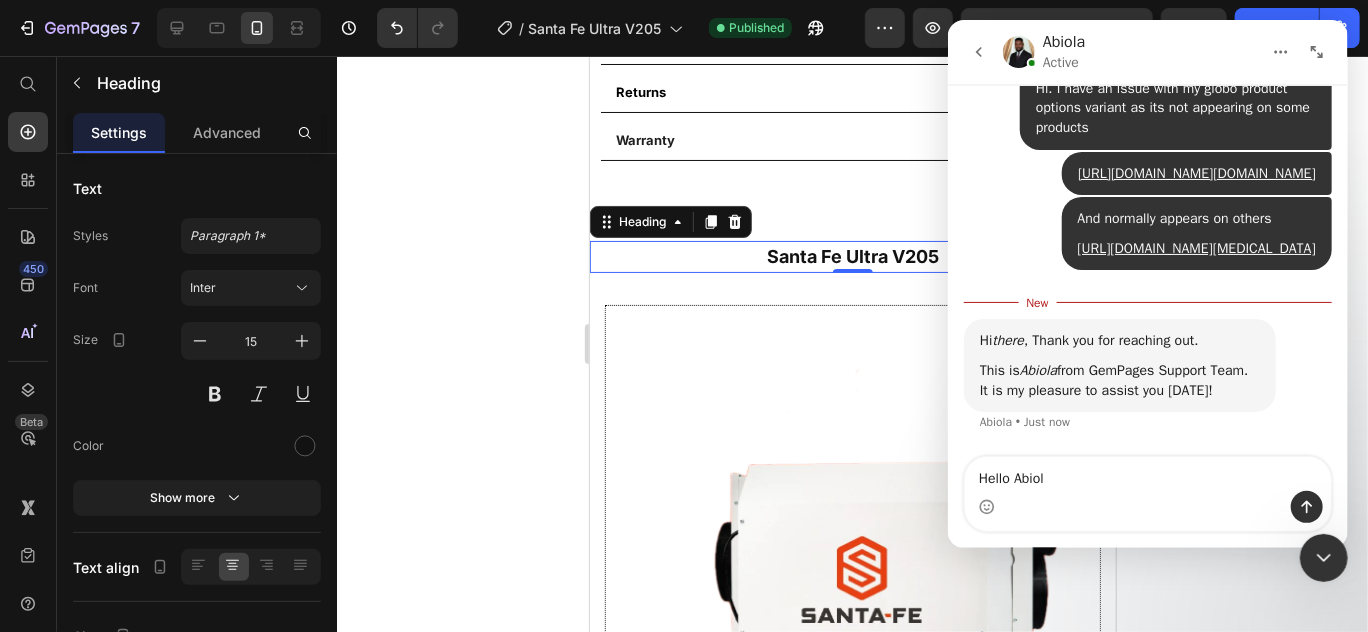 type on "Hello [PERSON_NAME]" 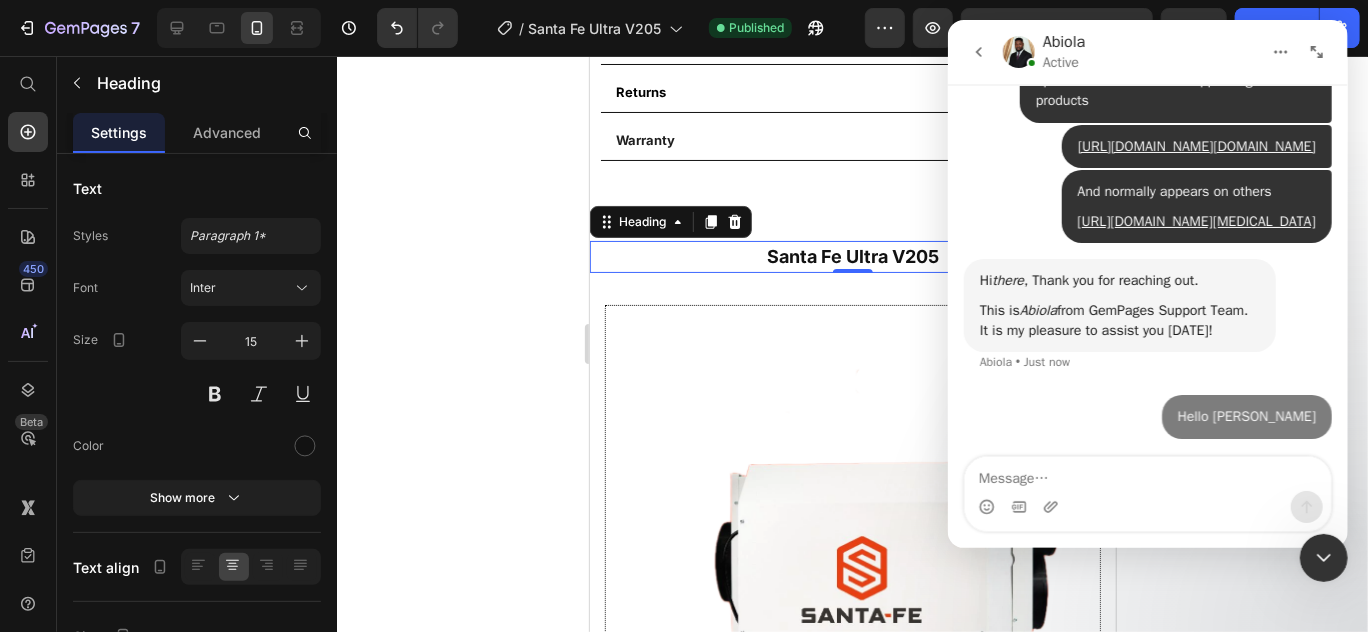 scroll, scrollTop: 2, scrollLeft: 0, axis: vertical 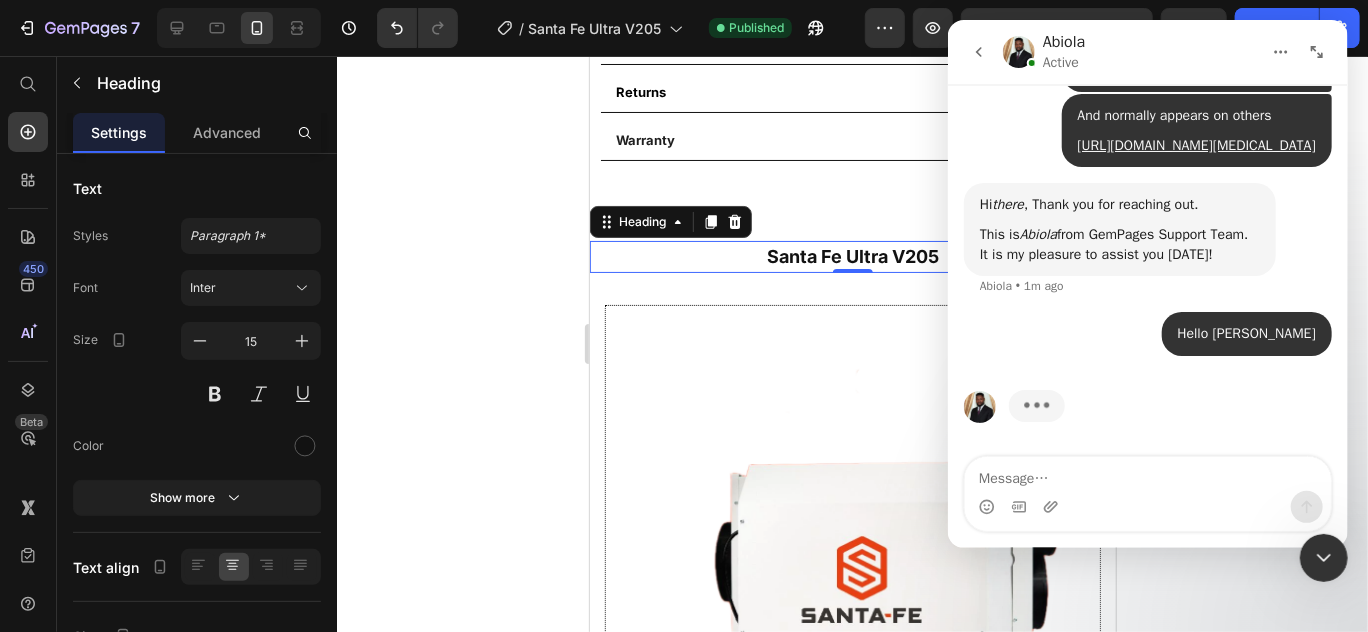 click 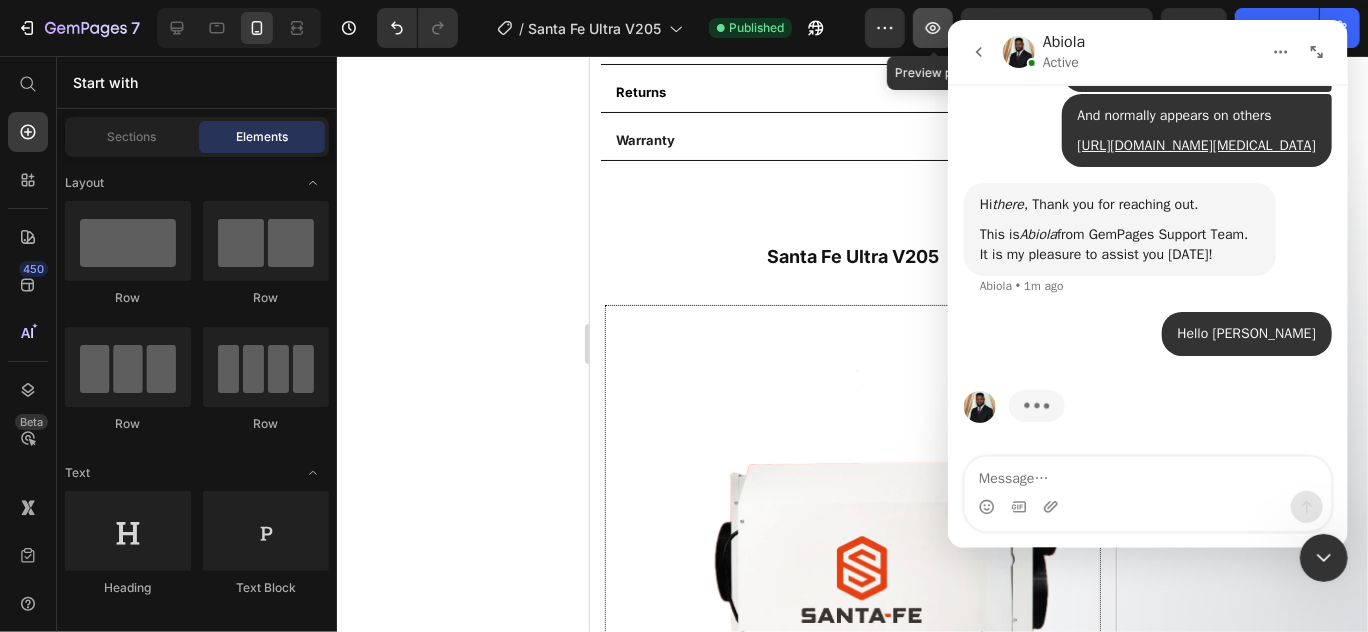 click 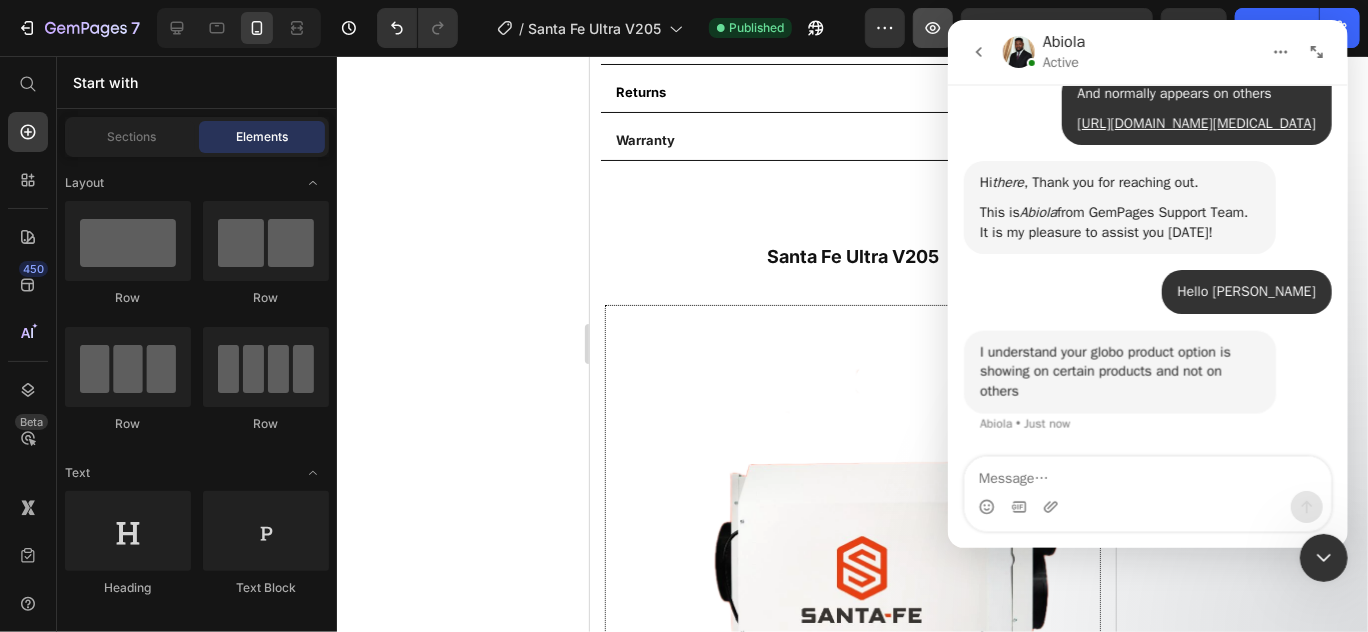 scroll, scrollTop: 4775, scrollLeft: 0, axis: vertical 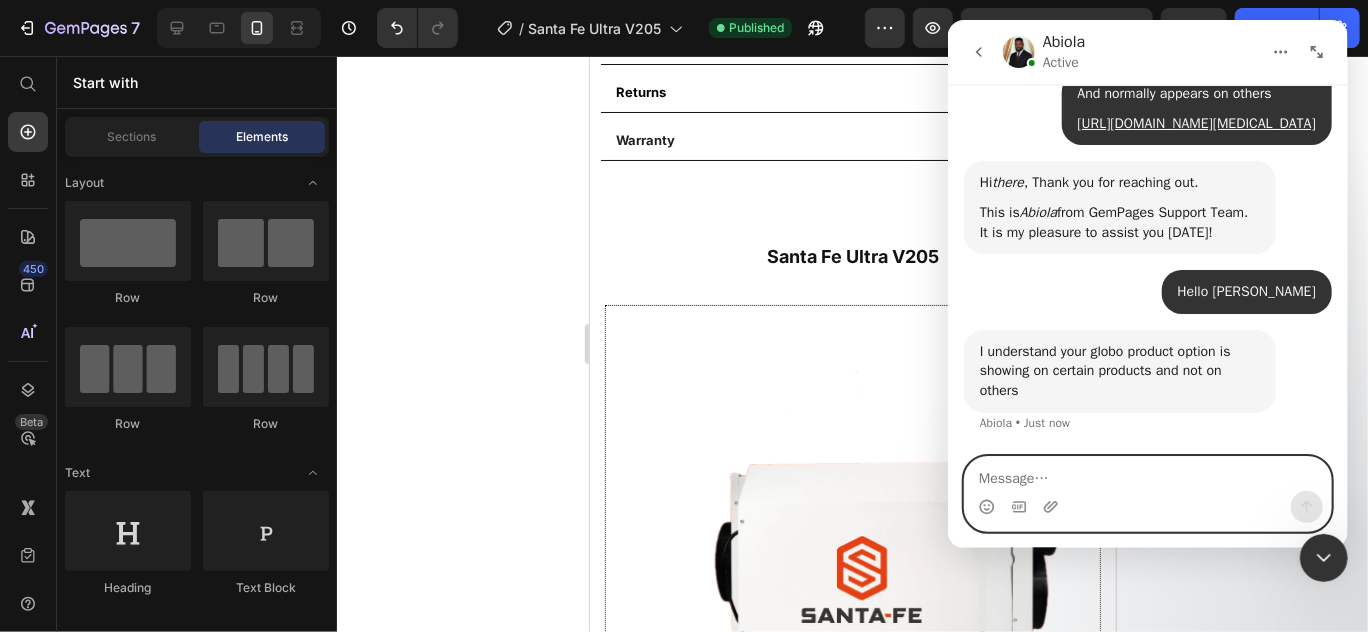 click at bounding box center [1147, 474] 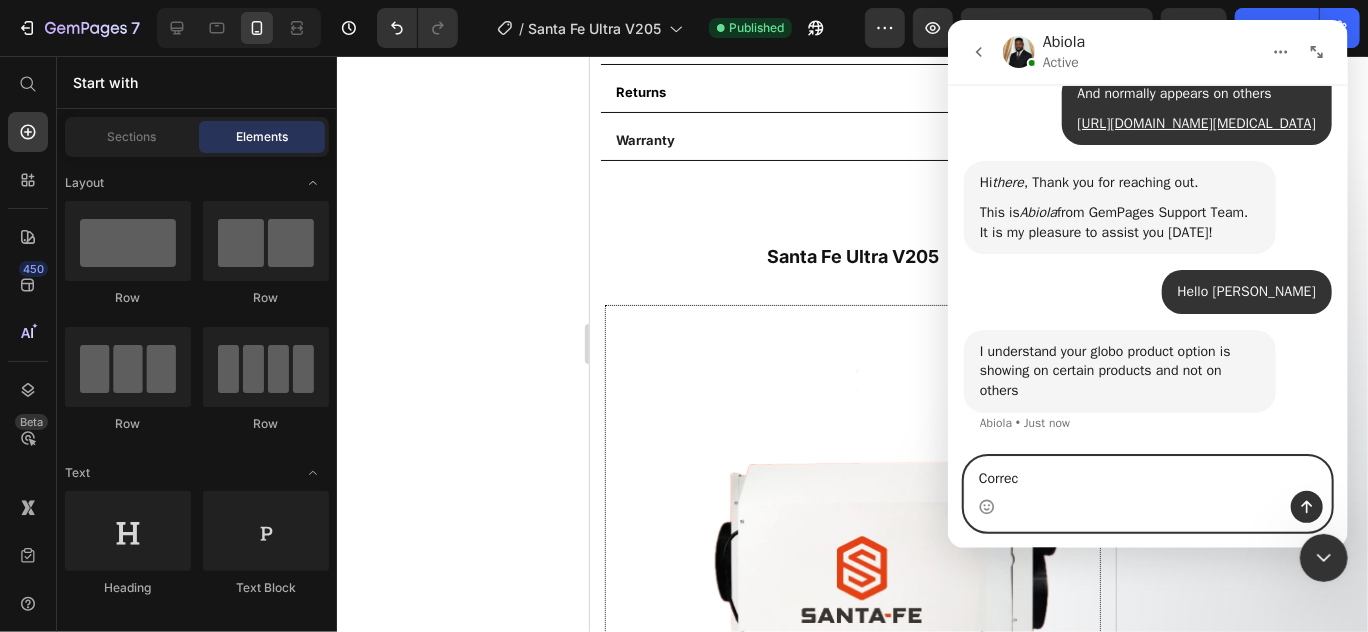 type on "Correct" 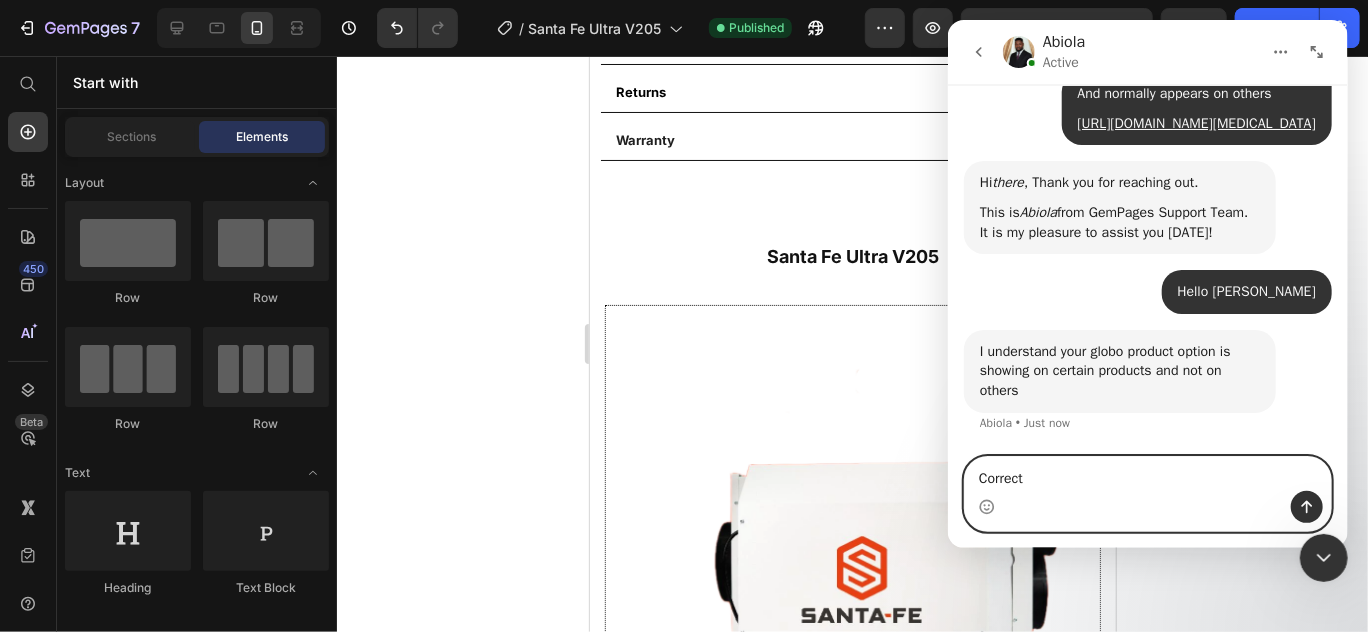 type 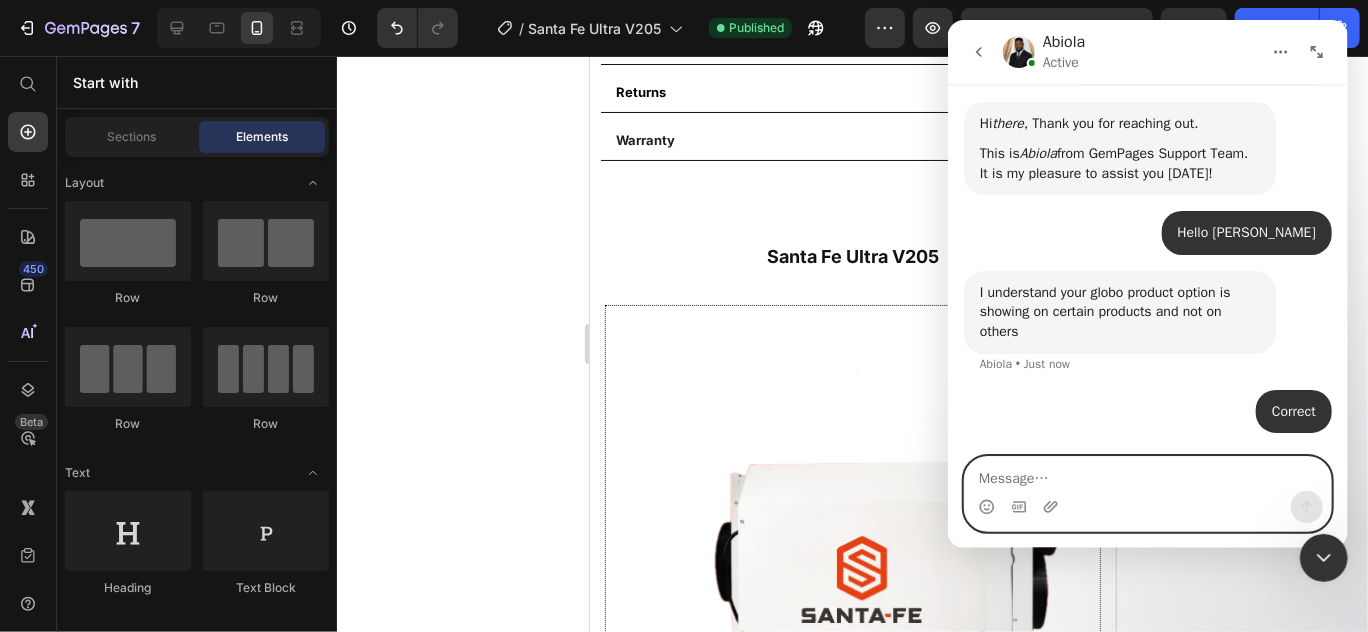 scroll, scrollTop: 4834, scrollLeft: 0, axis: vertical 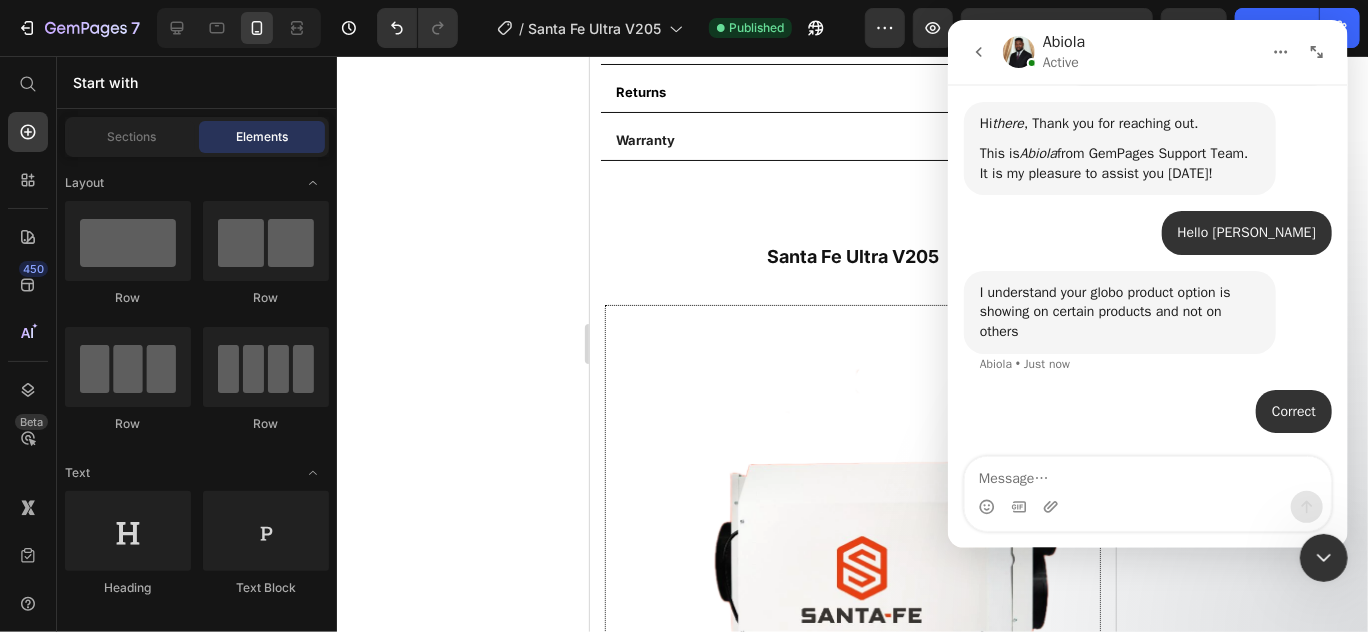 click 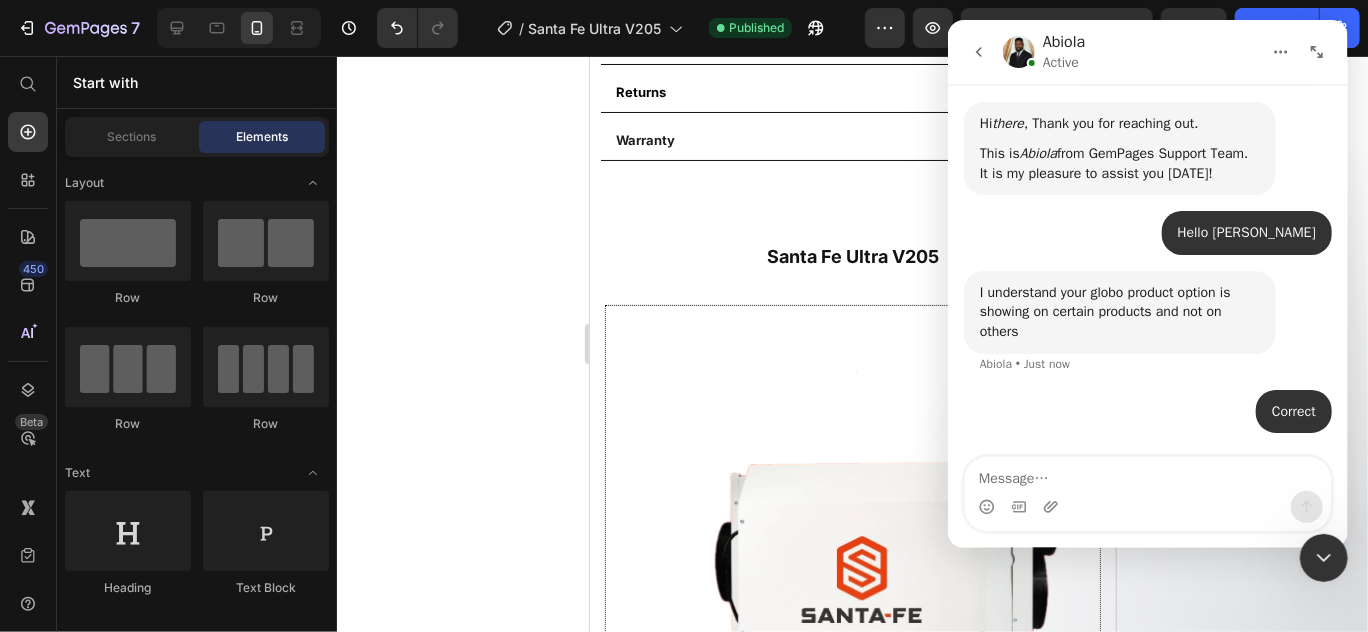 click 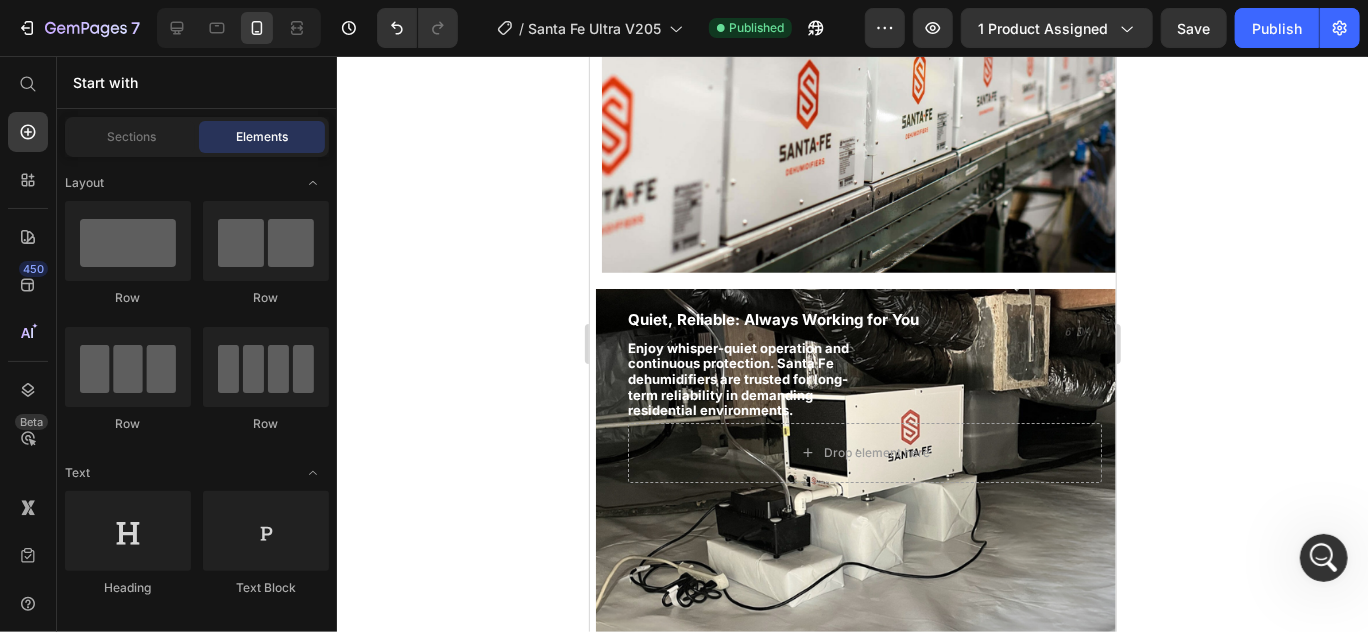 scroll, scrollTop: 3373, scrollLeft: 0, axis: vertical 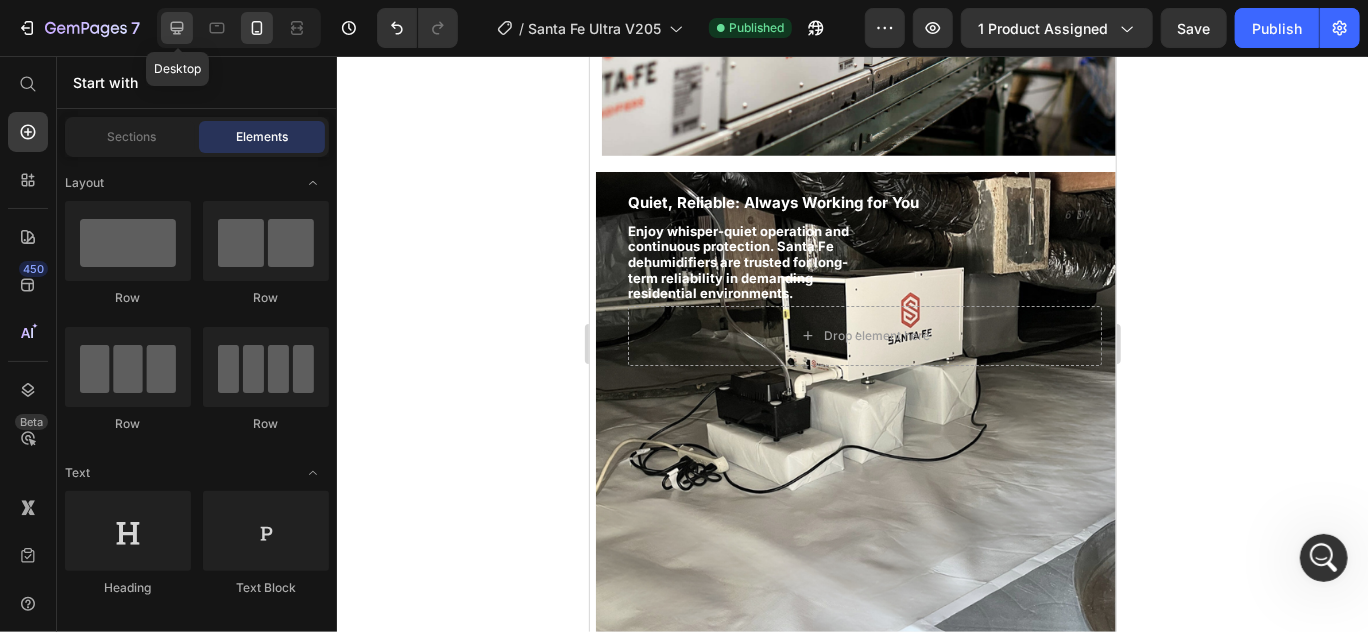 click 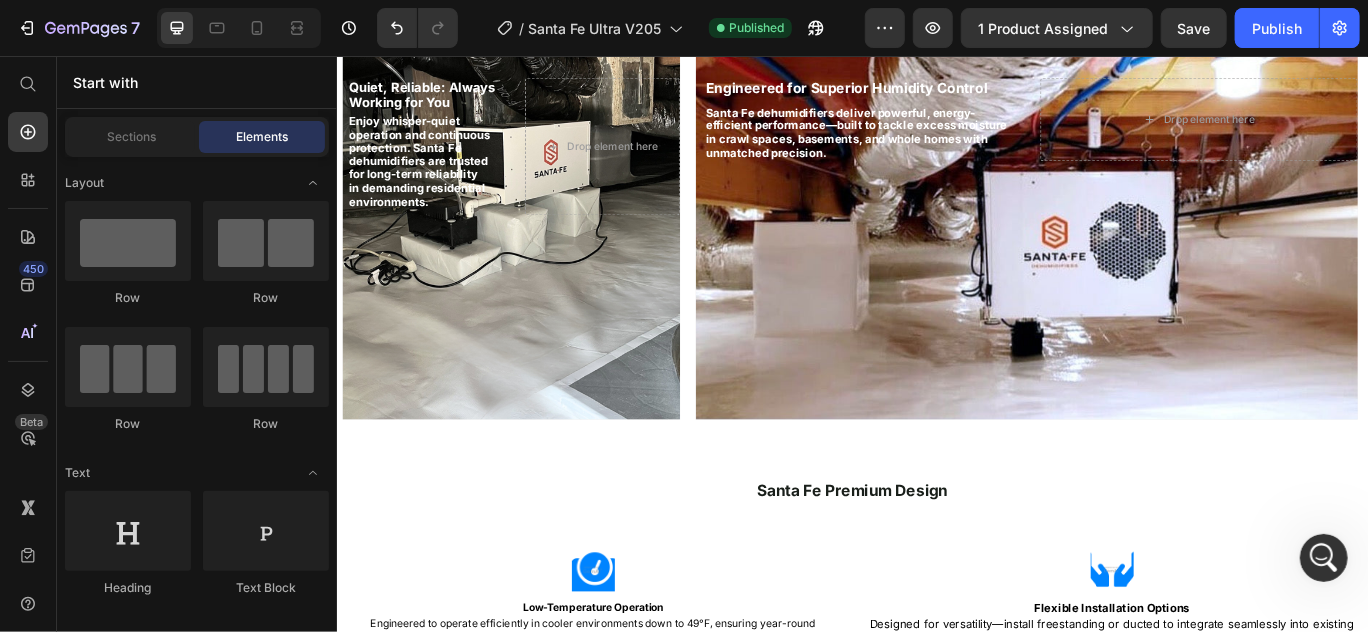 scroll, scrollTop: 2663, scrollLeft: 0, axis: vertical 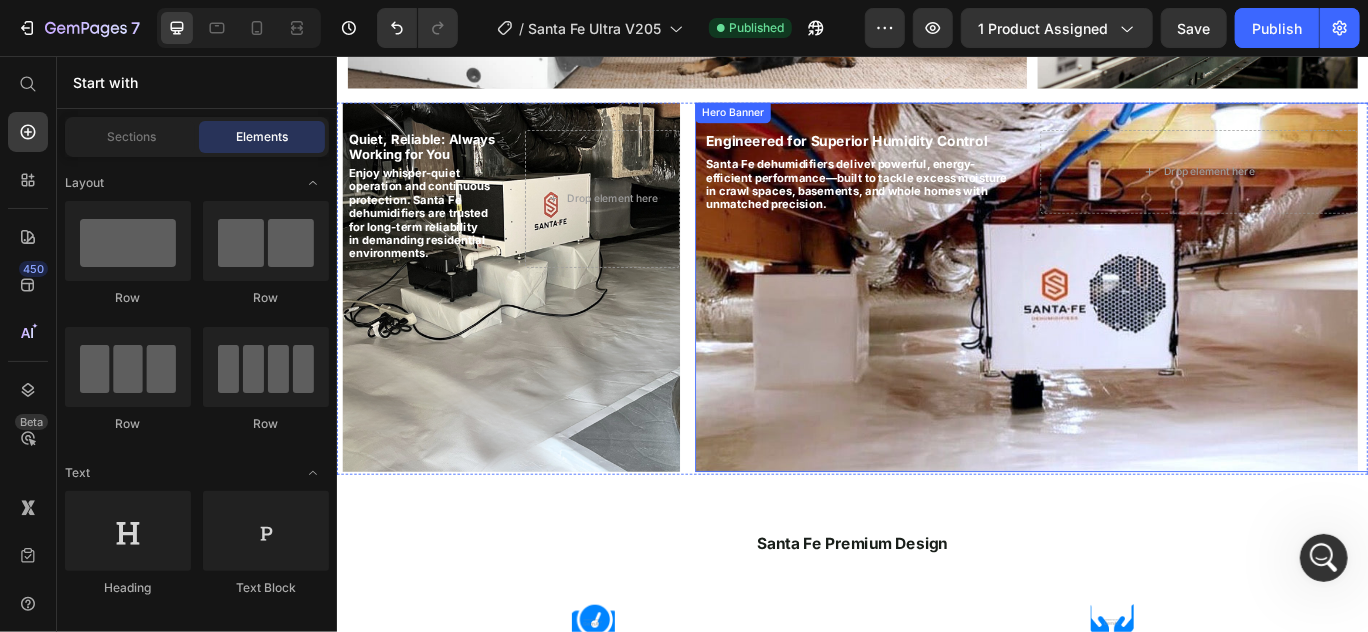 click at bounding box center [1138, 325] 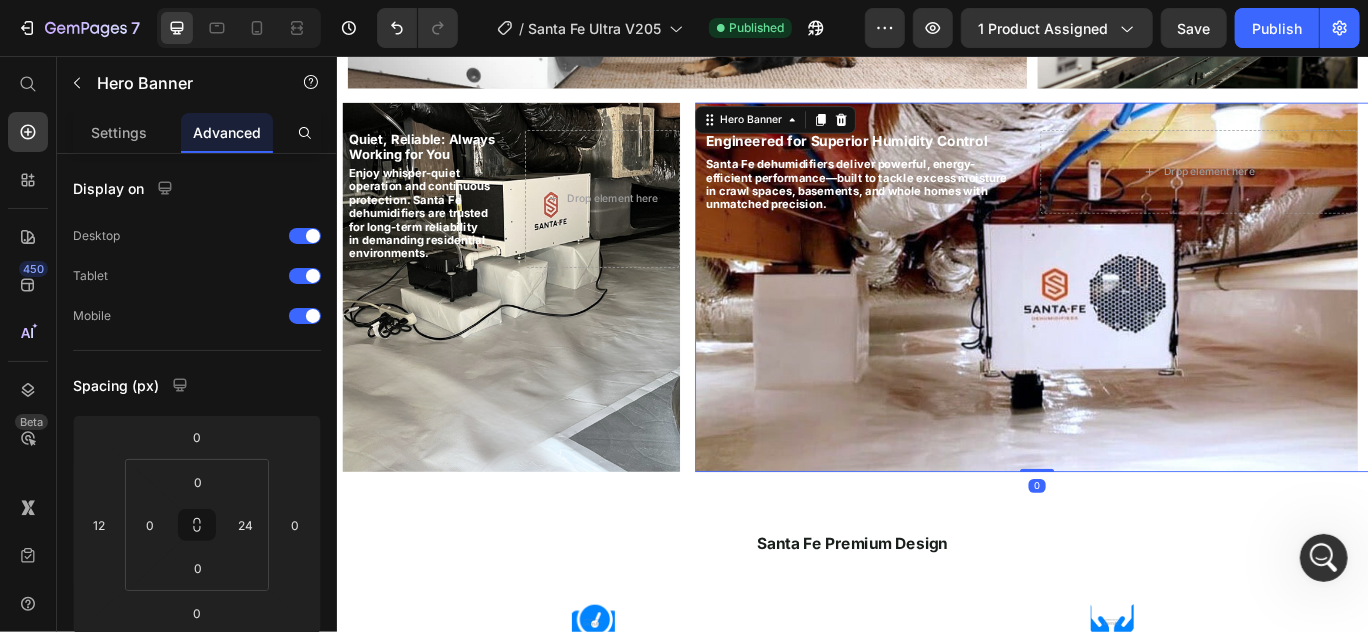scroll, scrollTop: 4911, scrollLeft: 0, axis: vertical 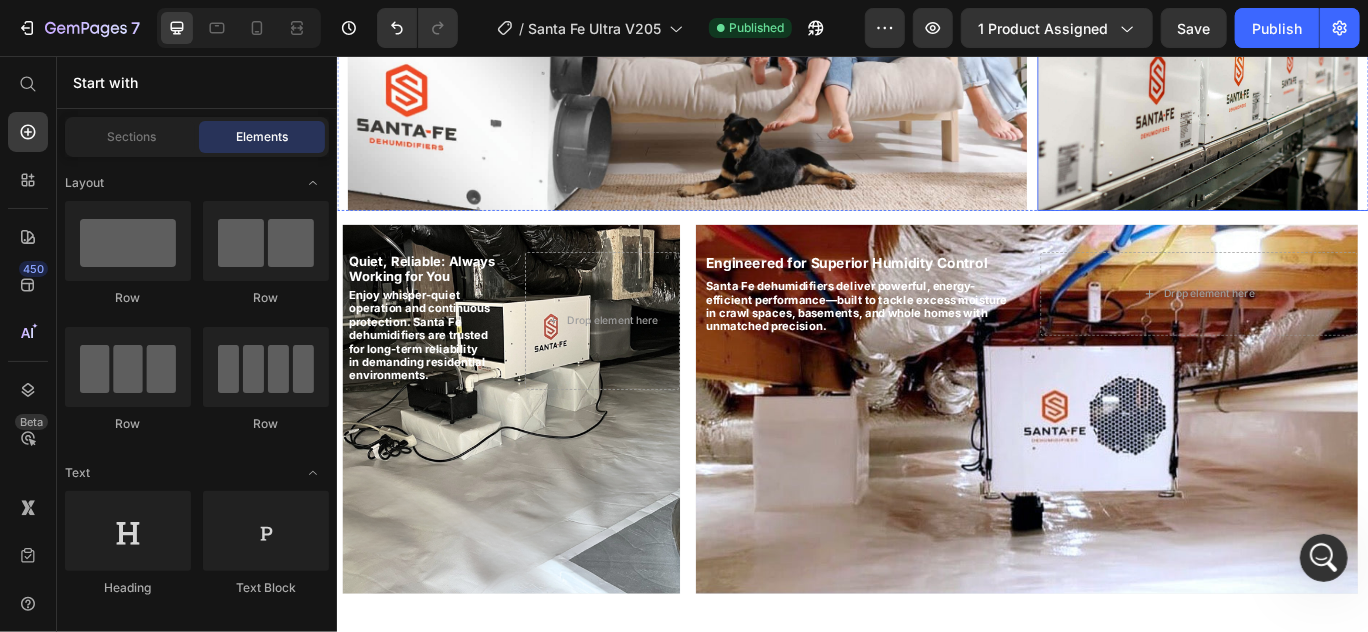 click at bounding box center [1337, 21] 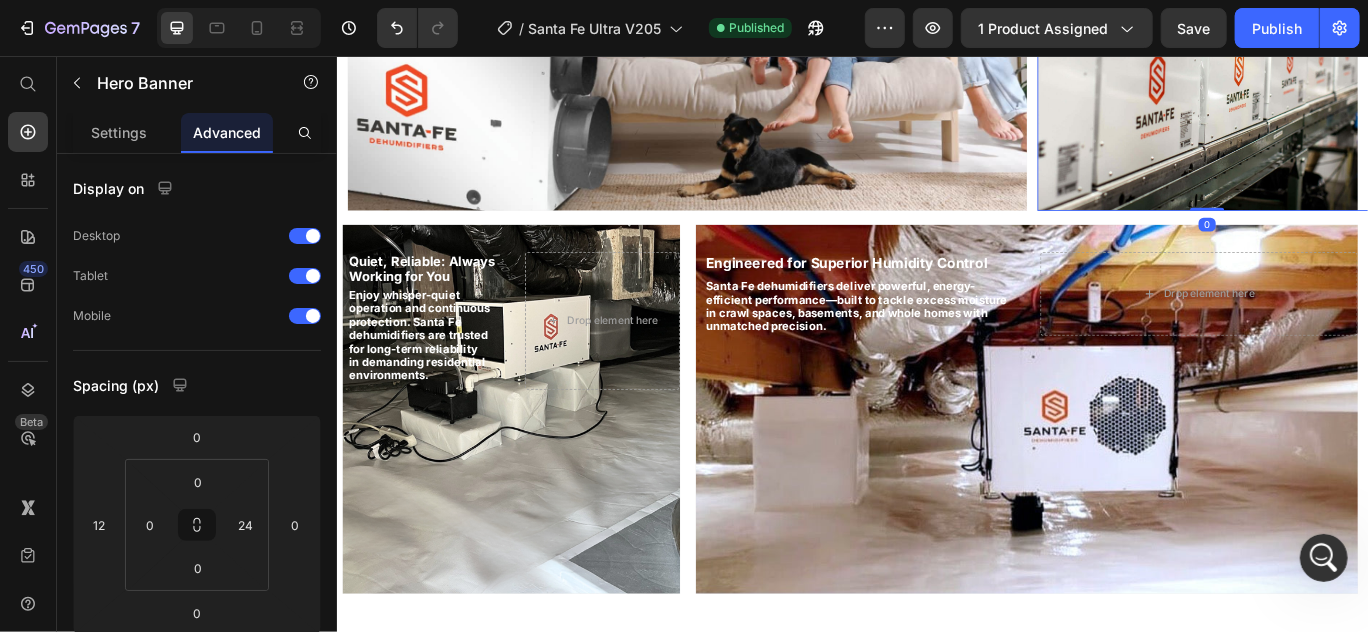 click on "Made in the [GEOGRAPHIC_DATA]. Built to Last. Heading Crafted with durability in mind, [GEOGRAPHIC_DATA] units are proudly manufactured in the [GEOGRAPHIC_DATA] using premium components that stand the test of time and climate. Text Block Hero Banner   0" at bounding box center (1349, 21) 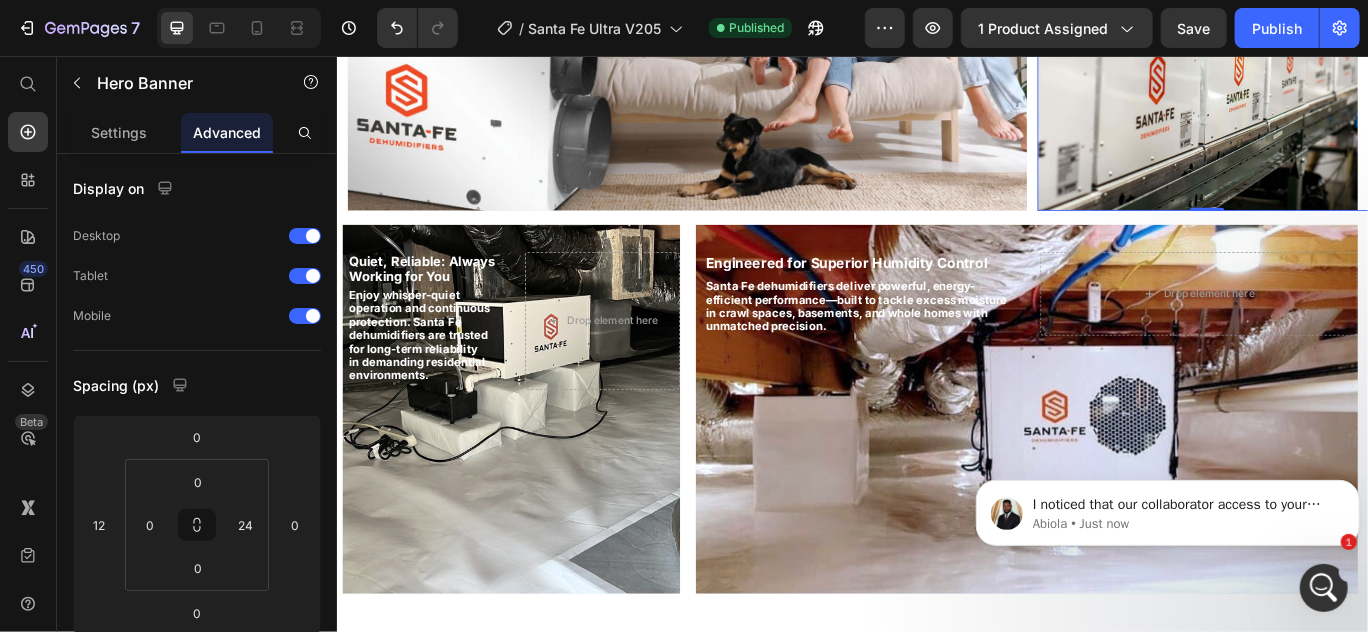 scroll, scrollTop: 0, scrollLeft: 0, axis: both 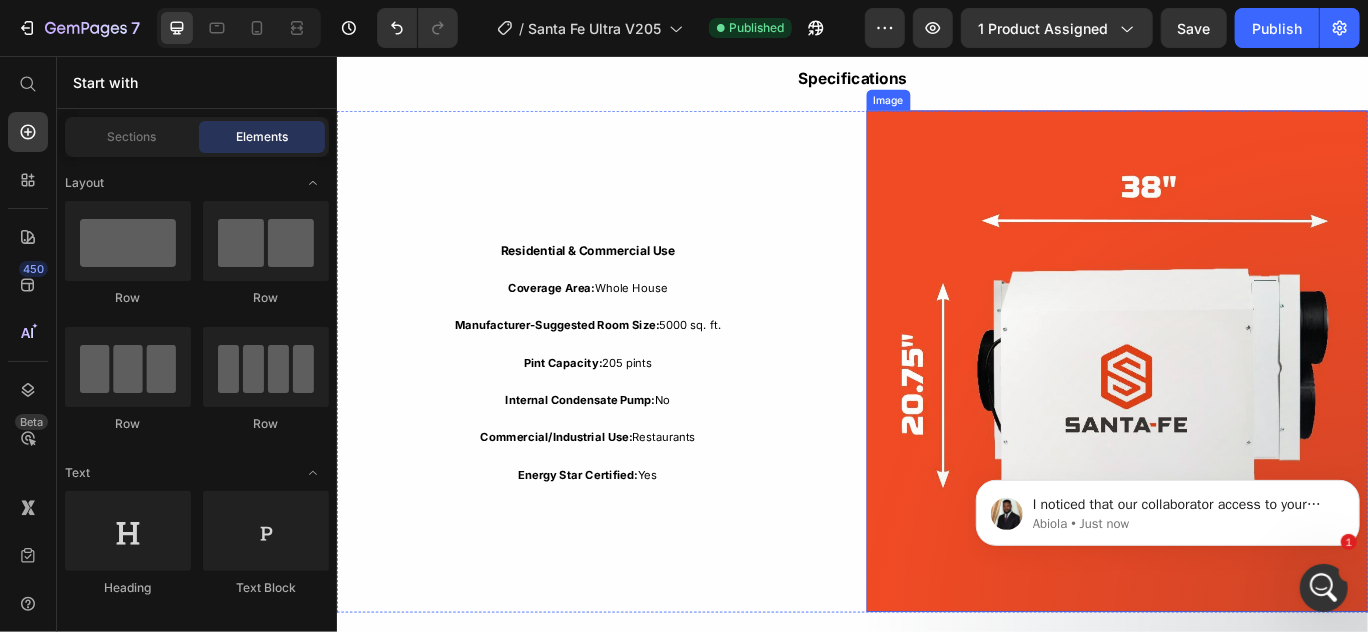 click at bounding box center [1244, 411] 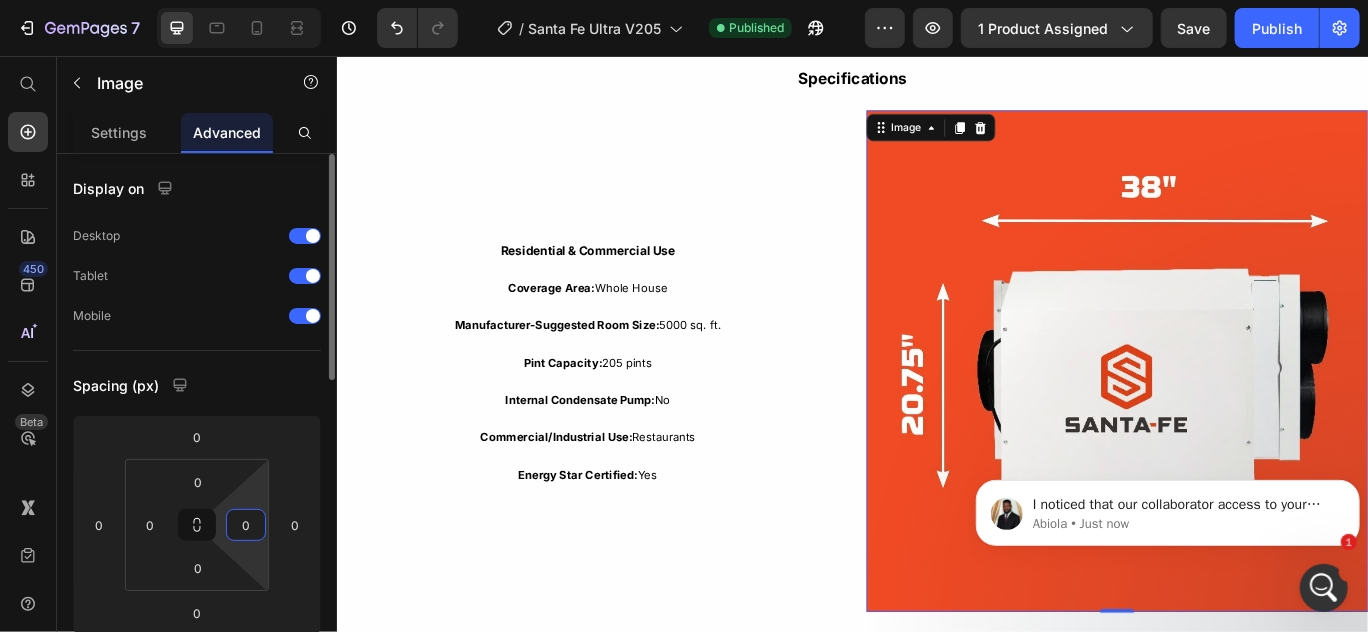 click on "0" at bounding box center (246, 525) 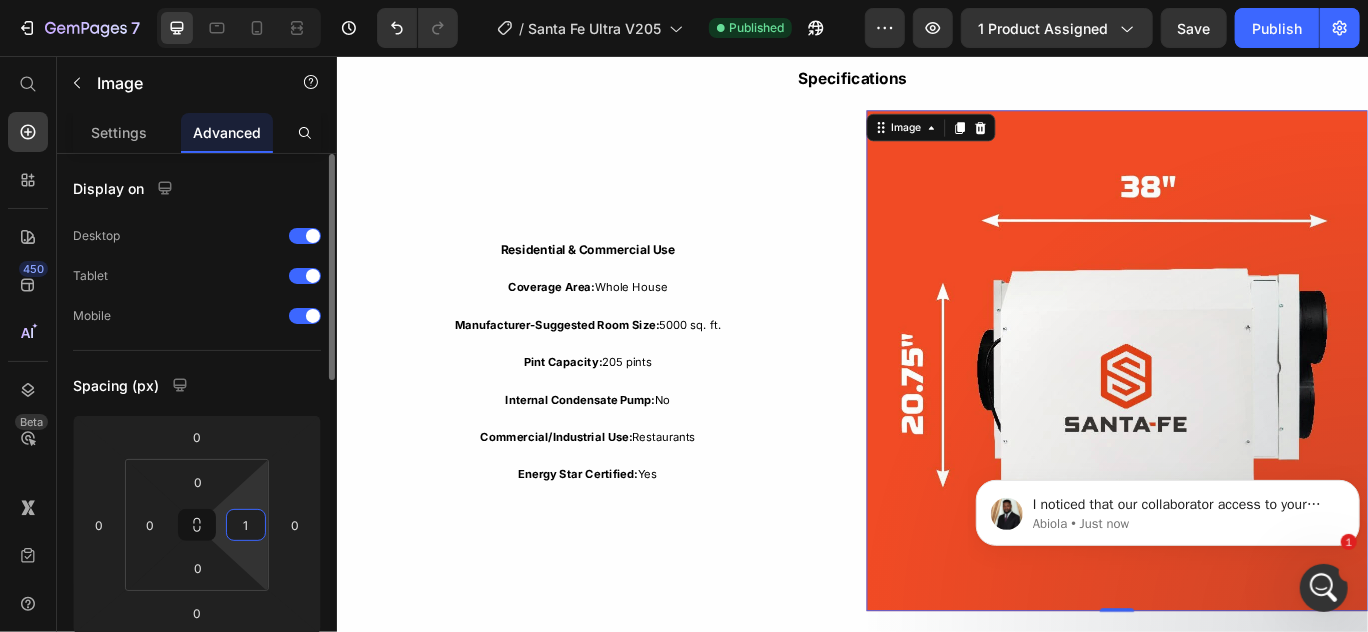 type on "12" 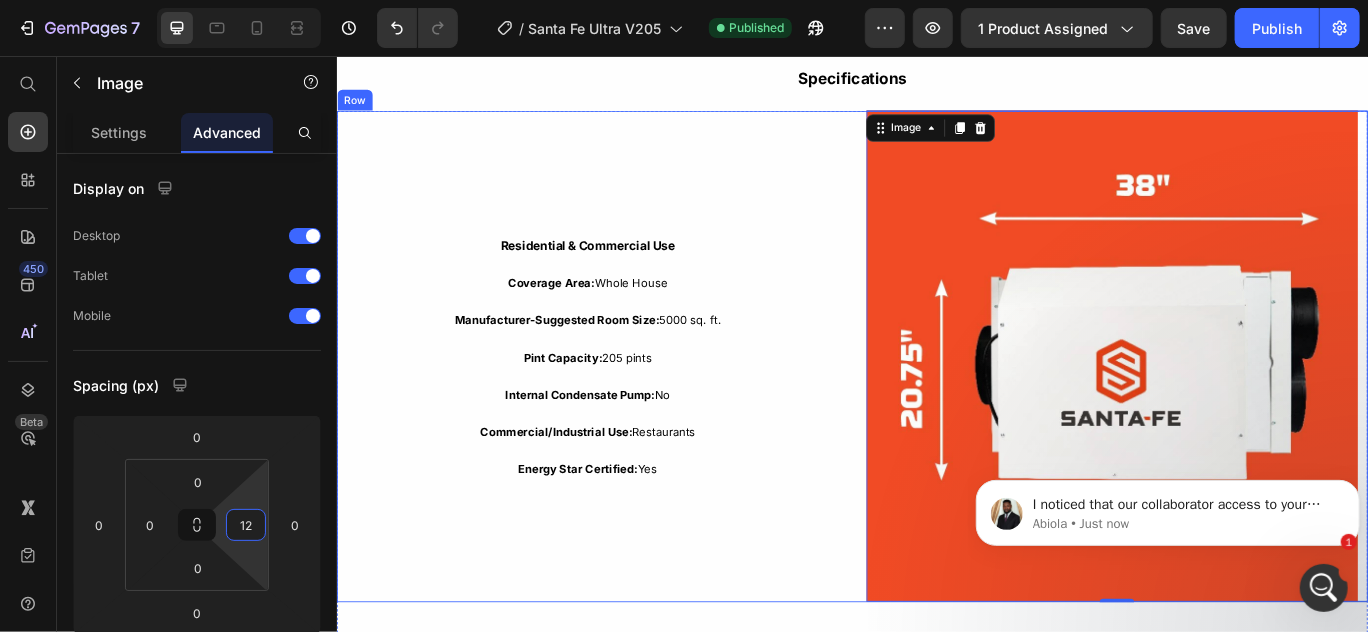 click on "Residential & Commercial Use Text Block Coverage Area:  Whole House Text Block Manufacturer-Suggested Room Size:  5000 sq. ft. Text Block Pint Capacity:  205 pints Text Block Internal Condensate Pump:  No Text Block Commercial/Industrial Use:  Restaurants Text Block Energy Star Certified:  Yes Text Block Row" at bounding box center [628, 405] 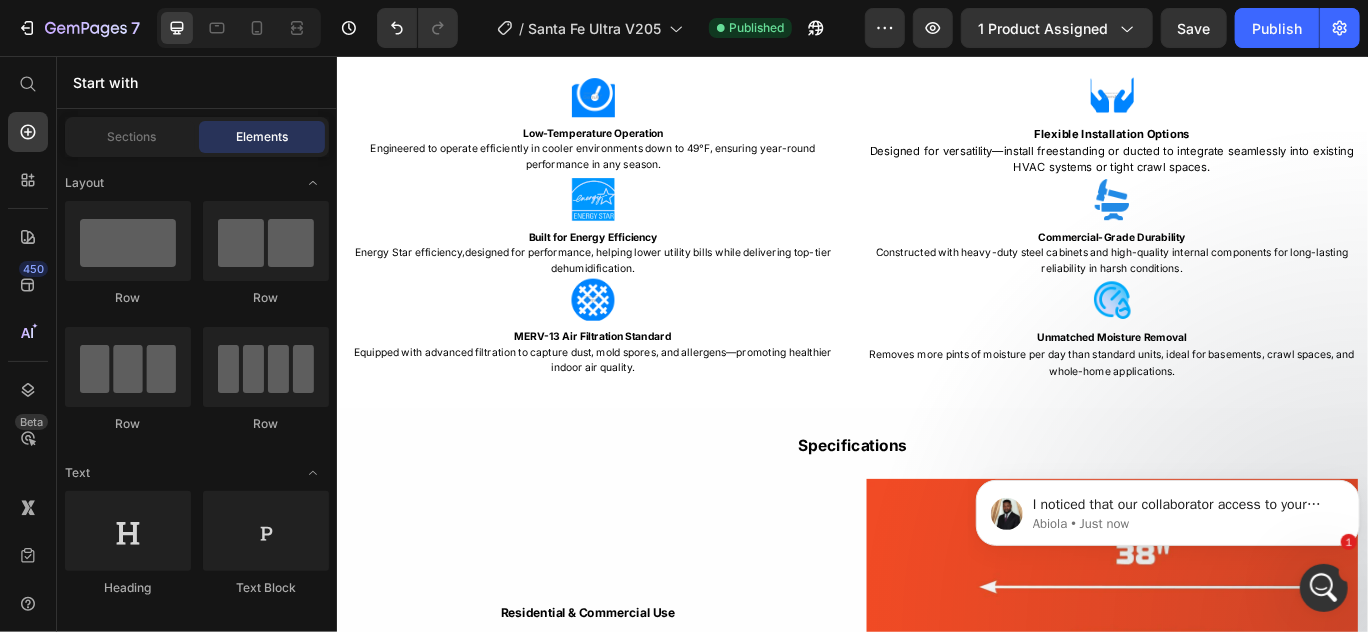 scroll, scrollTop: 3216, scrollLeft: 0, axis: vertical 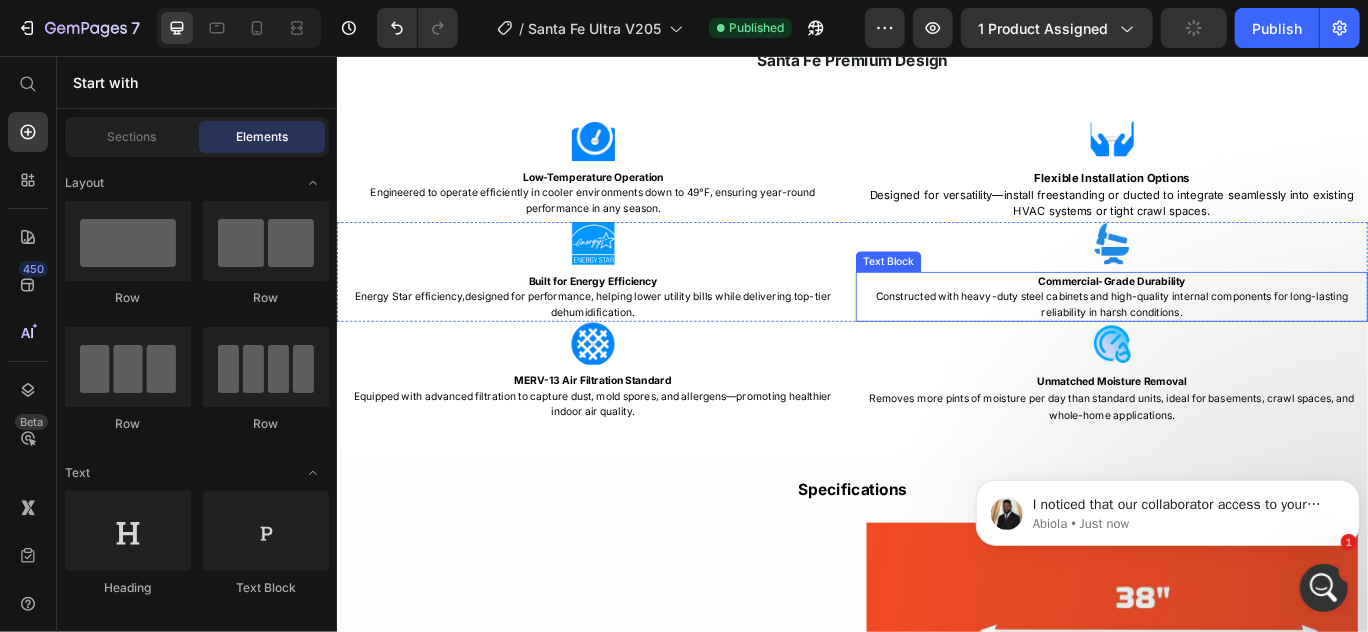 click on "Commercial-Grade Durability Constructed with heavy-duty steel cabinets and high-quality internal components for long-lasting reliability in harsh conditions." at bounding box center [1238, 336] 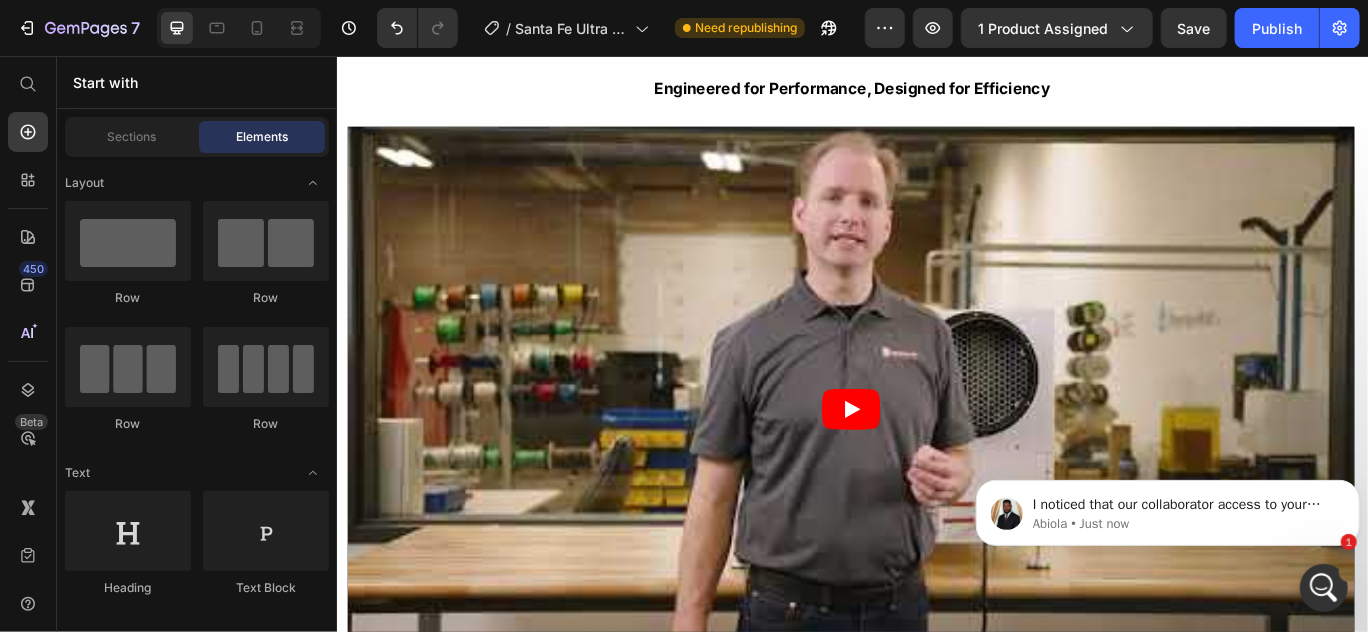 scroll, scrollTop: 4370, scrollLeft: 0, axis: vertical 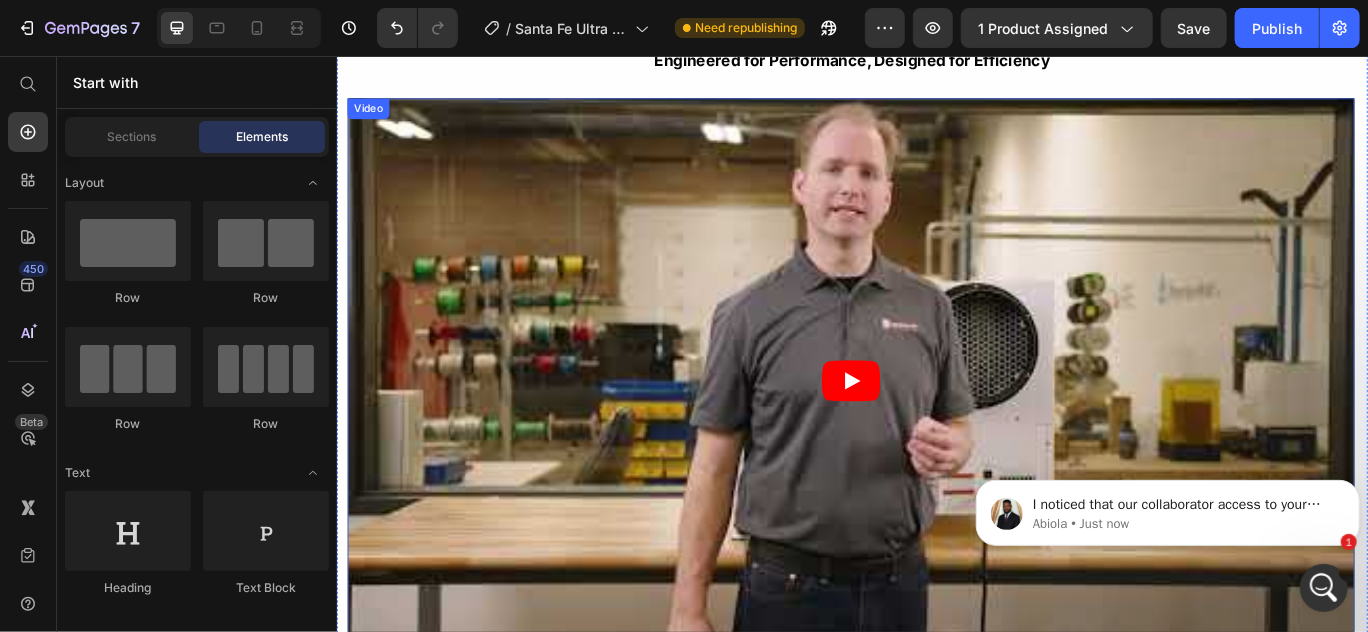 click at bounding box center (934, 434) 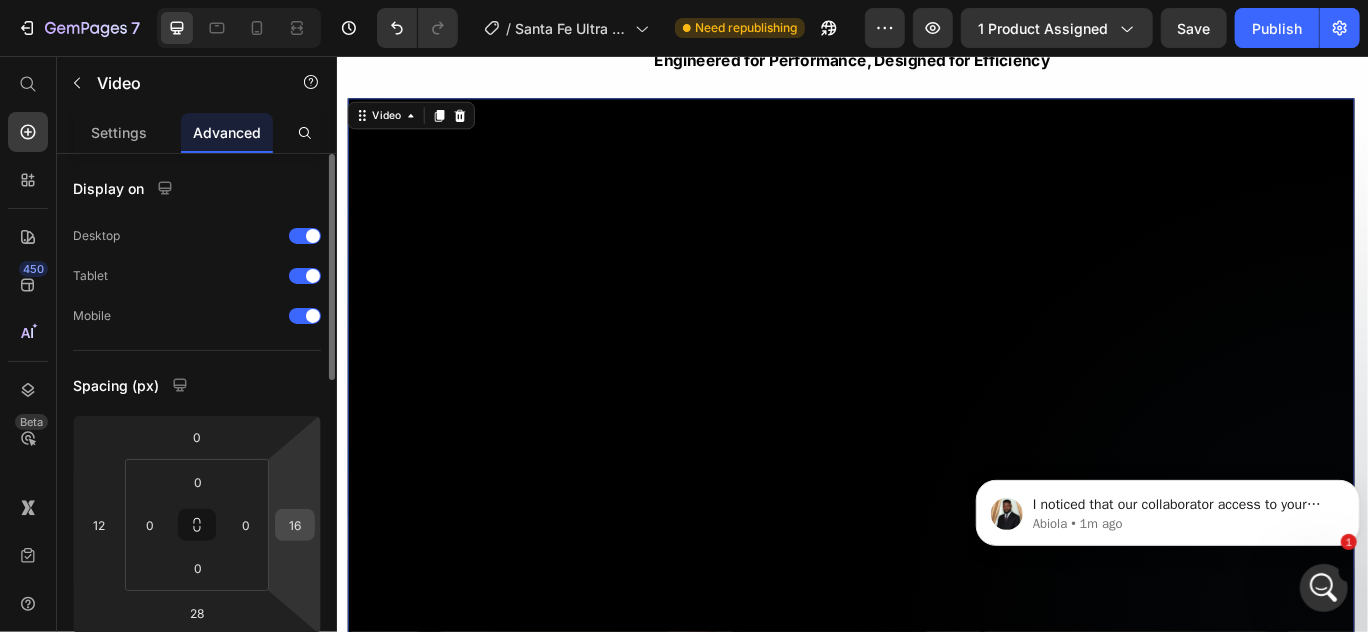 click on "16" at bounding box center [295, 525] 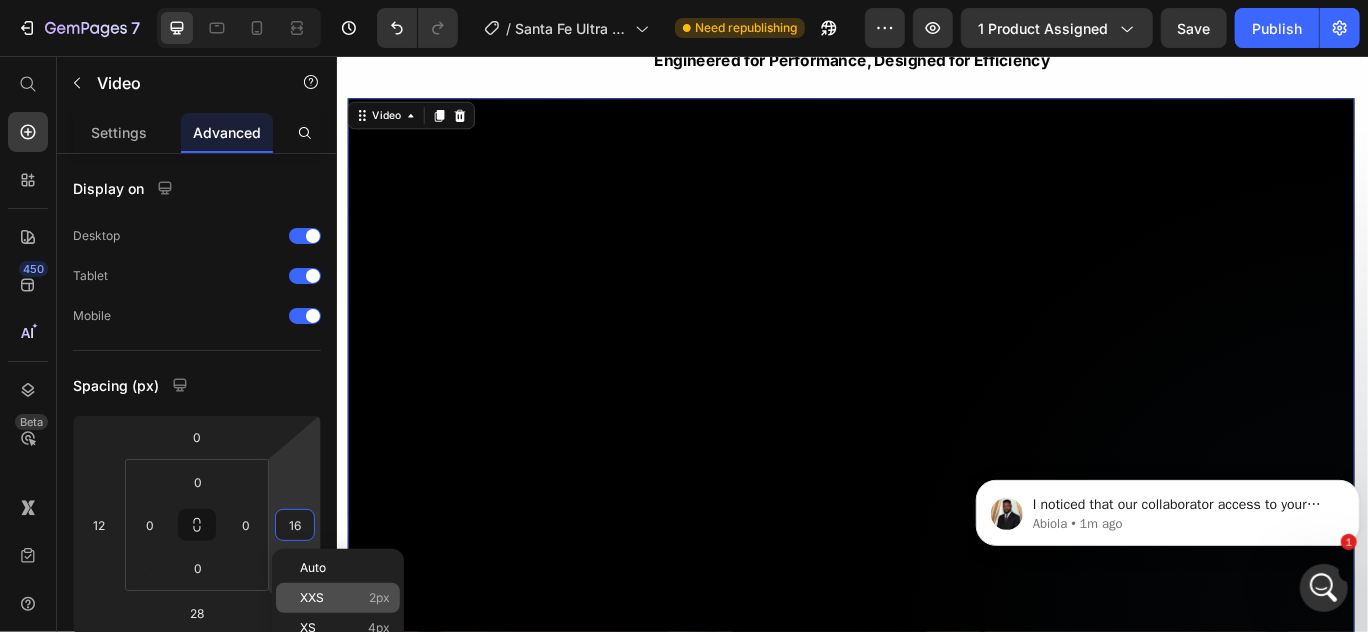 click on "XXS" at bounding box center [312, 598] 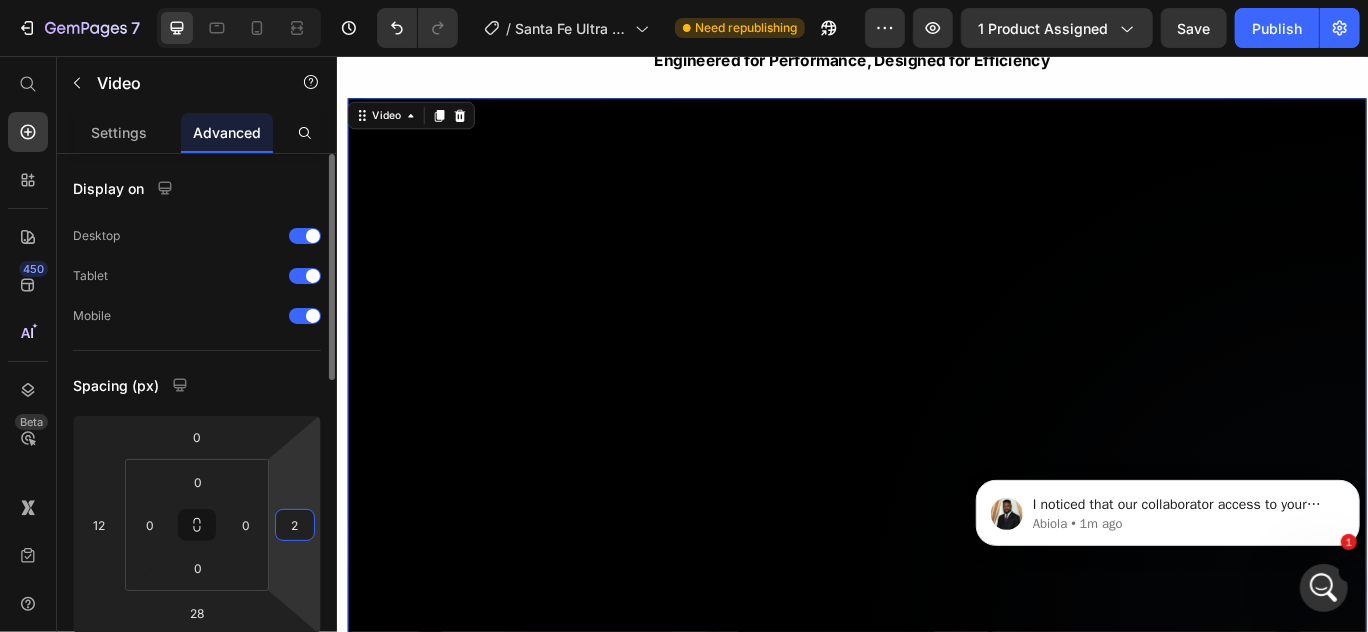 click on "2" at bounding box center (295, 525) 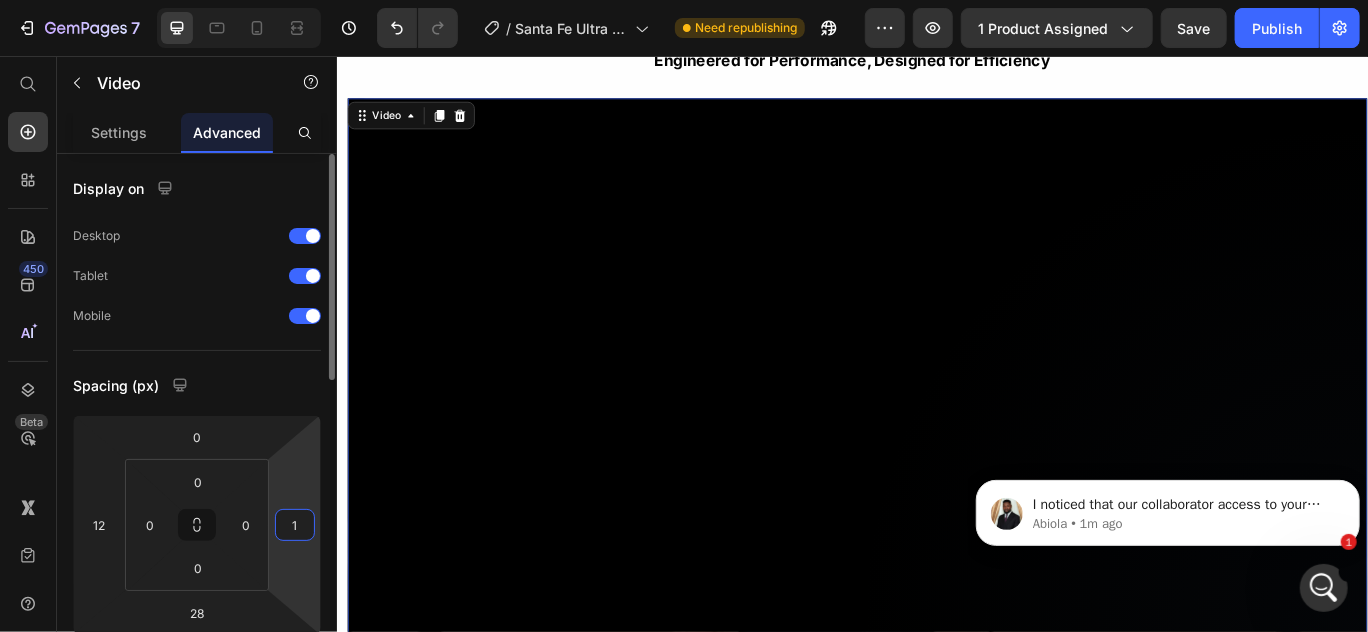 type on "12" 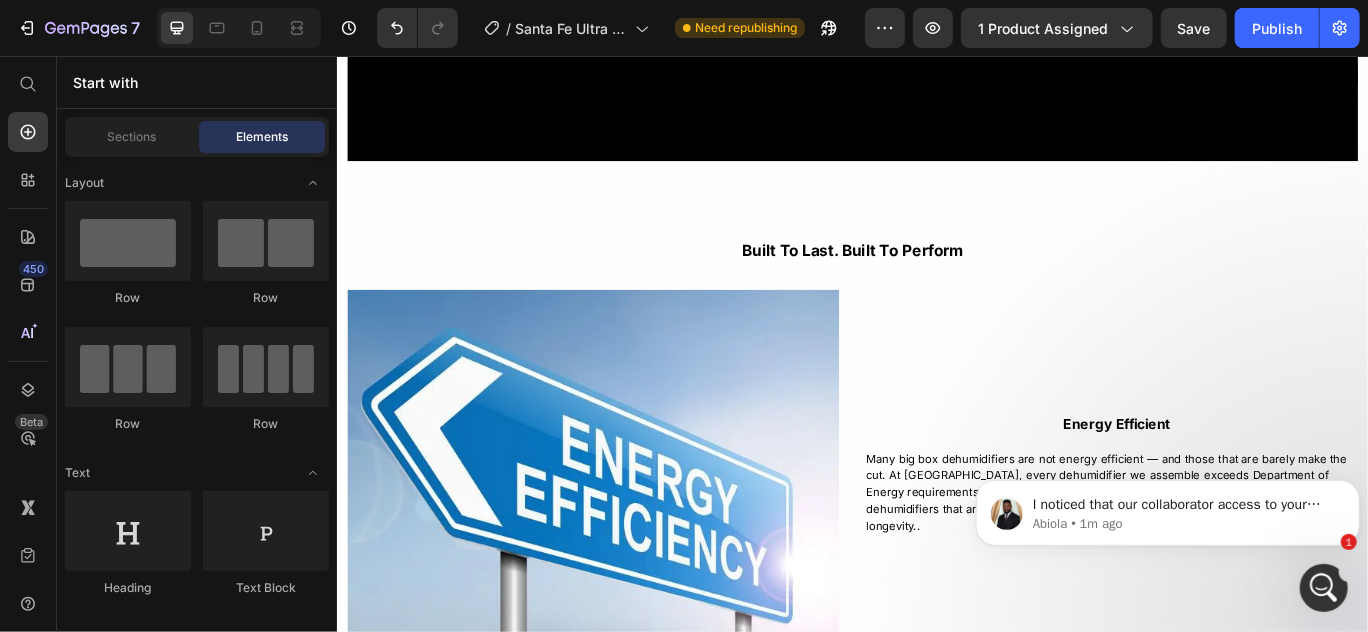 scroll, scrollTop: 5191, scrollLeft: 0, axis: vertical 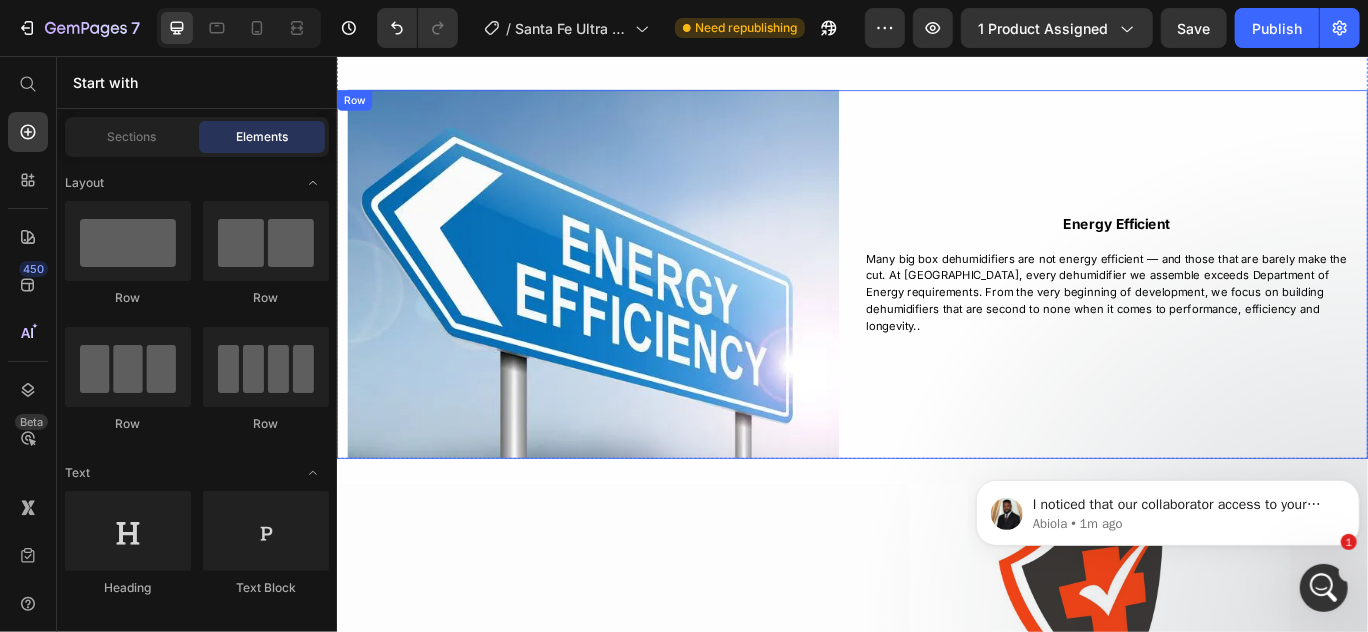 click on "energy efficient Text Block Many big box dehumidifiers are not energy efficient — and those that are barely make the cut. At [GEOGRAPHIC_DATA], every dehumidifier we assemble exceeds Department of Energy requirements. From the very beginning of development, we focus on building dehumidifiers that are second to none when it comes to performance, efficiency and longevity.. Text Block Row" at bounding box center (1244, 309) 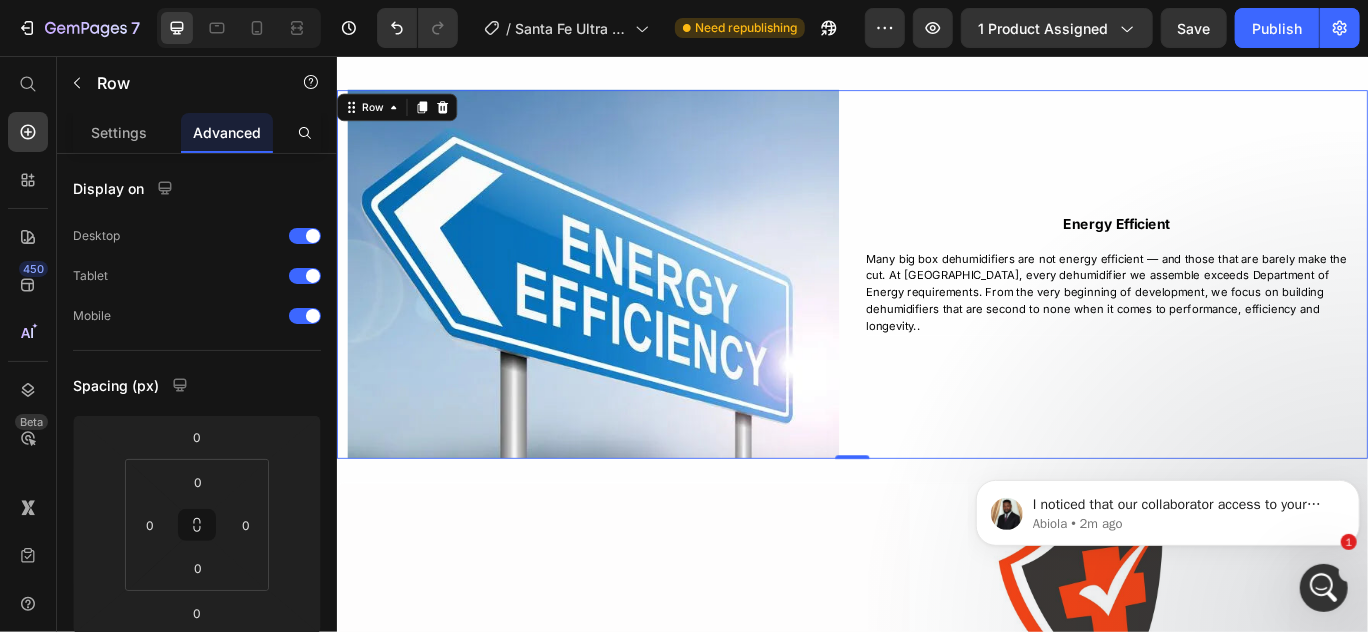 click on "energy efficient Text Block Many big box dehumidifiers are not energy efficient — and those that are barely make the cut. At [GEOGRAPHIC_DATA], every dehumidifier we assemble exceeds Department of Energy requirements. From the very beginning of development, we focus on building dehumidifiers that are second to none when it comes to performance, efficiency and longevity.. Text Block Row" at bounding box center [1244, 309] 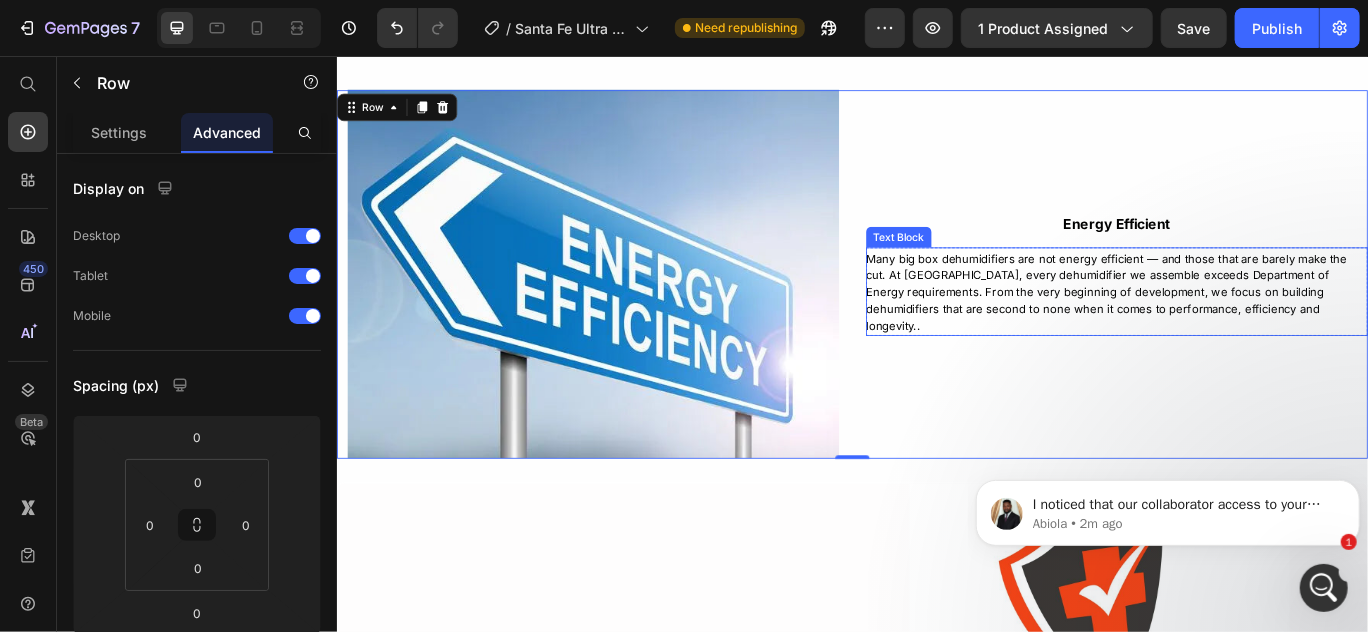 click on "Many big box dehumidifiers are not energy efficient — and those that are barely make the cut. At [GEOGRAPHIC_DATA], every dehumidifier we assemble exceeds Department of Energy requirements. From the very beginning of development, we focus on building dehumidifiers that are second to none when it comes to performance, efficiency and longevity.." at bounding box center (1243, 331) 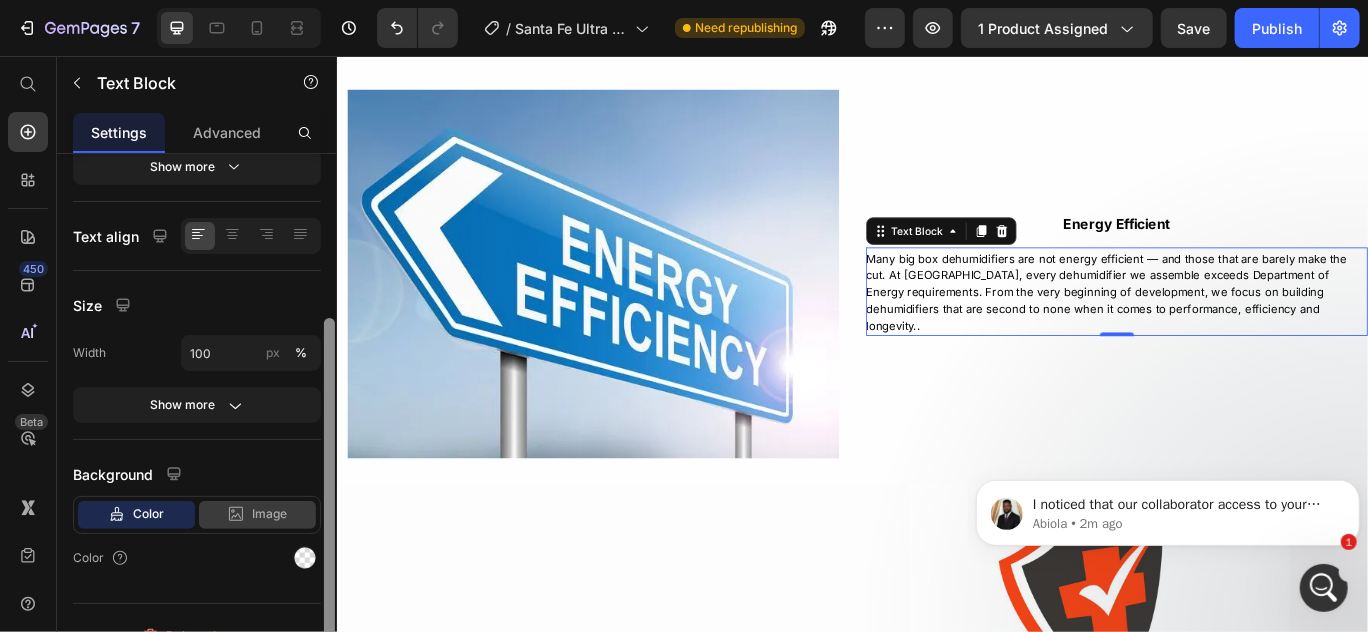 scroll, scrollTop: 358, scrollLeft: 0, axis: vertical 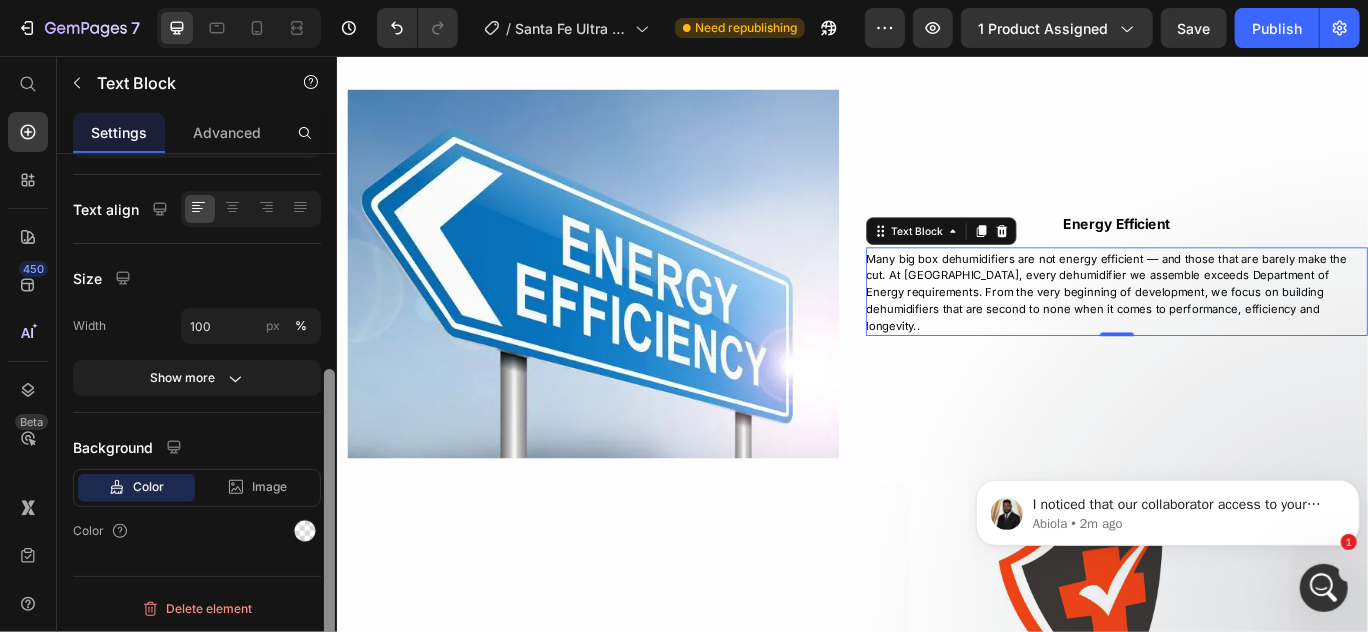 drag, startPoint x: 328, startPoint y: 250, endPoint x: 315, endPoint y: 499, distance: 249.33913 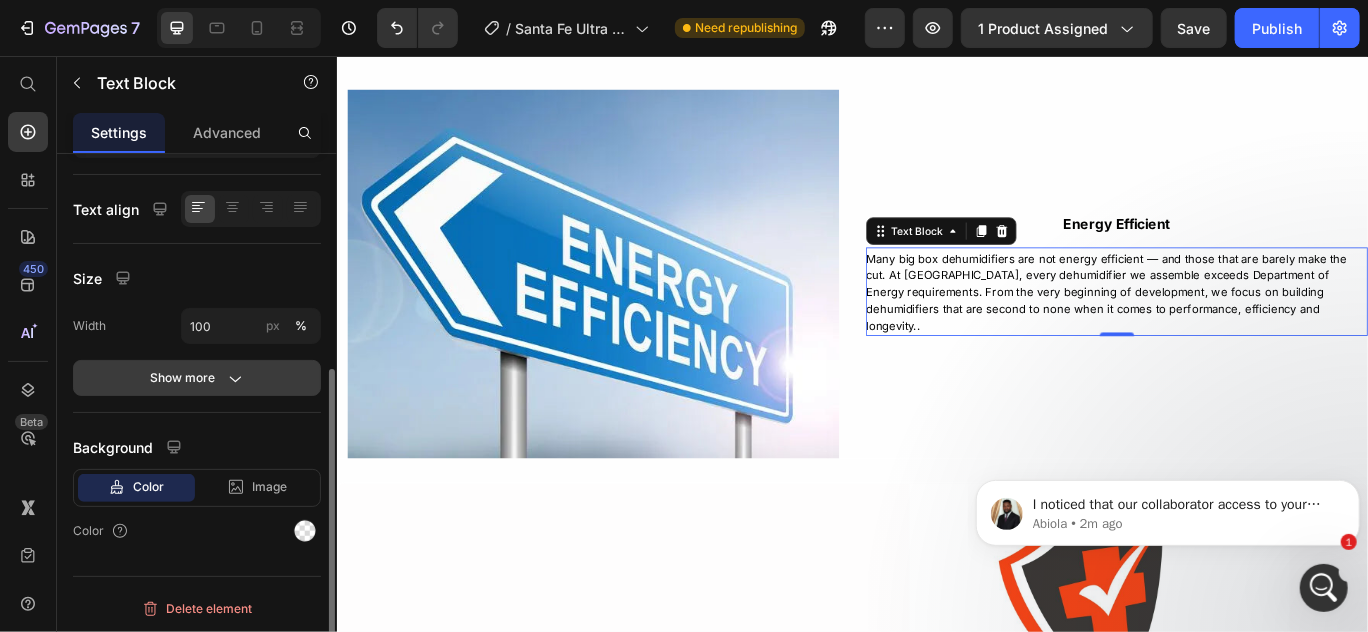 click on "Show more" 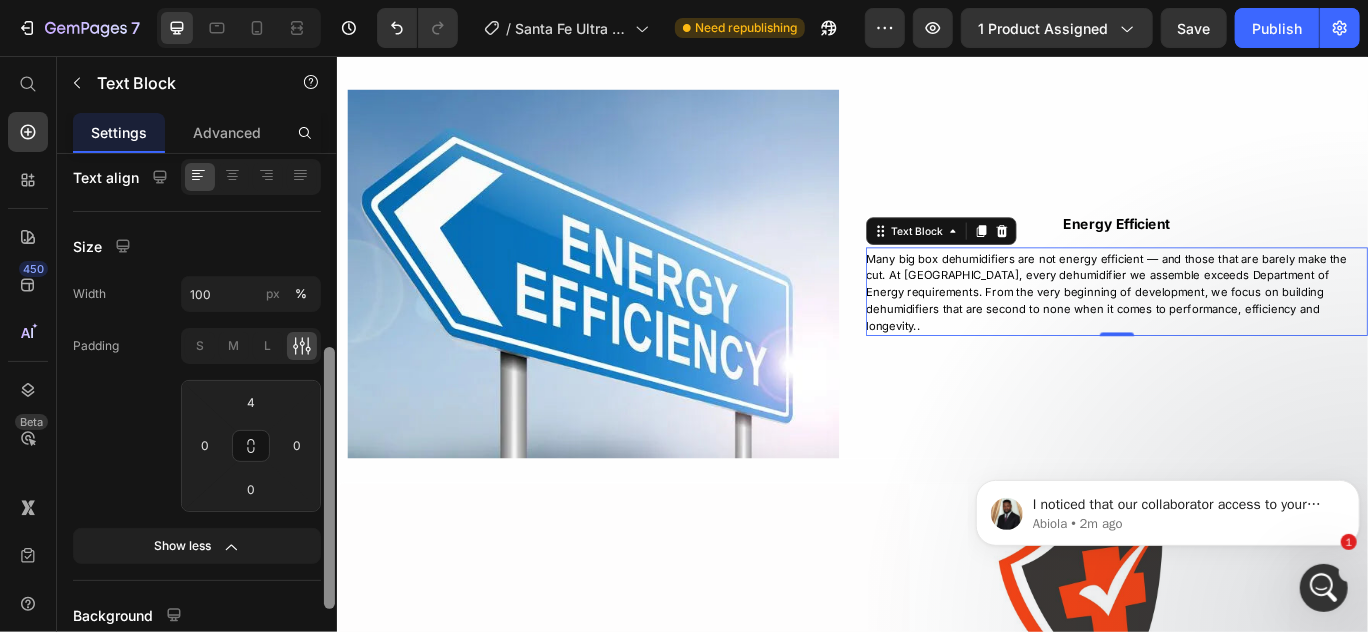 scroll, scrollTop: 391, scrollLeft: 0, axis: vertical 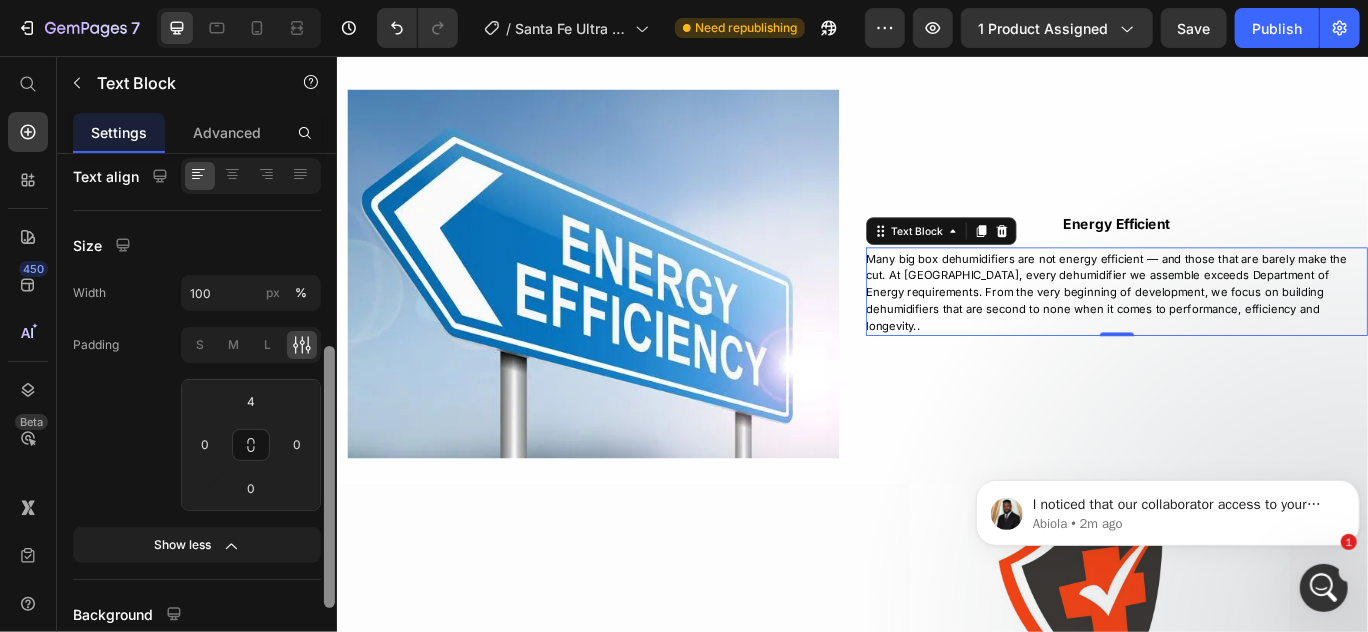 drag, startPoint x: 328, startPoint y: 427, endPoint x: 327, endPoint y: 447, distance: 20.024984 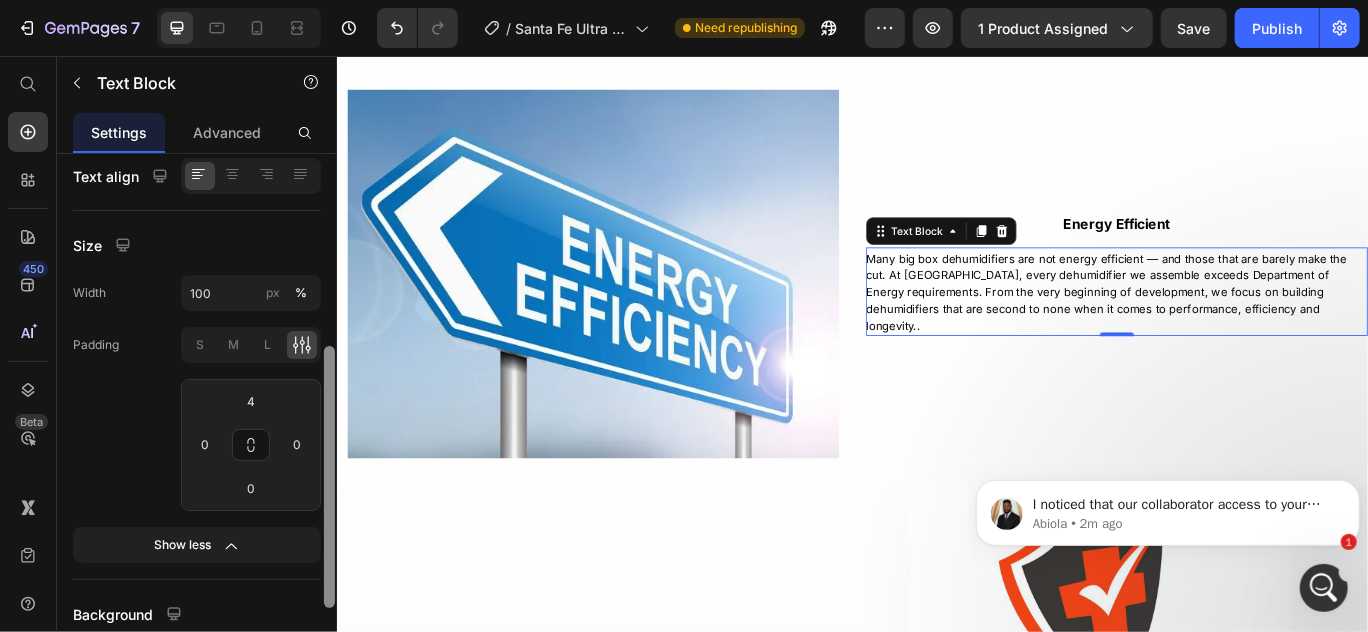 click at bounding box center (329, 477) 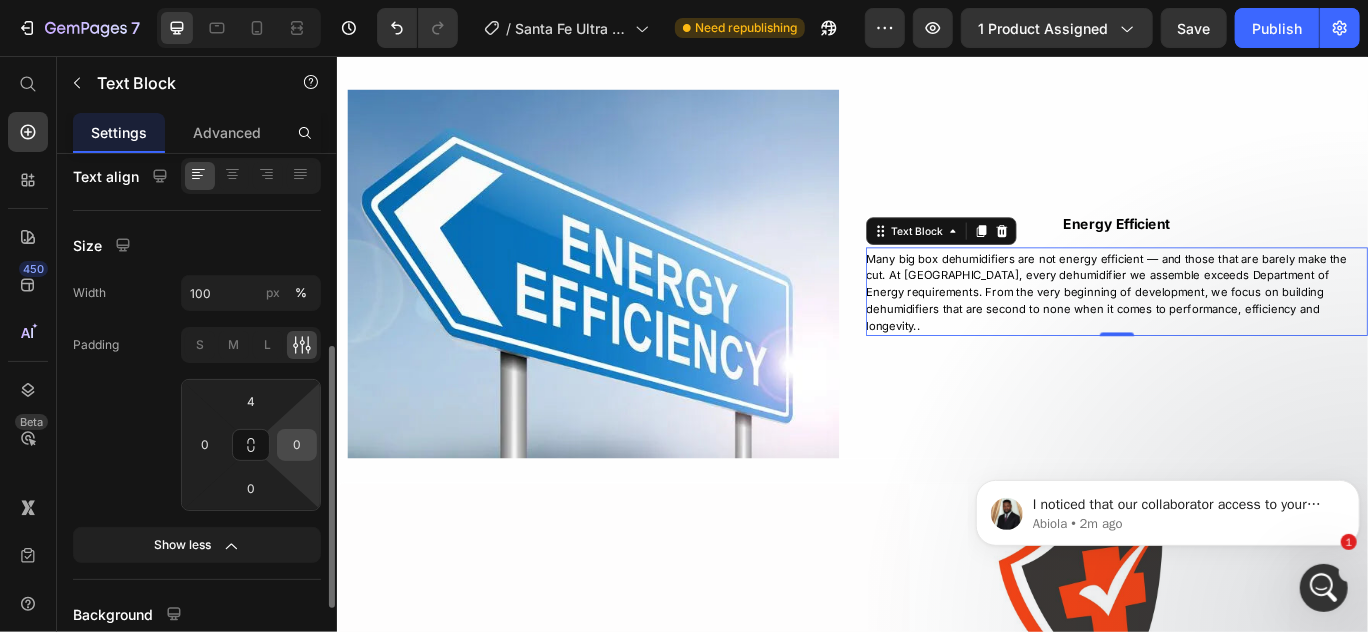 click on "0" at bounding box center (297, 445) 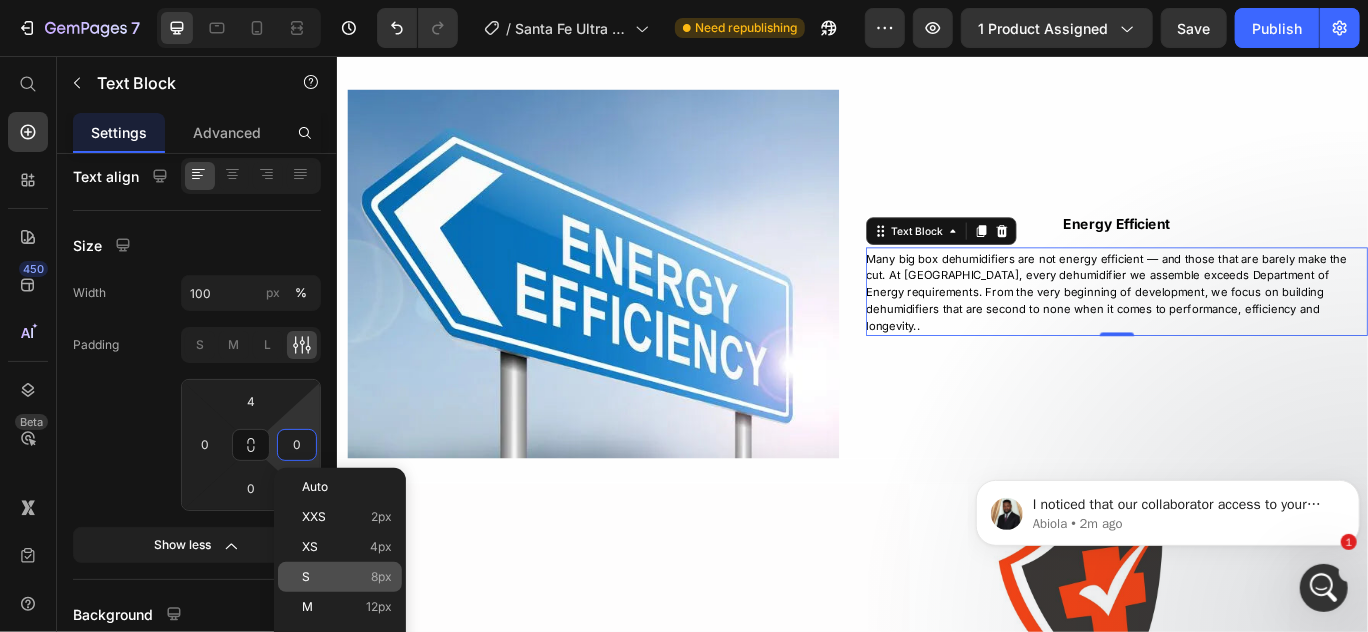 click on "S 8px" at bounding box center (347, 577) 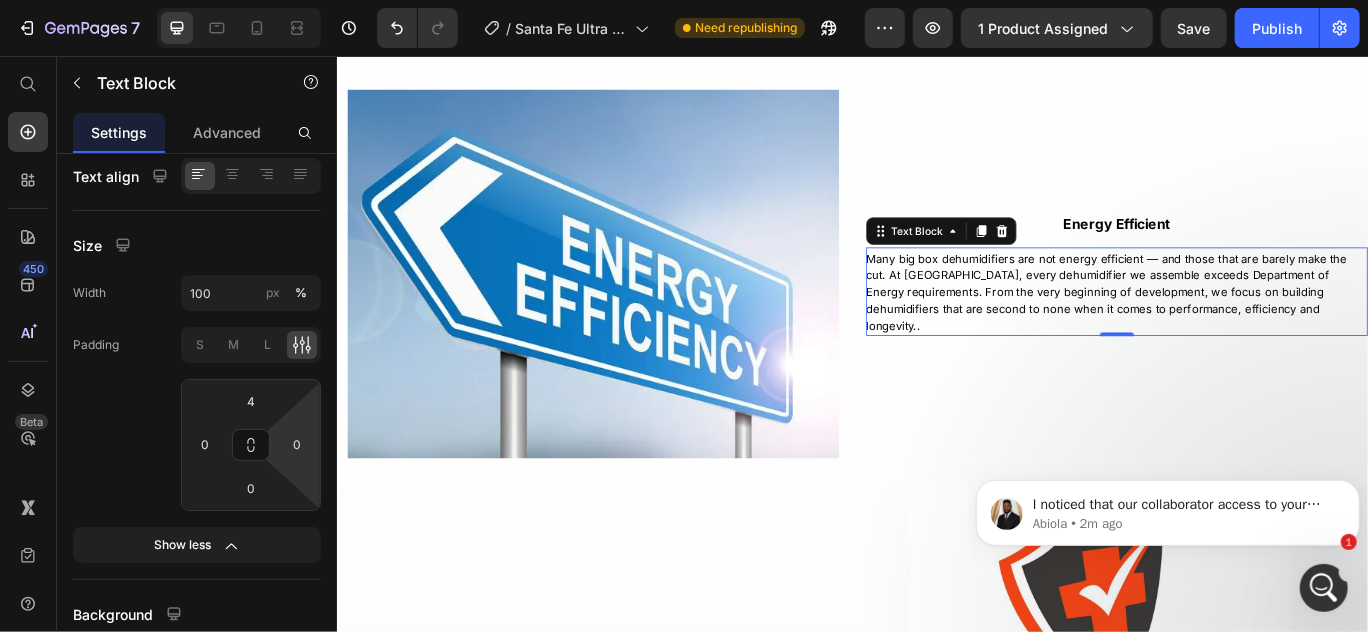 type on "8" 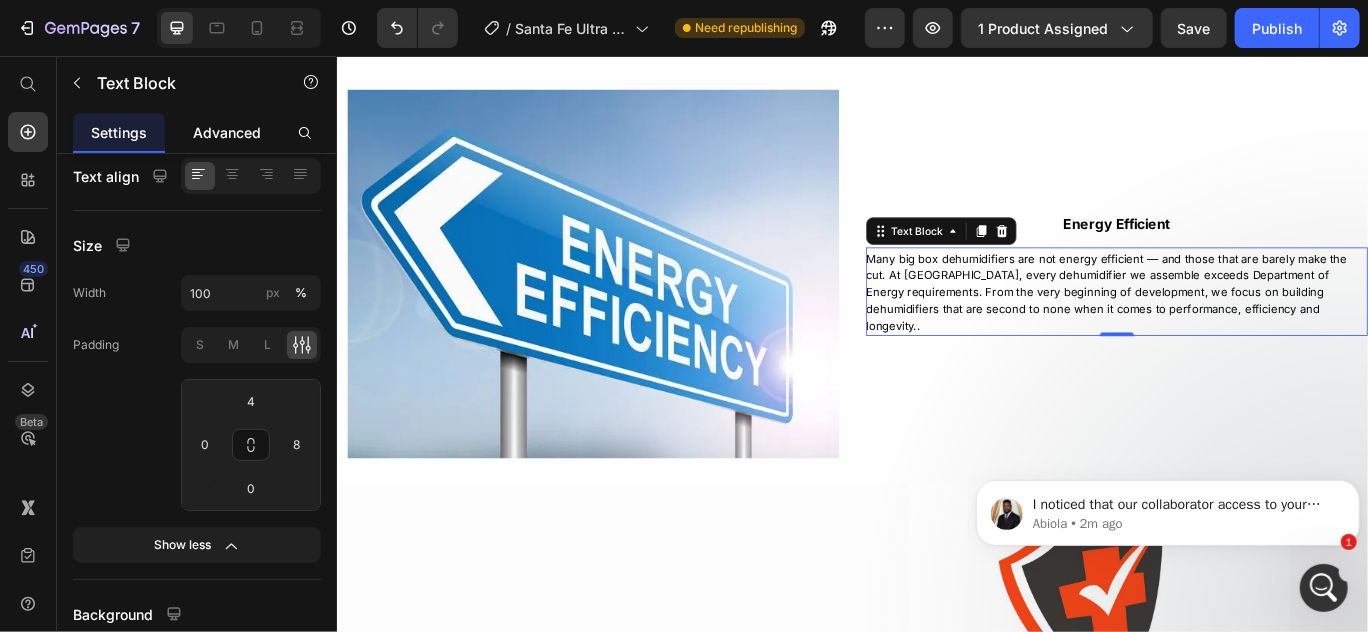 click on "Advanced" at bounding box center [227, 132] 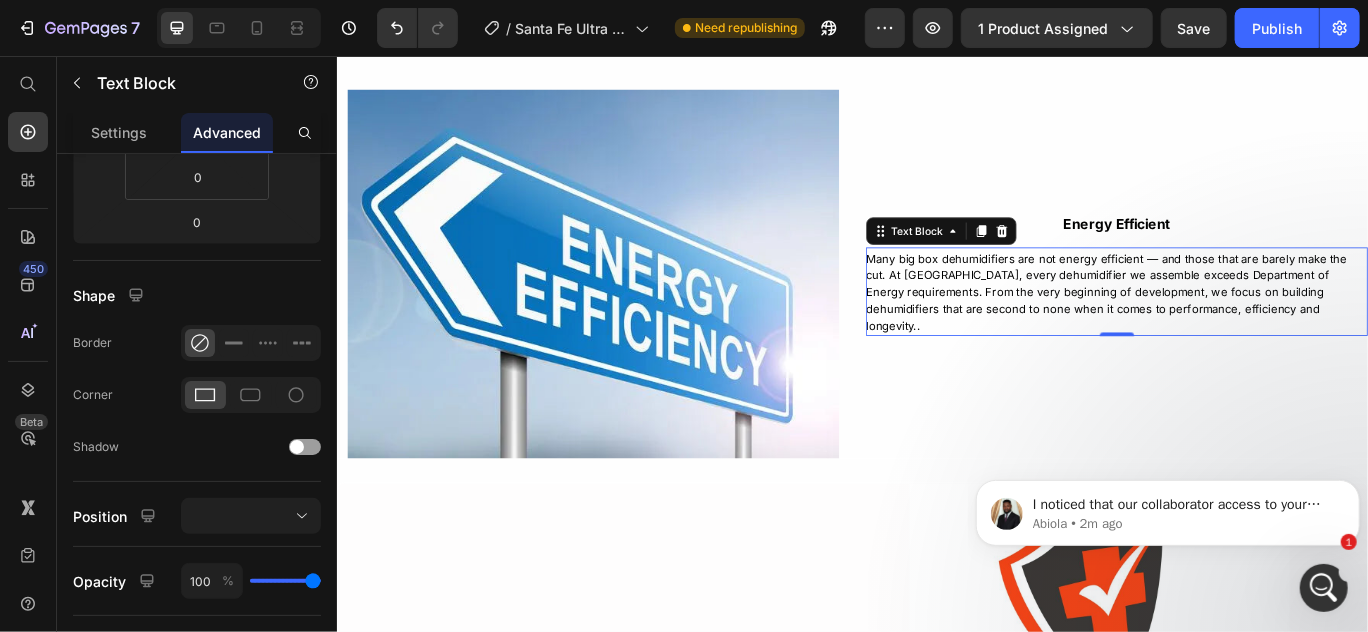 scroll, scrollTop: 0, scrollLeft: 0, axis: both 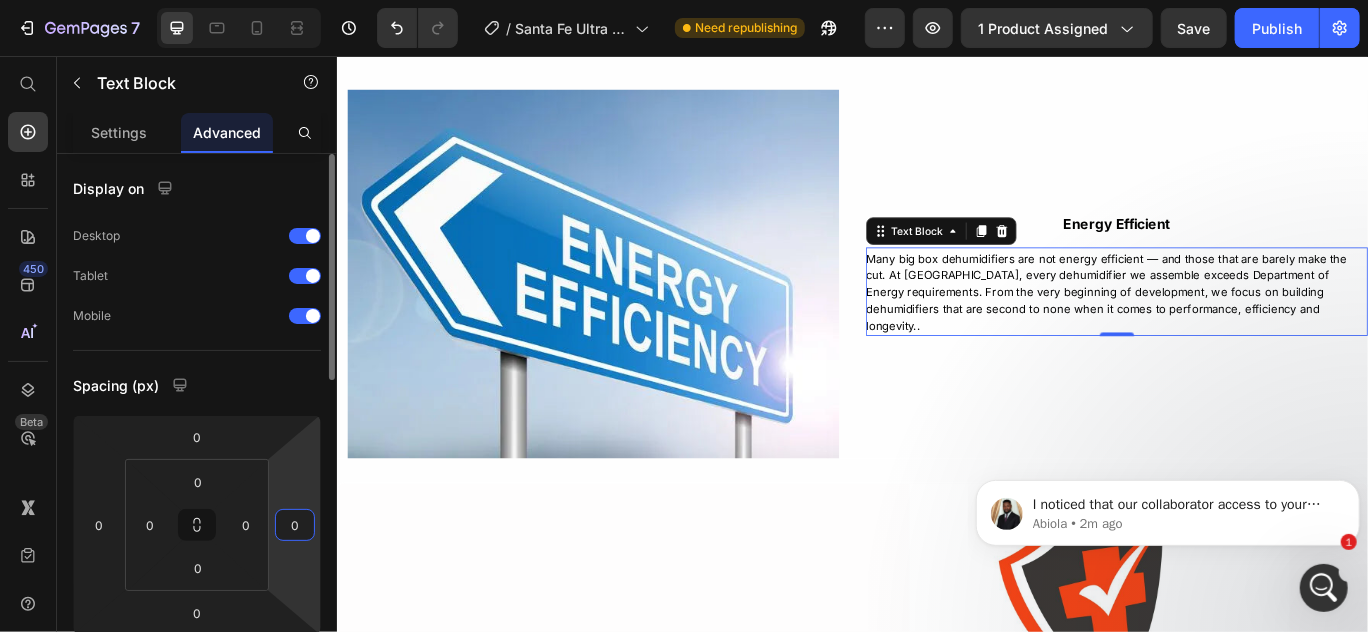 click on "0" at bounding box center (295, 525) 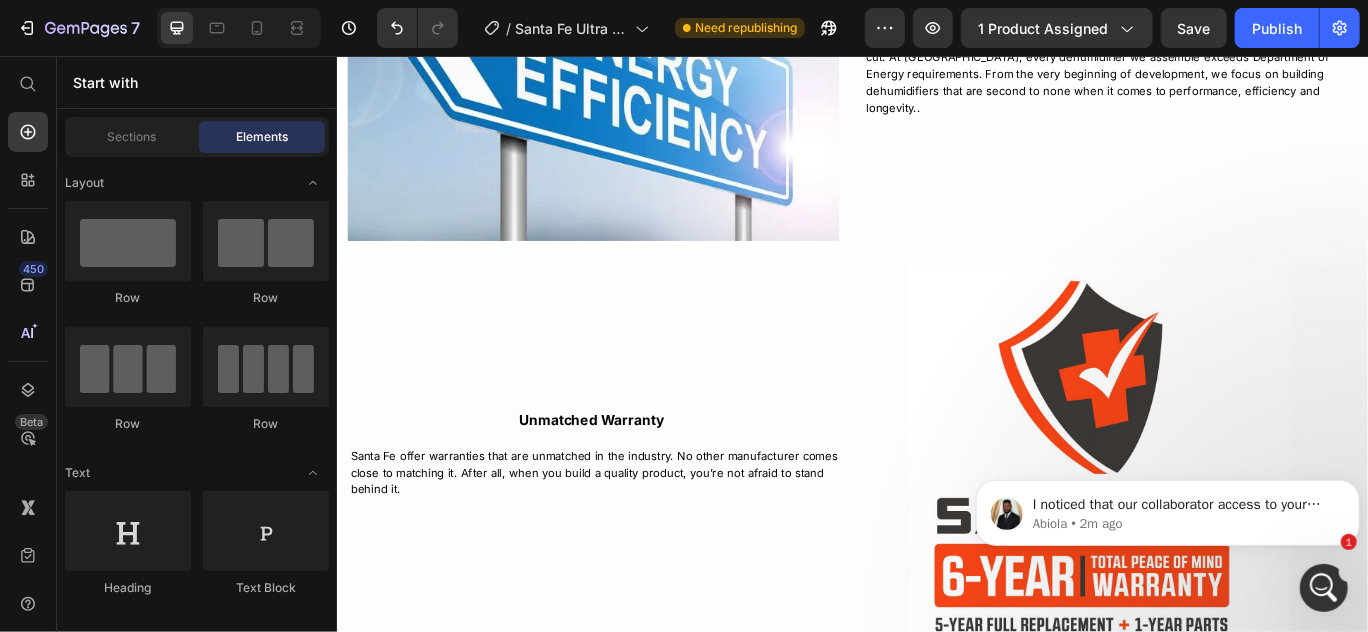 scroll, scrollTop: 5542, scrollLeft: 0, axis: vertical 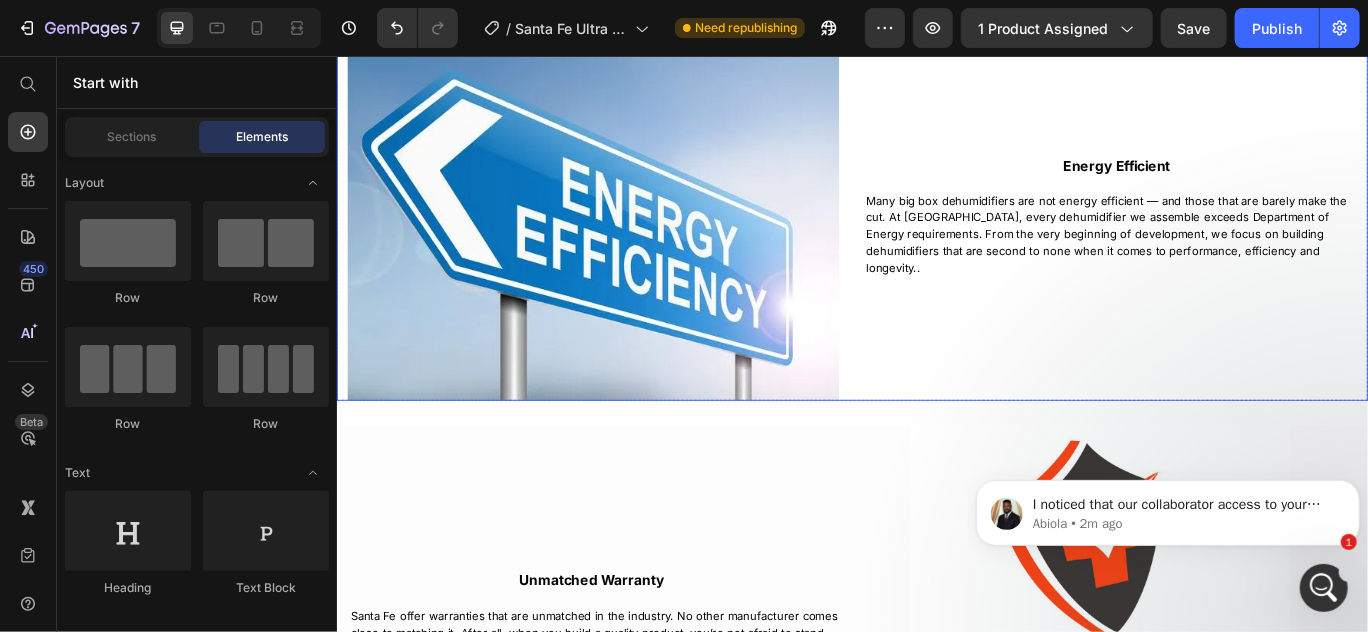click on "energy efficient Text Block Many big box dehumidifiers are not energy efficient — and those that are barely make the cut. At [GEOGRAPHIC_DATA], every dehumidifier we assemble exceeds Department of Energy requirements. From the very beginning of development, we focus on building dehumidifiers that are second to none when it comes to performance, efficiency and longevity.. Text Block Row" at bounding box center [1244, 242] 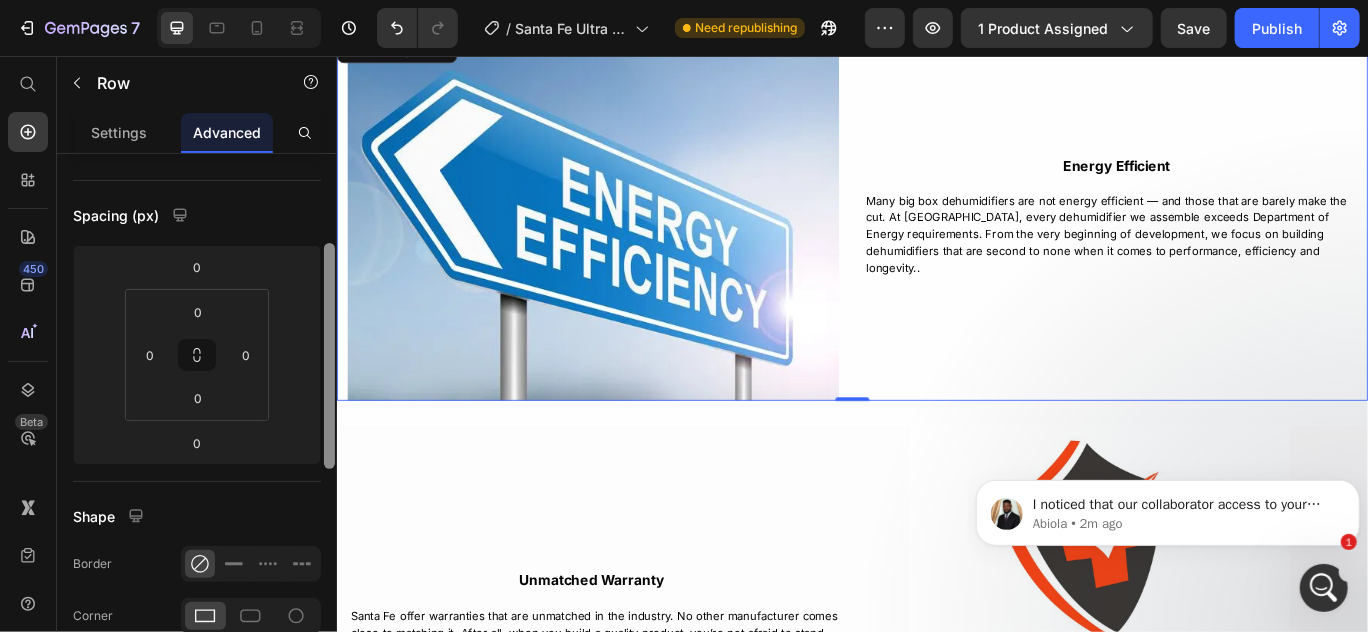 scroll, scrollTop: 189, scrollLeft: 0, axis: vertical 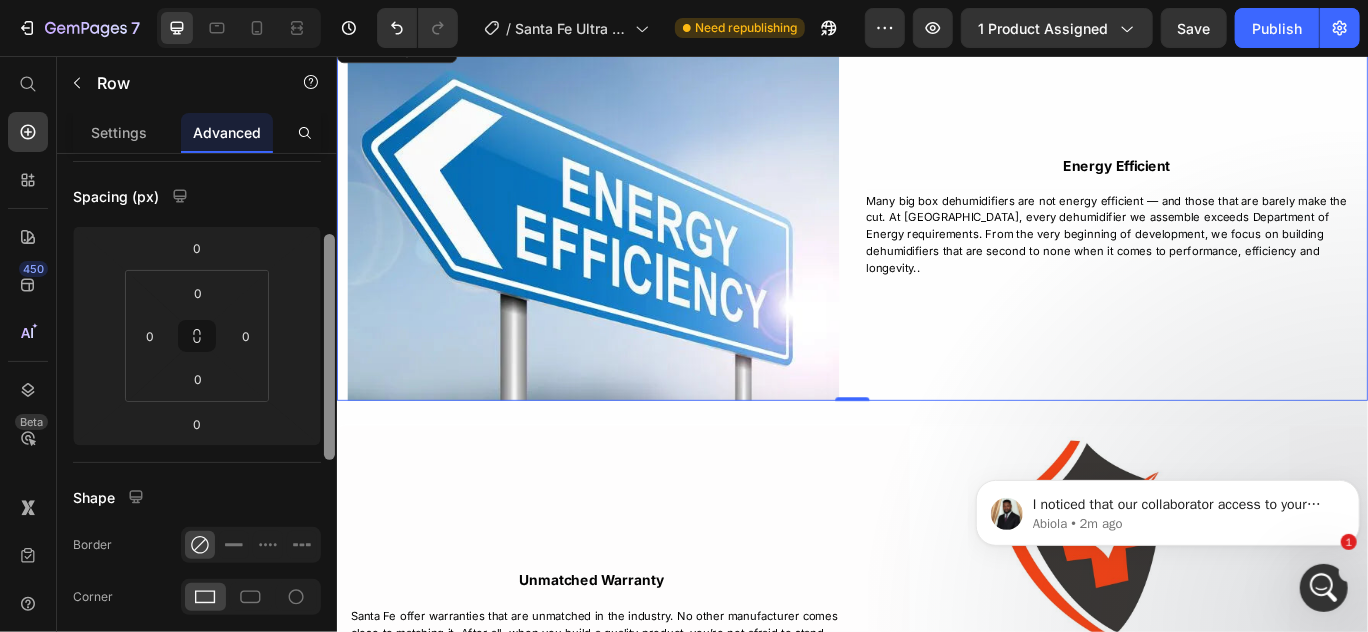 drag, startPoint x: 330, startPoint y: 345, endPoint x: 325, endPoint y: 425, distance: 80.1561 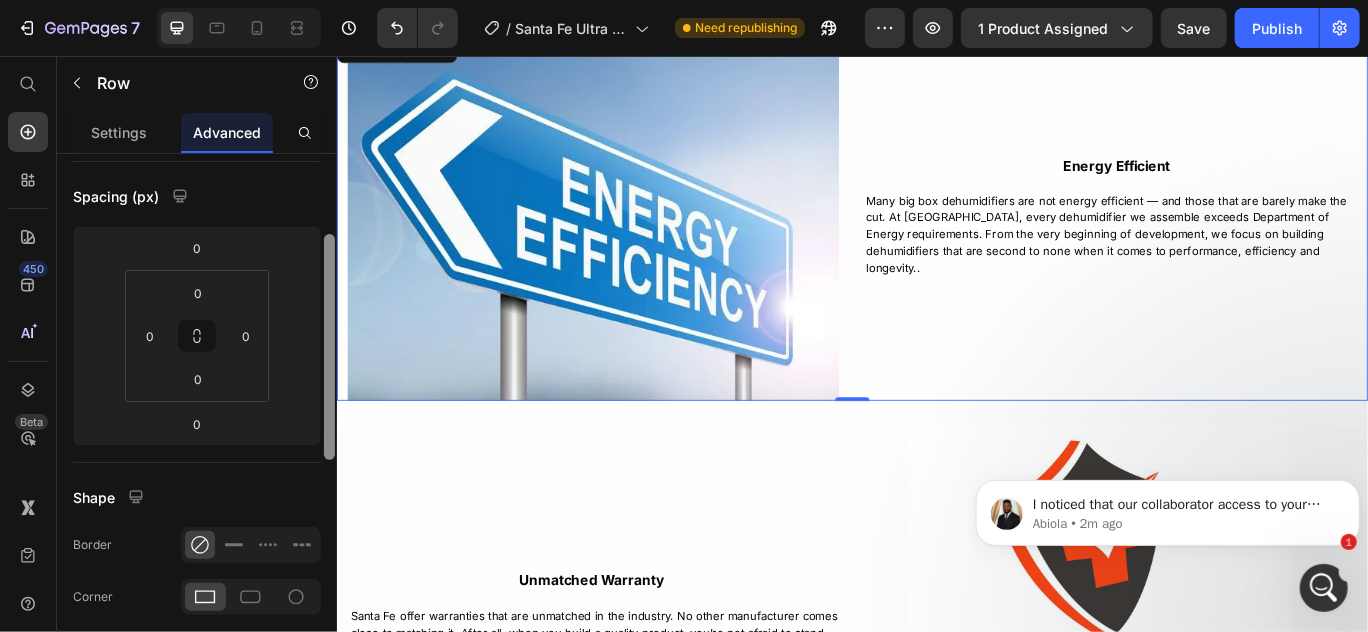click at bounding box center [329, 347] 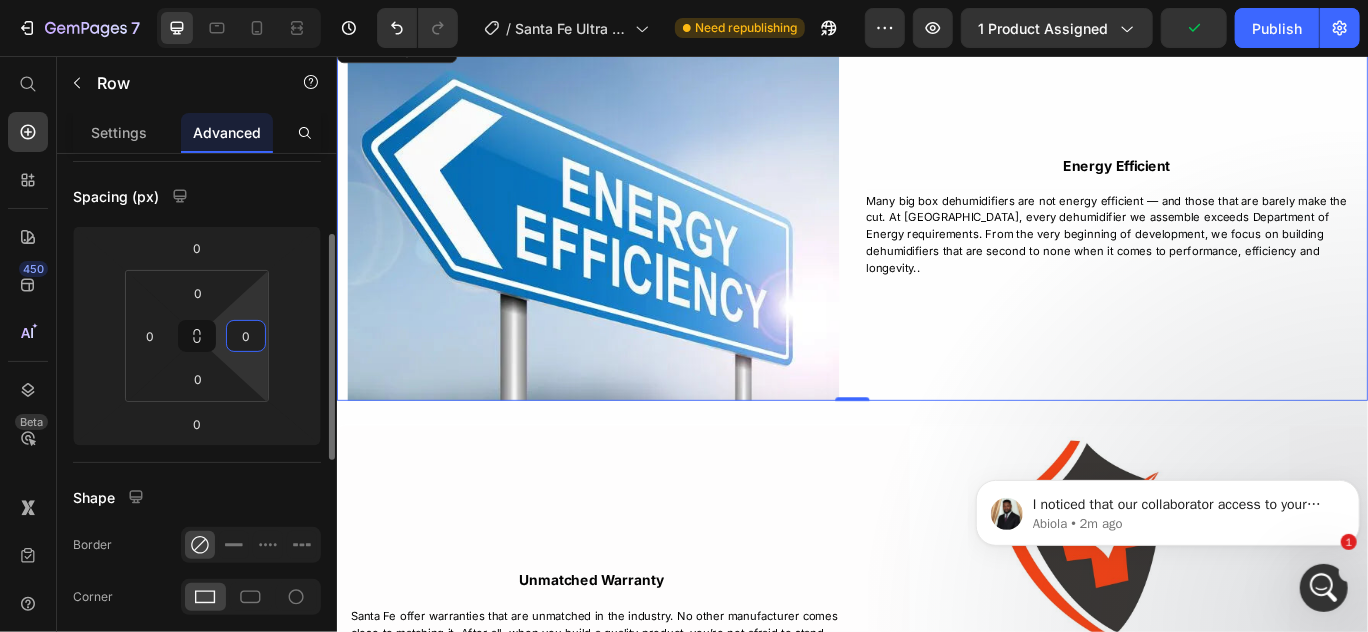 click on "0" at bounding box center (246, 336) 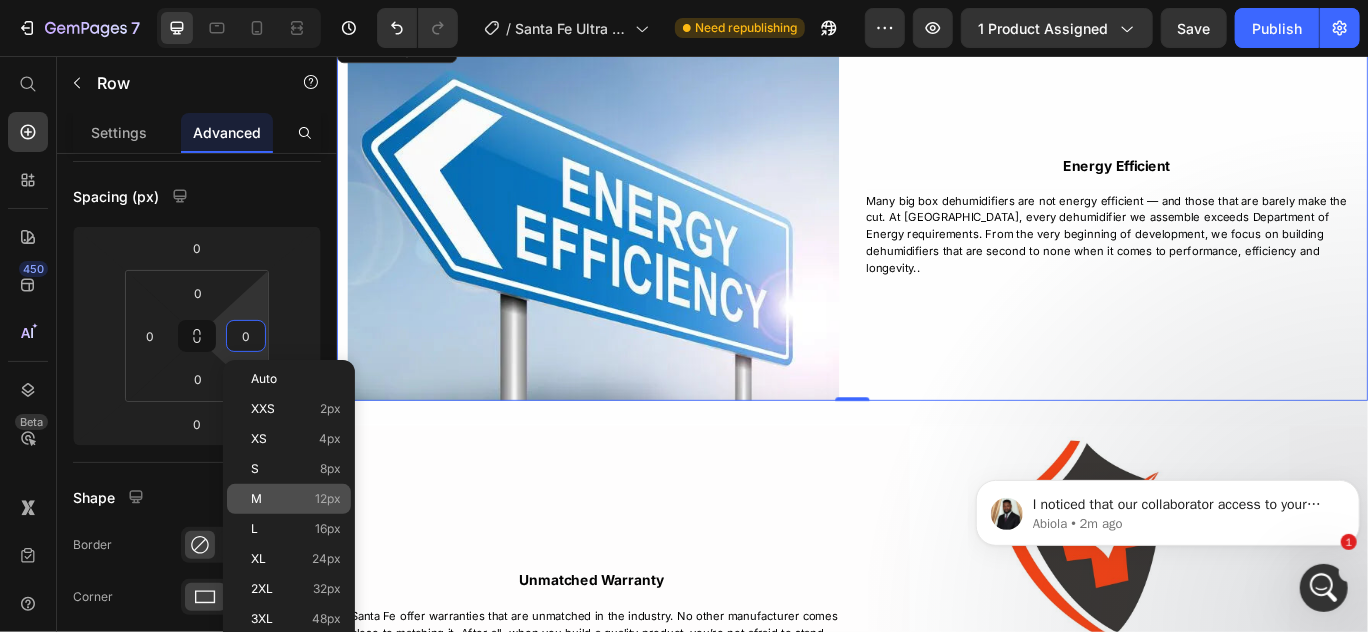 click on "M 12px" at bounding box center [296, 499] 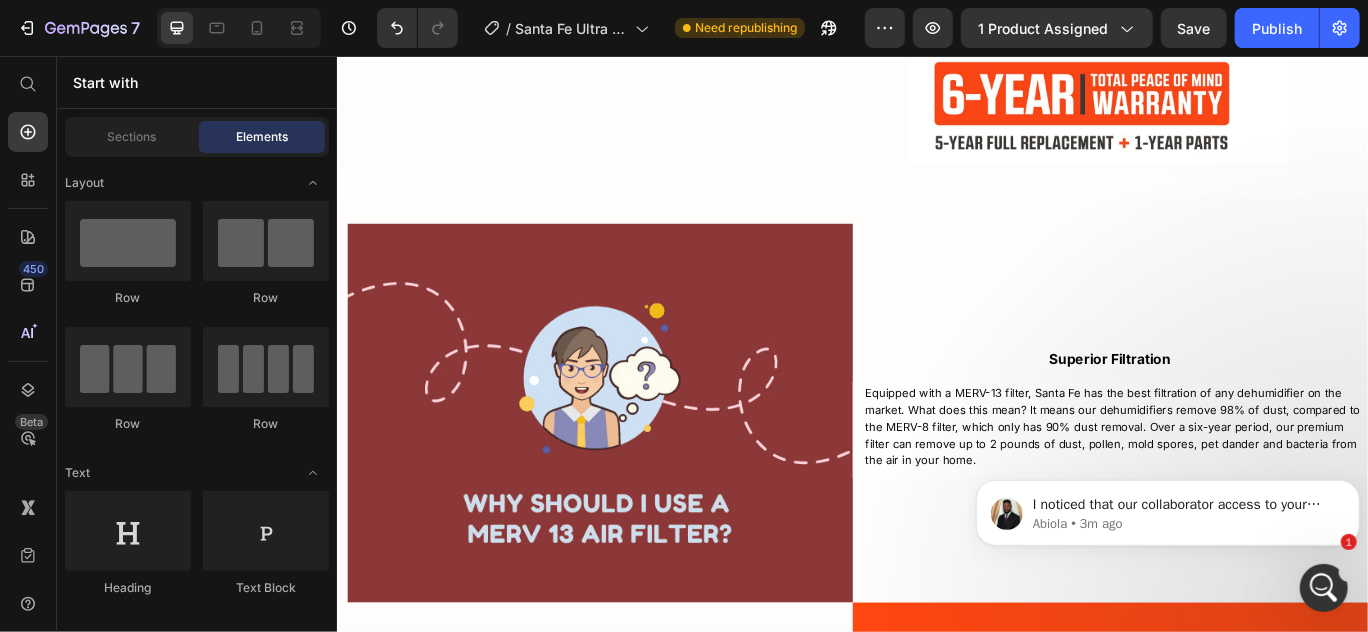 scroll, scrollTop: 6000, scrollLeft: 0, axis: vertical 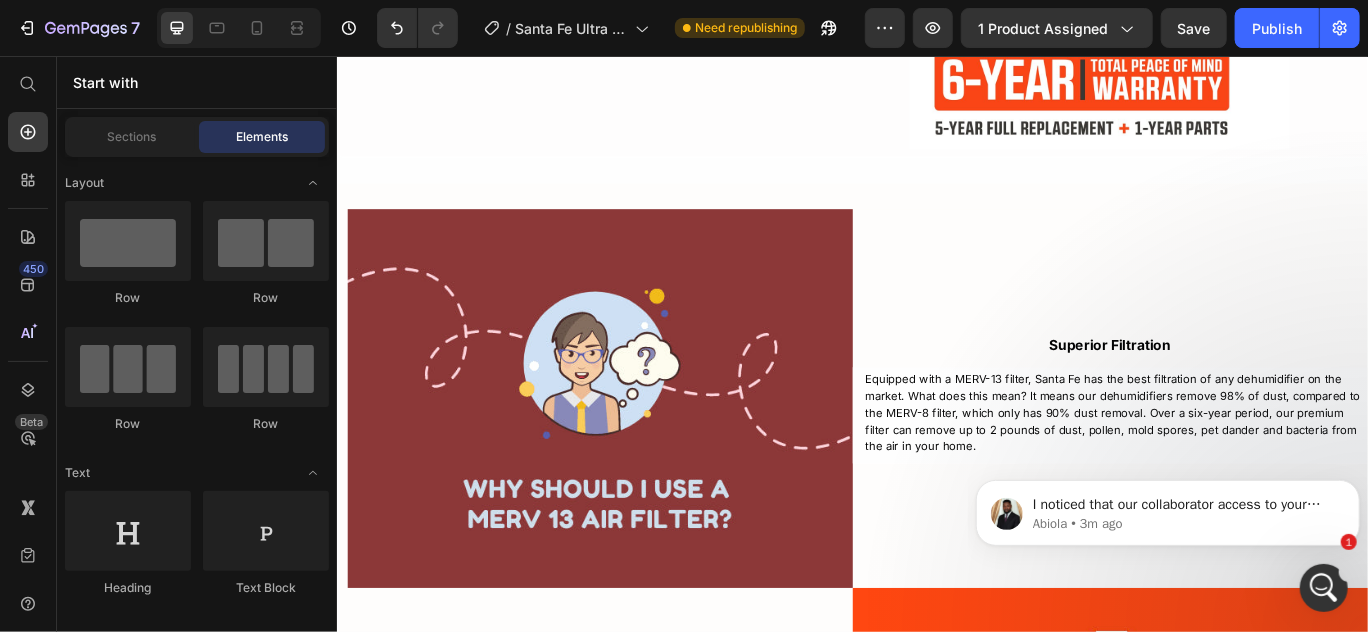 drag, startPoint x: 1525, startPoint y: 492, endPoint x: 713, endPoint y: 94, distance: 904.2942 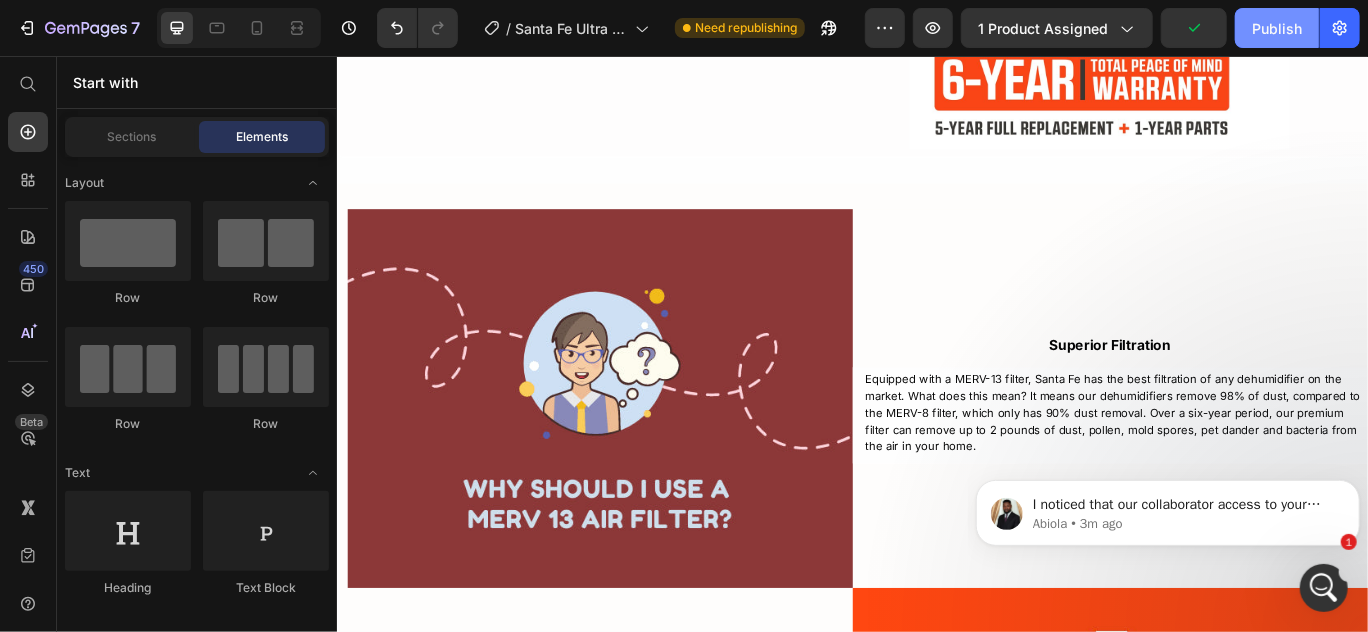 click on "Publish" at bounding box center [1277, 28] 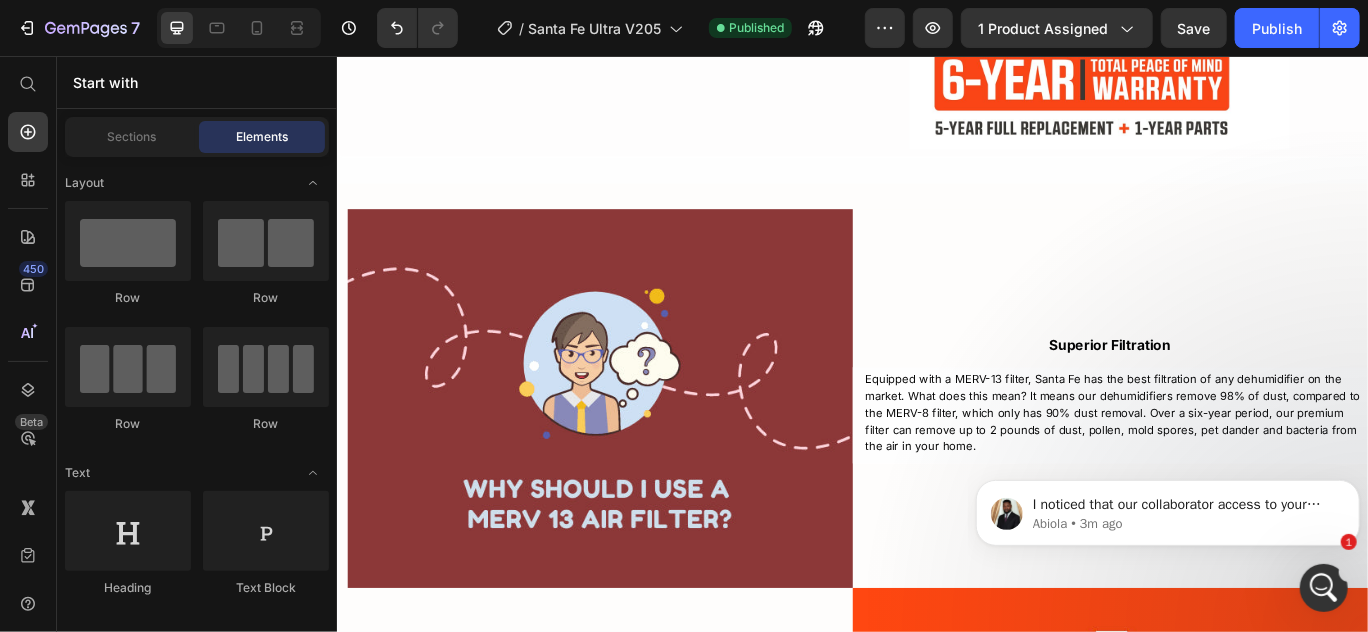 click on "I noticed that our collaborator access to your store is still active. I’ll investigate and provide further guidance shortly. Please rest assured, the access is strictly for support purposes and could be removed once the issue is resolved. Please refer here for our Data Privacy.   If you have any questions or concerns, feel free to let me know. [GEOGRAPHIC_DATA] • 3m ago" at bounding box center (1167, 420) 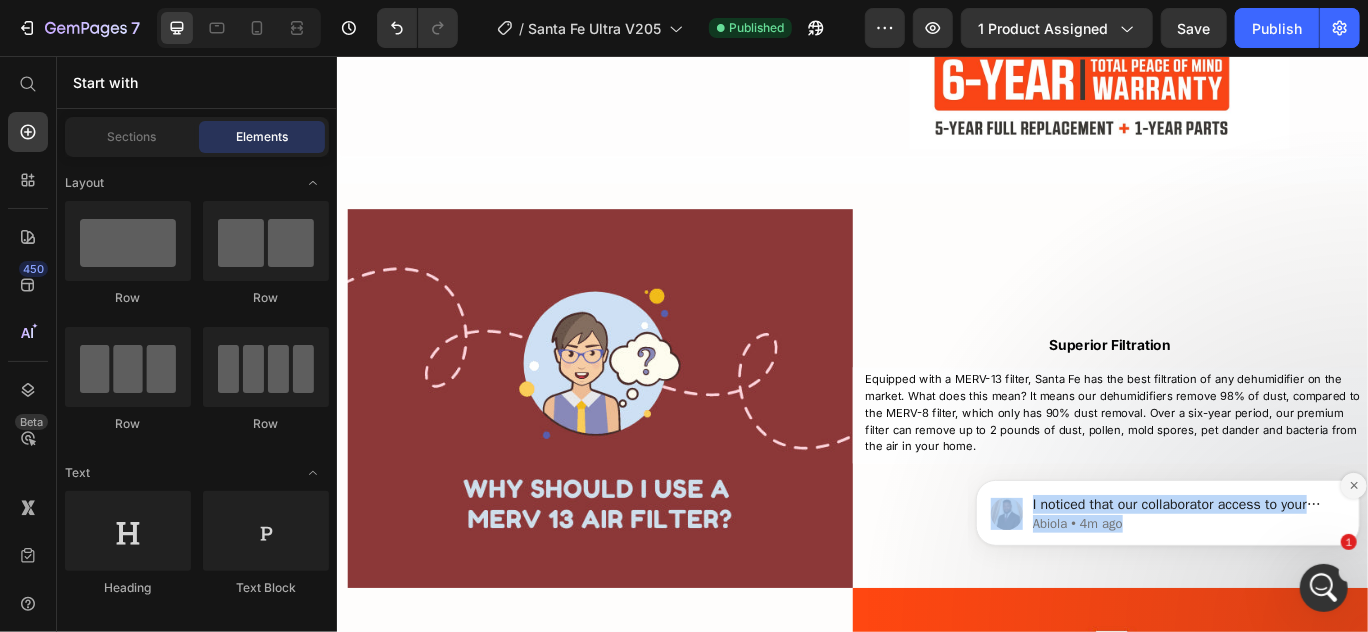 drag, startPoint x: 1347, startPoint y: 458, endPoint x: 1352, endPoint y: 483, distance: 25.495098 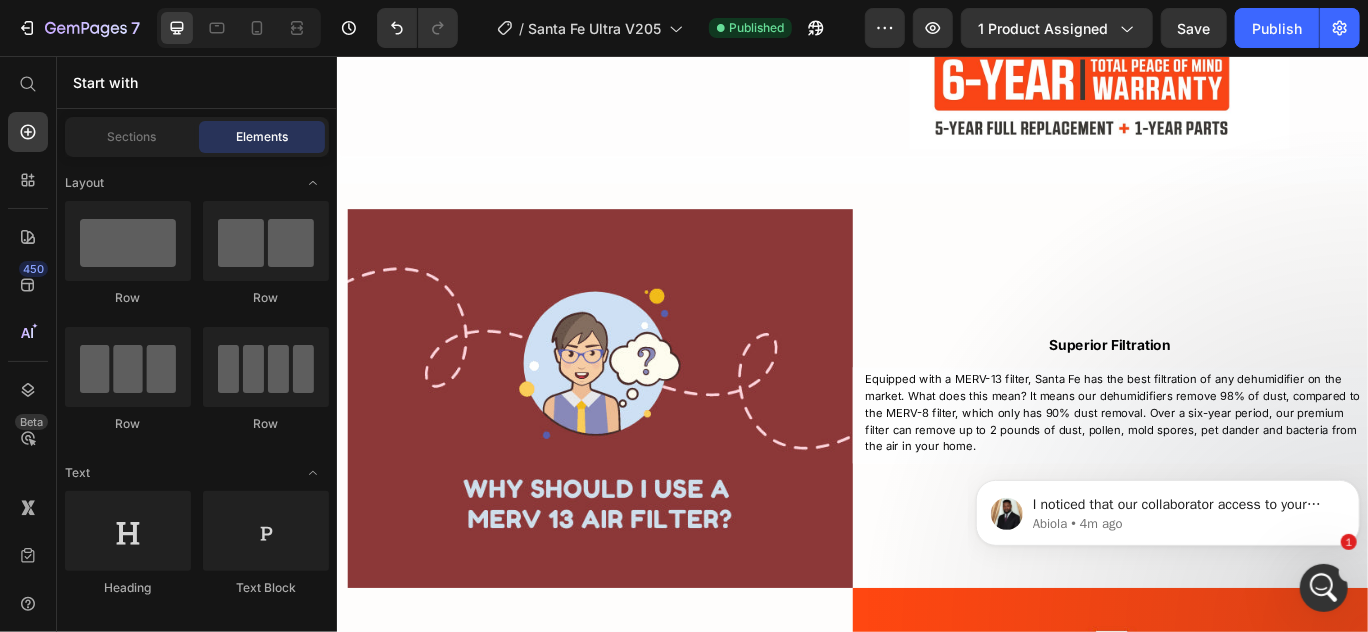 click on "I noticed that our collaborator access to your store is still active. I’ll investigate and provide further guidance shortly. Please rest assured, the access is strictly for support purposes and could be removed once the issue is resolved. Please refer here for our Data Privacy.   If you have any questions or concerns, feel free to let me know. [GEOGRAPHIC_DATA] • 4m ago" at bounding box center (1167, 420) 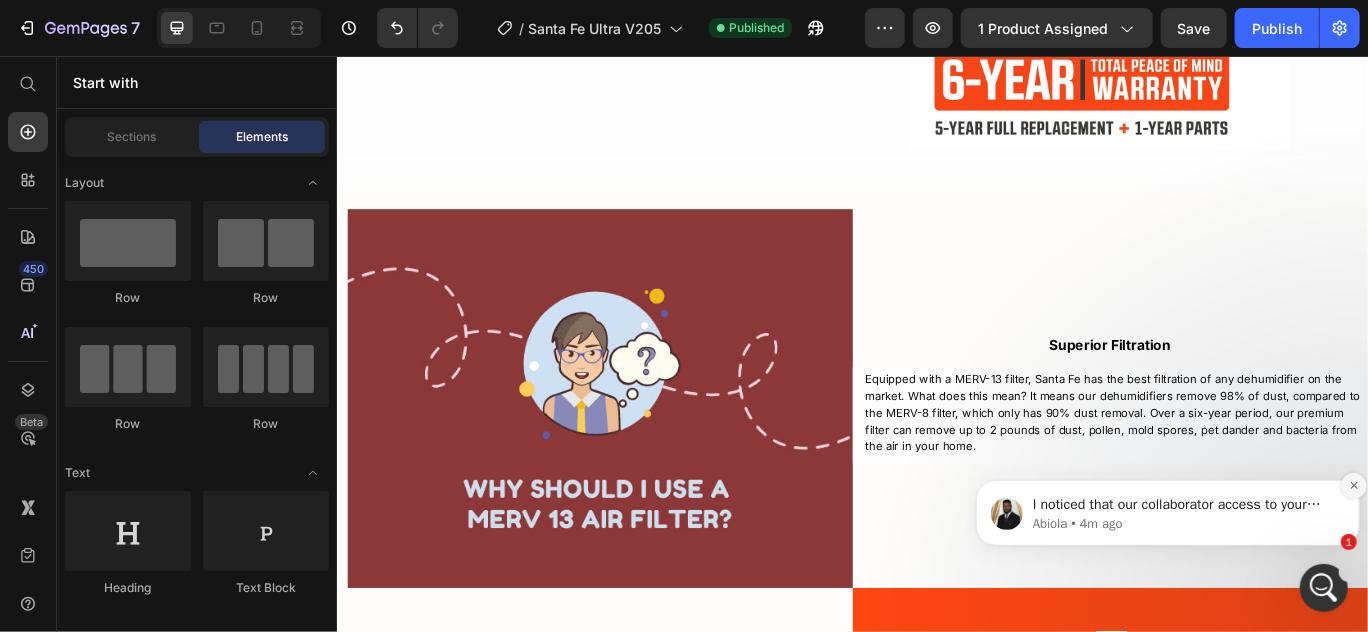 click 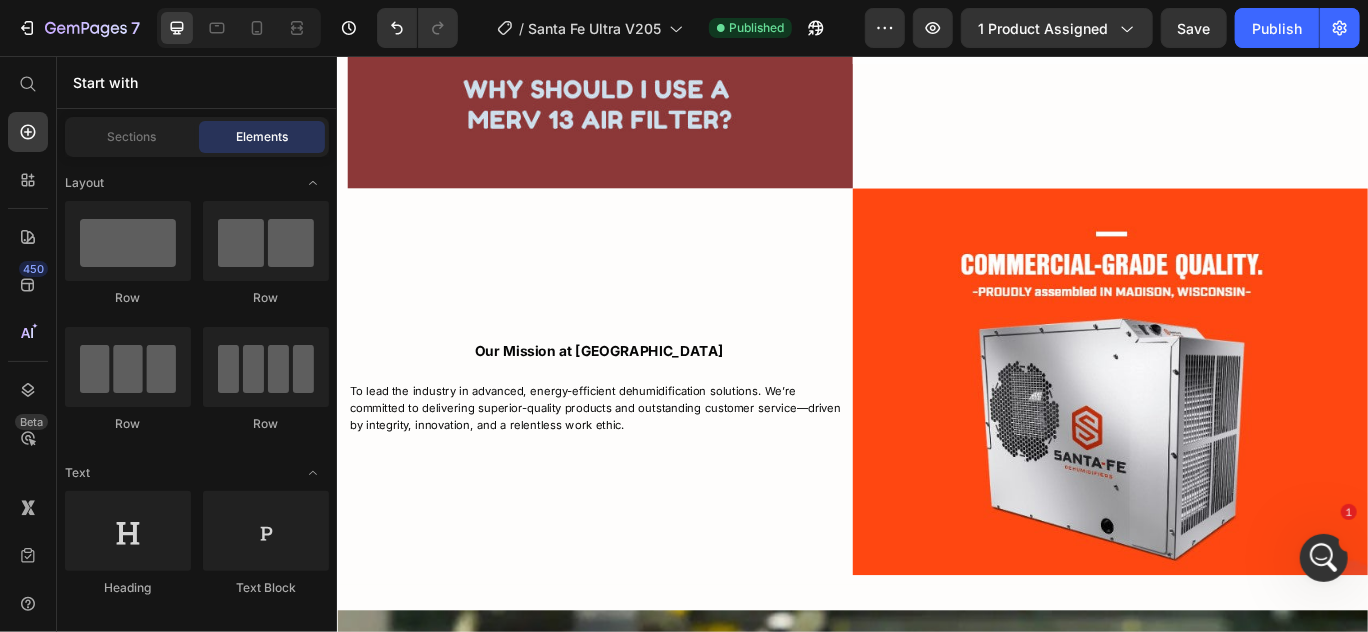 scroll, scrollTop: 6449, scrollLeft: 0, axis: vertical 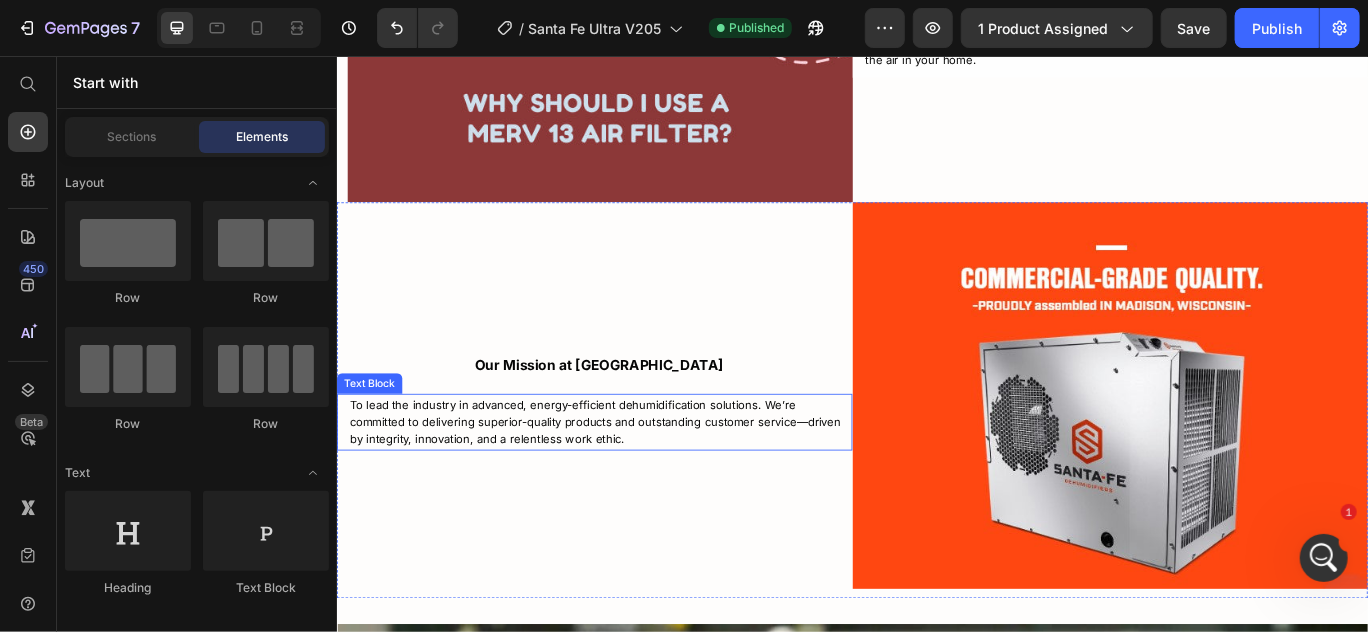 click on "To lead the industry in advanced, energy-efficient dehumidification solutions. We’re committed to delivering superior-quality products and outstanding customer service—driven by integrity, innovation, and a relentless work ethic." at bounding box center [638, 482] 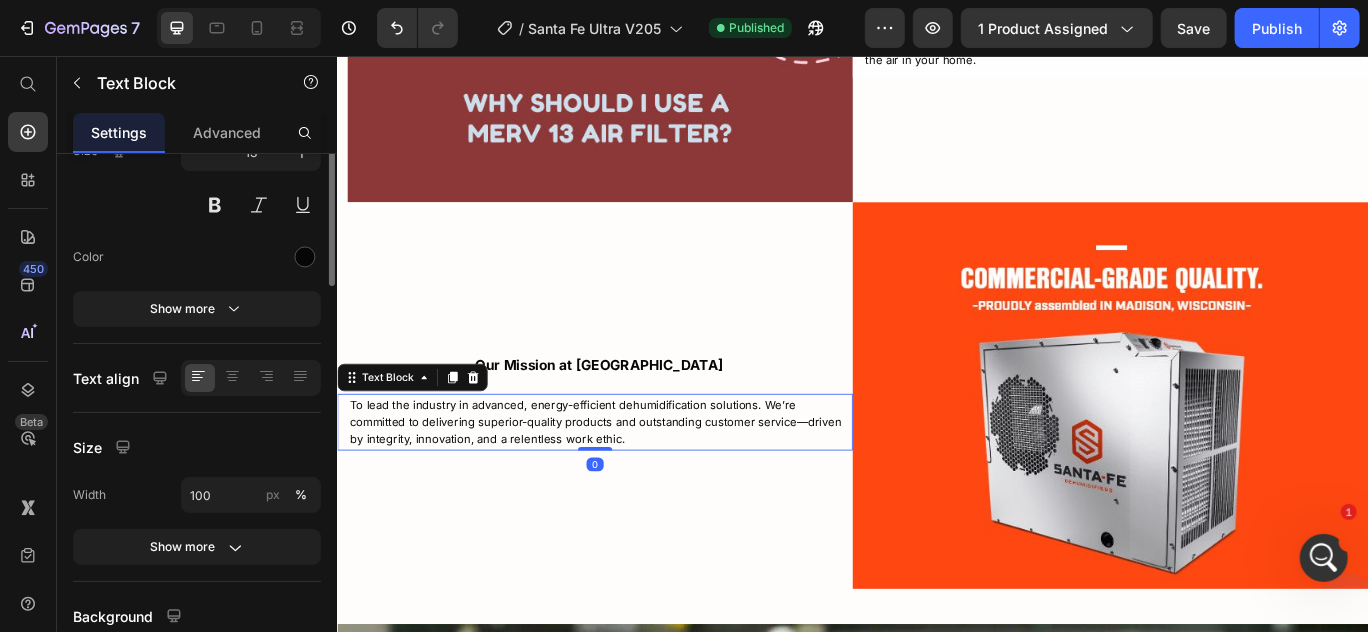 scroll, scrollTop: 0, scrollLeft: 0, axis: both 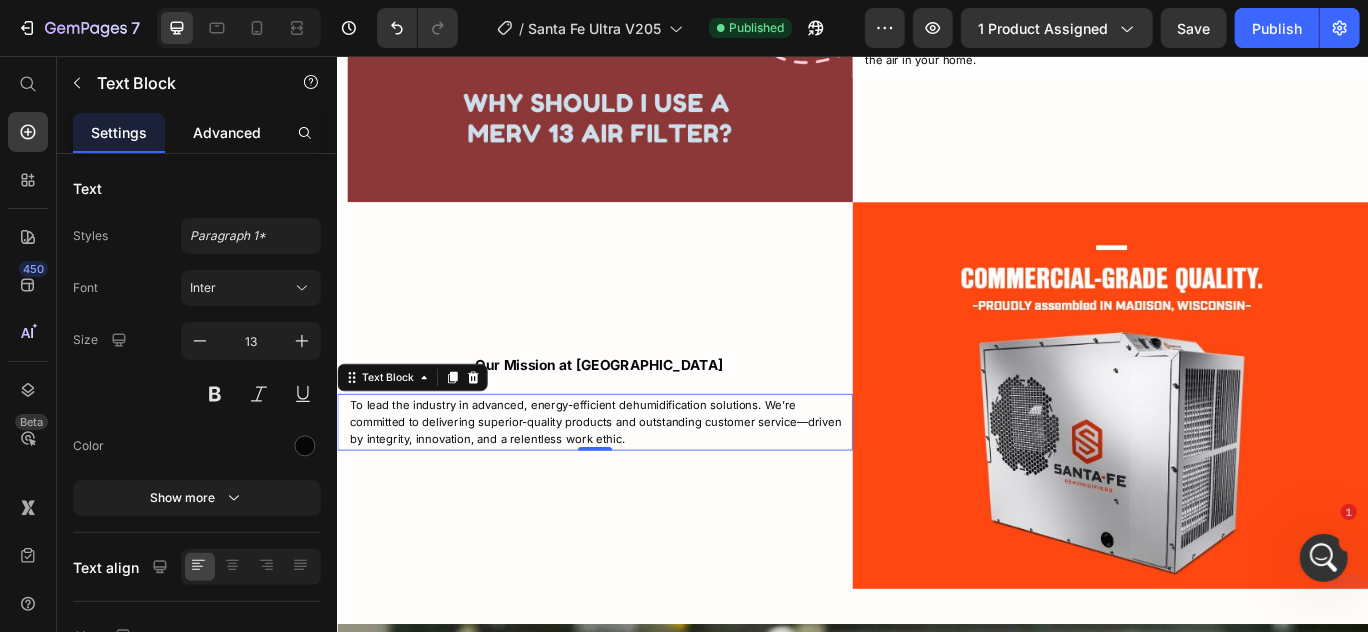 click on "Advanced" at bounding box center (227, 132) 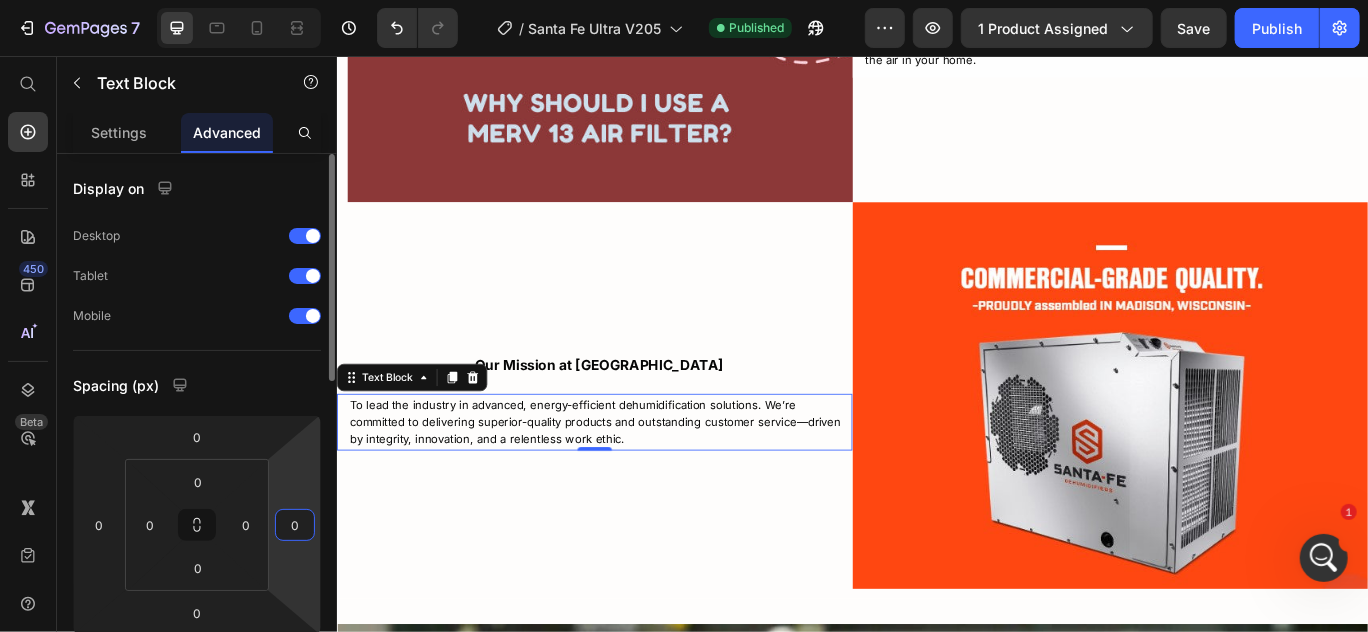 click on "0" at bounding box center [295, 525] 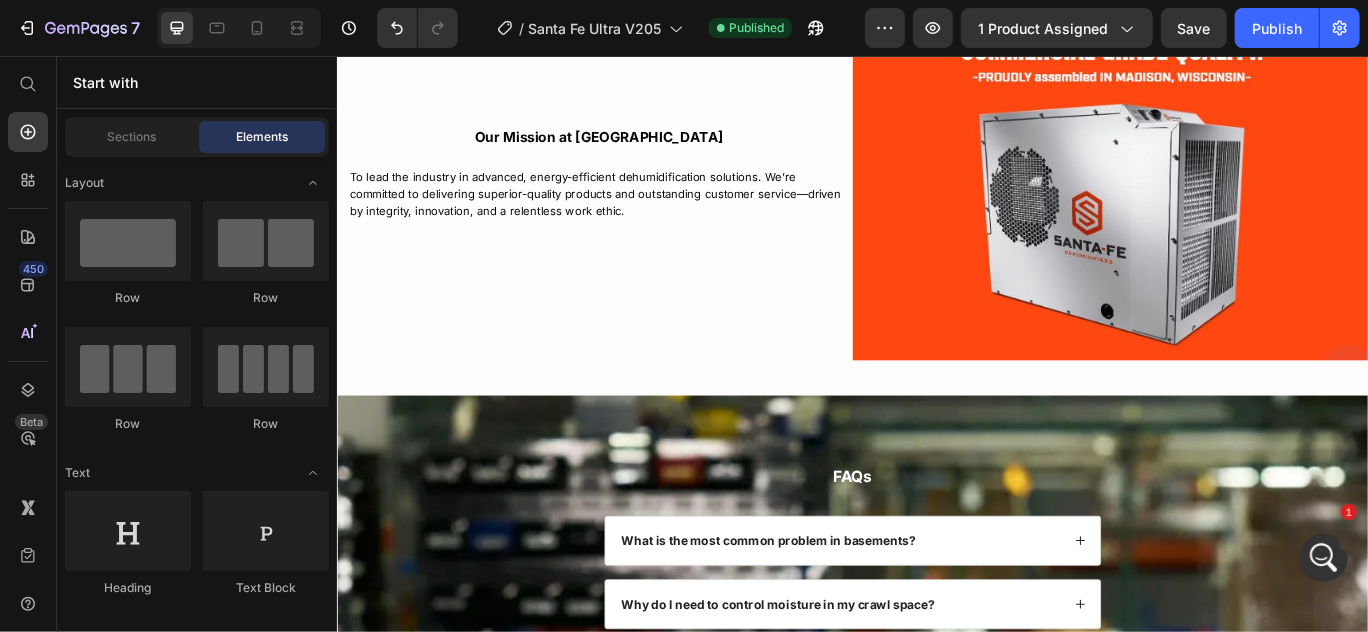 scroll, scrollTop: 6719, scrollLeft: 0, axis: vertical 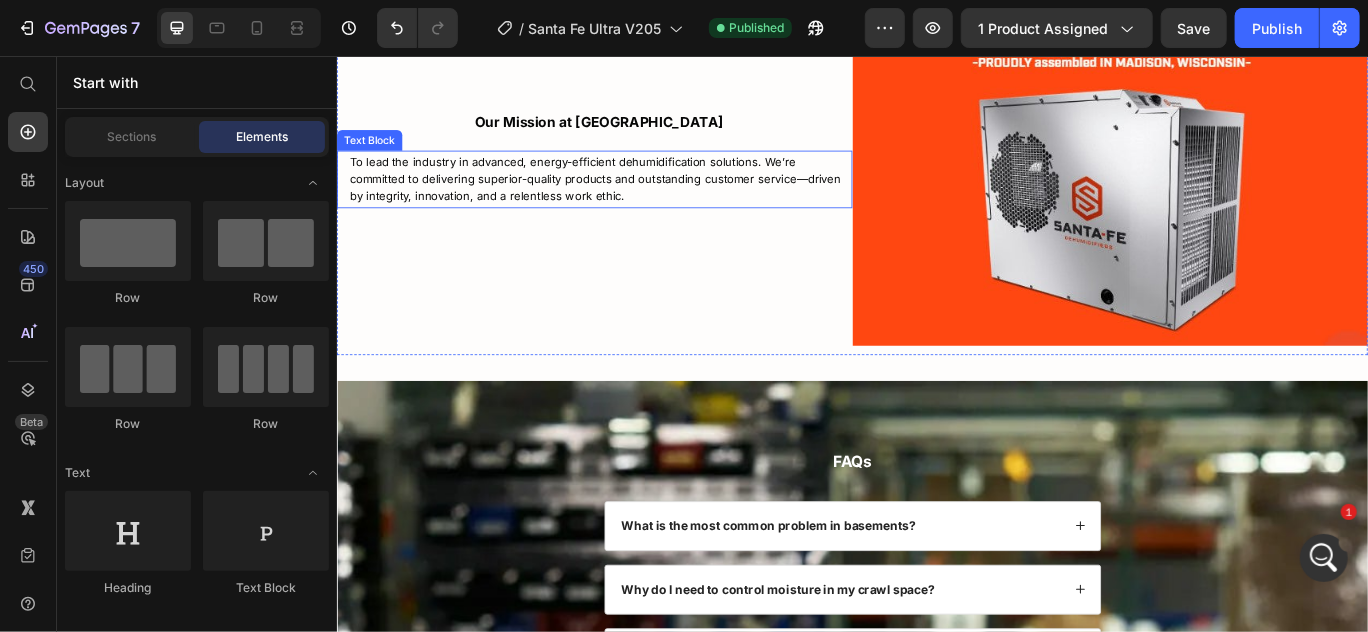 click on "To lead the industry in advanced, energy-efficient dehumidification solutions. We’re committed to delivering superior-quality products and outstanding customer service—driven by integrity, innovation, and a relentless work ethic." at bounding box center [638, 199] 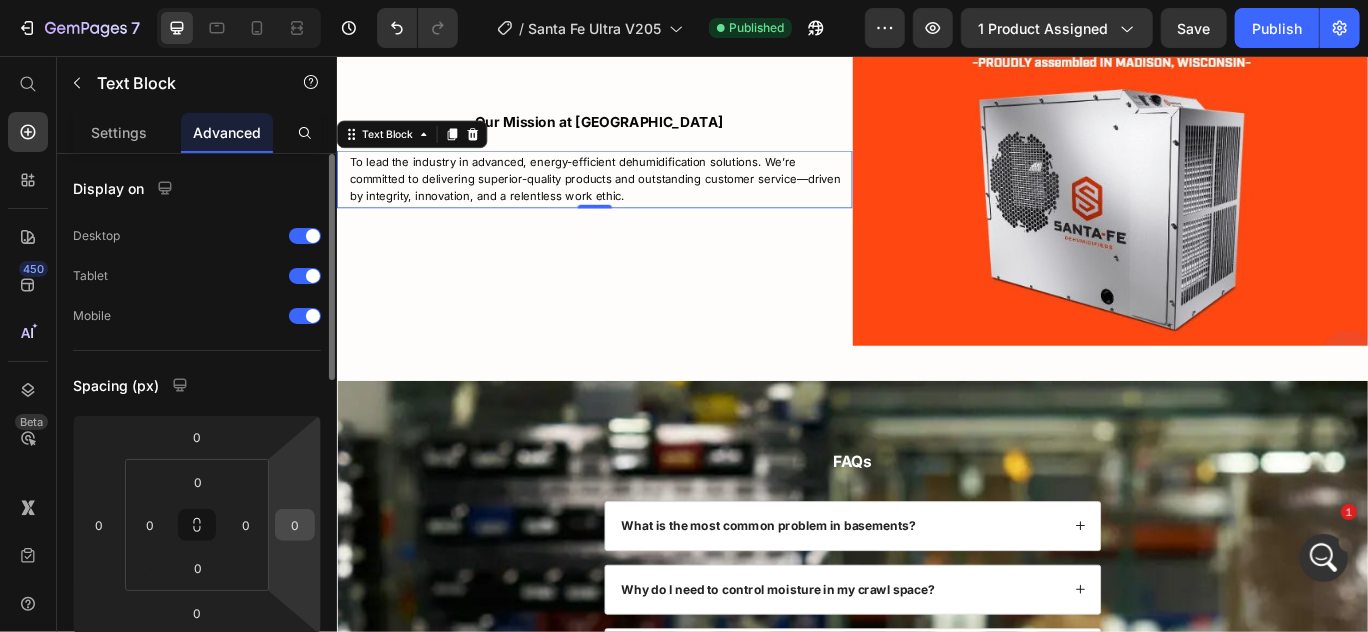 click on "0" at bounding box center (295, 525) 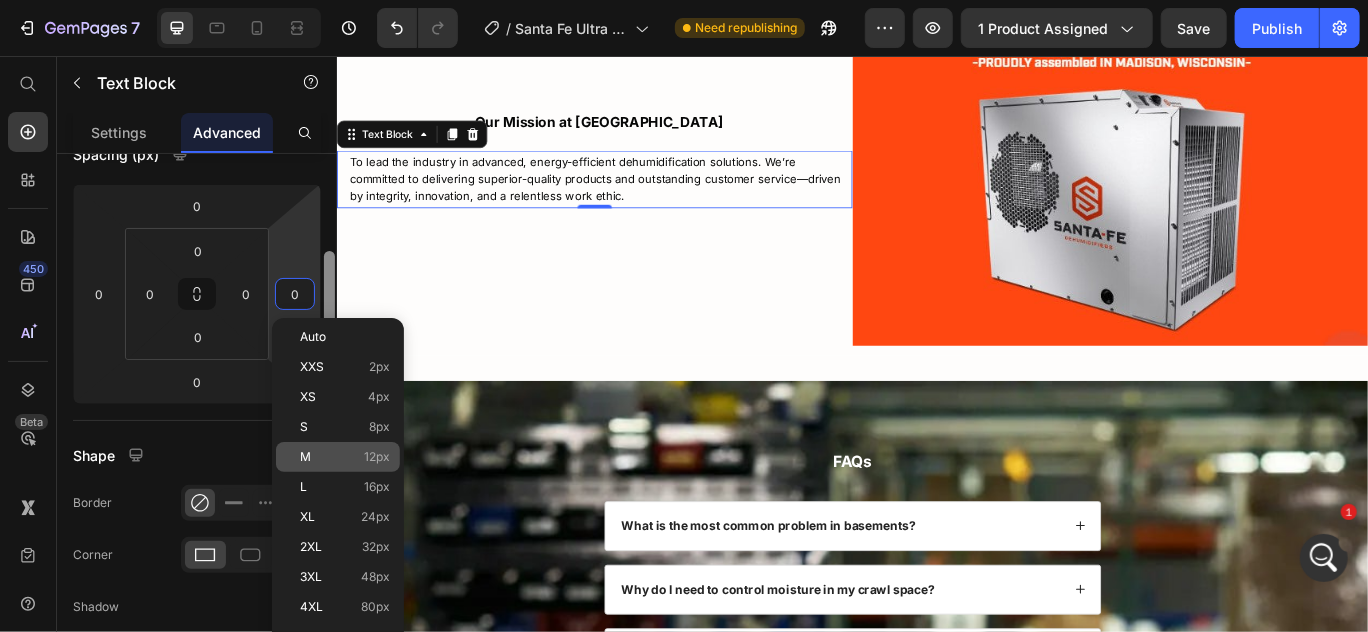 drag, startPoint x: 327, startPoint y: 369, endPoint x: 333, endPoint y: 468, distance: 99.18165 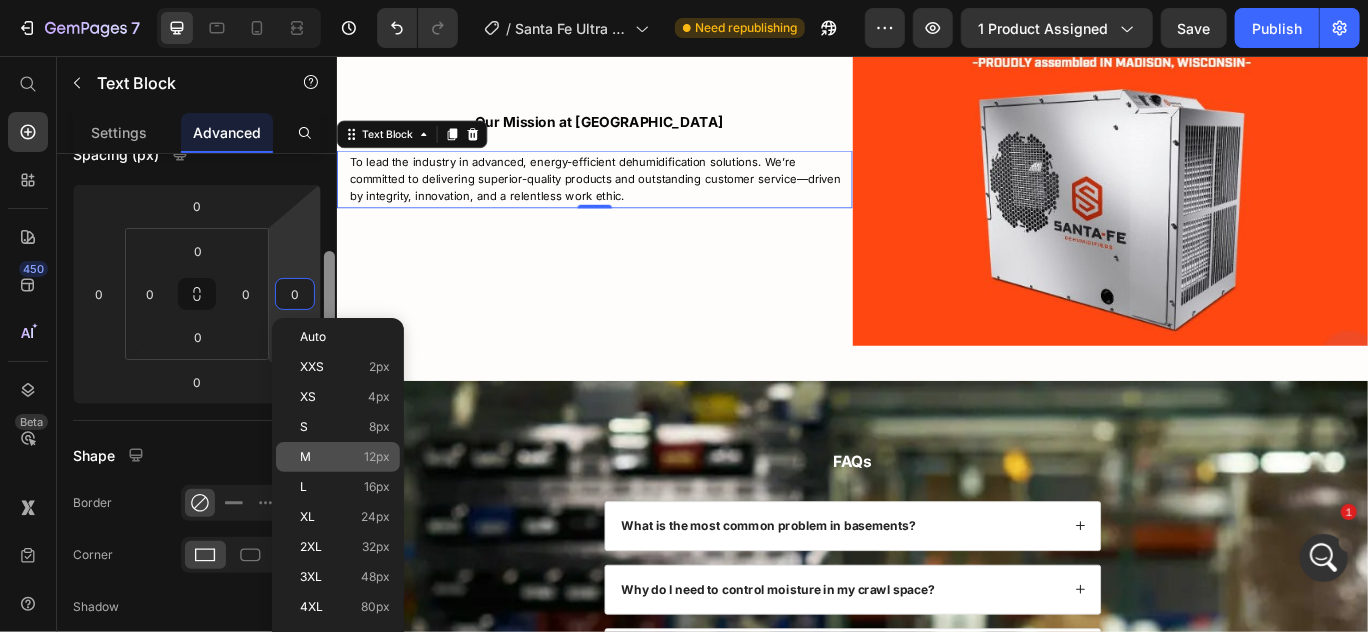 click on "7  Version history  /  Santa Fe Ultra V205 Need republishing Preview 1 product assigned  Save   Publish  450 Beta Start with Sections Elements Hero Section Product Detail Brands Trusted Badges Guarantee Product Breakdown How to use Testimonials Compare Bundle FAQs Social Proof Brand Story Product List Collection Blog List Contact Sticky Add to Cart Custom Footer Browse Library 450 Layout
Row
Row
Row
Row Text
Heading
Text Block Button
Button
Button
Sticky Back to top Media
Image" at bounding box center [684, 0] 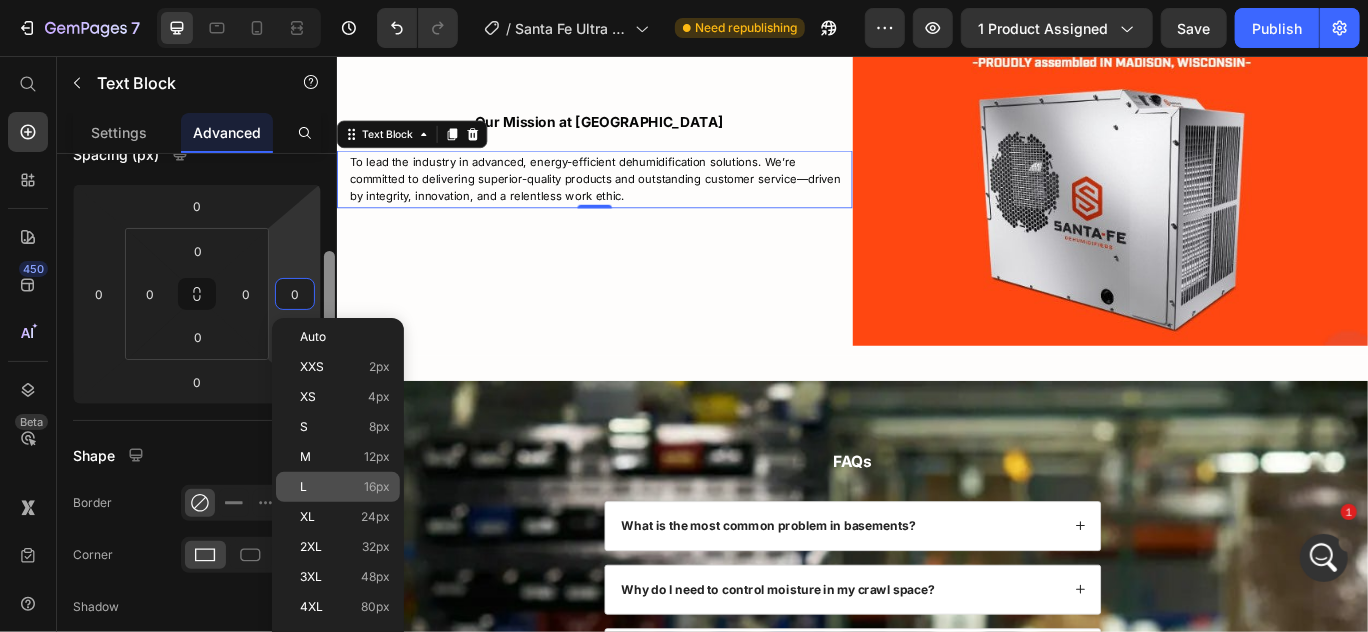 scroll, scrollTop: 234, scrollLeft: 0, axis: vertical 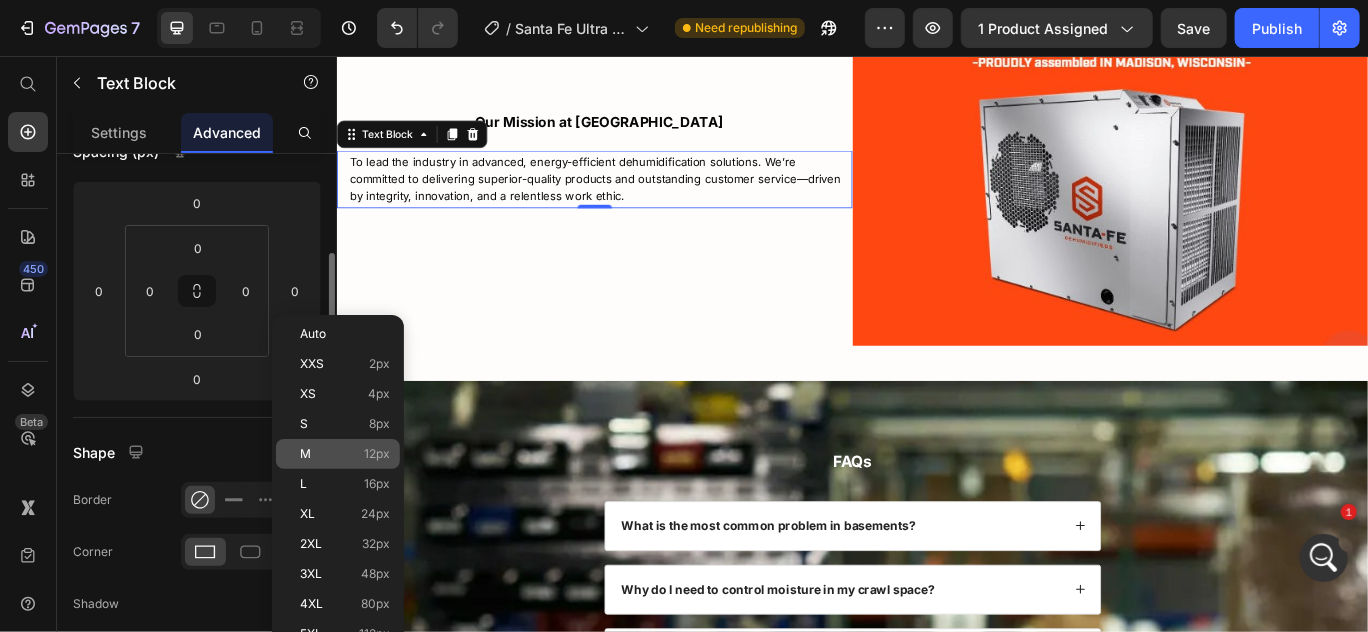 click on "M 12px" at bounding box center [345, 454] 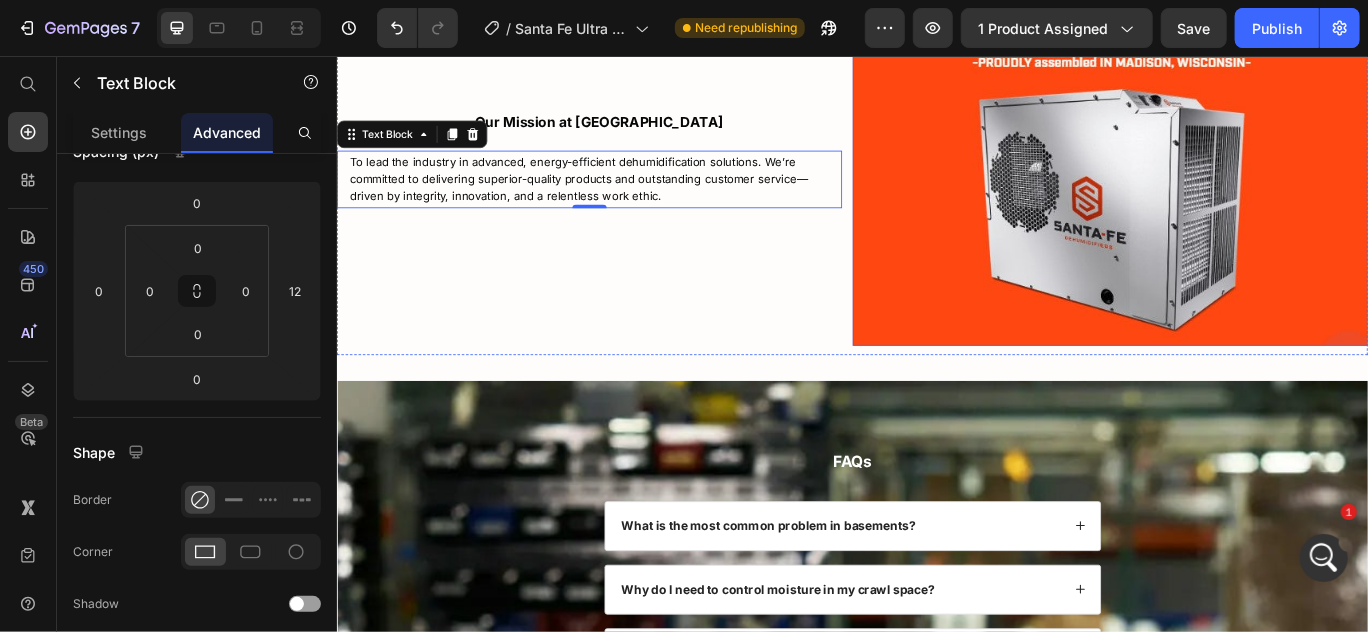 click at bounding box center (1236, 168) 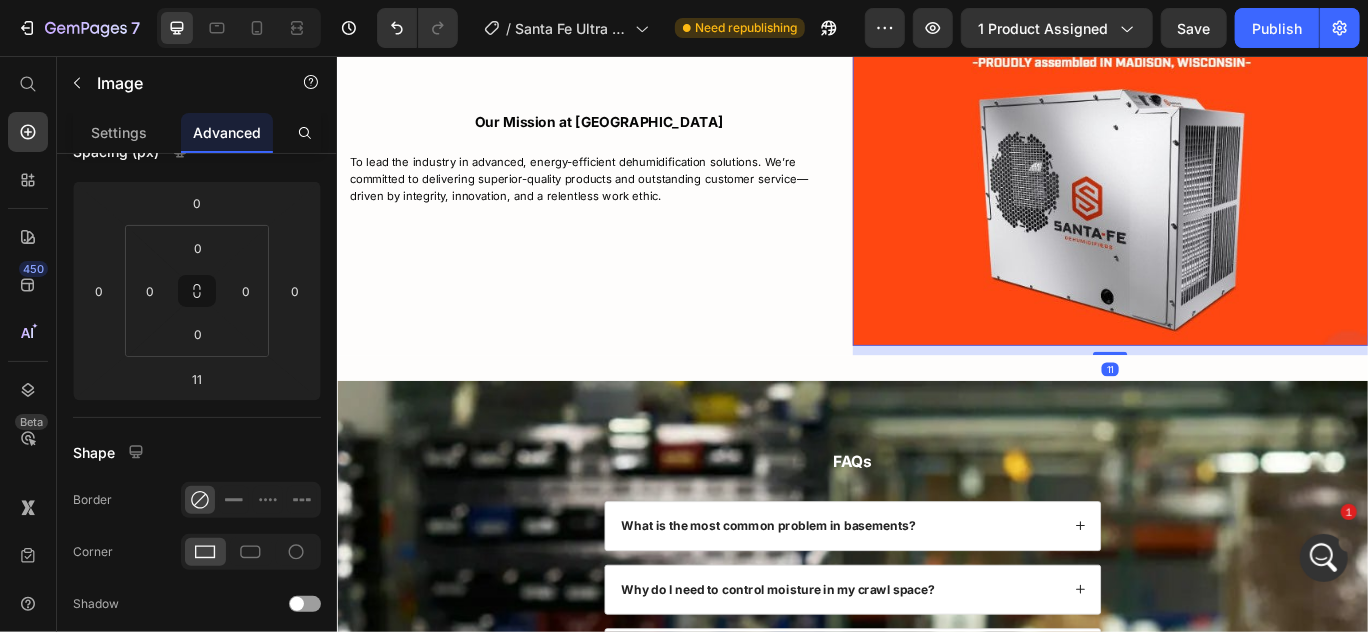 scroll, scrollTop: 0, scrollLeft: 0, axis: both 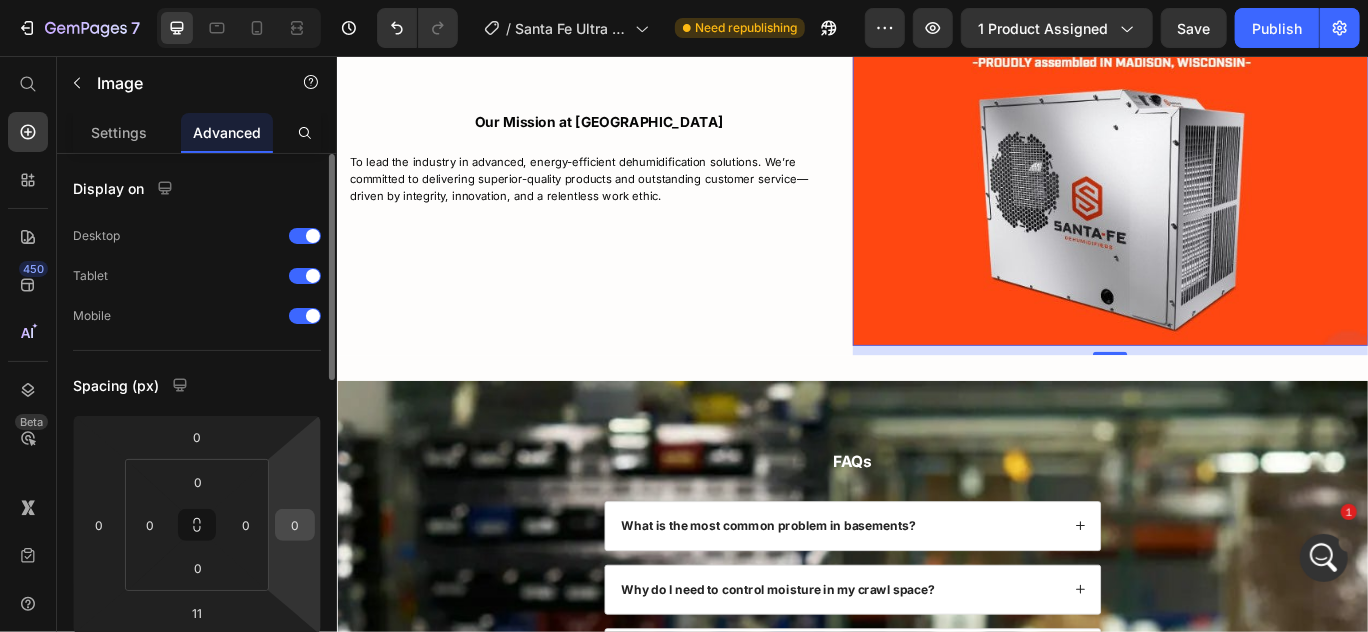 click on "0" at bounding box center [295, 525] 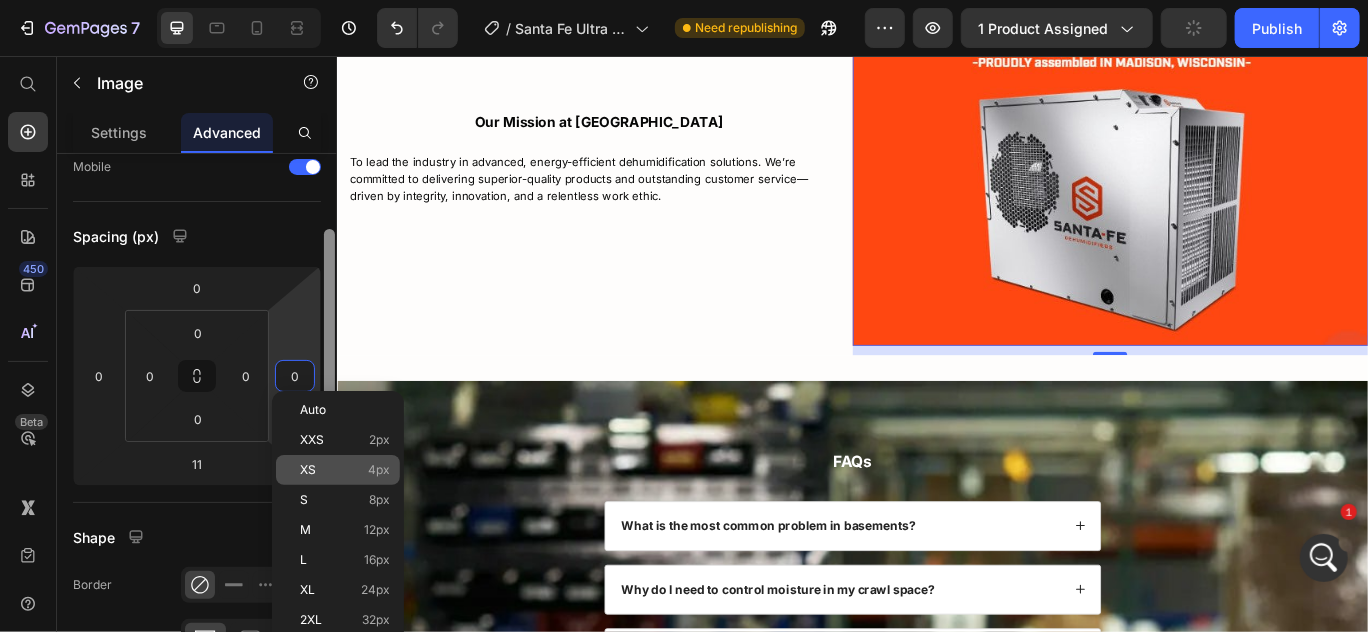 scroll, scrollTop: 198, scrollLeft: 0, axis: vertical 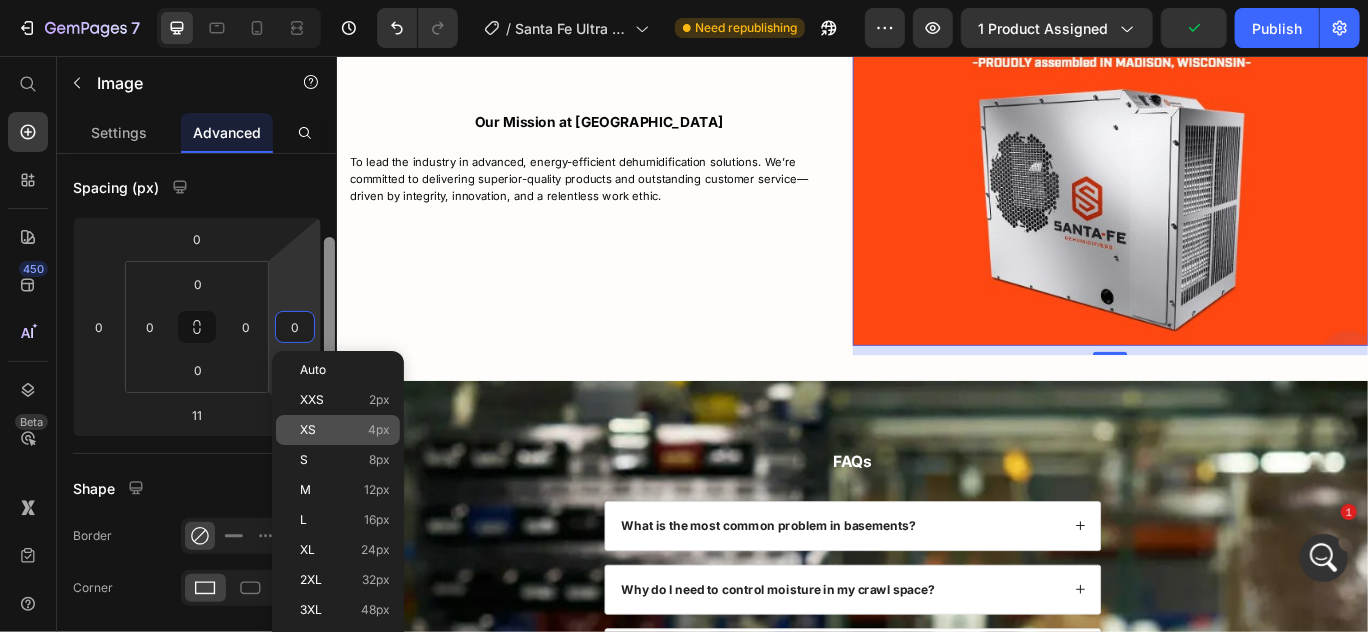 drag, startPoint x: 331, startPoint y: 367, endPoint x: 335, endPoint y: 451, distance: 84.095184 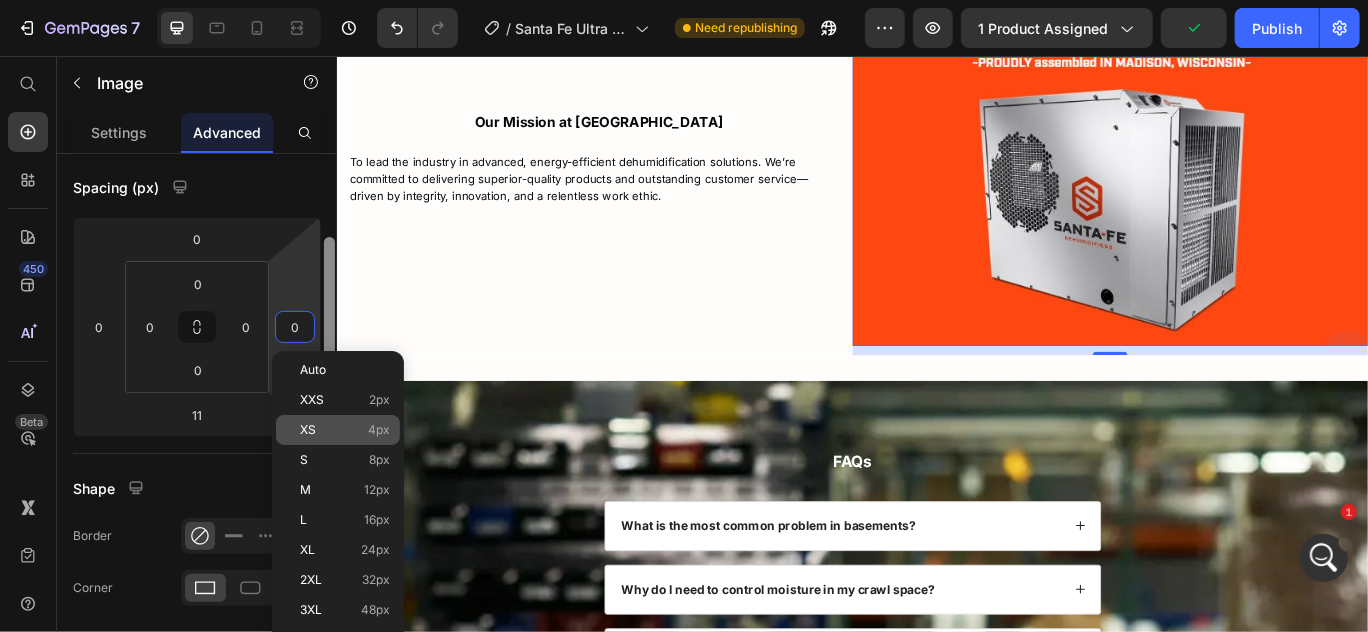 click on "7  Version history  /  Santa Fe Ultra V205 Need republishing Preview 1 product assigned  Publish  450 Beta Start with Sections Elements Hero Section Product Detail Brands Trusted Badges Guarantee Product Breakdown How to use Testimonials Compare Bundle FAQs Social Proof Brand Story Product List Collection Blog List Contact Sticky Add to Cart Custom Footer Browse Library 450 Layout
Row
Row
Row
Row Text
Heading
Text Block Button
Button
Button
Sticky Back to top Media
Image" at bounding box center [684, 0] 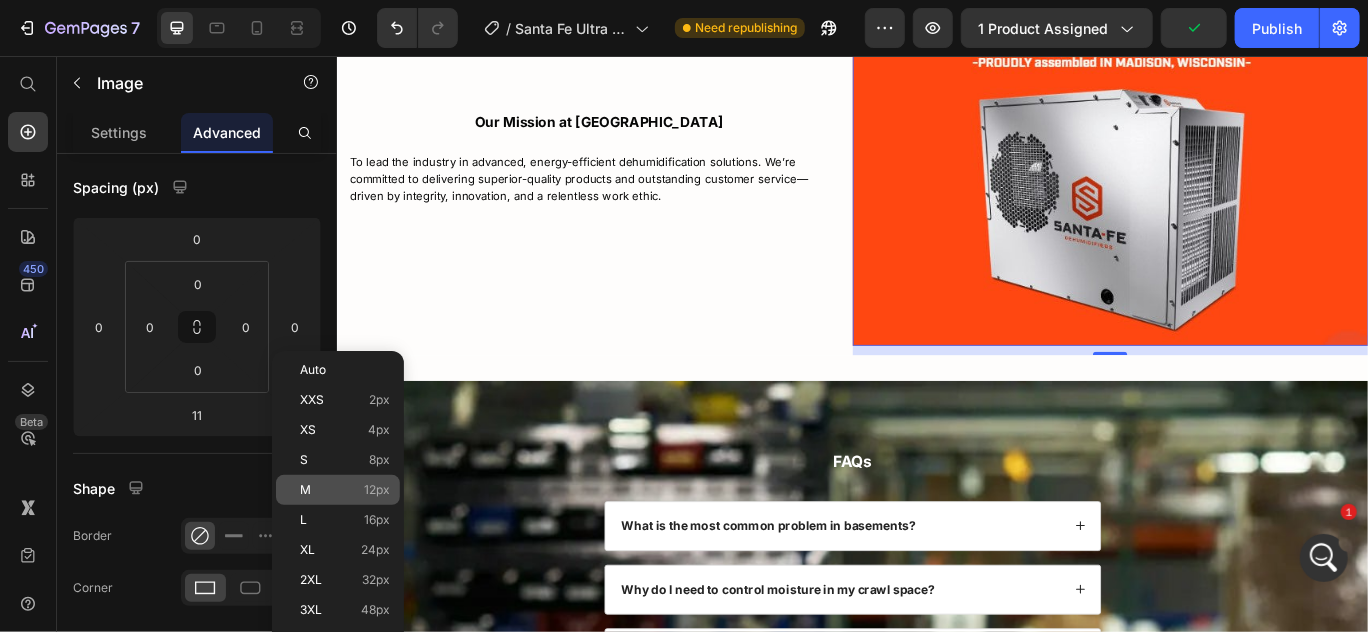 click on "M 12px" at bounding box center (345, 490) 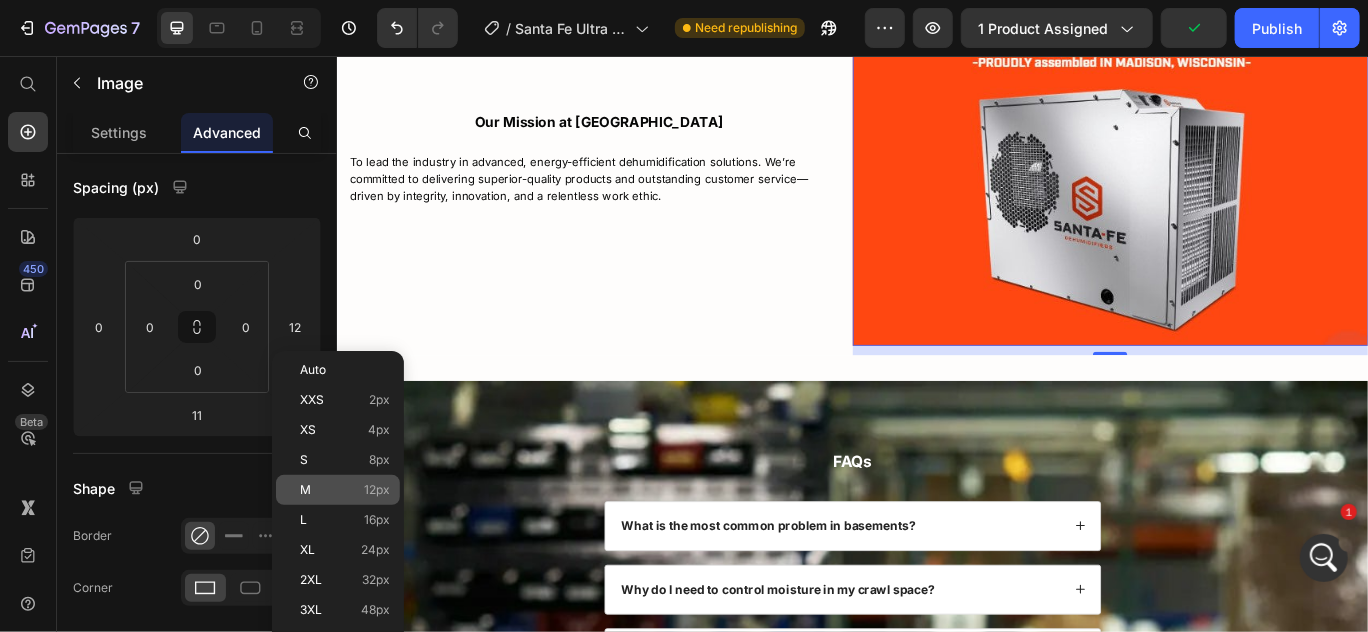 scroll, scrollTop: 6715, scrollLeft: 0, axis: vertical 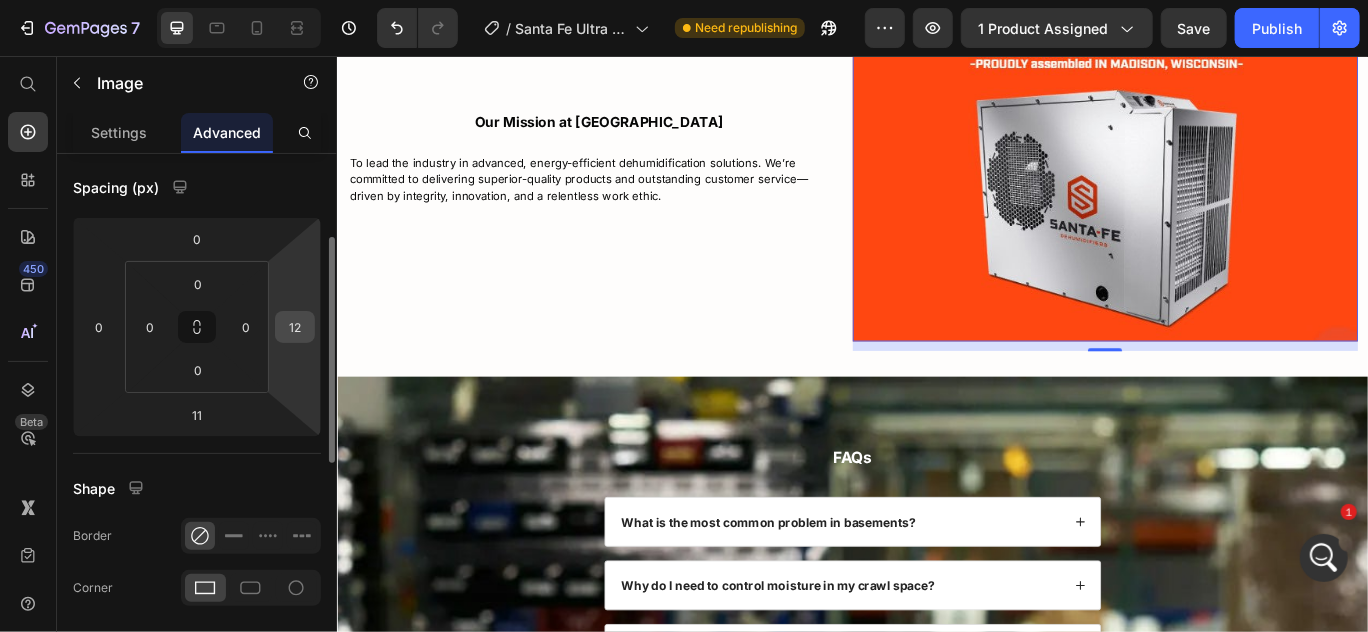 click on "12" at bounding box center [295, 327] 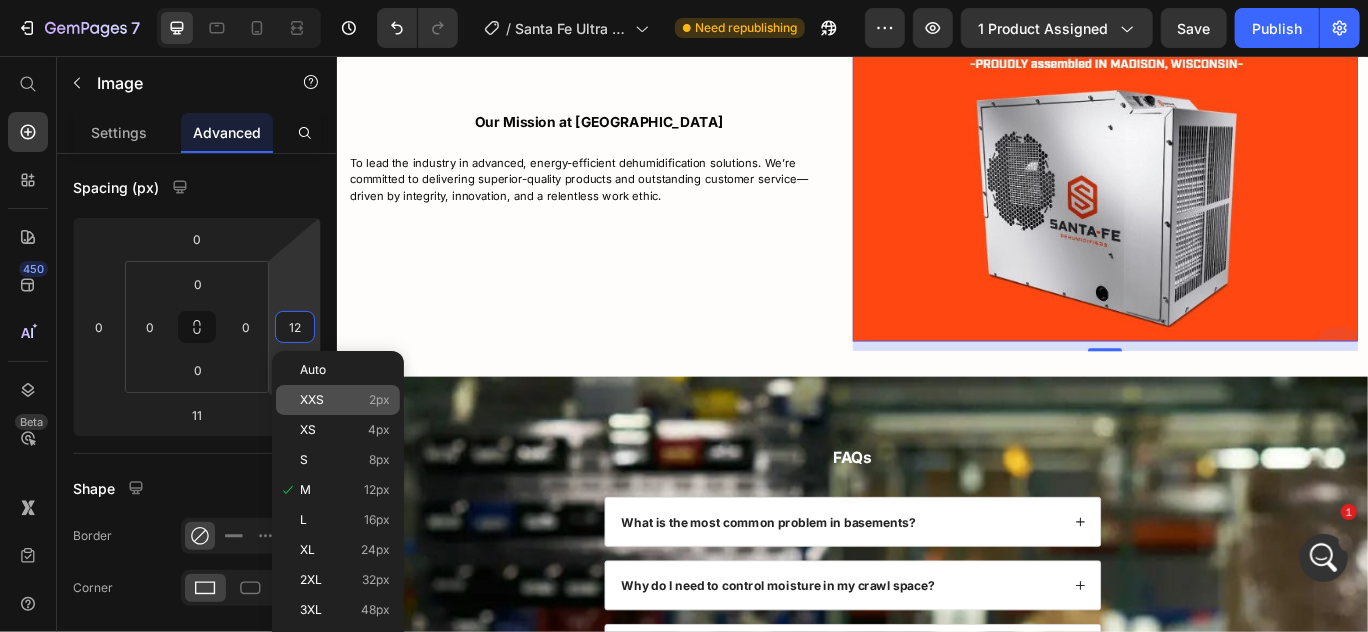 click on "XXS" at bounding box center [312, 400] 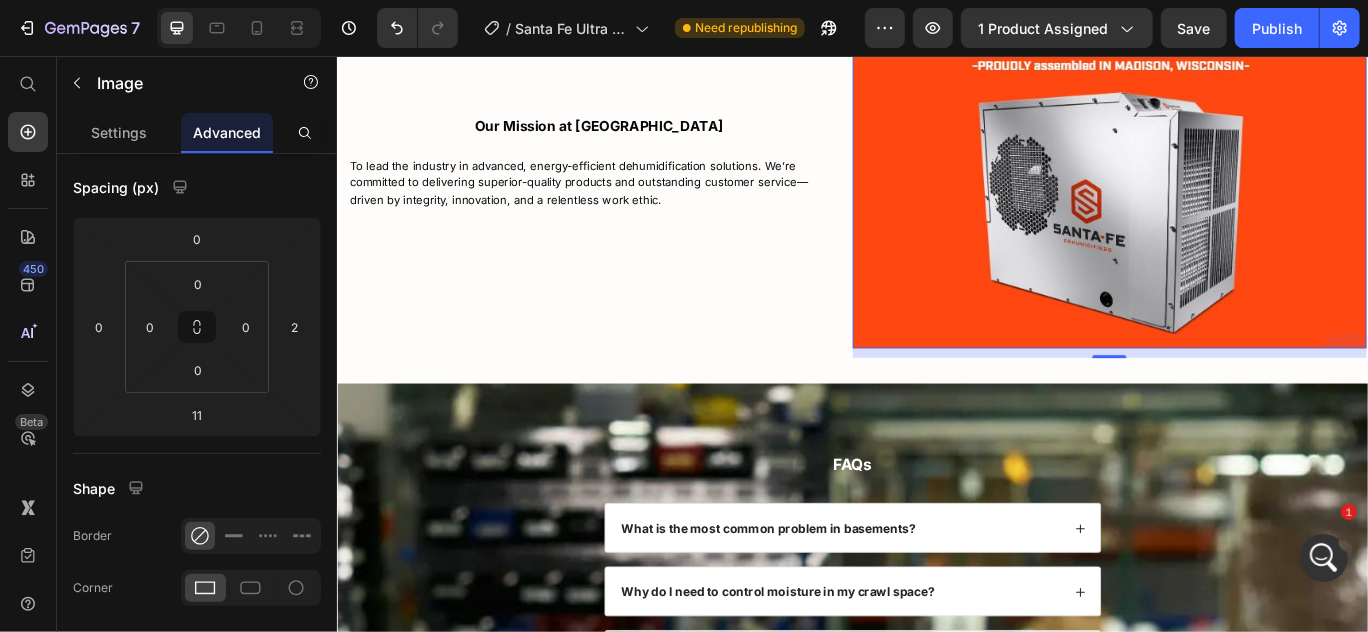 scroll, scrollTop: 6718, scrollLeft: 0, axis: vertical 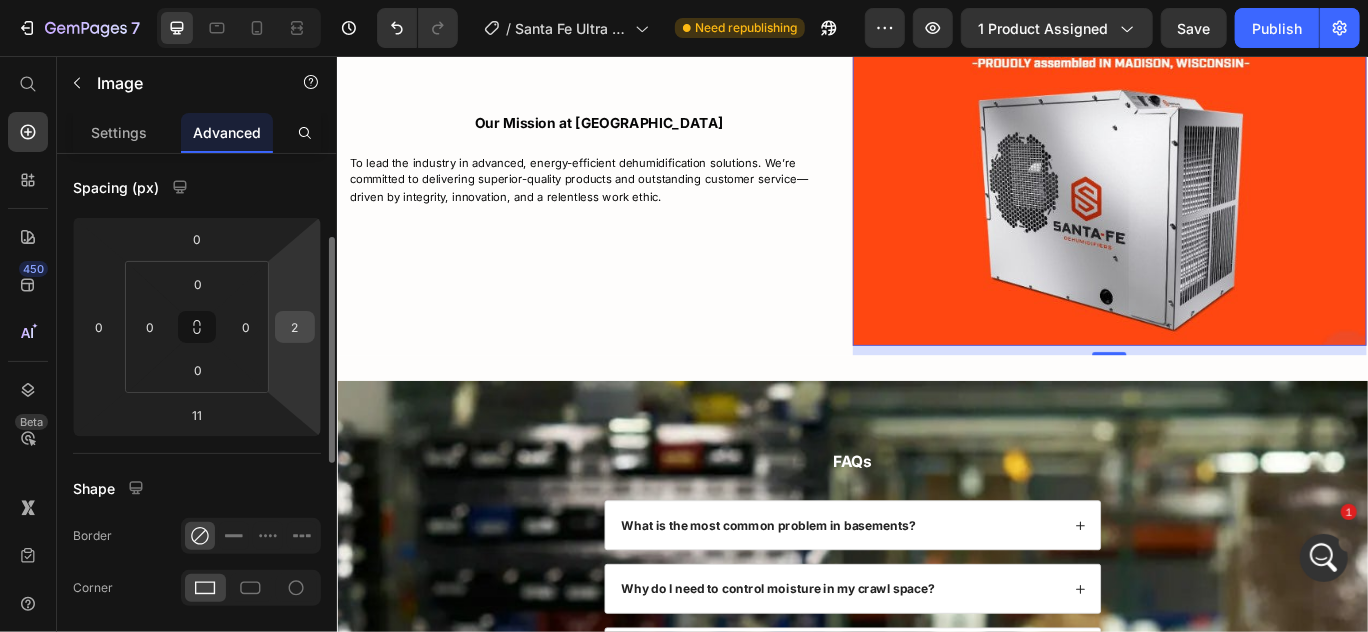 click on "2" at bounding box center (295, 327) 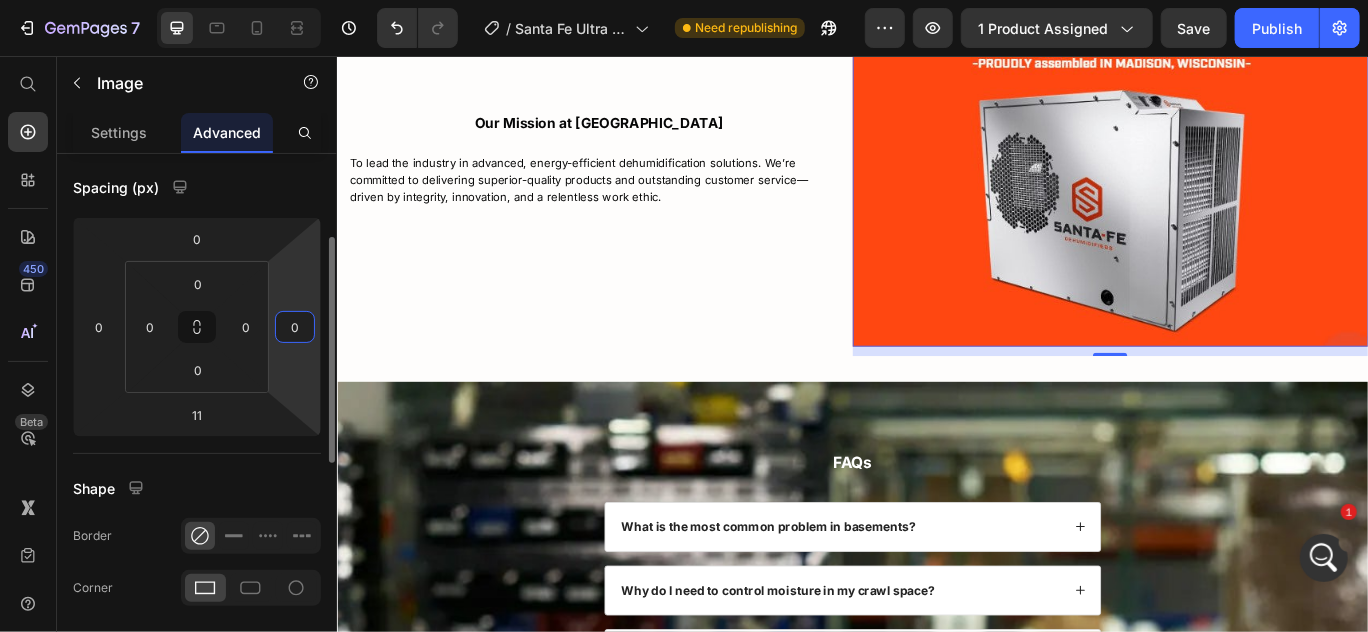scroll, scrollTop: 6719, scrollLeft: 0, axis: vertical 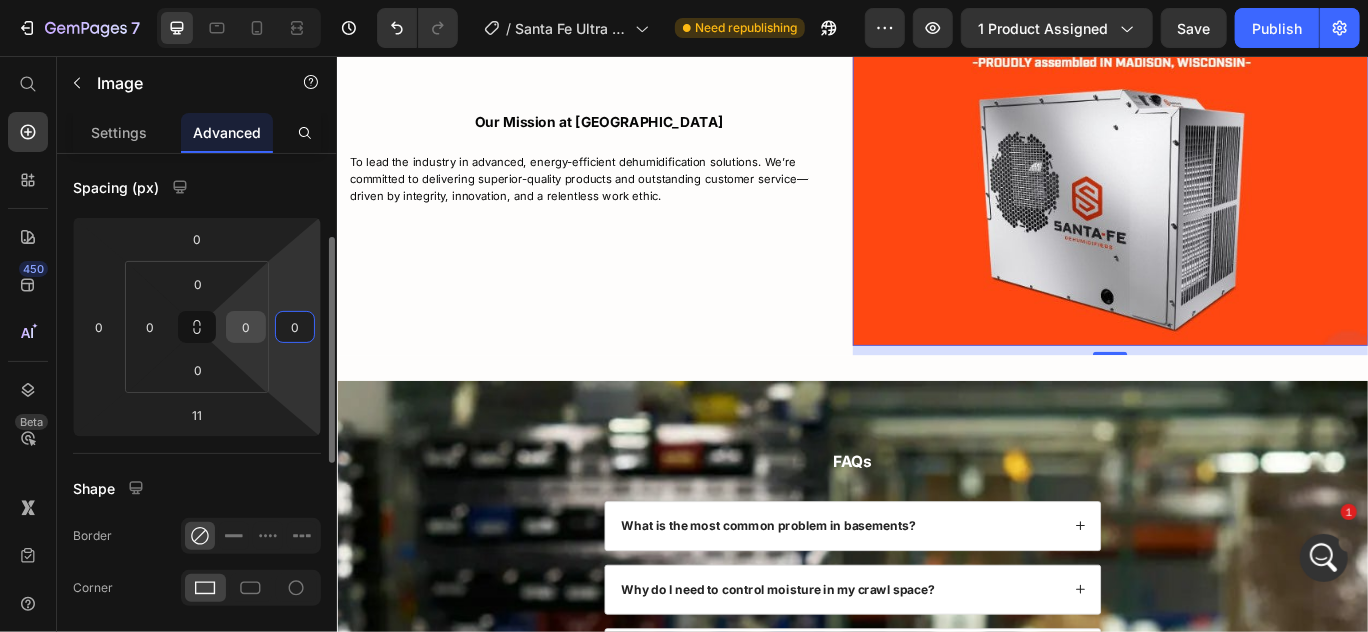 type on "0" 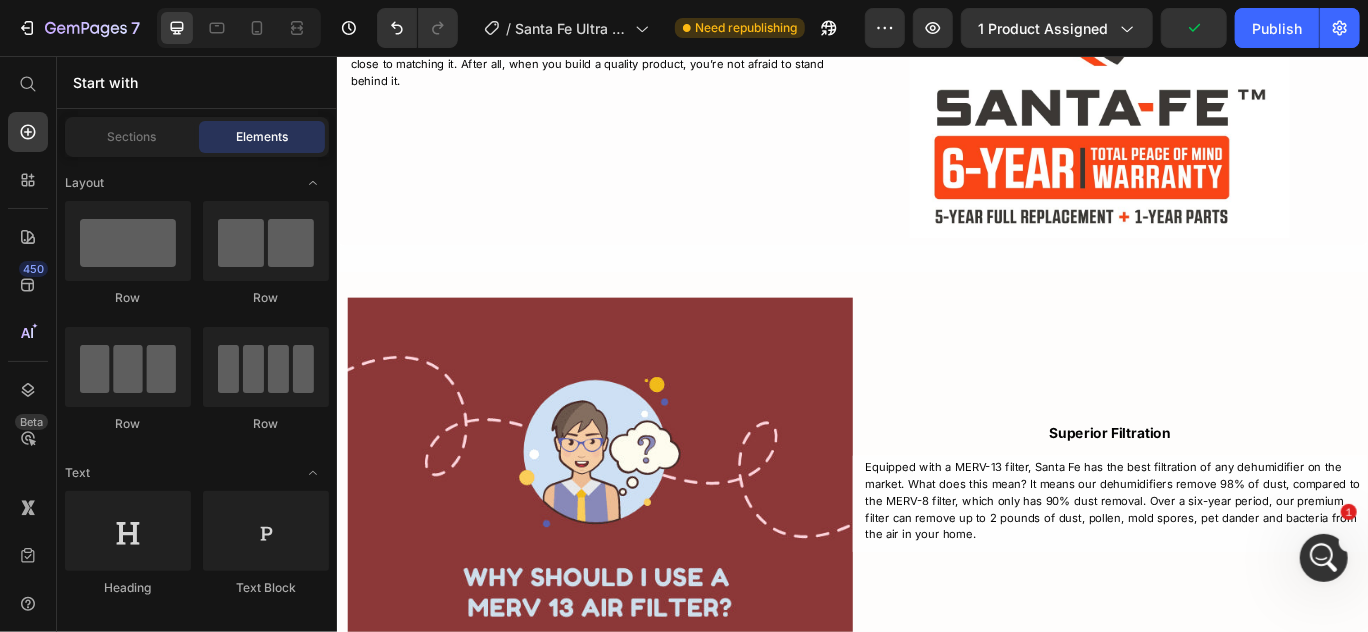 scroll, scrollTop: 5913, scrollLeft: 0, axis: vertical 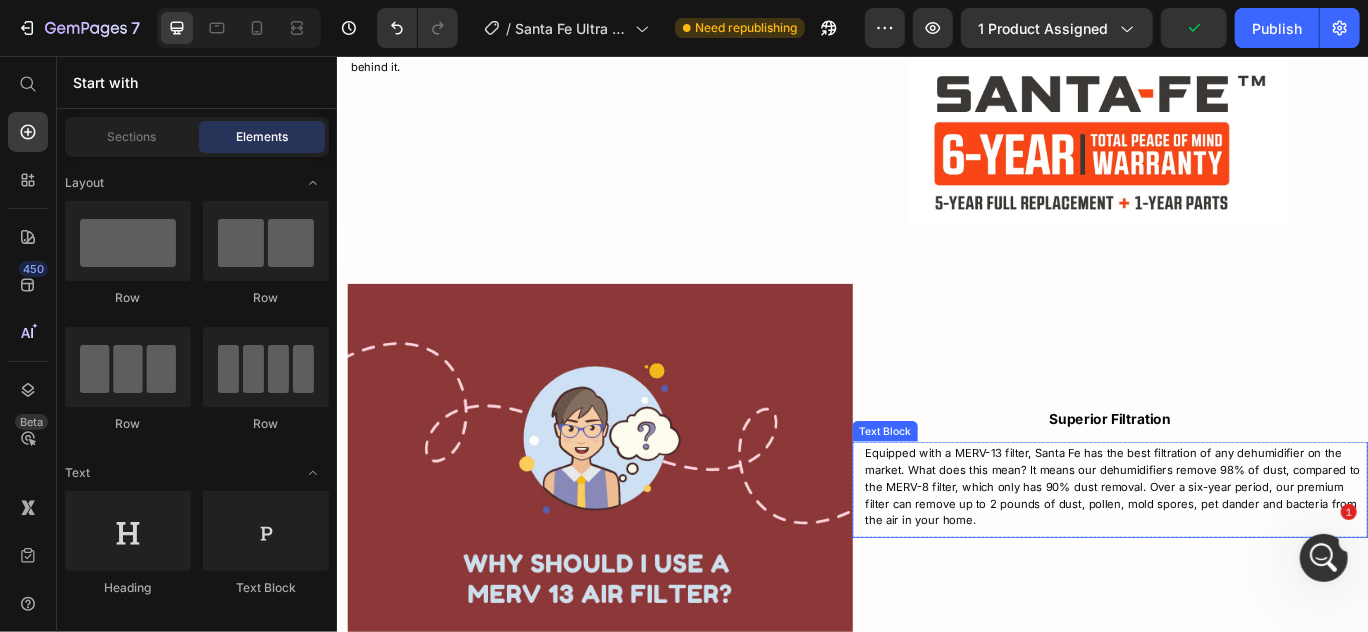 click on "Equipped with a MERV-13 filter, Santa Fe has the best filtration of any dehumidifier on the market. What does this mean? It means our dehumidifiers remove 98% of dust, compared to the MERV-8 filter, which only has 90% dust removal. Over a six-year period, our premium filter can remove up to 2 pounds of dust, pollen, mold spores, pet dander and bacteria from the air in your home." at bounding box center (1243, 558) 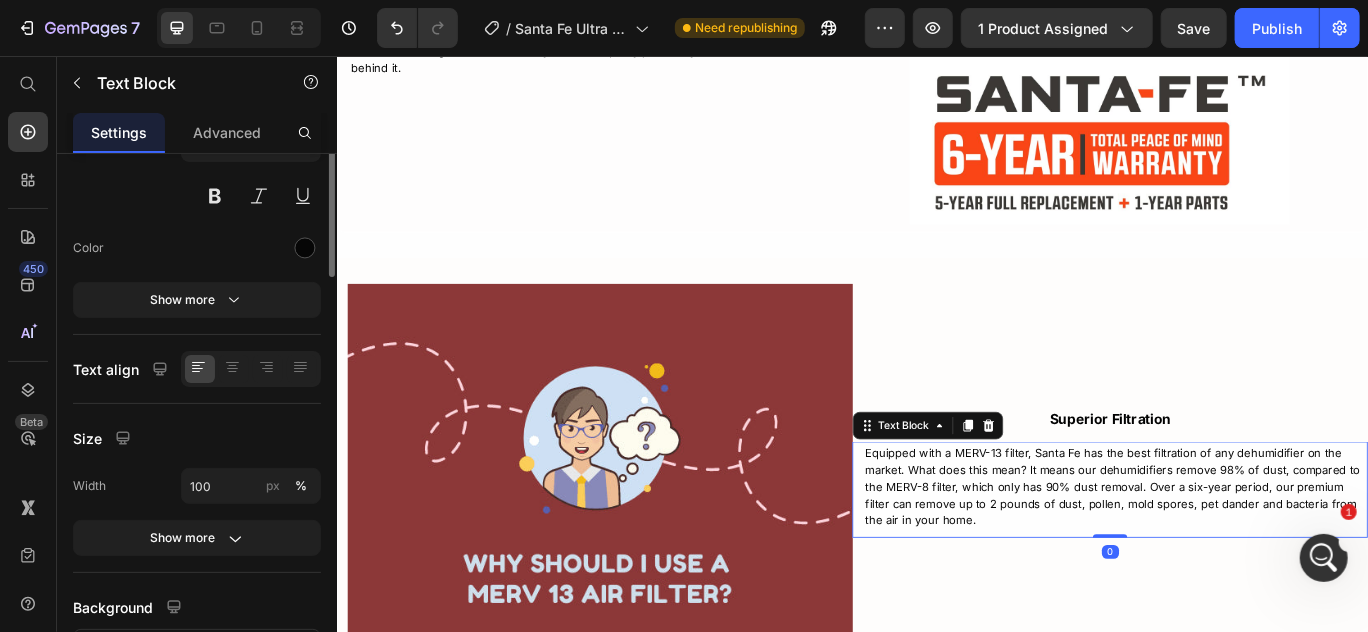 scroll, scrollTop: 0, scrollLeft: 0, axis: both 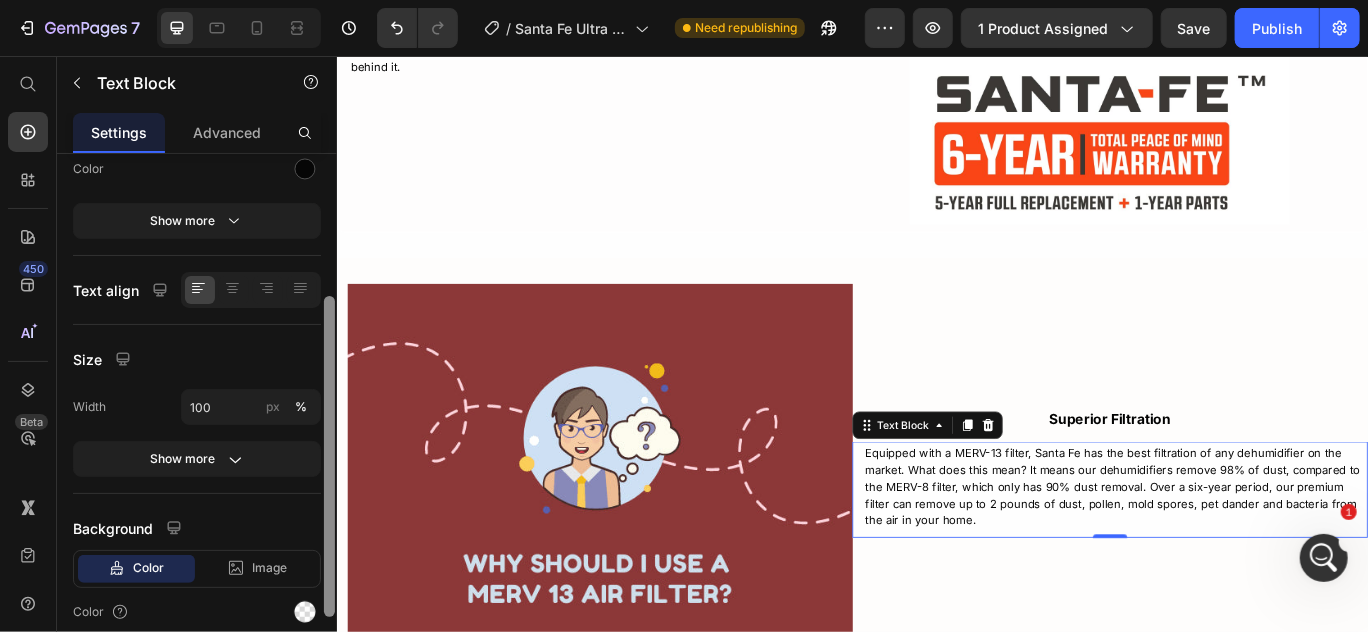 drag, startPoint x: 332, startPoint y: 334, endPoint x: 330, endPoint y: 501, distance: 167.01198 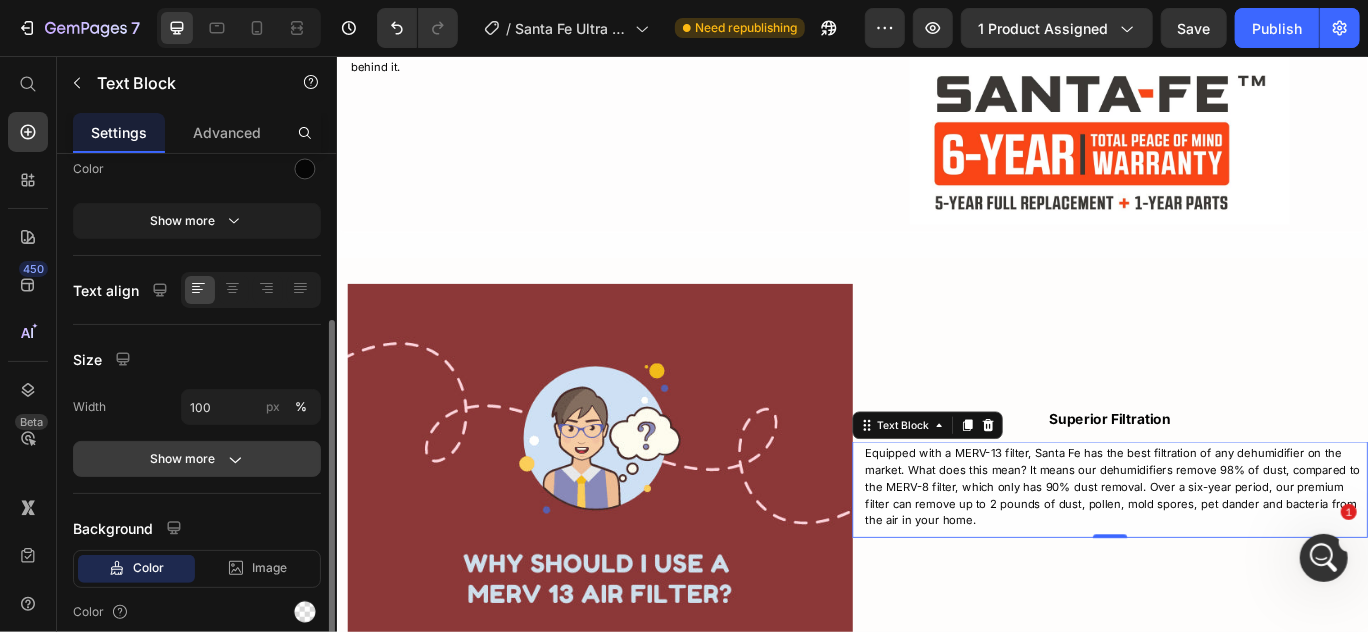click on "Show more" 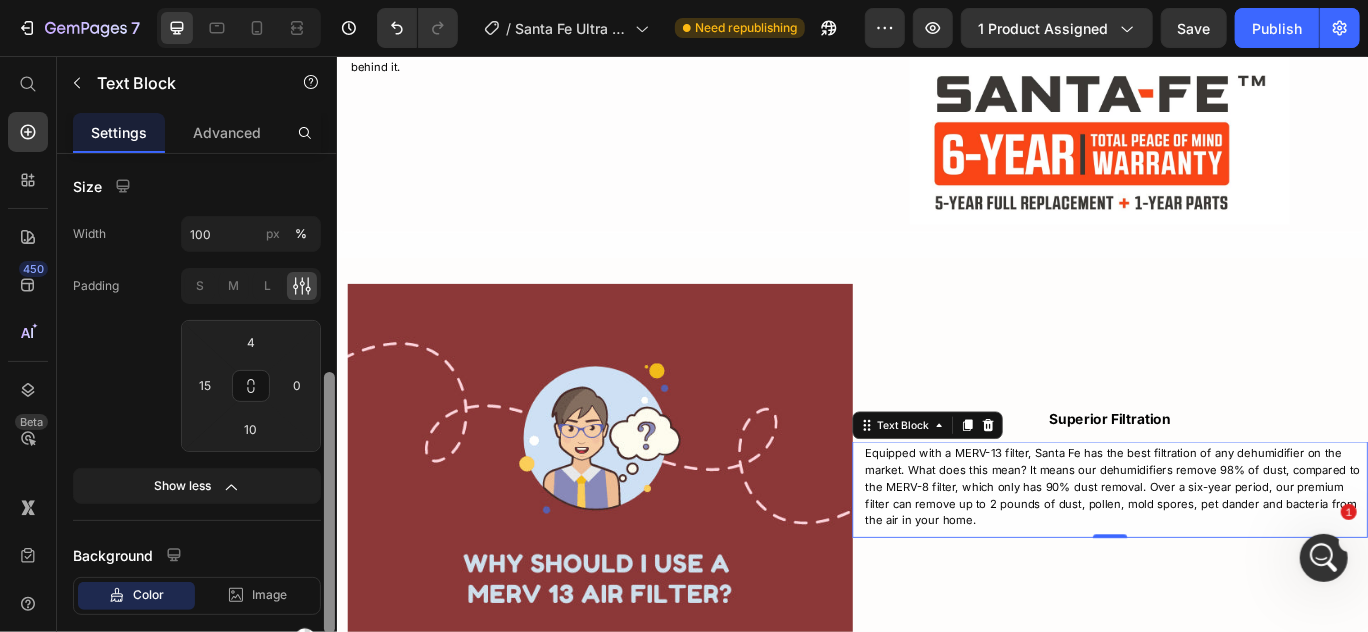 drag, startPoint x: 328, startPoint y: 490, endPoint x: 331, endPoint y: 597, distance: 107.042046 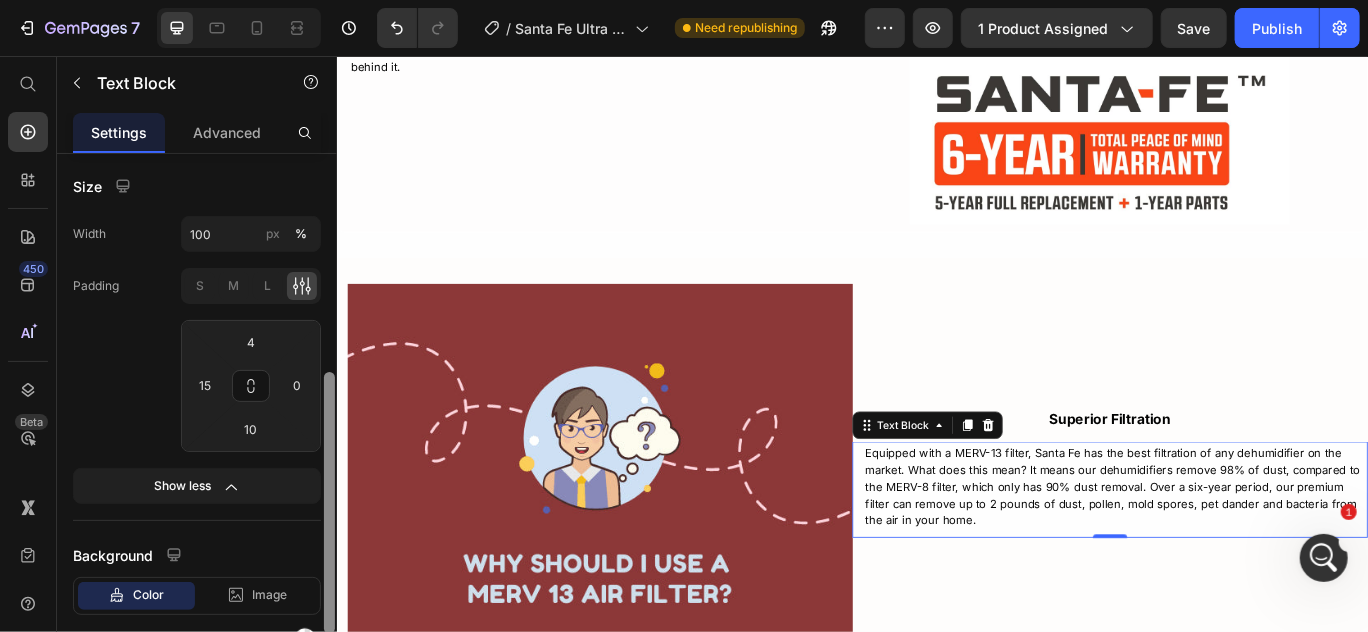 click at bounding box center [329, 503] 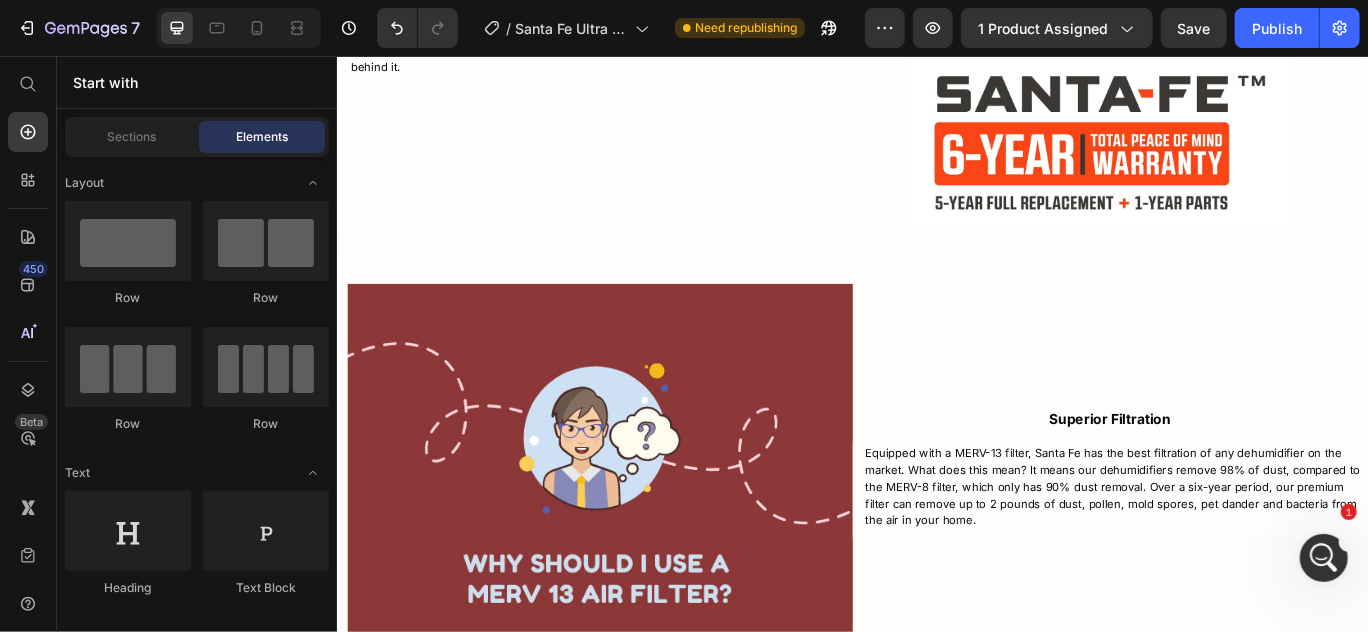 drag, startPoint x: 1526, startPoint y: 517, endPoint x: 999, endPoint y: 636, distance: 540.26843 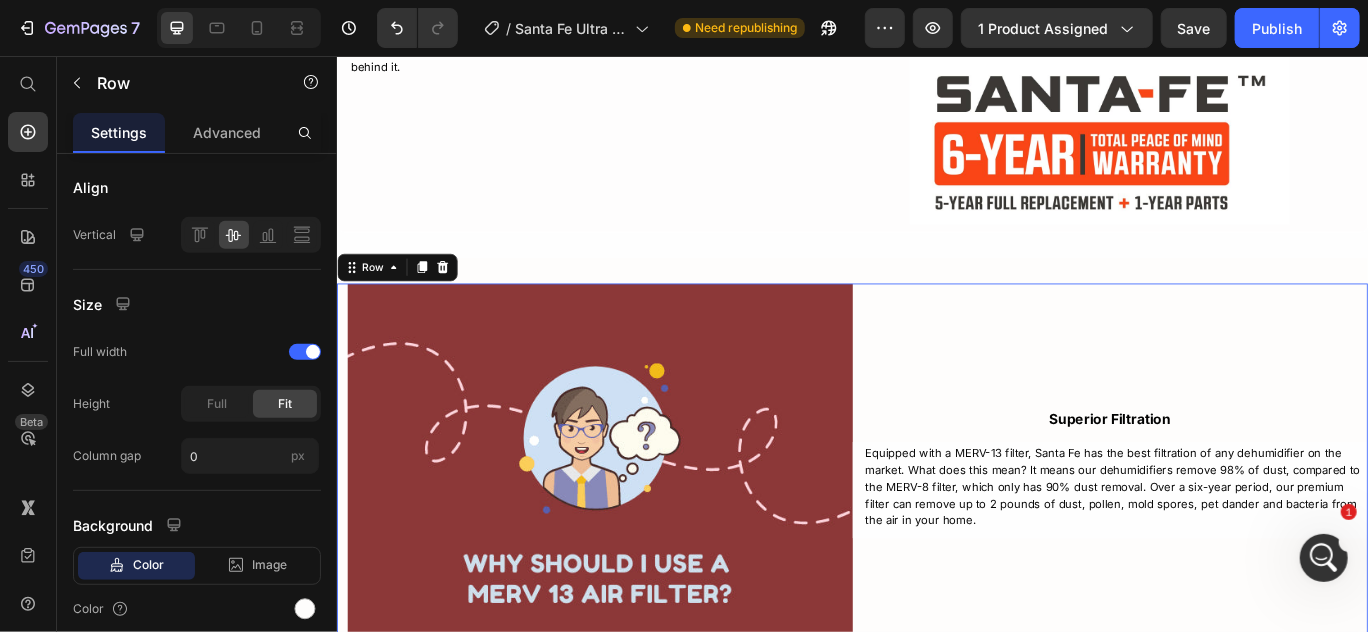 scroll, scrollTop: 0, scrollLeft: 0, axis: both 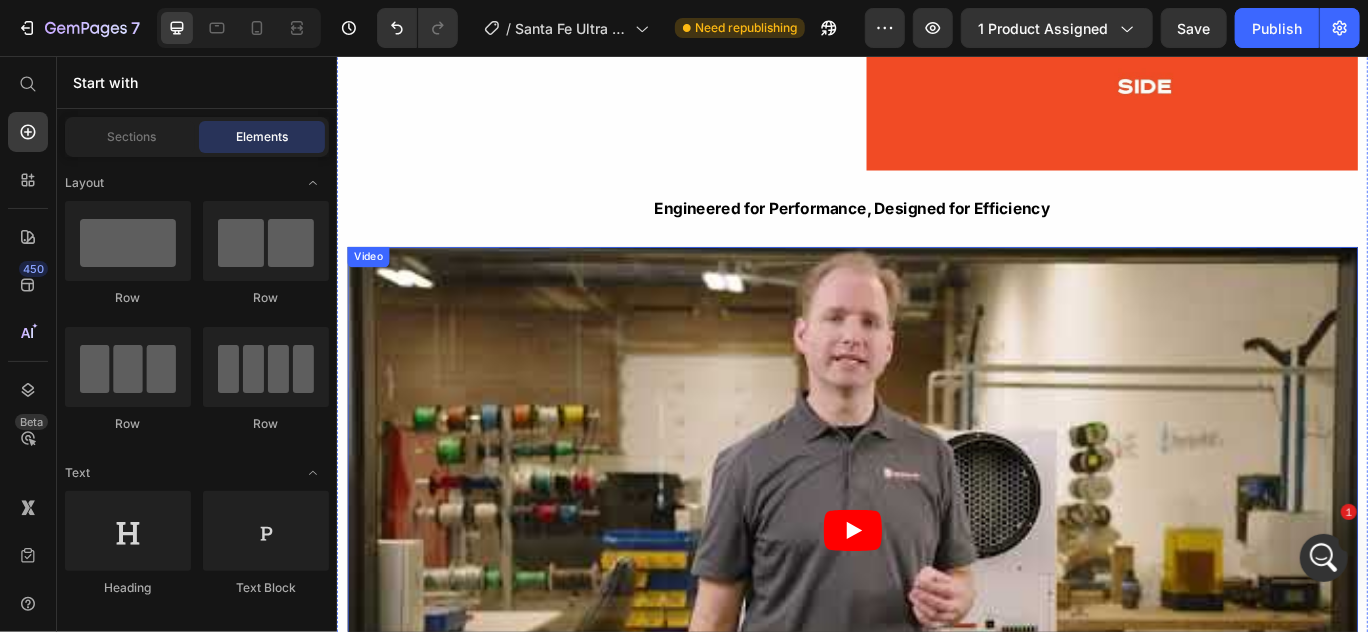 click at bounding box center (936, 609) 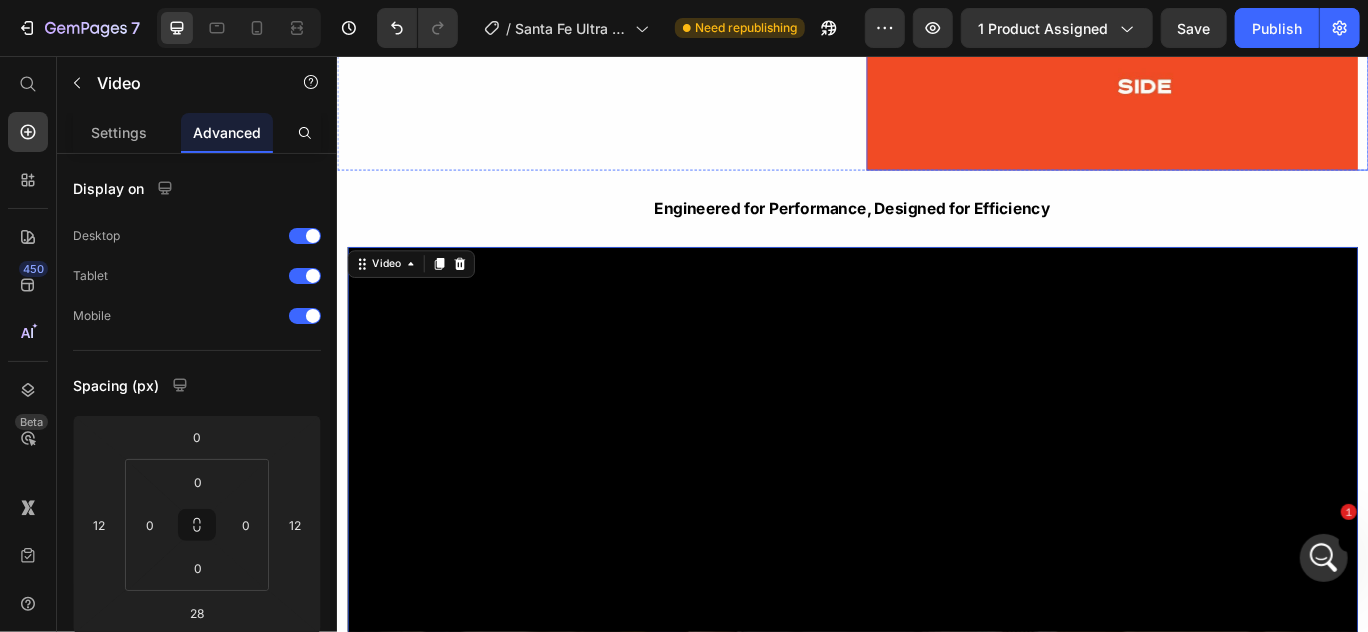 click at bounding box center [1244, -97] 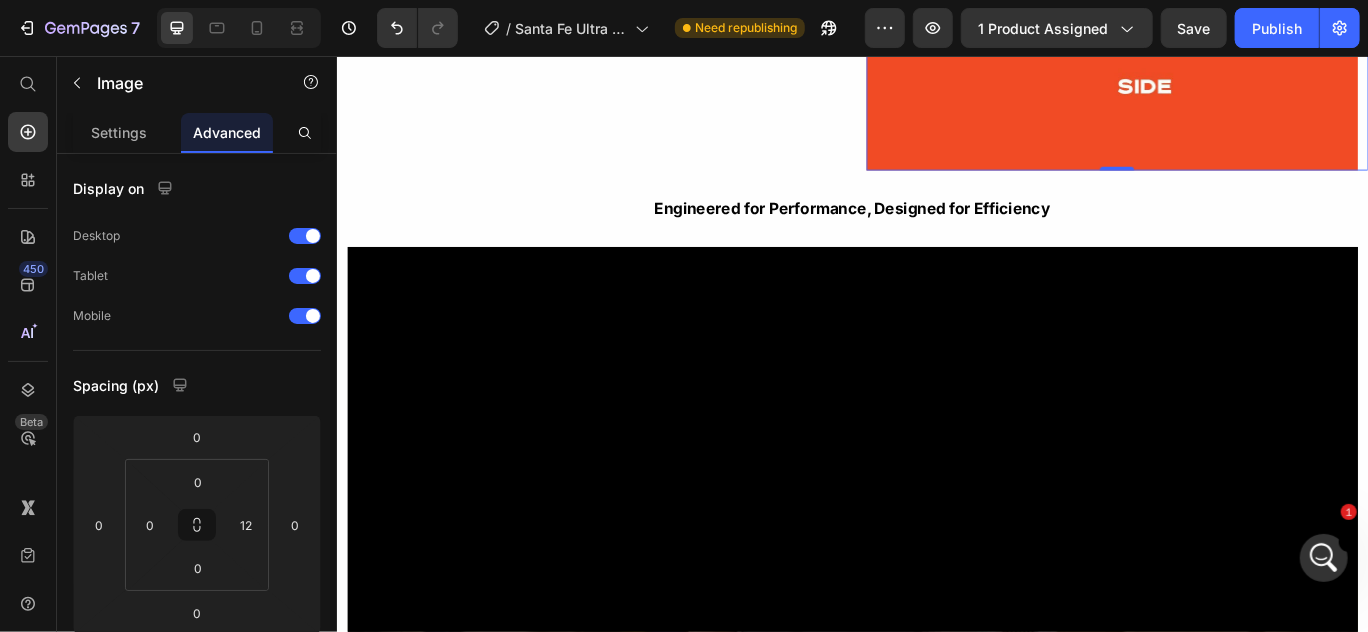 click at bounding box center (1244, -97) 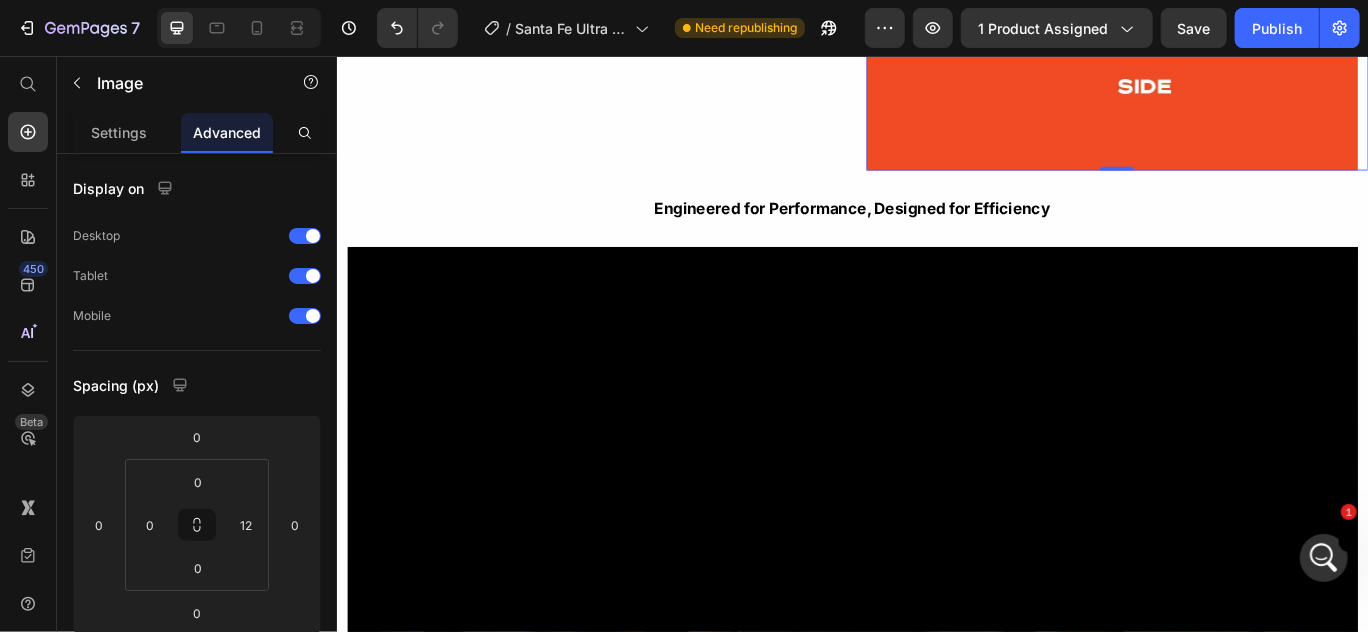 click at bounding box center (1244, -97) 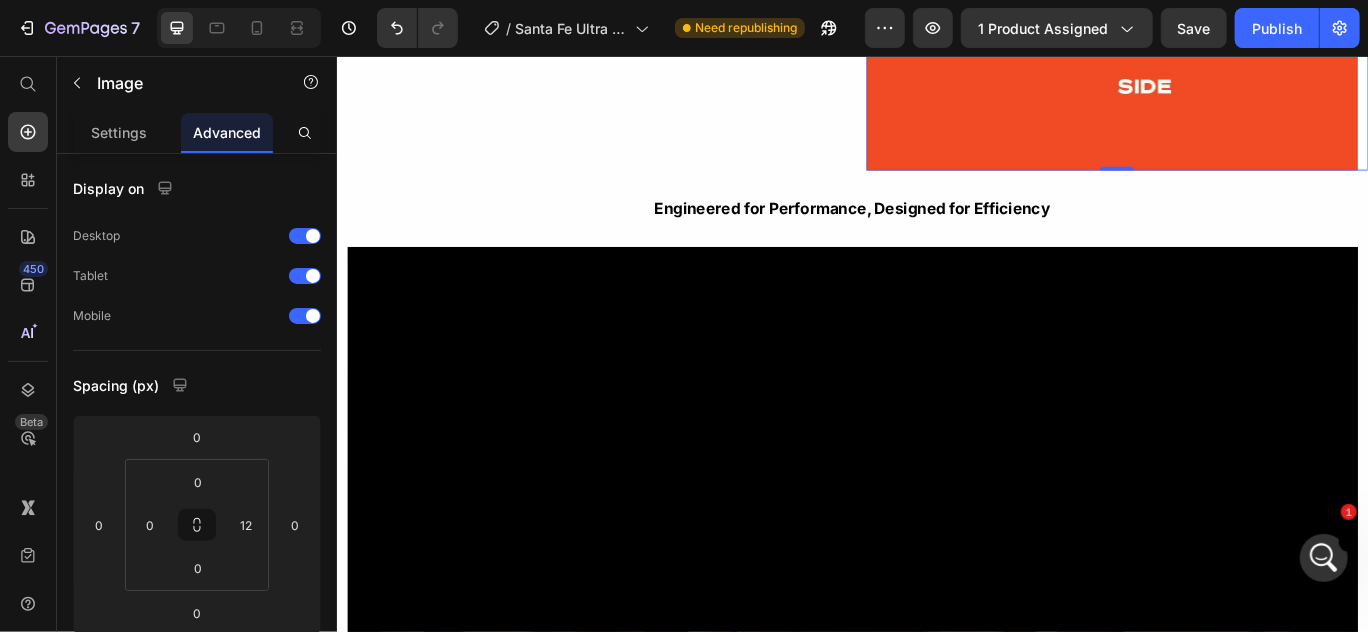 click at bounding box center [1244, -97] 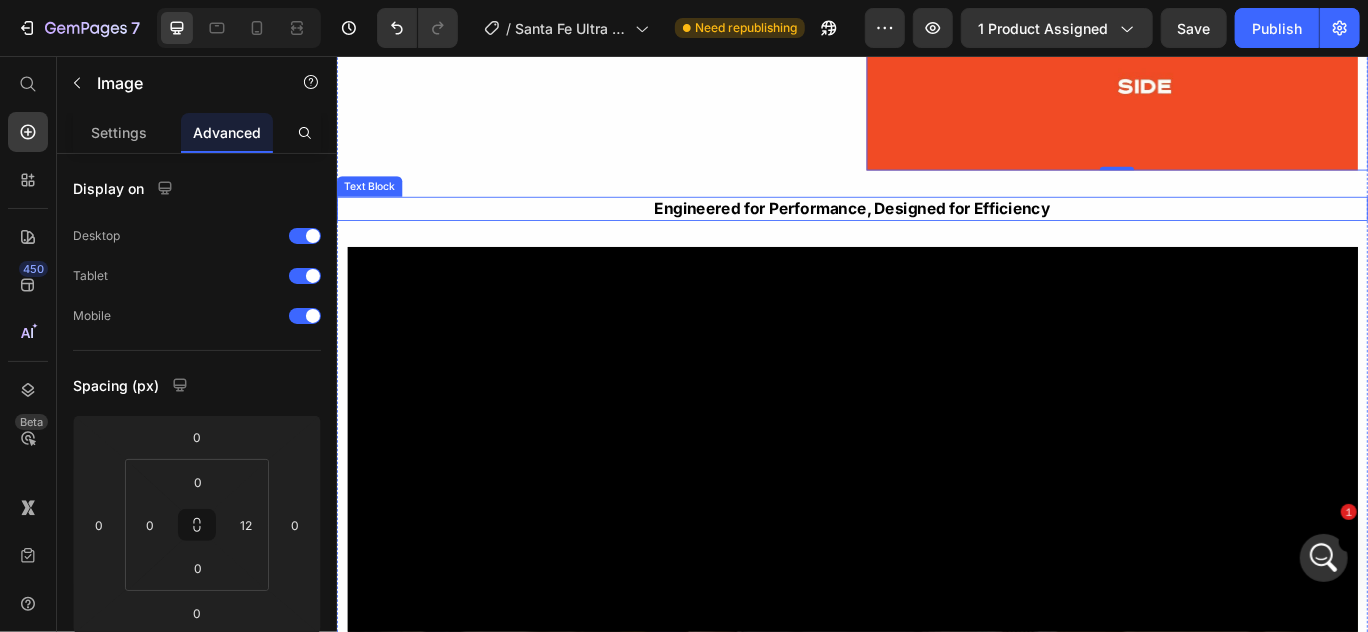 click on "Engineered for Performance, Designed for Efficiency" at bounding box center (936, 233) 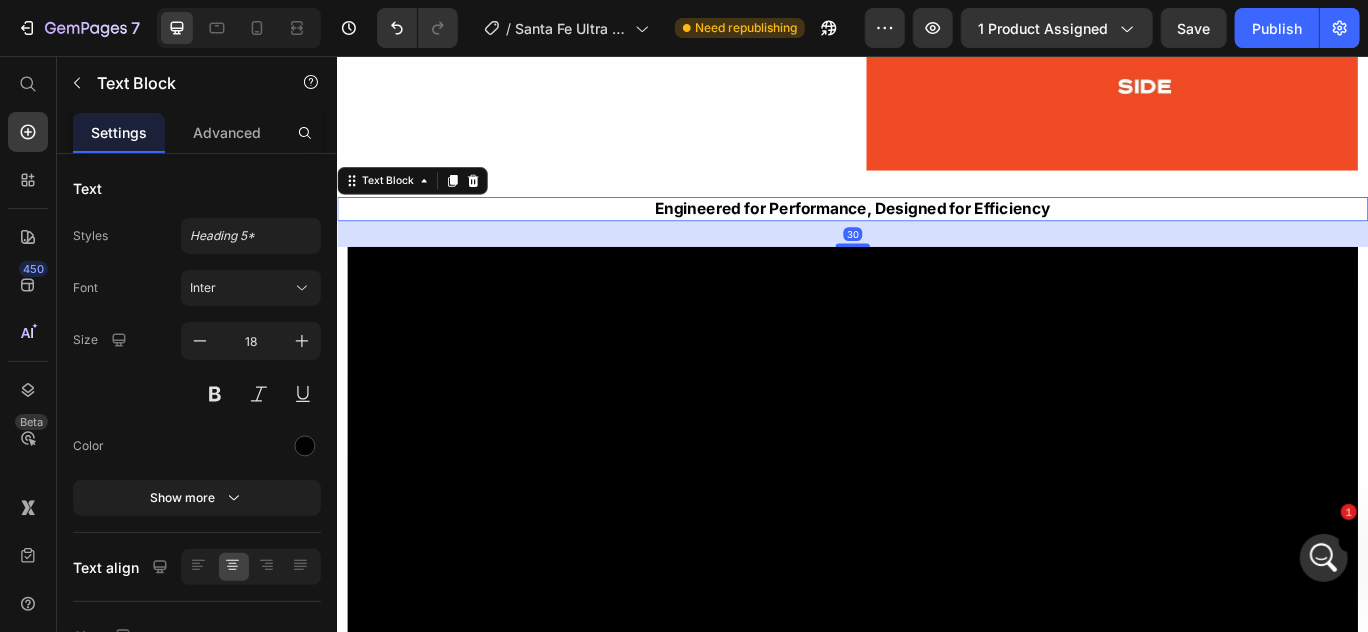 click on "30" at bounding box center (936, 263) 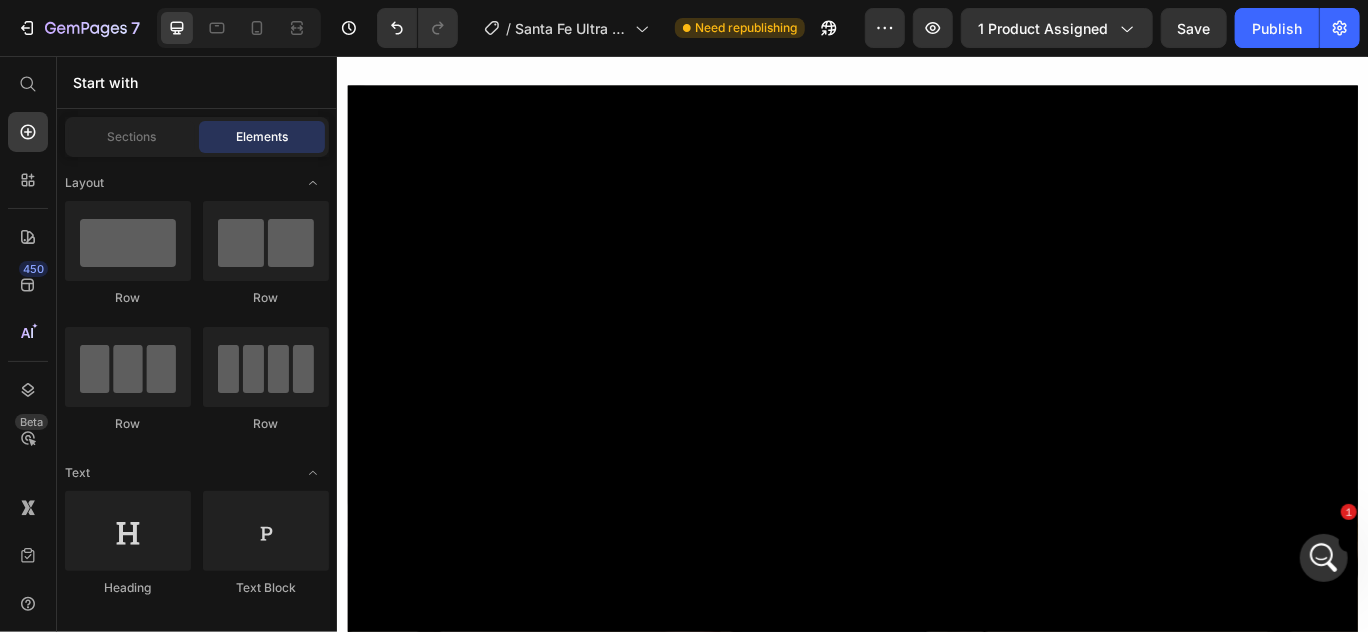 scroll, scrollTop: 4369, scrollLeft: 0, axis: vertical 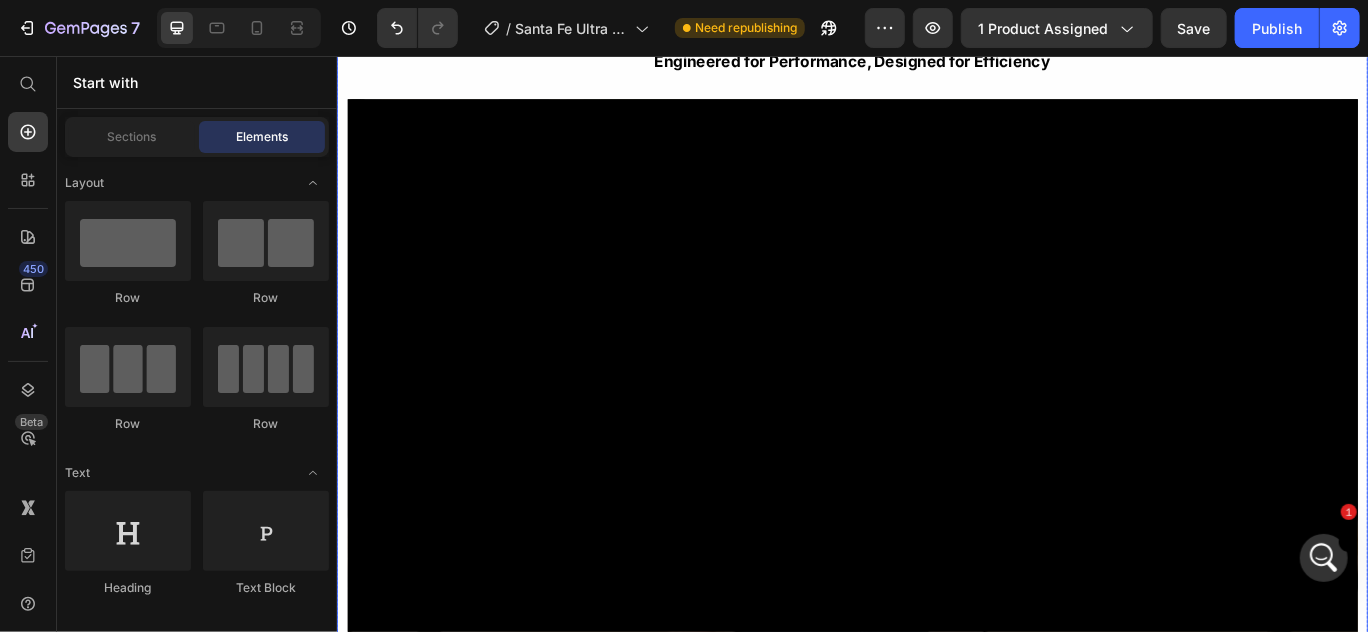 click on "Residential & Commercial Use Text Block Coverage Area:  Whole House Text Block Manufacturer-Suggested Room Size:  5000 sq. ft. Text Block Pint Capacity:  205 pints Text Block Internal Condensate Pump:  No Text Block Commercial/Industrial Use:  Restaurants Text Block Energy Star Certified:  Yes Text Block Row Image Row Engineered for Performance, Designed for Efficiency Text Block Video" at bounding box center [936, 120] 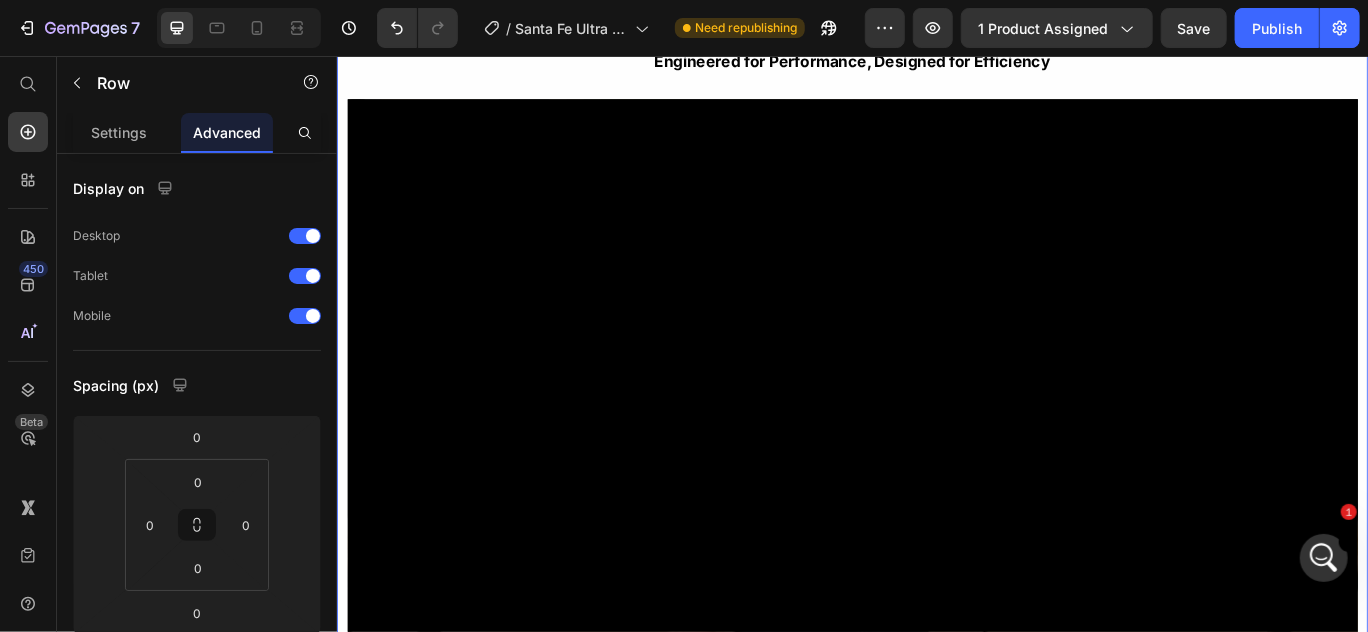 click on "Residential & Commercial Use Text Block Coverage Area:  Whole House Text Block Manufacturer-Suggested Room Size:  5000 sq. ft. Text Block Pint Capacity:  205 pints Text Block Internal Condensate Pump:  No Text Block Commercial/Industrial Use:  Restaurants Text Block Energy Star Certified:  Yes Text Block Row Image Row Engineered for Performance, Designed for Efficiency Text Block Video" at bounding box center [936, 120] 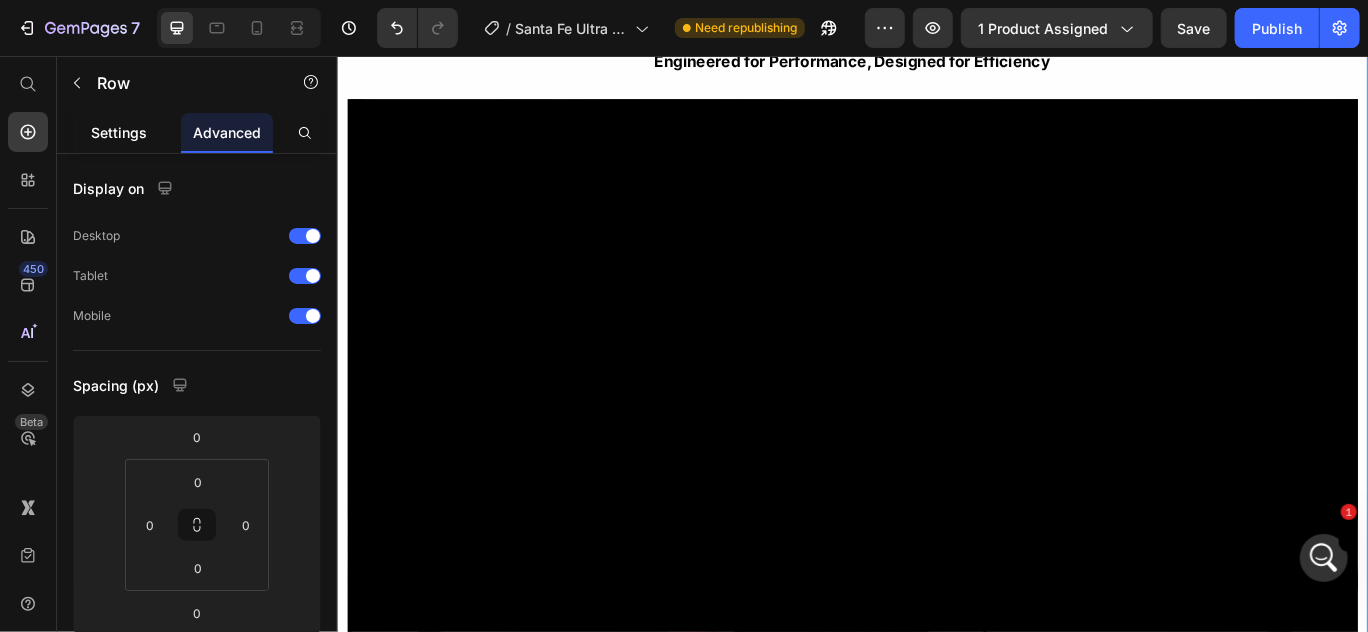 click on "Settings" at bounding box center (119, 132) 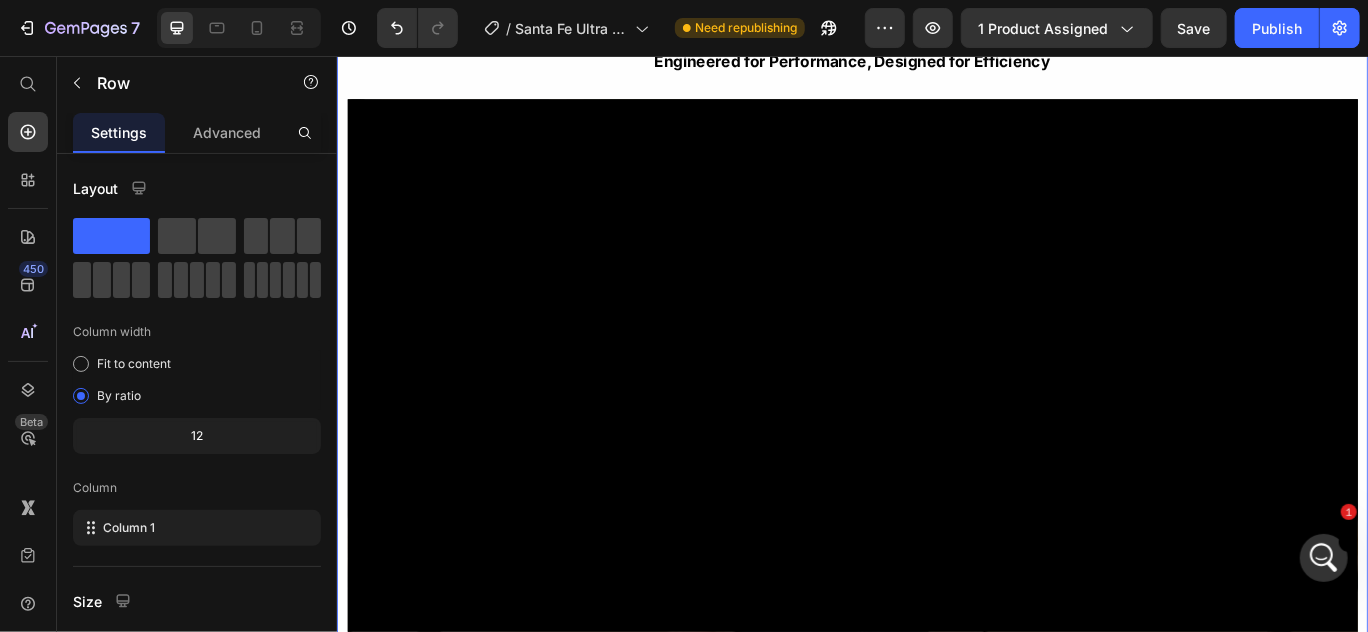 click on "Residential & Commercial Use Text Block Coverage Area:  Whole House Text Block Manufacturer-Suggested Room Size:  5000 sq. ft. Text Block Pint Capacity:  205 pints Text Block Internal Condensate Pump:  No Text Block Commercial/Industrial Use:  Restaurants Text Block Energy Star Certified:  Yes Text Block Row Image Row Engineered for Performance, Designed for Efficiency Text Block Video" at bounding box center [936, 120] 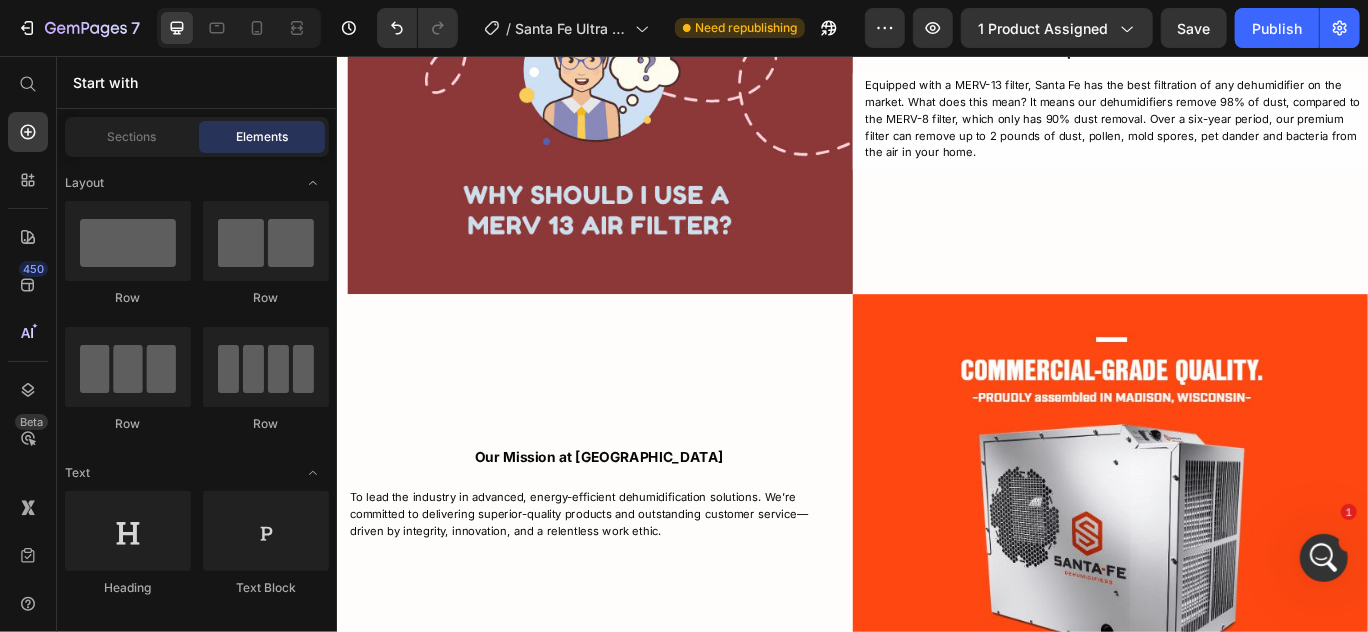 scroll, scrollTop: 6375, scrollLeft: 0, axis: vertical 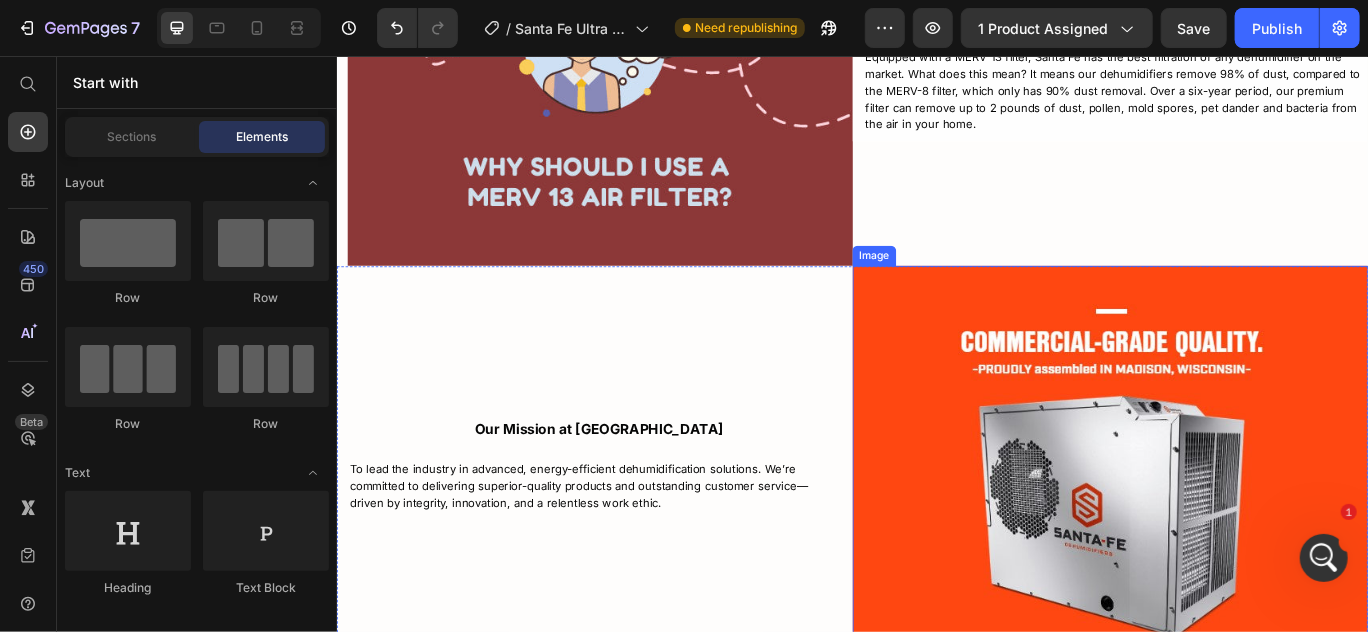 click at bounding box center [1236, 525] 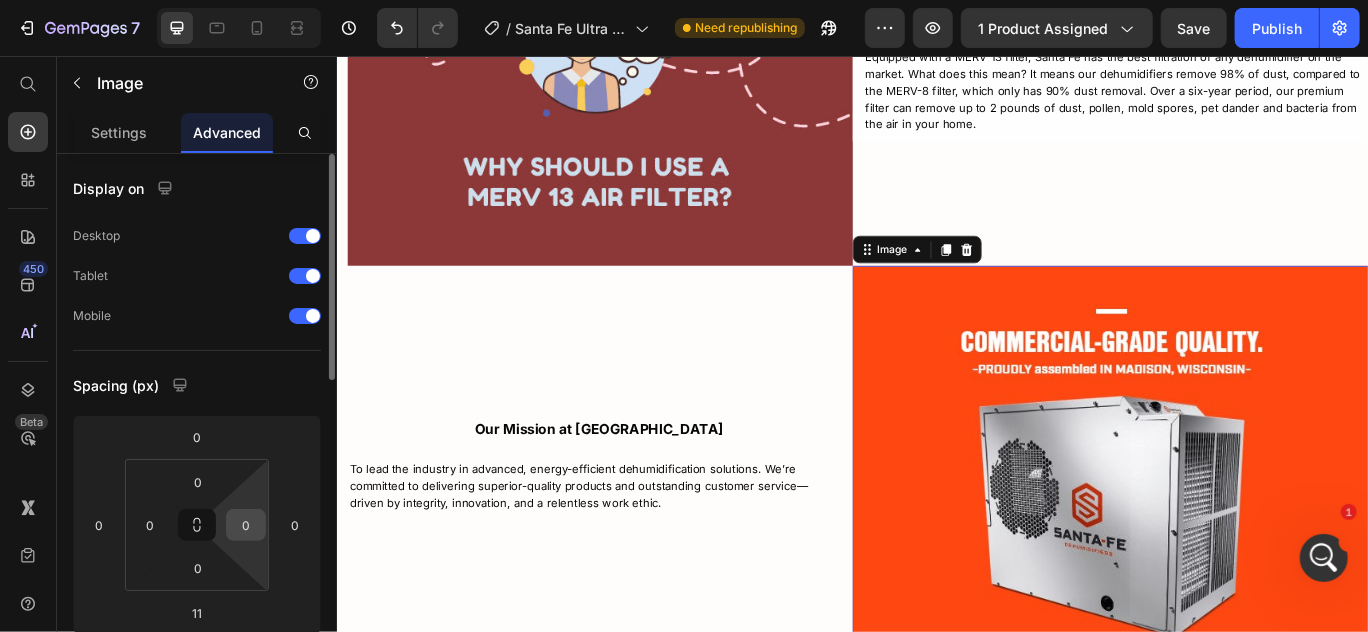 click on "0" at bounding box center [246, 525] 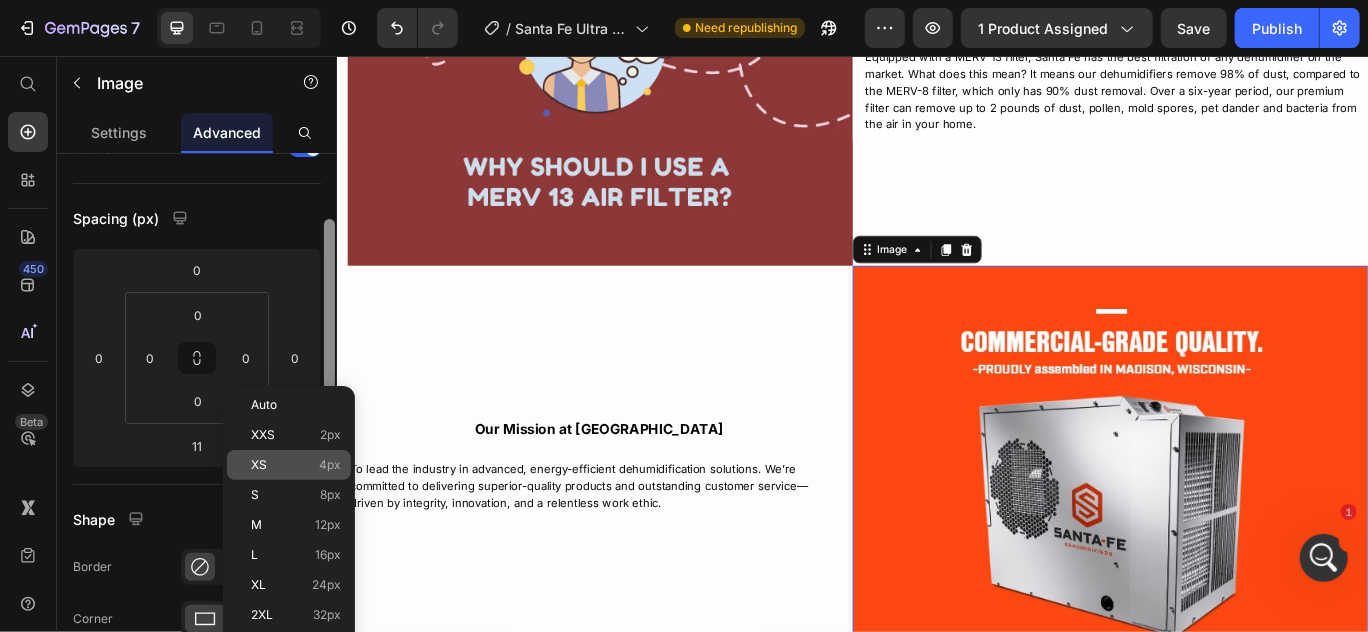 drag, startPoint x: 327, startPoint y: 372, endPoint x: 327, endPoint y: 441, distance: 69 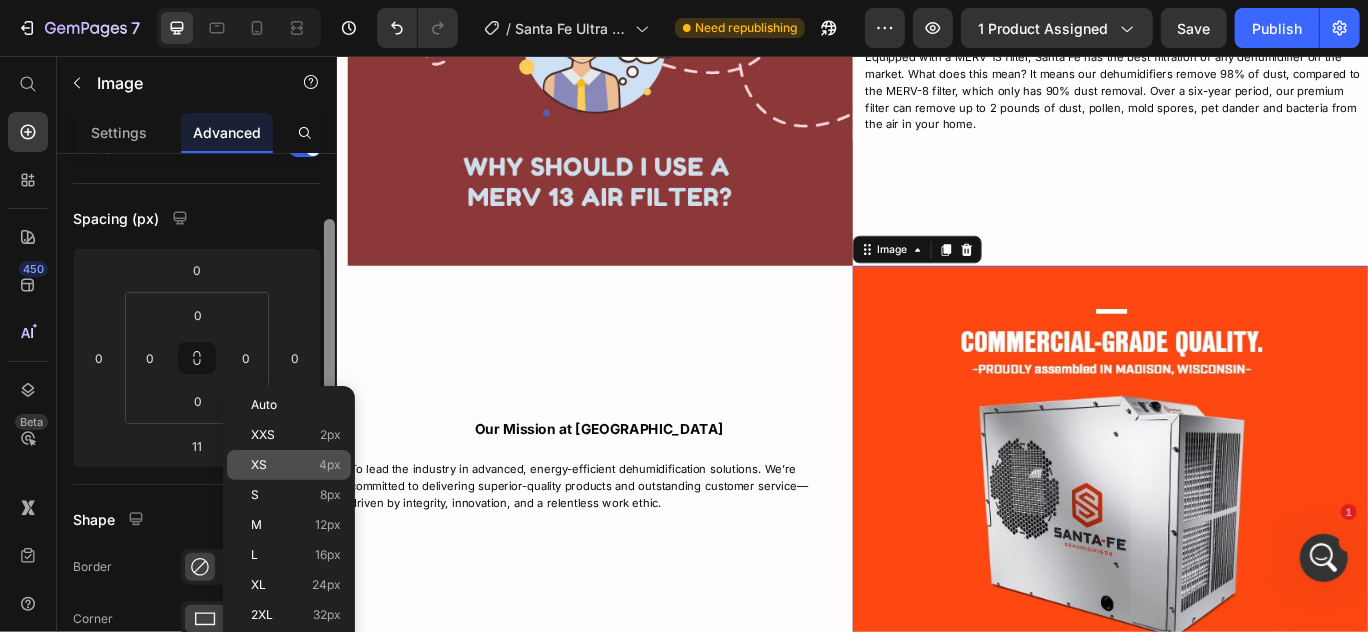 click on "7  Version history  /  Santa Fe Ultra V205 Need republishing Preview 1 product assigned  Save   Publish  450 Beta Start with Sections Elements Hero Section Product Detail Brands Trusted Badges Guarantee Product Breakdown How to use Testimonials Compare Bundle FAQs Social Proof Brand Story Product List Collection Blog List Contact Sticky Add to Cart Custom Footer Browse Library 450 Layout
Row
Row
Row
Row Text
Heading
Text Block Button
Button
Button
Sticky Back to top Media
Image" at bounding box center (684, 0) 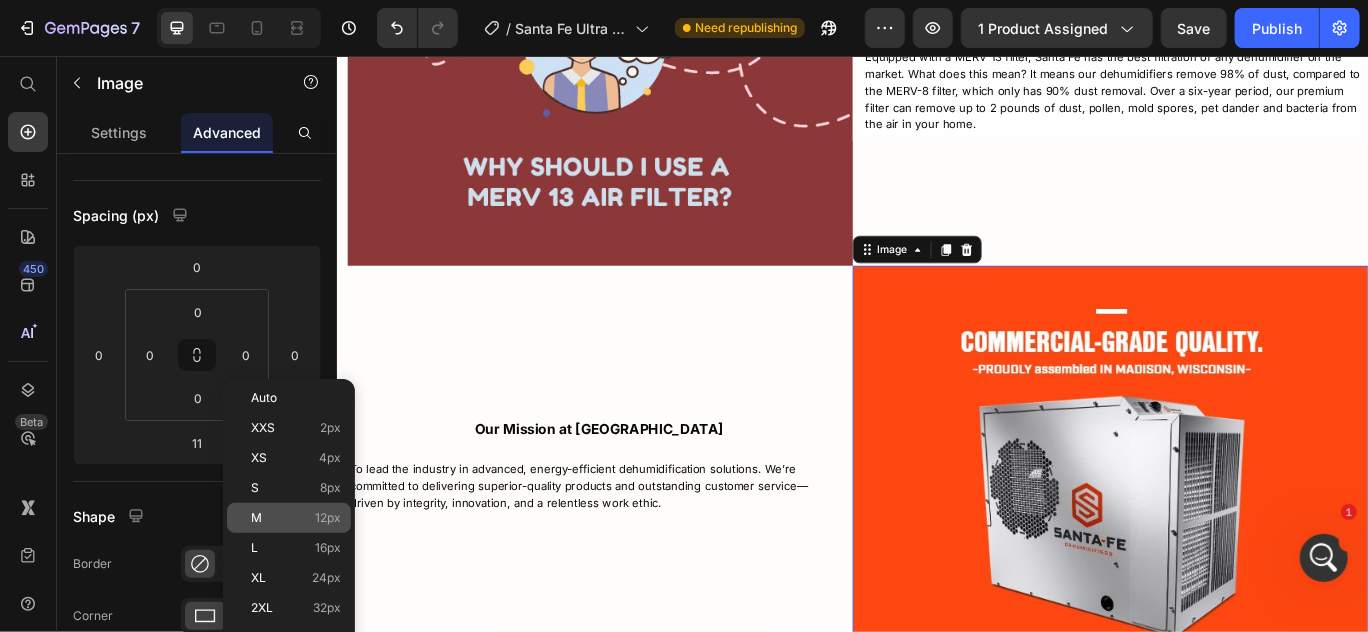 click on "M 12px" at bounding box center (296, 518) 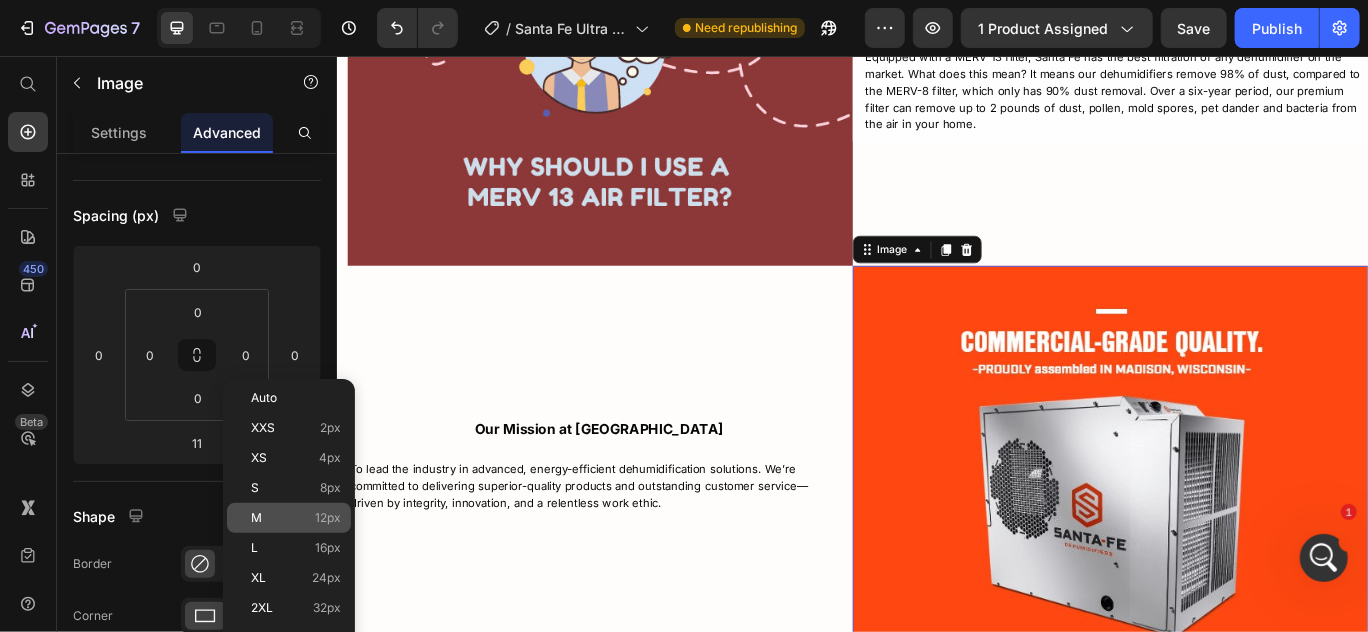 type on "12" 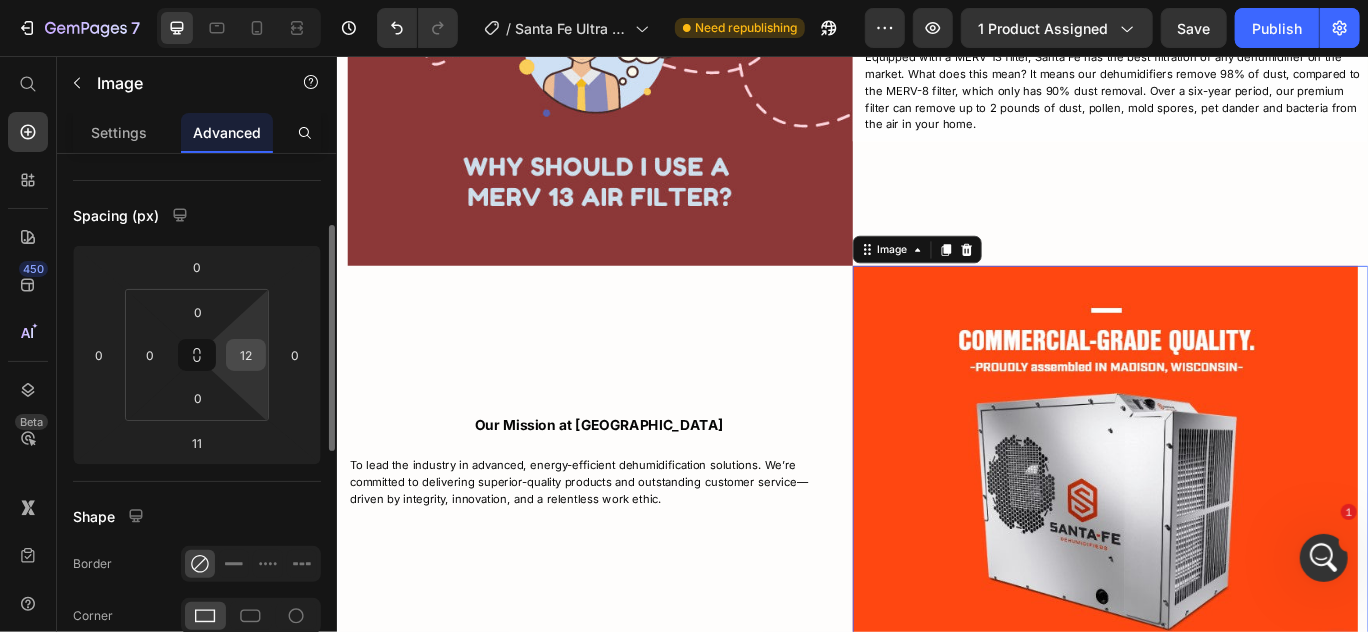 click on "12" at bounding box center [246, 355] 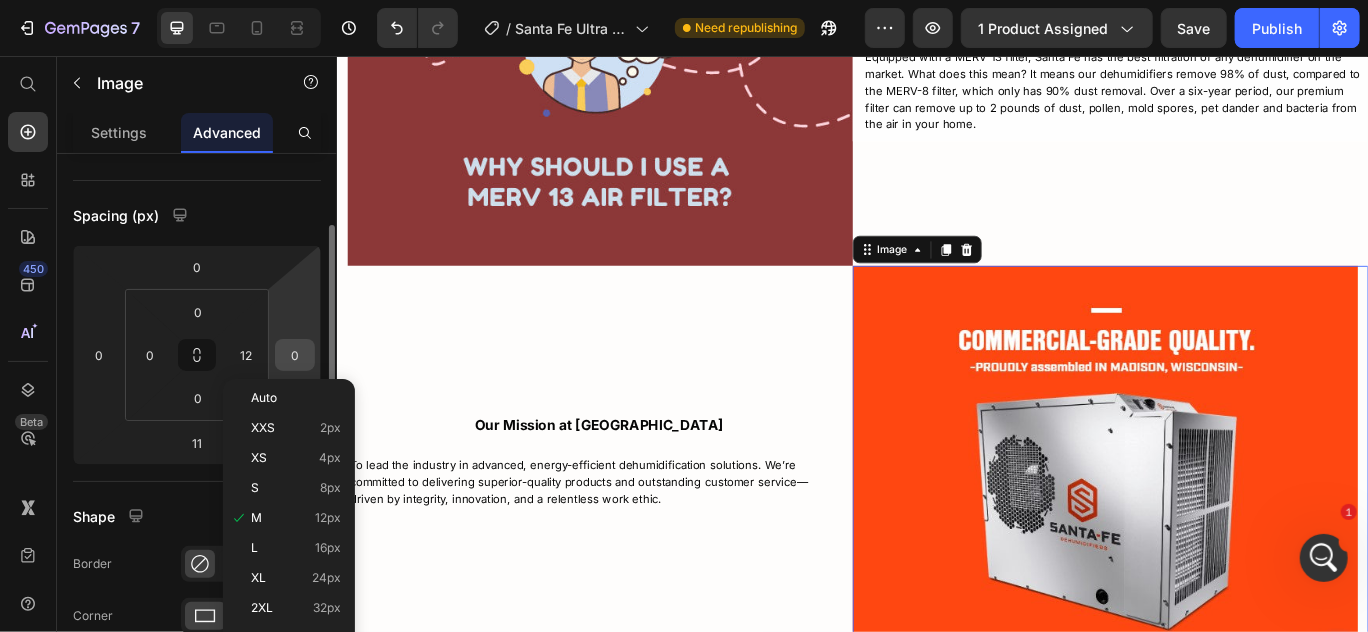 click on "0" at bounding box center (295, 355) 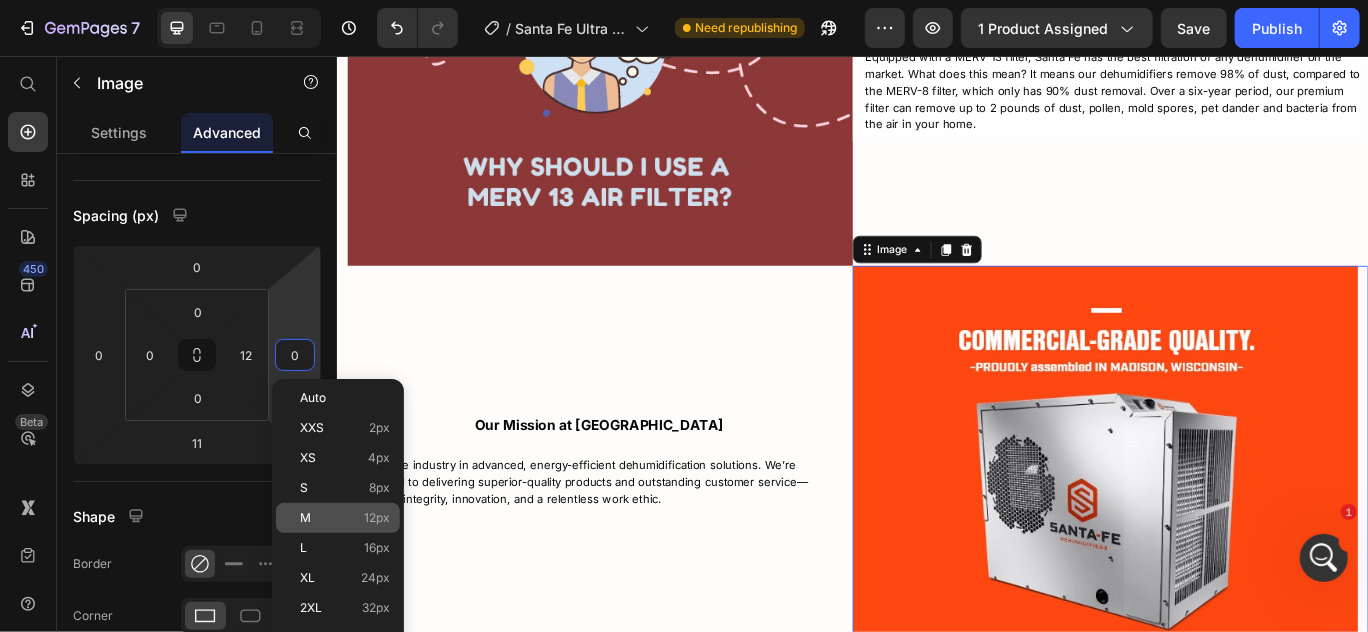 click on "M 12px" at bounding box center [345, 518] 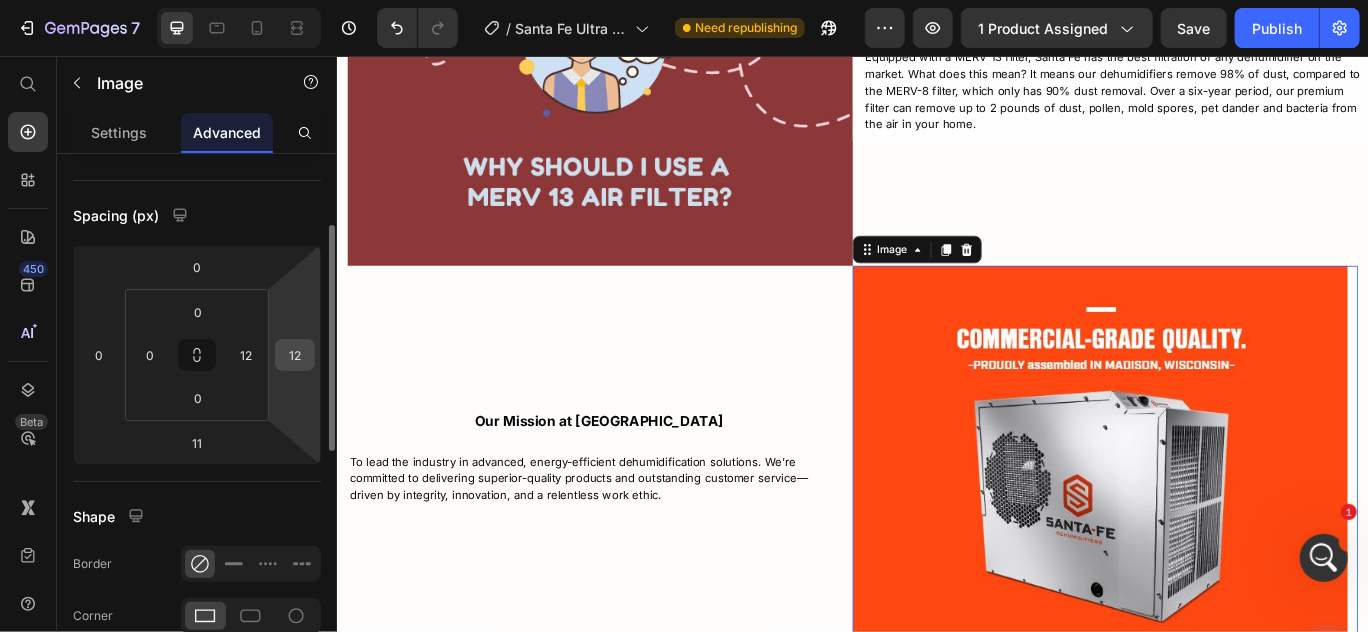 click on "12" at bounding box center (295, 355) 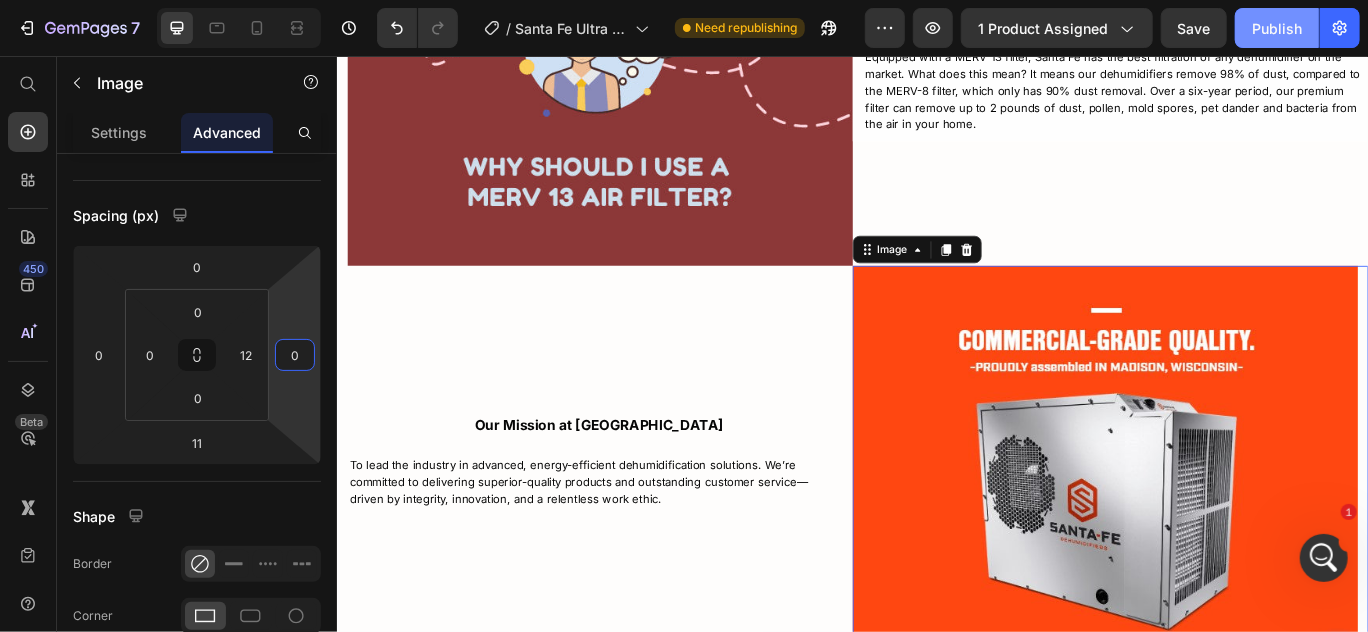 click on "Publish" at bounding box center (1277, 28) 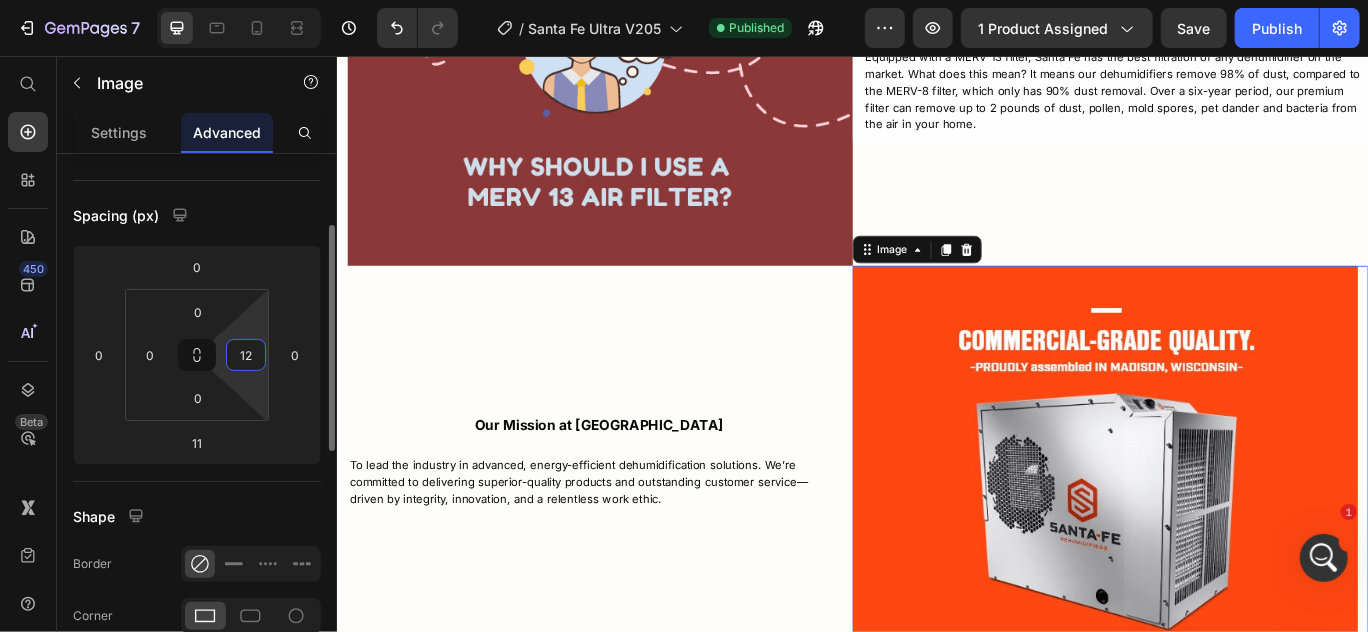 click on "12" at bounding box center (246, 355) 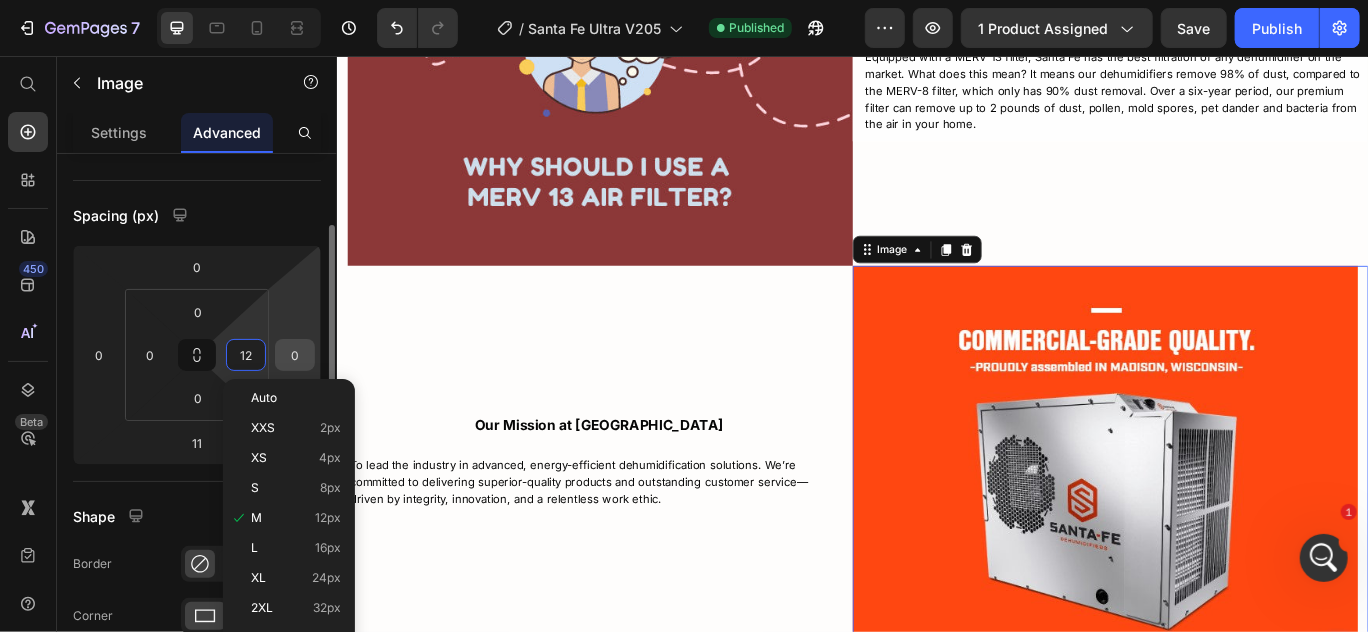 click on "0" at bounding box center [295, 355] 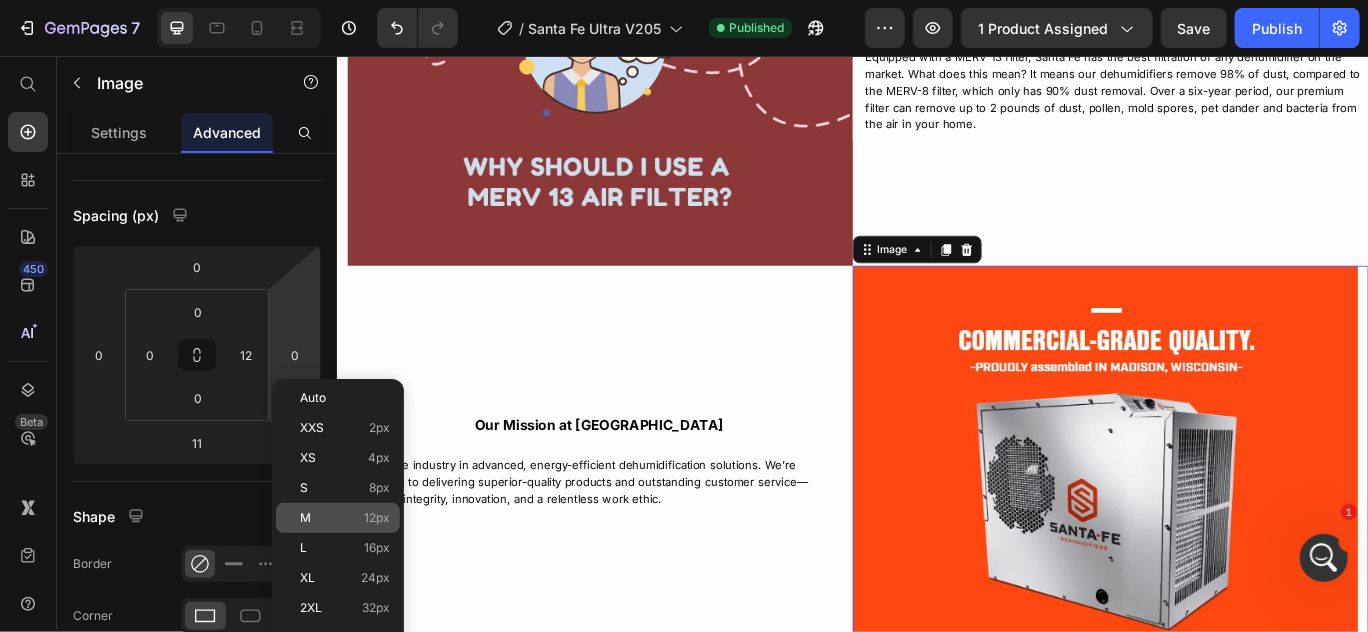 click on "M 12px" at bounding box center [345, 518] 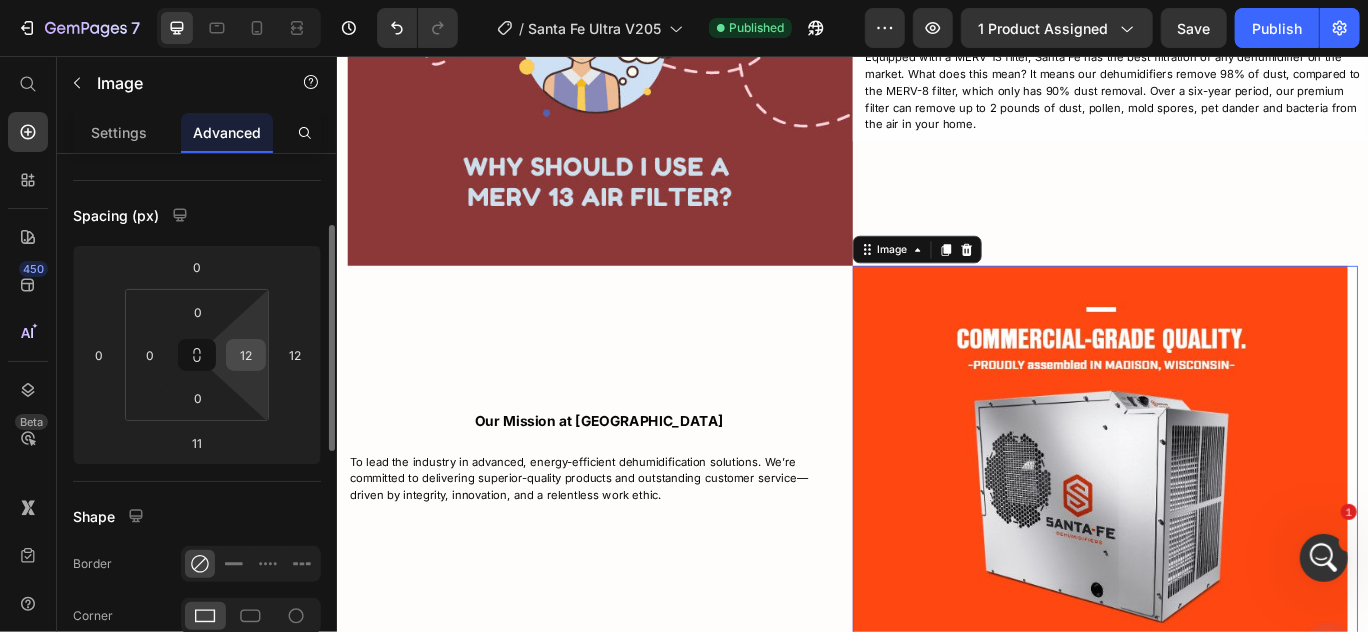 click on "12" at bounding box center [246, 355] 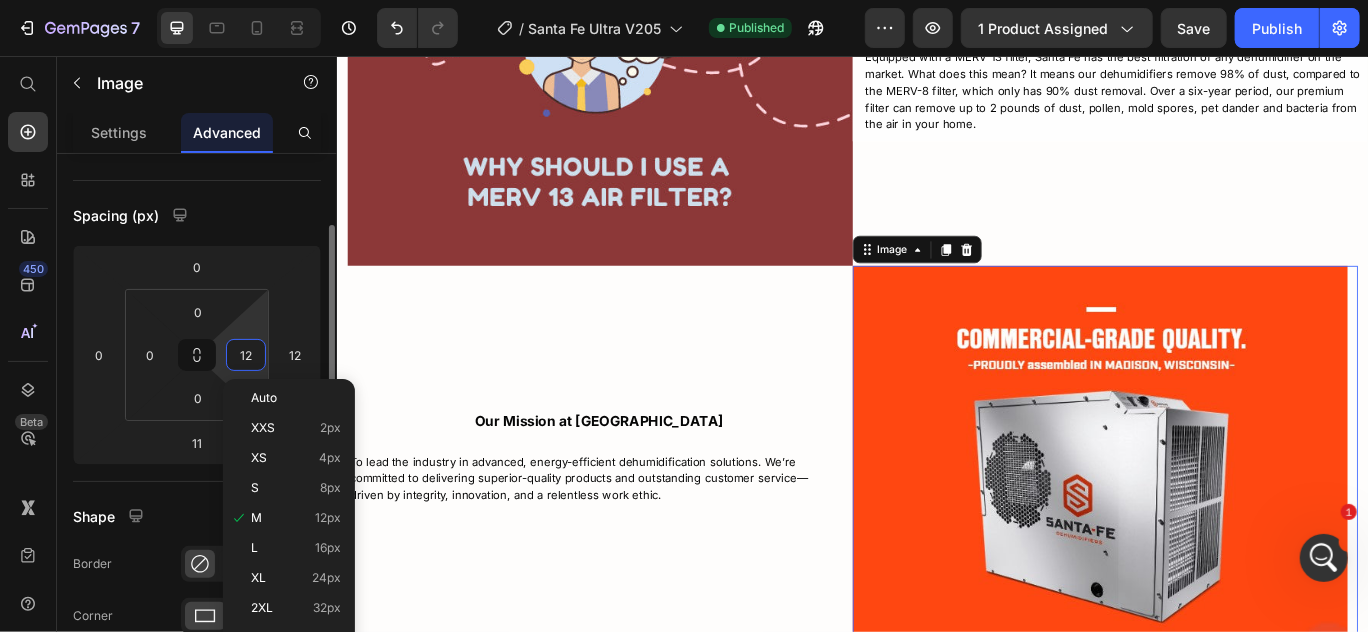 type on "0" 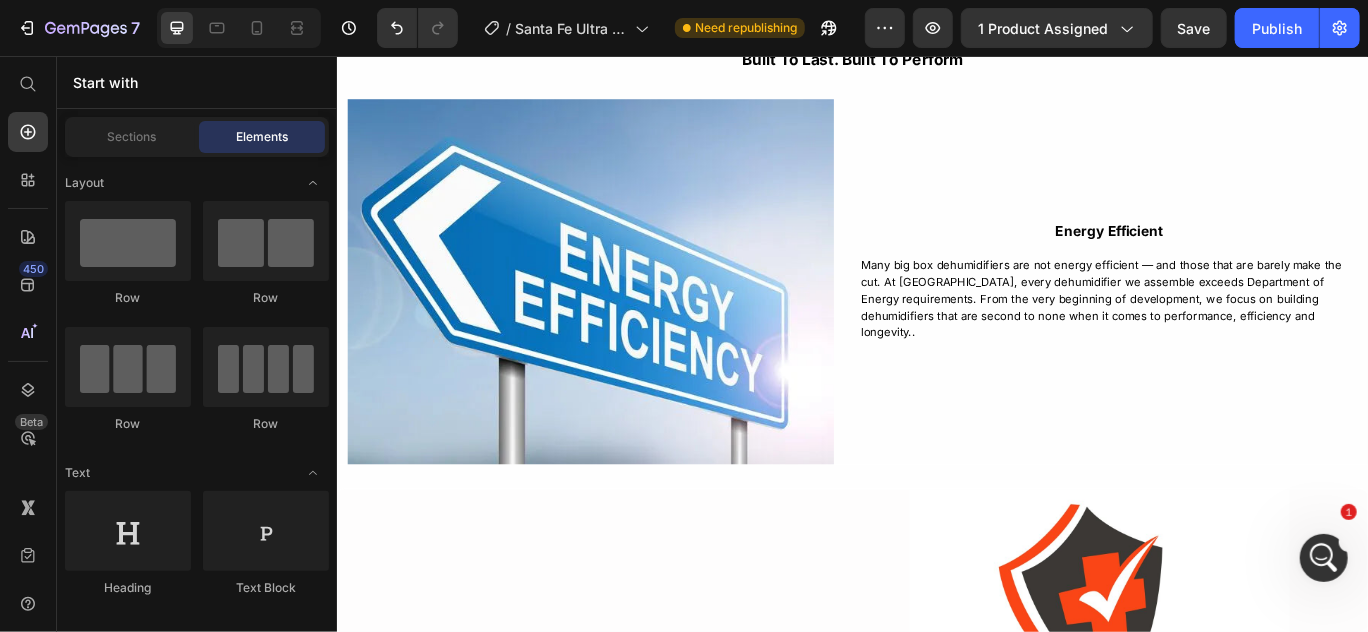 scroll, scrollTop: 5196, scrollLeft: 0, axis: vertical 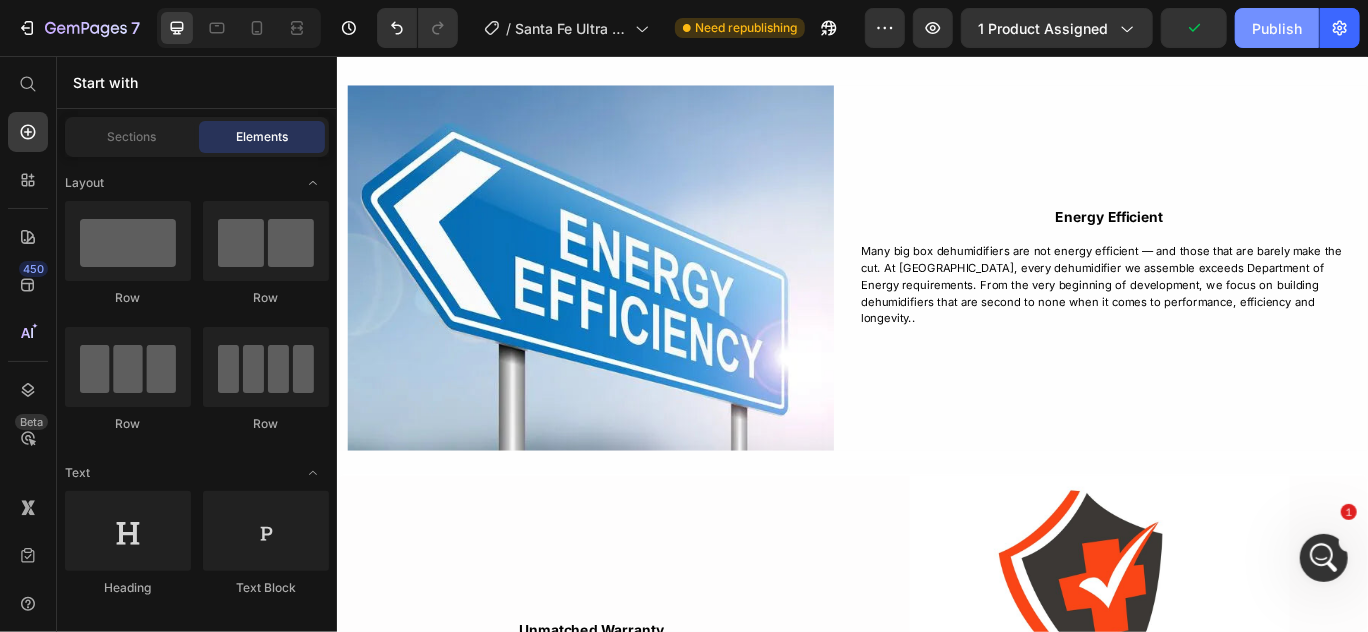 click on "Publish" at bounding box center [1277, 28] 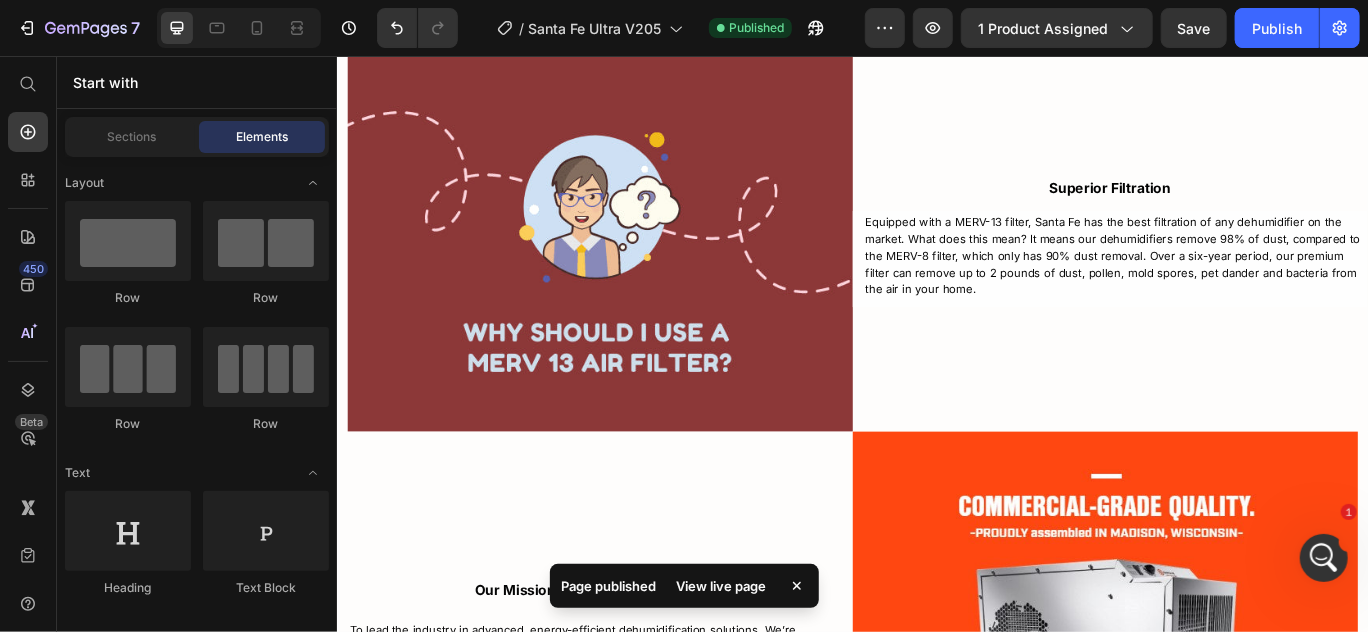 scroll, scrollTop: 6214, scrollLeft: 0, axis: vertical 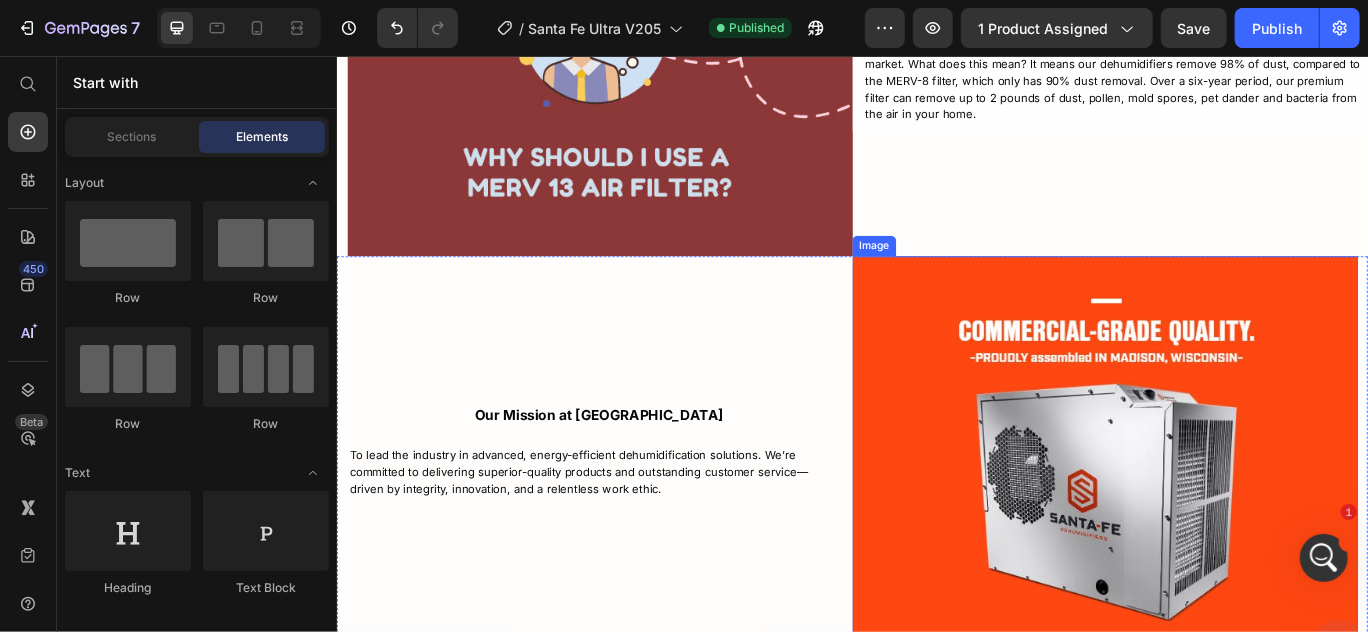 click at bounding box center [1230, 509] 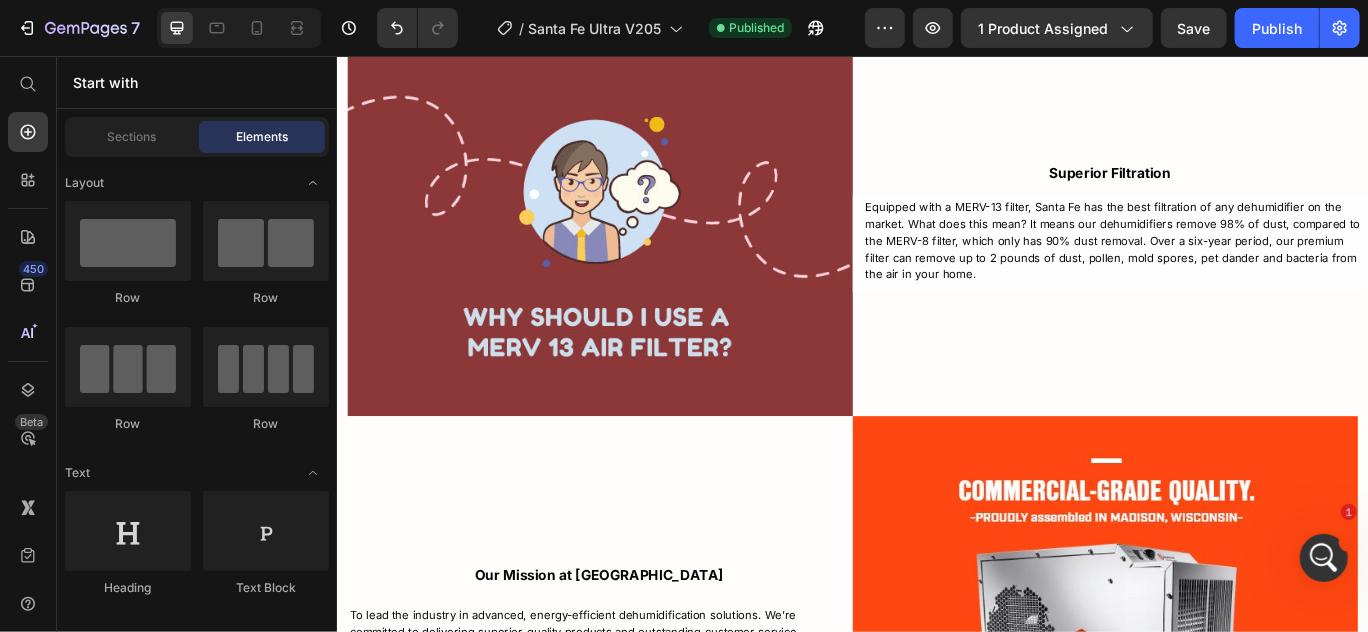 scroll, scrollTop: 6168, scrollLeft: 0, axis: vertical 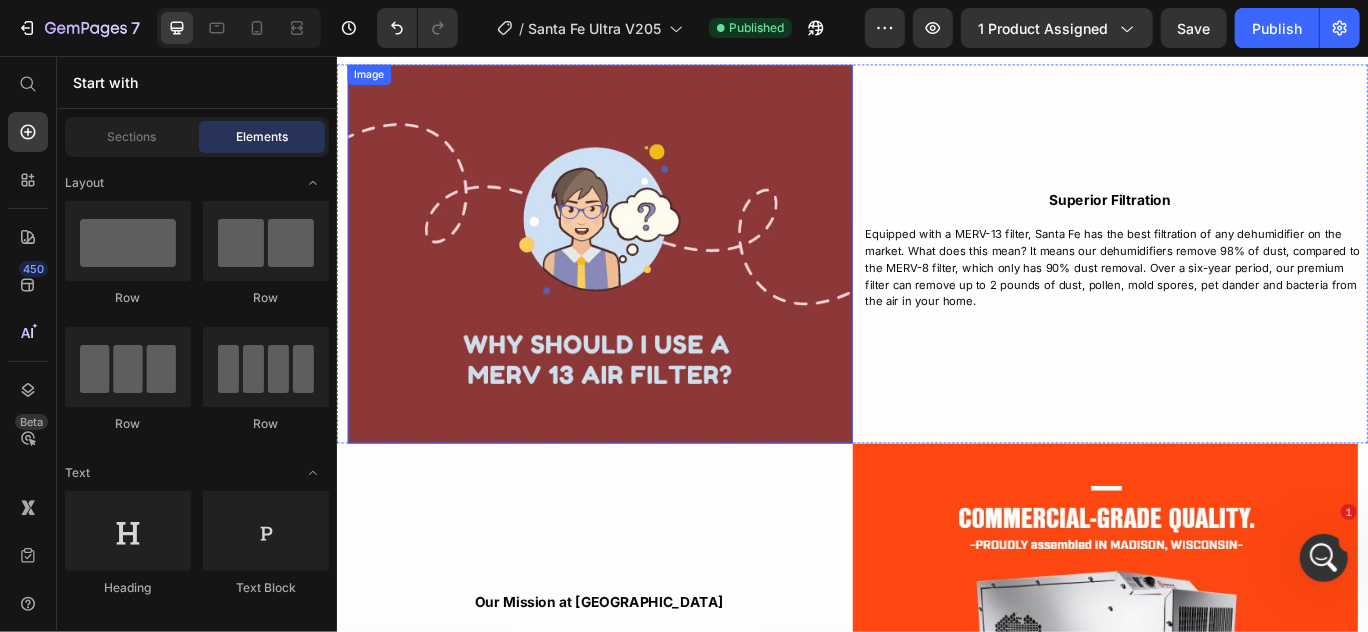 click at bounding box center (642, 286) 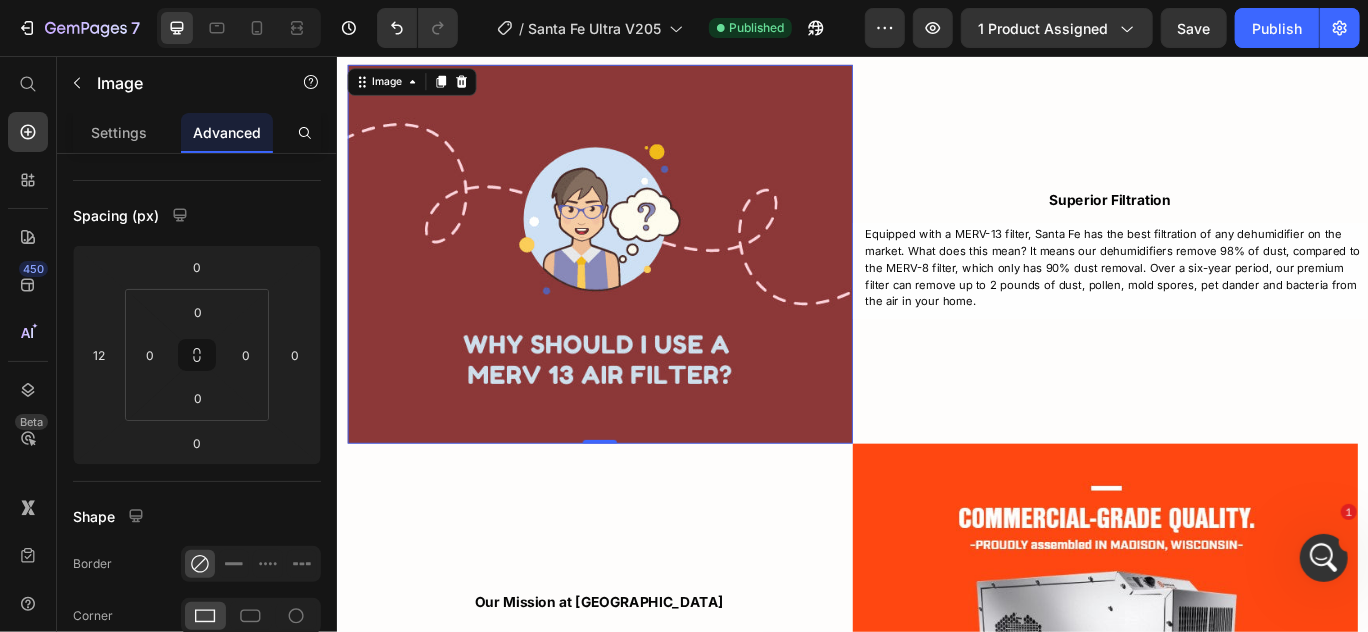 click at bounding box center (642, 286) 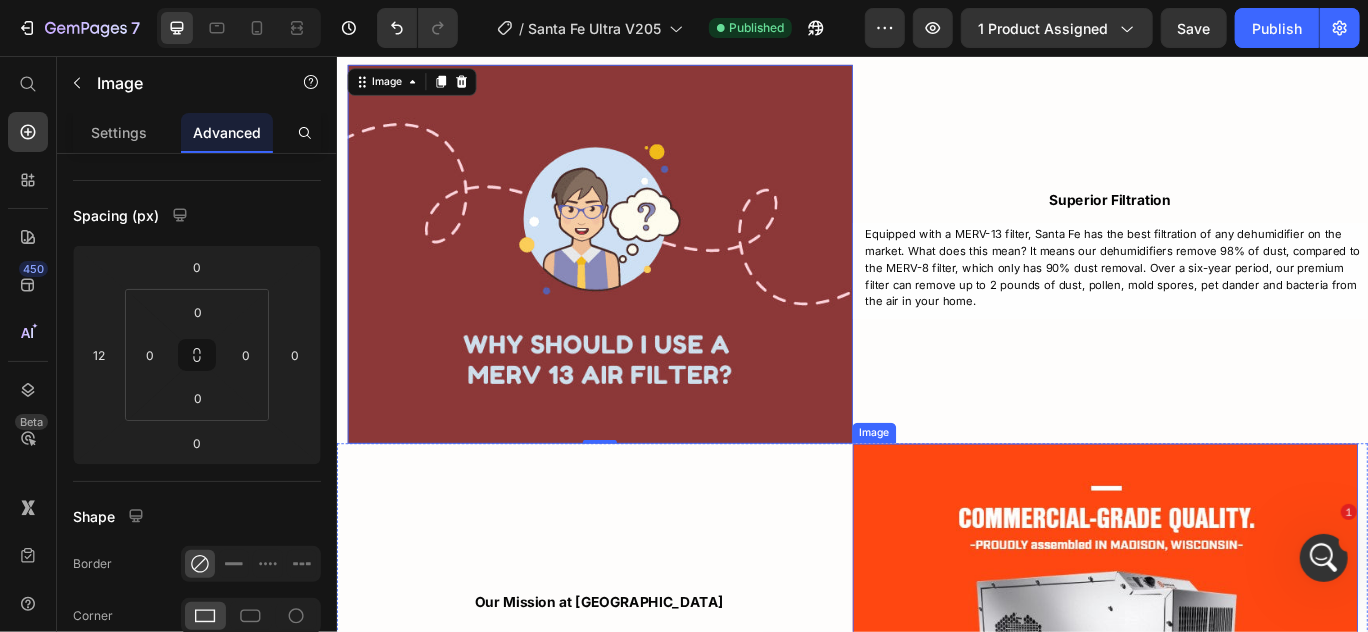 click at bounding box center [1230, 727] 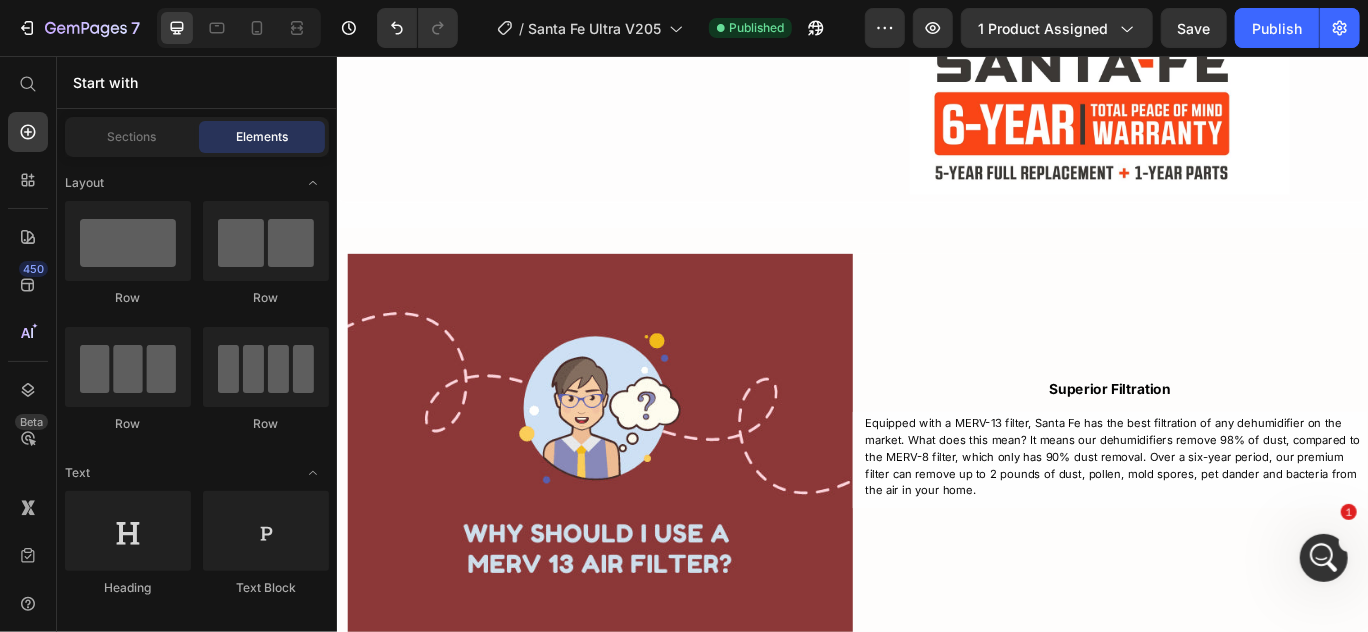 scroll, scrollTop: 5900, scrollLeft: 0, axis: vertical 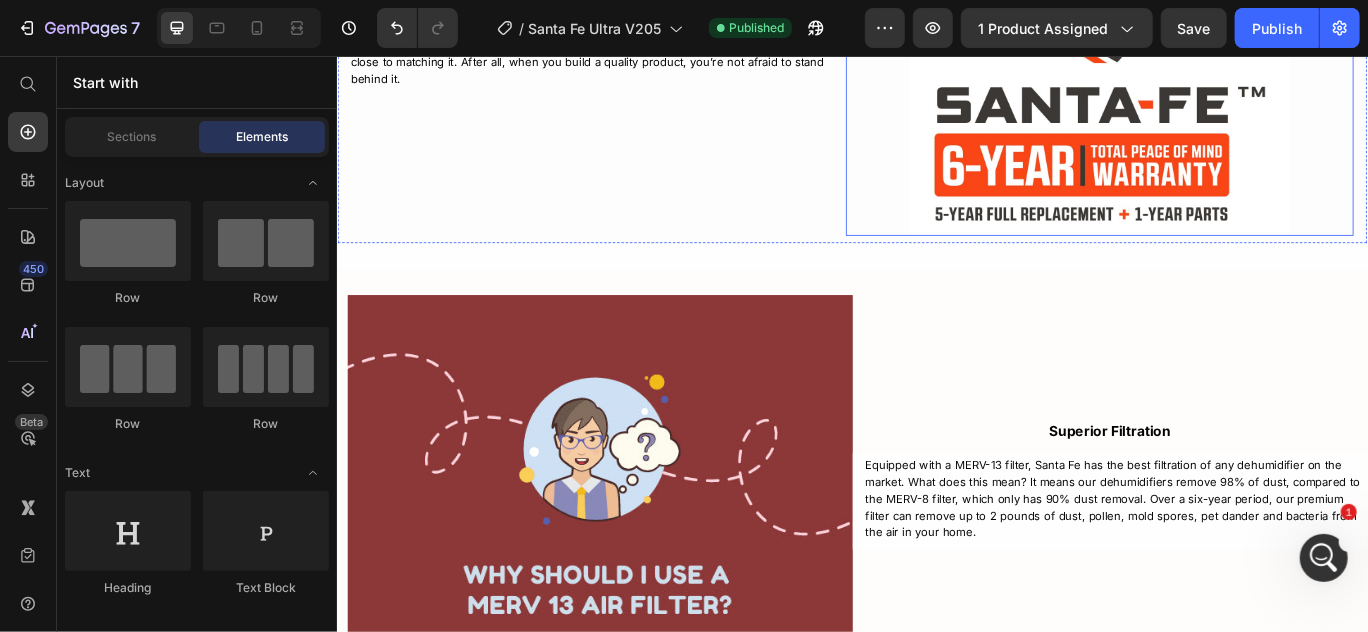 click at bounding box center [1223, 43] 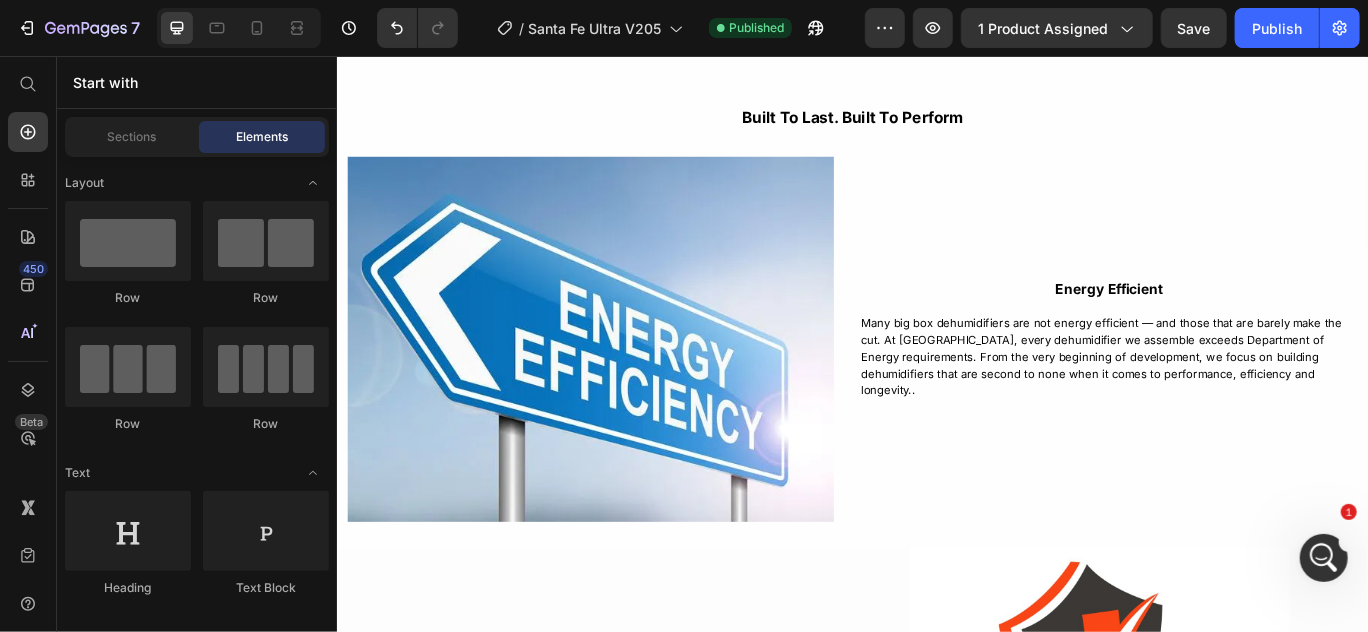 scroll, scrollTop: 5096, scrollLeft: 0, axis: vertical 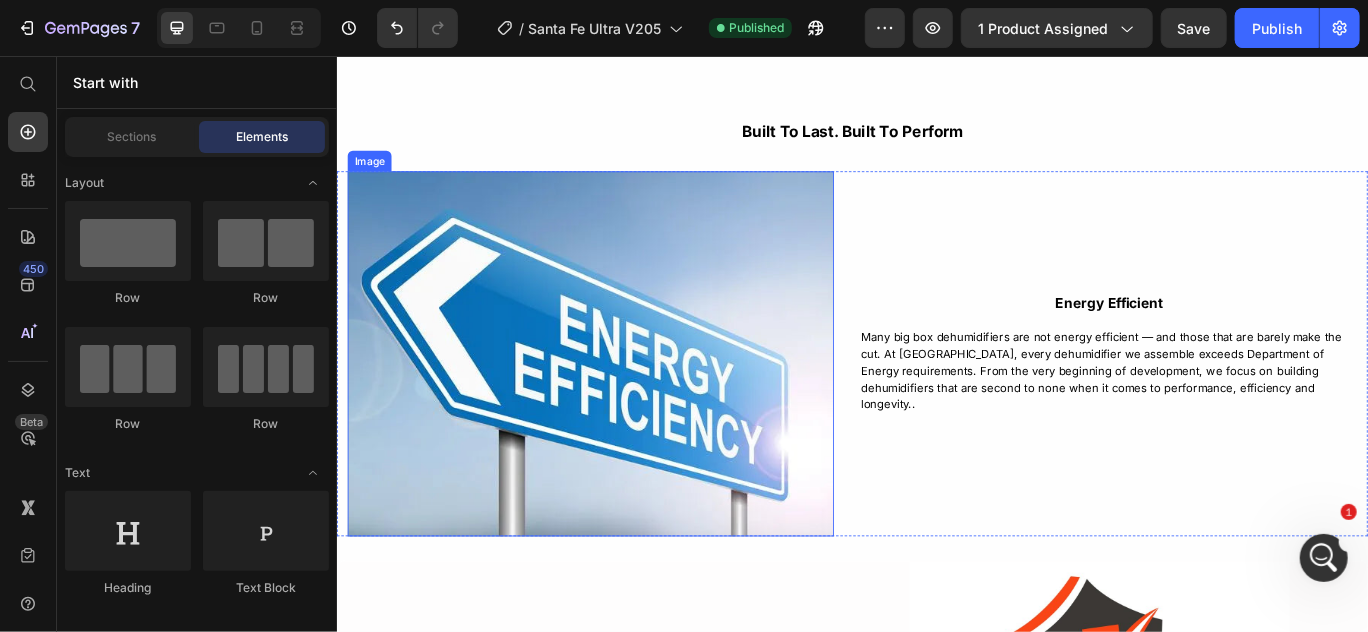 click at bounding box center [631, 402] 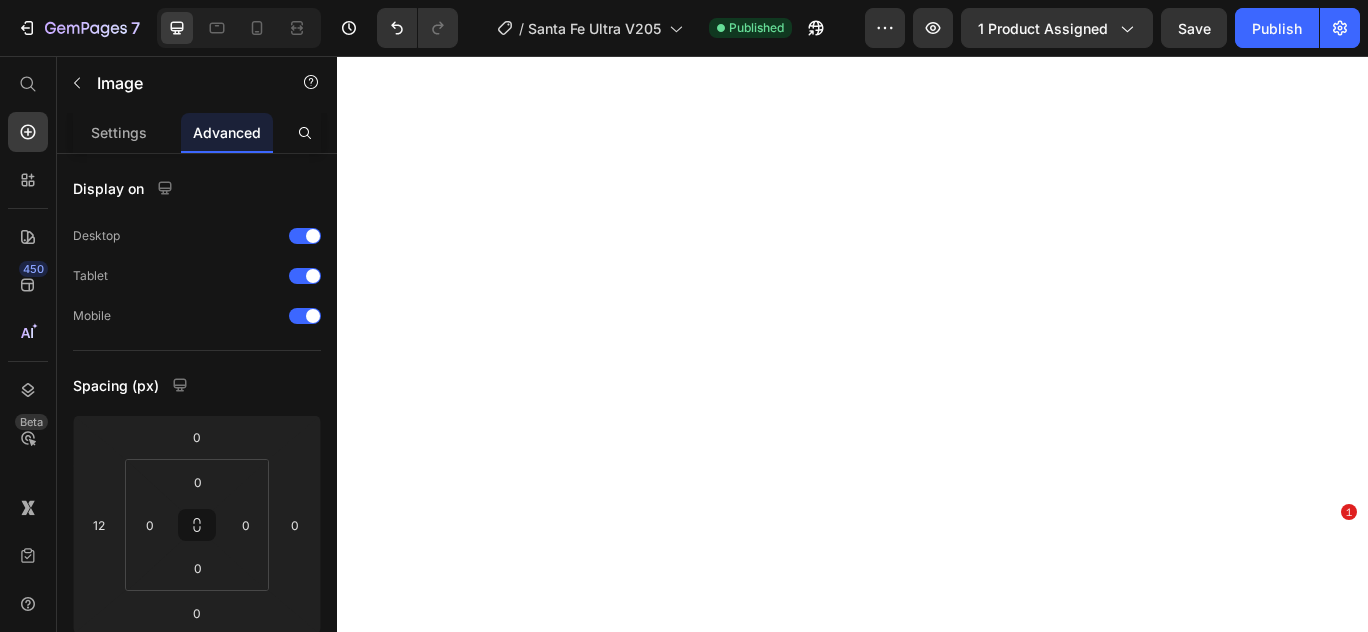 scroll, scrollTop: 0, scrollLeft: 0, axis: both 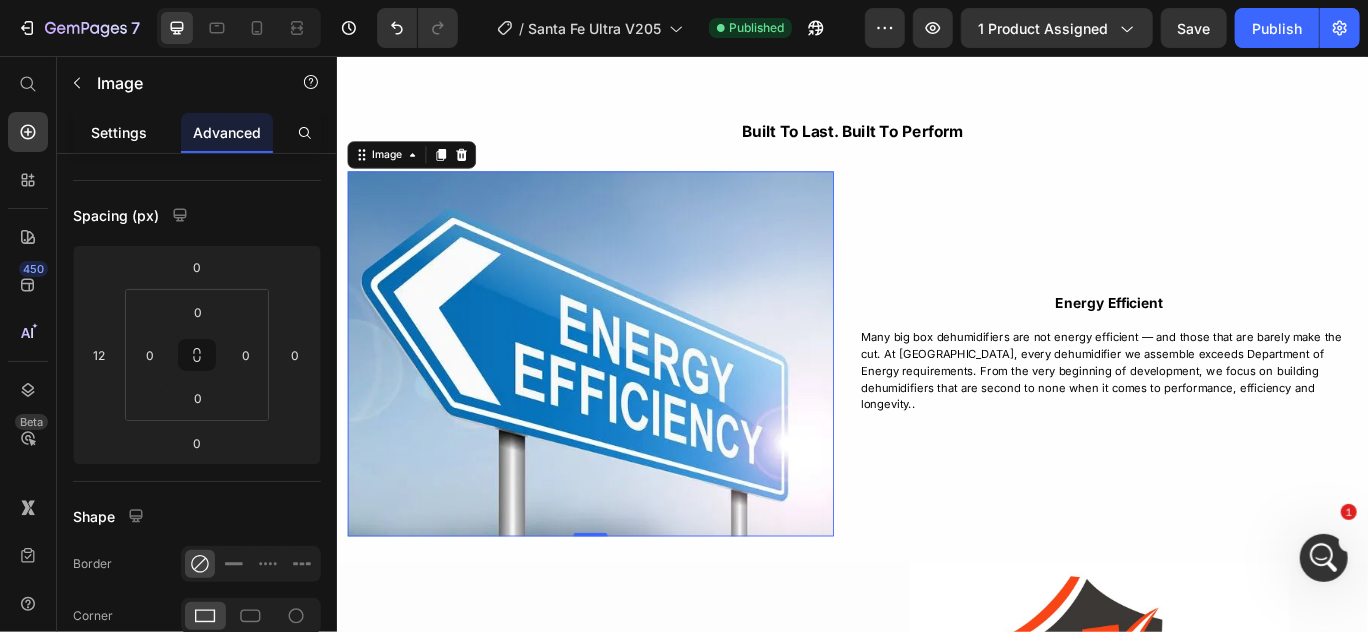 click on "Settings" at bounding box center [119, 132] 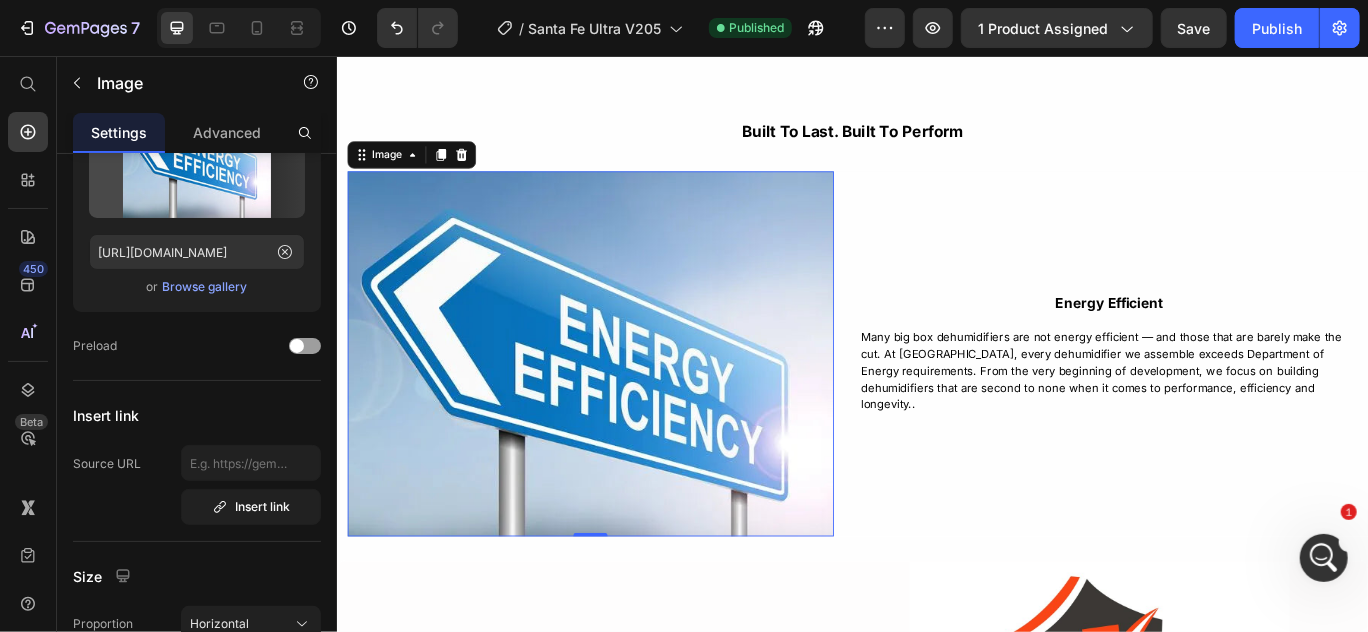 scroll, scrollTop: 0, scrollLeft: 0, axis: both 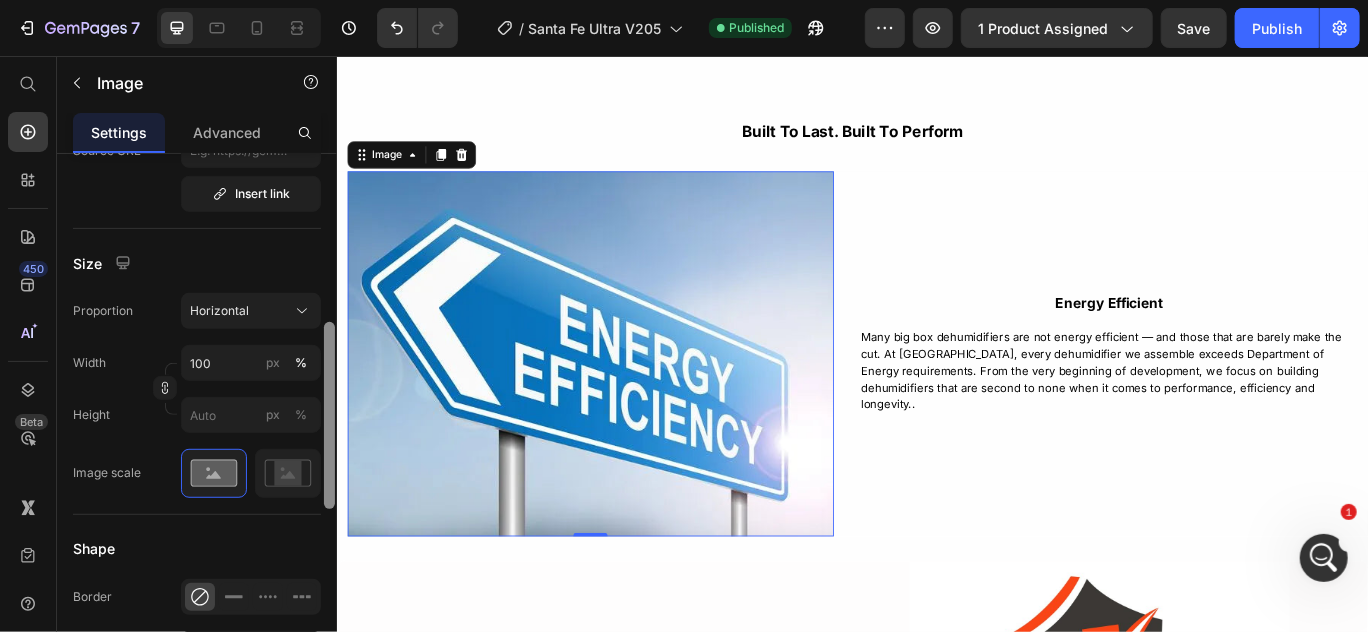 drag, startPoint x: 331, startPoint y: 280, endPoint x: 331, endPoint y: 449, distance: 169 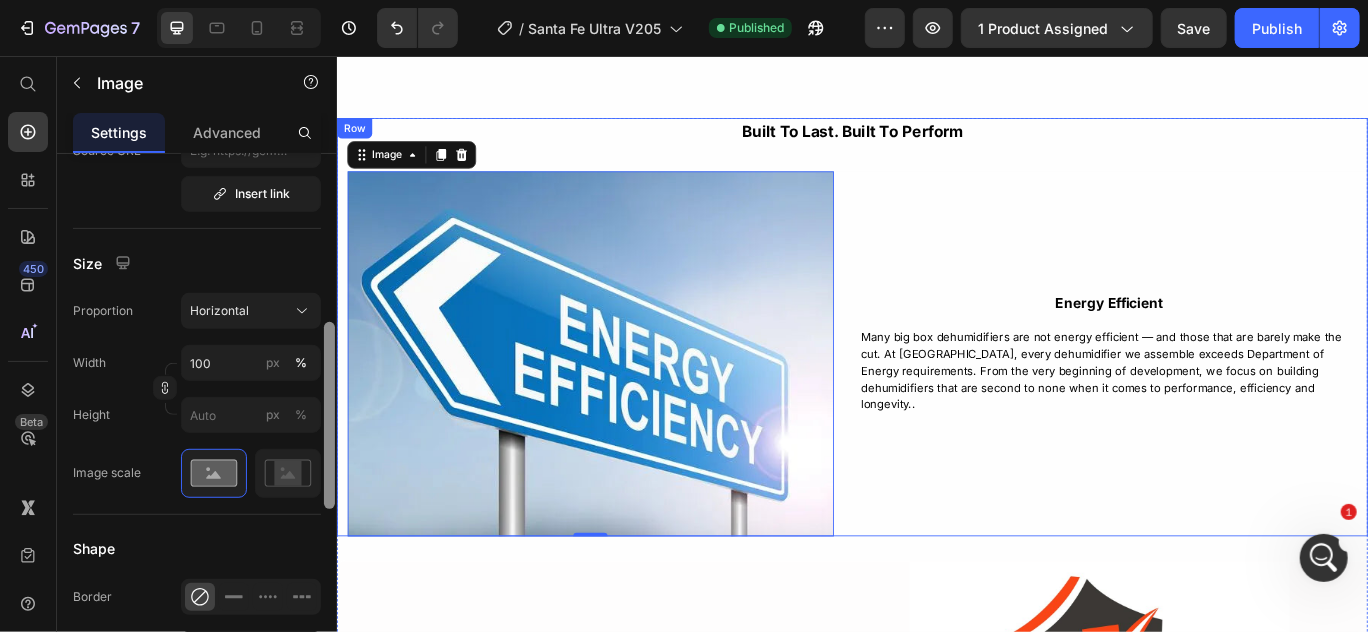 drag, startPoint x: 667, startPoint y: 505, endPoint x: 990, endPoint y: 162, distance: 471.14542 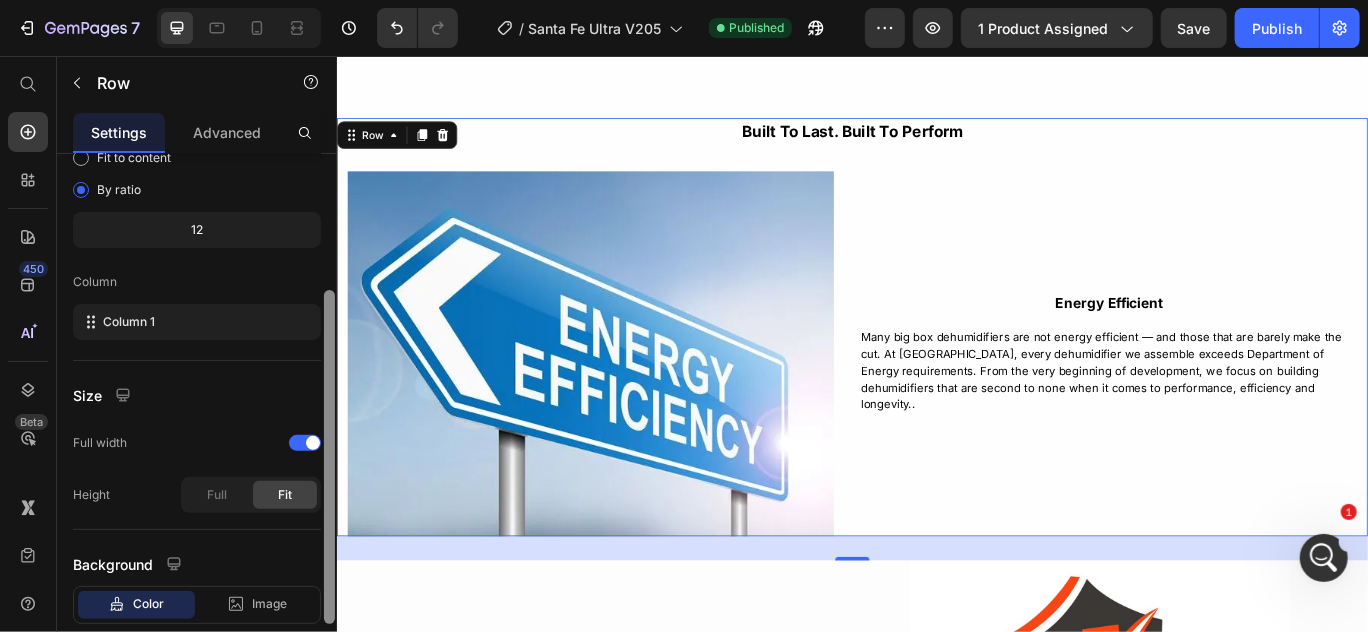 scroll, scrollTop: 211, scrollLeft: 0, axis: vertical 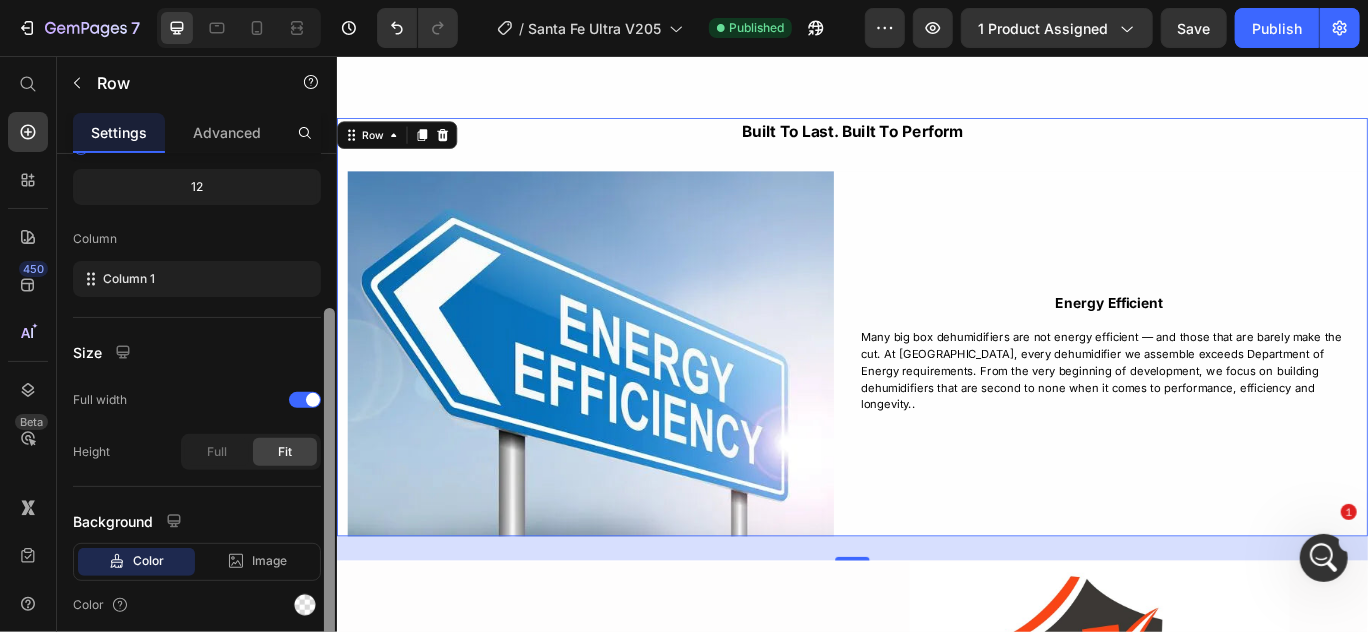 drag, startPoint x: 326, startPoint y: 354, endPoint x: 331, endPoint y: 378, distance: 24.5153 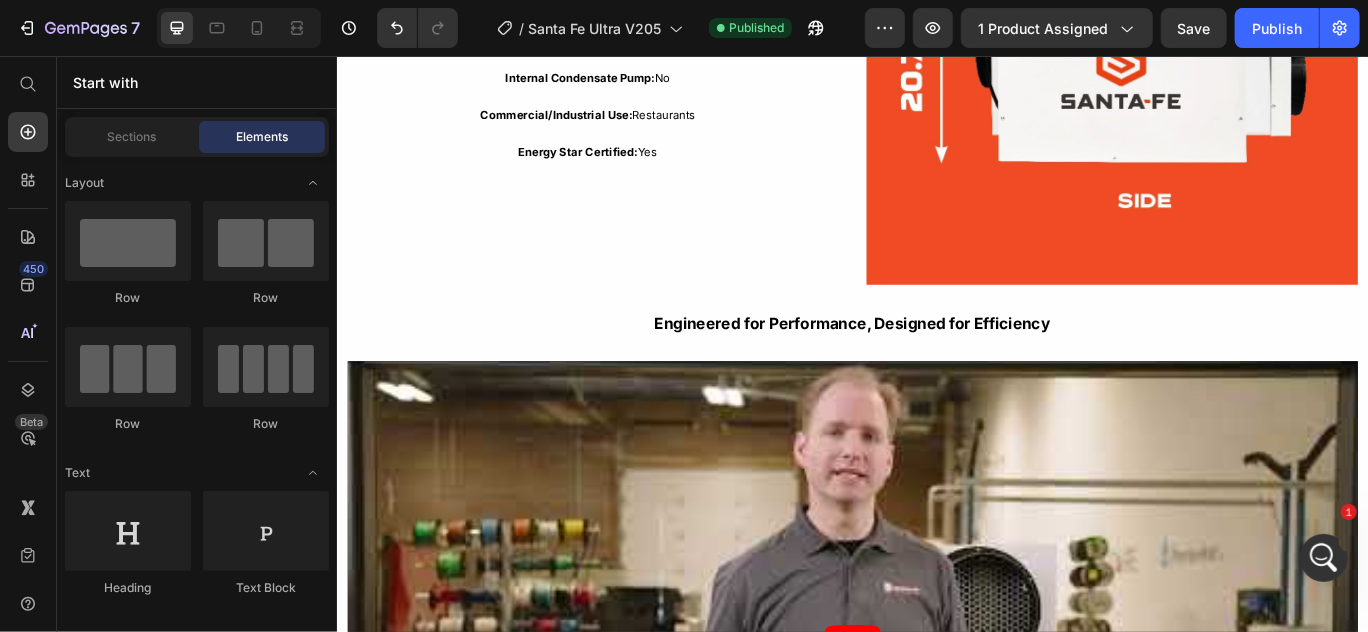 scroll, scrollTop: 3836, scrollLeft: 0, axis: vertical 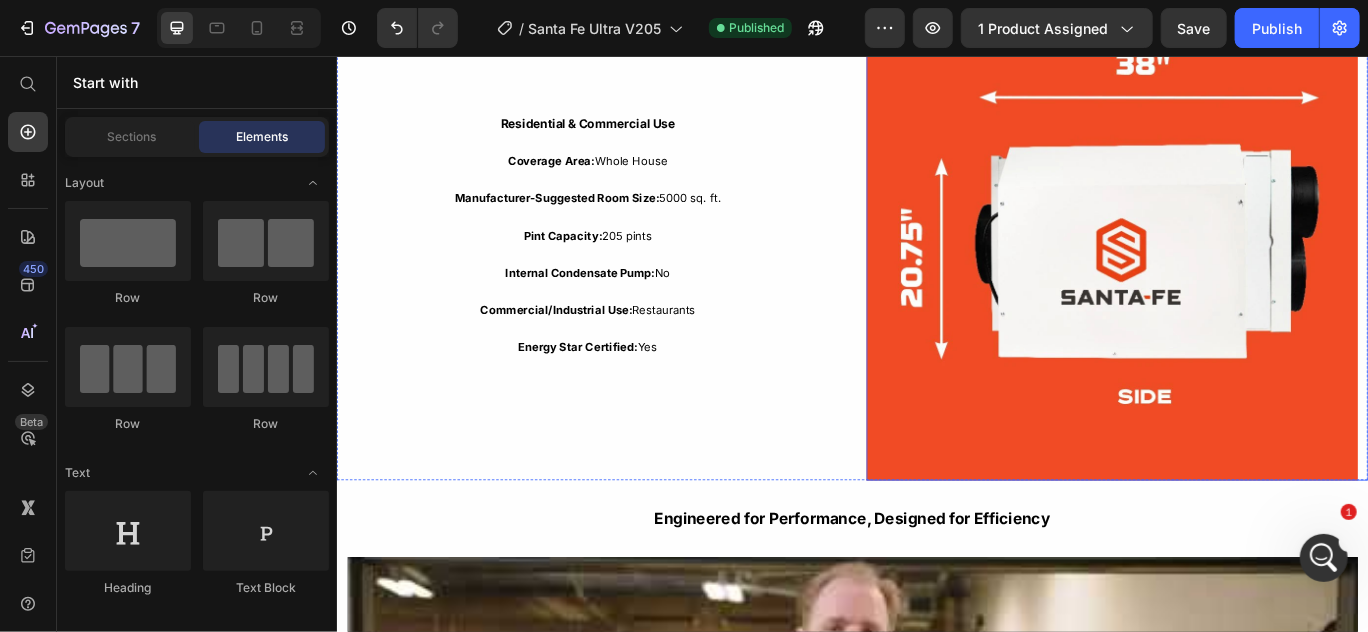 click at bounding box center (1244, 264) 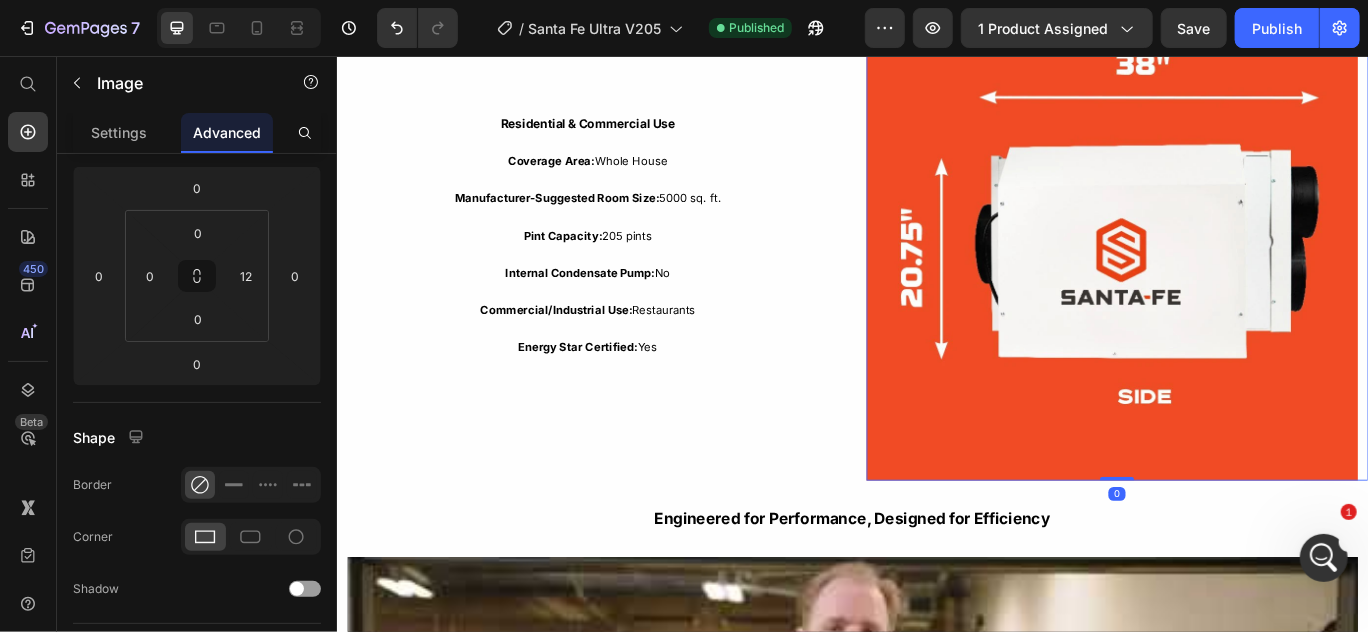 scroll, scrollTop: 0, scrollLeft: 0, axis: both 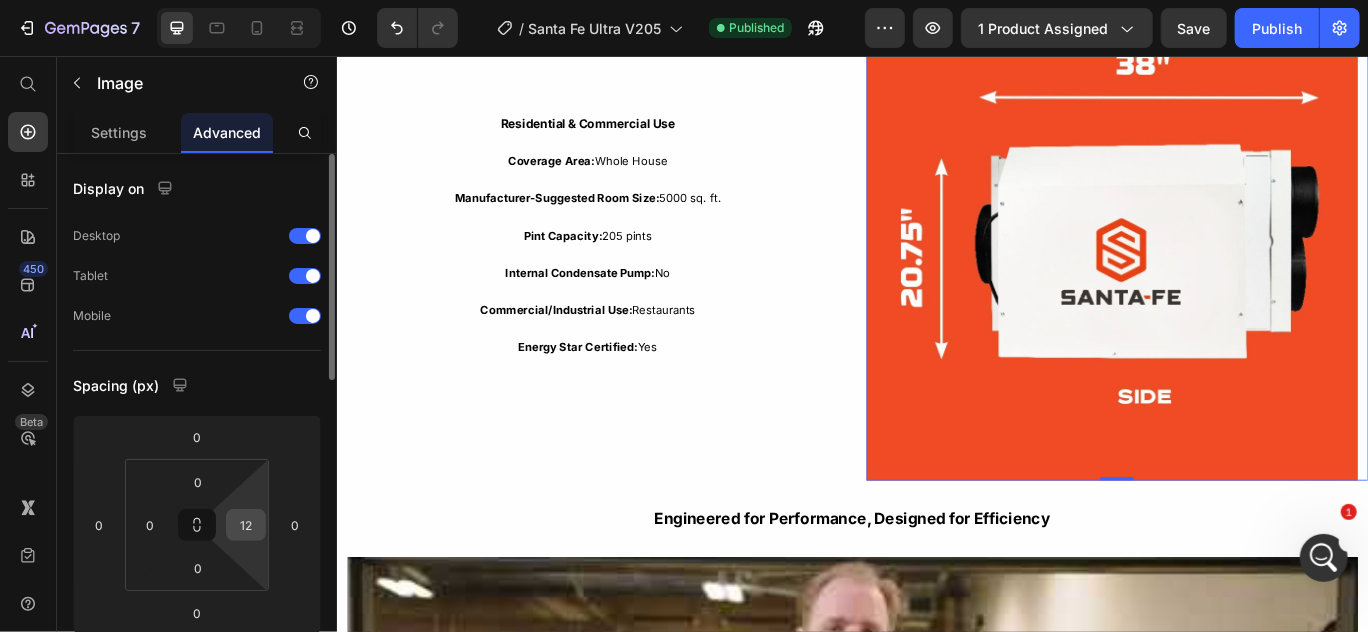 click on "12" at bounding box center [246, 525] 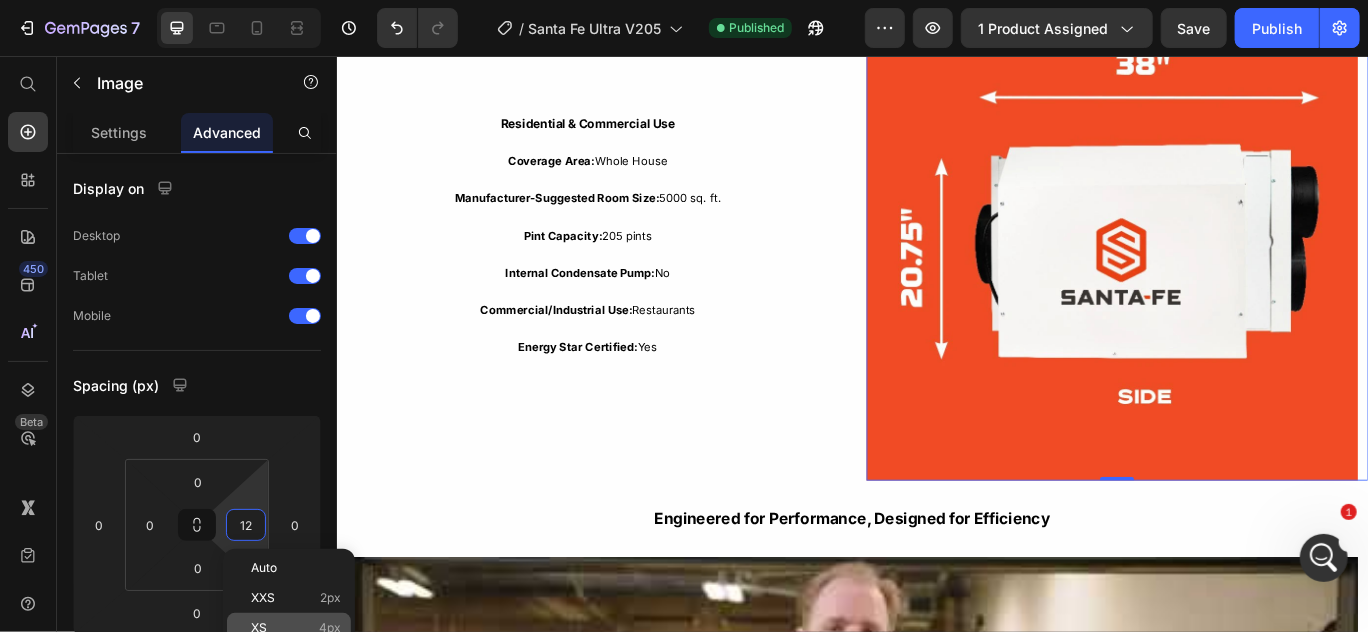 click on "XS 4px" 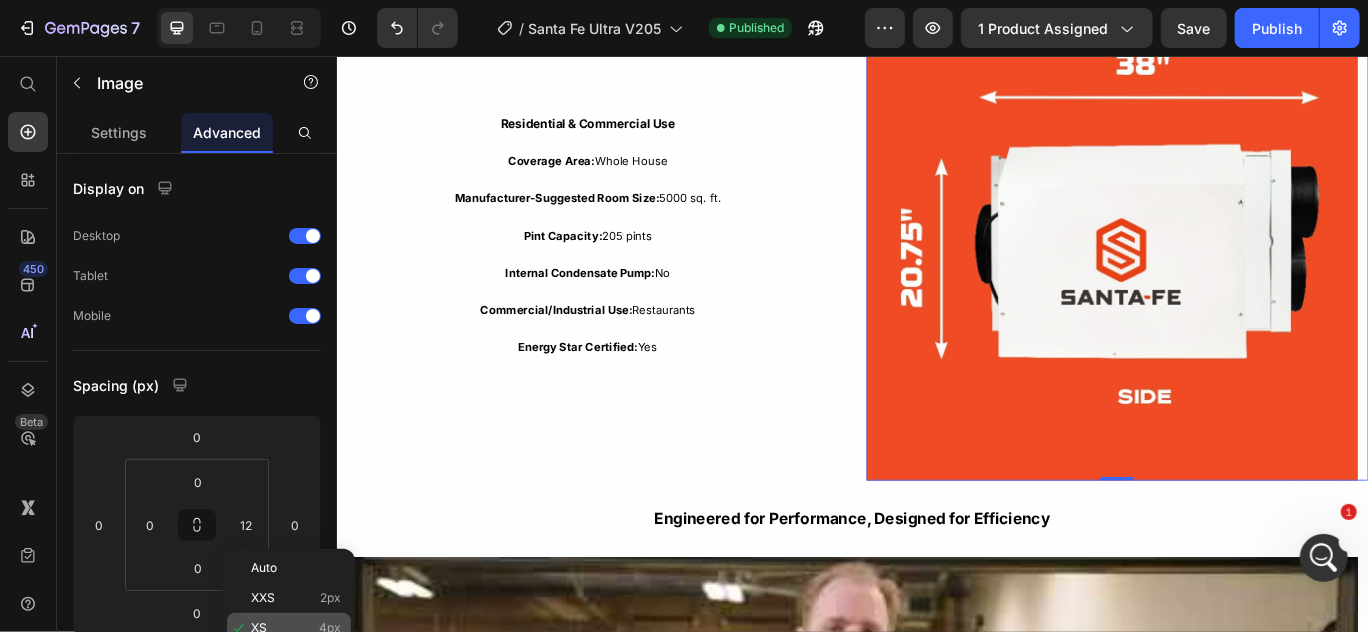 type on "4" 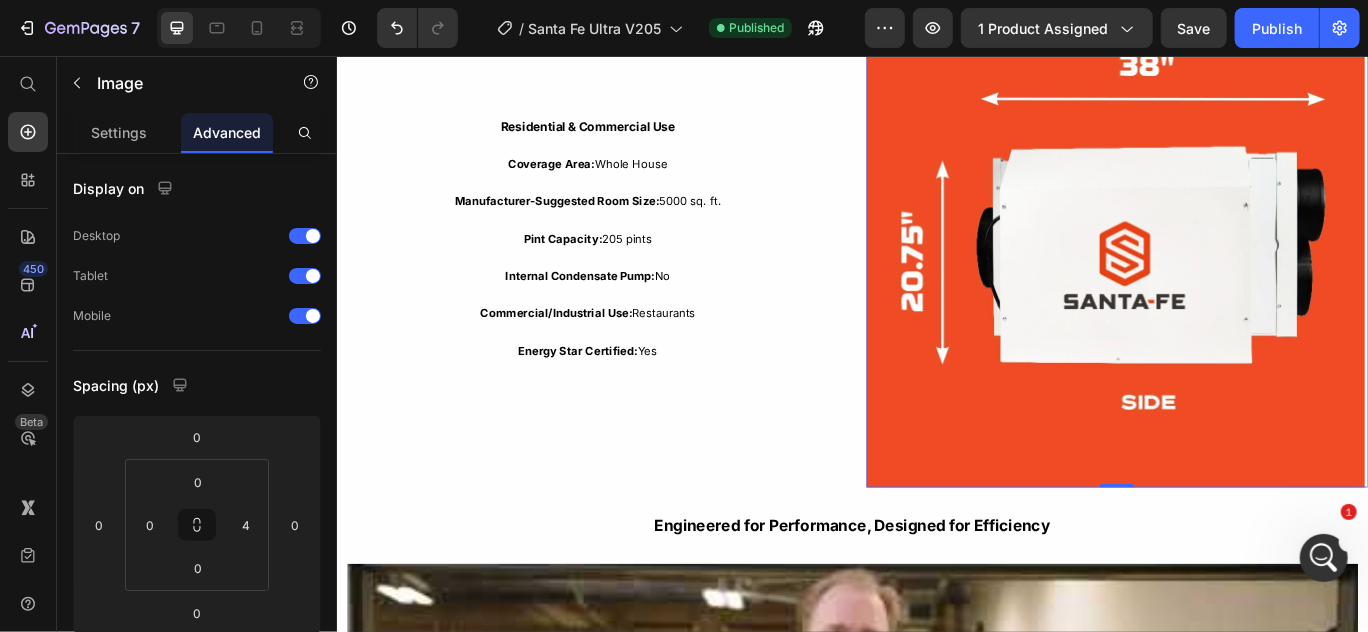 scroll, scrollTop: 3840, scrollLeft: 0, axis: vertical 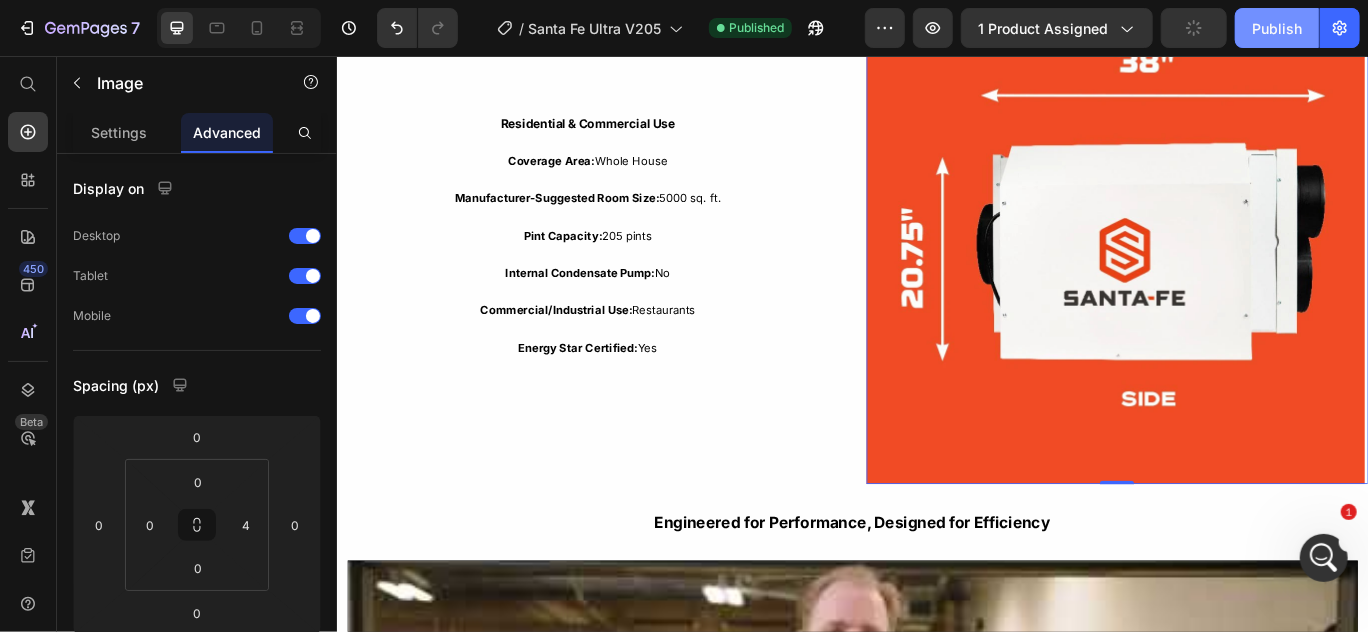 click on "Publish" at bounding box center (1277, 28) 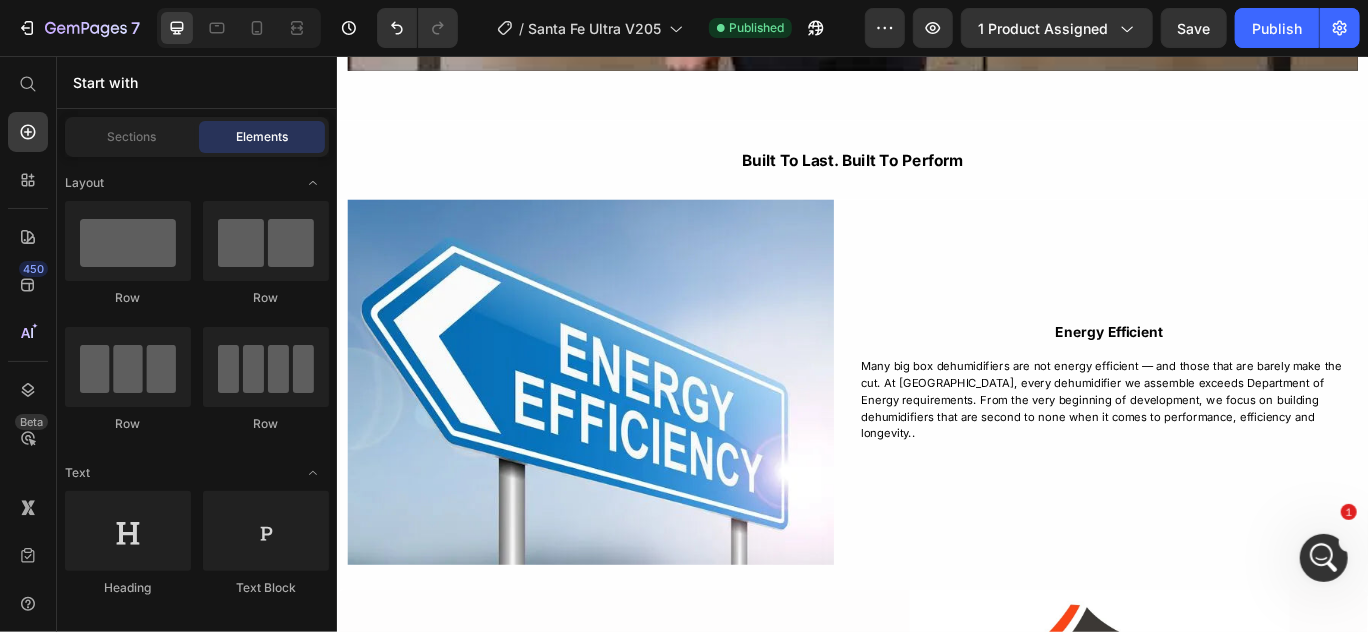 scroll, scrollTop: 4973, scrollLeft: 0, axis: vertical 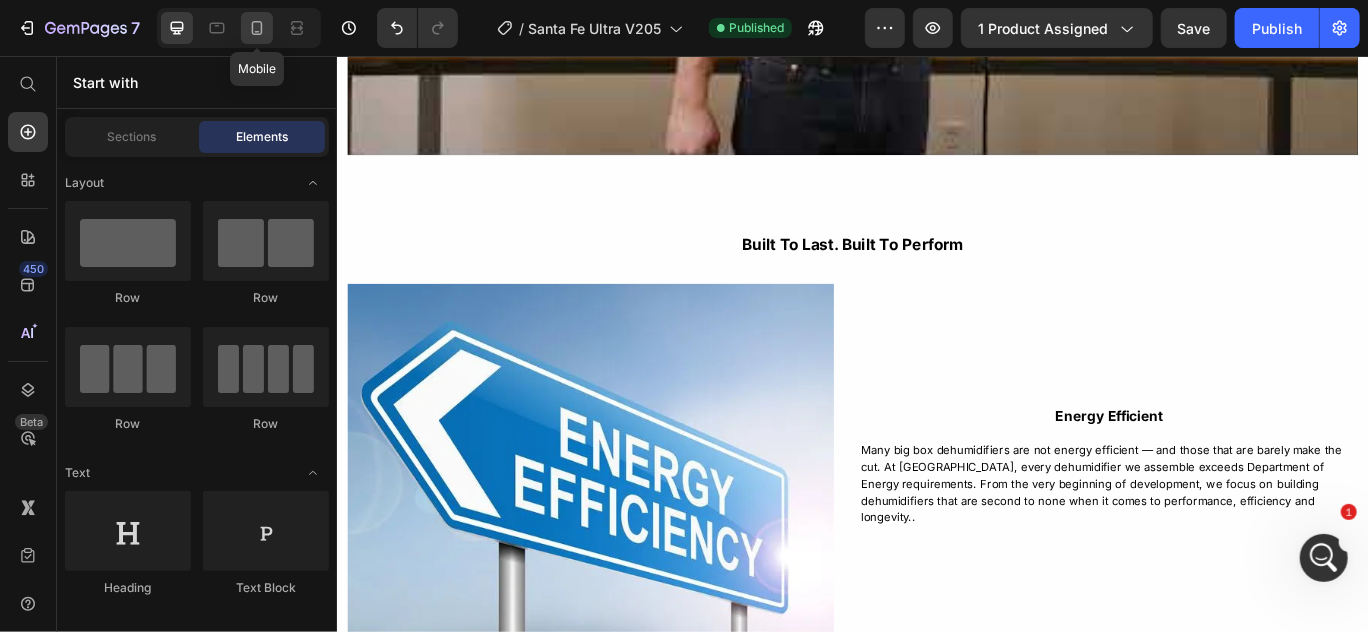 click 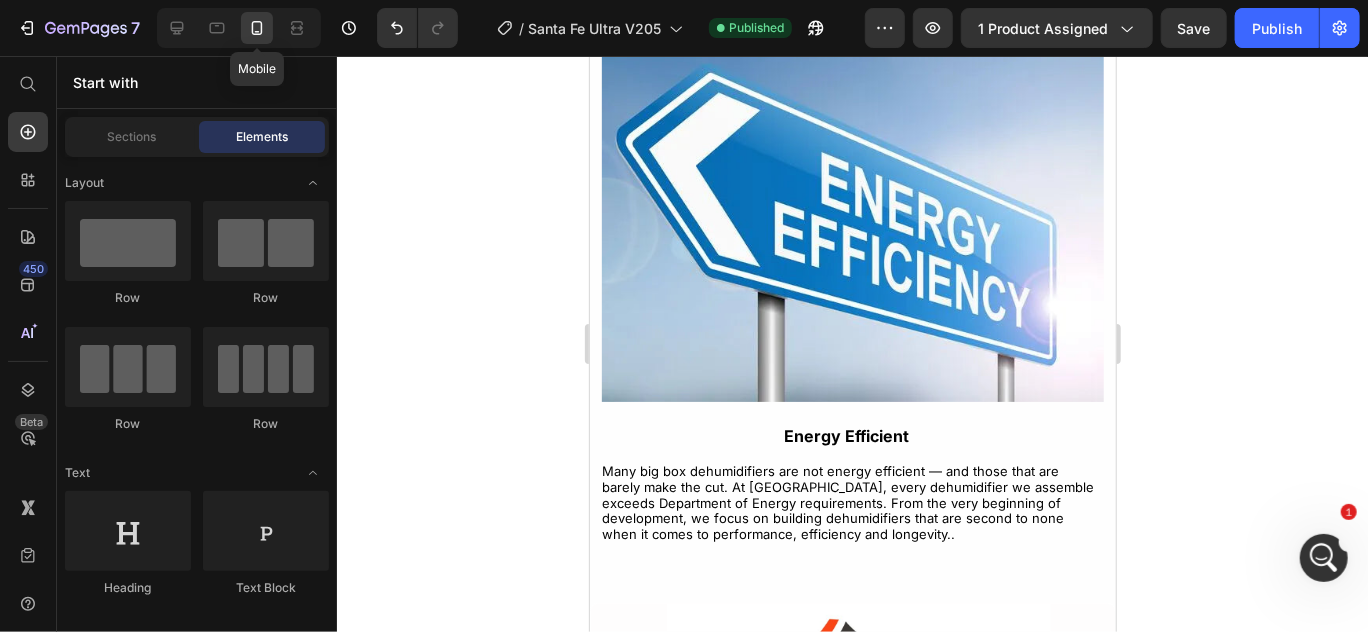 scroll, scrollTop: 4779, scrollLeft: 0, axis: vertical 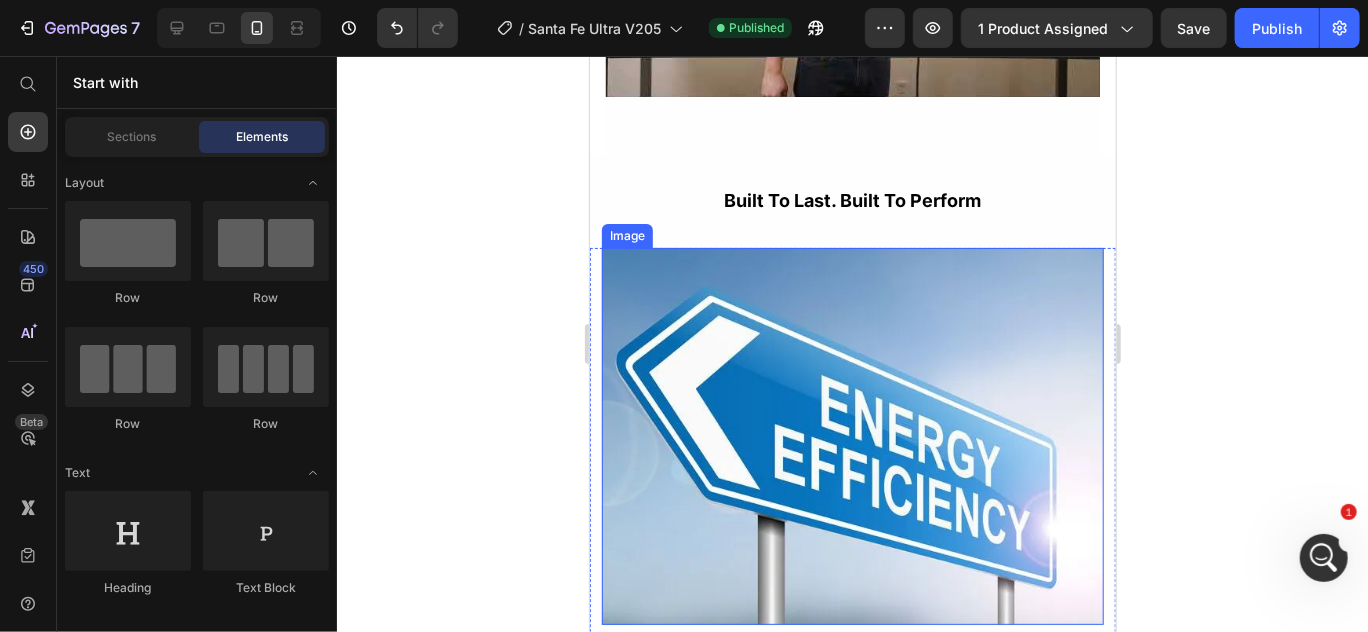 click at bounding box center (852, 435) 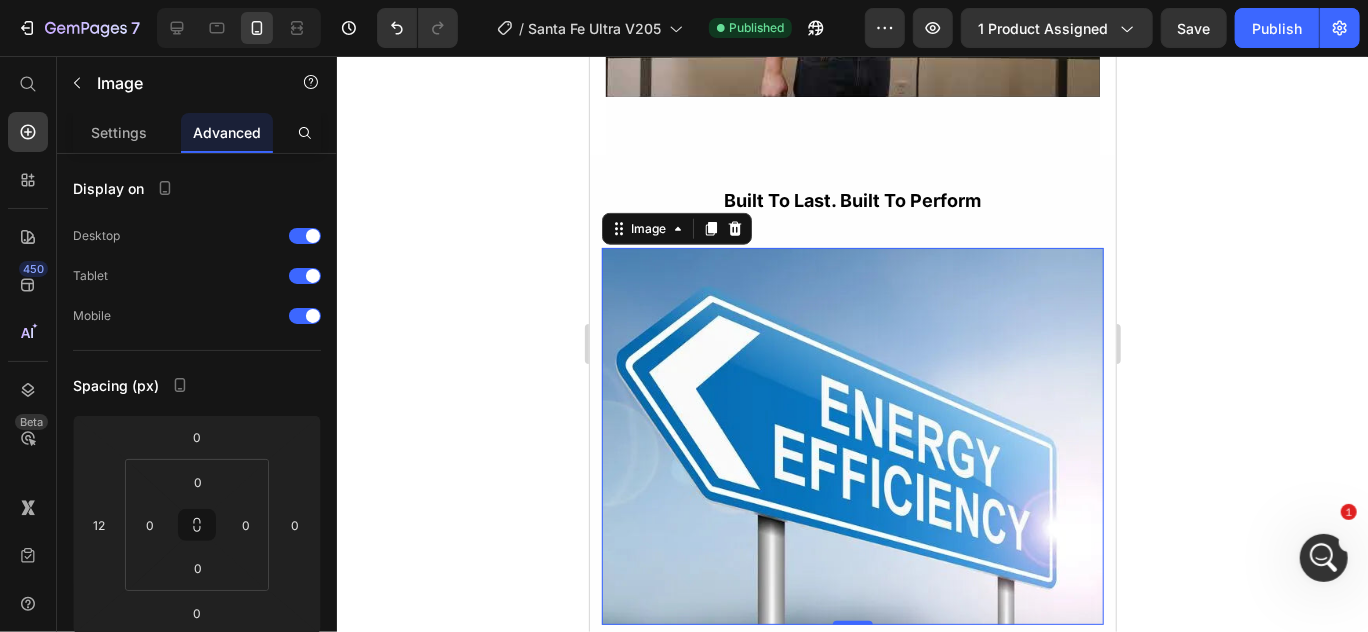 click on "Built To Last. Built To Perform" at bounding box center [852, 200] 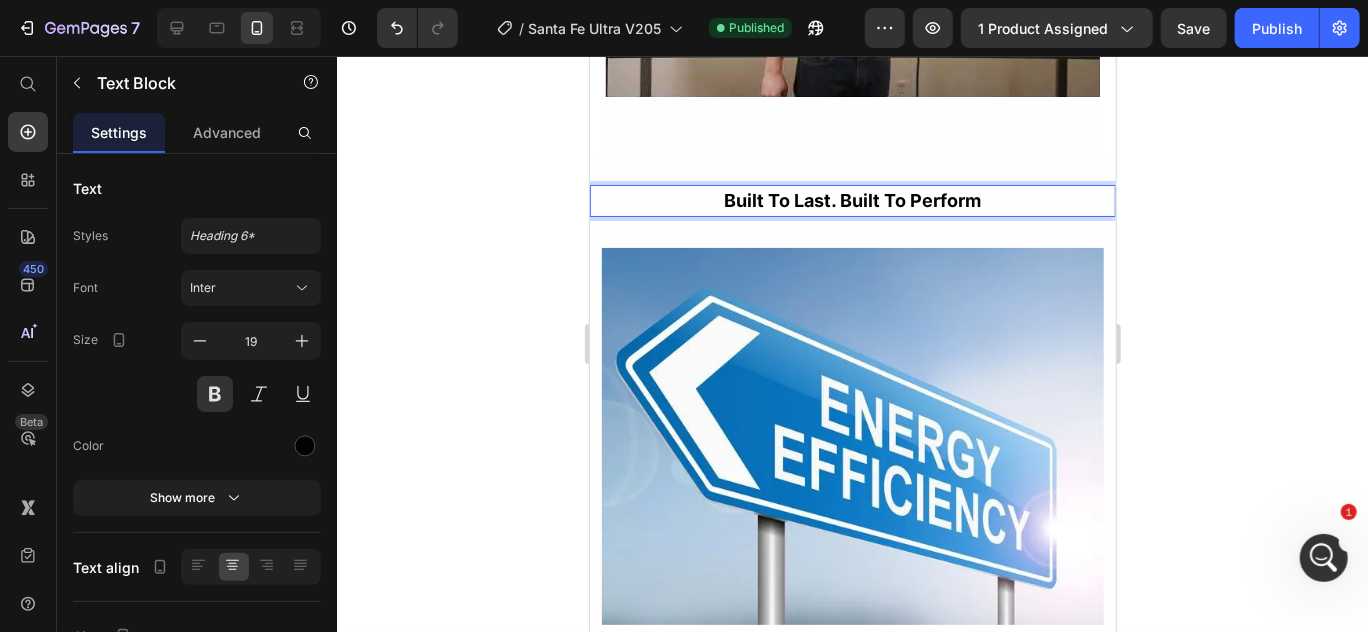 click on "Built To Last. Built To Perform" at bounding box center (852, 200) 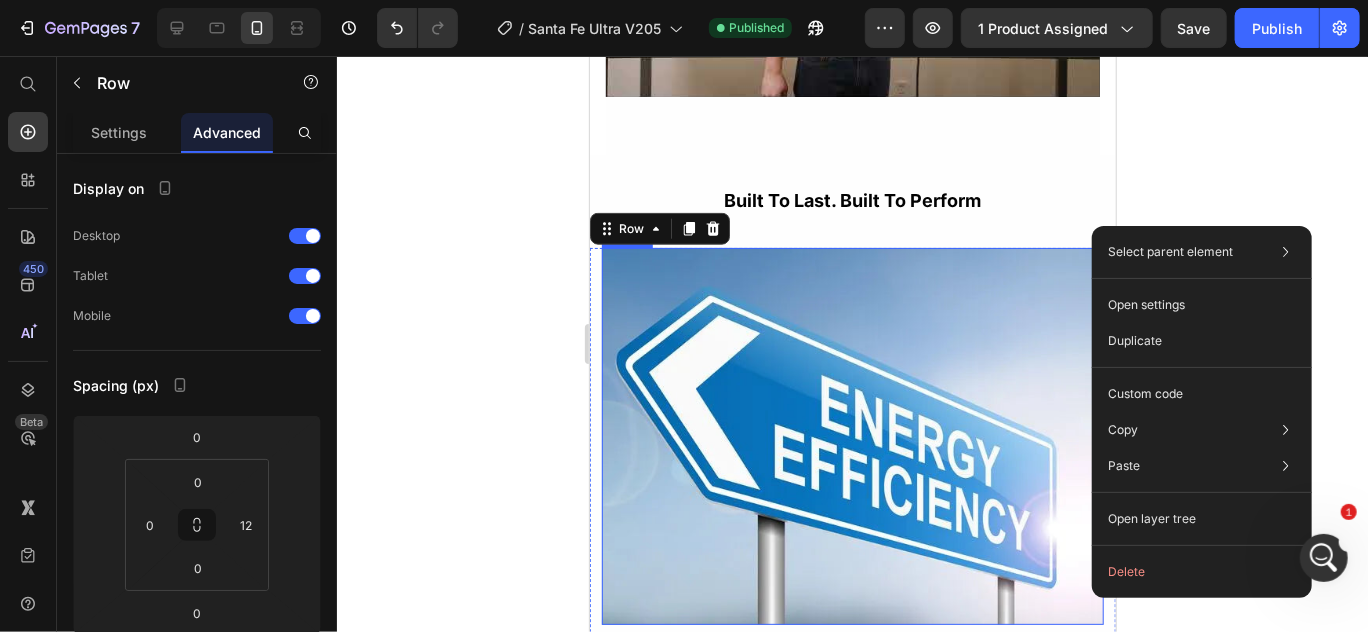 click at bounding box center (852, 435) 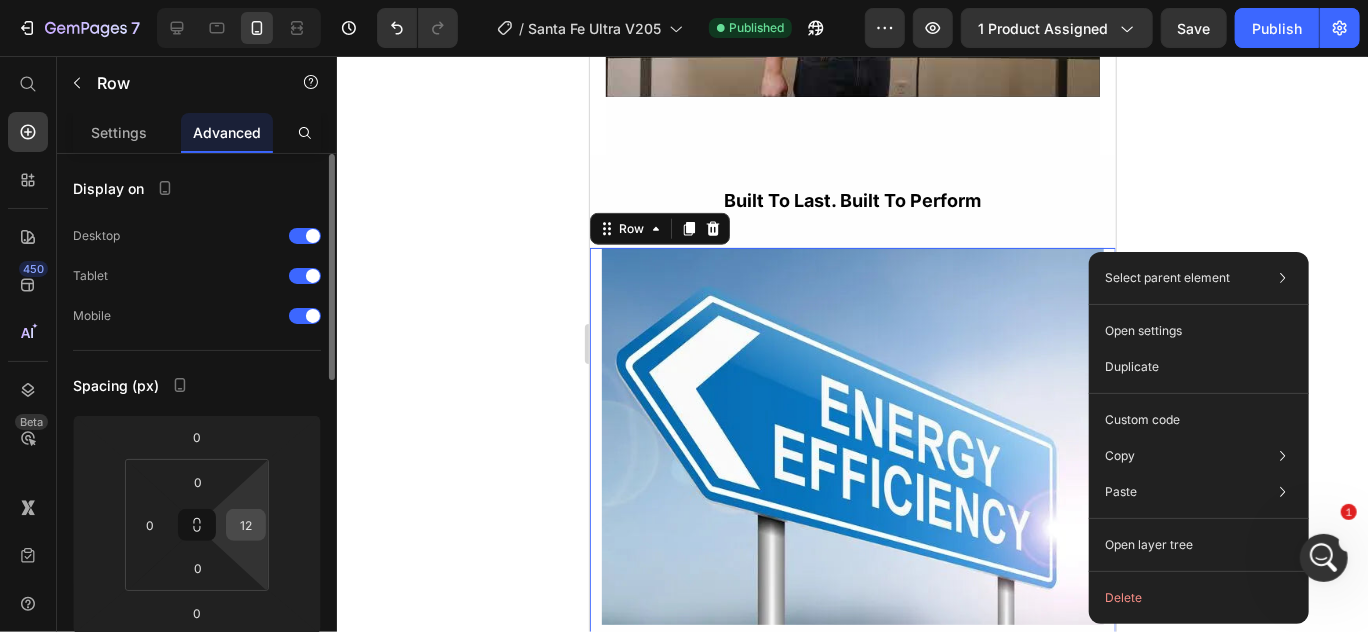 click on "12" at bounding box center [246, 525] 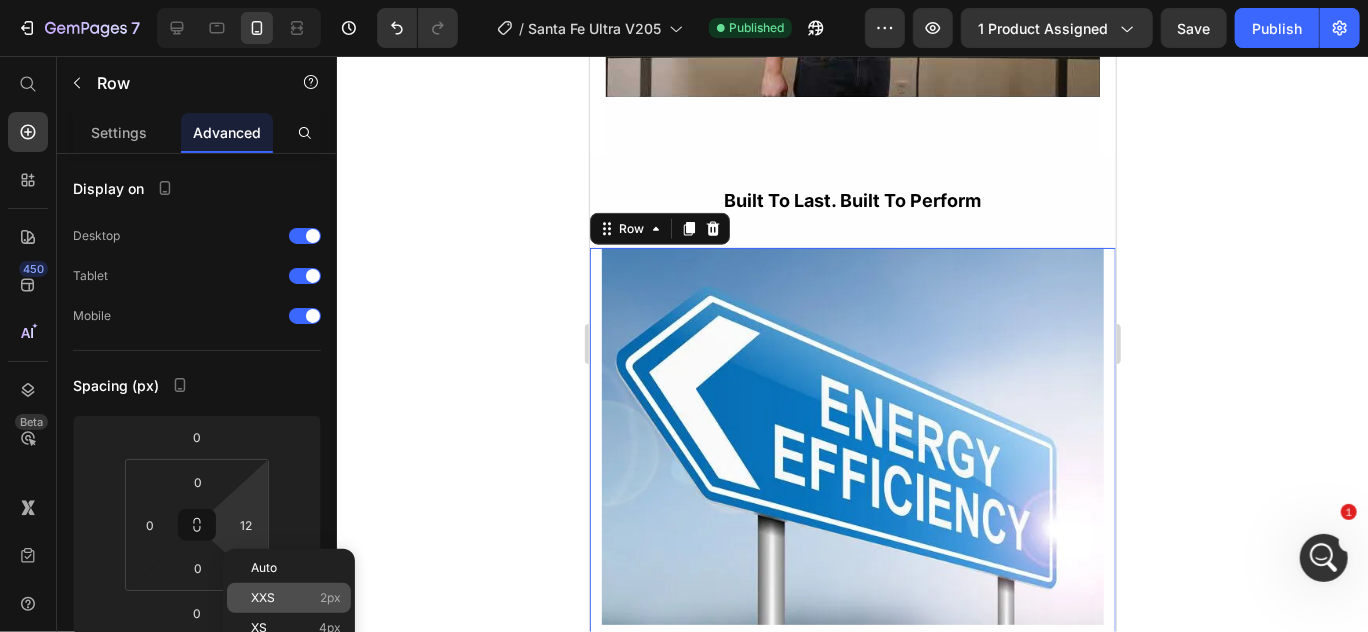 drag, startPoint x: 261, startPoint y: 593, endPoint x: 251, endPoint y: 601, distance: 12.806249 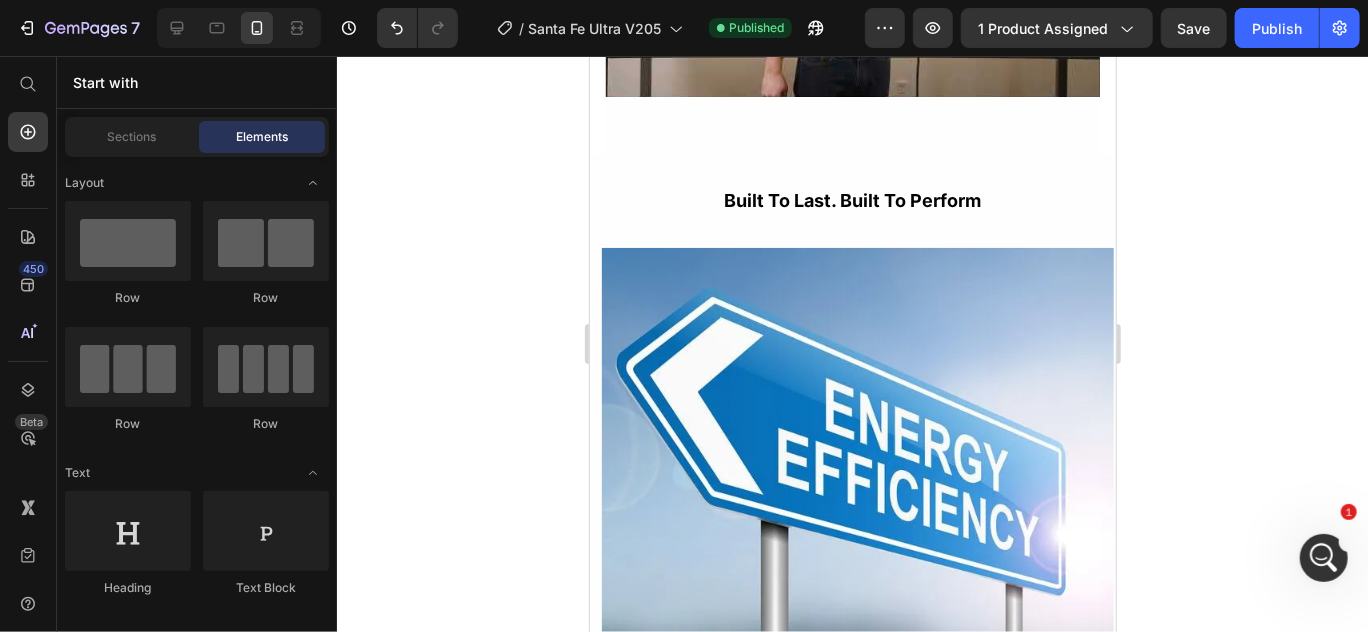 scroll, scrollTop: 4246, scrollLeft: 0, axis: vertical 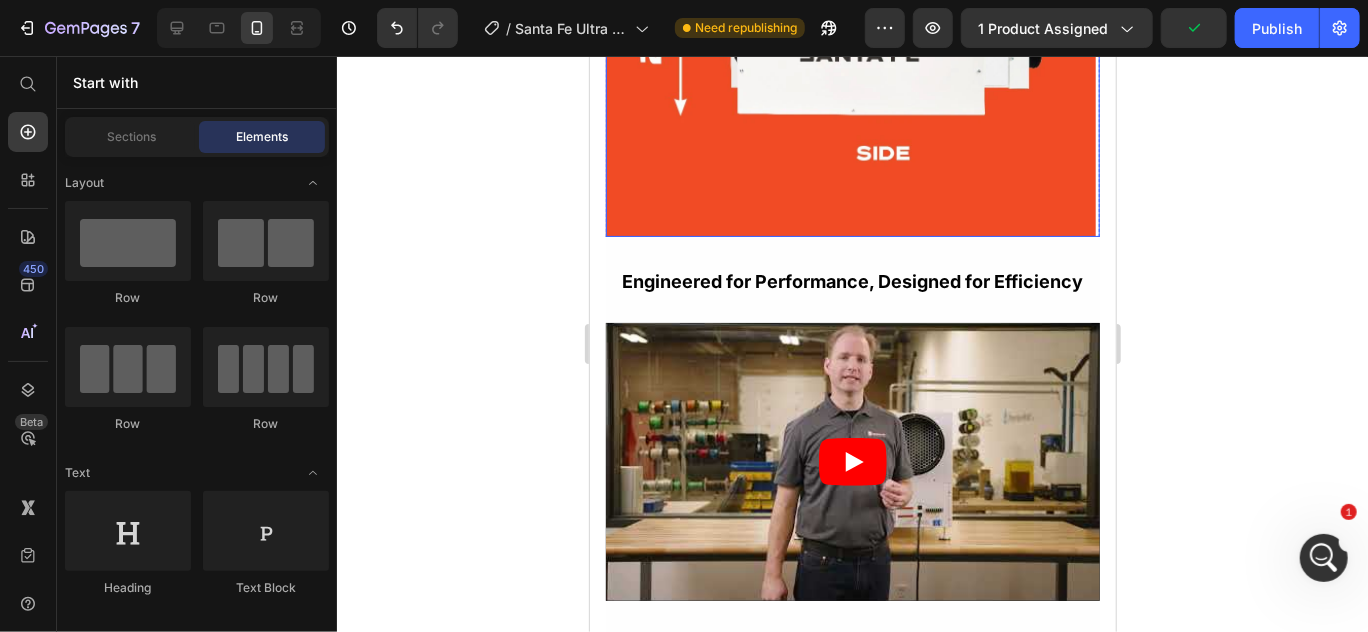 click at bounding box center [852, -9] 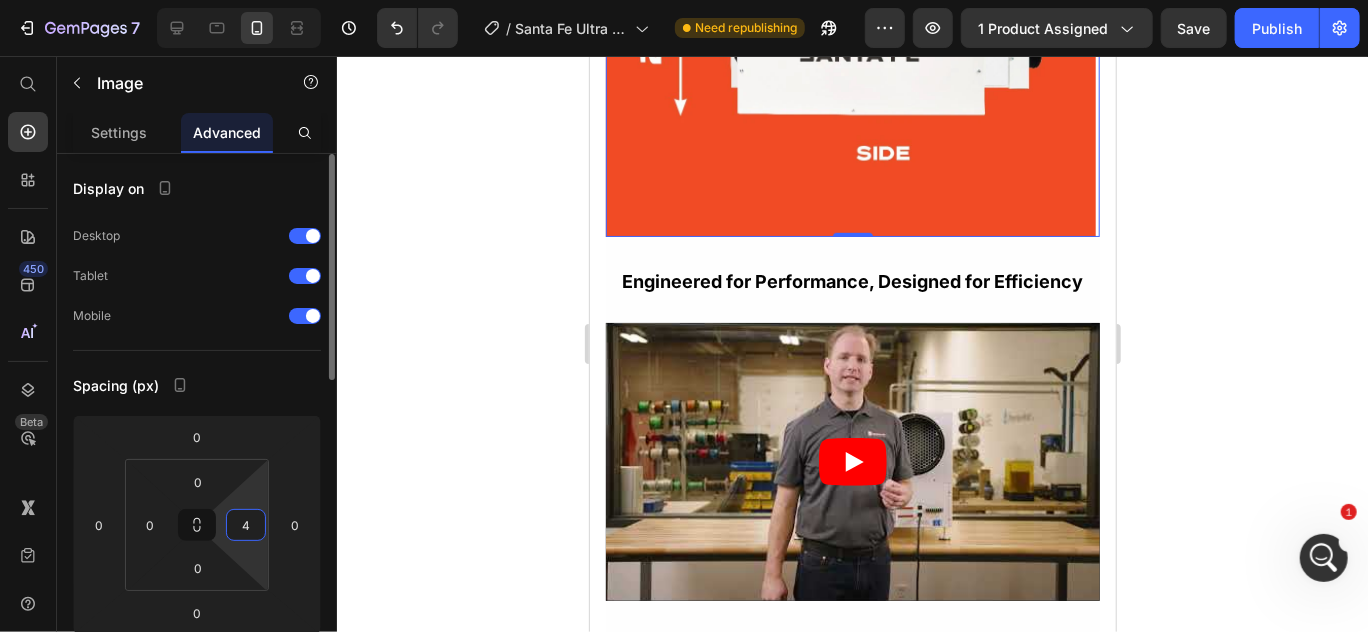 click on "4" at bounding box center (246, 525) 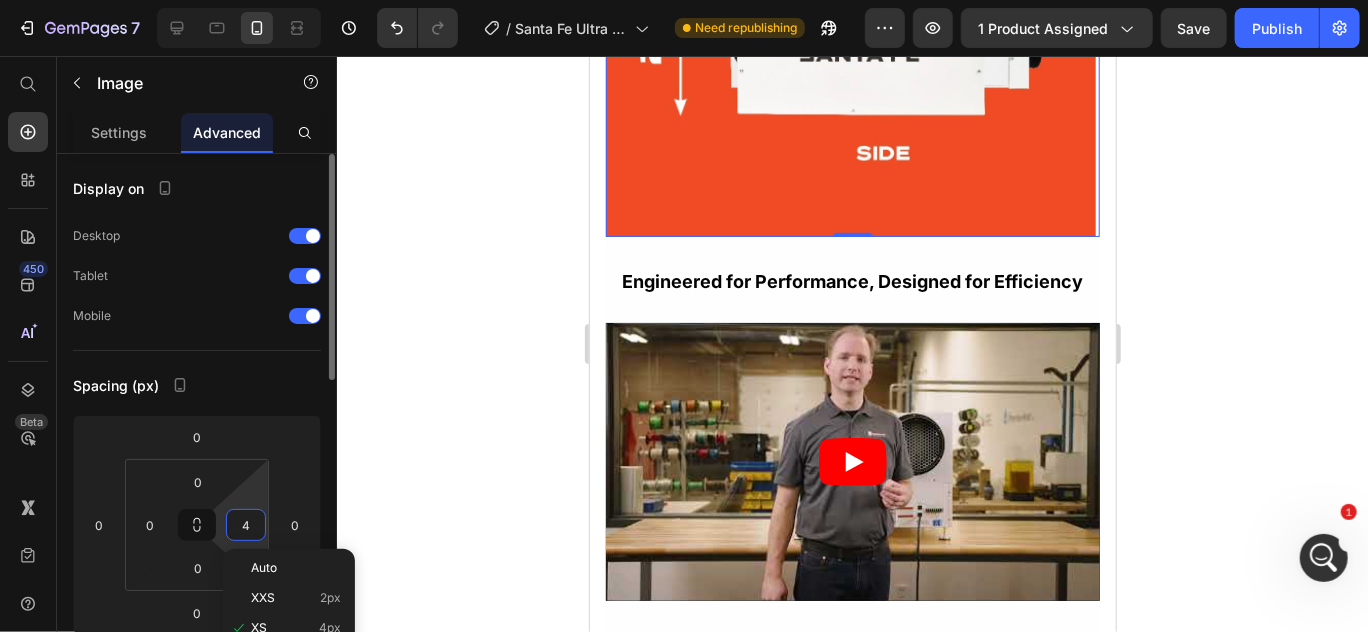type on "0" 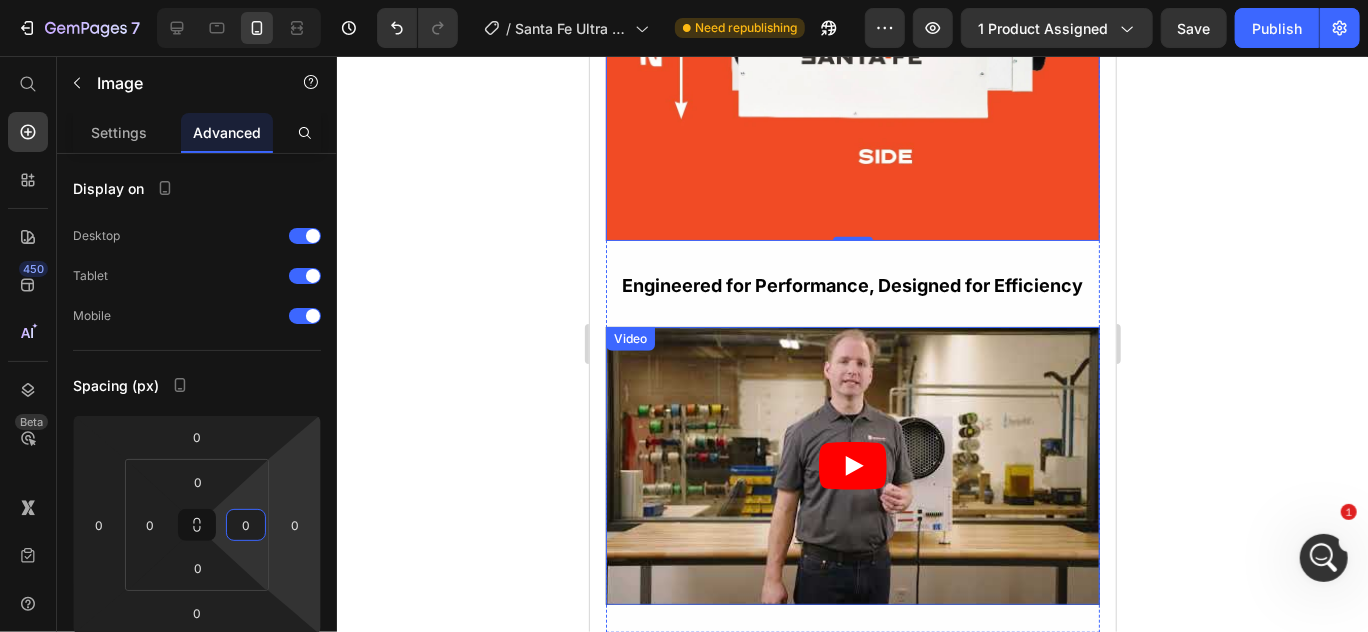 click at bounding box center (852, 465) 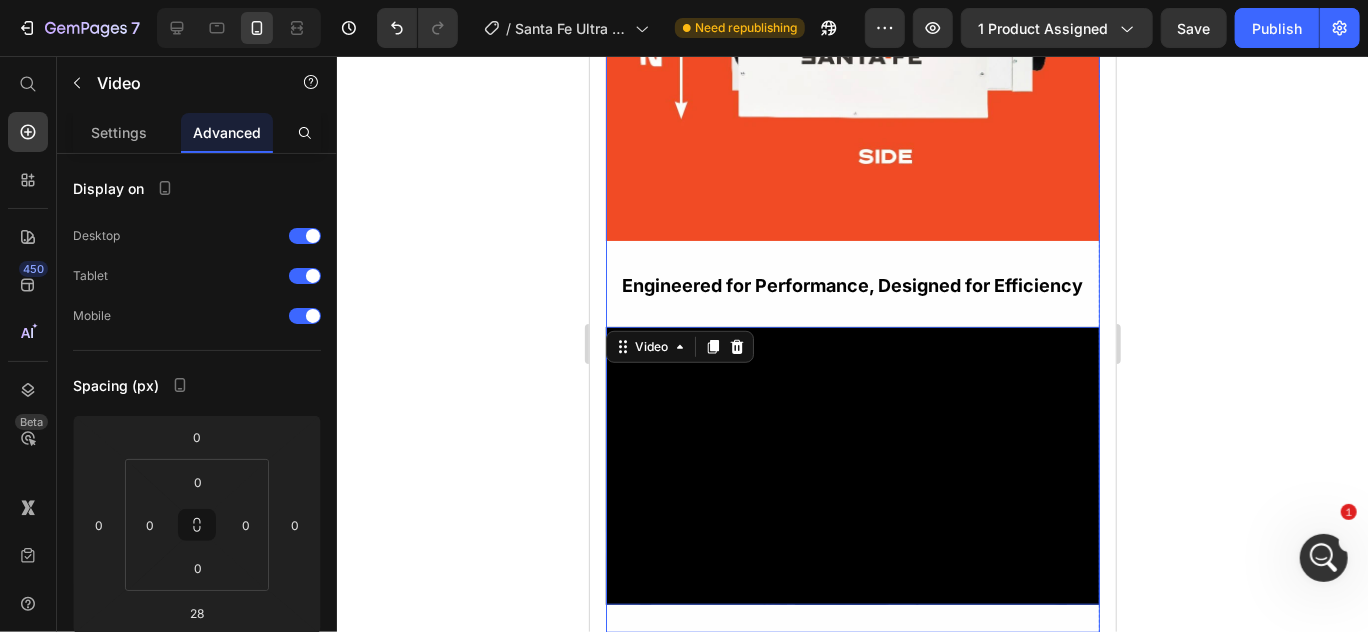 click on "Residential & Commercial Use Text Block Coverage Area:  Whole House Text Block Manufacturer-Suggested Room Size:  5000 sq. ft. Text Block Pint Capacity:  205 pints Text Block Internal Condensate Pump:  No Text Block Commercial/Industrial Use:  Restaurants Text Block Energy Star Certified:  Yes Text Block Row Image Row Engineered for Performance, Designed for Efficiency Text Block Video   28" at bounding box center (852, 43) 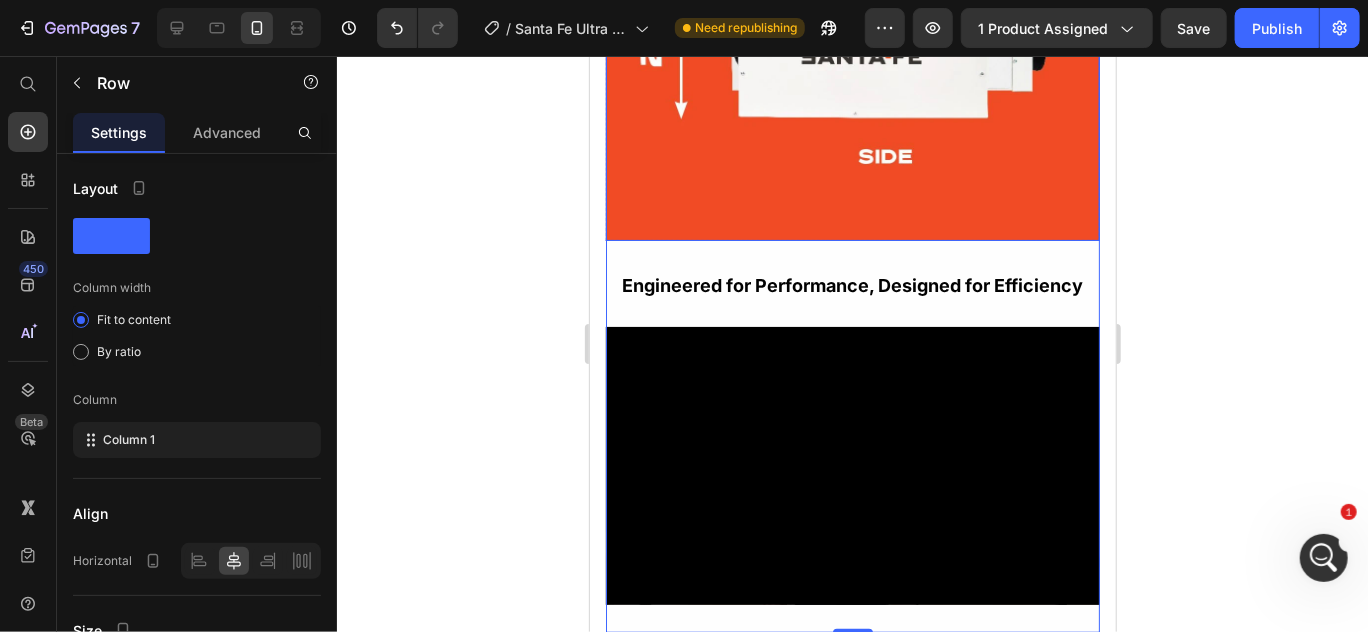 click at bounding box center [852, -7] 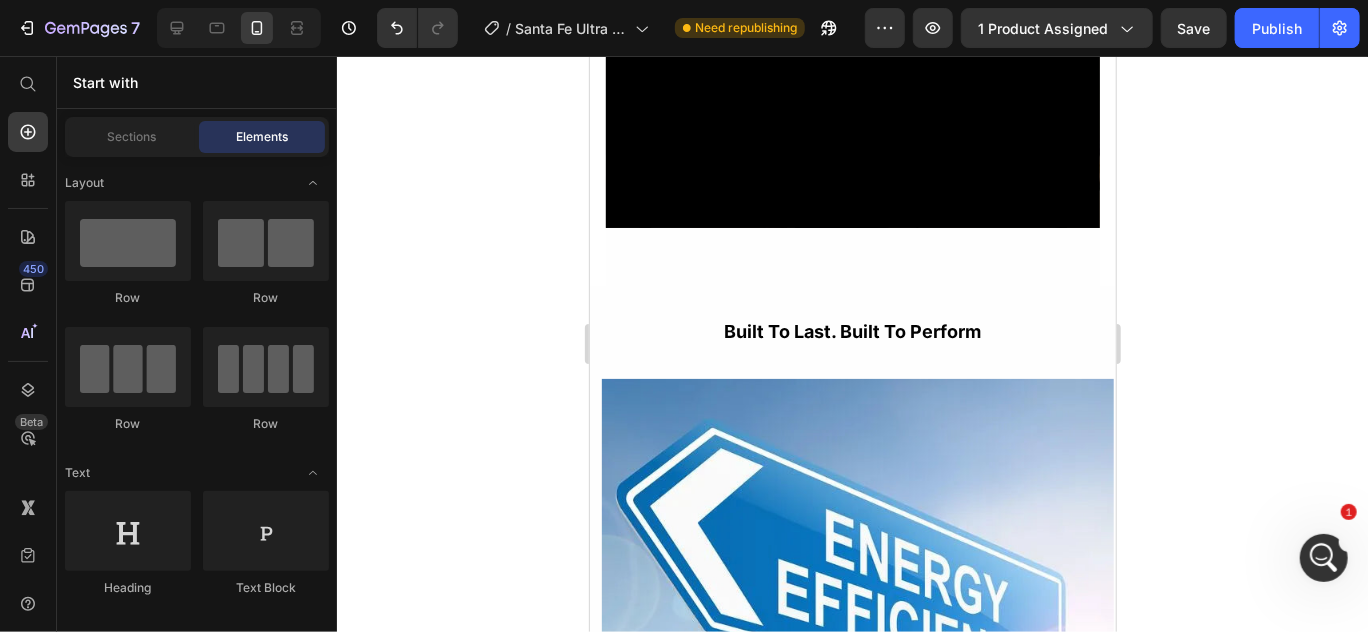 scroll, scrollTop: 4690, scrollLeft: 0, axis: vertical 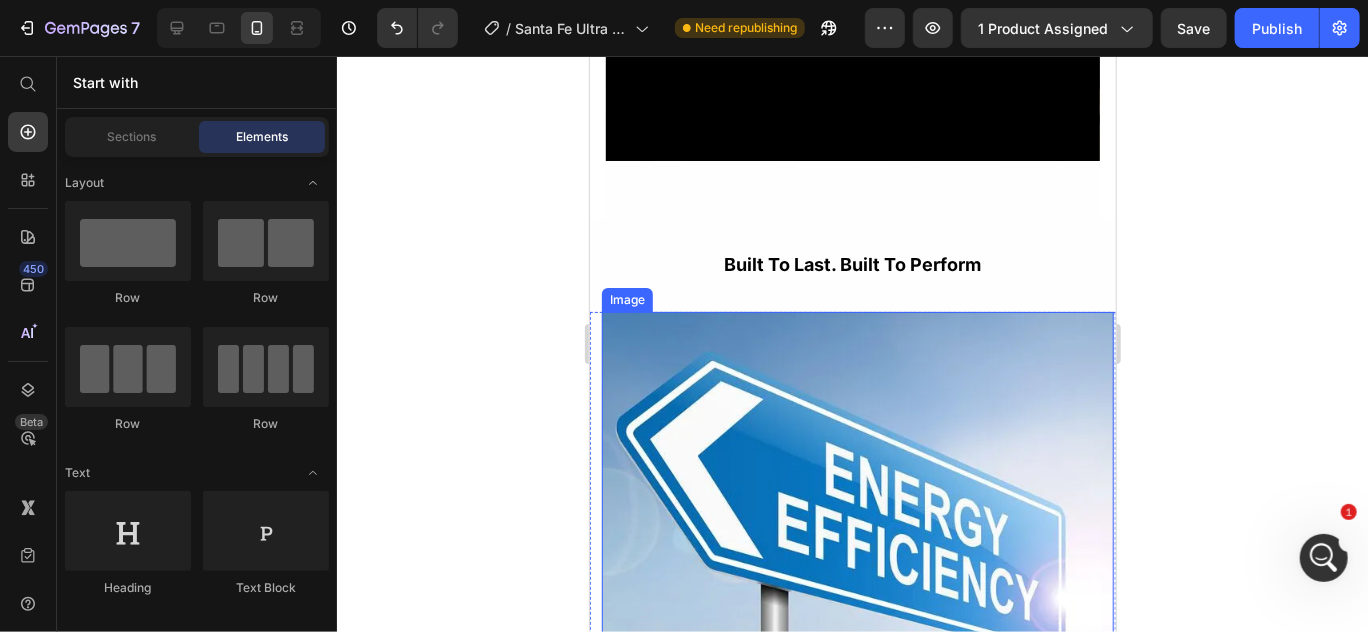 click at bounding box center (857, 503) 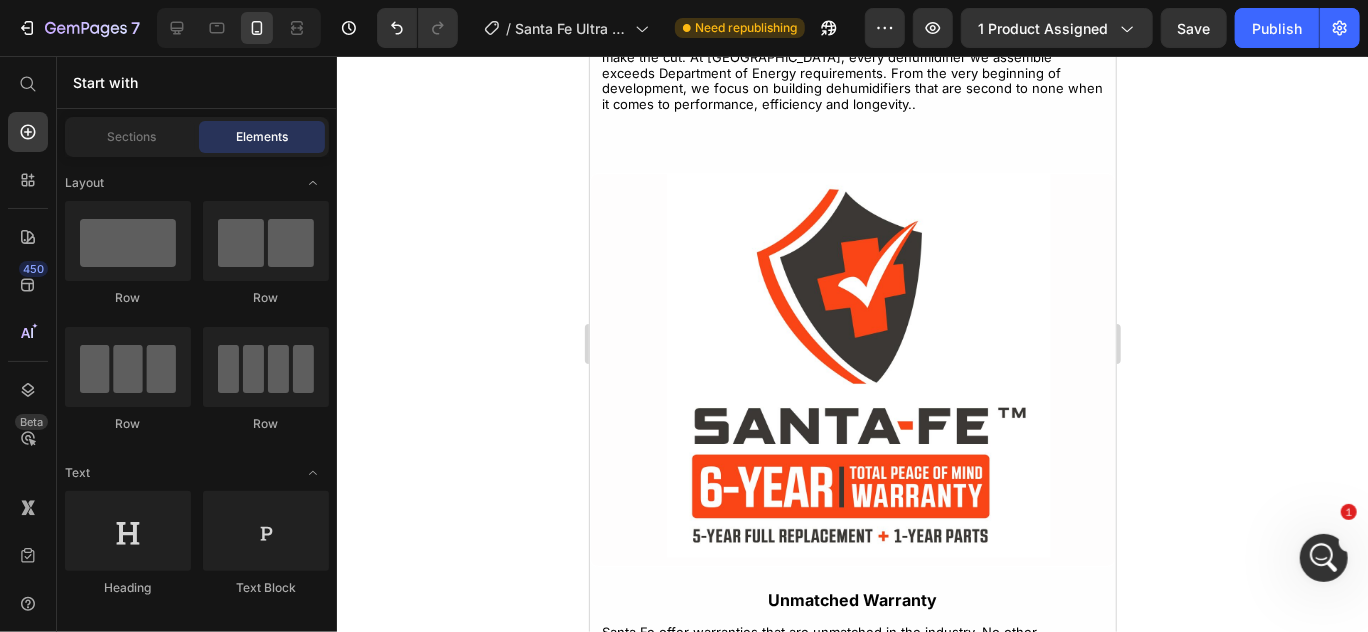 scroll, scrollTop: 5404, scrollLeft: 0, axis: vertical 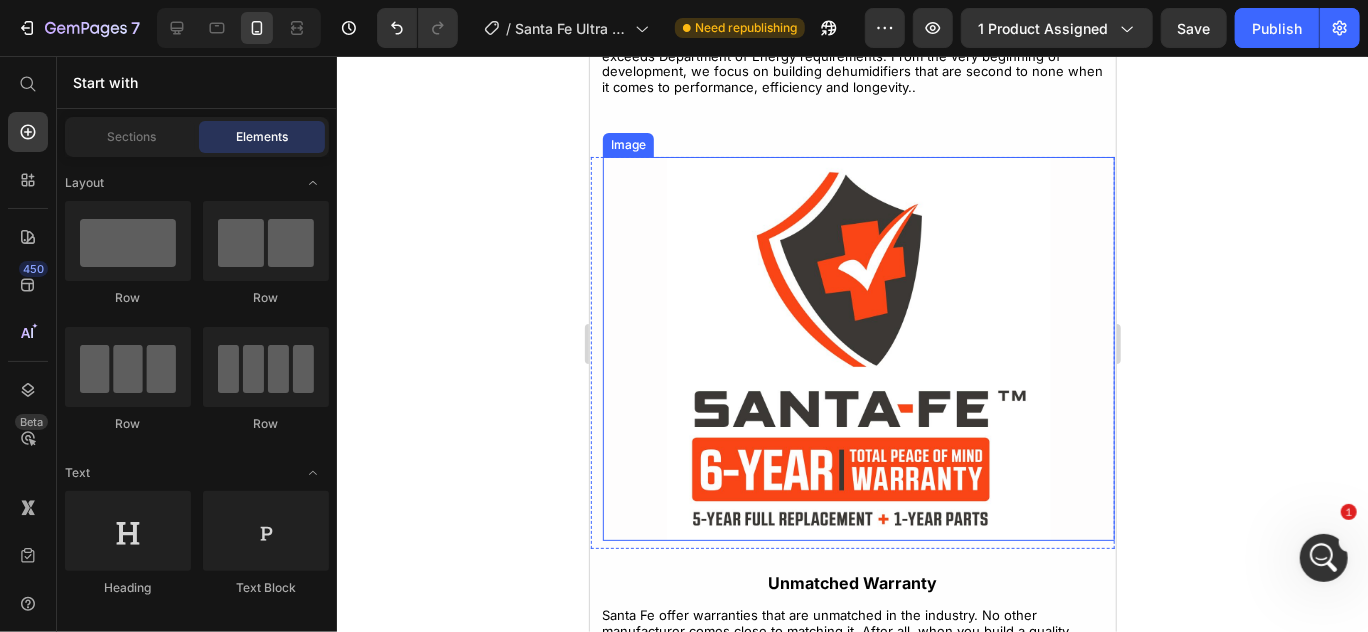 click at bounding box center [858, 348] 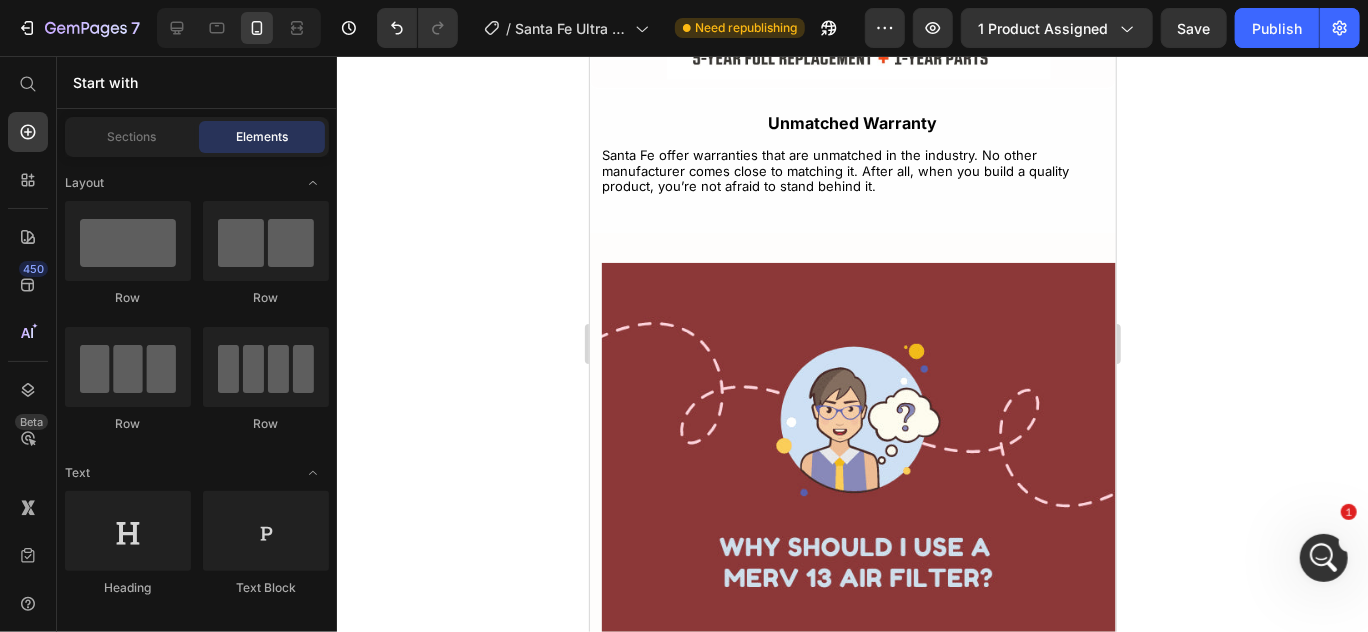 scroll, scrollTop: 5882, scrollLeft: 0, axis: vertical 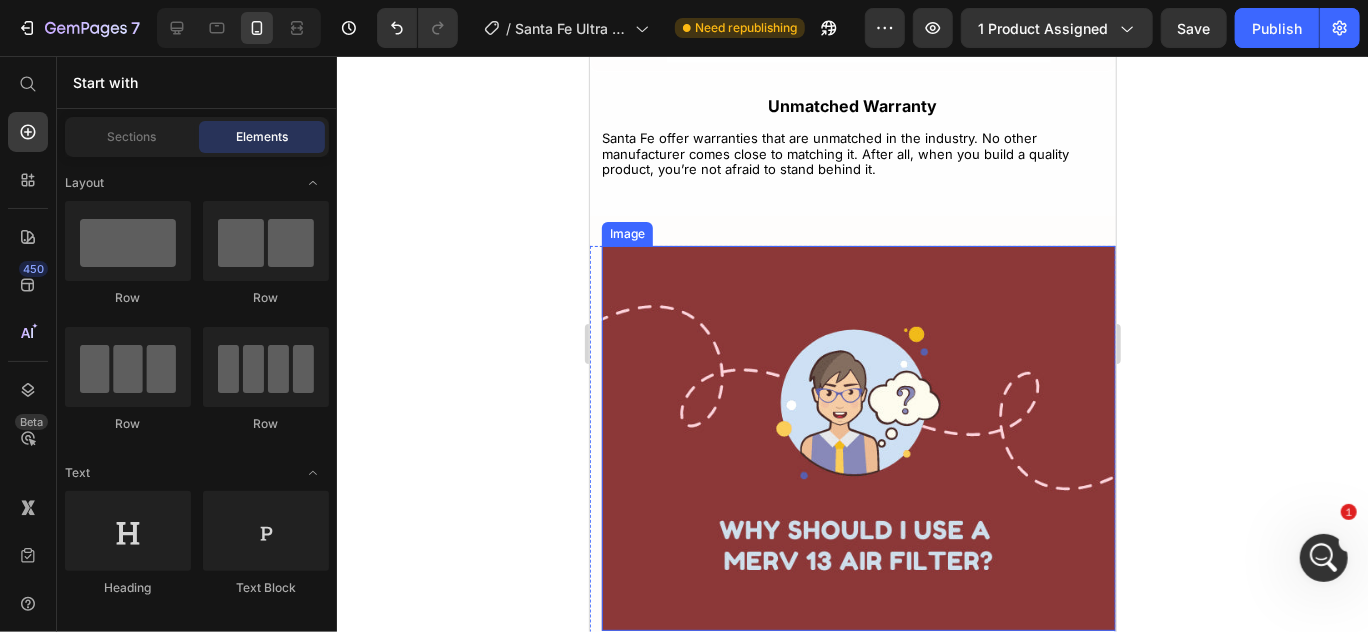 click at bounding box center (858, 438) 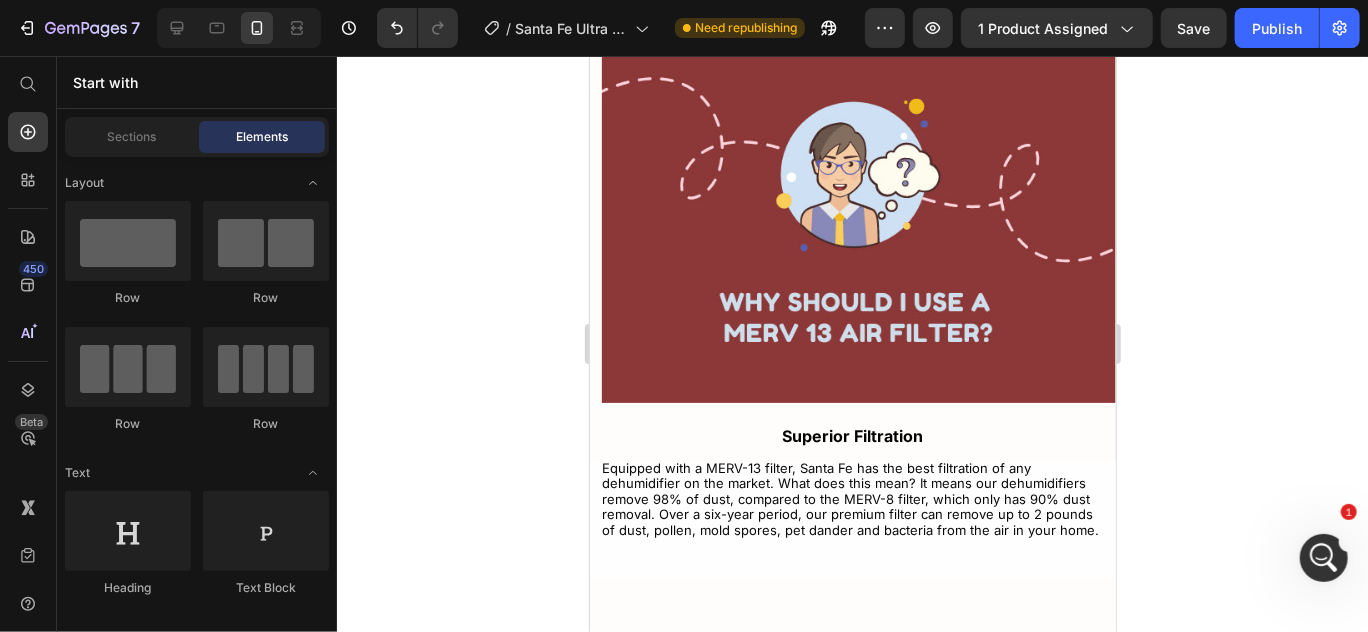 scroll, scrollTop: 6209, scrollLeft: 0, axis: vertical 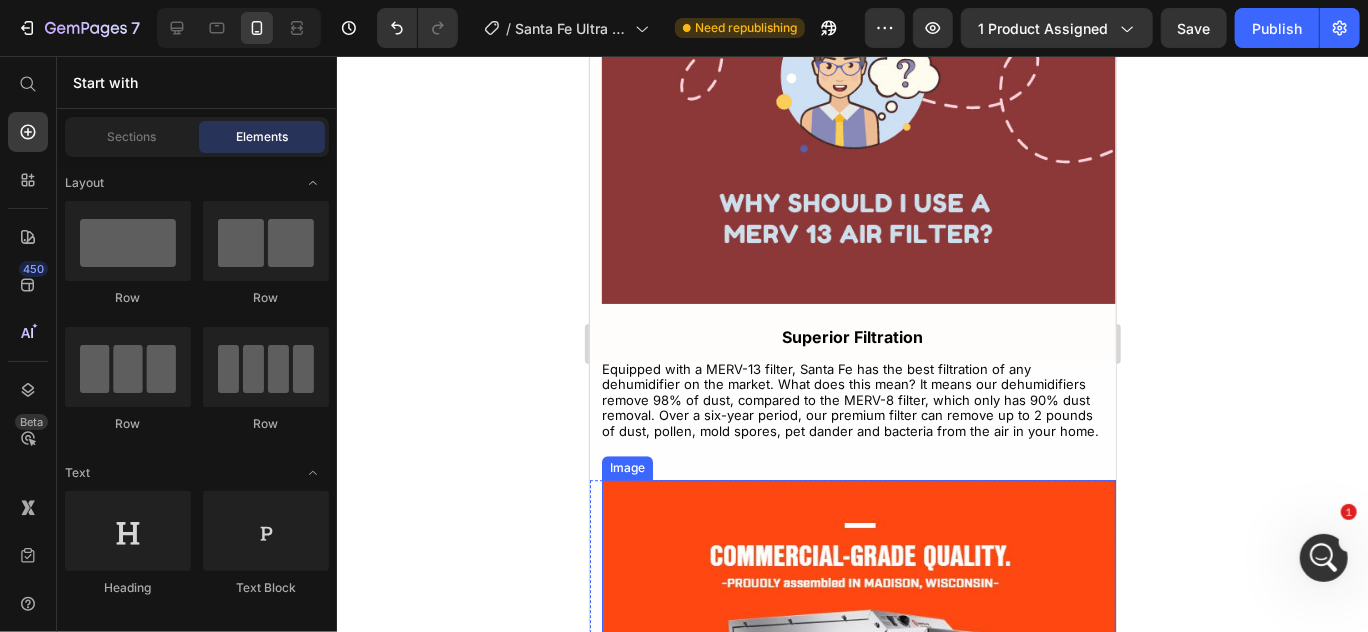 click at bounding box center (858, 672) 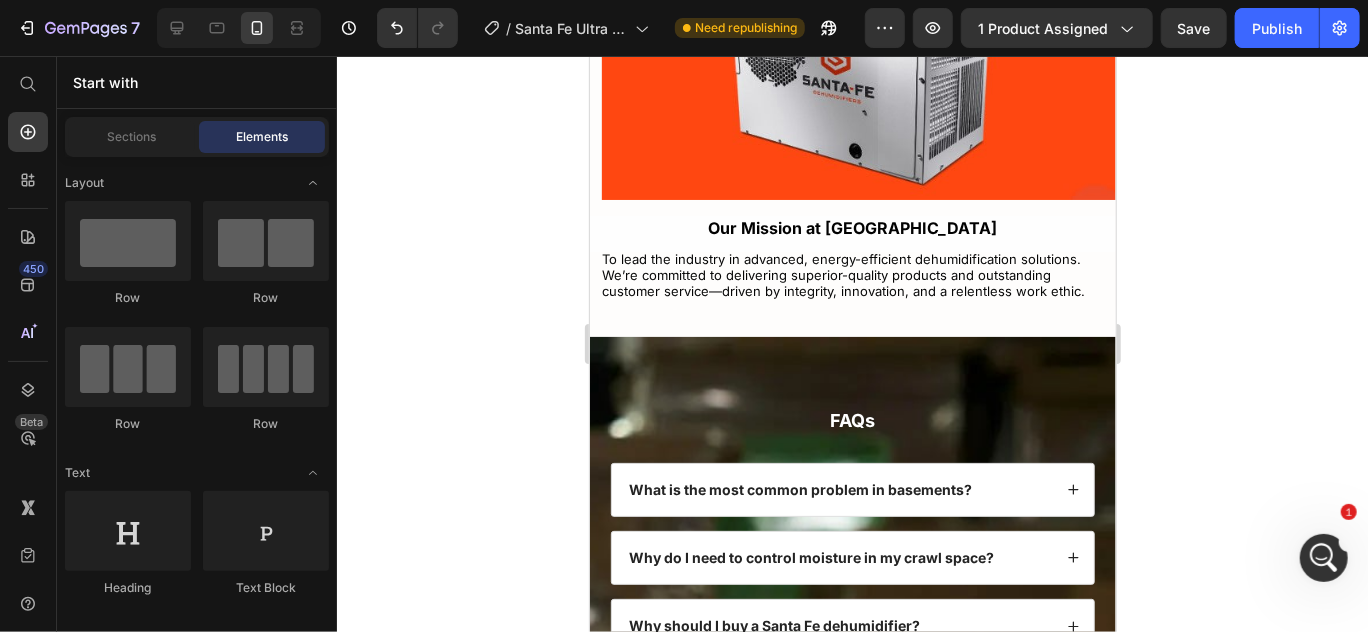 scroll, scrollTop: 6898, scrollLeft: 0, axis: vertical 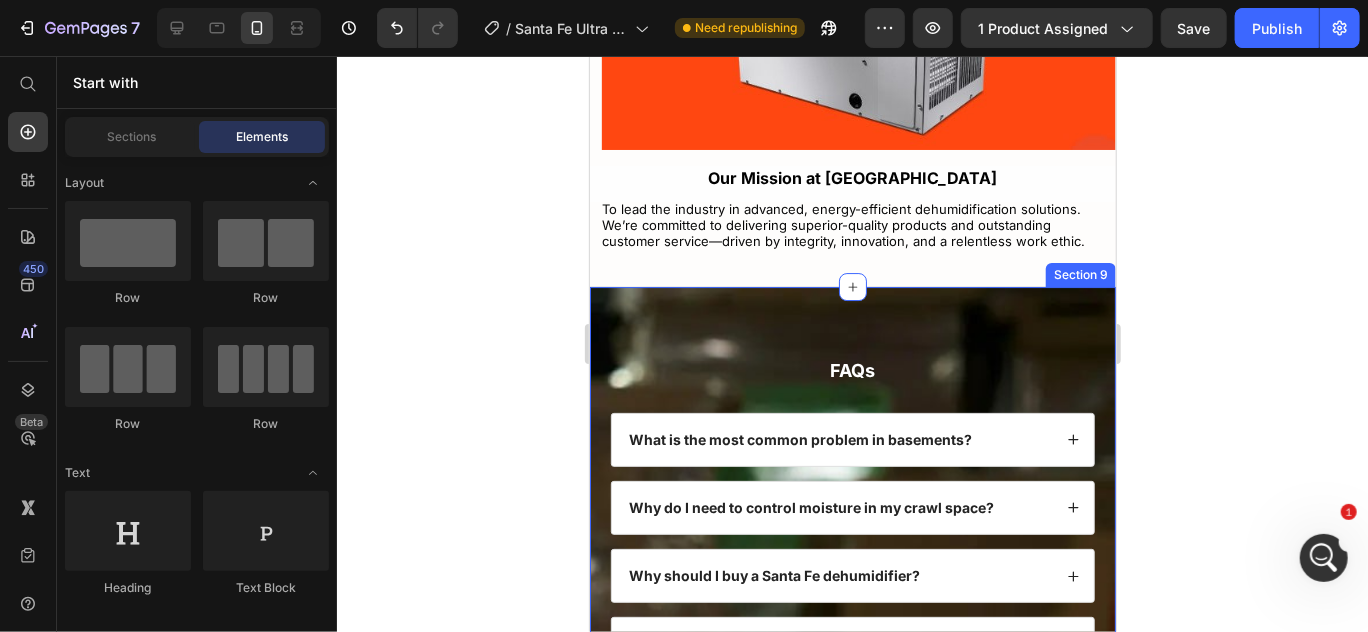 click on "FAQs Heading
What is the most common problem in basements?
Why do I need to control moisture in my crawl space?
Why should I buy a Santa Fe dehumidifier?
Where do musty odors in my home come  from ?
How does wood rot occur in a home?
What pests cause damage to a home?
Does poor air quality affect your health?
Can I have high humidity in my home?
Are Santa Fe dehumidifiers energy efficient?
Where does moisture in a home come from?
What is stack effect?
What factors should be considered when choosing the capacity of a dehumidifier?
Why is air movement important?
What does the Santa Fe six-year warranty cover?
Why ventilate? Accordion Row Section 9" at bounding box center (852, 897) 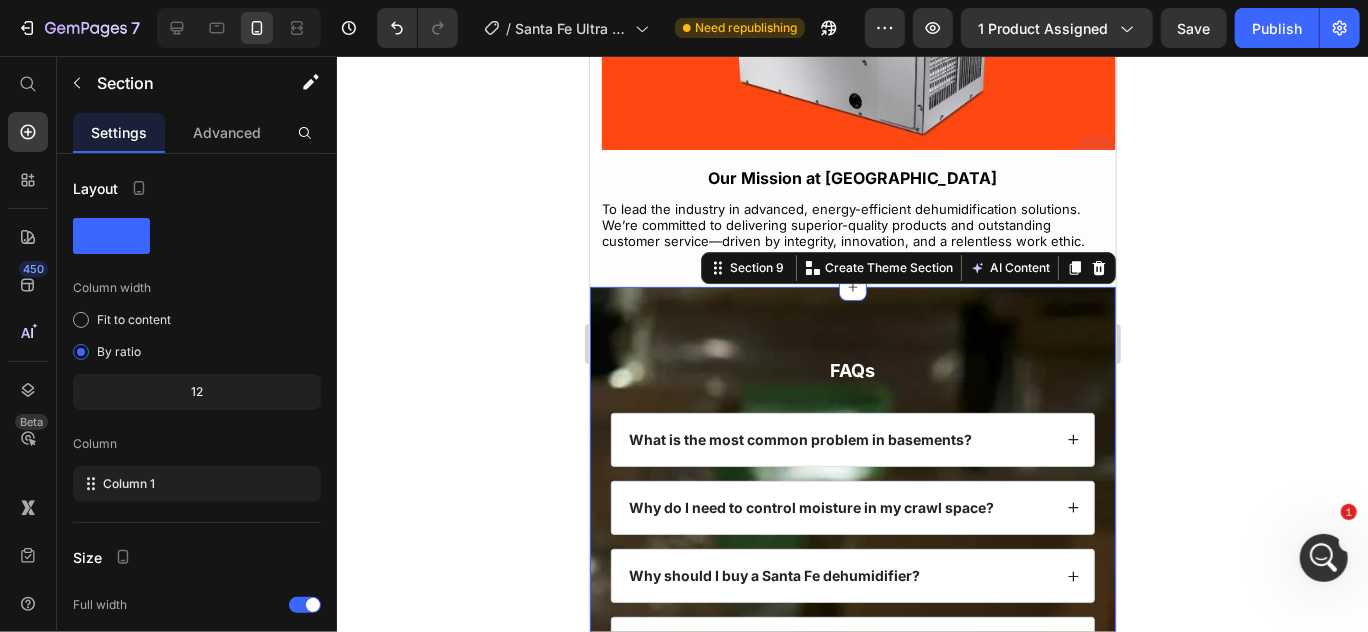 click on "FAQs Heading
What is the most common problem in basements?
Why do I need to control moisture in my crawl space?
Why should I buy a Santa Fe dehumidifier?
Where do musty odors in my home come  from ?
How does wood rot occur in a home?
What pests cause damage to a home?
Does poor air quality affect your health?
Can I have high humidity in my home?
Are Santa Fe dehumidifiers energy efficient?
Where does moisture in a home come from?
What is stack effect?
What factors should be considered when choosing the capacity of a dehumidifier?
Why is air movement important?
What does the Santa Fe six-year warranty cover?
Why ventilate? Accordion Row Section 9   You can create reusable sections Create Theme Section AI Content Write with GemAI Tone and Voice Persuasive Product" at bounding box center (852, 897) 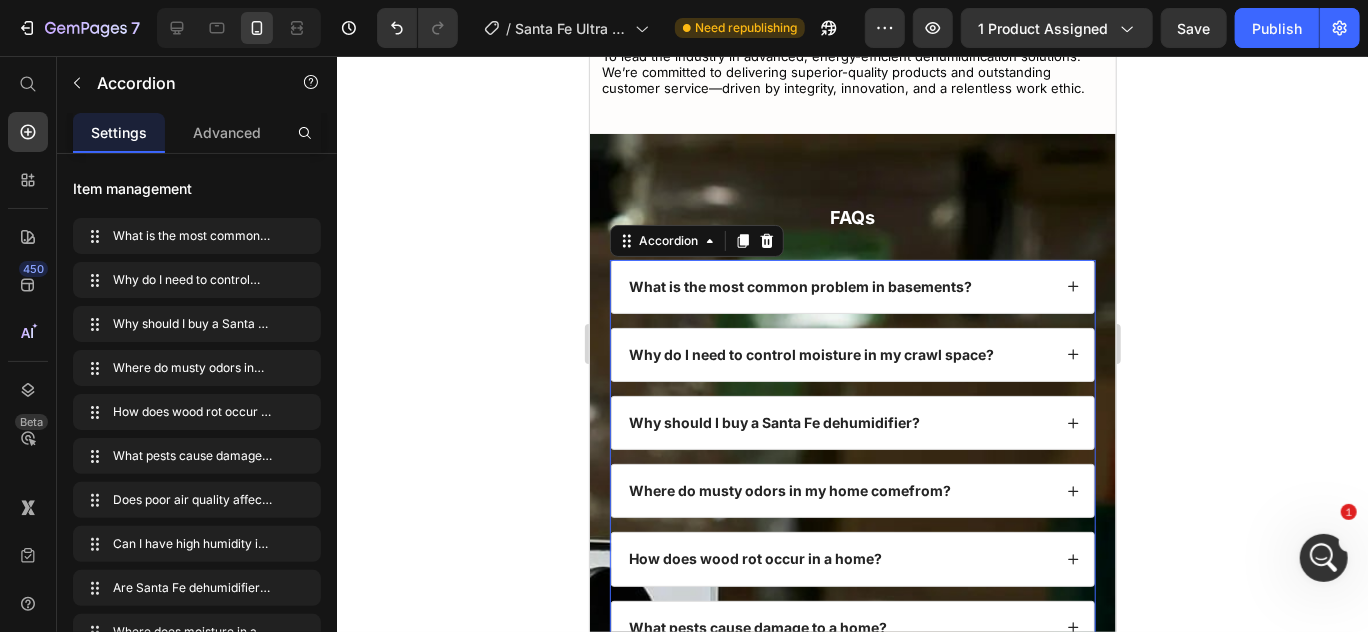 scroll, scrollTop: 7042, scrollLeft: 0, axis: vertical 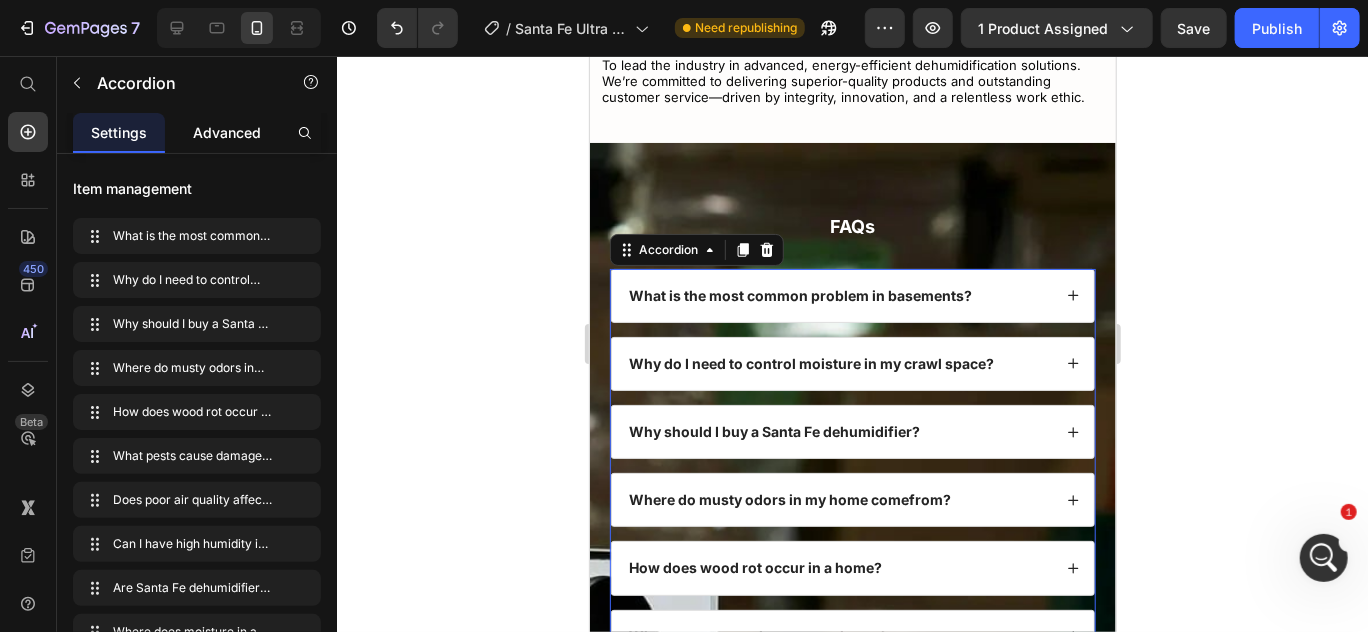 click on "Advanced" at bounding box center [227, 132] 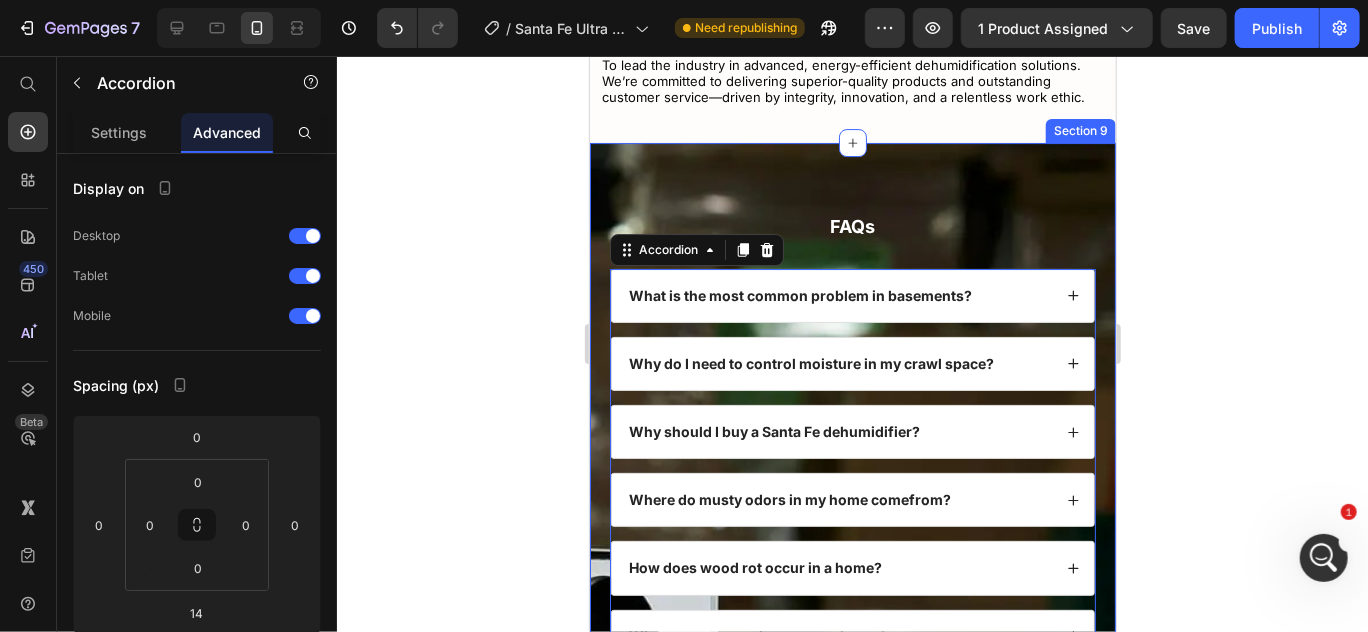 click on "FAQs Heading
What is the most common problem in basements?
Why do I need to control moisture in my crawl space?
Why should I buy a Santa Fe dehumidifier?
Where do musty odors in my home come  from ?
How does wood rot occur in a home?
What pests cause damage to a home?
Does poor air quality affect your health?
Can I have high humidity in my home?
Are Santa Fe dehumidifiers energy efficient?
Where does moisture in a home come from?
What is stack effect?
What factors should be considered when choosing the capacity of a dehumidifier?
Why is air movement important?
What does the Santa Fe six-year warranty cover?
Why ventilate? Accordion   14 Row Section 9" at bounding box center (852, 753) 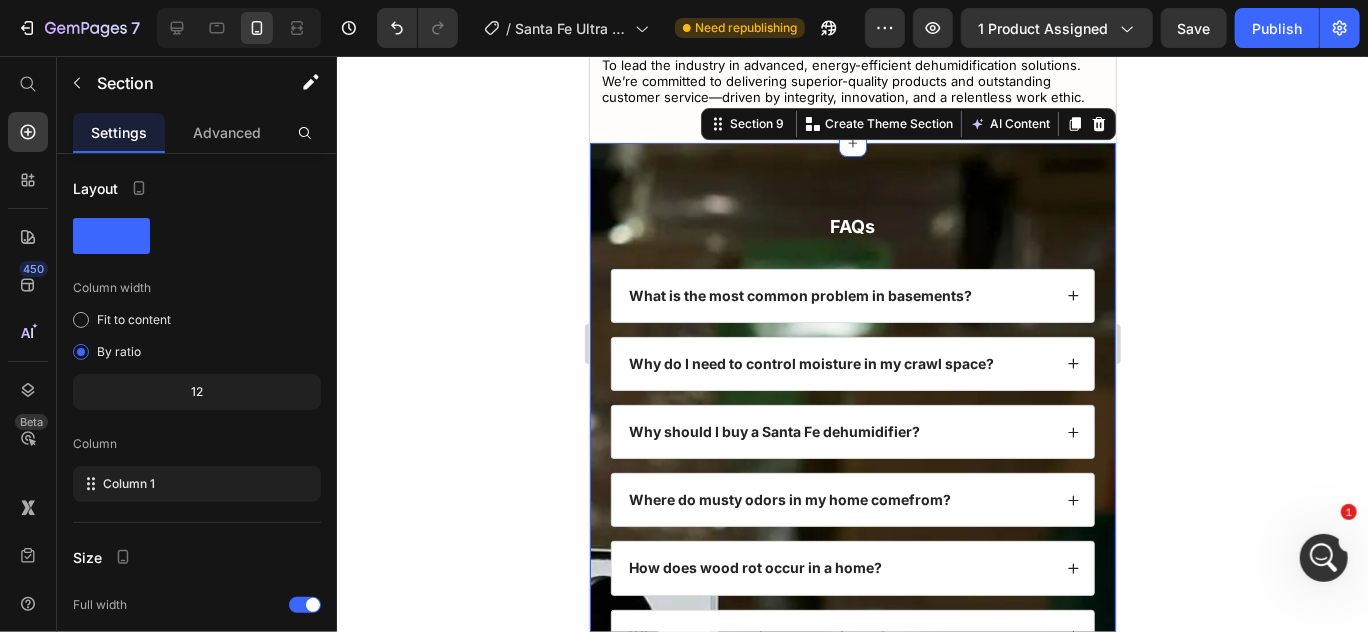 click on "FAQs Heading
What is the most common problem in basements?
Why do I need to control moisture in my crawl space?
Why should I buy a Santa Fe dehumidifier?
Where do musty odors in my home come  from ?
How does wood rot occur in a home?
What pests cause damage to a home?
Does poor air quality affect your health?
Can I have high humidity in my home?
Are Santa Fe dehumidifiers energy efficient?
Where does moisture in a home come from?
What is stack effect?
What factors should be considered when choosing the capacity of a dehumidifier?
Why is air movement important?
What does the Santa Fe six-year warranty cover?
Why ventilate? Accordion Row Section 9   You can create reusable sections Create Theme Section AI Content Write with GemAI Tone and Voice Persuasive Product" at bounding box center (852, 753) 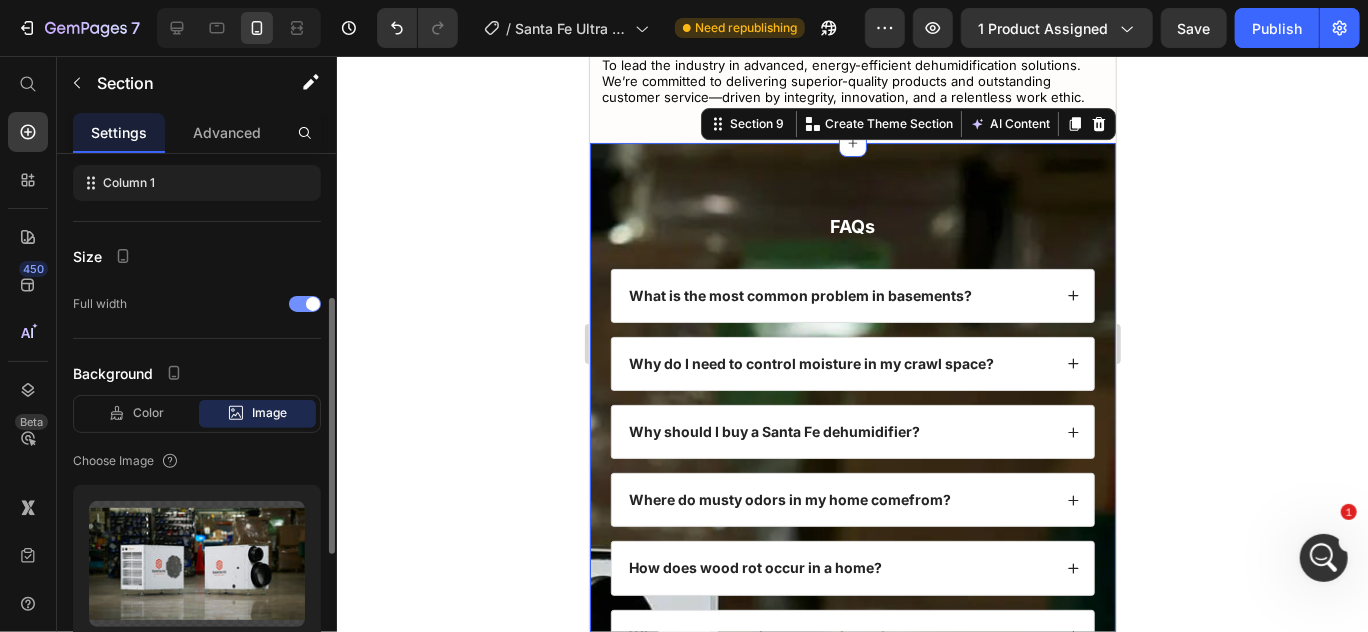 click at bounding box center (305, 304) 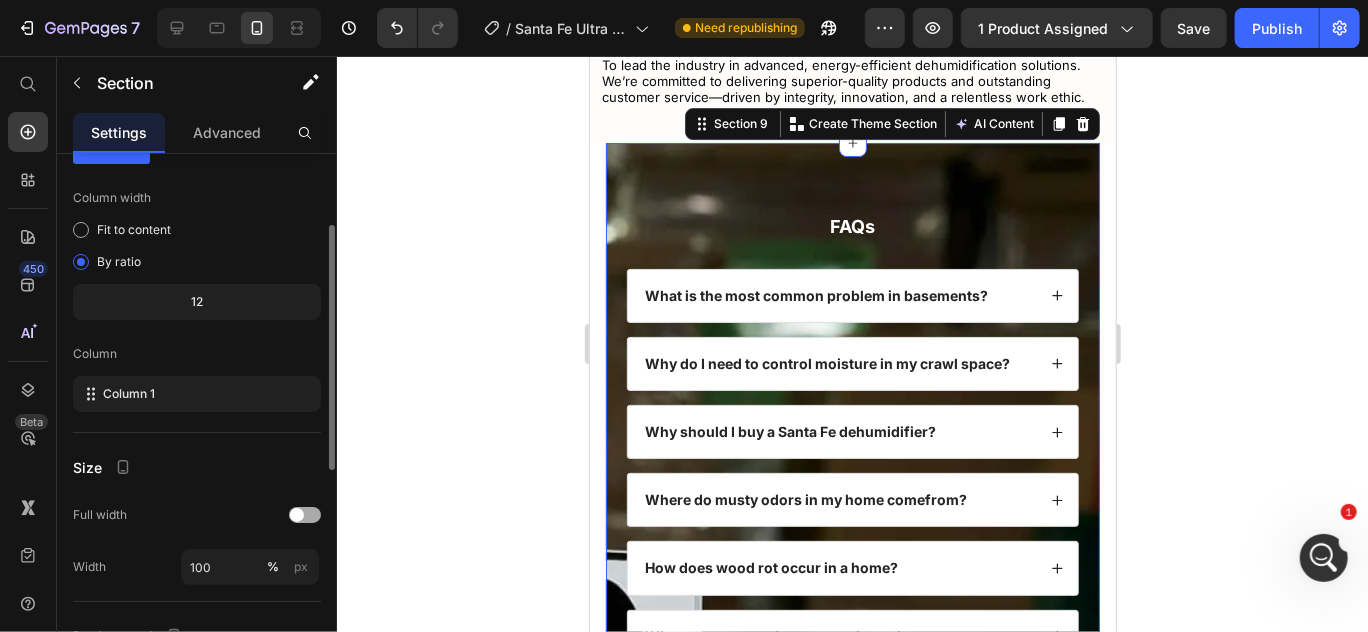 scroll, scrollTop: 87, scrollLeft: 0, axis: vertical 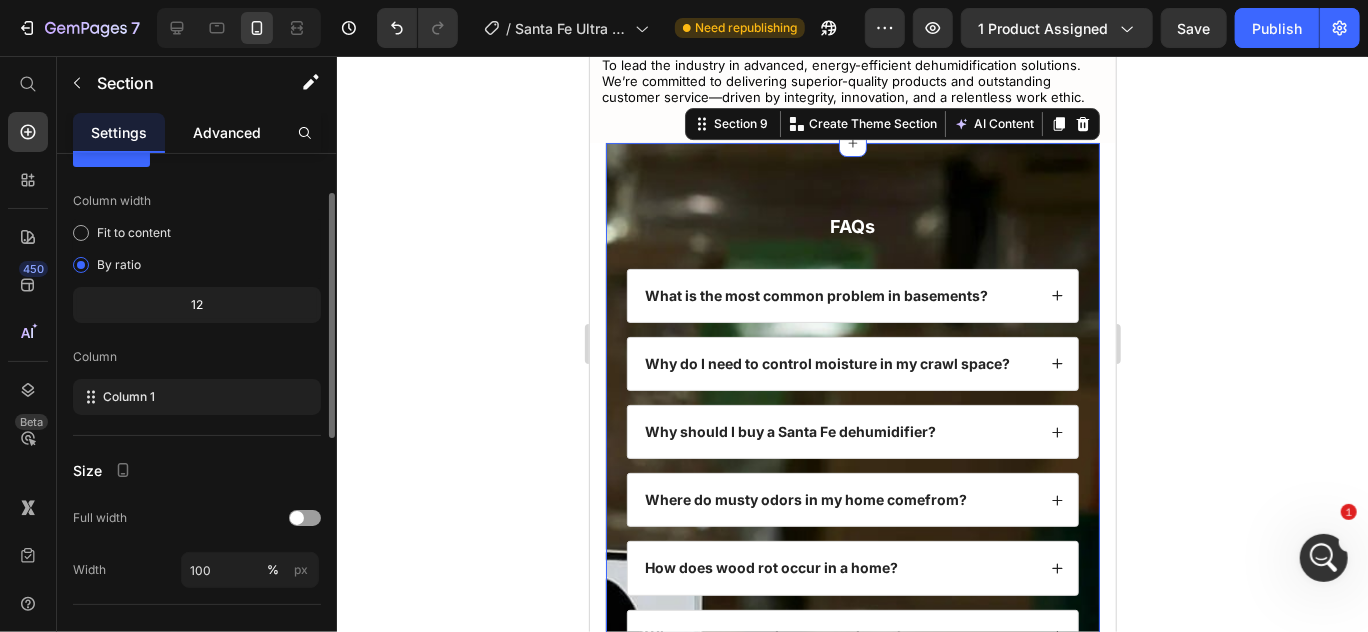 click on "Advanced" at bounding box center (227, 132) 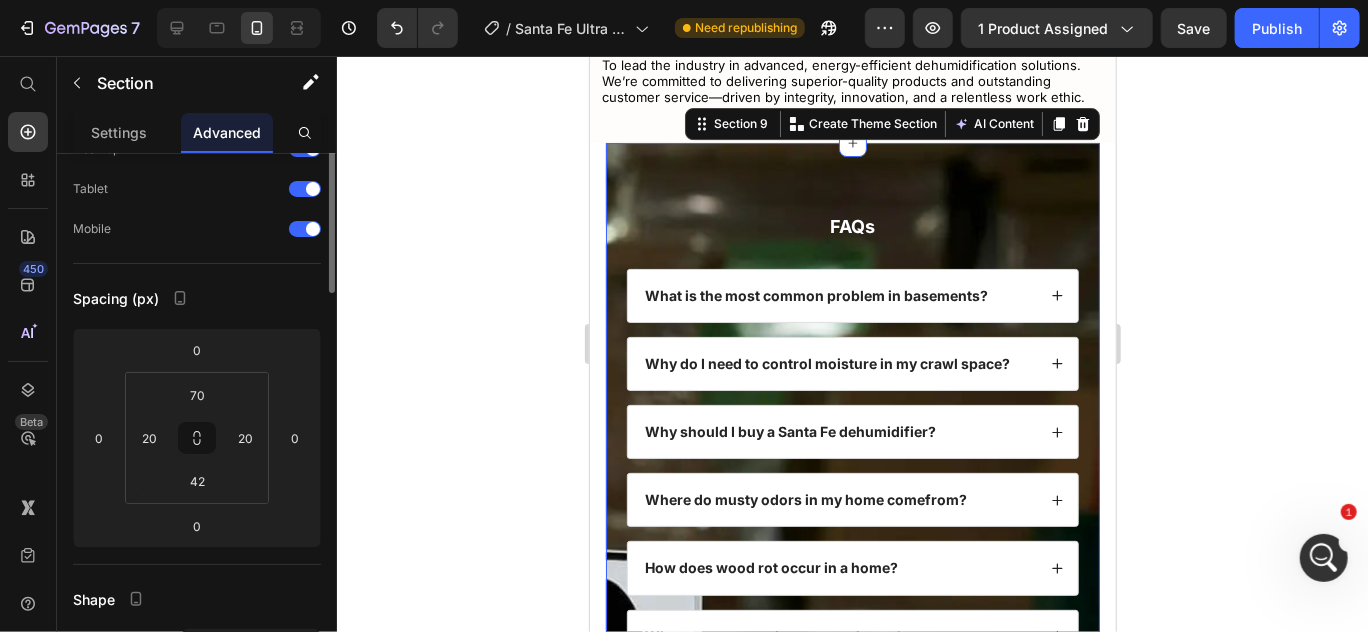 scroll, scrollTop: 0, scrollLeft: 0, axis: both 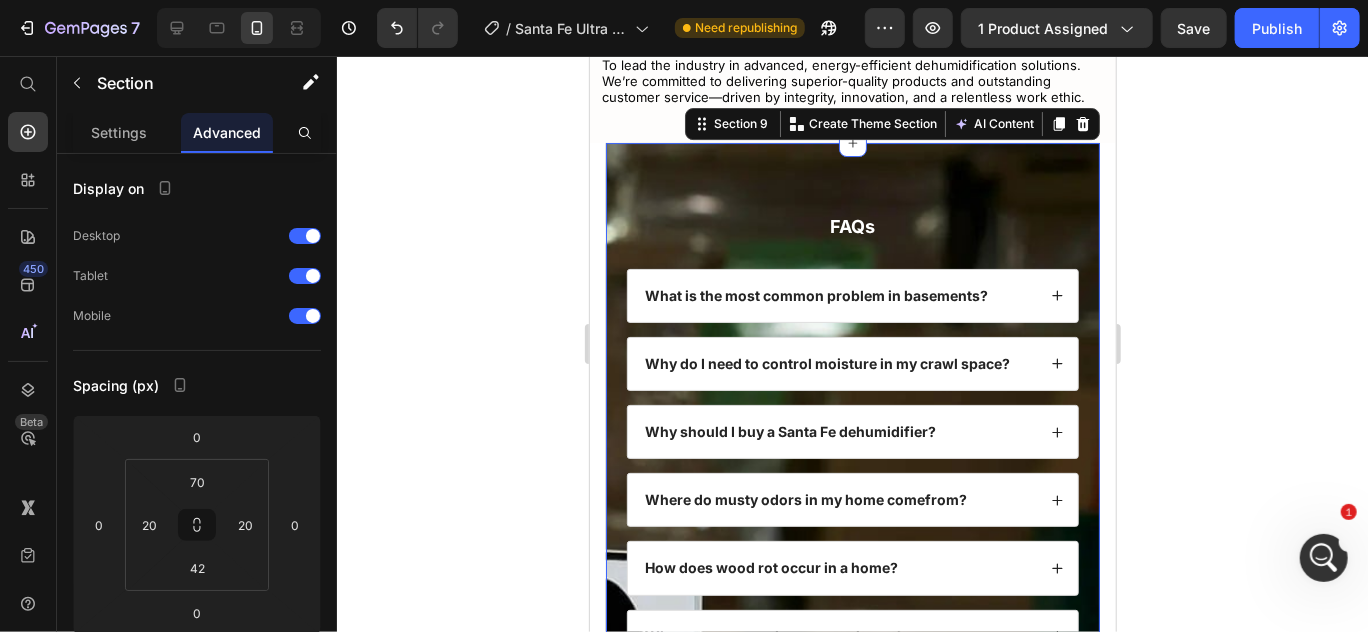 click on "FAQs Heading
What is the most common problem in basements?
Why do I need to control moisture in my crawl space?
Why should I buy a Santa Fe dehumidifier?
Where do musty odors in my home come  from ?
How does wood rot occur in a home?
What pests cause damage to a home?
Does poor air quality affect your health?
Can I have high humidity in my home?
Are Santa Fe dehumidifiers energy efficient?
Where does moisture in a home come from?
What is stack effect?
What factors should be considered when choosing the capacity of a dehumidifier?
Why is air movement important?
What does the Santa Fe six-year warranty cover?
Why ventilate? Accordion Row Section 9   You can create reusable sections Create Theme Section AI Content Write with GemAI Tone and Voice Persuasive Product" at bounding box center (852, 753) 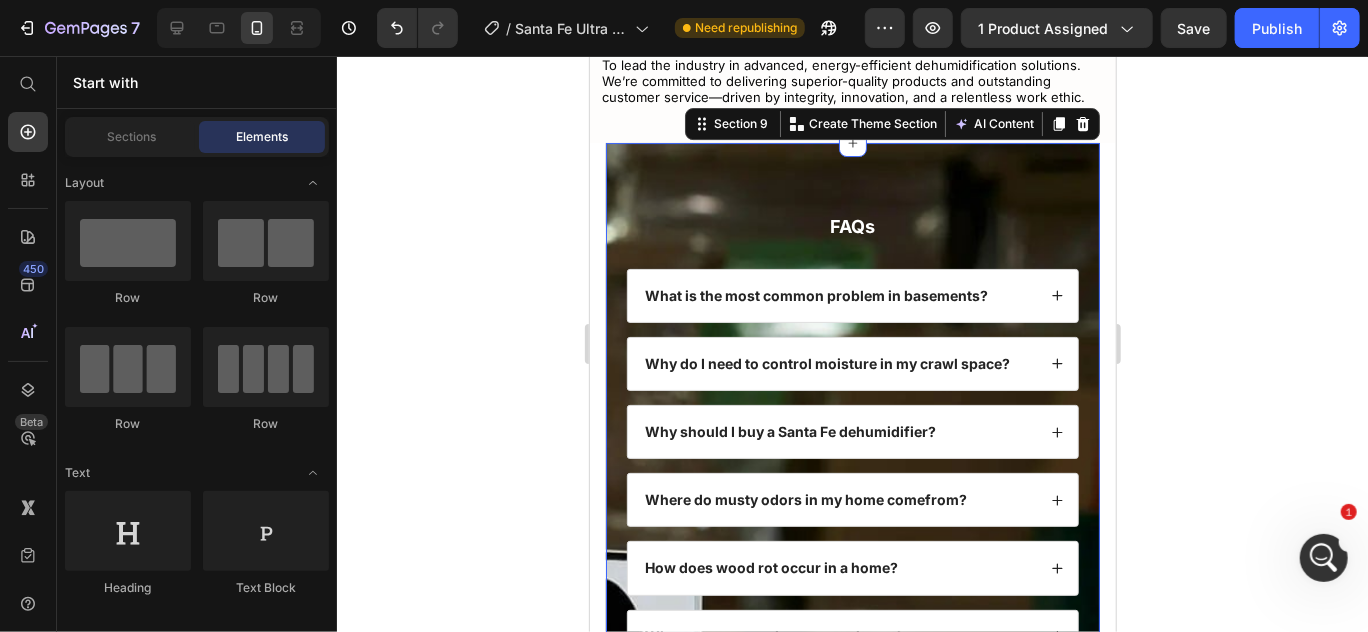 click on "FAQs Heading
What is the most common problem in basements?
Why do I need to control moisture in my crawl space?
Why should I buy a Santa Fe dehumidifier?
Where do musty odors in my home come  from ?
How does wood rot occur in a home?
What pests cause damage to a home?
Does poor air quality affect your health?
Can I have high humidity in my home?
Are Santa Fe dehumidifiers energy efficient?
Where does moisture in a home come from?
What is stack effect?
What factors should be considered when choosing the capacity of a dehumidifier?
Why is air movement important?
What does the Santa Fe six-year warranty cover?
Why ventilate? Accordion Row Section 9   You can create reusable sections Create Theme Section AI Content Write with GemAI Tone and Voice Persuasive Product" at bounding box center [852, 753] 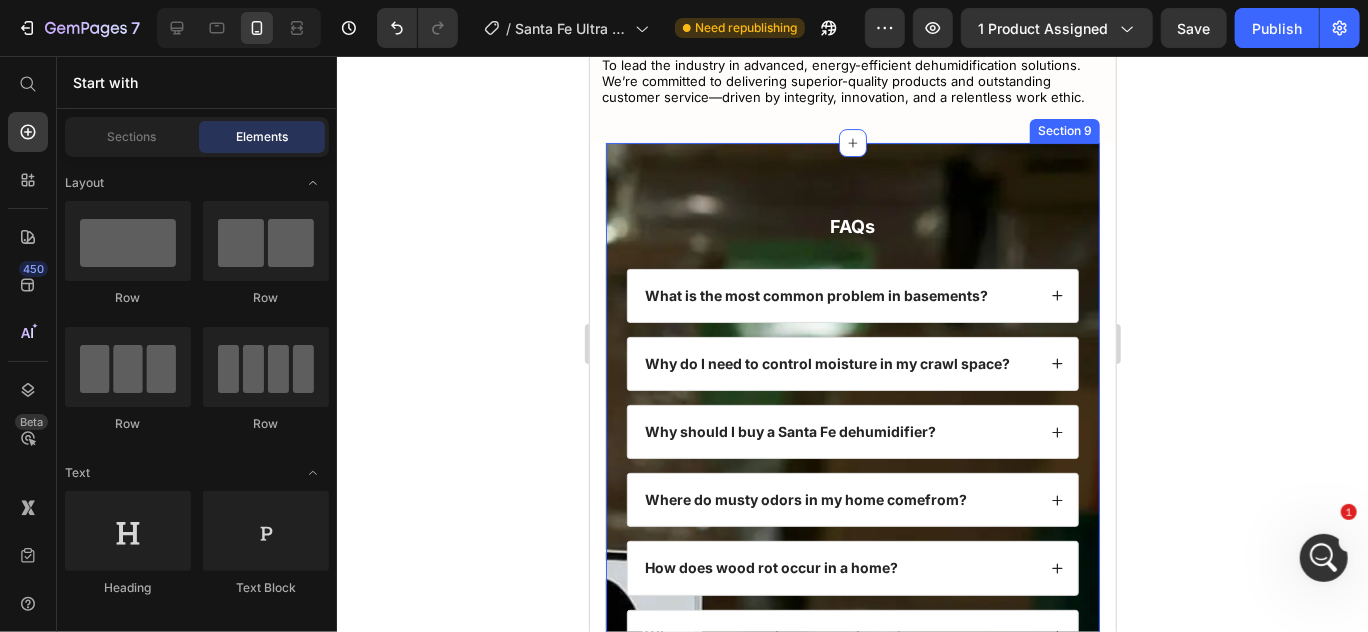 click on "FAQs Heading
What is the most common problem in basements?
Why do I need to control moisture in my crawl space?
Why should I buy a Santa Fe dehumidifier?
Where do musty odors in my home come  from ?
How does wood rot occur in a home?
What pests cause damage to a home?
Does poor air quality affect your health?
Can I have high humidity in my home?
Are Santa Fe dehumidifiers energy efficient?
Where does moisture in a home come from?
What is stack effect?
What factors should be considered when choosing the capacity of a dehumidifier?
Why is air movement important?
What does the Santa Fe six-year warranty cover?
Why ventilate? Accordion Row Section 9" at bounding box center (852, 753) 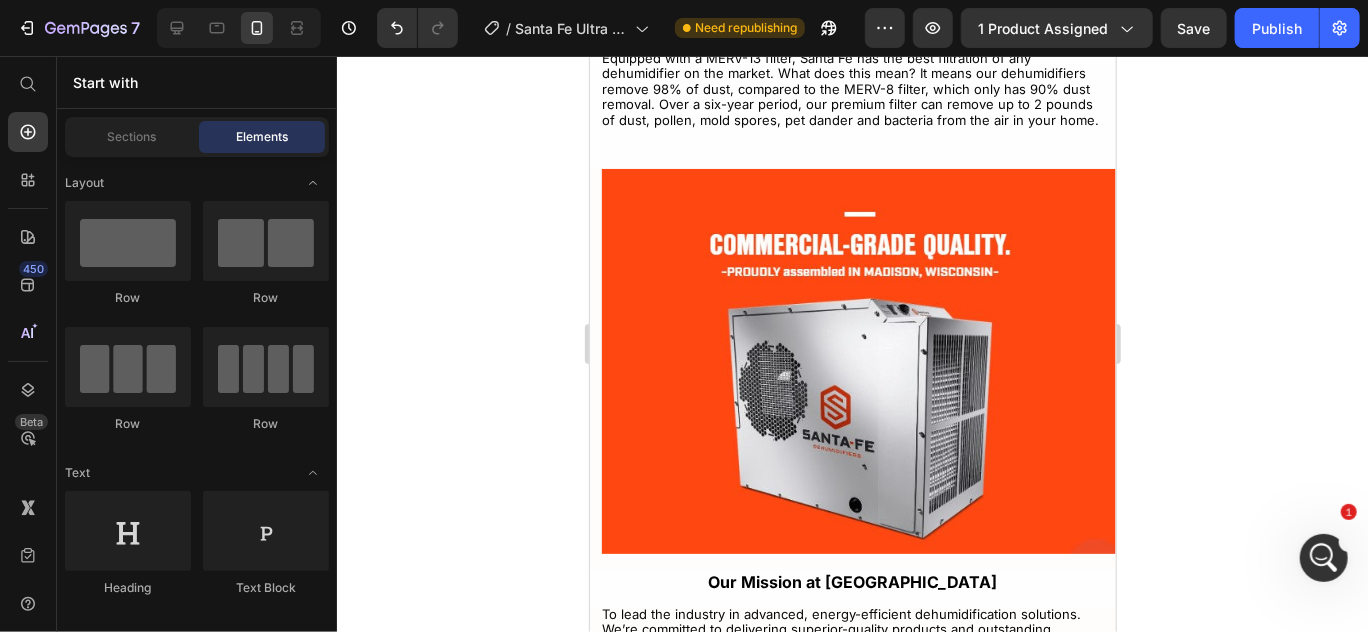 scroll, scrollTop: 6503, scrollLeft: 0, axis: vertical 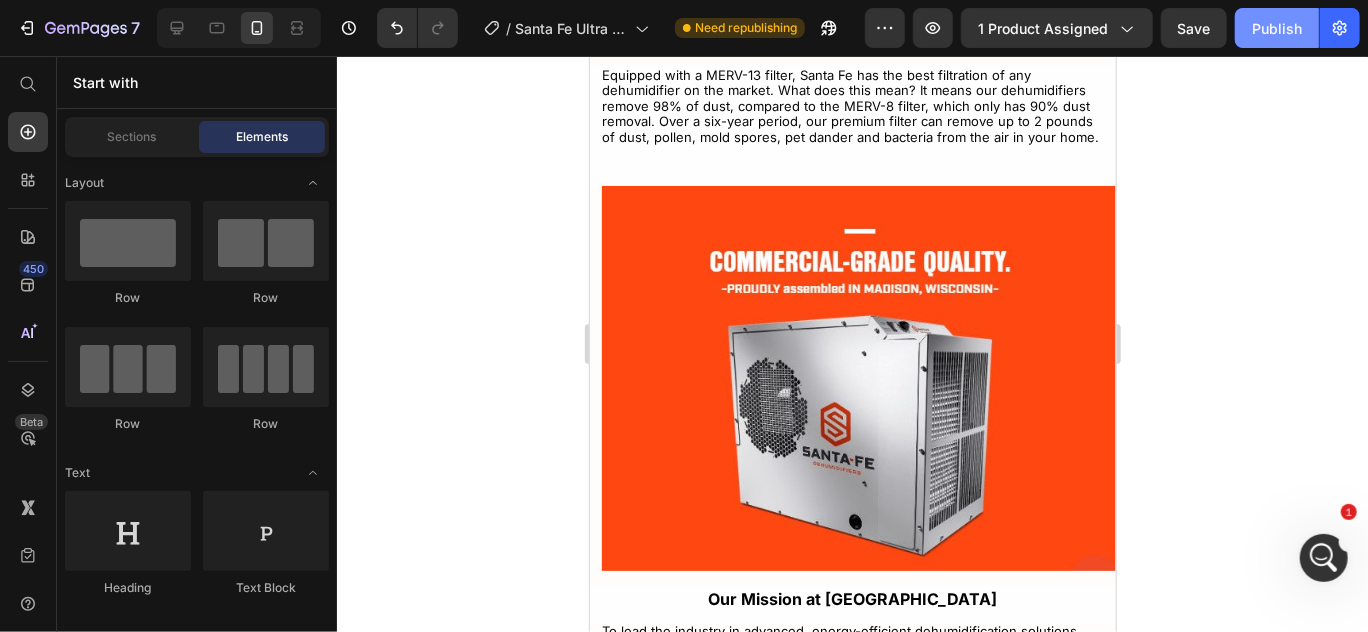 click on "Publish" 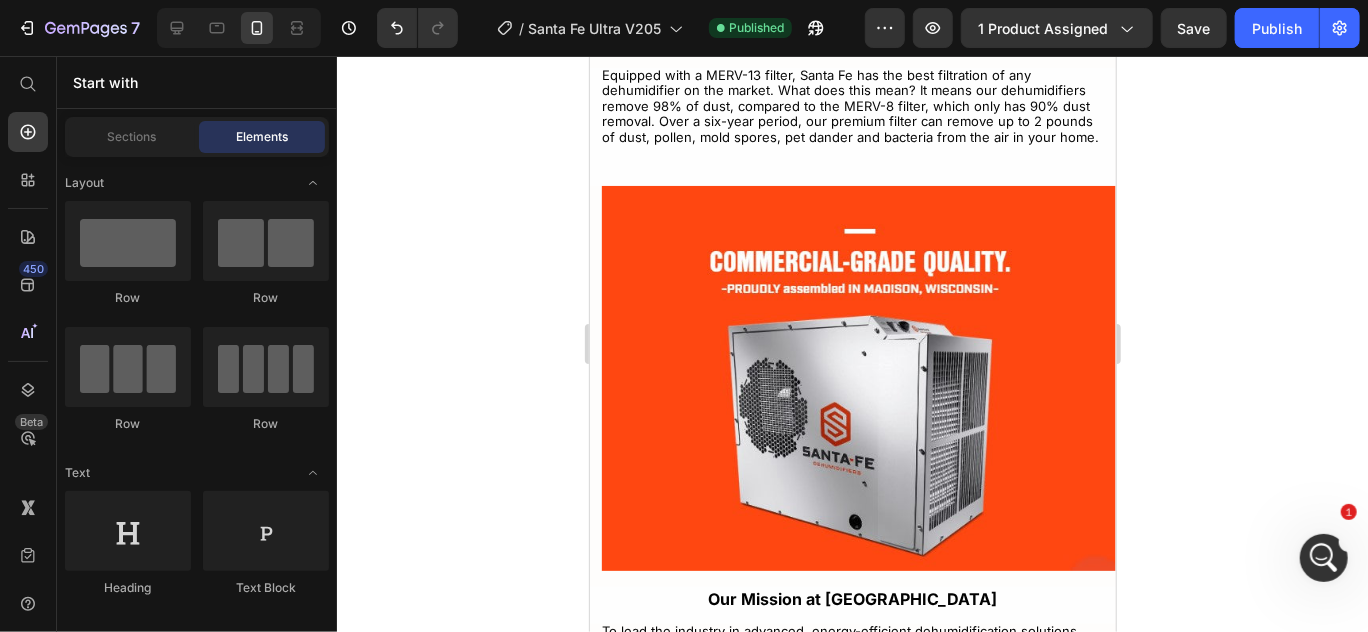 click 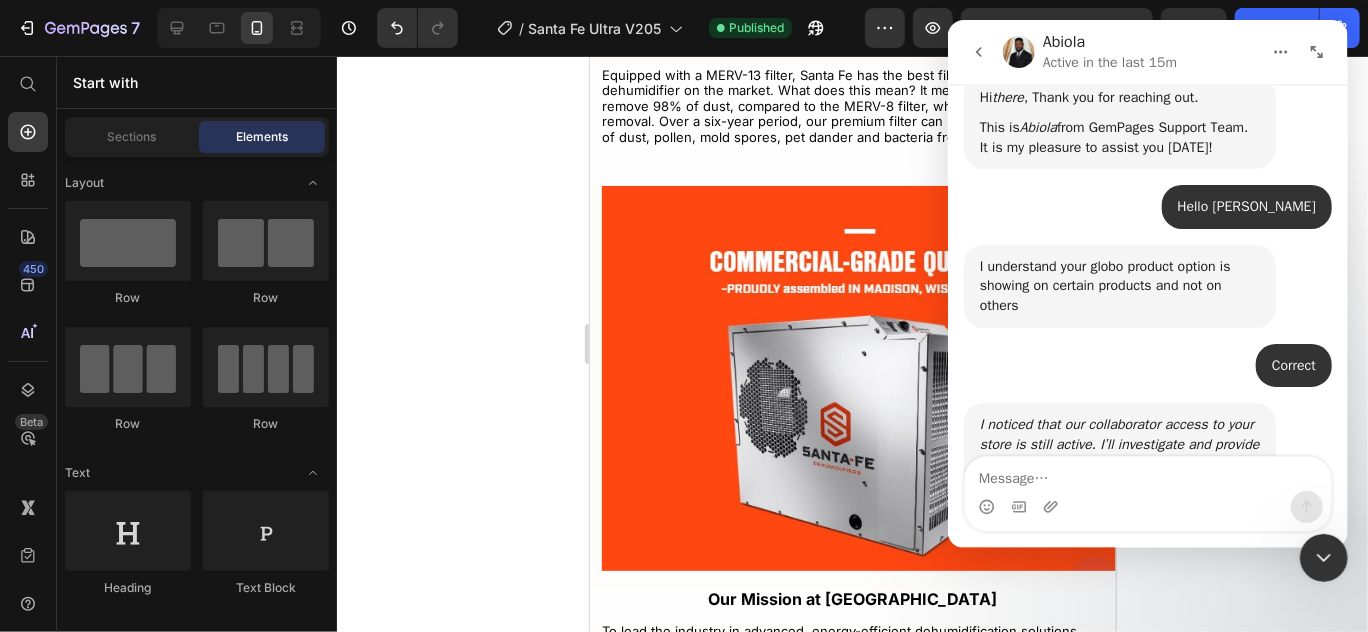 scroll, scrollTop: 5042, scrollLeft: 0, axis: vertical 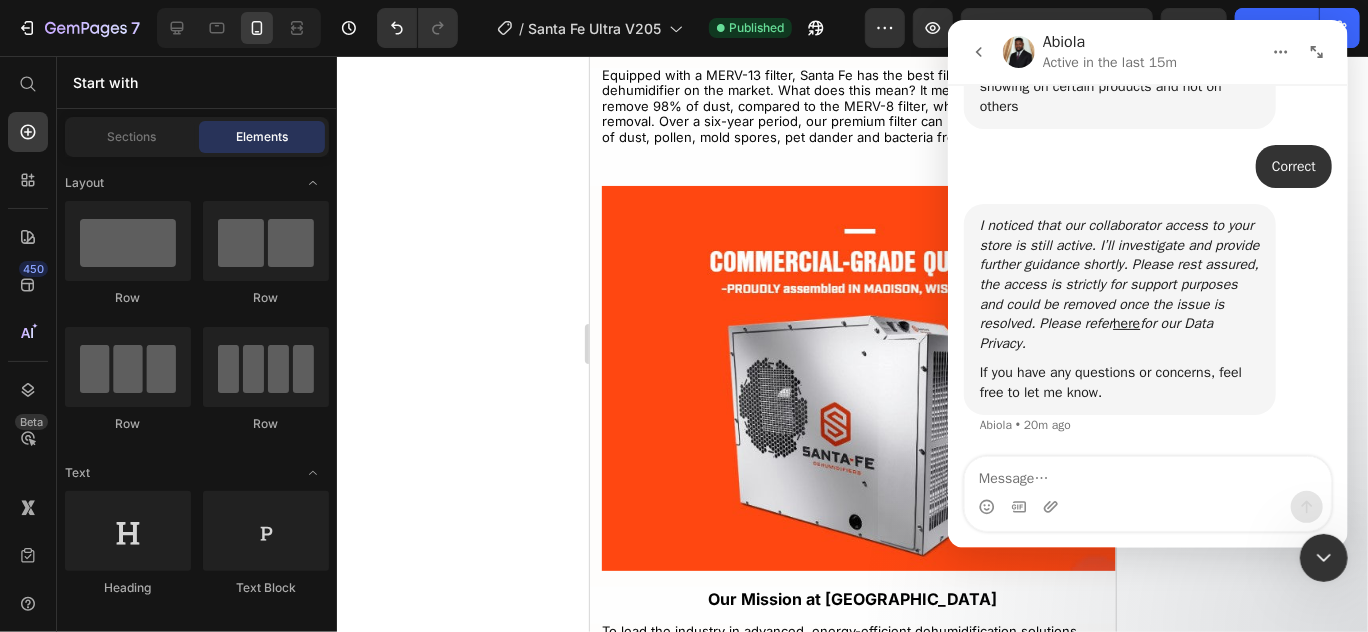 click at bounding box center (1147, 474) 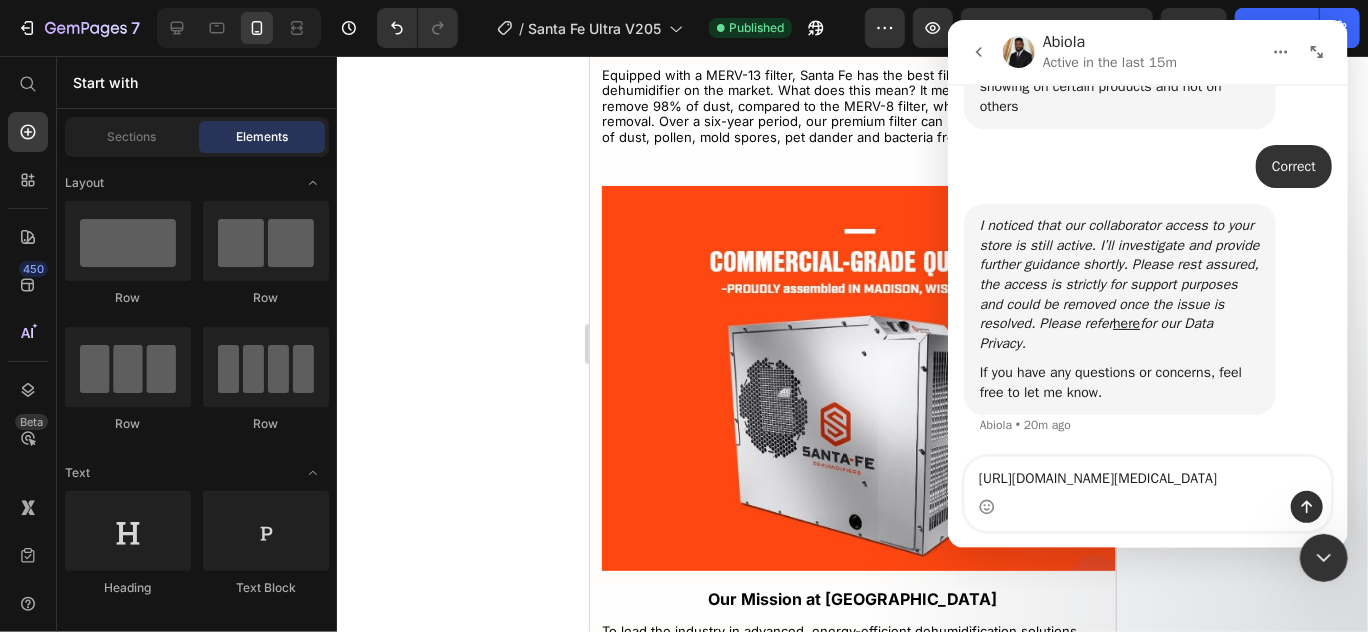 scroll, scrollTop: 5102, scrollLeft: 0, axis: vertical 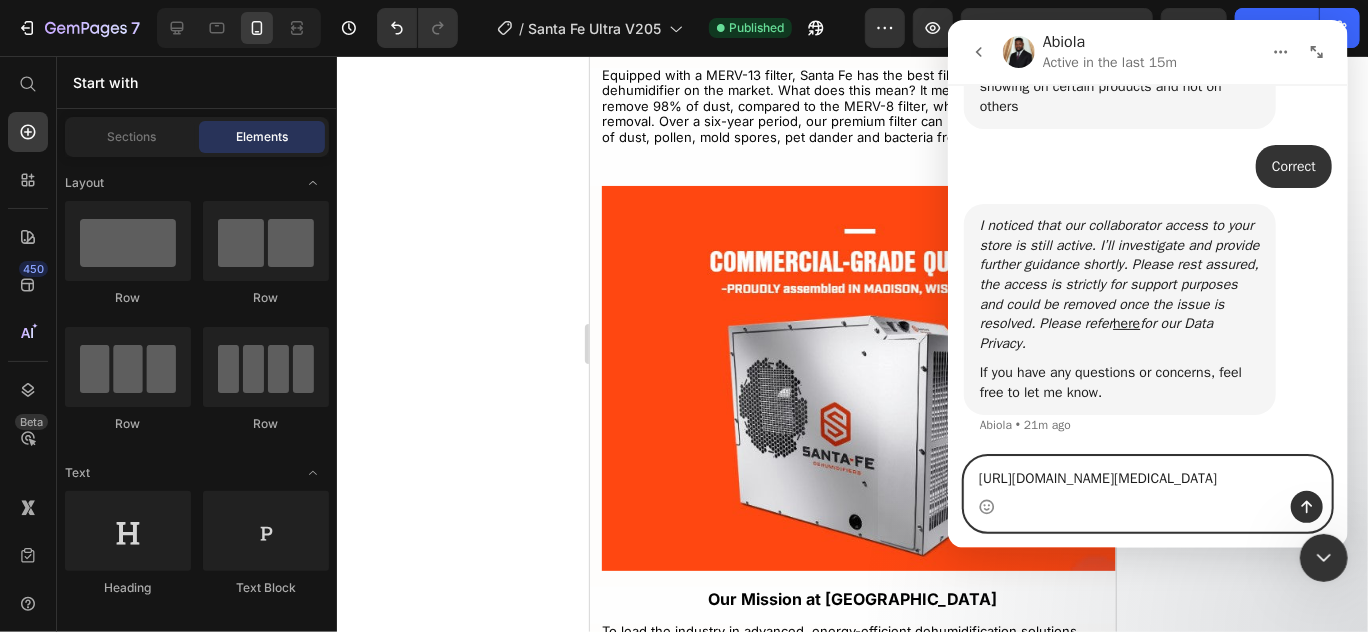 paste on "https://biohackersden.com/products/oxyrevo-apex-32-1-5-ata-portable-hyperbaric-chamber" 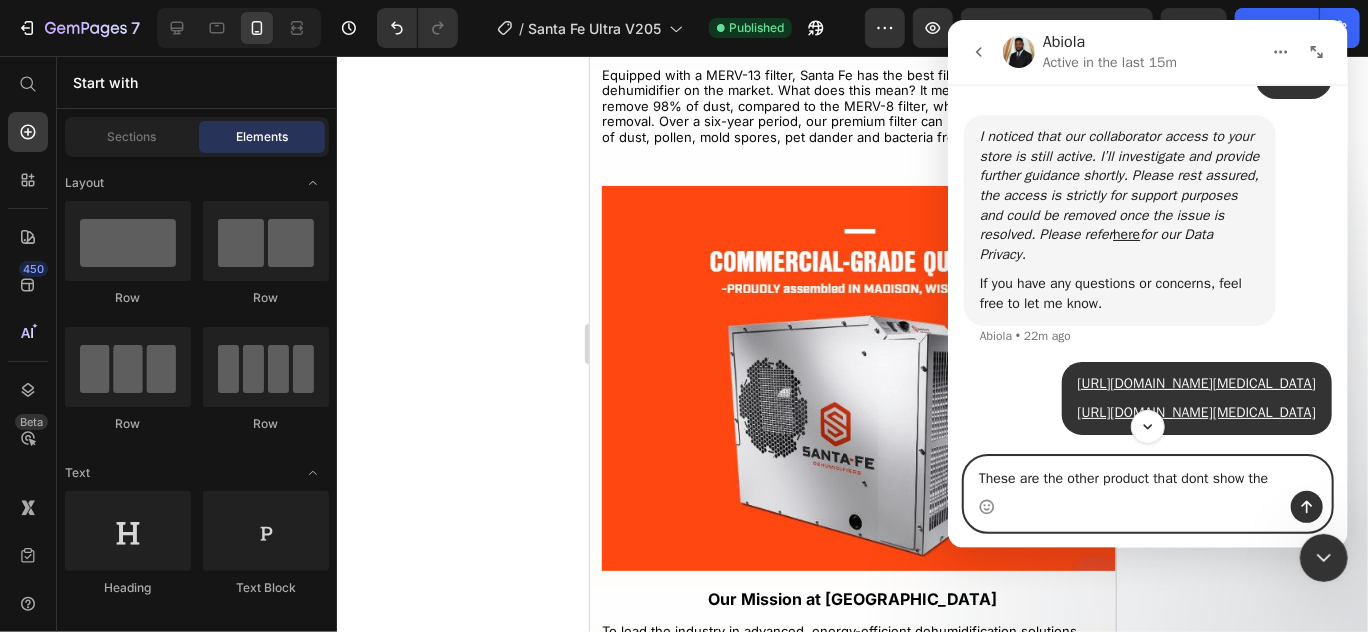 scroll, scrollTop: 5209, scrollLeft: 0, axis: vertical 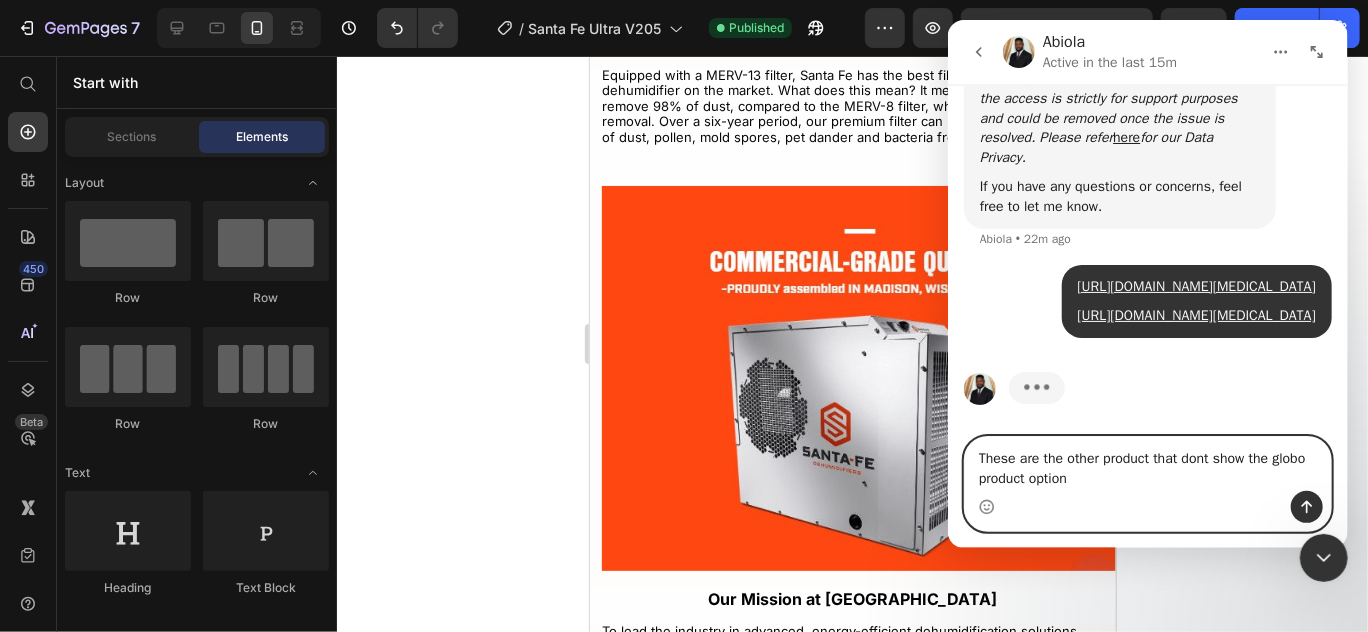 type on "These are the other product that dont show the globo product options" 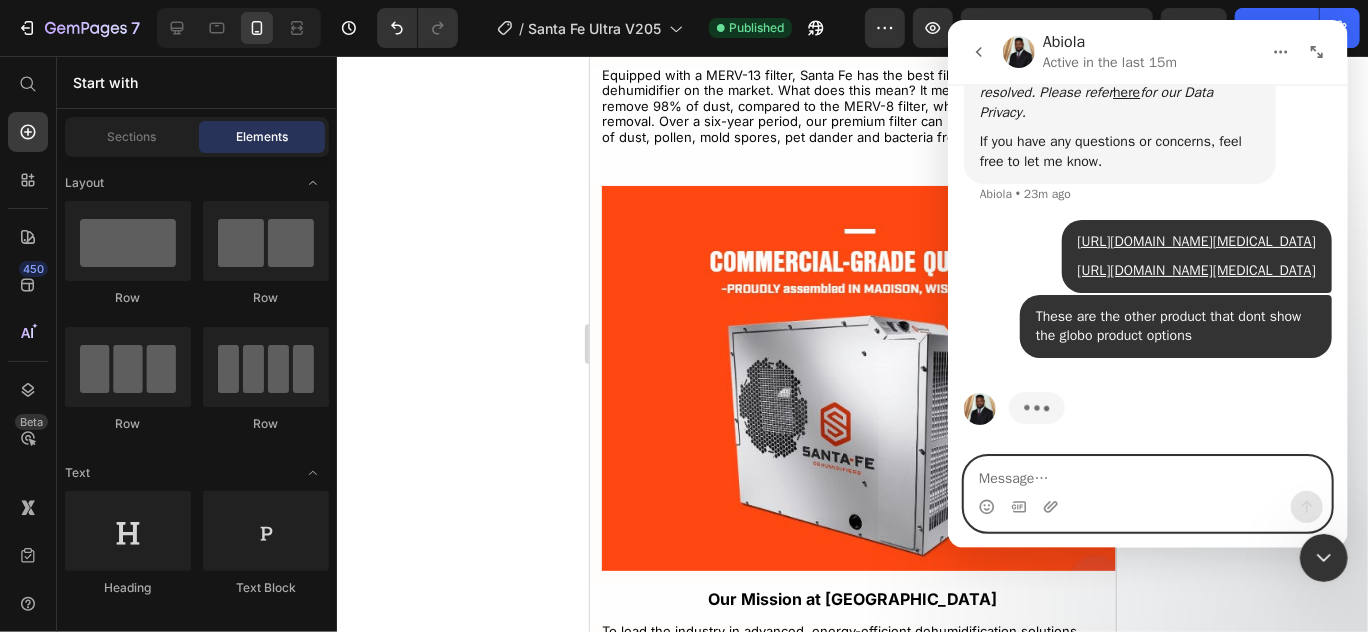 scroll, scrollTop: 5351, scrollLeft: 0, axis: vertical 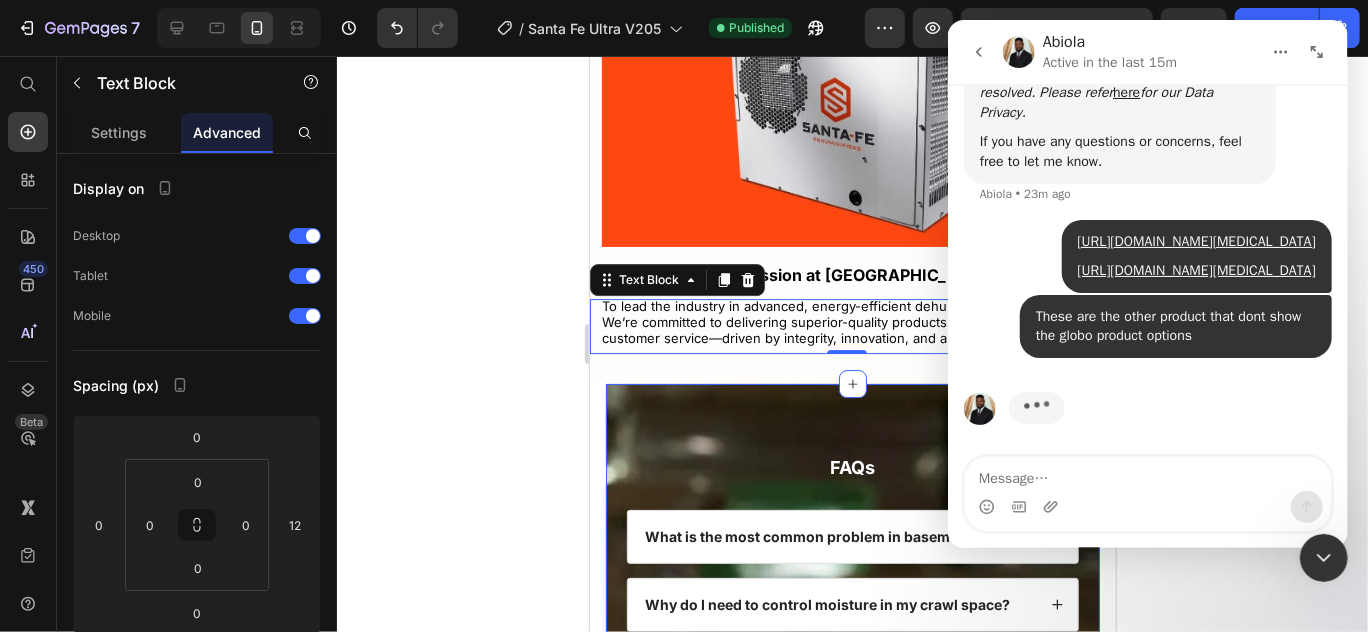click on "FAQs Heading
What is the most common problem in basements?
Why do I need to control moisture in my crawl space?
Why should I buy a Santa Fe dehumidifier?
Where do musty odors in my home come  from ?
How does wood rot occur in a home?
What pests cause damage to a home?
Does poor air quality affect your health?
Can I have high humidity in my home?
Are Santa Fe dehumidifiers energy efficient?
Where does moisture in a home come from?
What is stack effect?
What factors should be considered when choosing the capacity of a dehumidifier?
Why is air movement important?
What does the Santa Fe six-year warranty cover?
Why ventilate? Accordion Row Section 9" at bounding box center [852, 994] 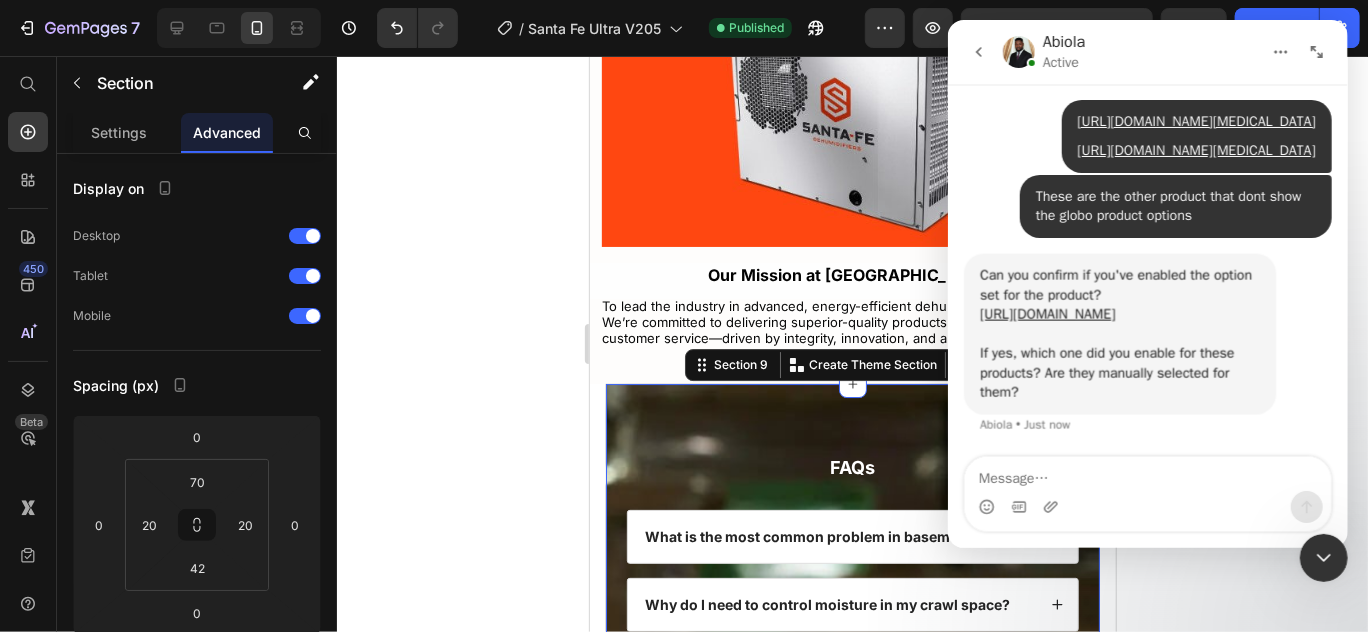 scroll, scrollTop: 5491, scrollLeft: 0, axis: vertical 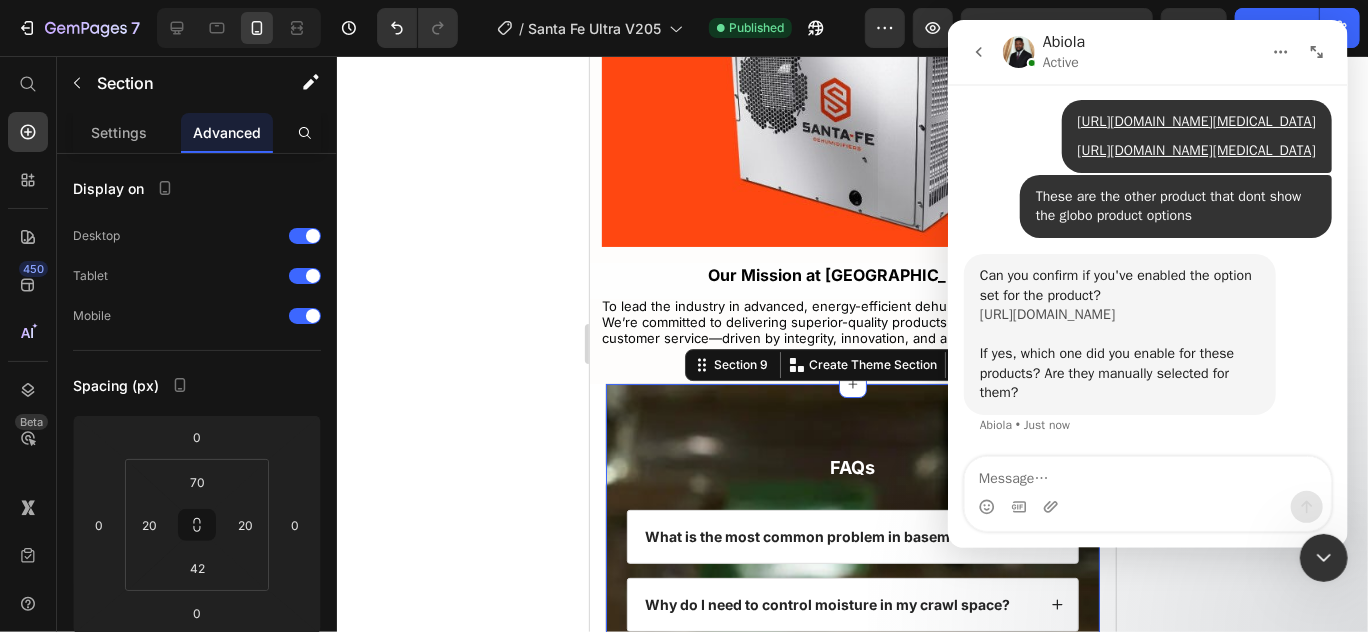 drag, startPoint x: 1079, startPoint y: 290, endPoint x: 1071, endPoint y: 276, distance: 16.124516 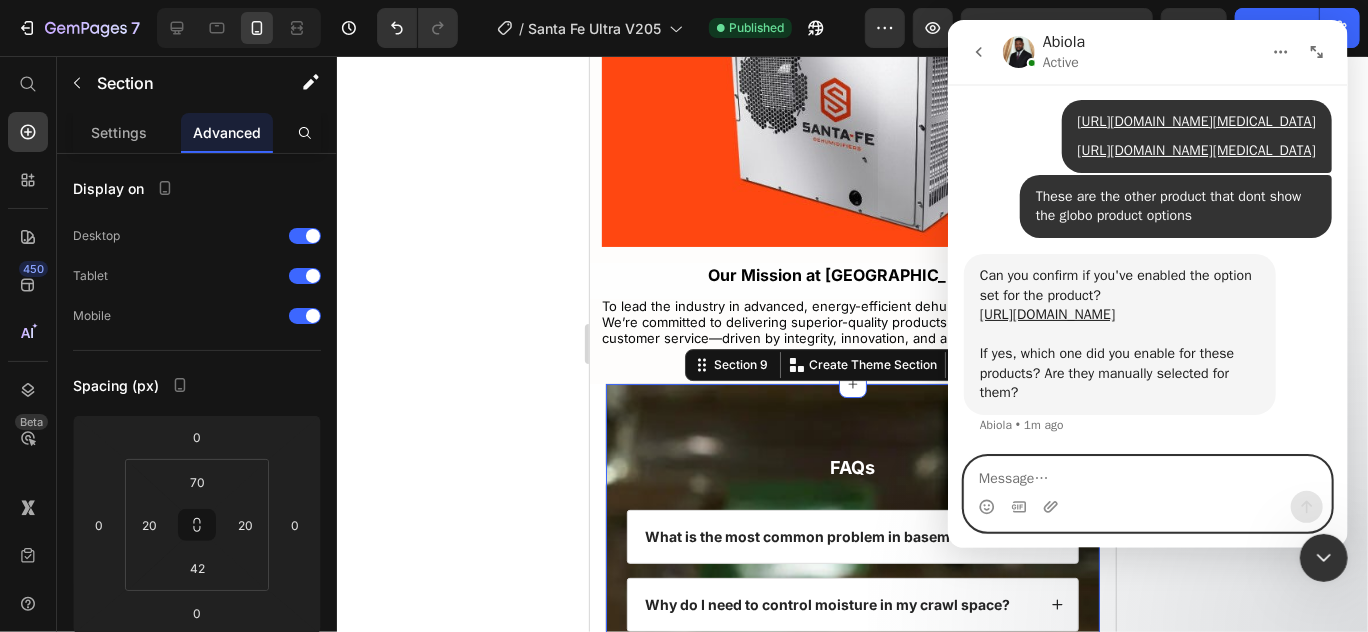 click at bounding box center [1147, 474] 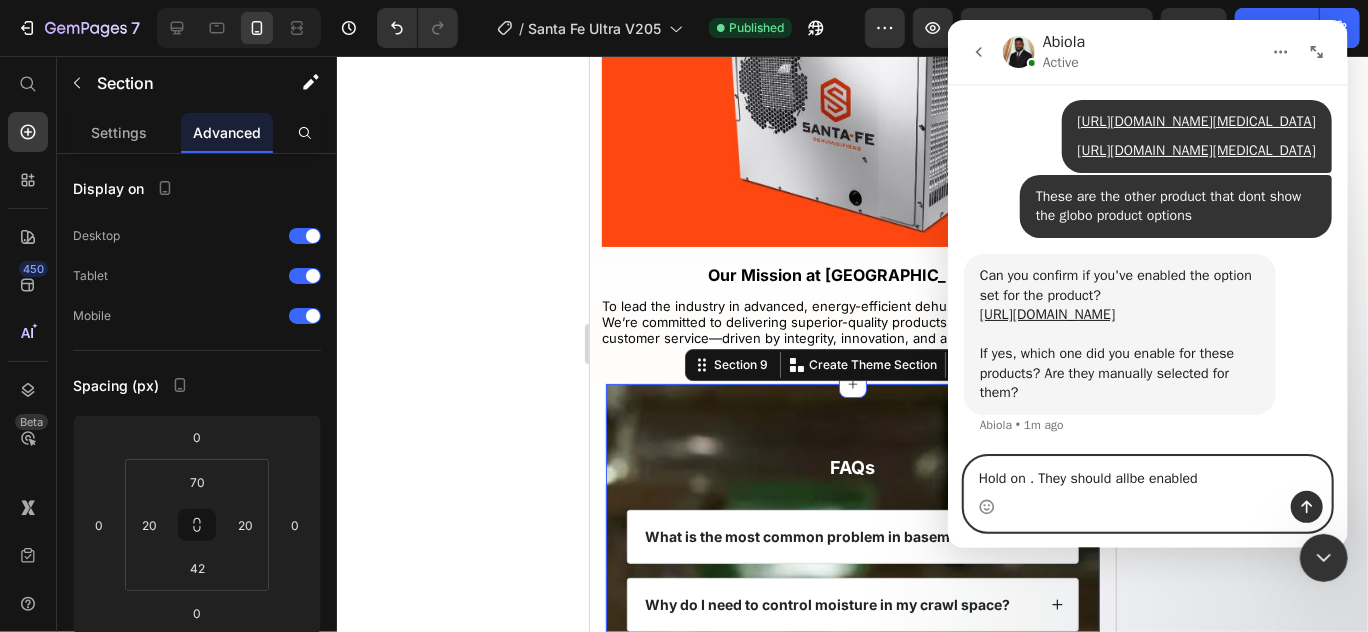 type on "Hold on . They should allbe enabled." 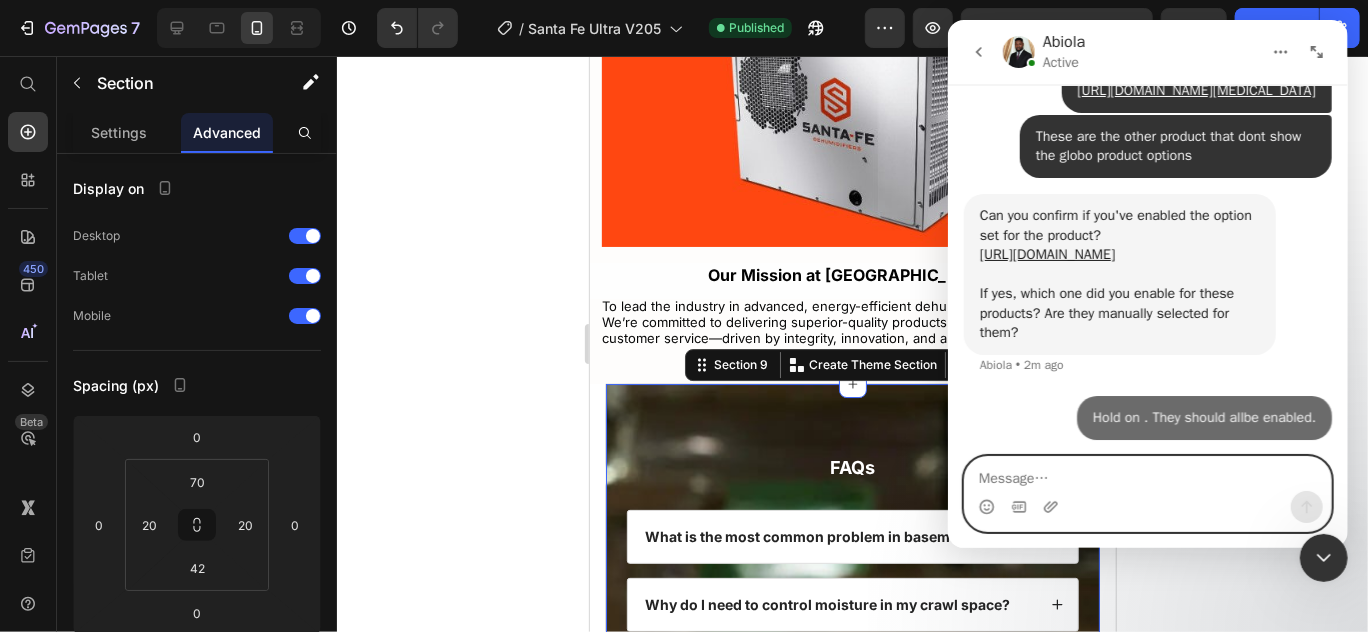 scroll, scrollTop: 5550, scrollLeft: 0, axis: vertical 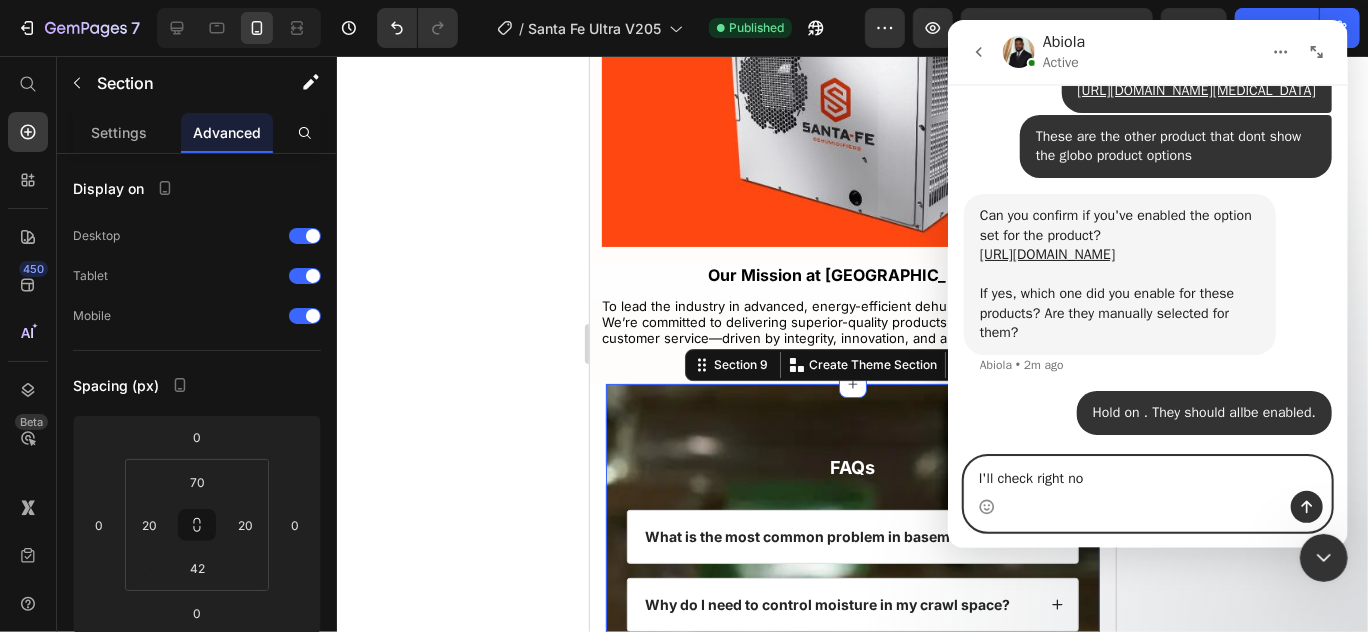 type on "I'll check right now" 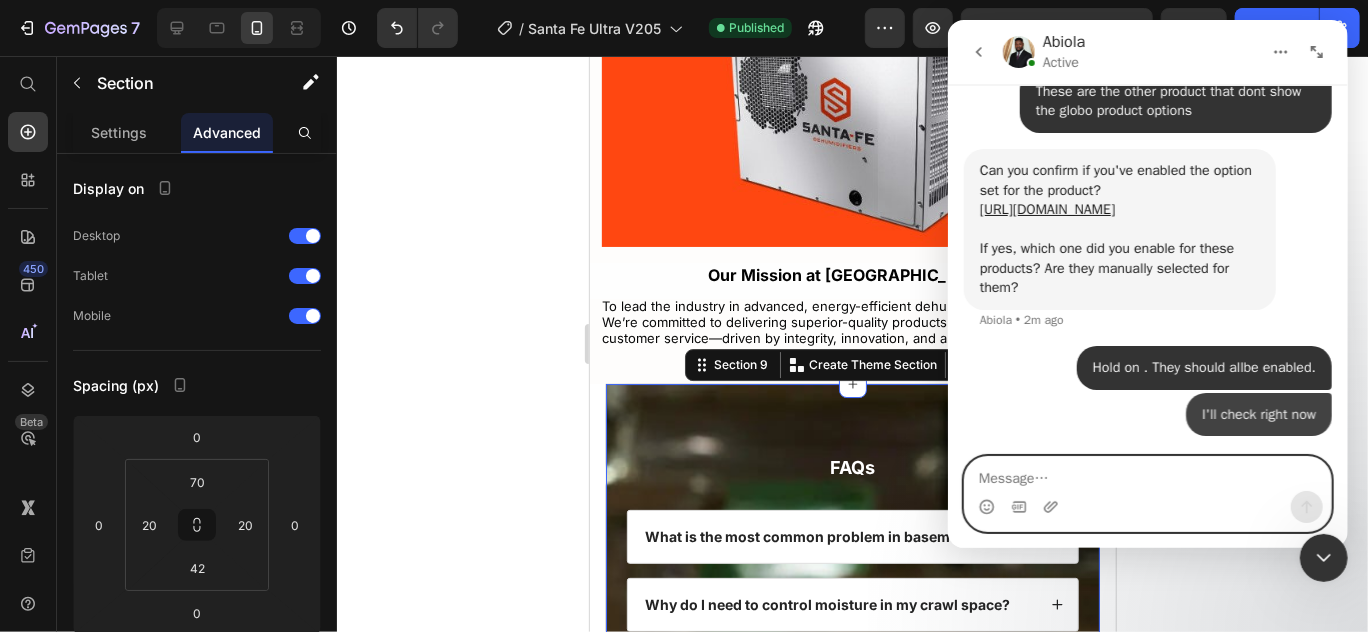 scroll, scrollTop: 5596, scrollLeft: 0, axis: vertical 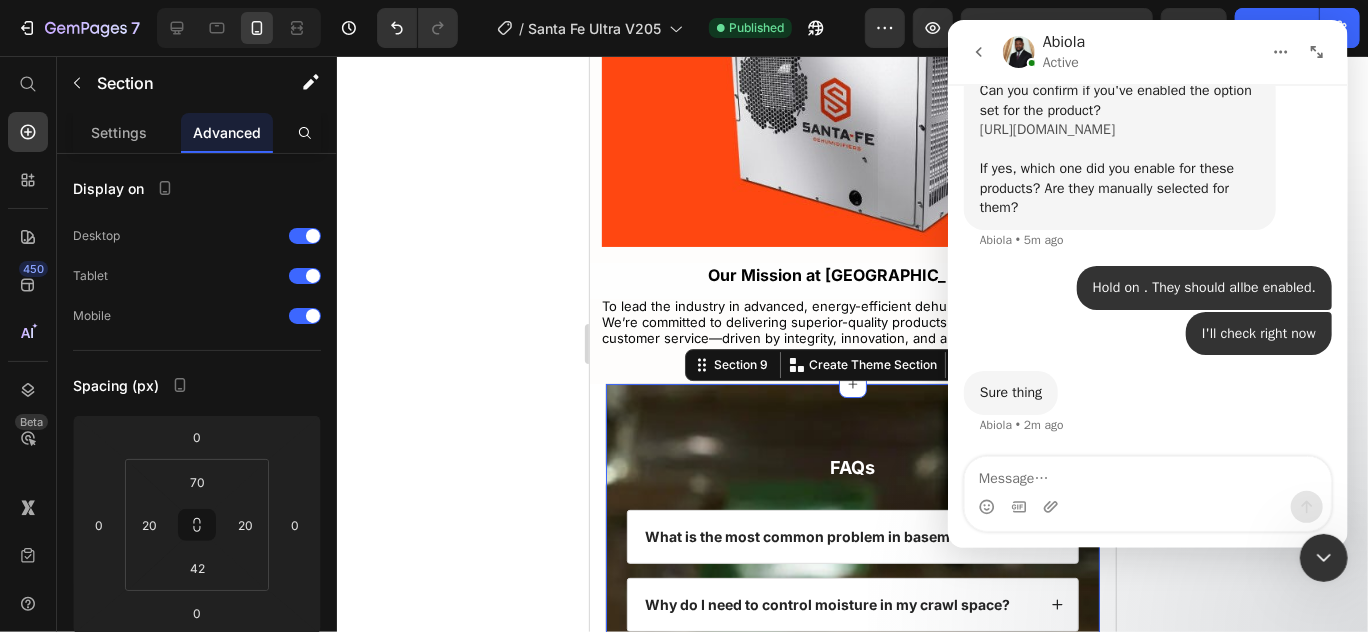 click on "https://www.loom.com/share/99fea928b3b546dea35714abaed5fd72?sid=a26d5bcf-c94d-4506-af39-c3e54a9cfcf9" at bounding box center [1046, 129] 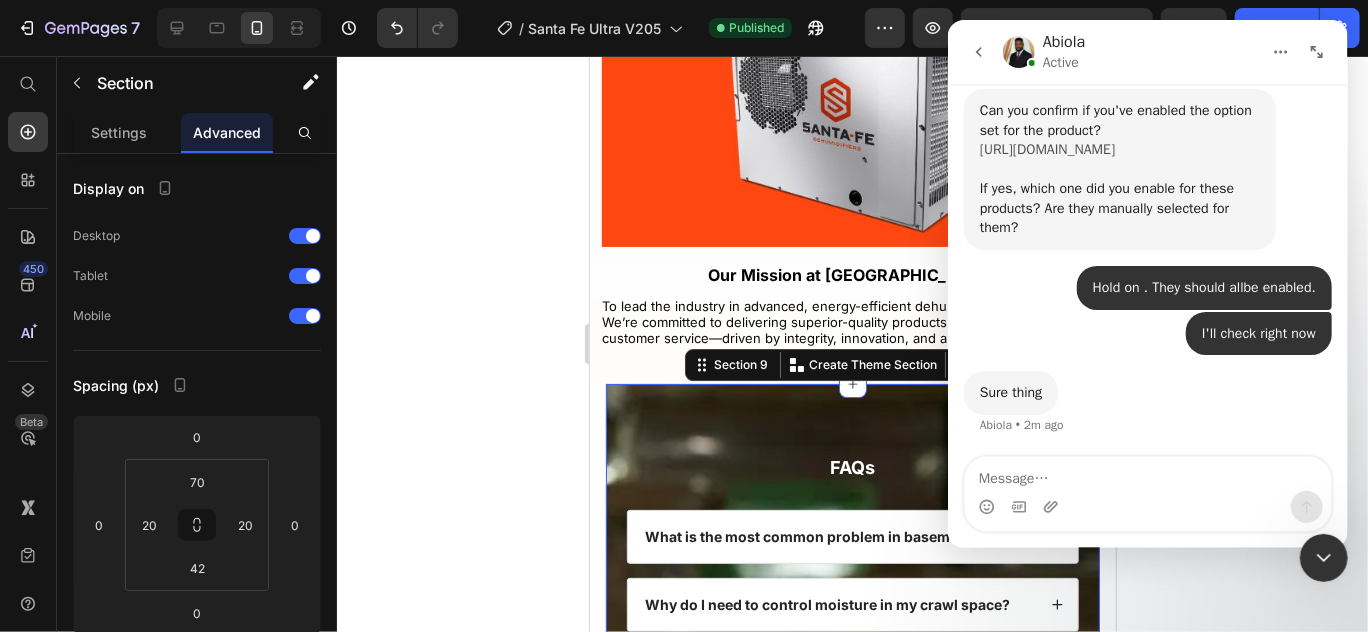 scroll, scrollTop: 5655, scrollLeft: 0, axis: vertical 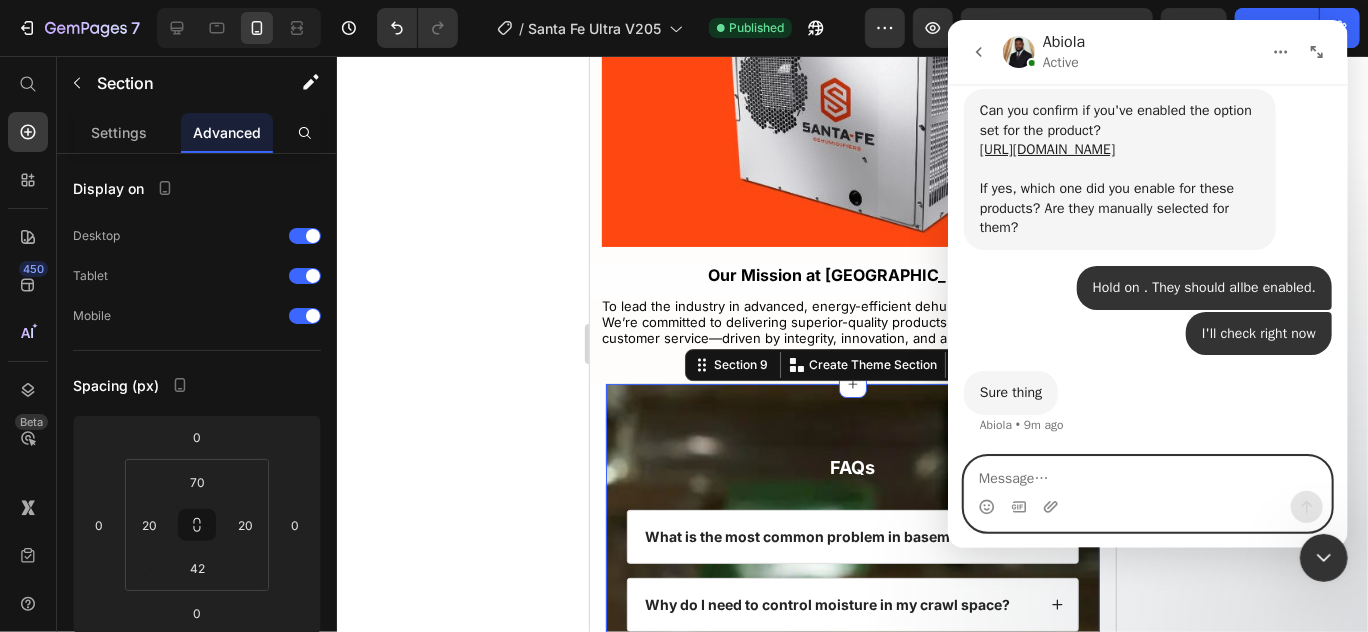 click at bounding box center [1147, 474] 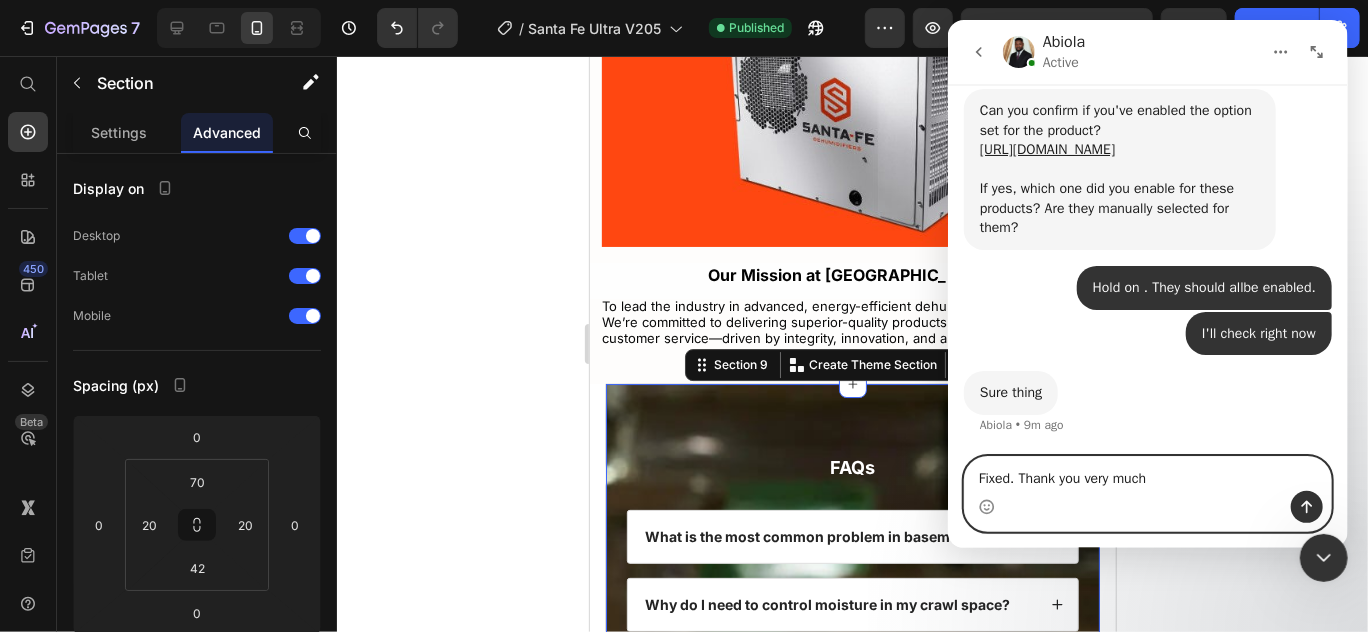 type on "Fixed. Thank you very much." 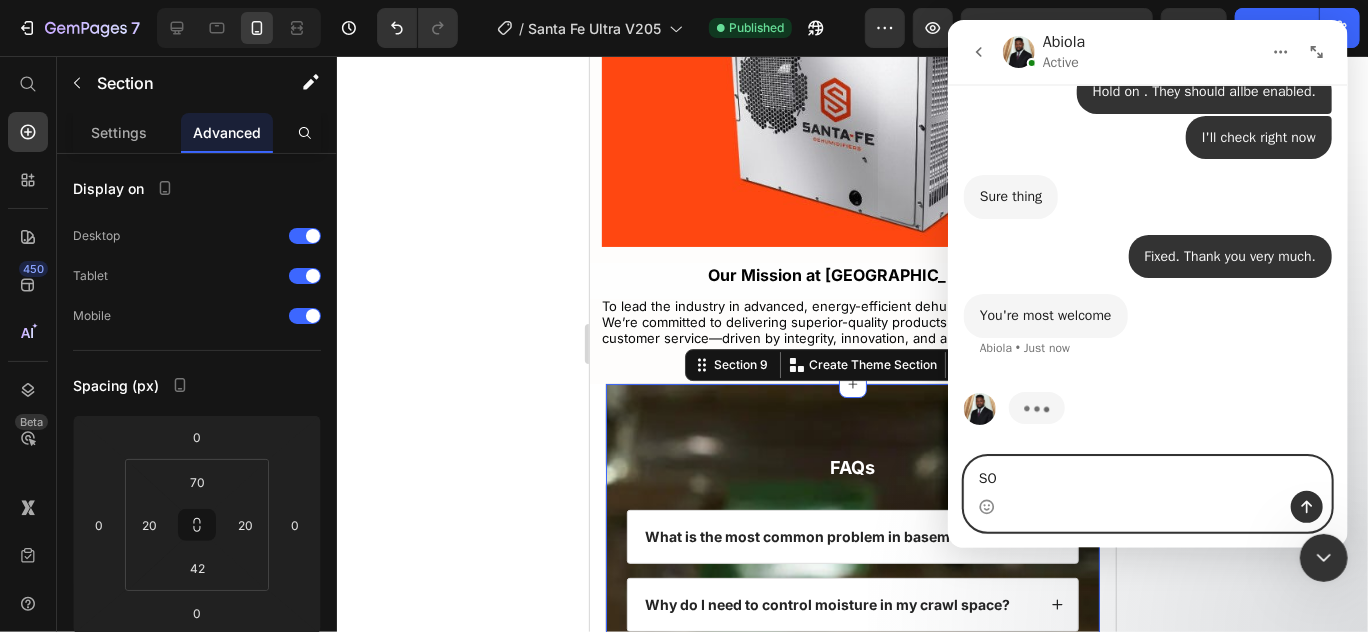 scroll, scrollTop: 5851, scrollLeft: 0, axis: vertical 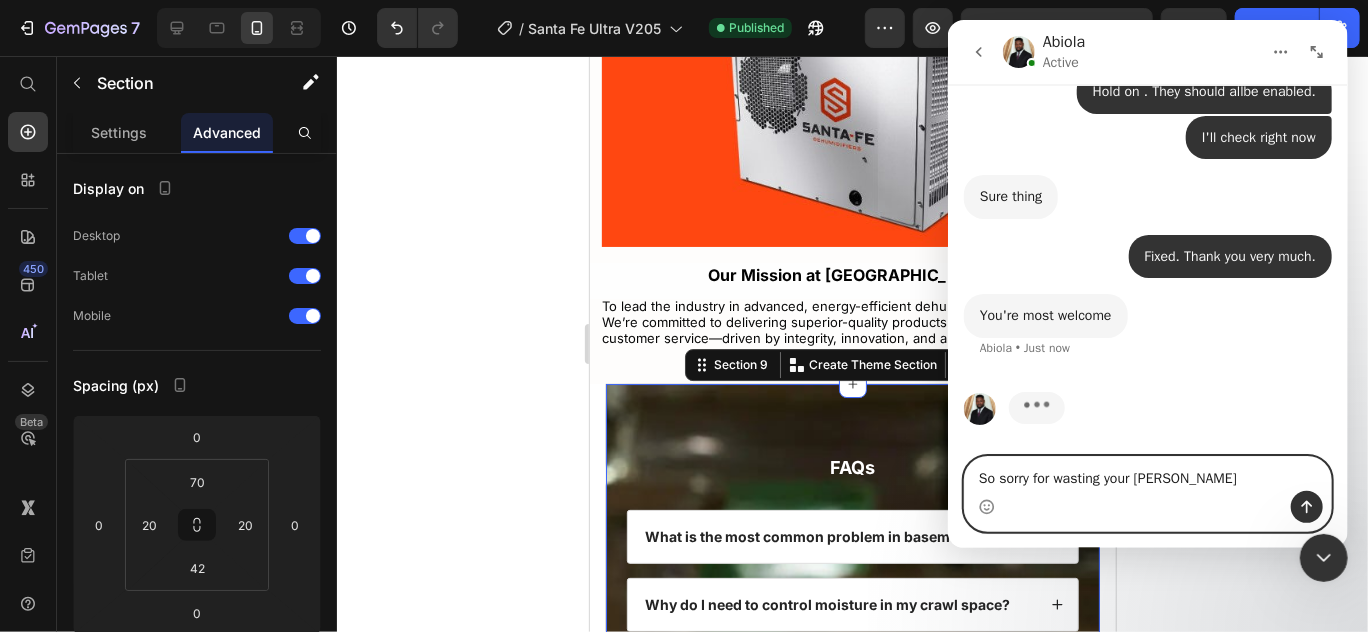 type on "So sorry for wasting your time" 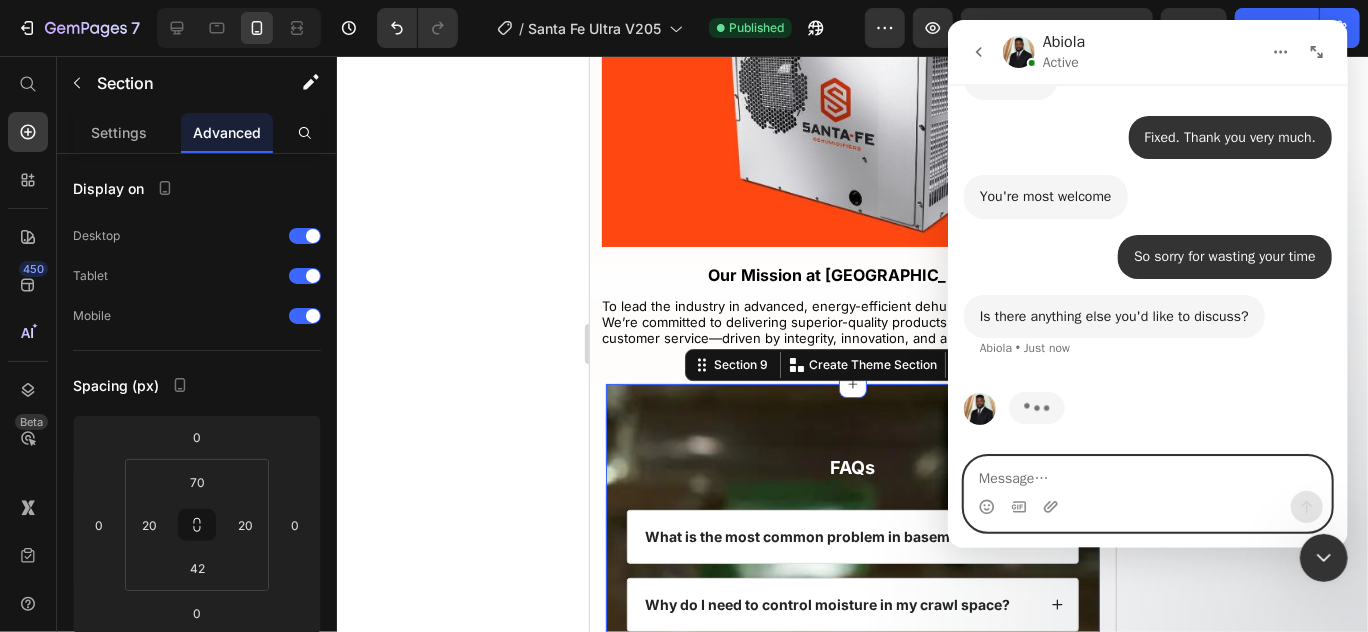 scroll, scrollTop: 5970, scrollLeft: 0, axis: vertical 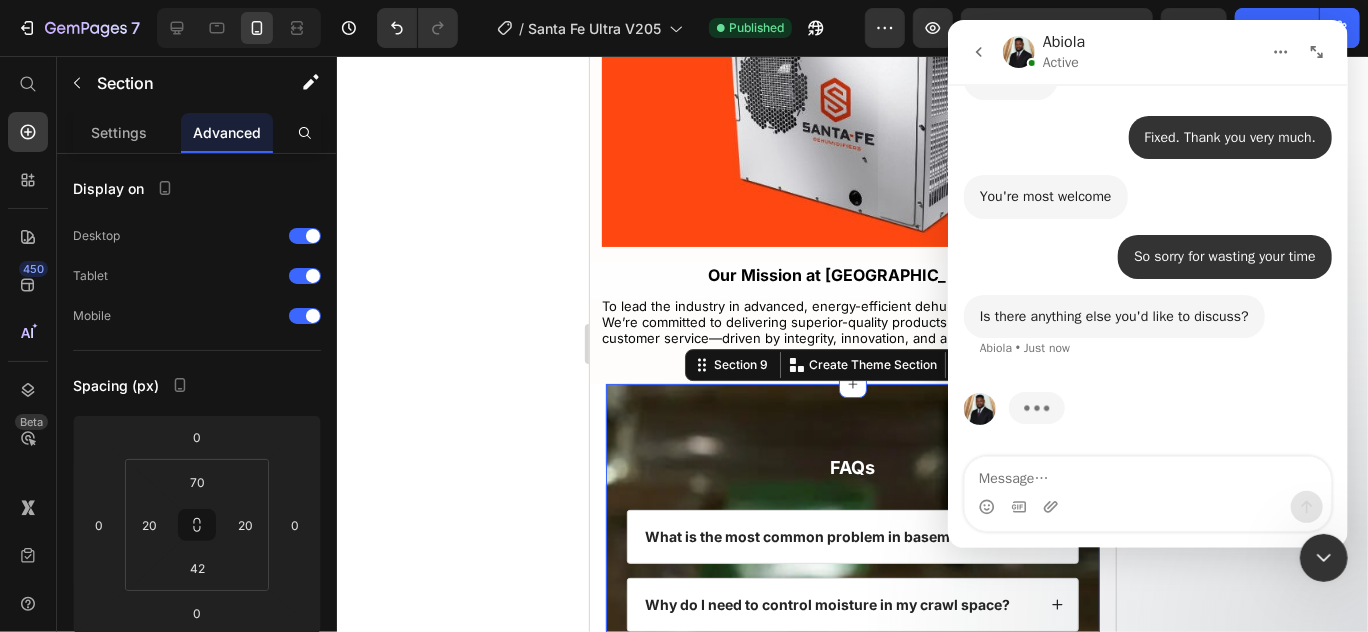 click 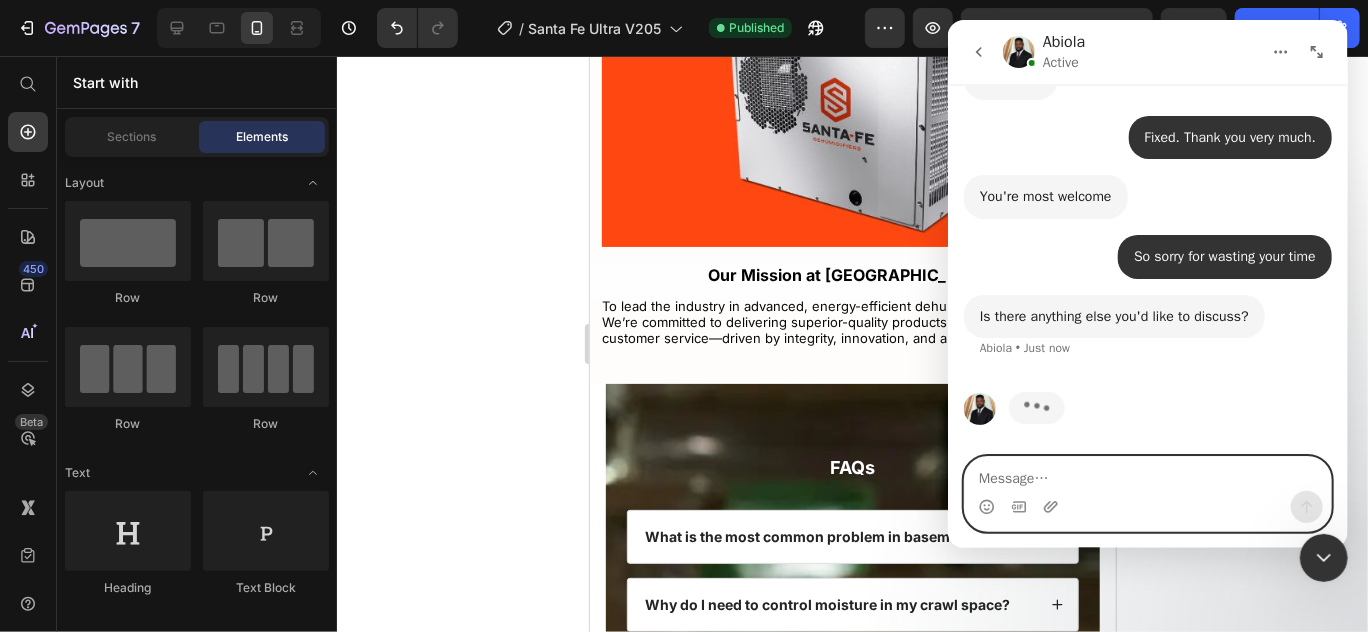 click at bounding box center [1147, 474] 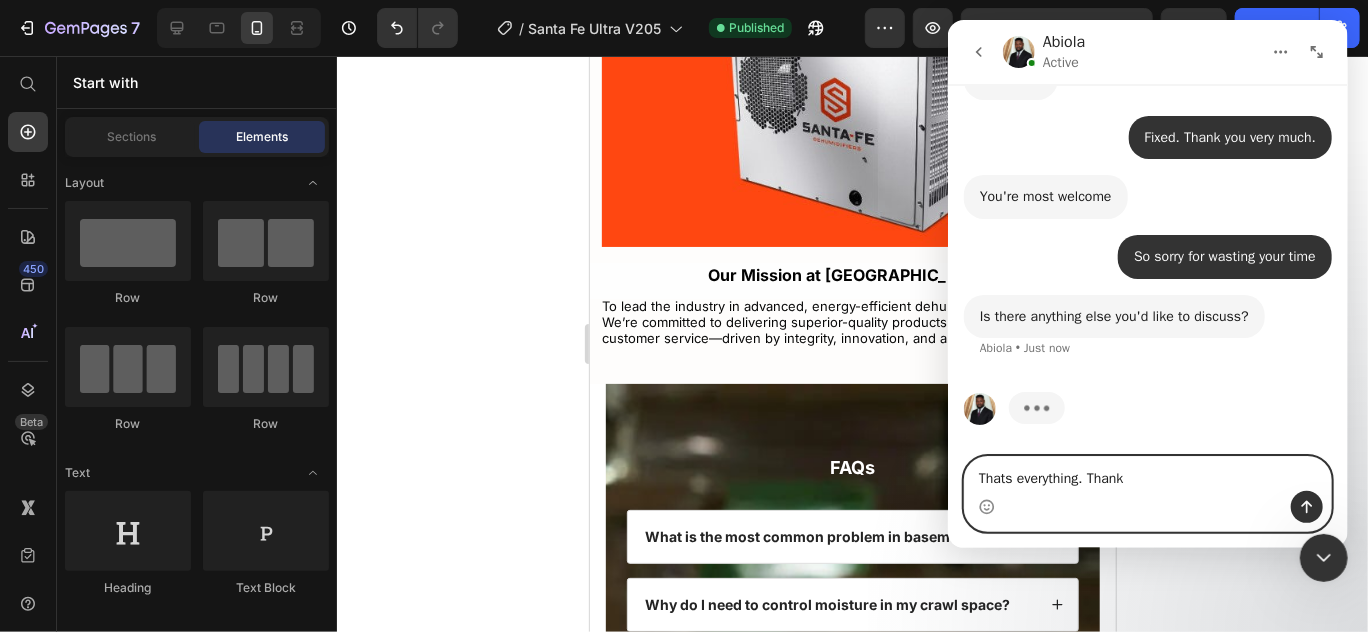 type on "Thats everything. Thanks" 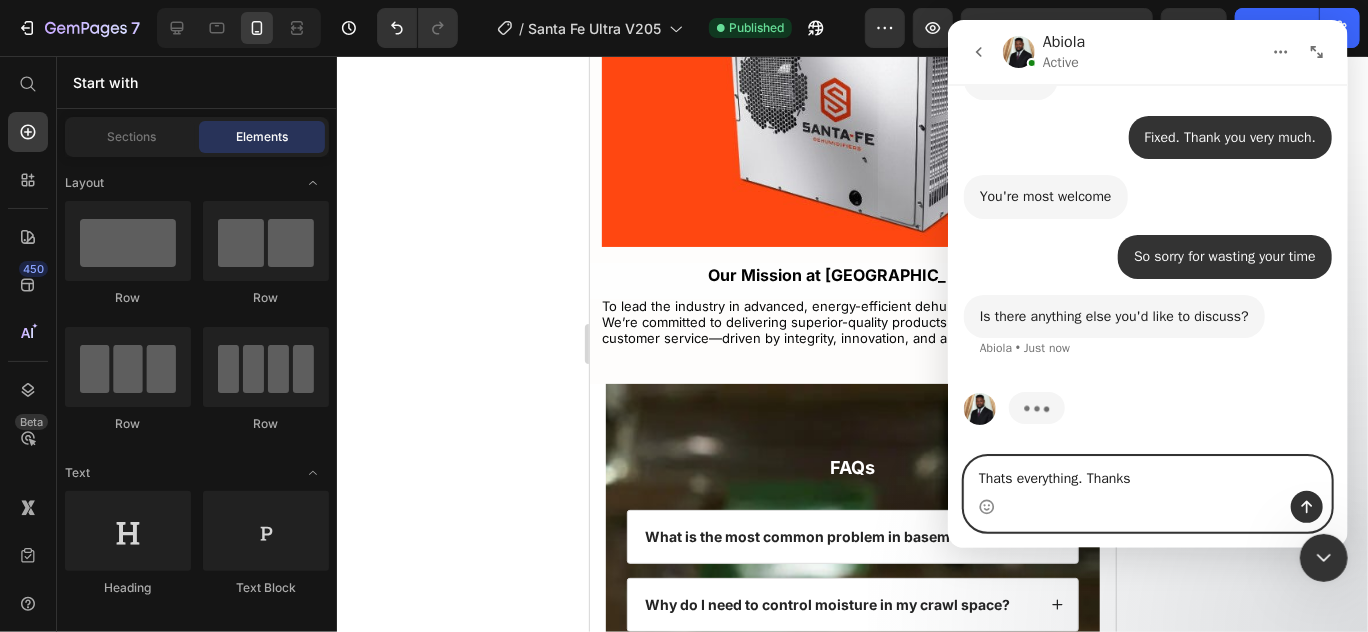 type 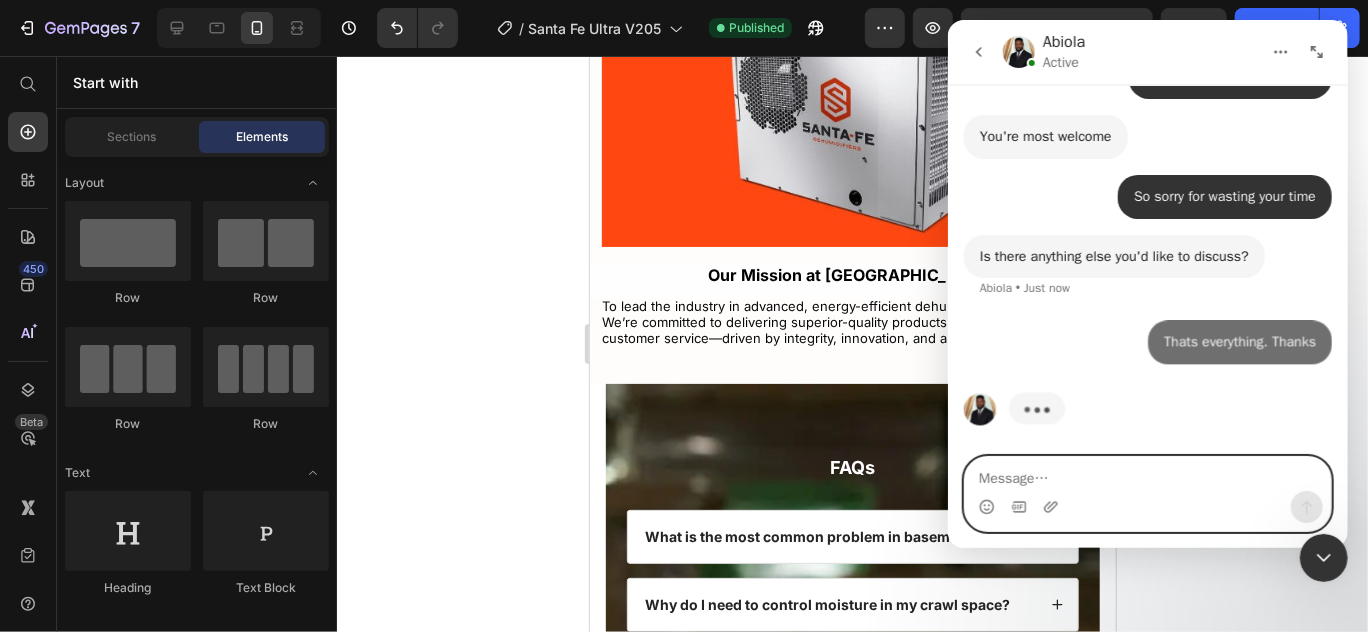 scroll, scrollTop: 6031, scrollLeft: 0, axis: vertical 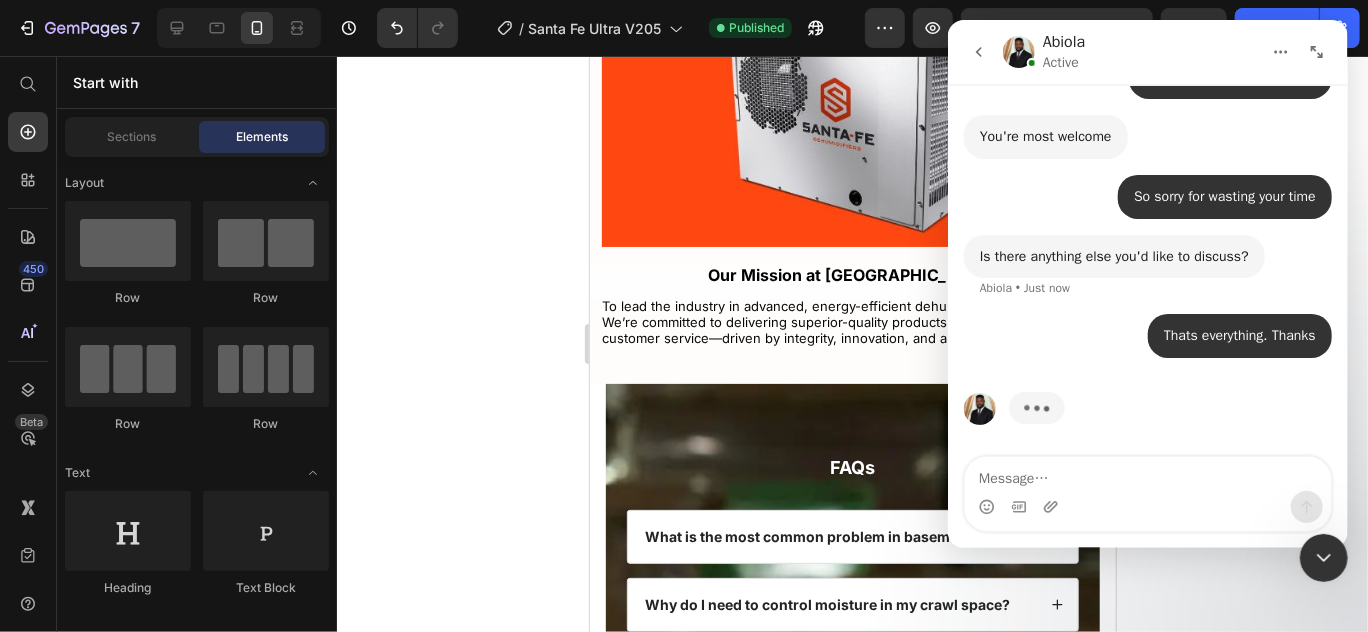 click 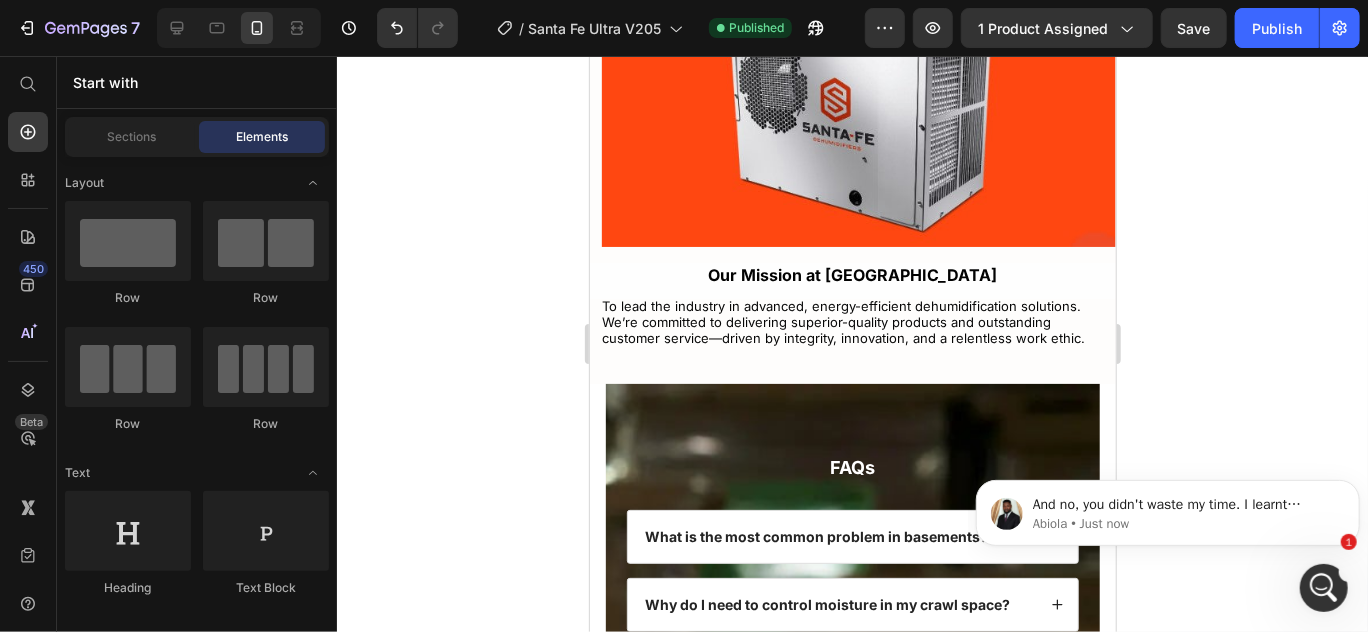 scroll, scrollTop: 0, scrollLeft: 0, axis: both 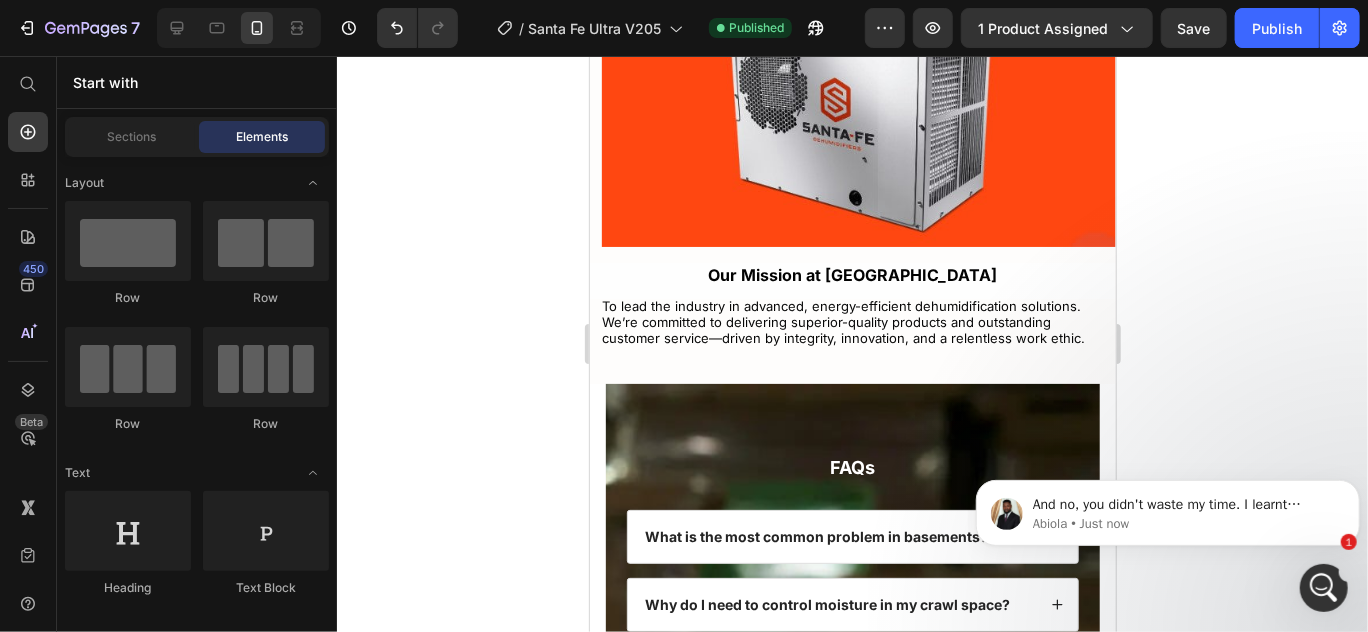drag, startPoint x: 1163, startPoint y: 461, endPoint x: 1239, endPoint y: 409, distance: 92.086914 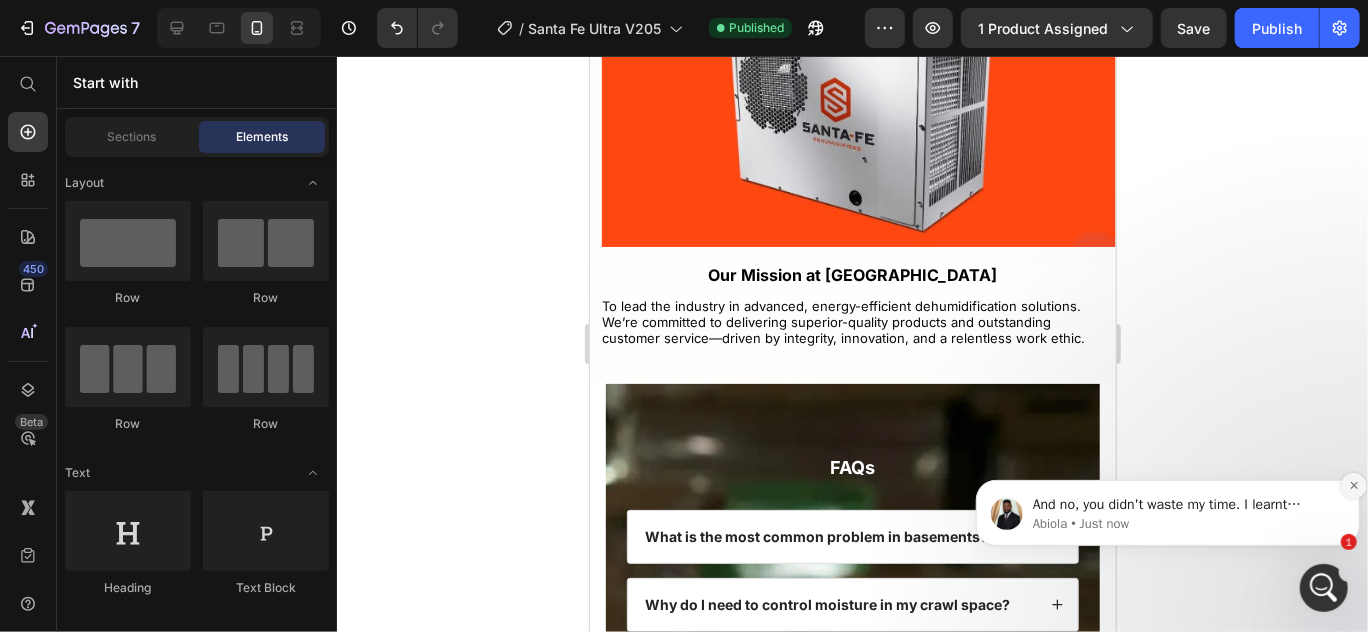 click 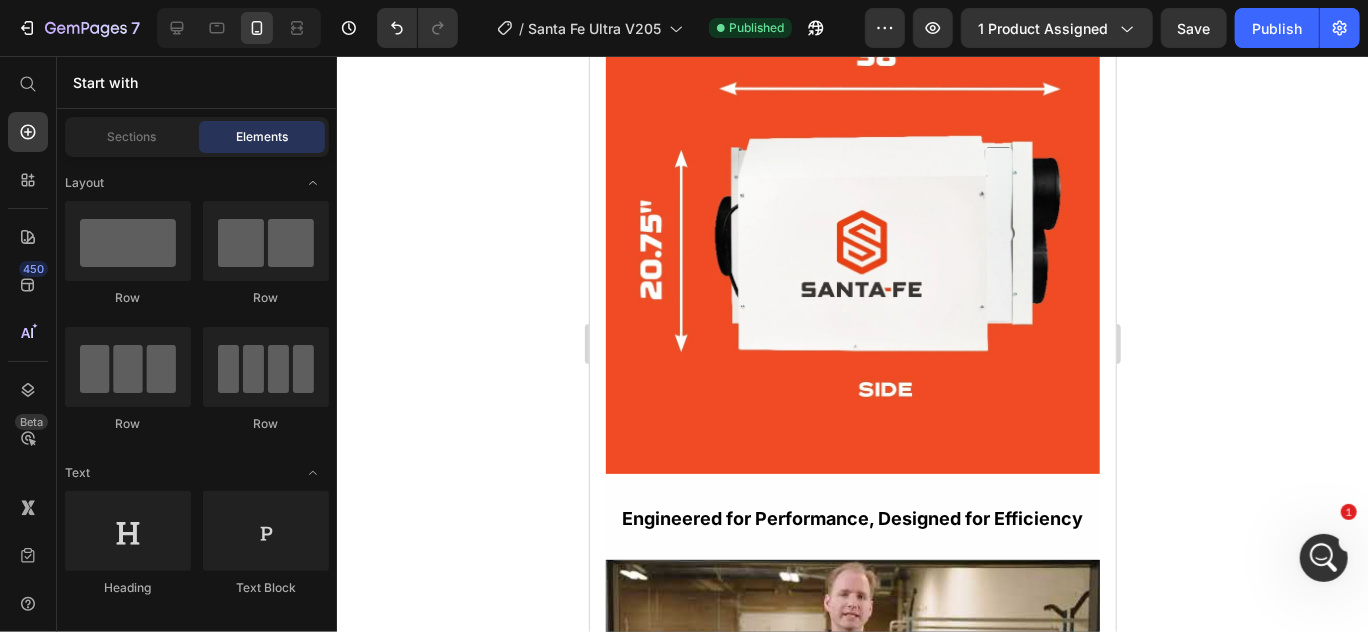 scroll, scrollTop: 4067, scrollLeft: 0, axis: vertical 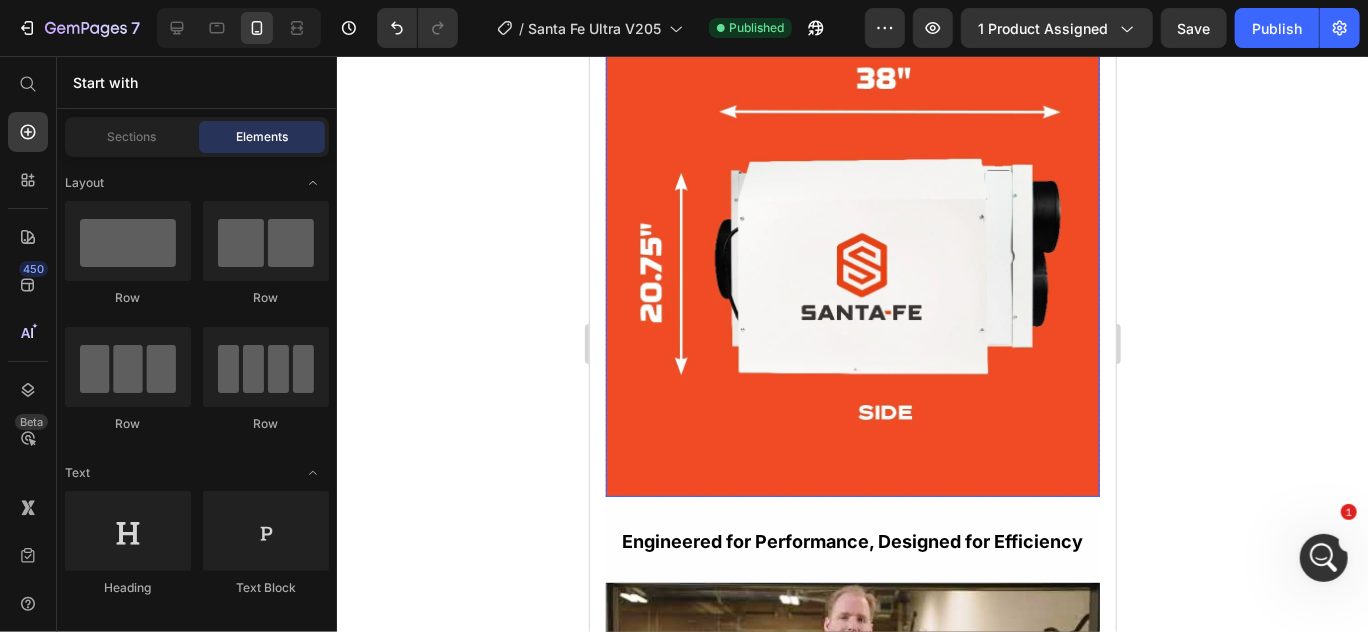 click at bounding box center (852, 249) 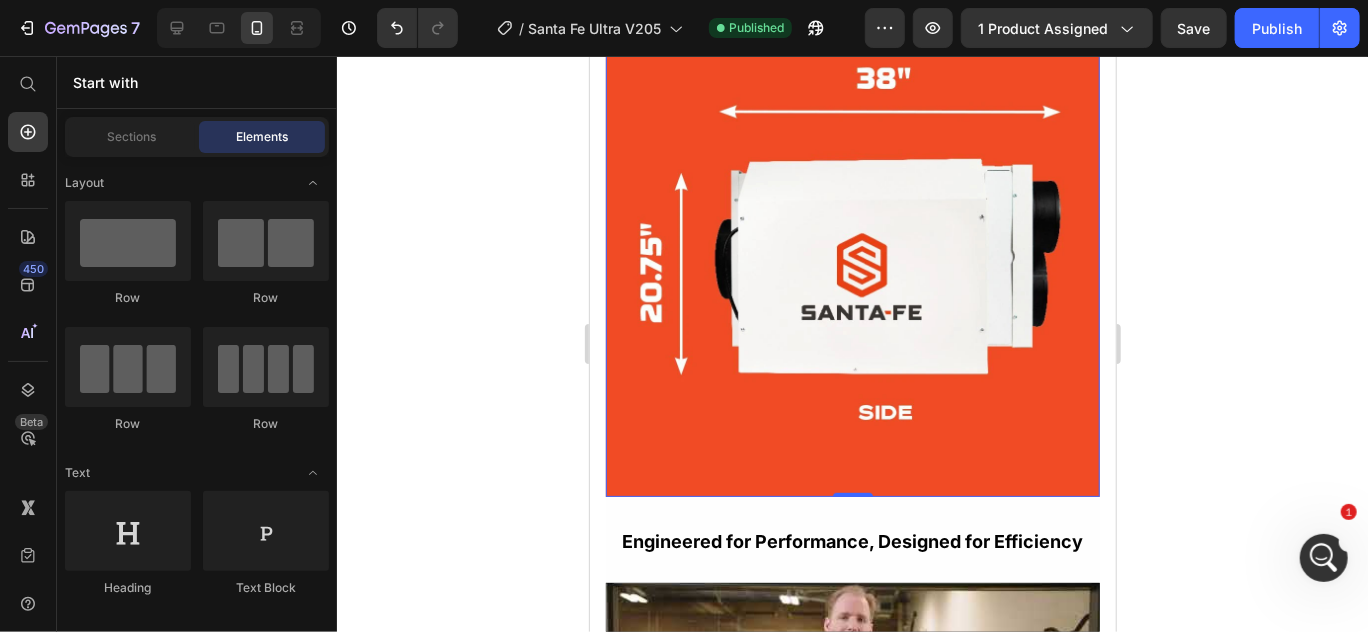click on "Specifications Text Block Residential & Commercial Use Text Block Coverage Area:  Whole House Text Block Manufacturer-Suggested Room Size:  5000 sq. ft. Text Block Pint Capacity:  205 pints Text Block Internal Condensate Pump:  No Text Block Commercial/Industrial Use:  Restaurants Text Block Energy Star Certified:  Yes Text Block Row Image   0 Row Engineered for Performance, Designed for Efficiency Text Block Video Row Section 6" at bounding box center (852, 274) 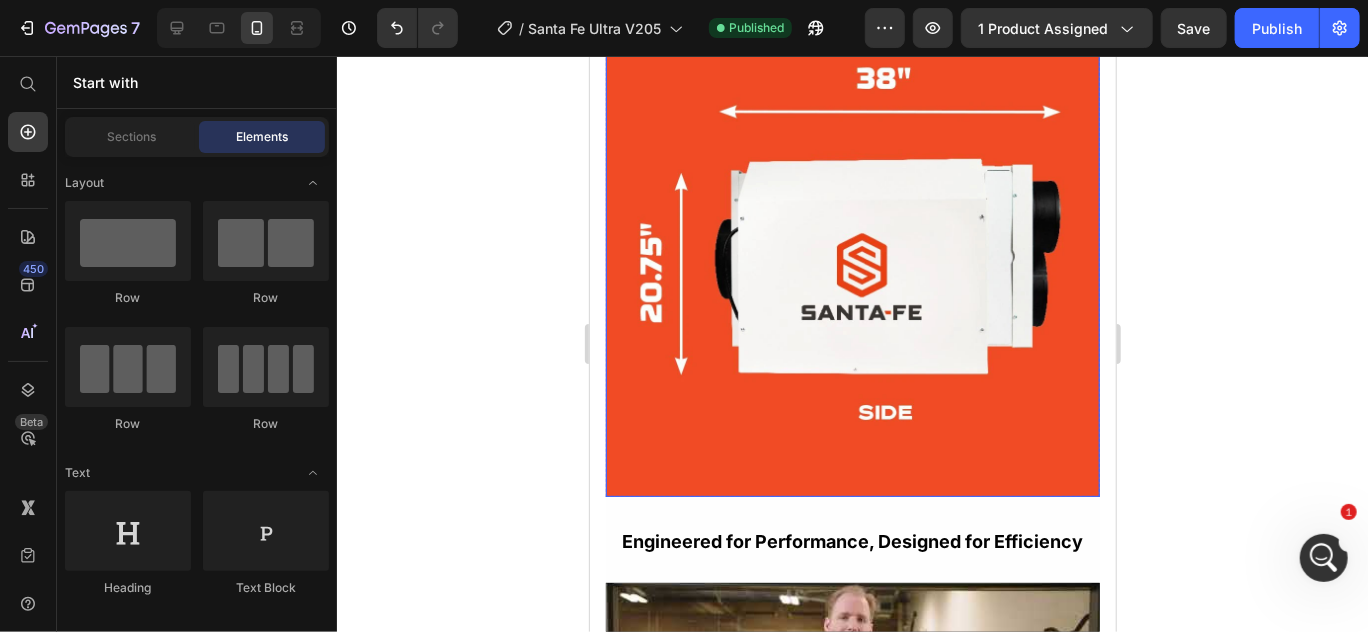 click at bounding box center (852, 249) 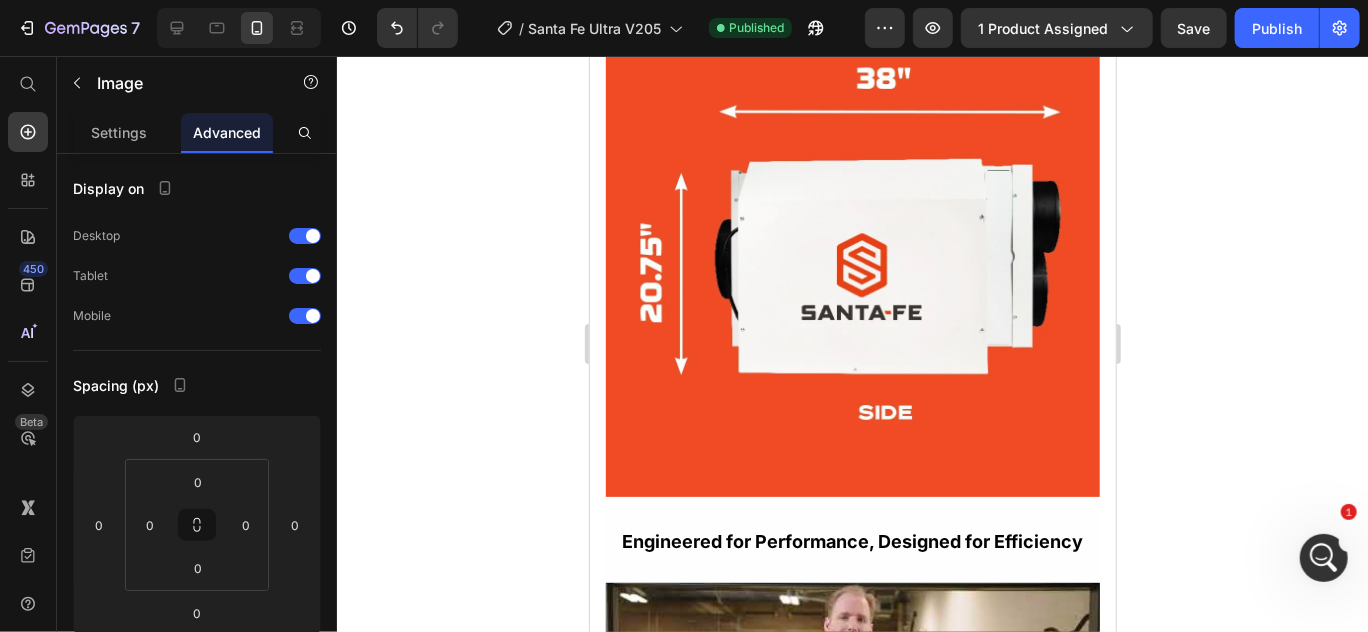 click on "Specifications Text Block Residential & Commercial Use Text Block Coverage Area:  Whole House Text Block Manufacturer-Suggested Room Size:  5000 sq. ft. Text Block Pint Capacity:  205 pints Text Block Internal Condensate Pump:  No Text Block Commercial/Industrial Use:  Restaurants Text Block Energy Star Certified:  Yes Text Block Row Image Row Engineered for Performance, Designed for Efficiency Text Block Video Row Section 6" at bounding box center (852, 274) 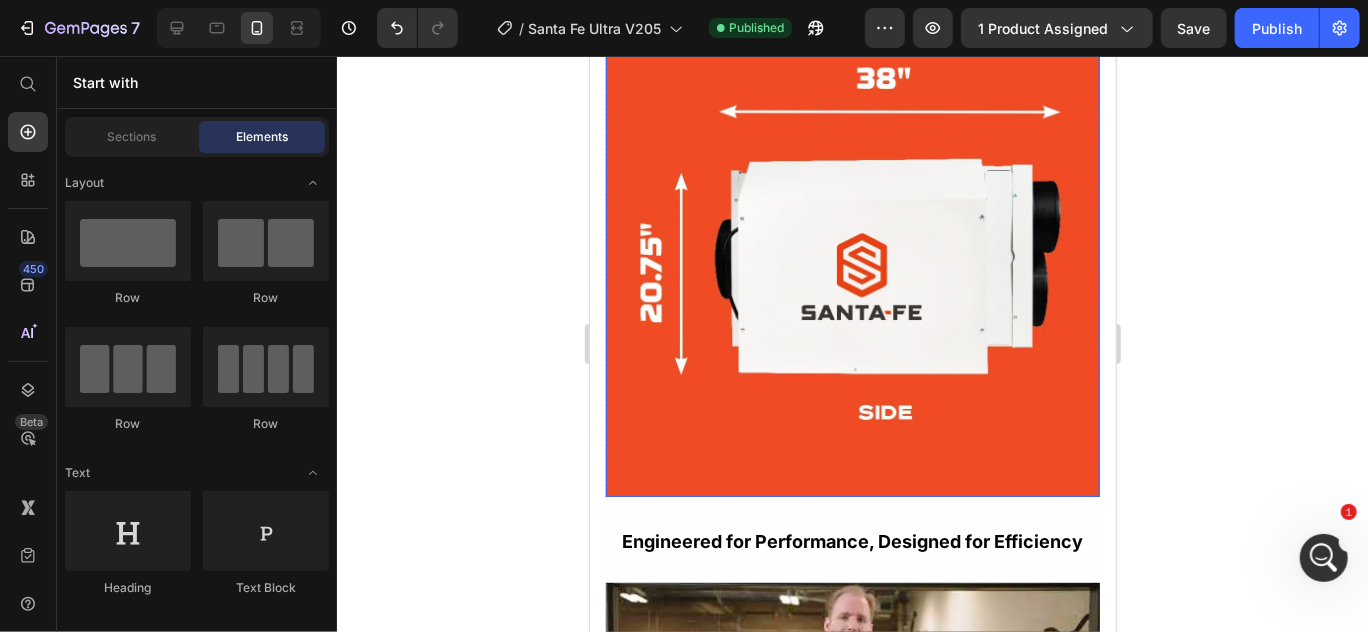 click at bounding box center [852, 249] 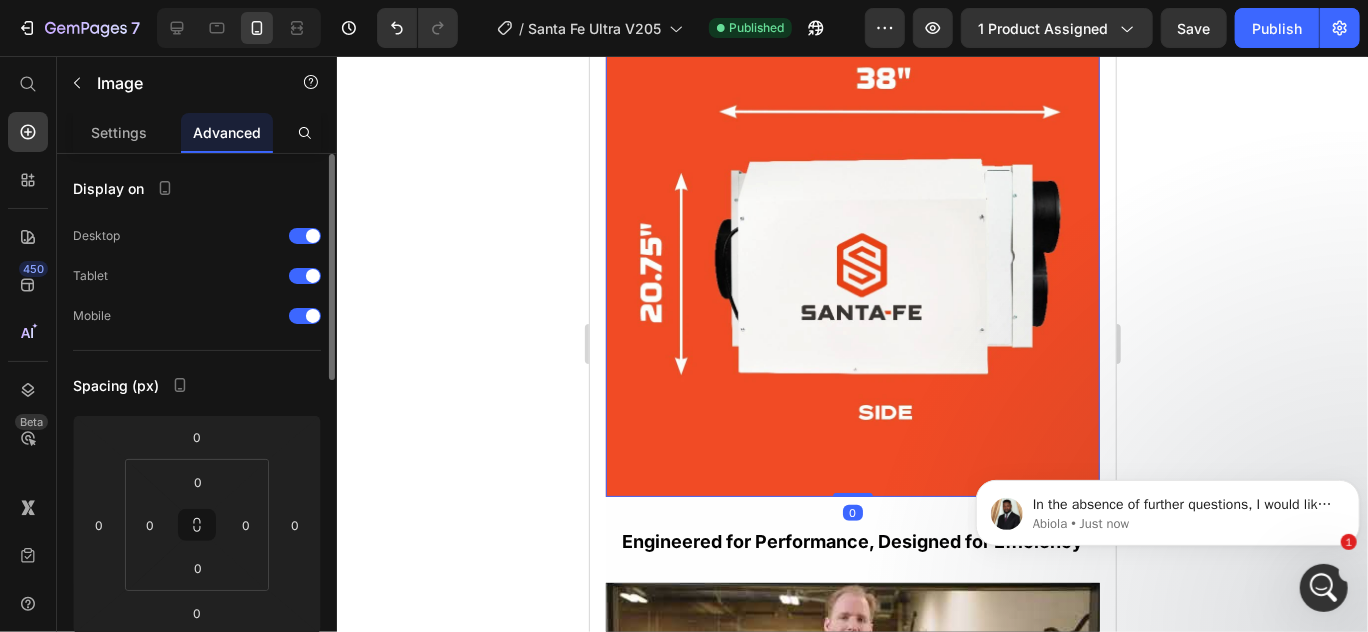 scroll, scrollTop: 0, scrollLeft: 0, axis: both 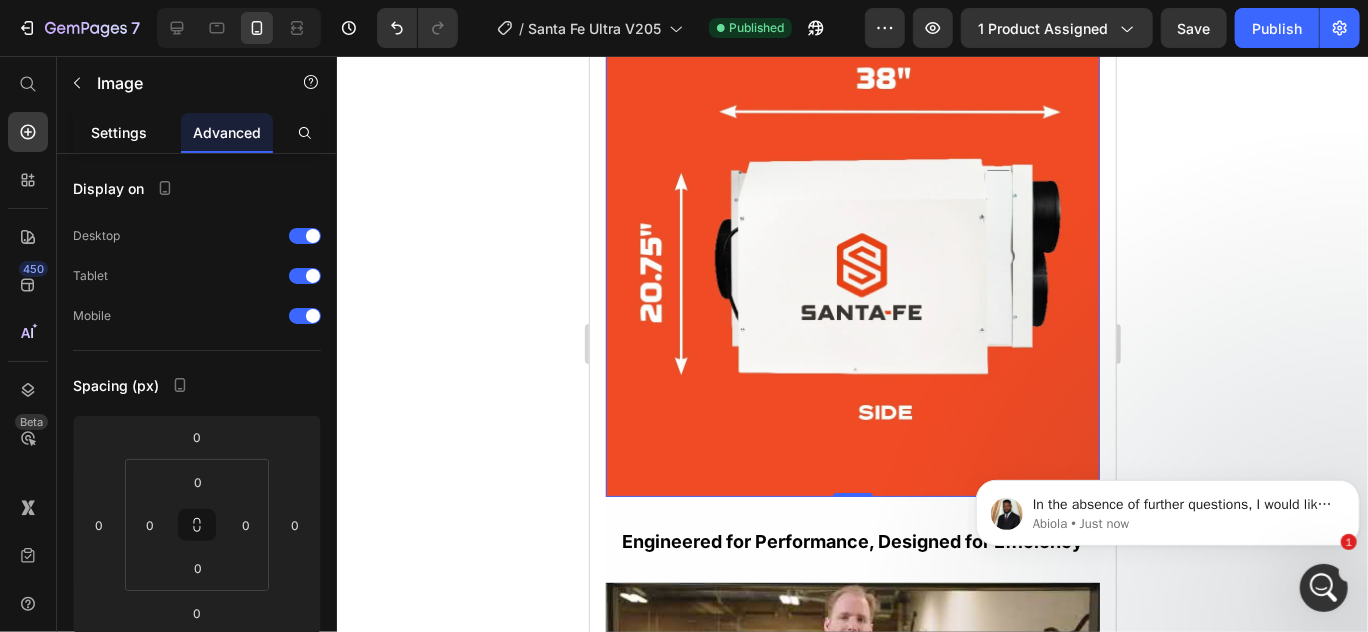 click on "Settings" at bounding box center (119, 132) 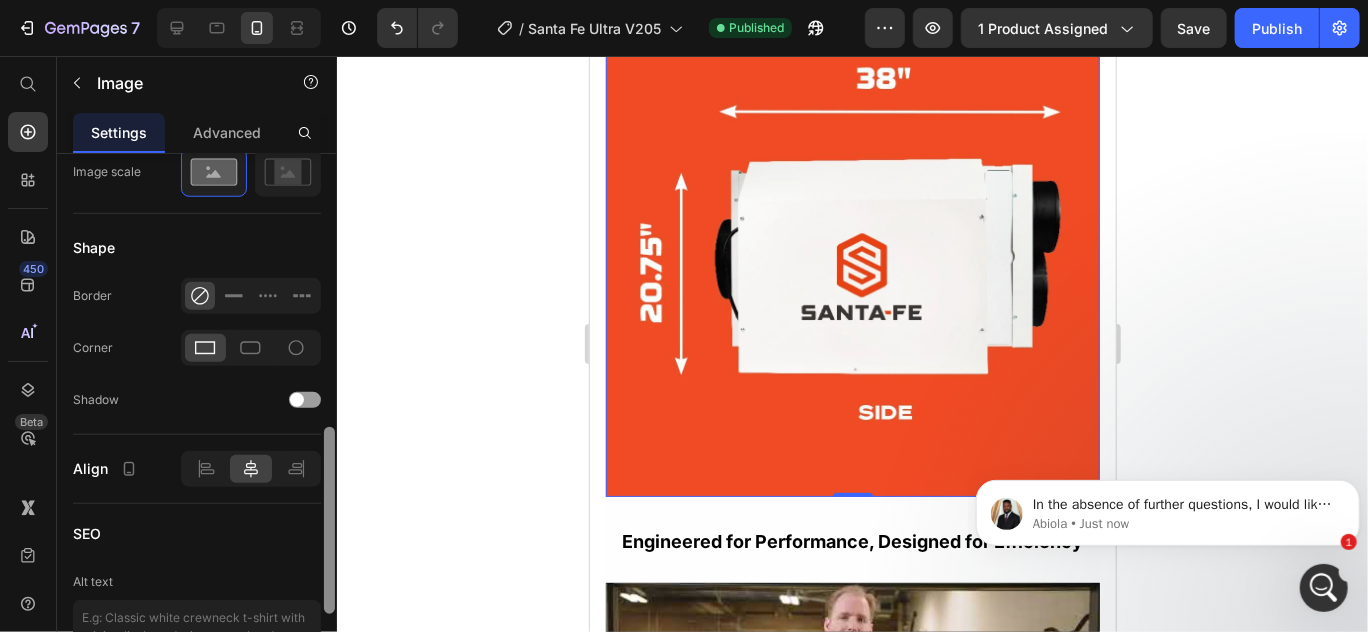 drag, startPoint x: 330, startPoint y: 292, endPoint x: 346, endPoint y: 567, distance: 275.46506 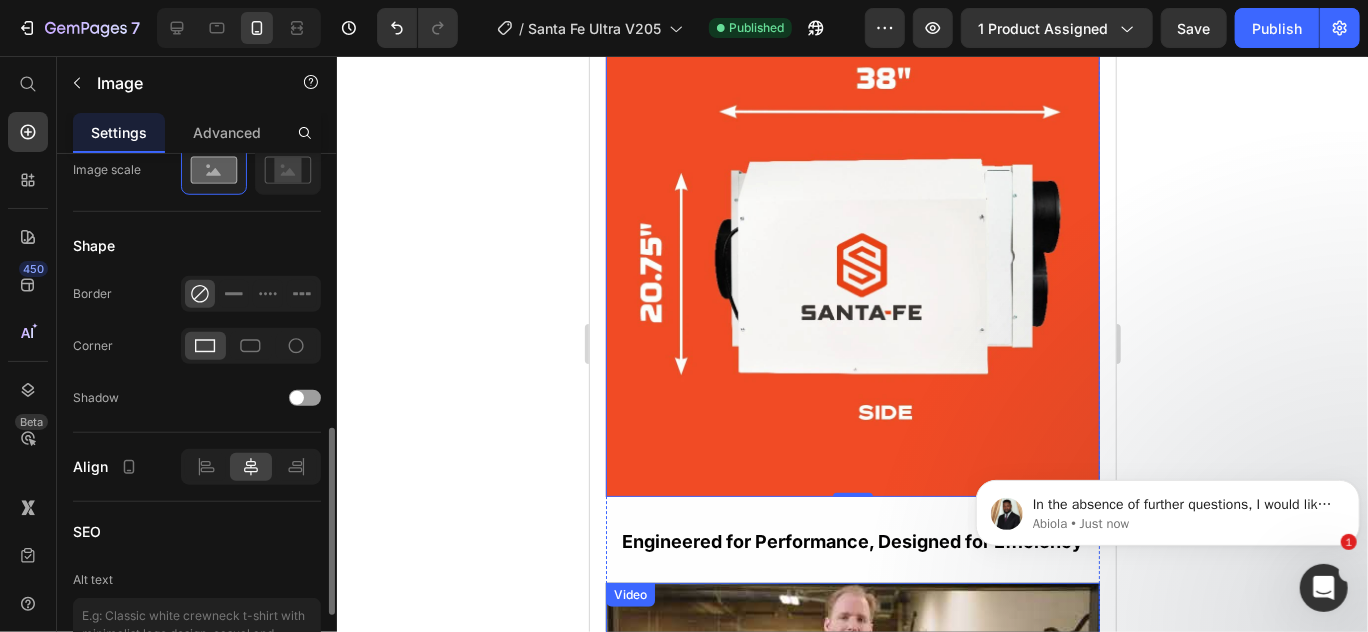 scroll, scrollTop: 6468, scrollLeft: 0, axis: vertical 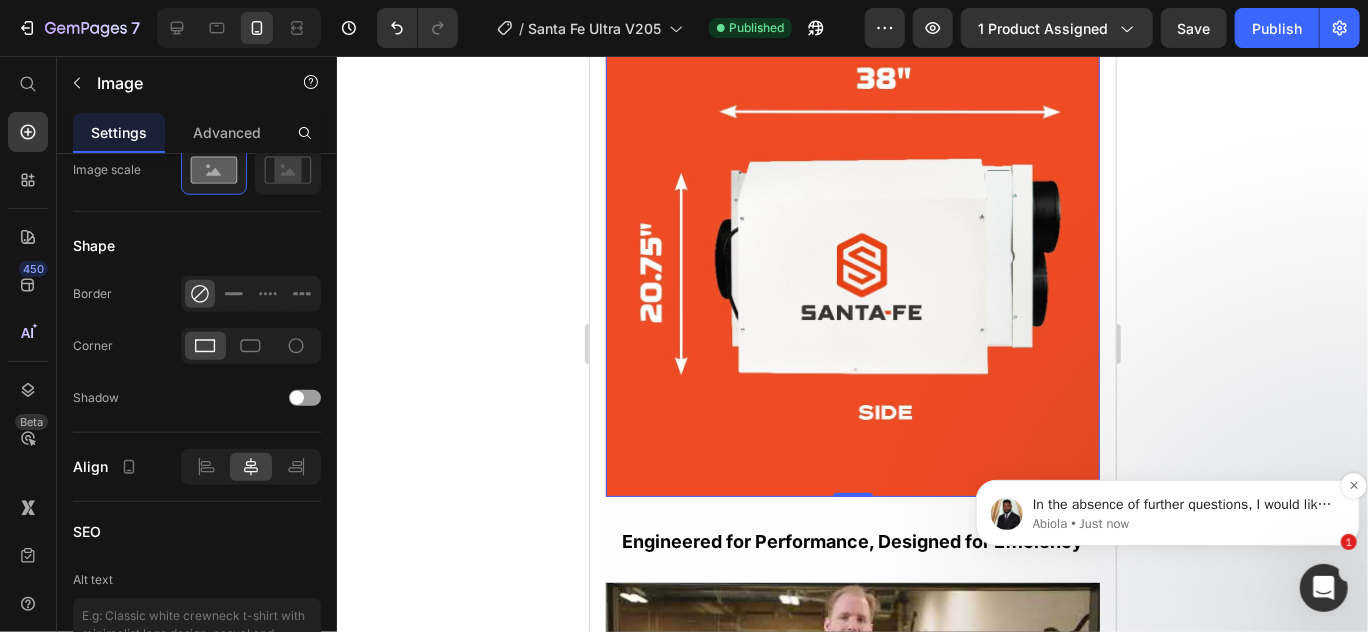 click on "In the absence of further questions, I would like to close this chatbox ID: 215469775794250 for better management. If you have further questions or concerns, please open a new chat. We are happy to assist you! 😊     For security purposes, it is recommended to remove the existing GemPages Collaborator Access (if any) on your end when the support session is over.   Just a small heads up, our system will be under maintenance on July 13, 2025, from 10:00 AM to 12:00 PM (GMT +7). ⛔ During this period, GemPages will not be accessible. Please save your work beforehand to avoid interruption. Thank you for understanding.   Kind regards. ﻿Abiola | GemPages Support team" at bounding box center [1183, 504] 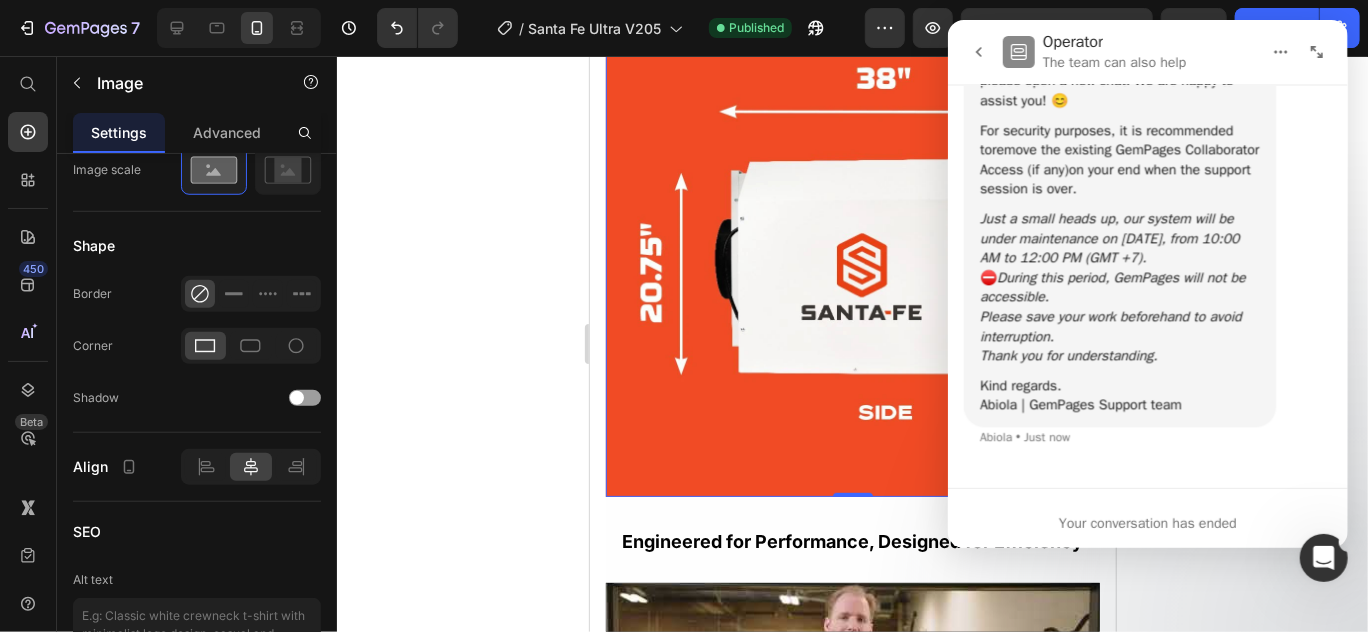 scroll, scrollTop: 0, scrollLeft: 0, axis: both 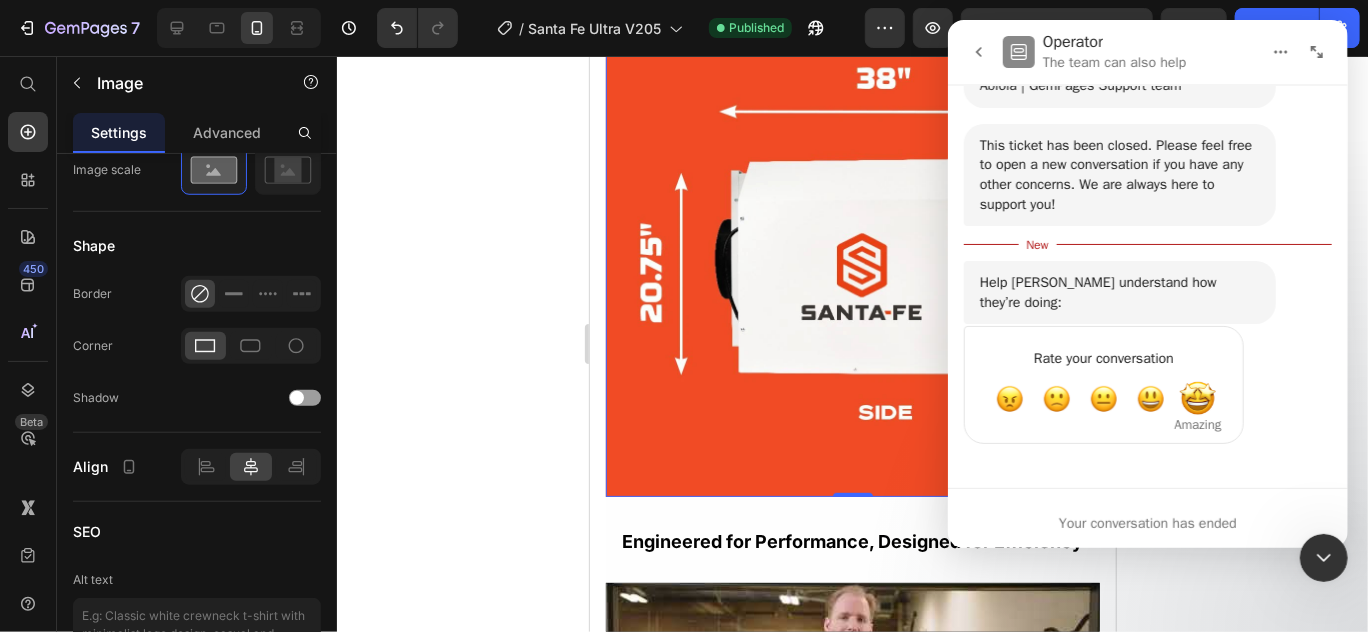 click at bounding box center [1197, 400] 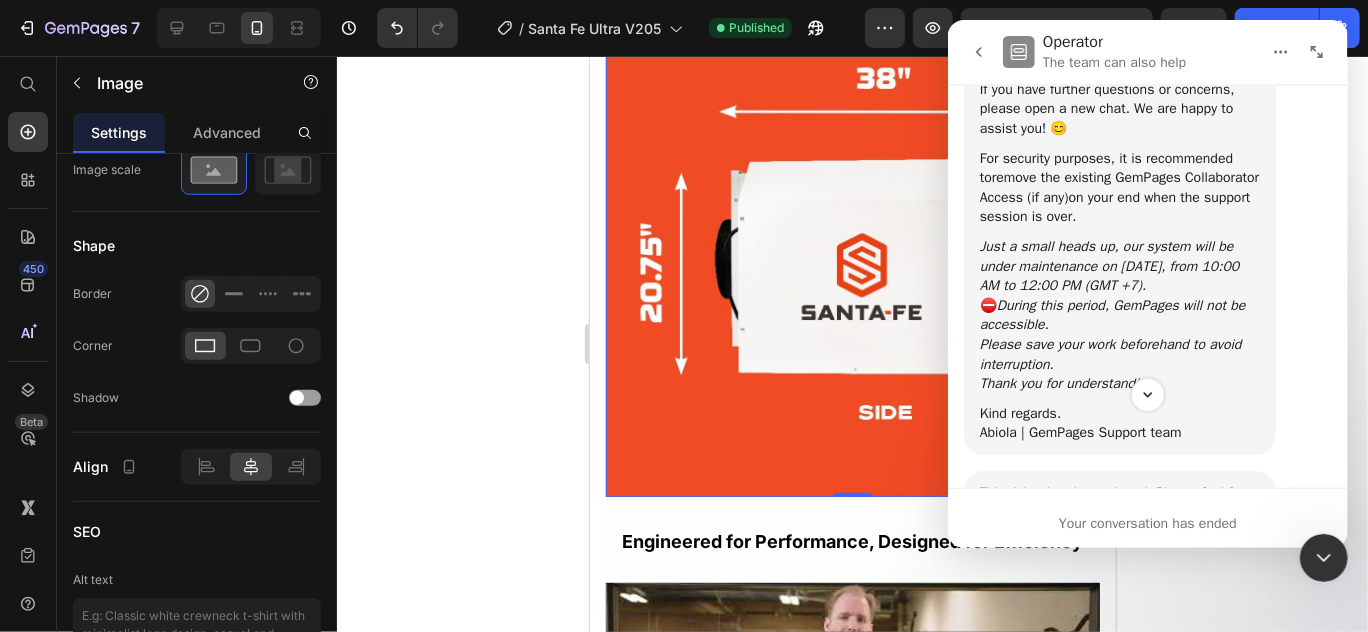 scroll, scrollTop: 6142, scrollLeft: 0, axis: vertical 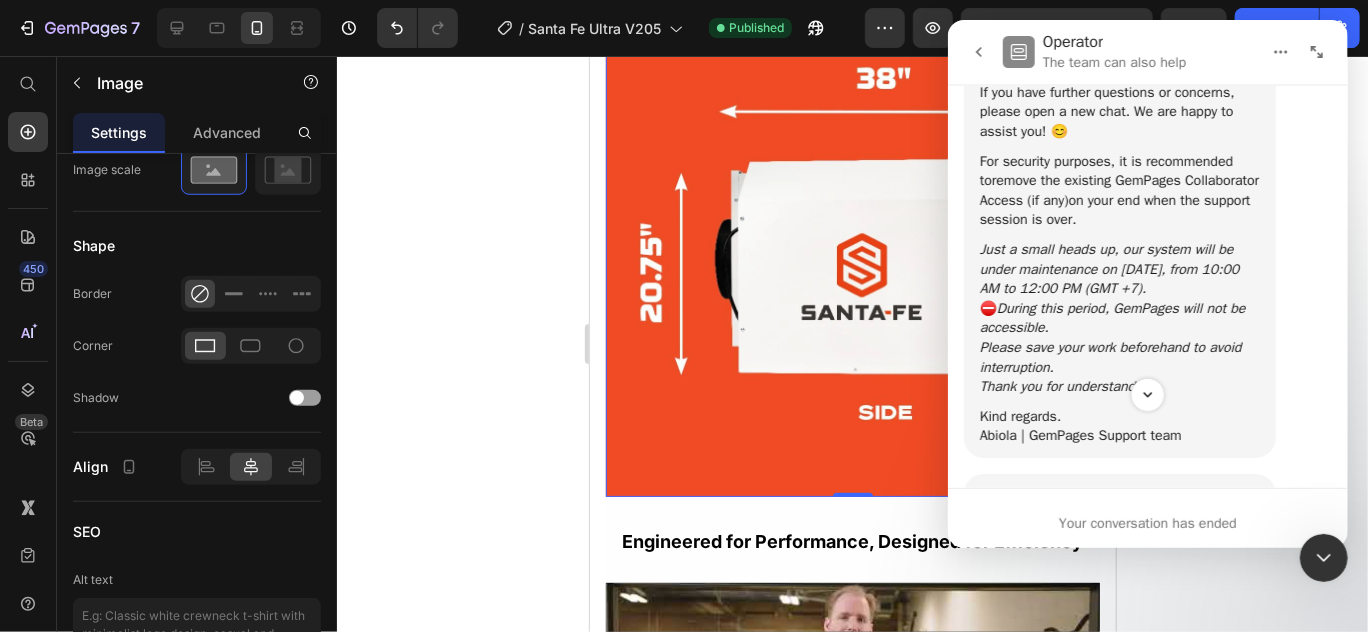 click 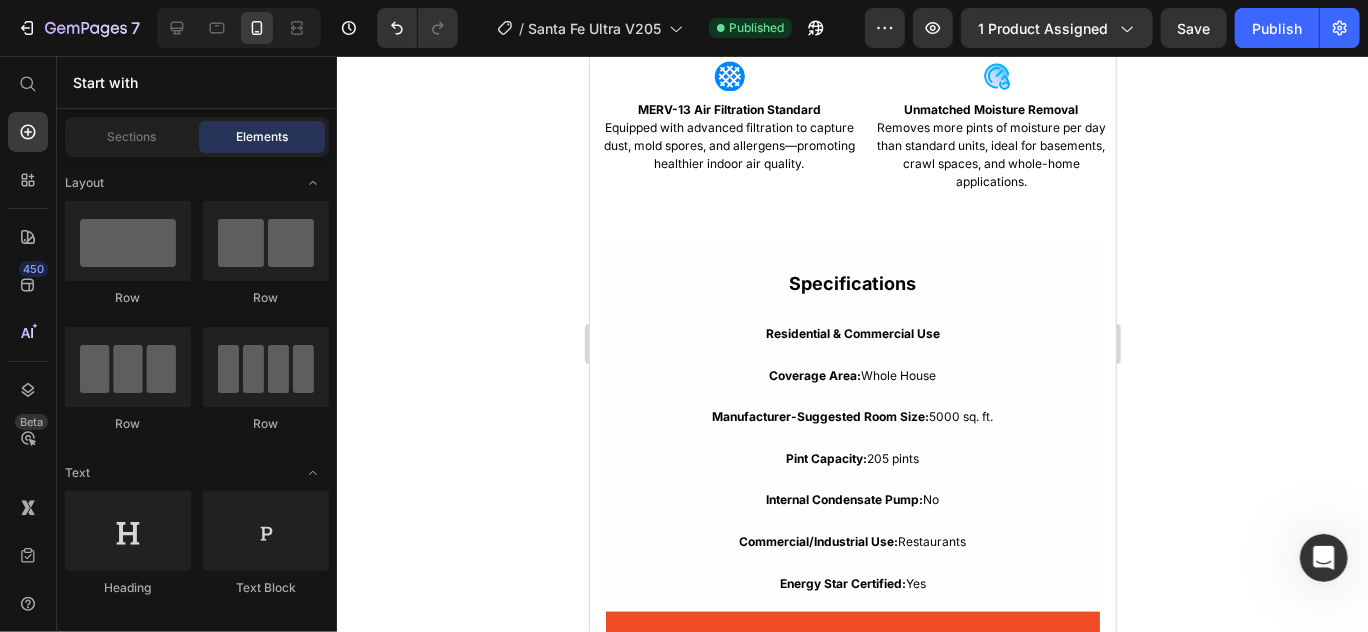 scroll, scrollTop: 4669, scrollLeft: 0, axis: vertical 